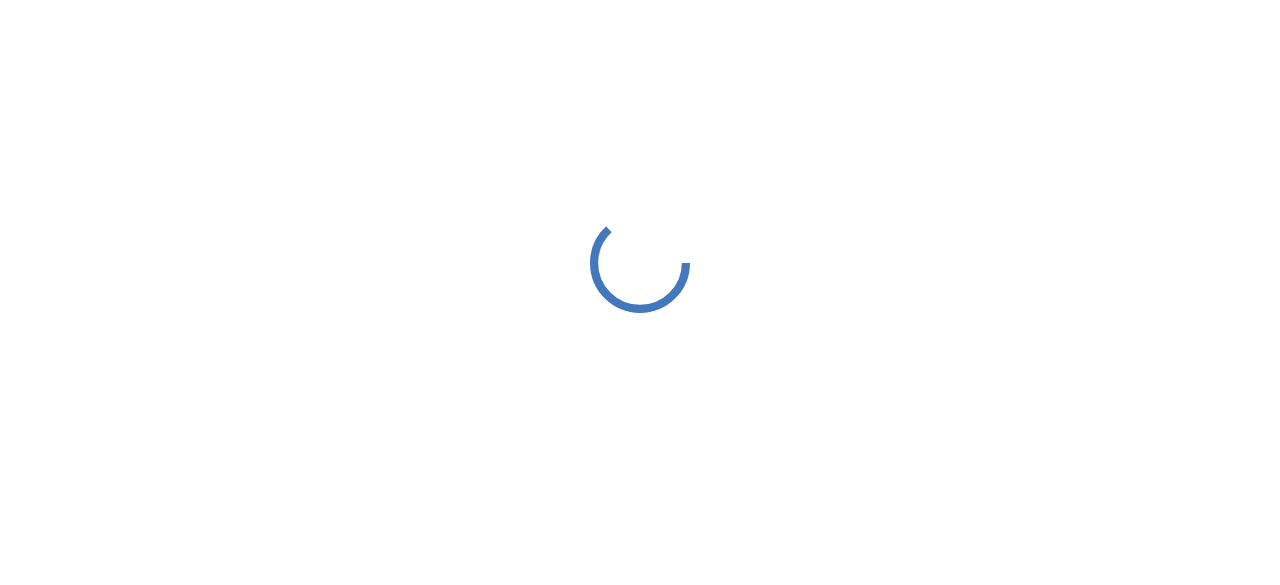 scroll, scrollTop: 0, scrollLeft: 0, axis: both 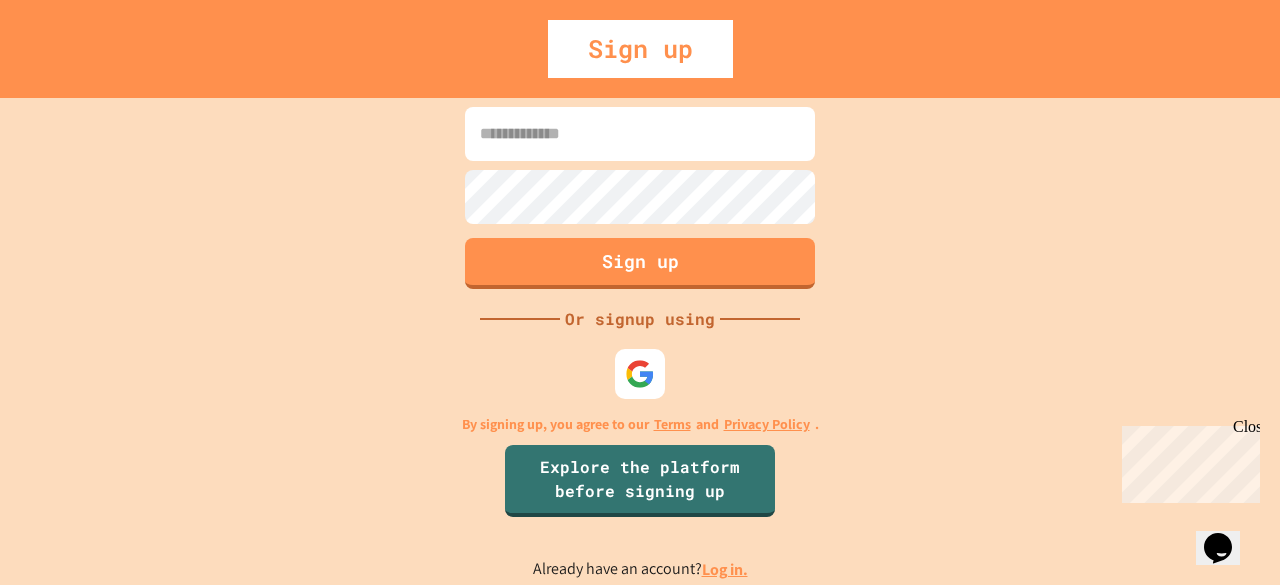 click at bounding box center [640, 134] 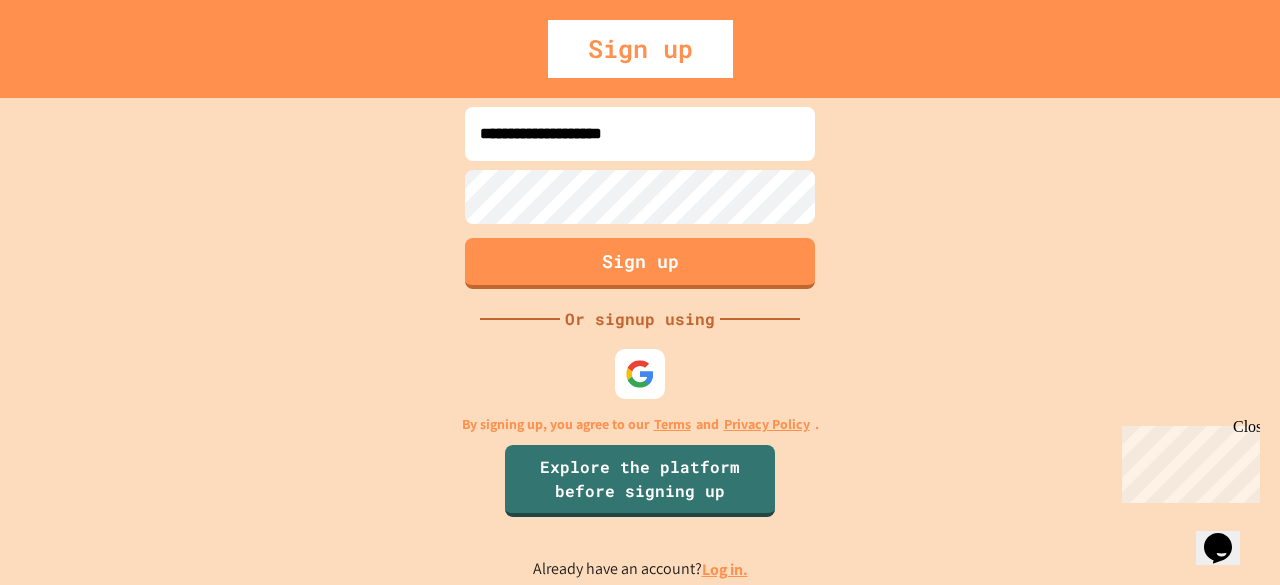 type on "**********" 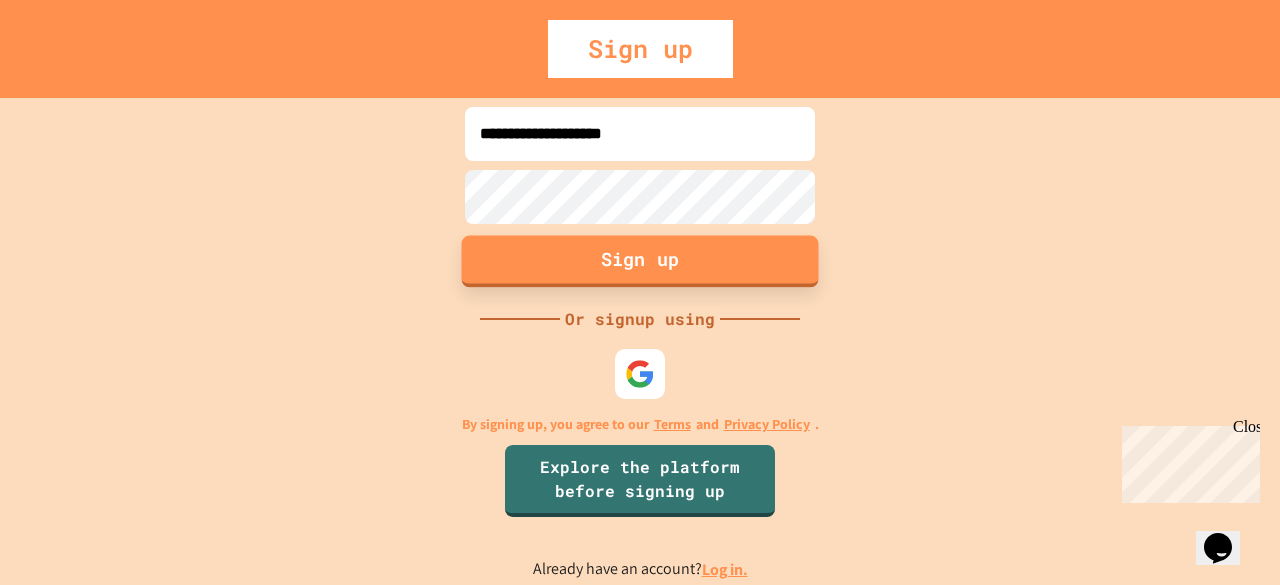 click on "Sign up" at bounding box center [640, 261] 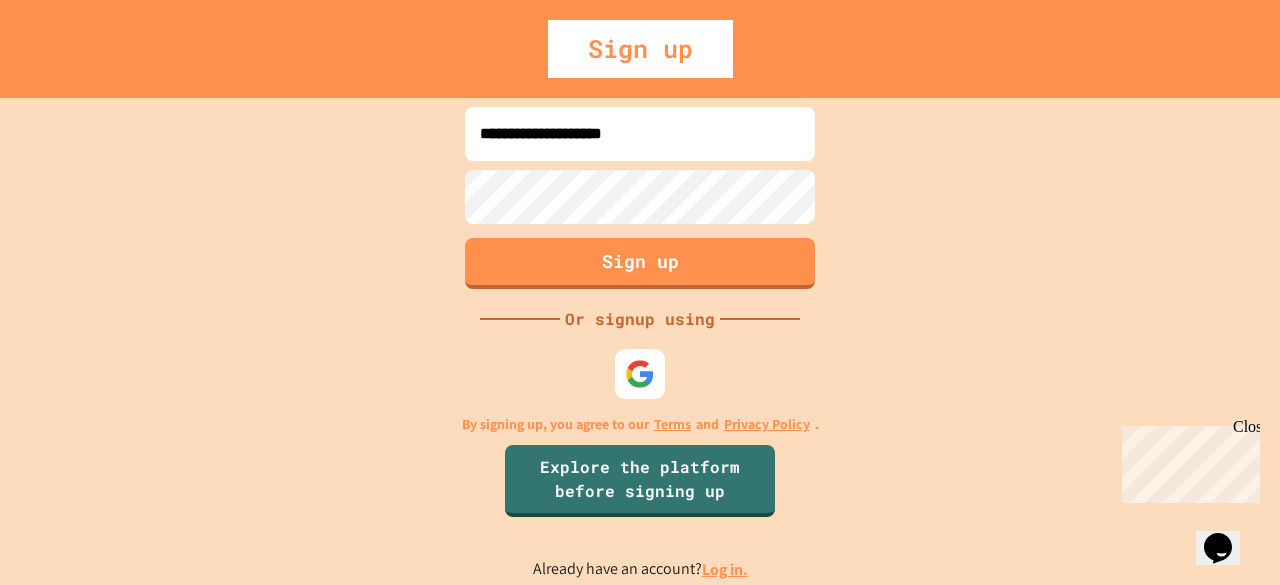 click on "Log in." at bounding box center [725, 569] 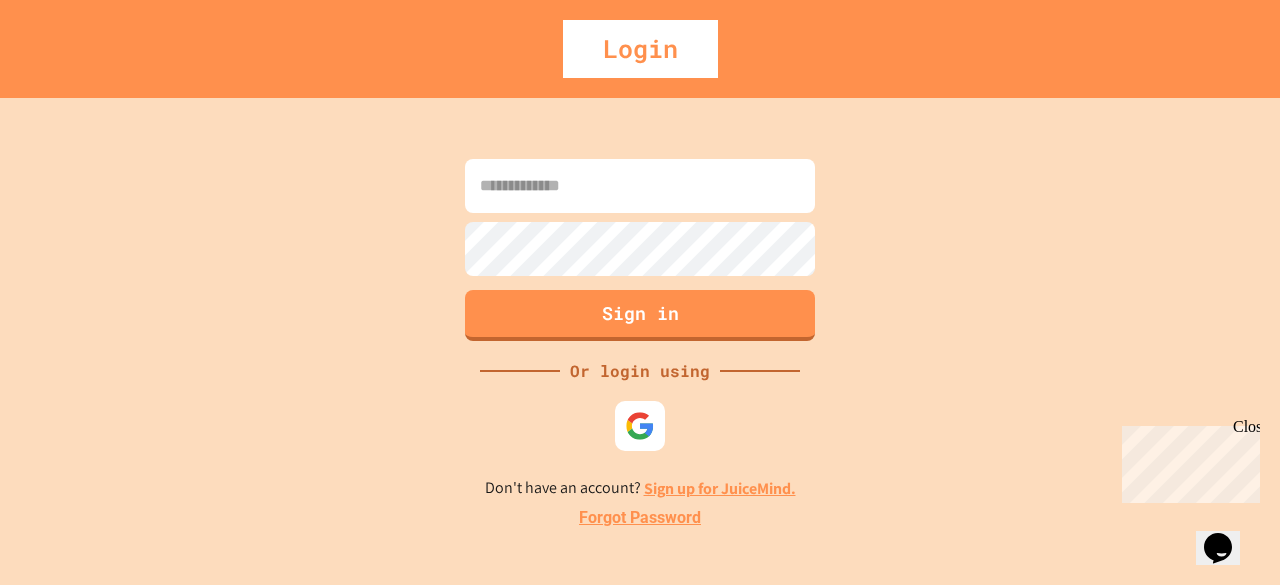 click at bounding box center [640, 186] 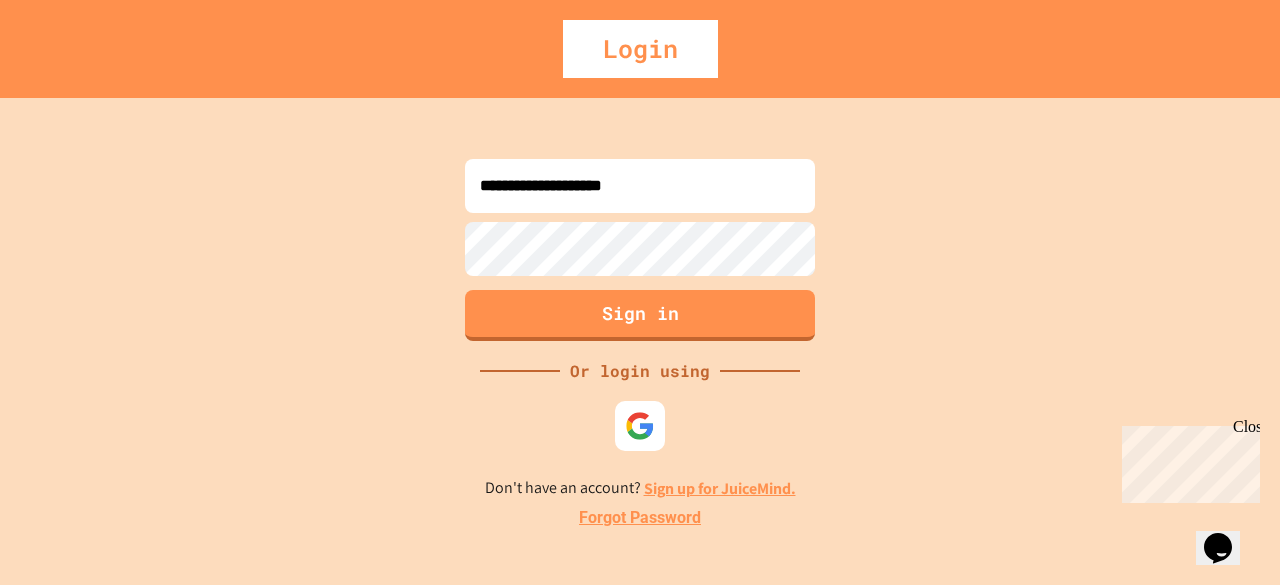 type on "**********" 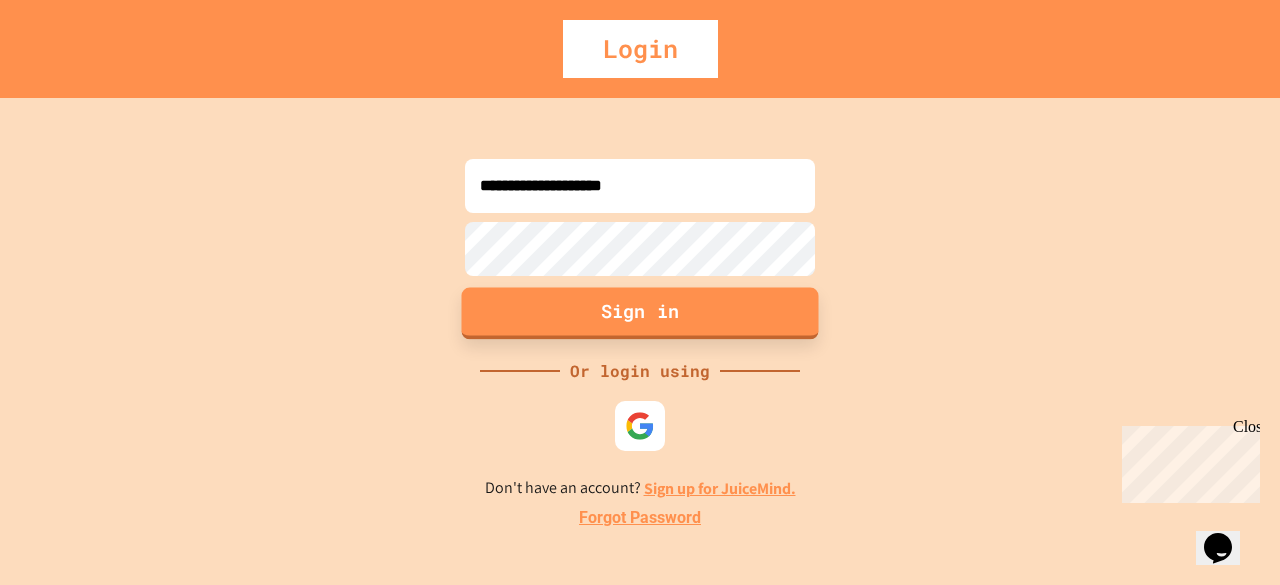 click on "Sign in" at bounding box center [640, 313] 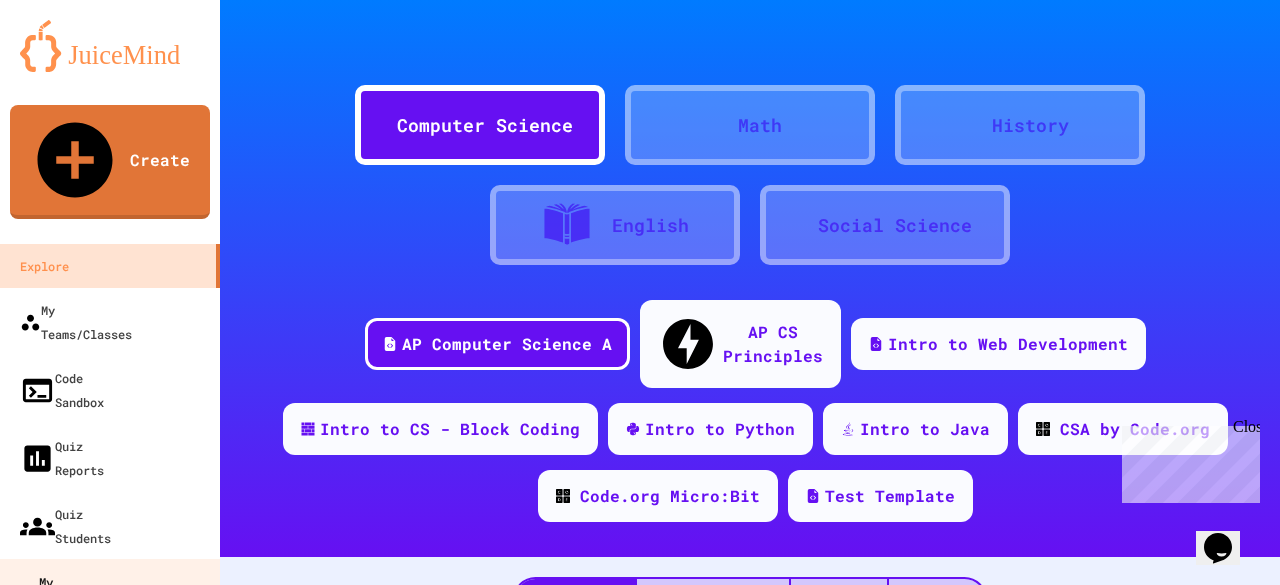 click on "My Quizzes" at bounding box center (53, 593) 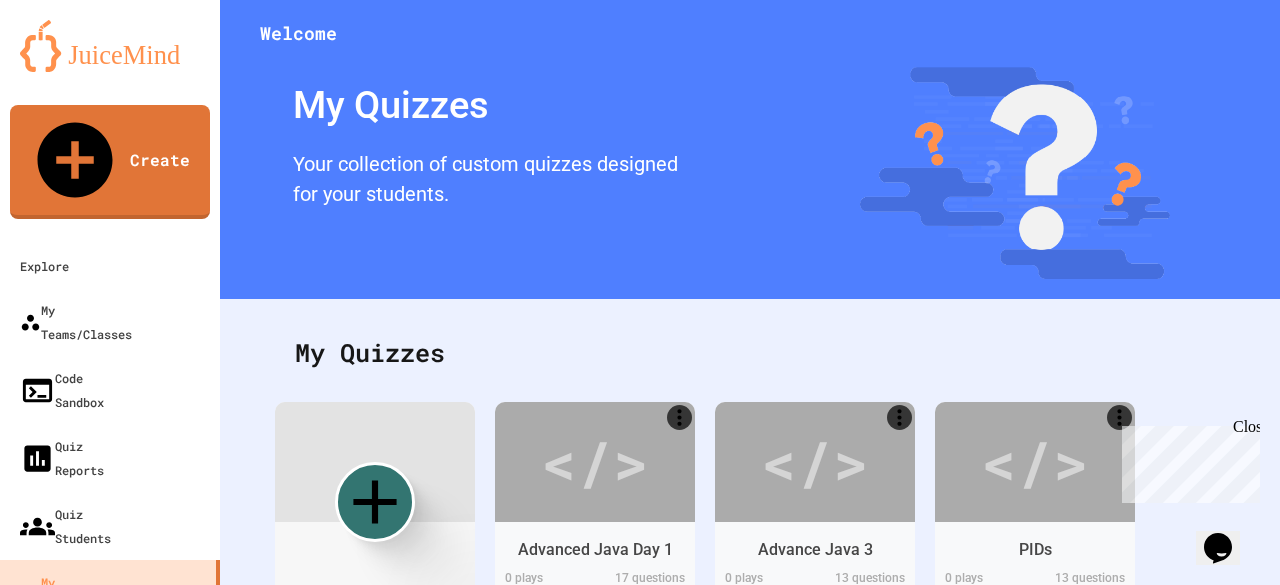 scroll, scrollTop: 498, scrollLeft: 0, axis: vertical 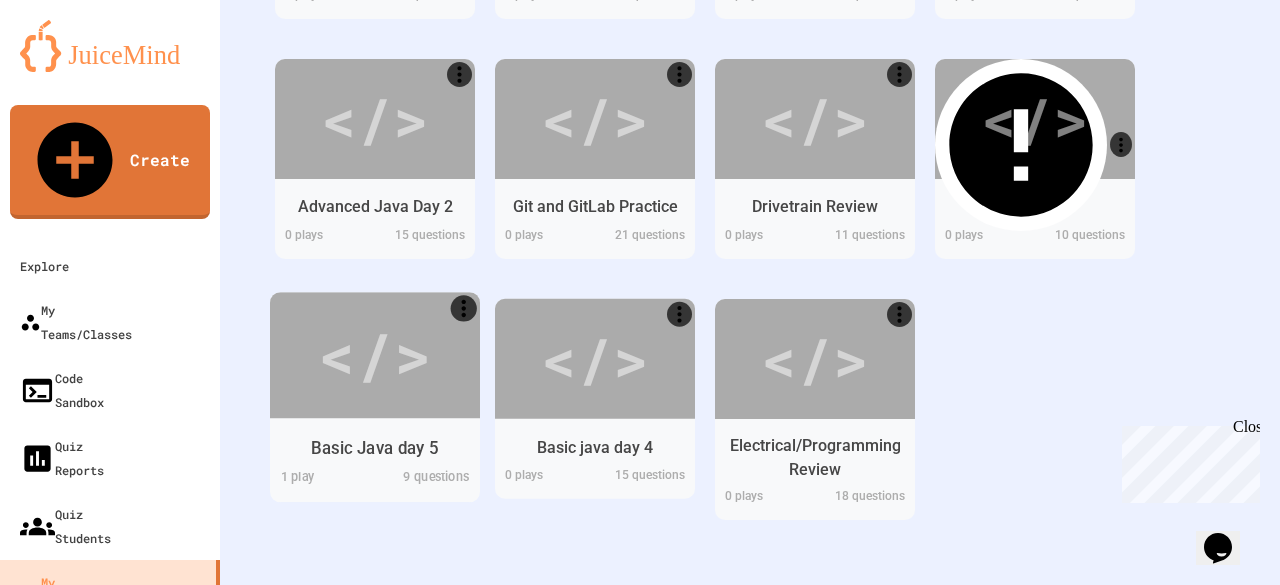 click on "</>" at bounding box center [374, 354] 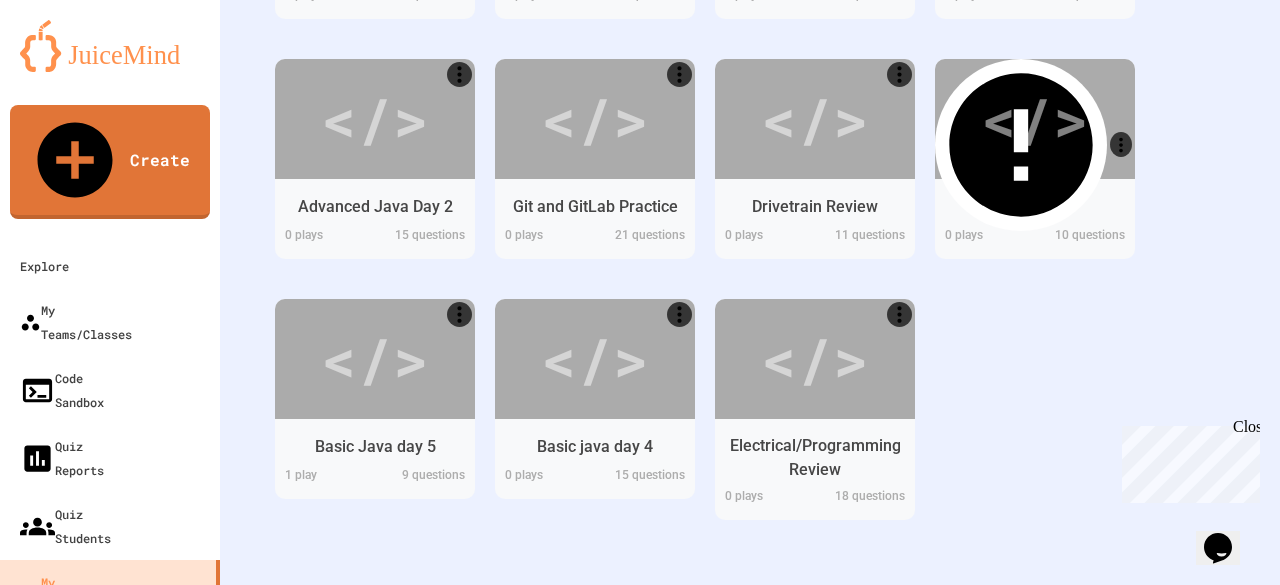click 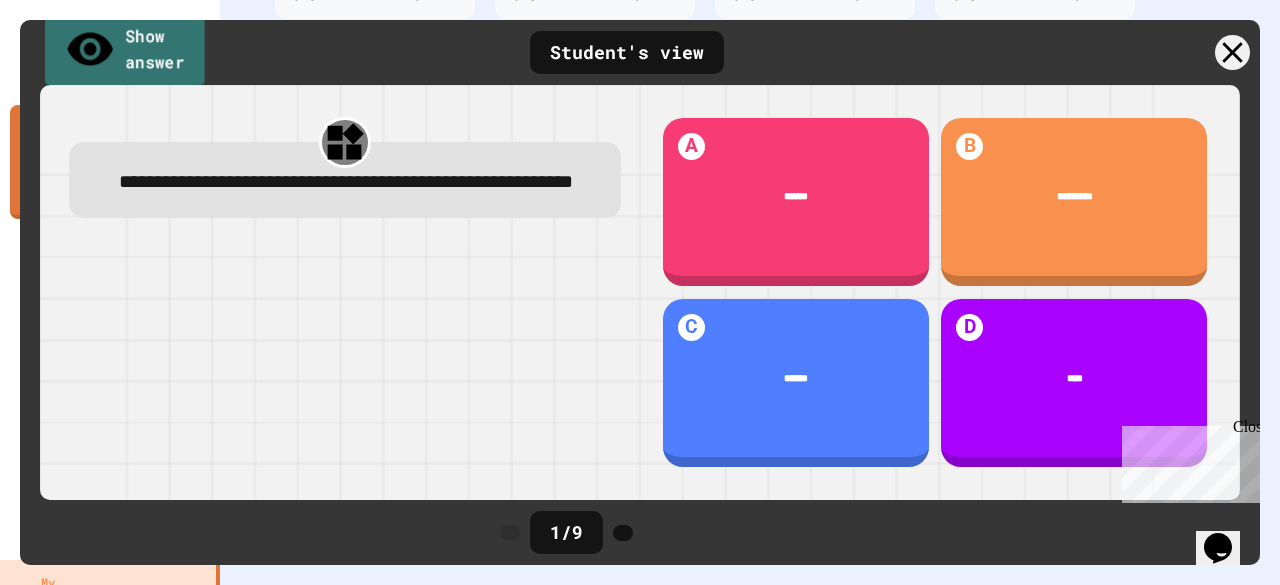 click on "Show answer" at bounding box center (124, 51) 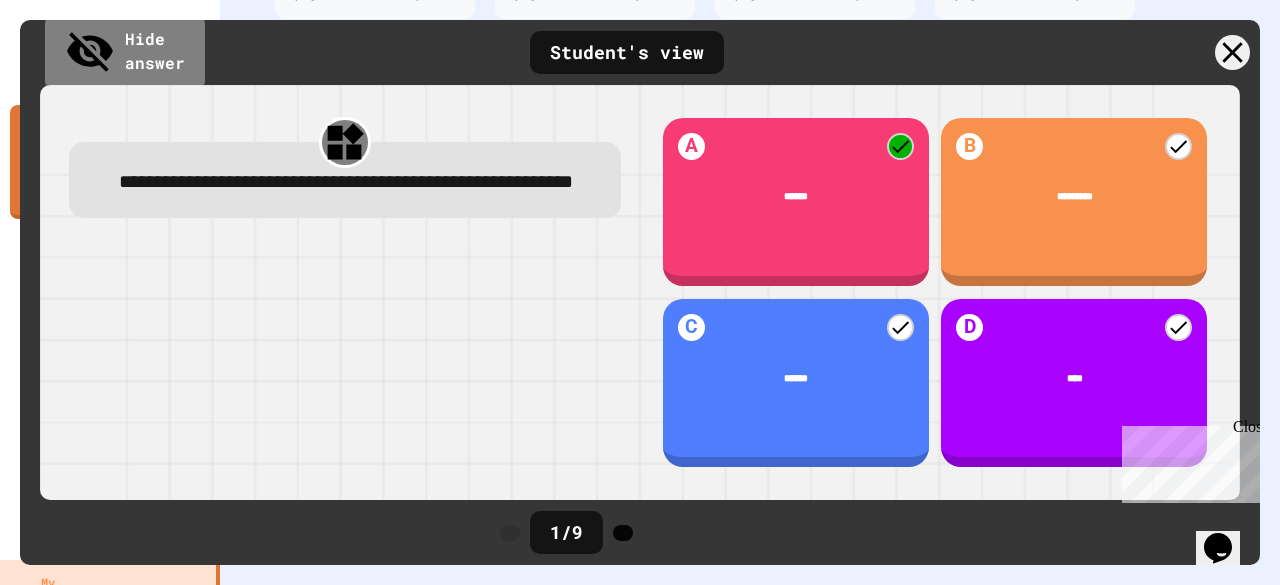 click 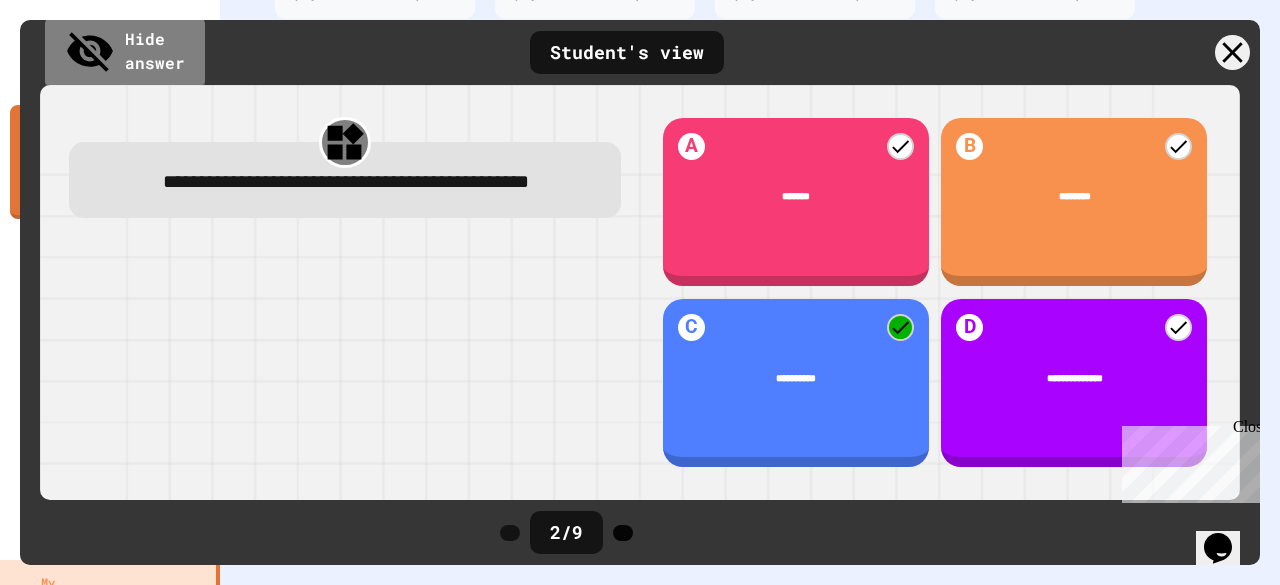 click 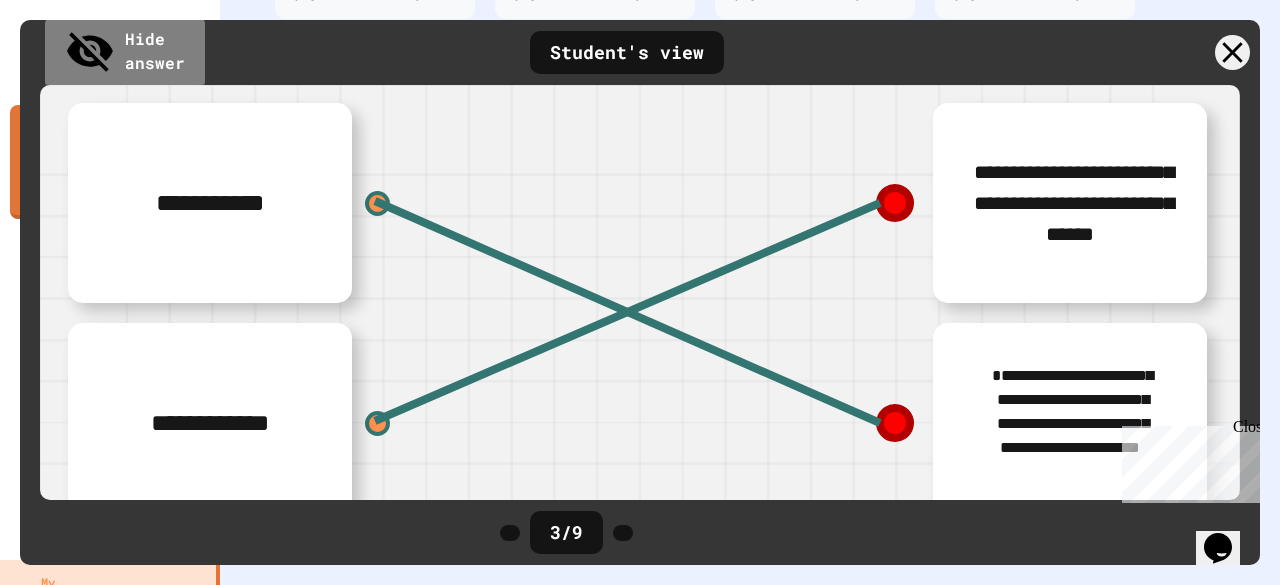 scroll, scrollTop: 132, scrollLeft: 0, axis: vertical 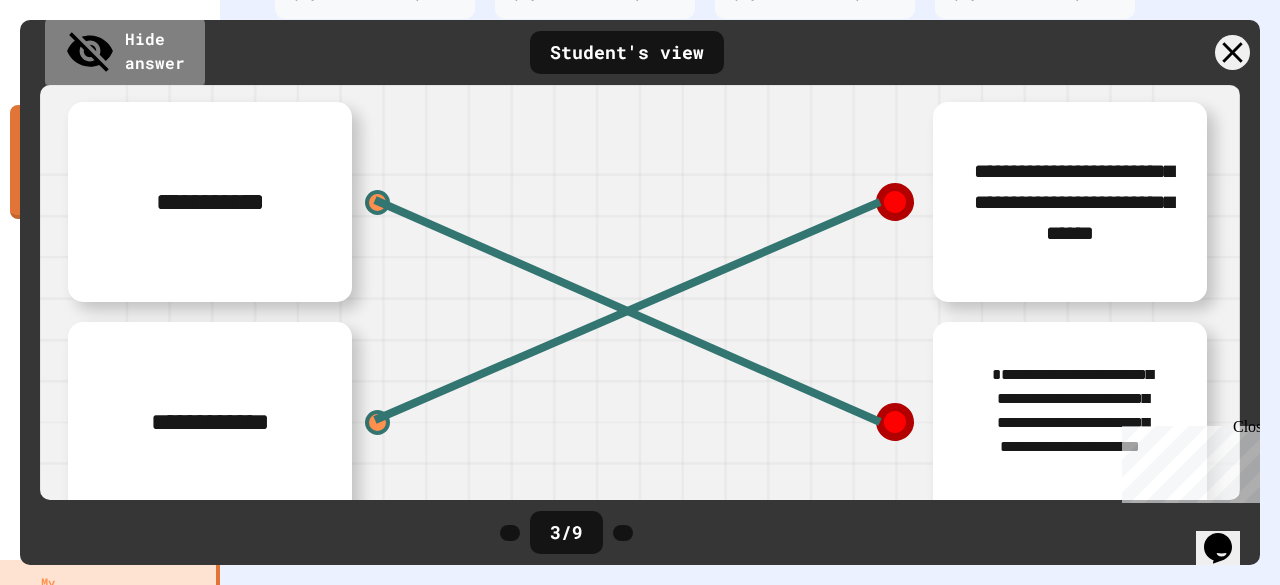 drag, startPoint x: 1176, startPoint y: 203, endPoint x: 1175, endPoint y: 241, distance: 38.013157 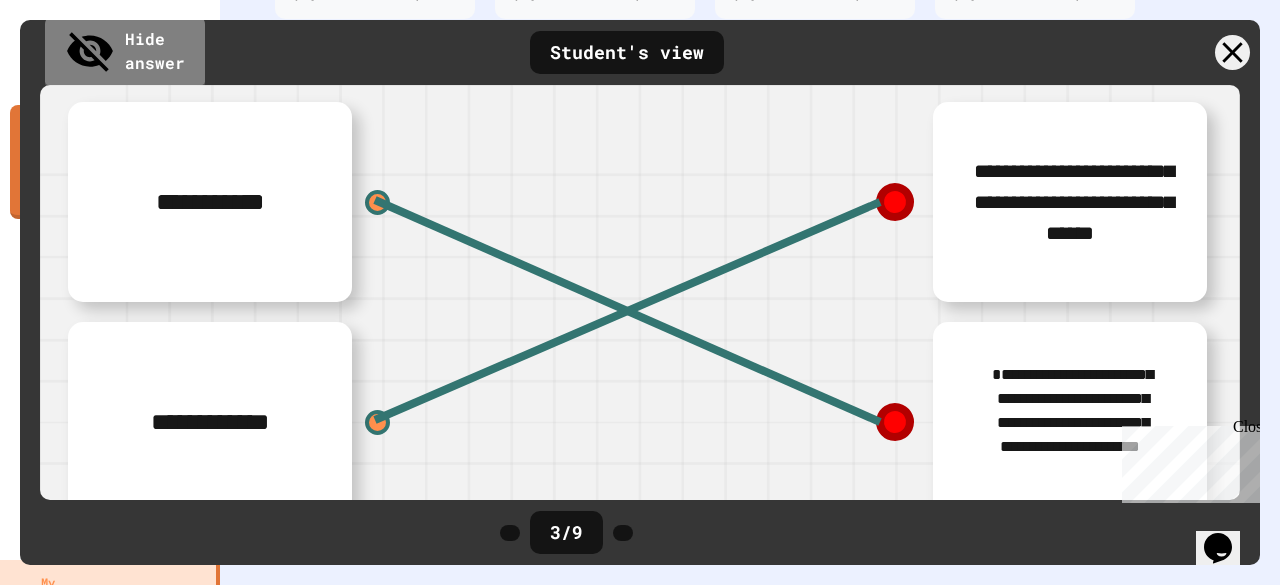 drag, startPoint x: 1171, startPoint y: 219, endPoint x: 1176, endPoint y: 231, distance: 13 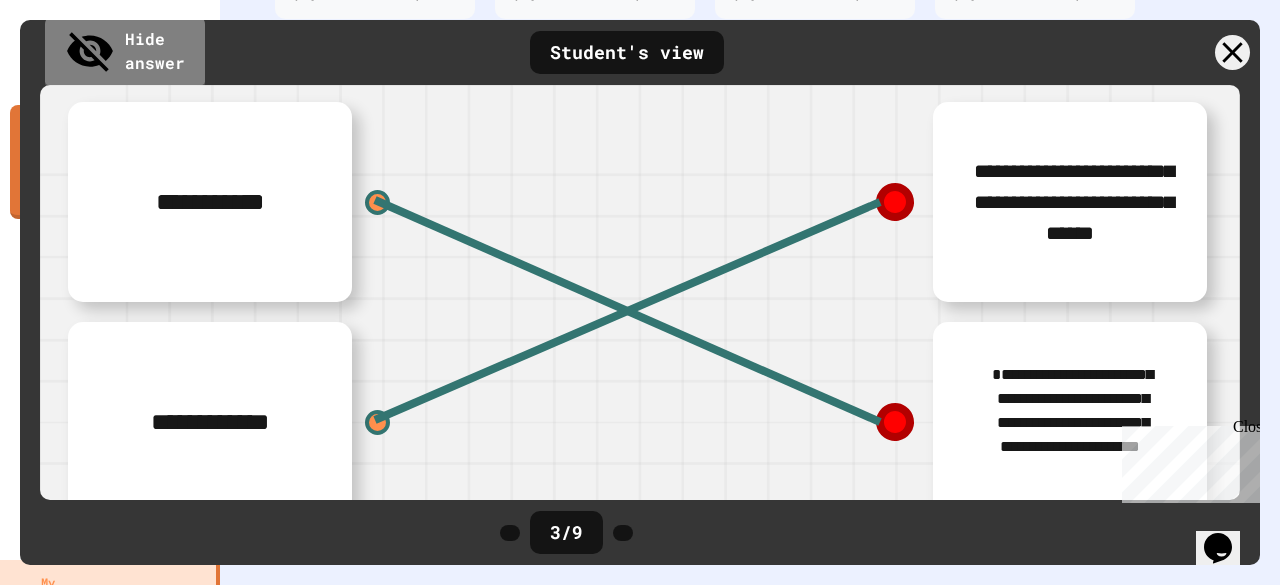drag, startPoint x: 1164, startPoint y: 220, endPoint x: 1173, endPoint y: 281, distance: 61.66036 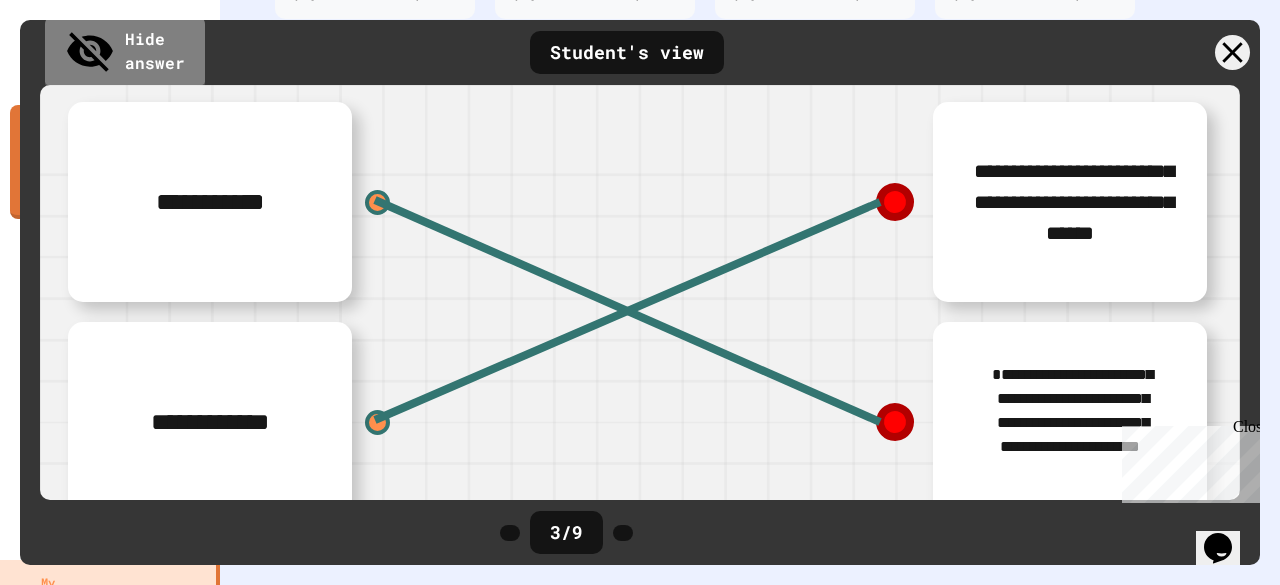 drag, startPoint x: 1167, startPoint y: 227, endPoint x: 1166, endPoint y: 276, distance: 49.010204 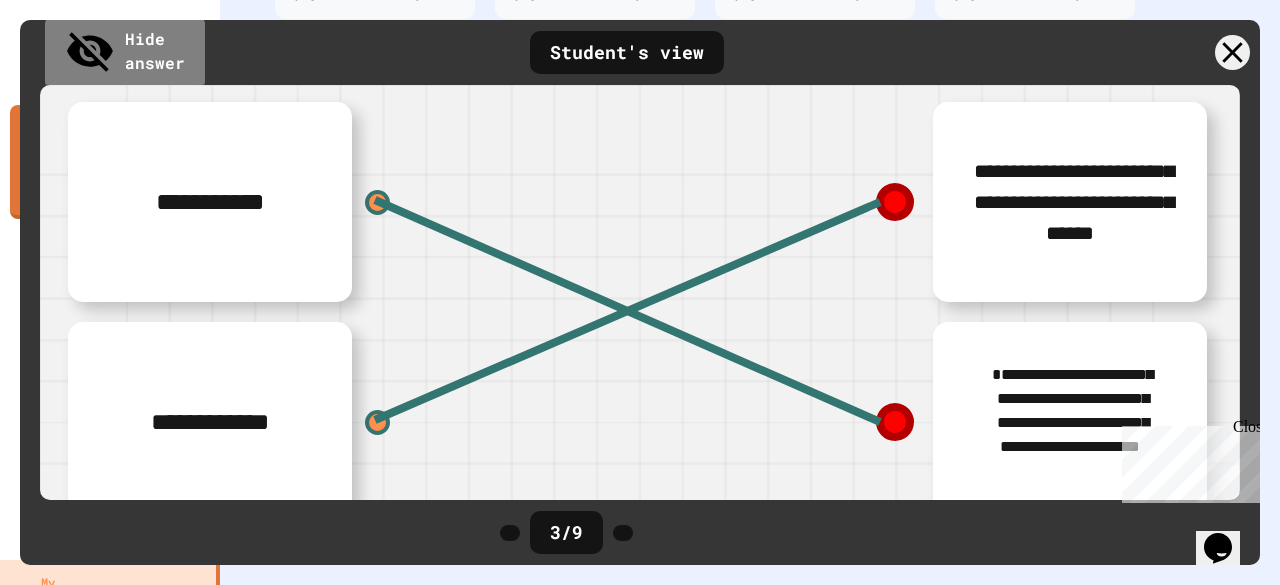 click on "**********" at bounding box center [935, 202] 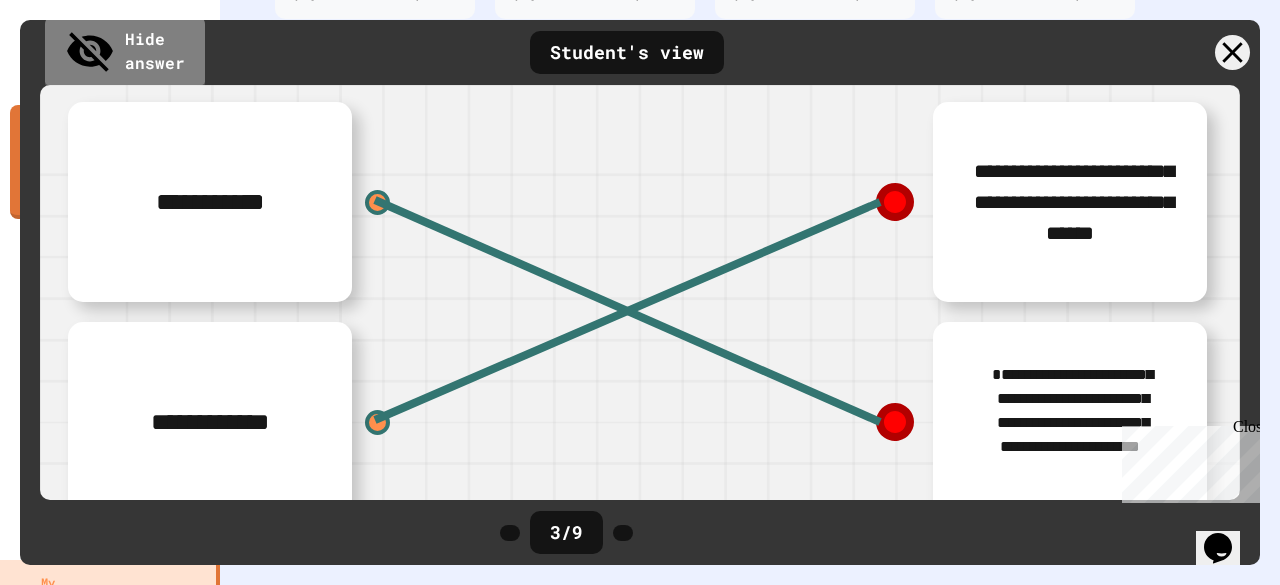 click on "**********" at bounding box center (935, 202) 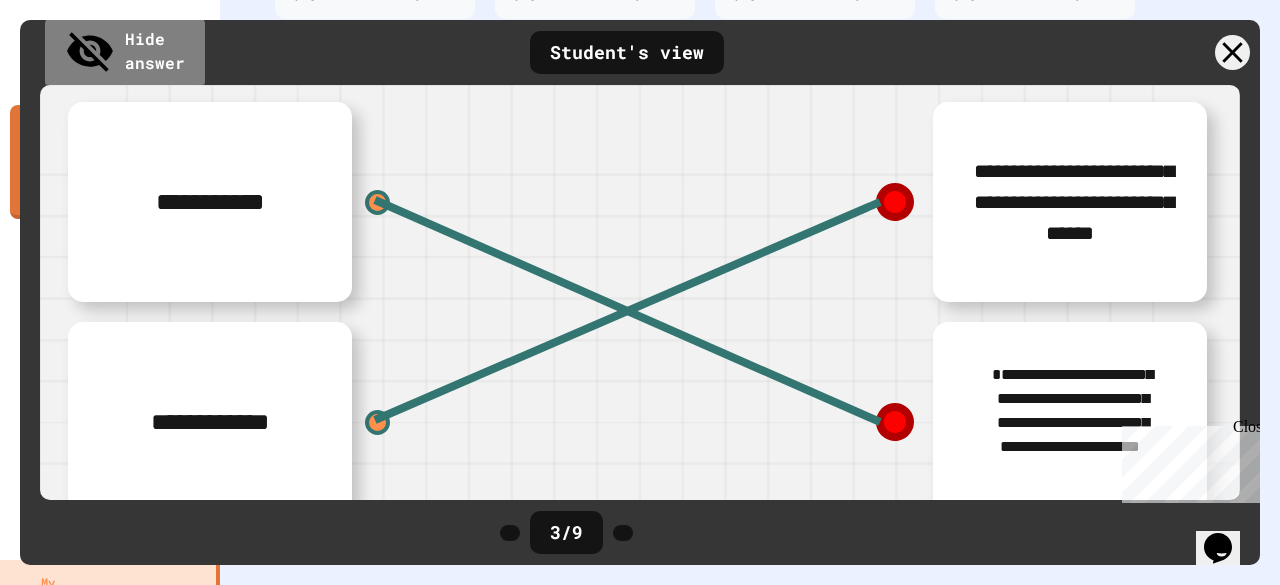 click on "**********" at bounding box center (935, 202) 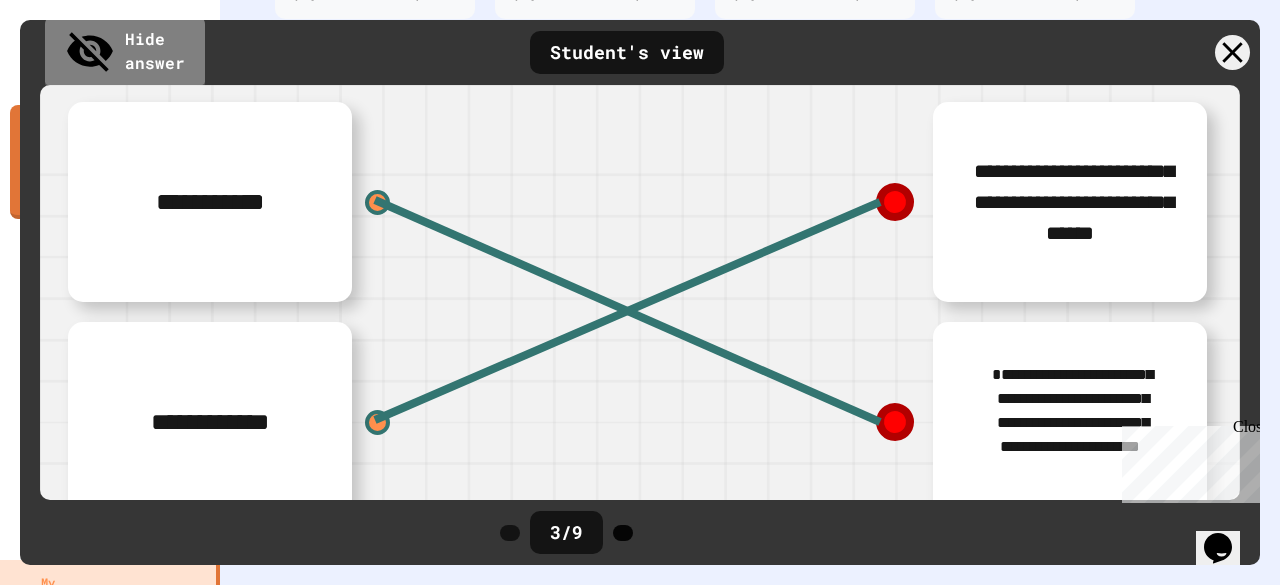 click at bounding box center [623, 533] 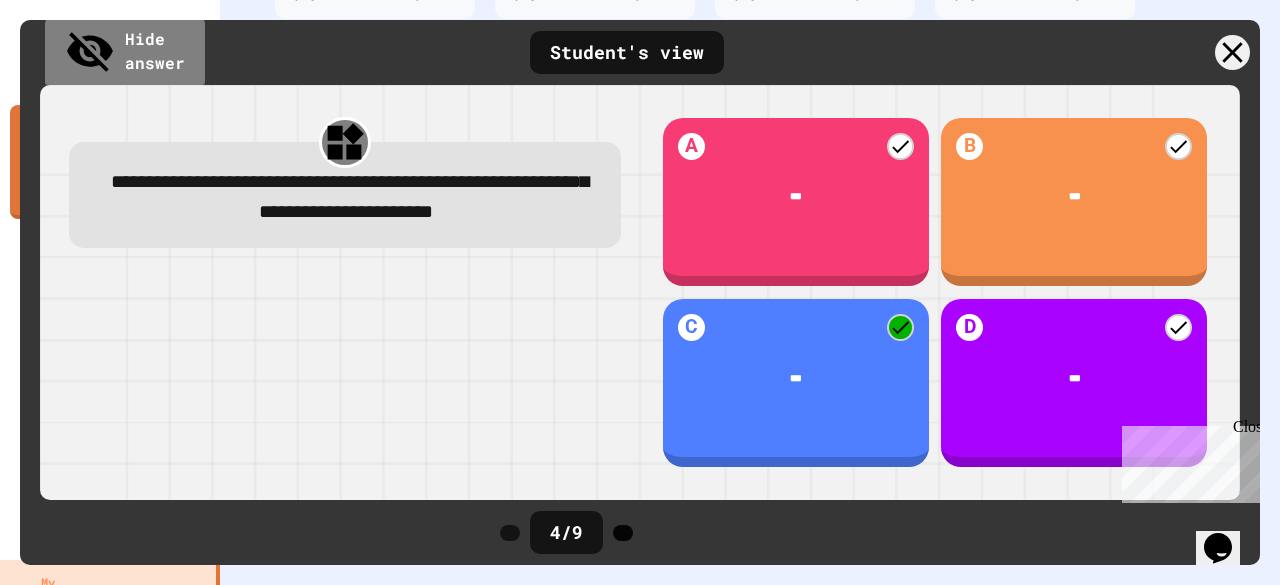 click 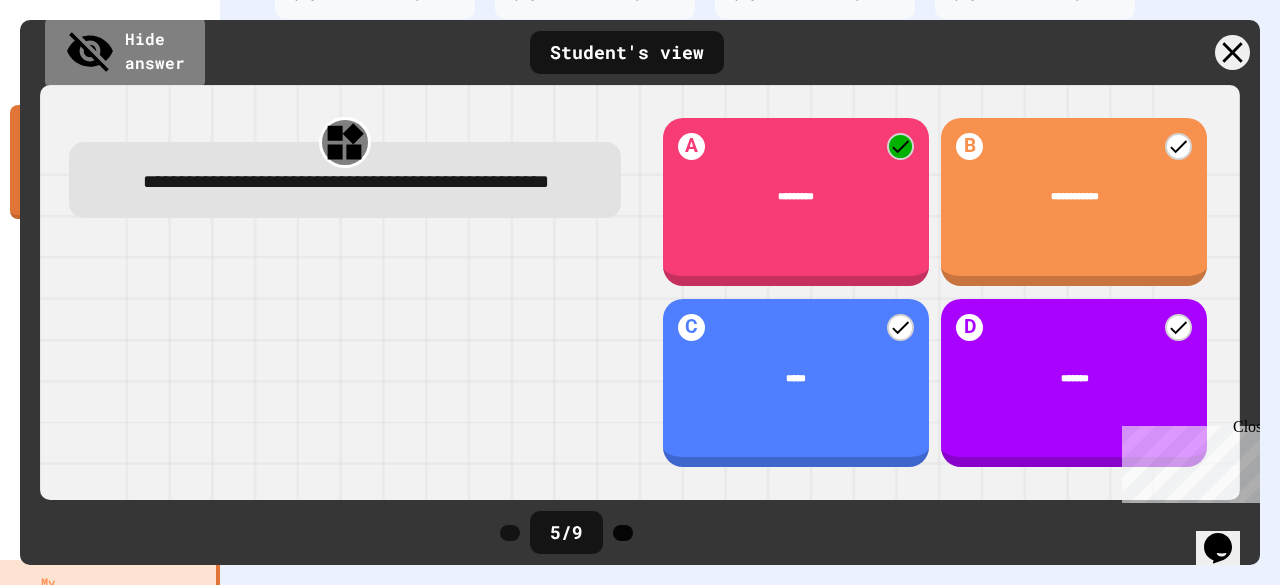 click 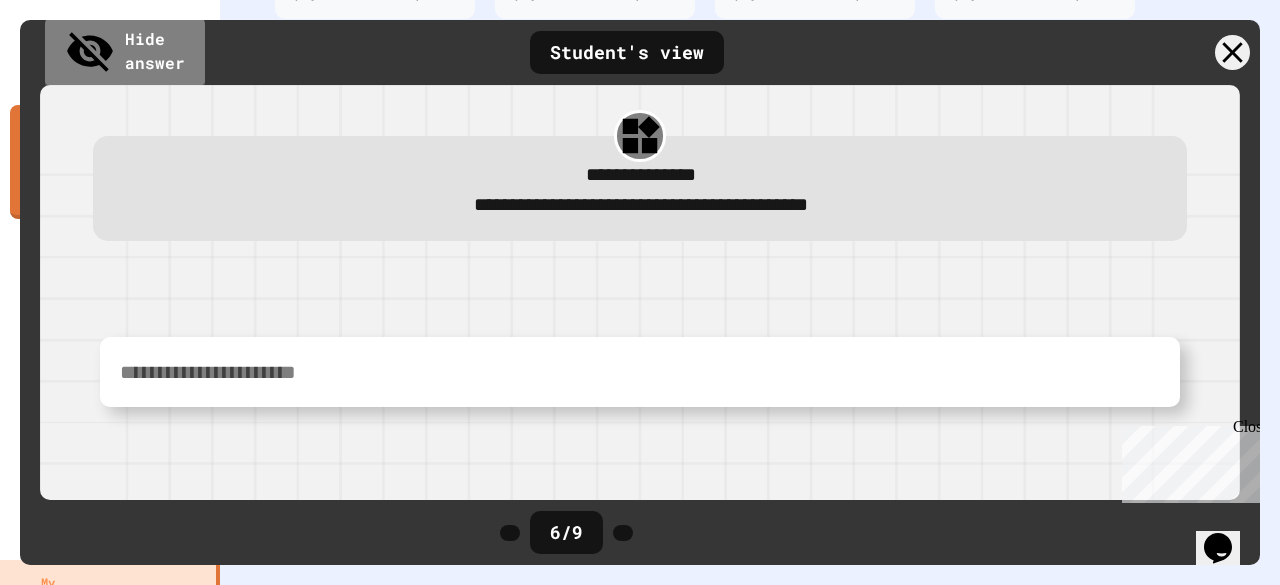 click 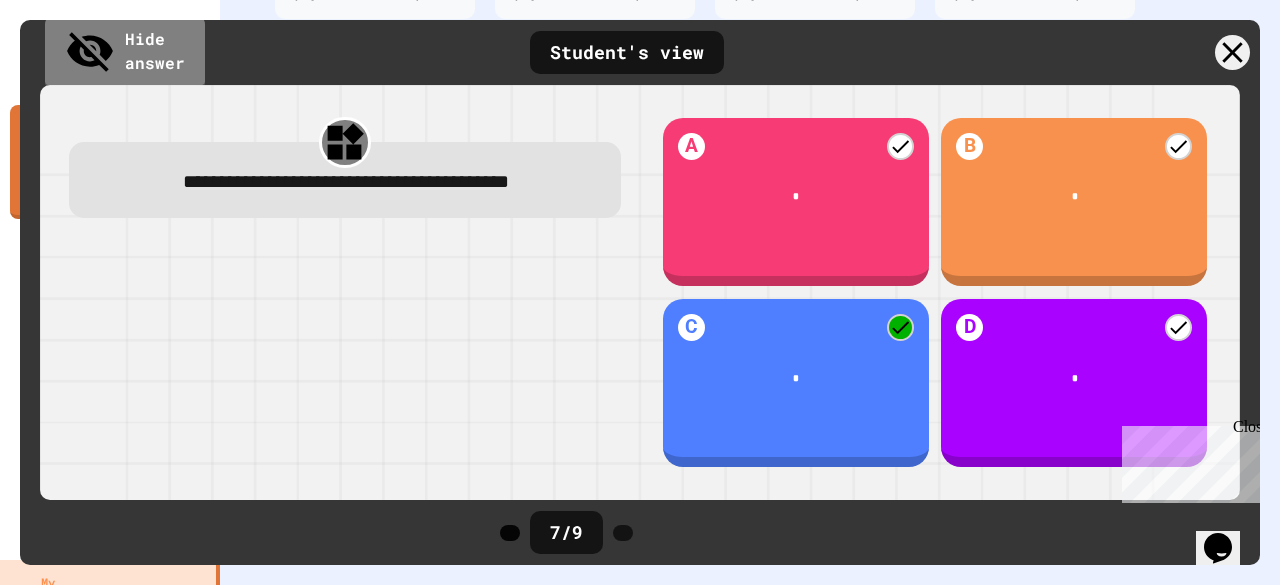 click 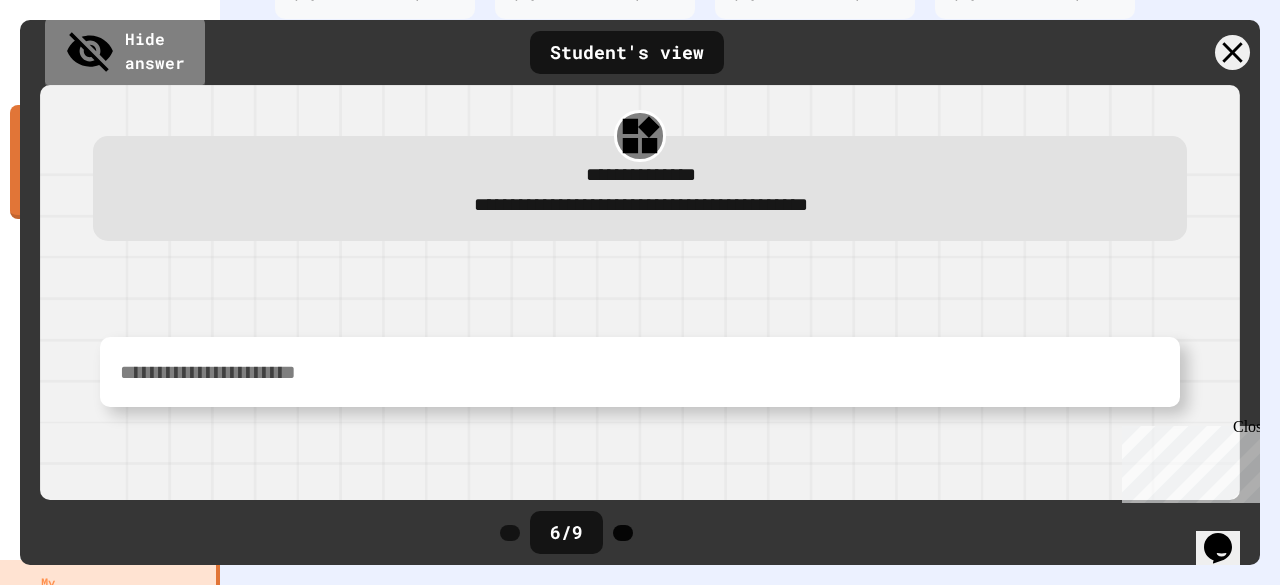 click 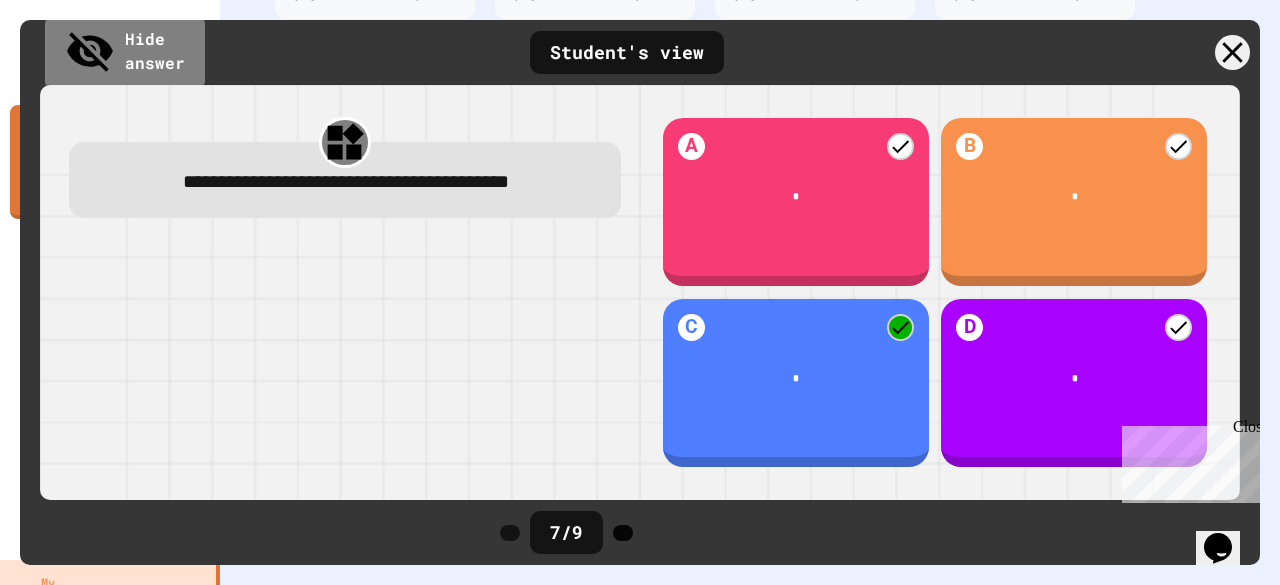 click 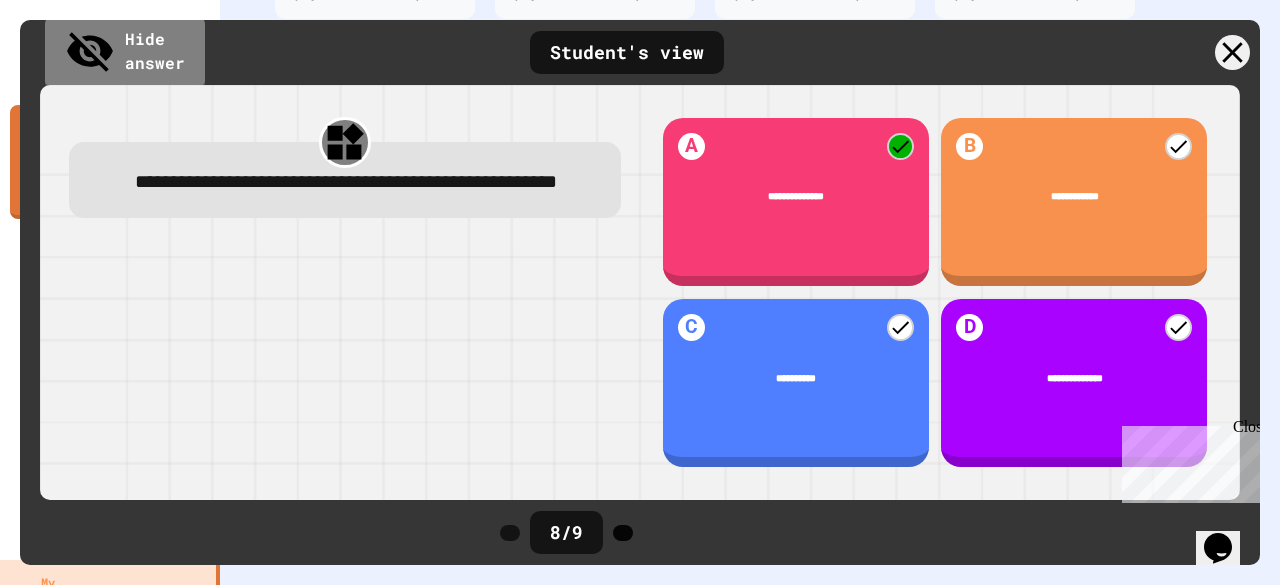 click 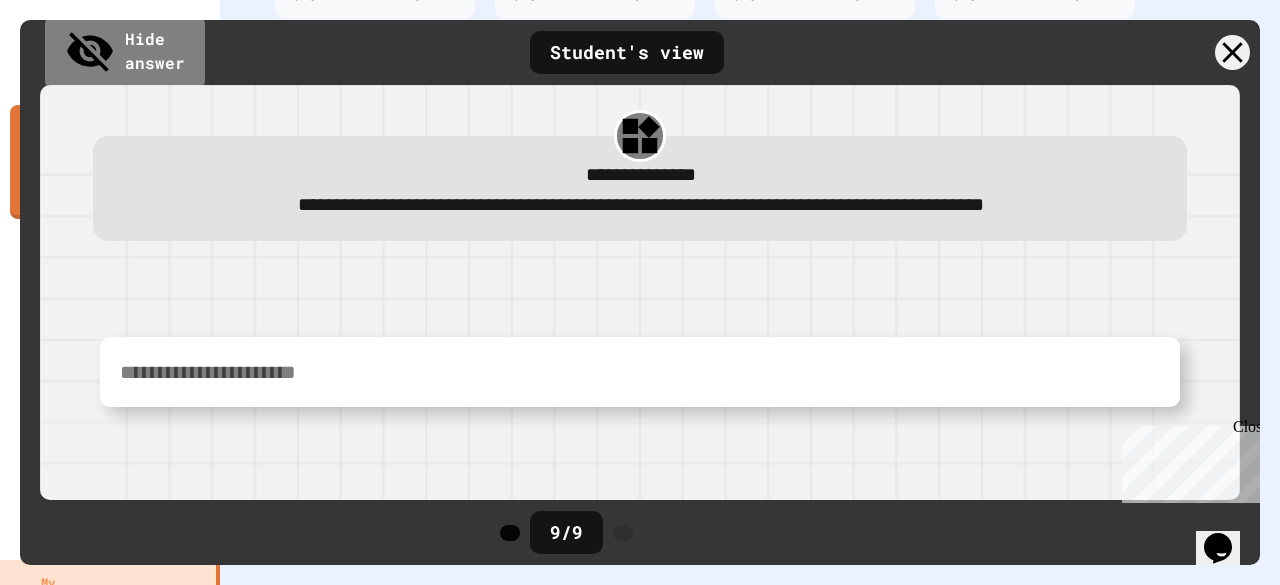 click at bounding box center [510, 533] 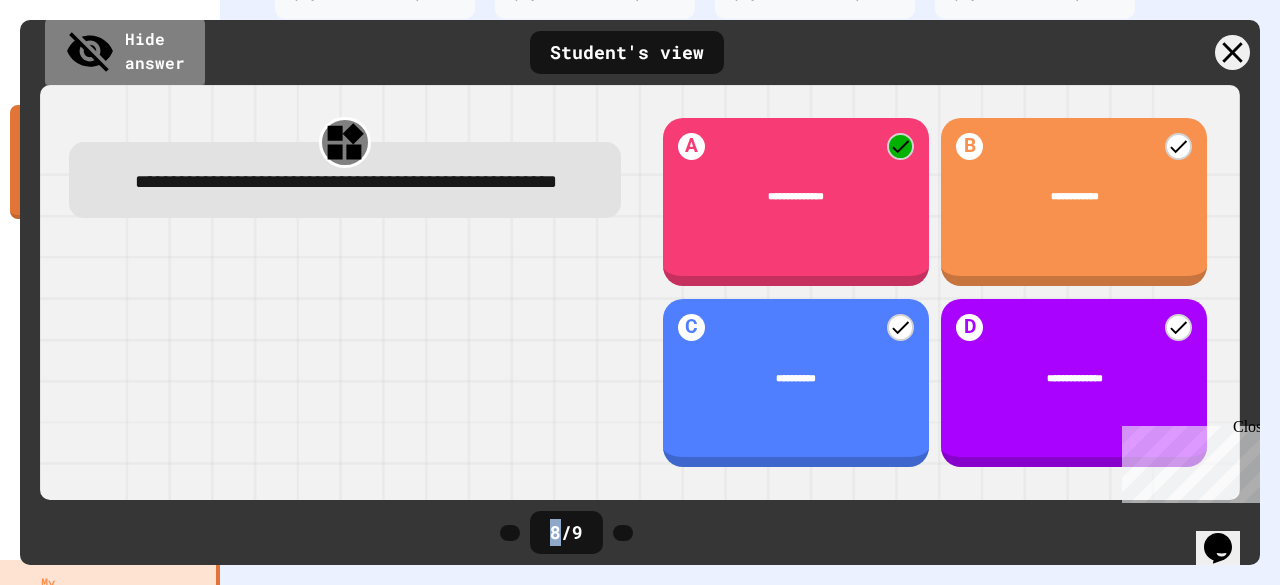 click at bounding box center [510, 533] 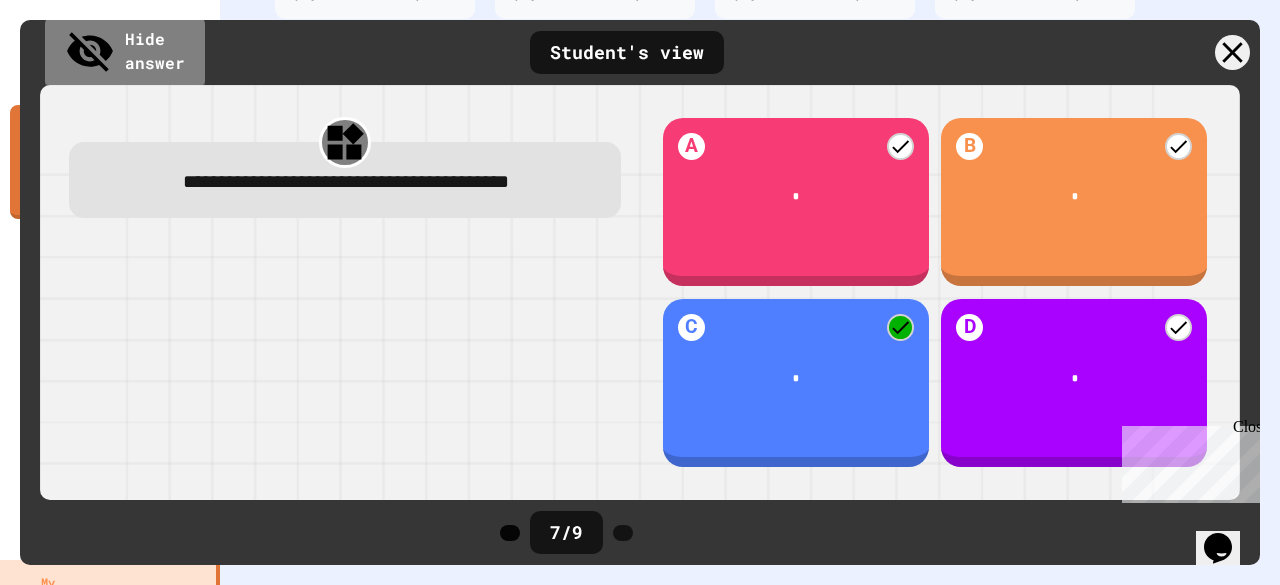 click 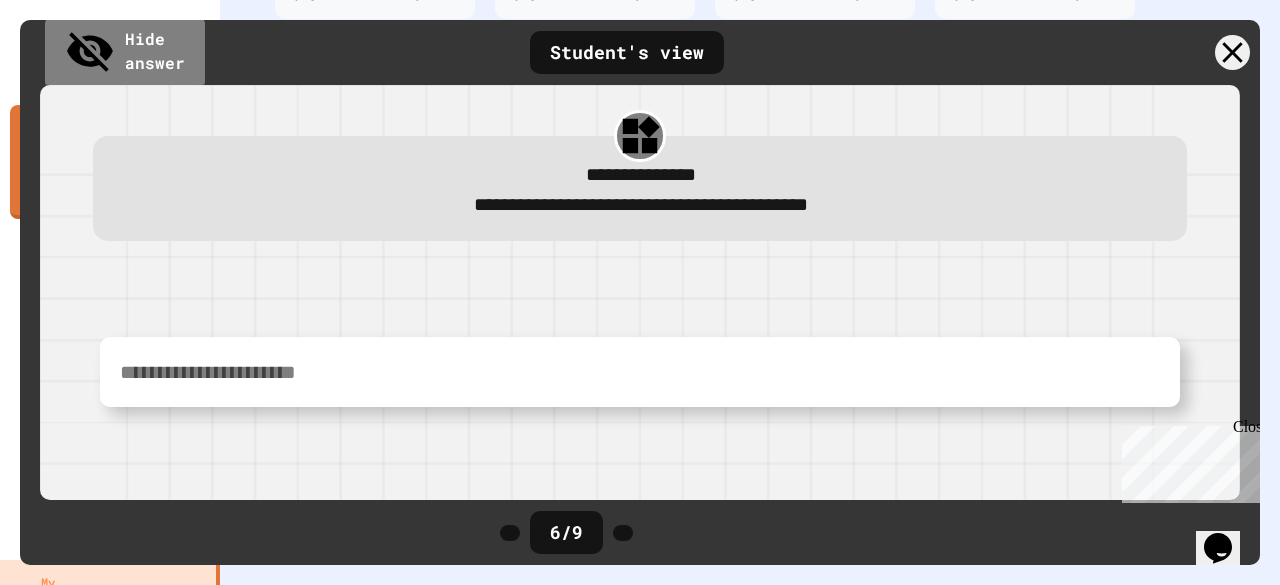 click 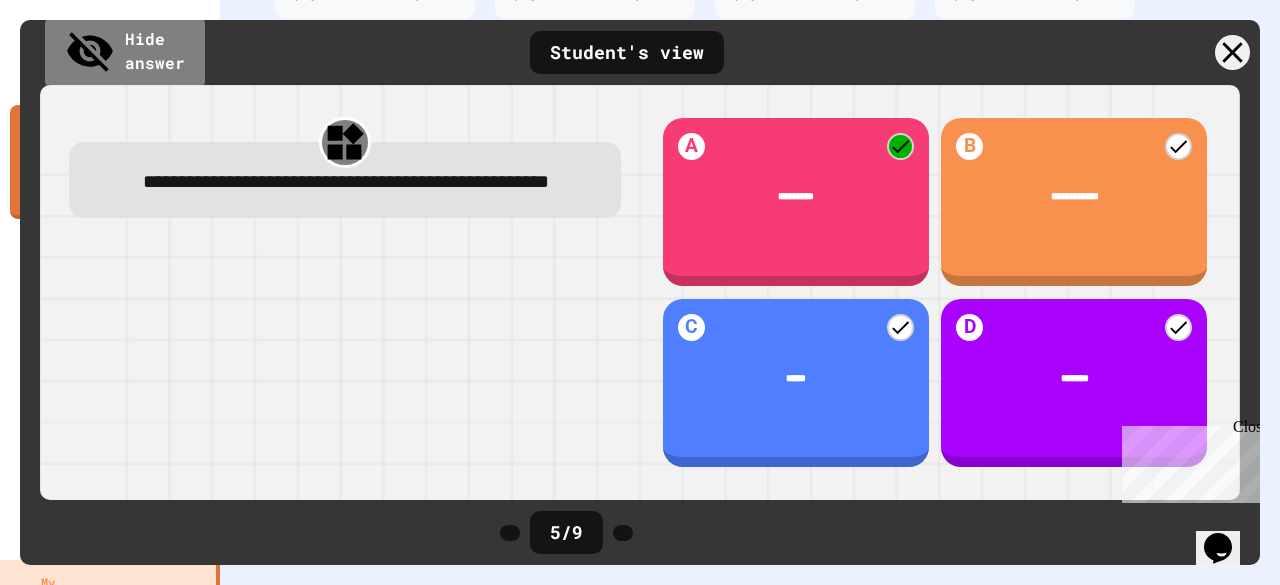 click 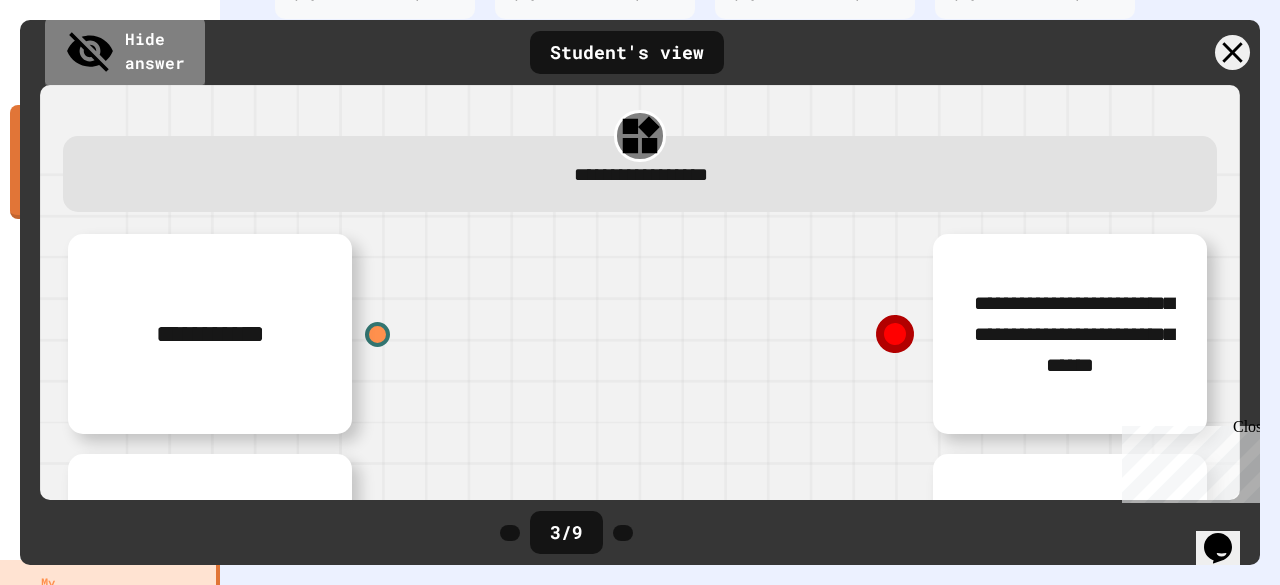 click 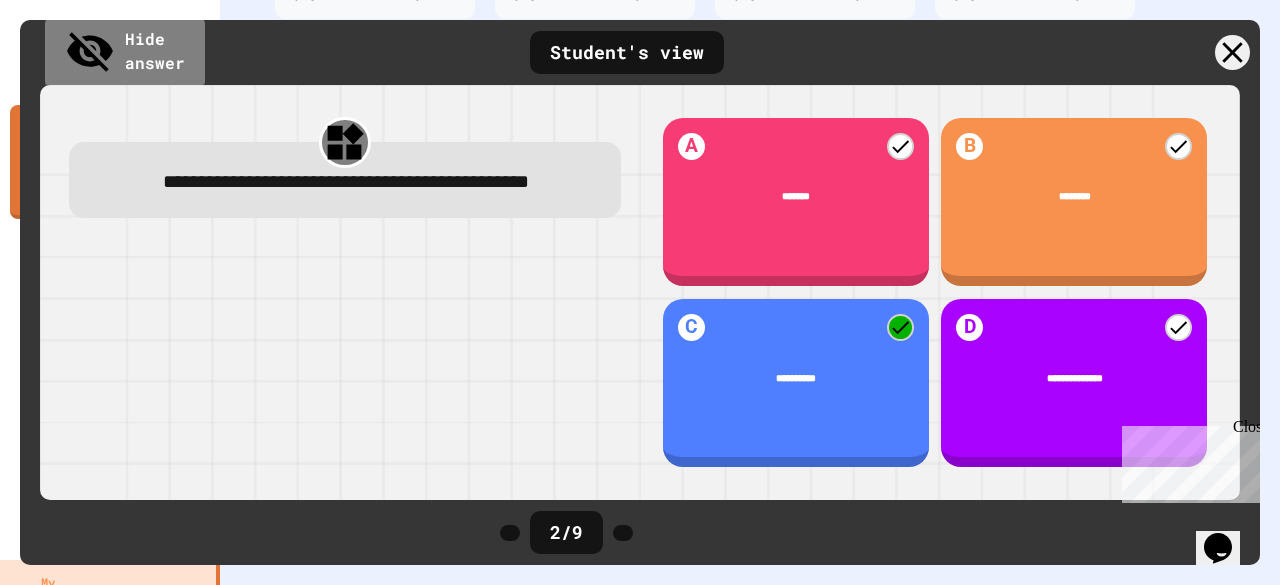 click 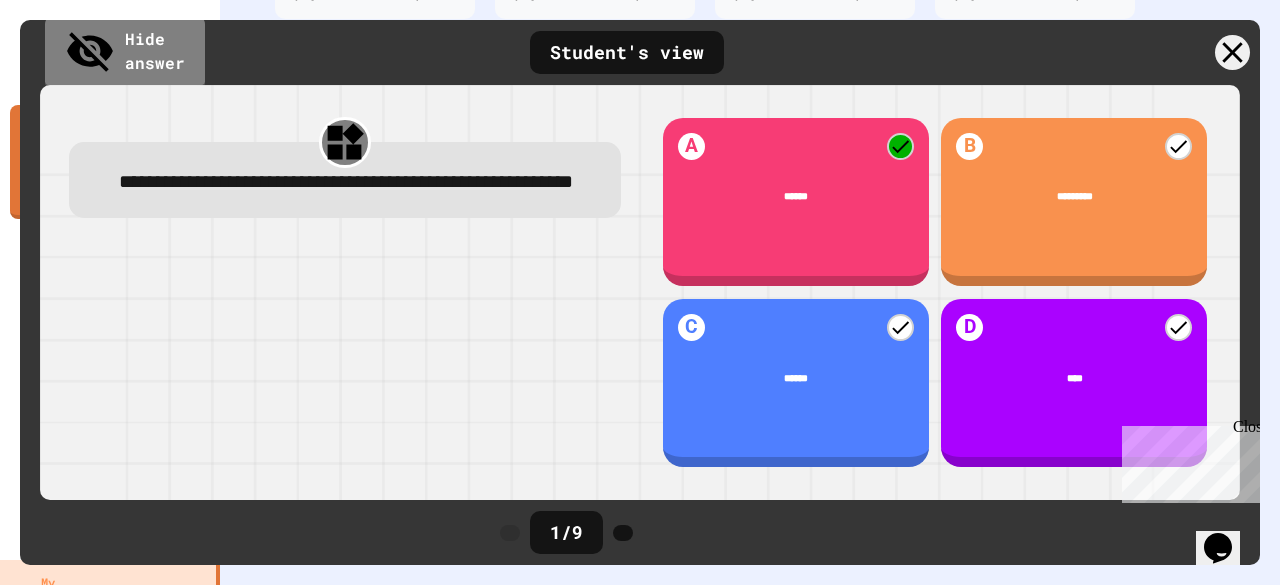 click 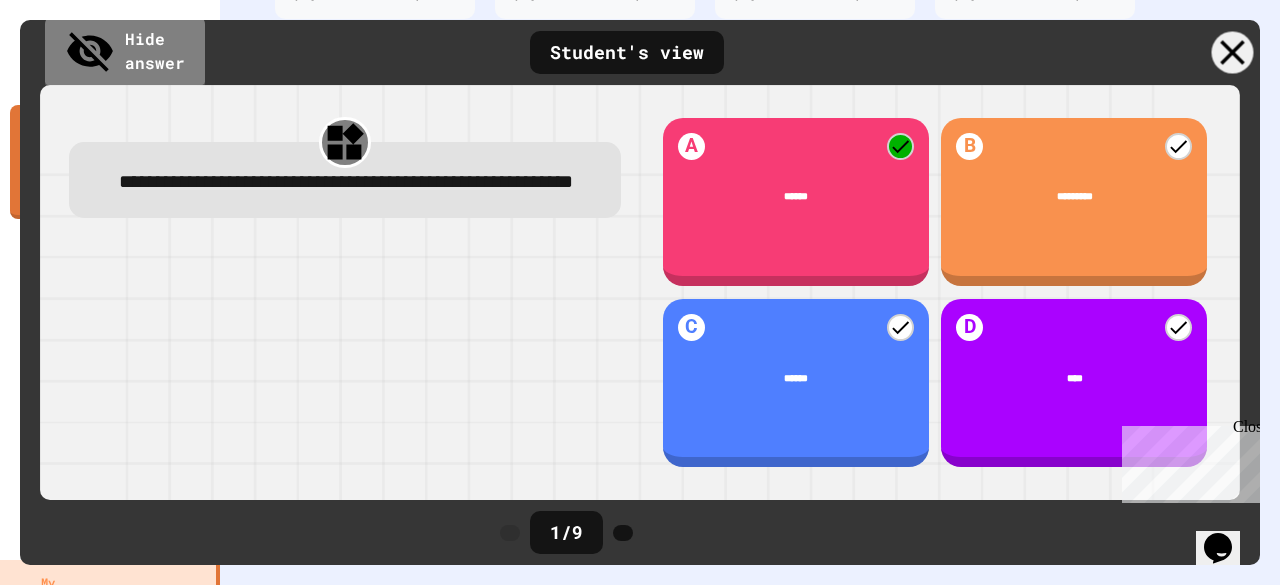 click at bounding box center [1233, 53] 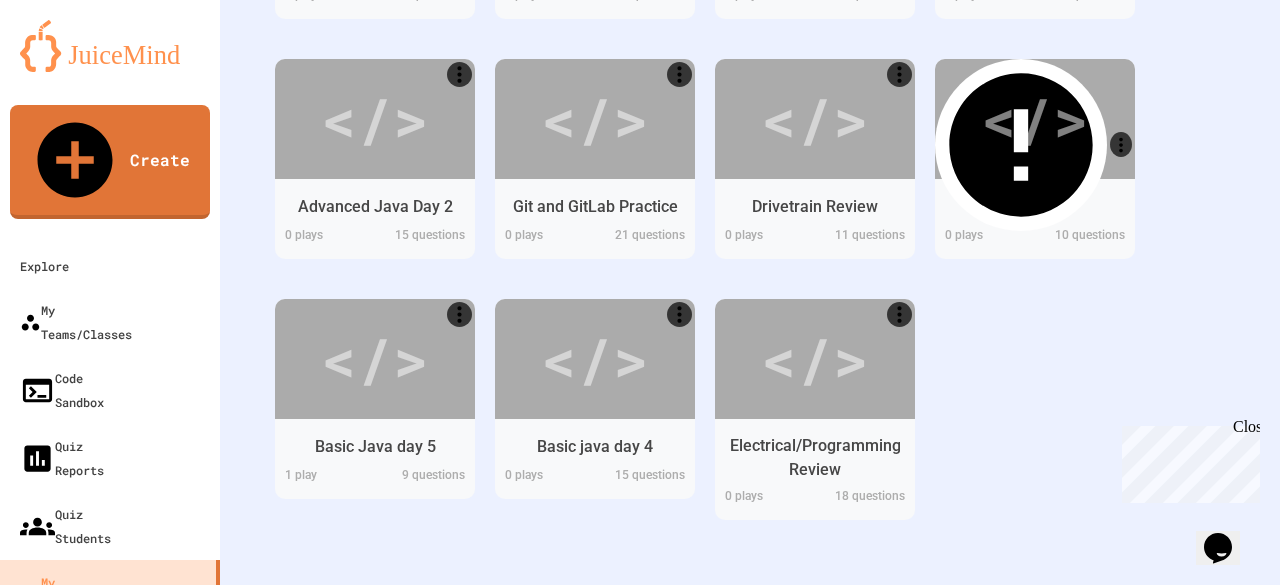 click on "Edit" at bounding box center [562, 715] 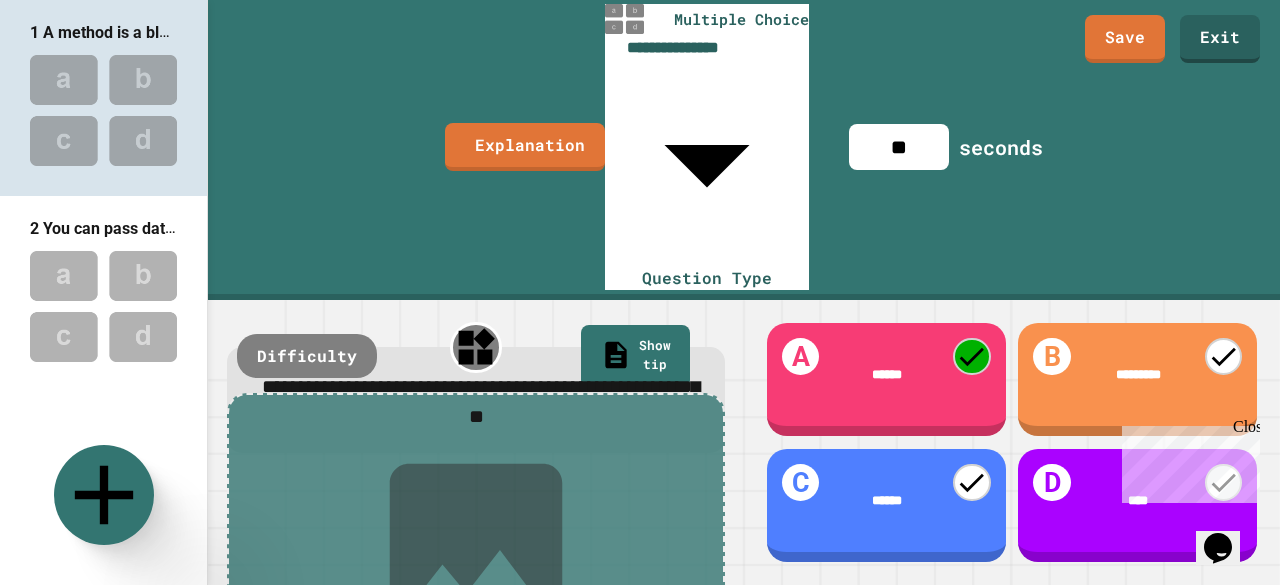 scroll, scrollTop: 374, scrollLeft: 0, axis: vertical 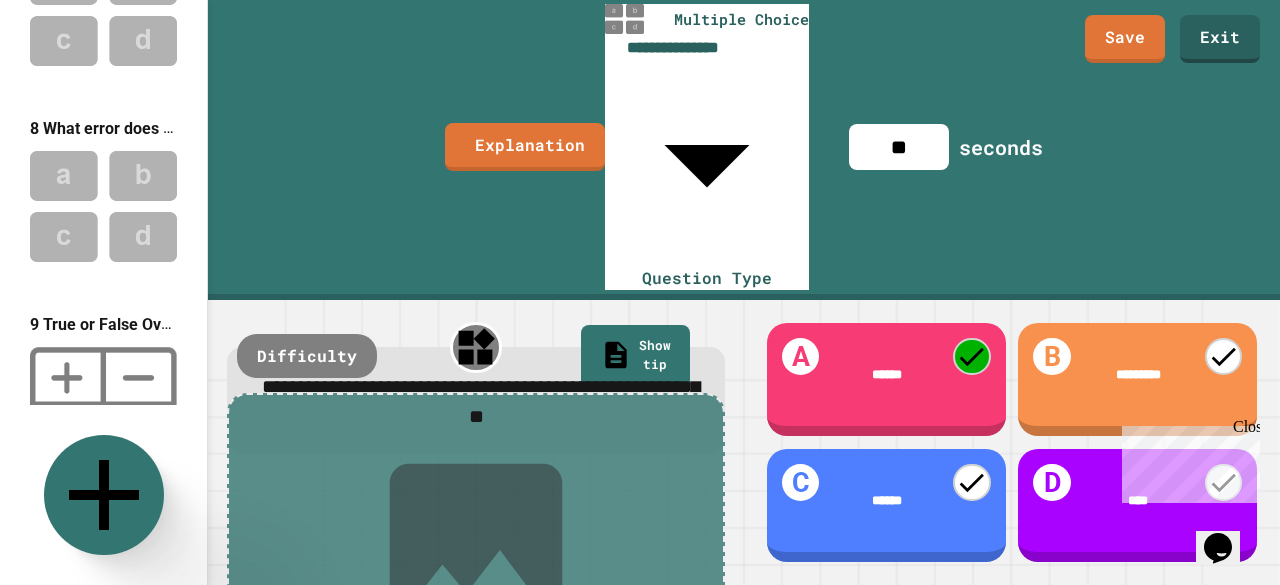 click 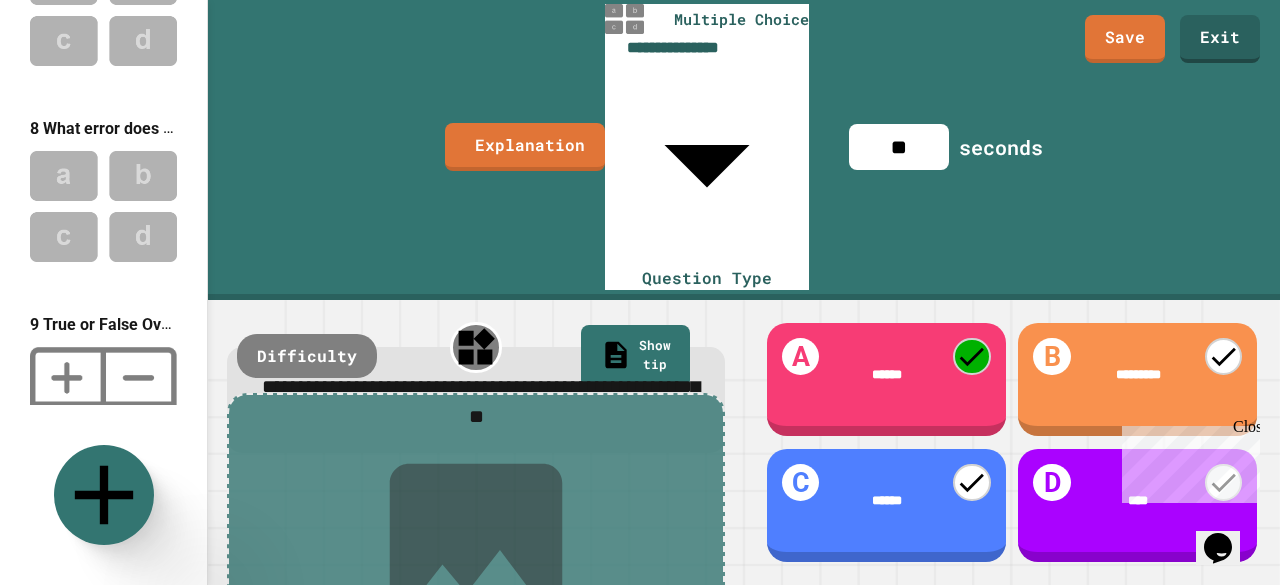 click on "Multiple Choice" at bounding box center [274, 818] 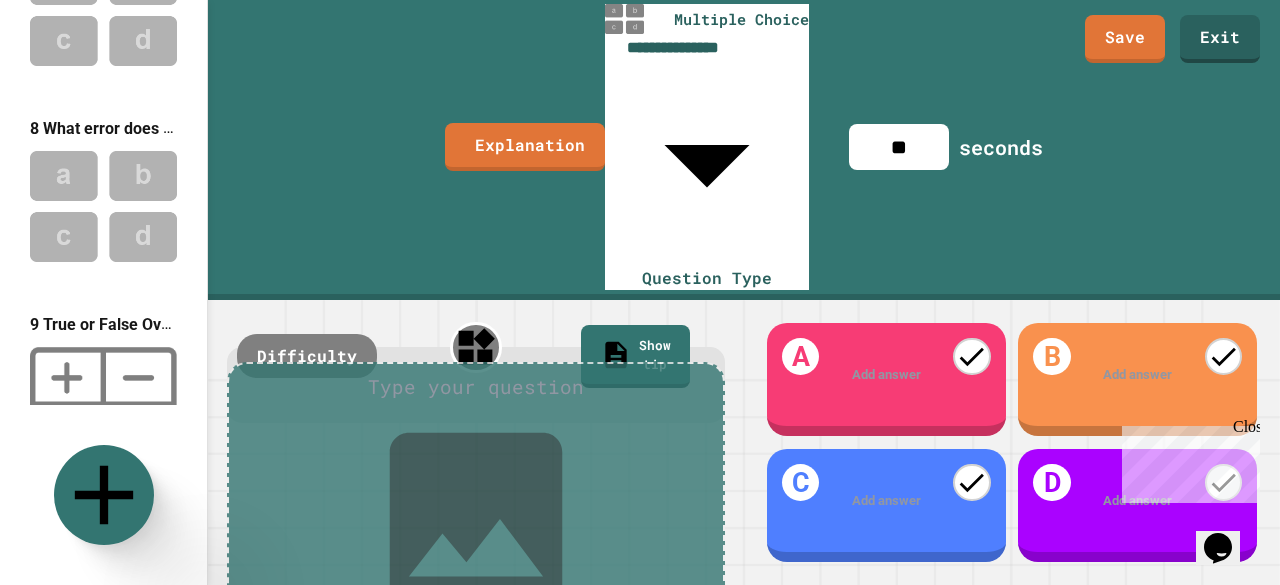 scroll, scrollTop: 1468, scrollLeft: 0, axis: vertical 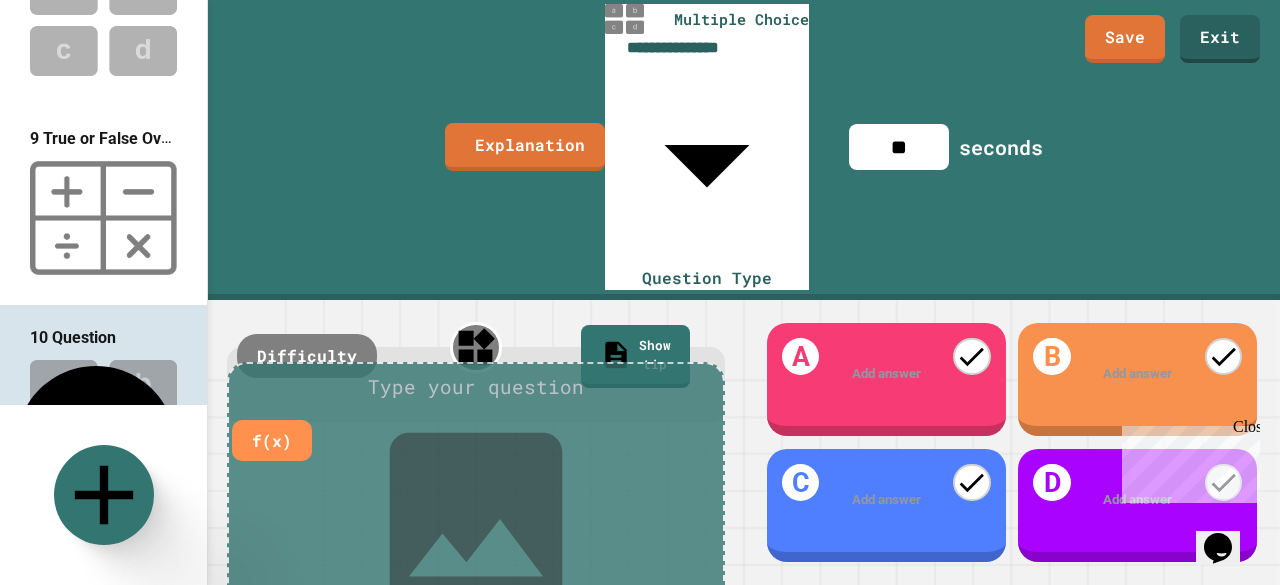 click at bounding box center (476, 388) 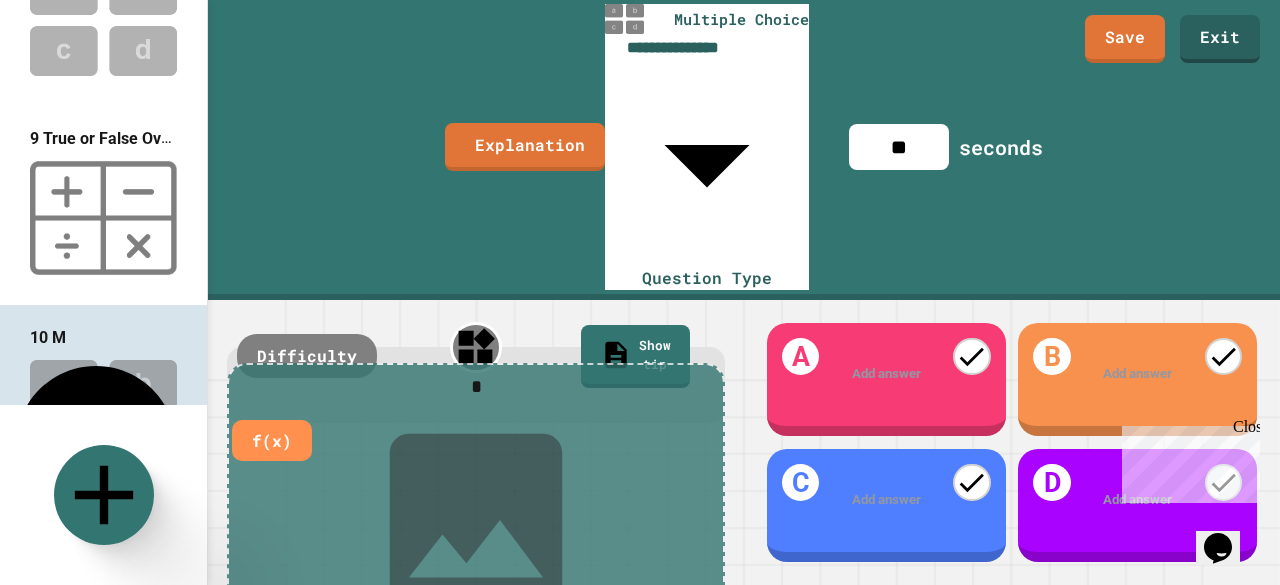 type 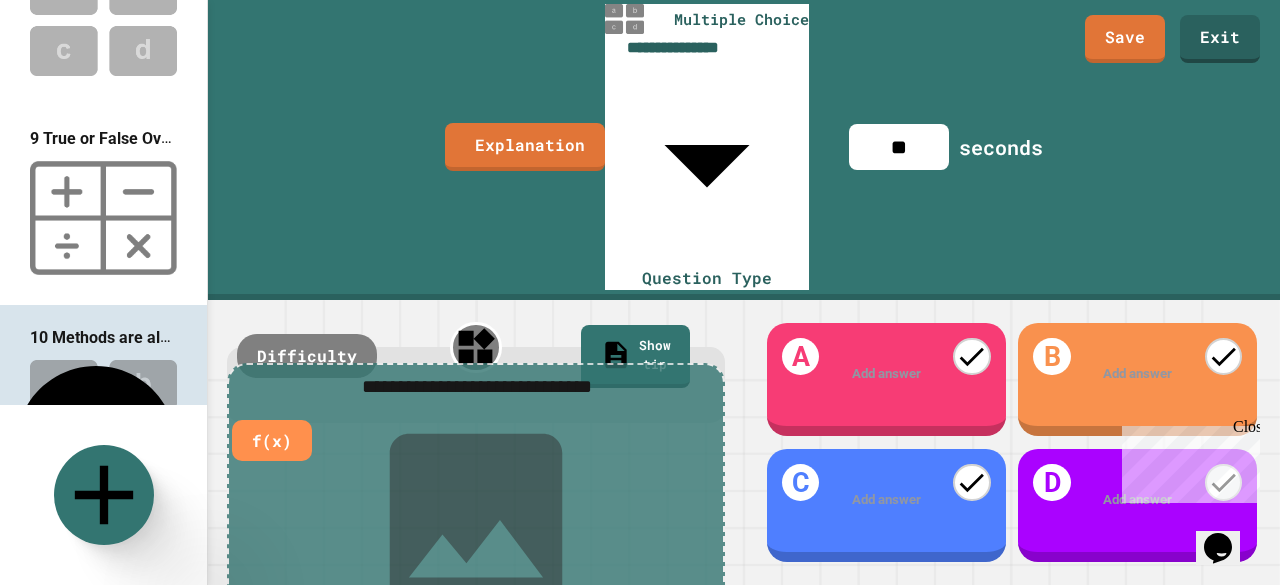 click on "**********" at bounding box center (477, 386) 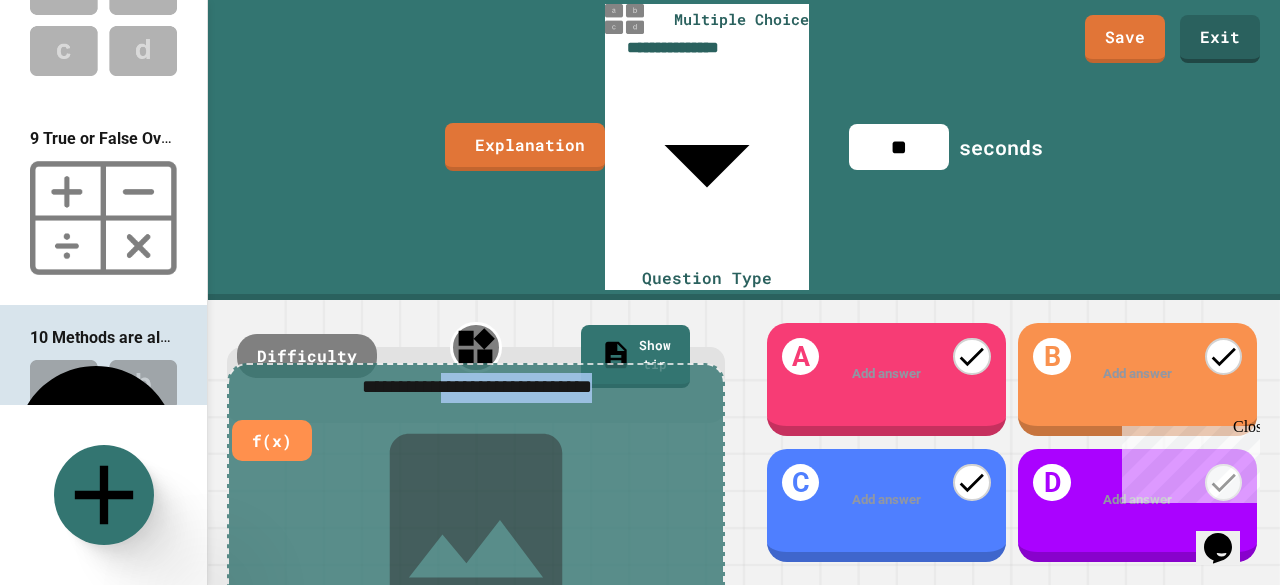 drag, startPoint x: 669, startPoint y: 175, endPoint x: 418, endPoint y: 179, distance: 251.03188 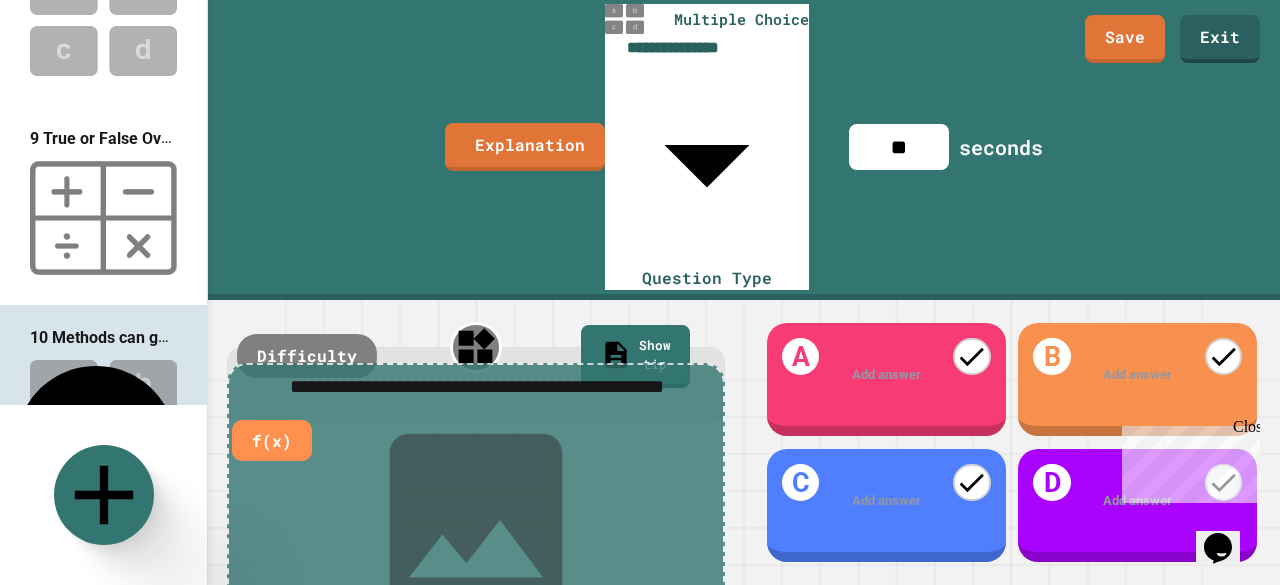 click at bounding box center (887, 501) 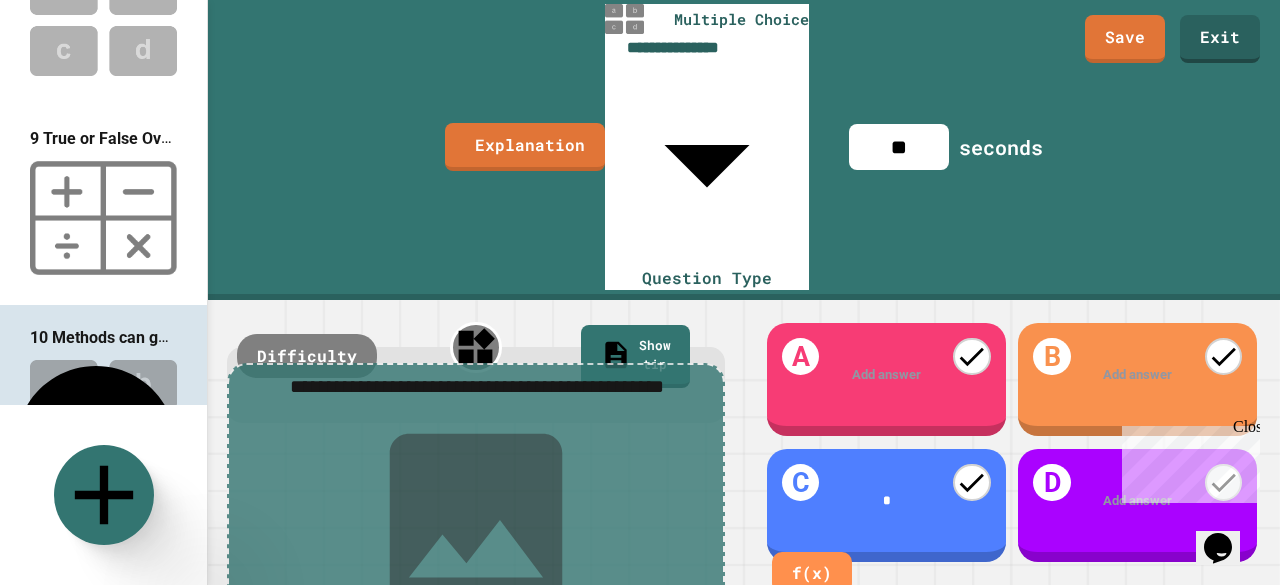 type 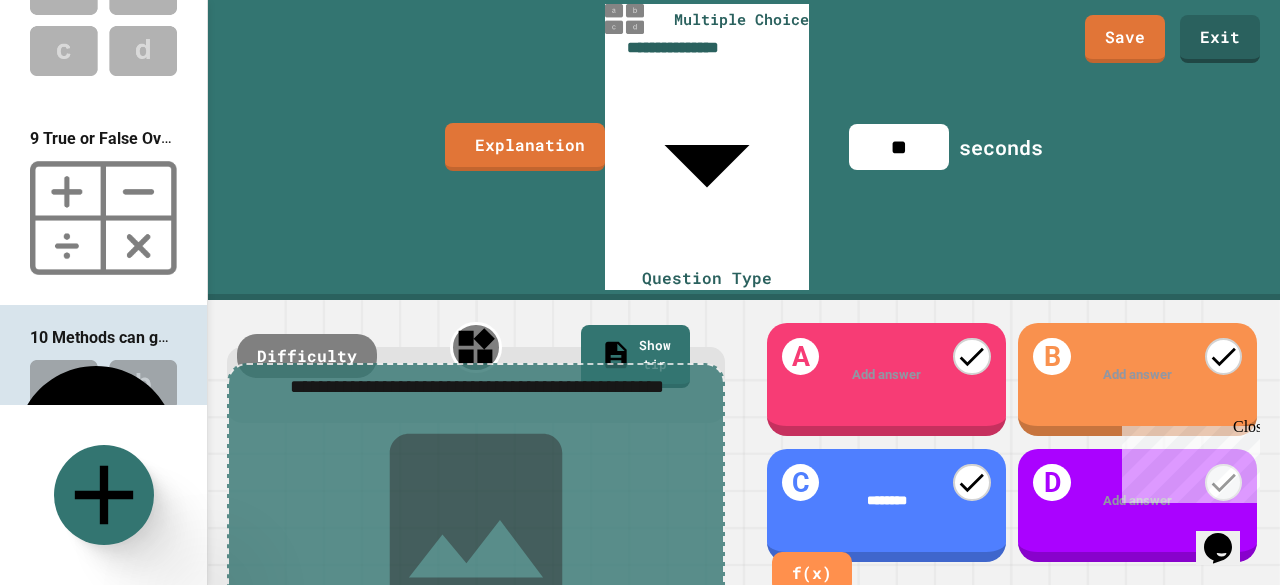 click on "**********" at bounding box center (477, 386) 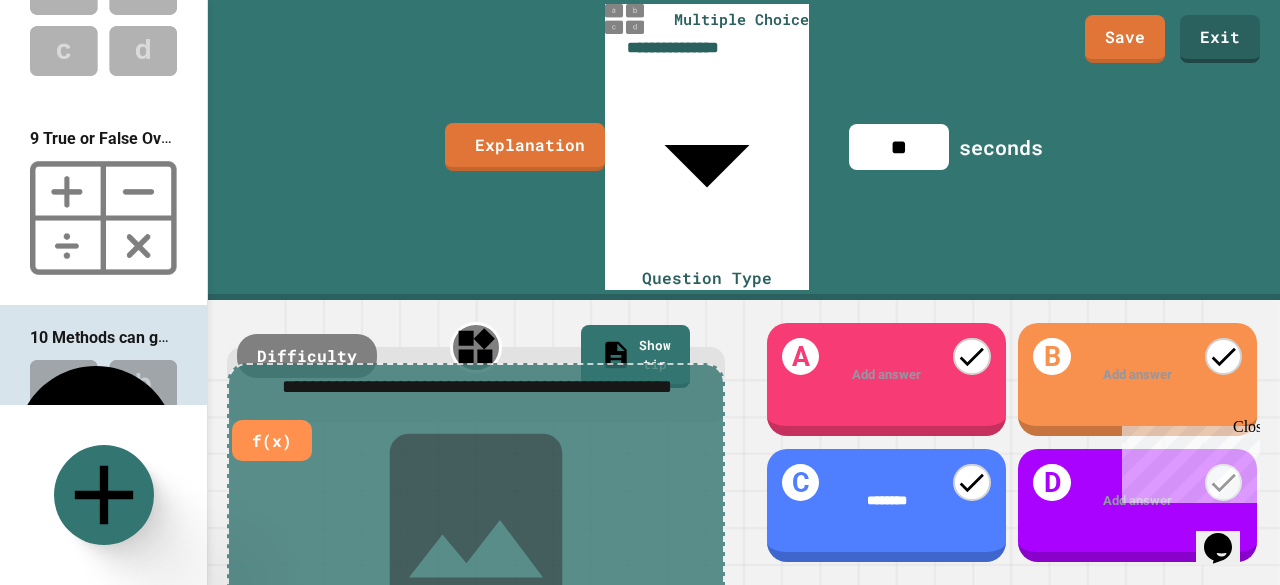 click at bounding box center (887, 375) 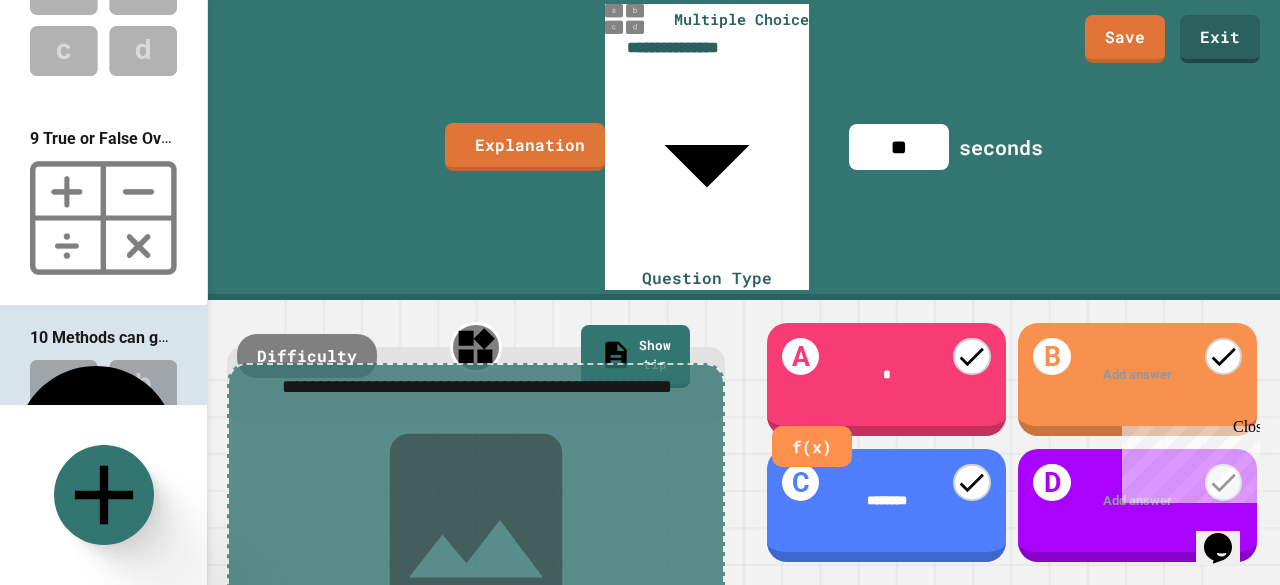 type 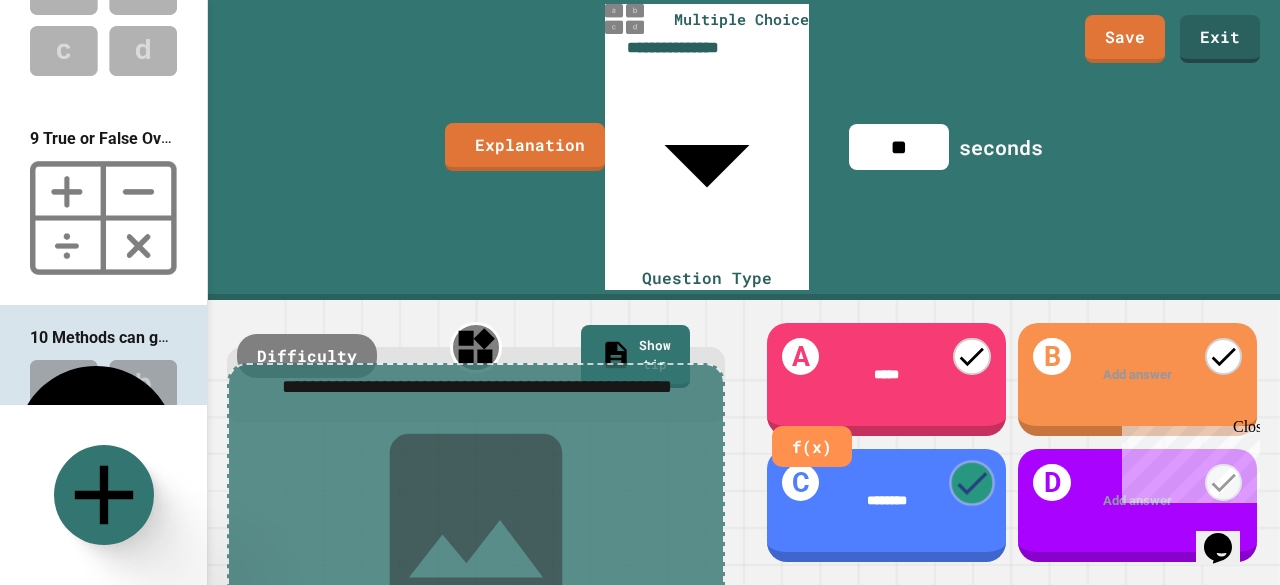 click 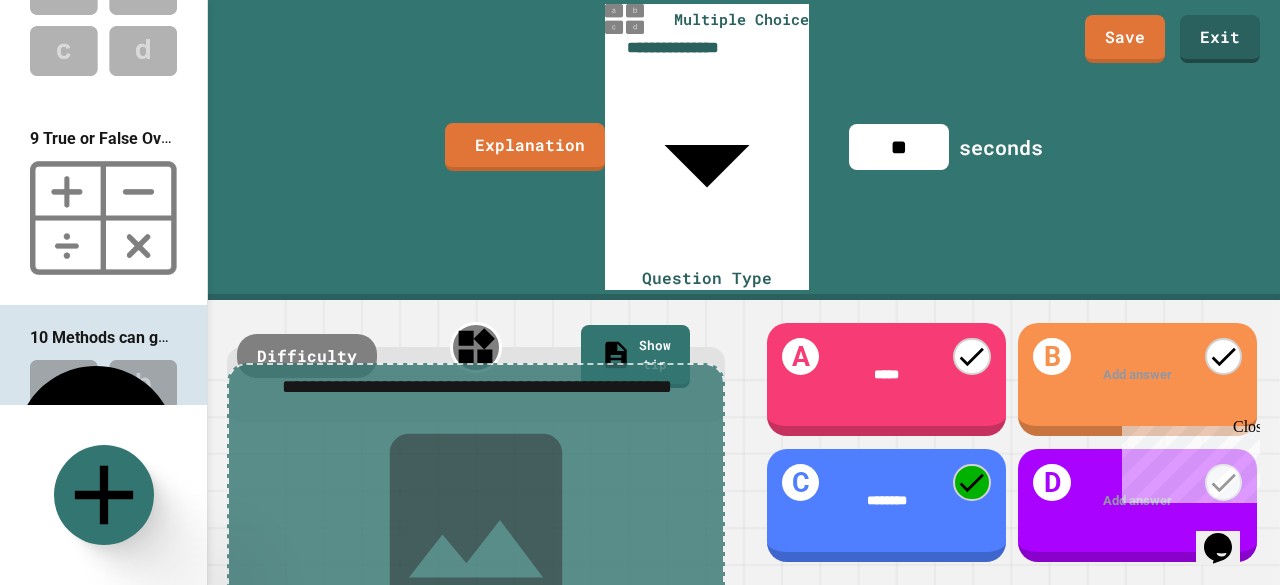 click at bounding box center (1139, 375) 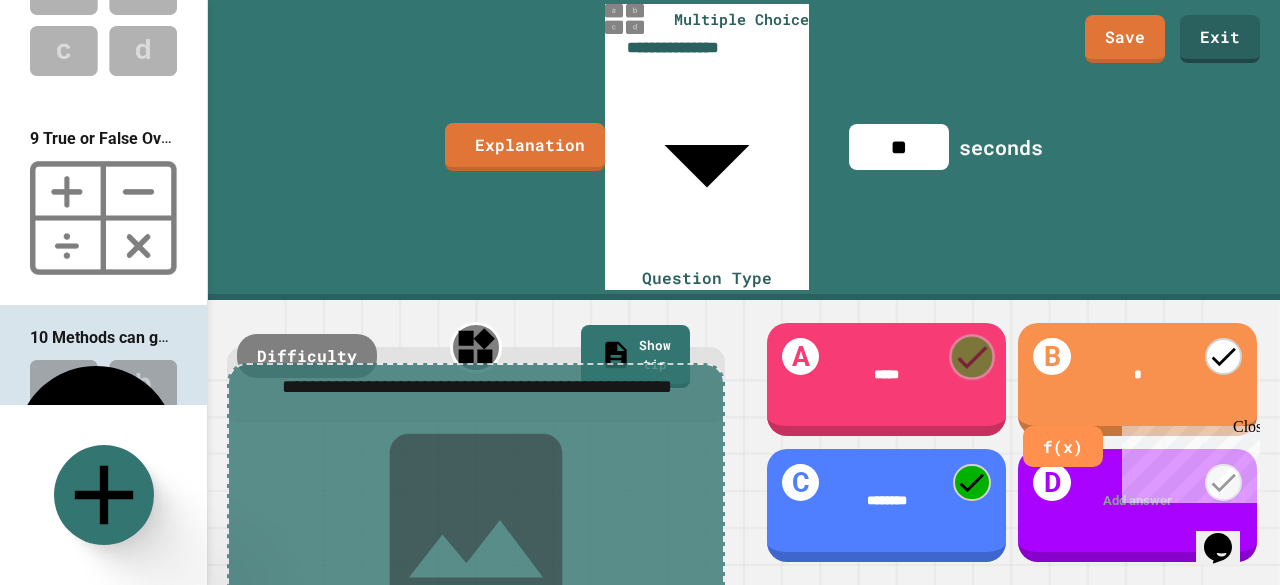 type 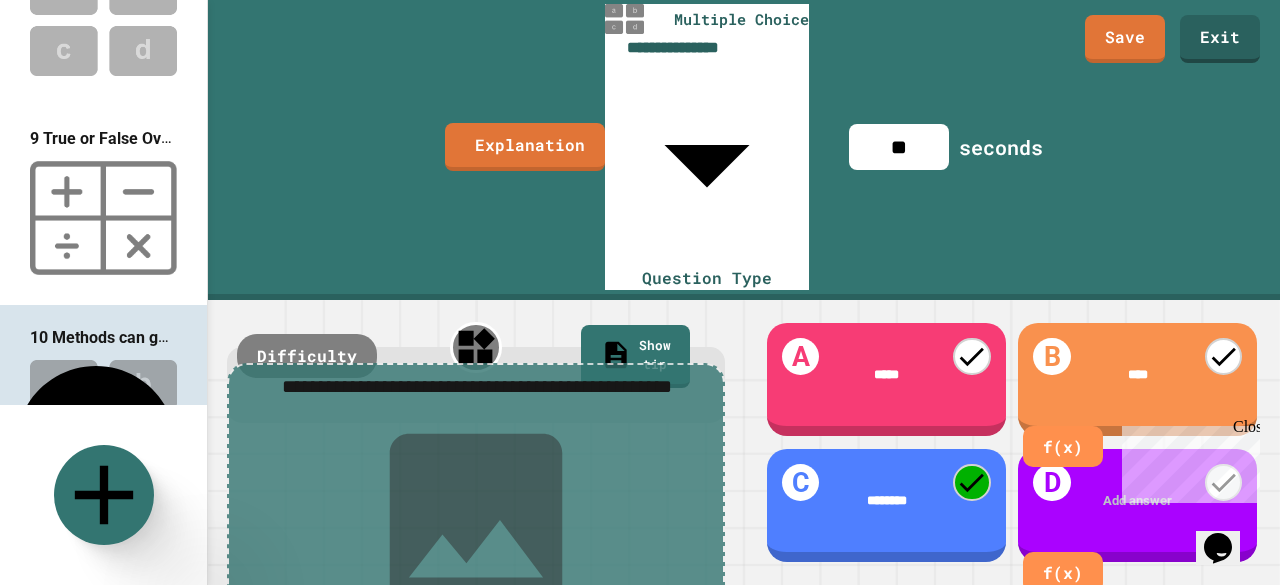 click at bounding box center (1139, 501) 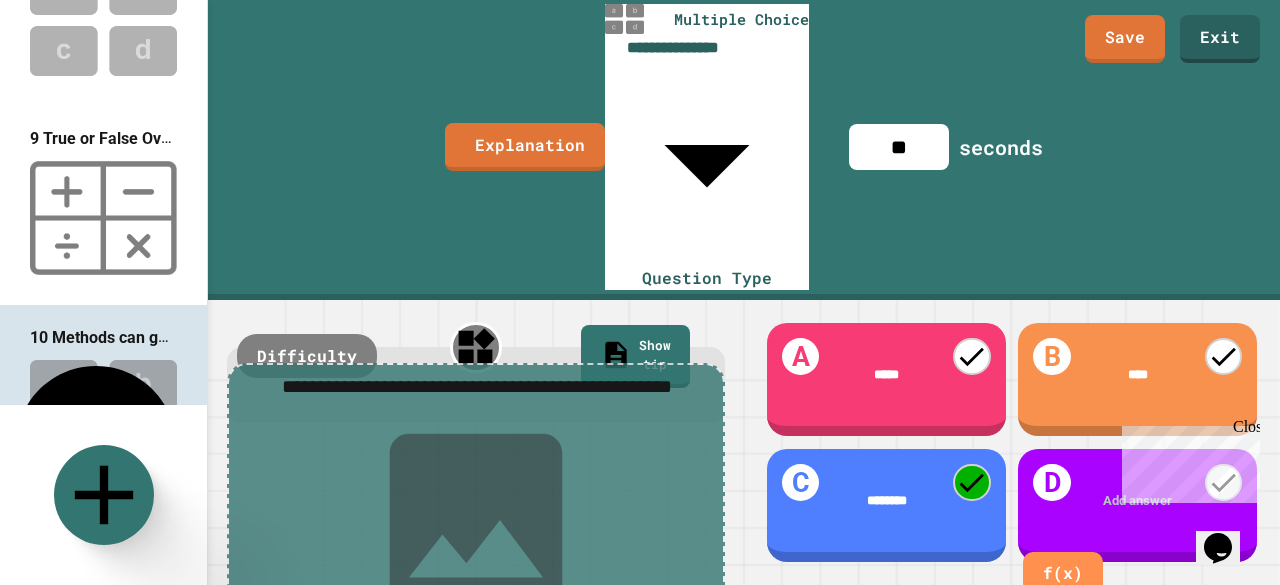 click at bounding box center [103, 218] 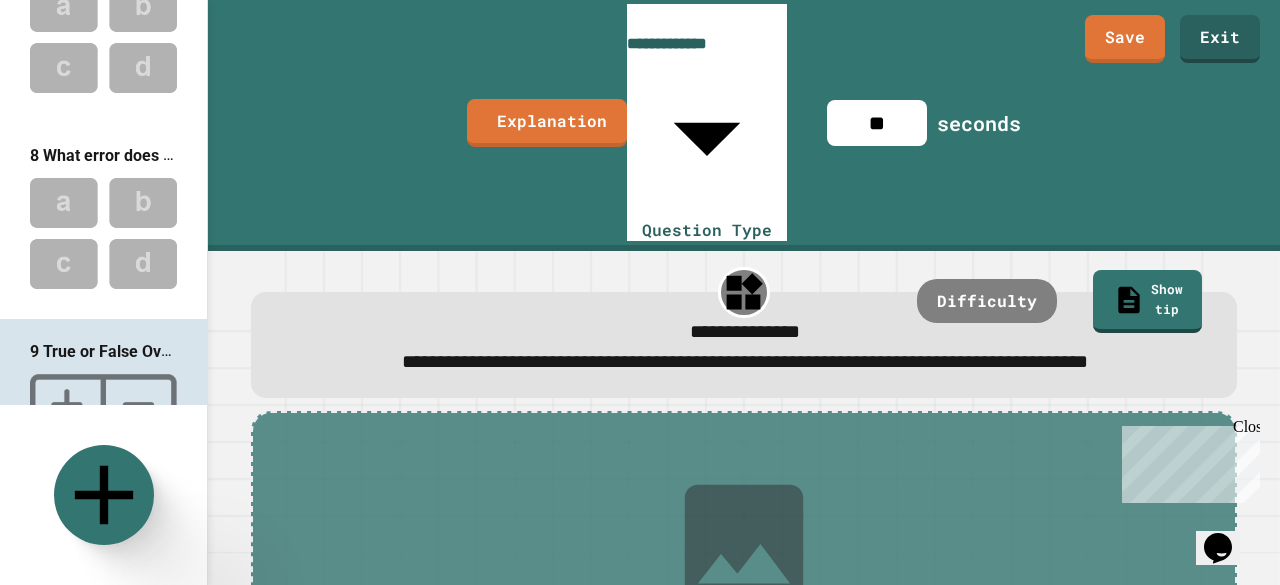 scroll, scrollTop: 1122, scrollLeft: 0, axis: vertical 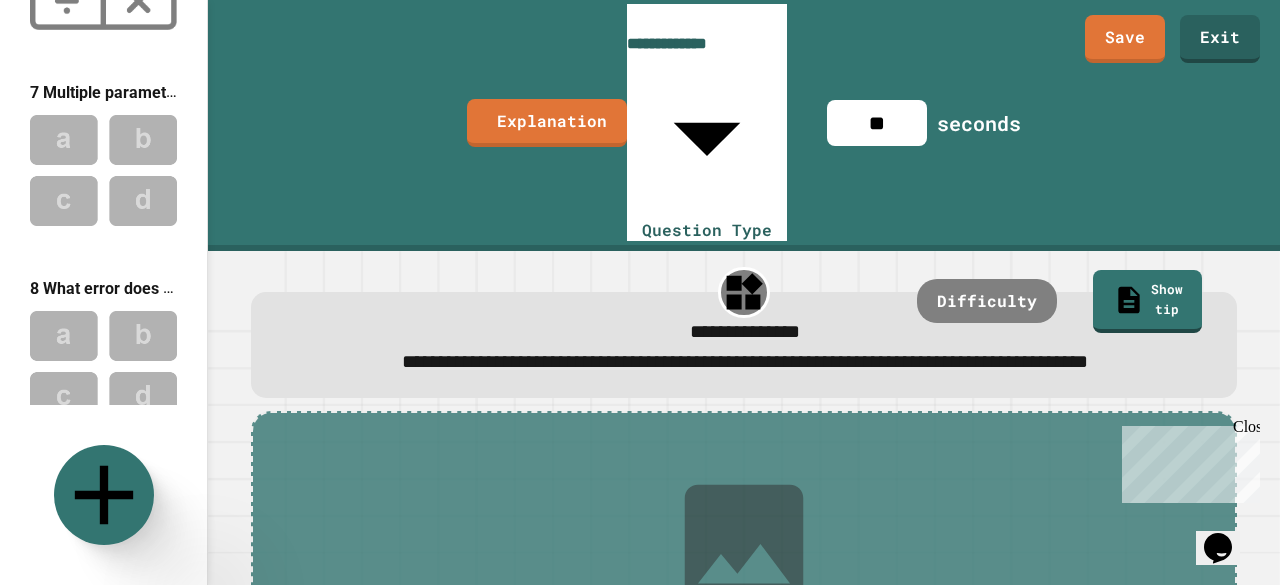 click at bounding box center [103, 170] 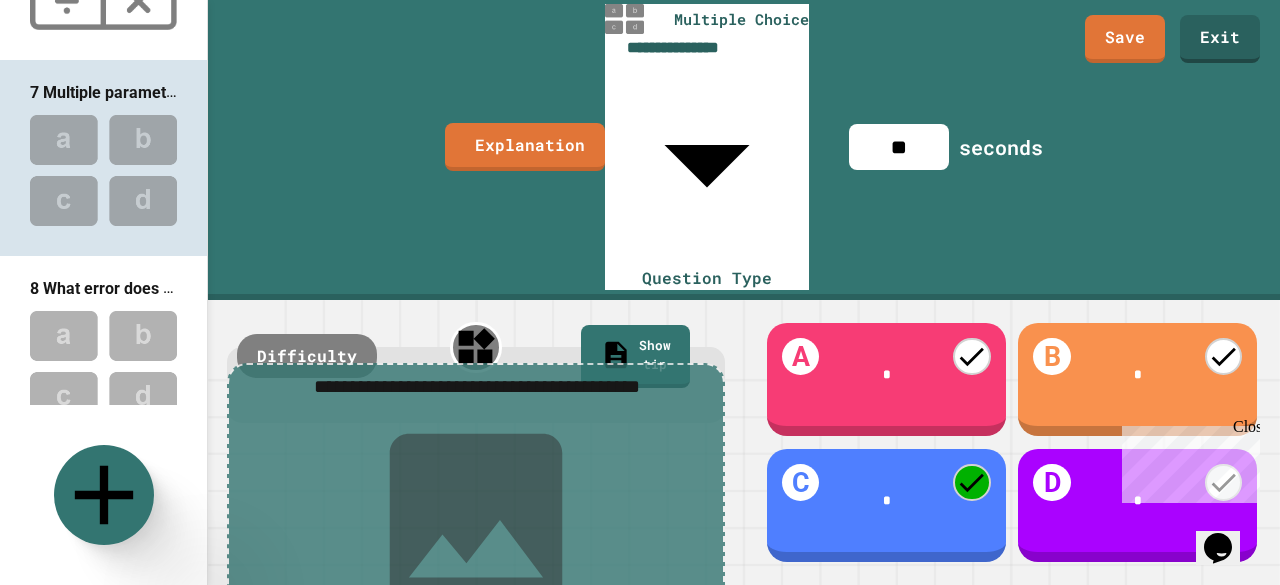 click at bounding box center (103, 366) 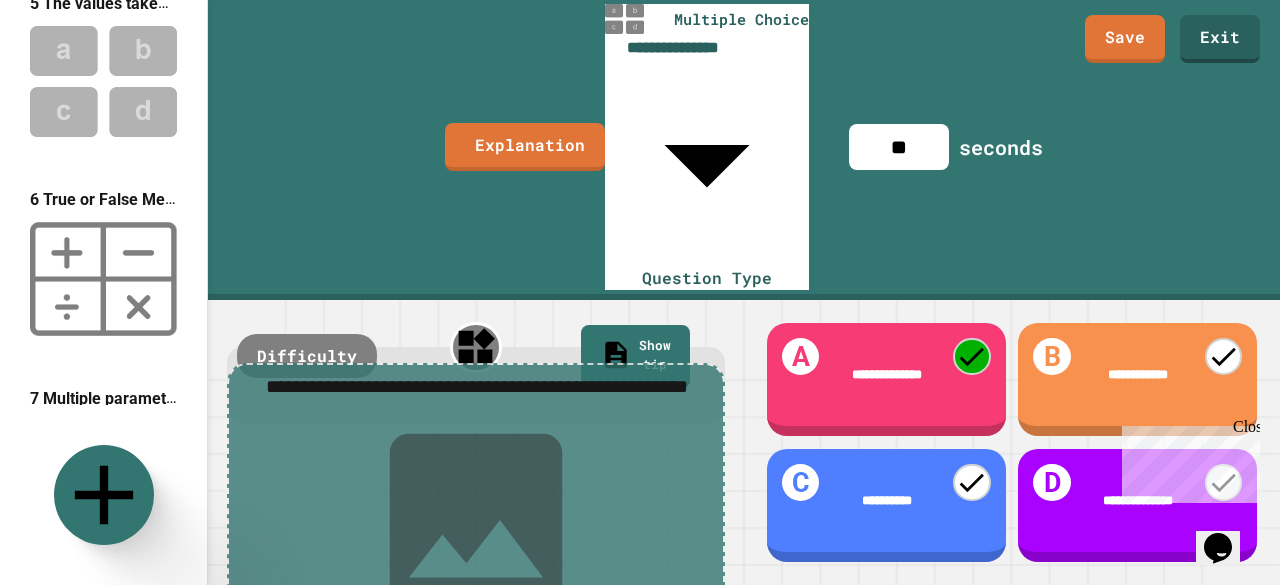 scroll, scrollTop: 788, scrollLeft: 0, axis: vertical 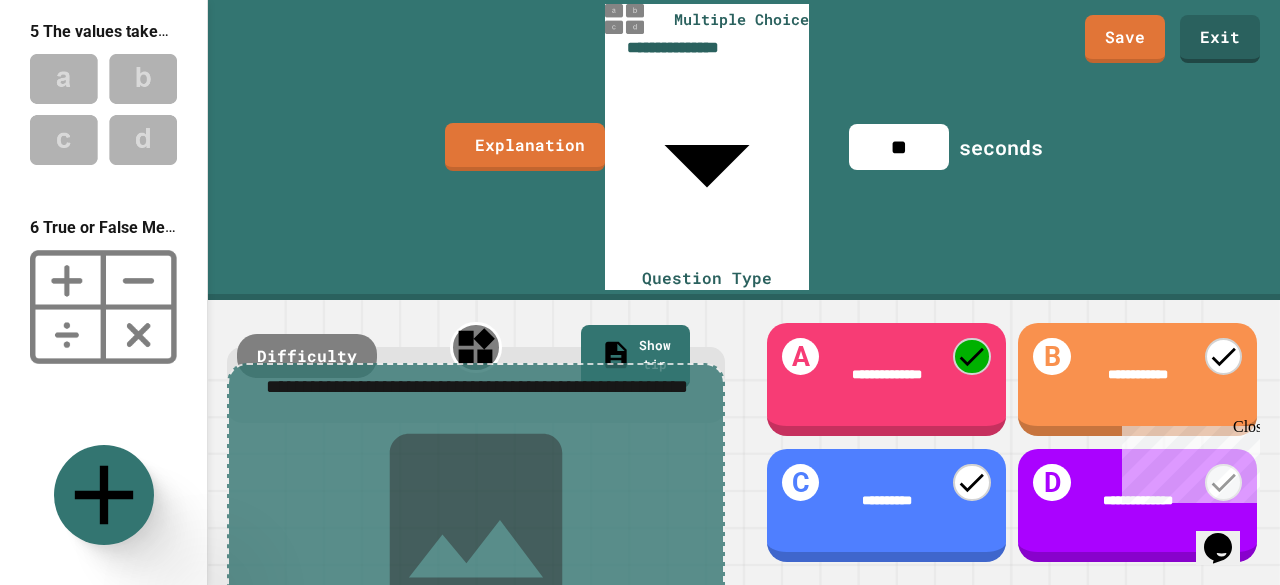 click at bounding box center (103, 109) 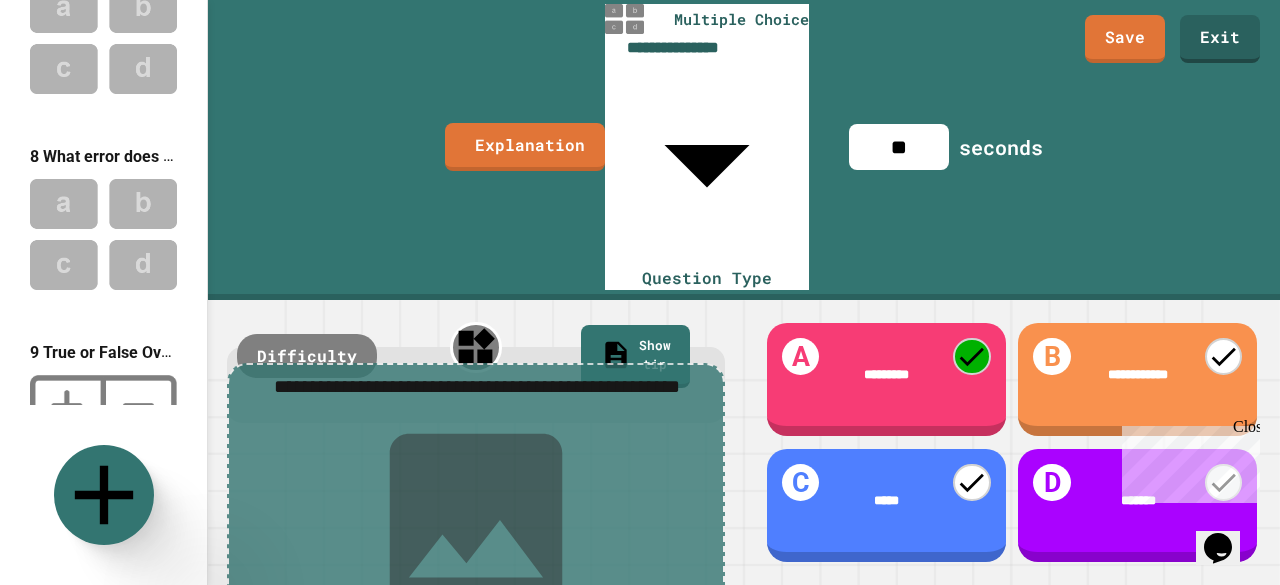 scroll, scrollTop: 1468, scrollLeft: 0, axis: vertical 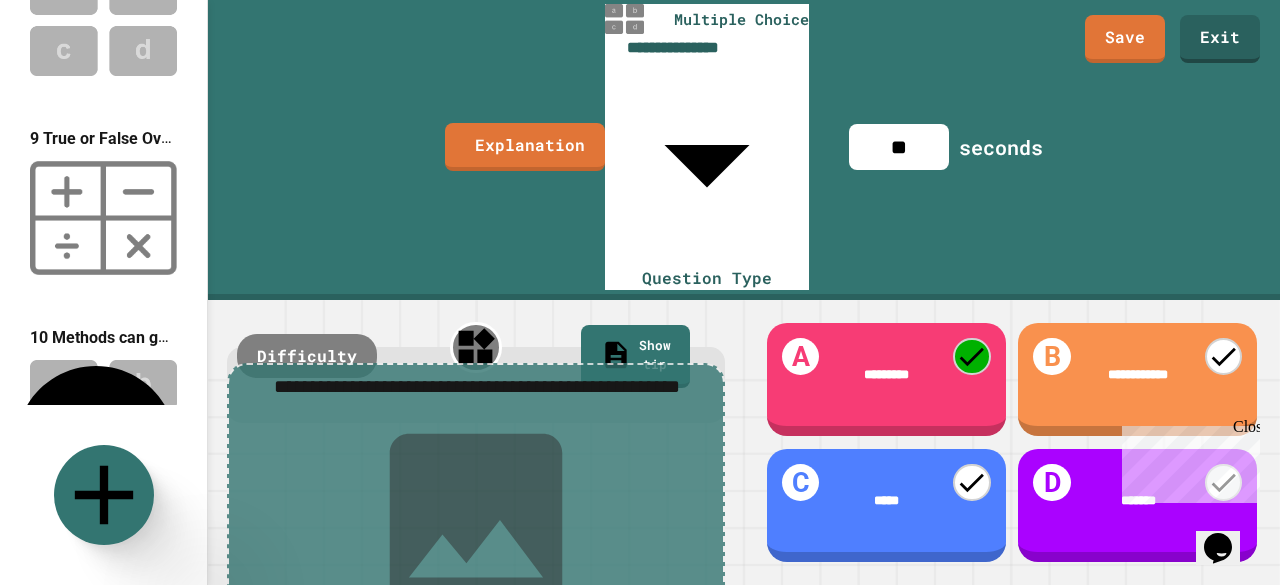 click at bounding box center [103, 415] 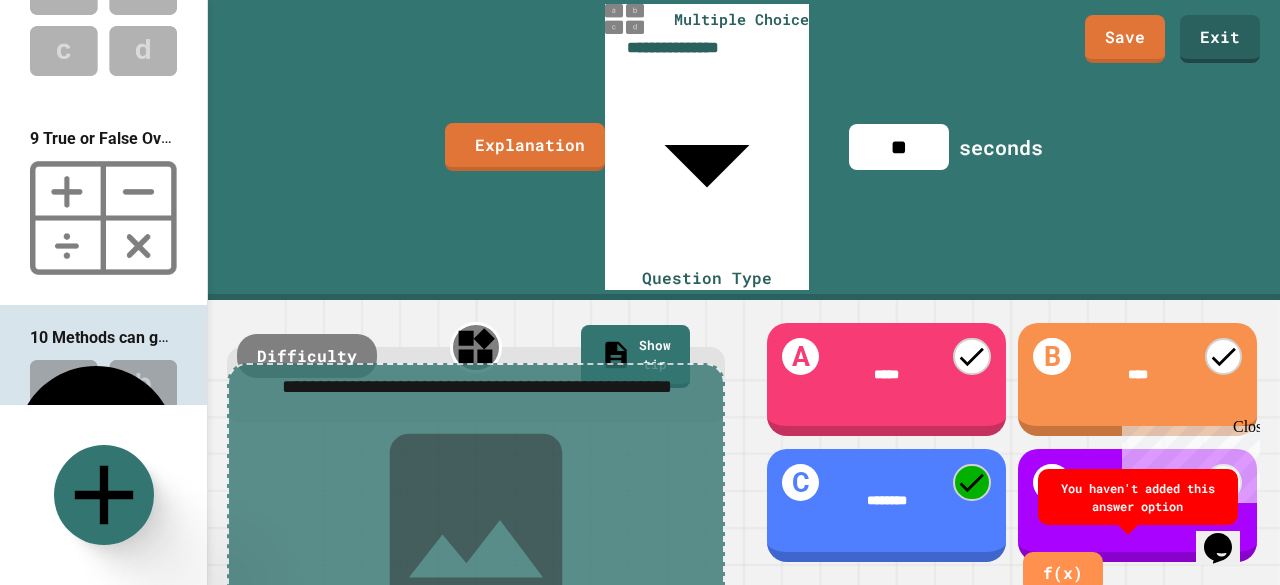 click at bounding box center (1139, 501) 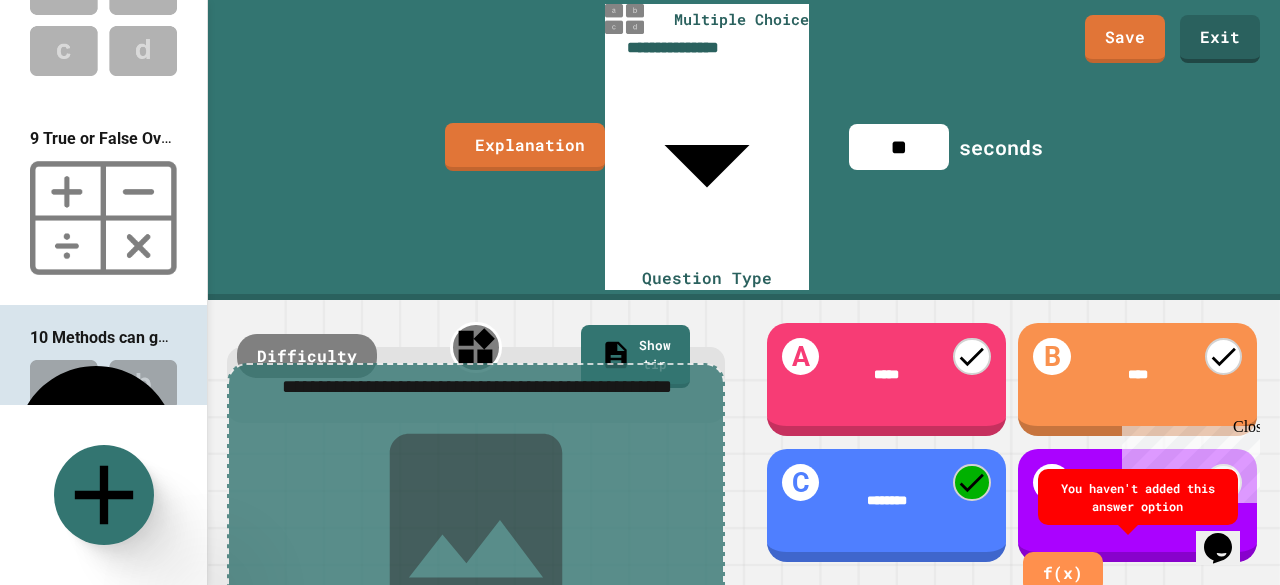 type 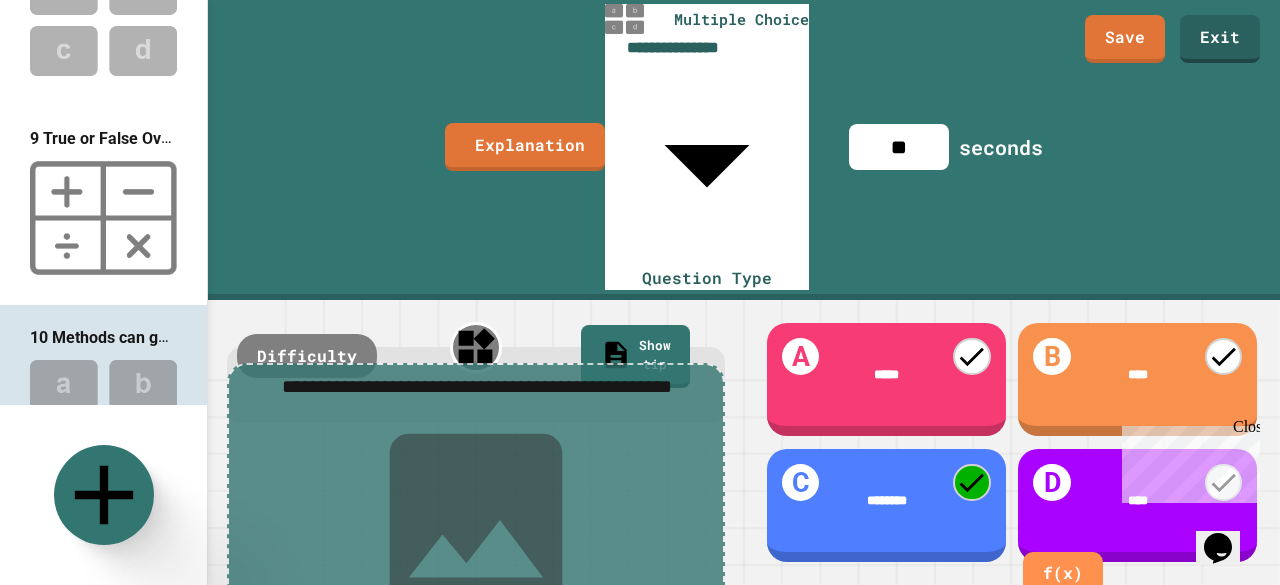 scroll, scrollTop: 7, scrollLeft: 0, axis: vertical 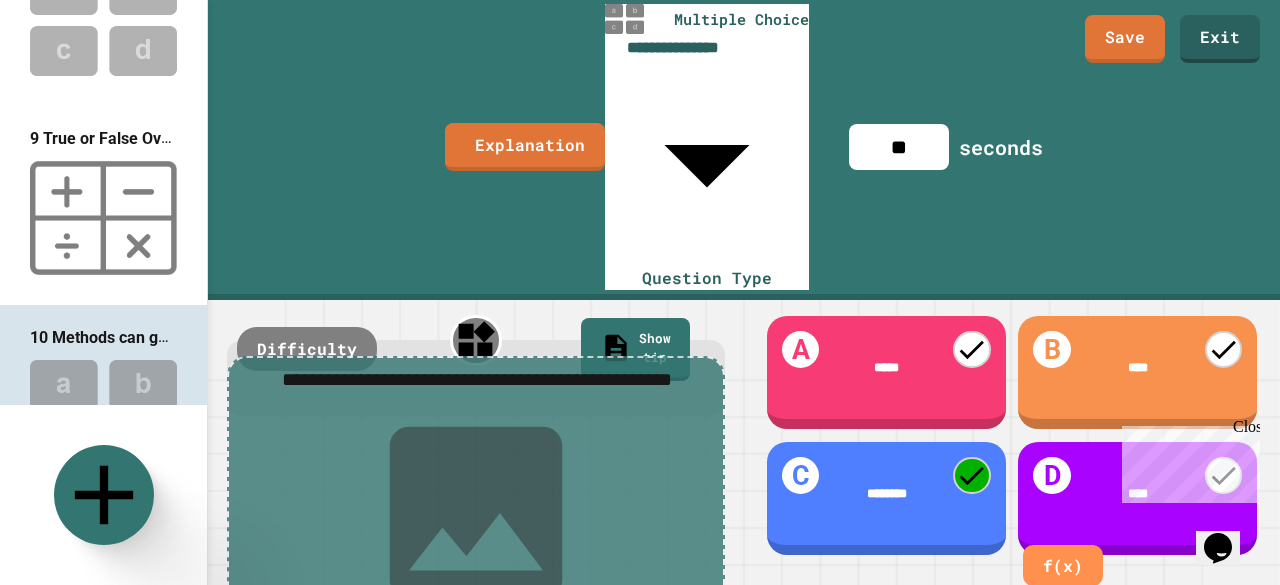 click on "Close" at bounding box center (1245, 430) 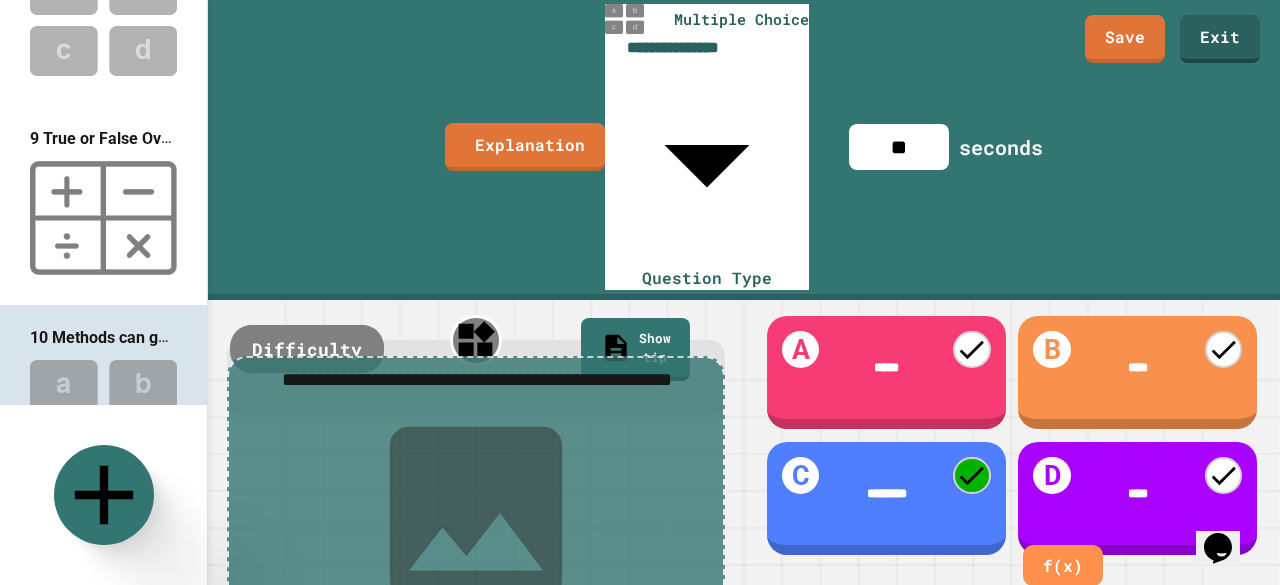 click on "Difficulty" at bounding box center (307, 349) 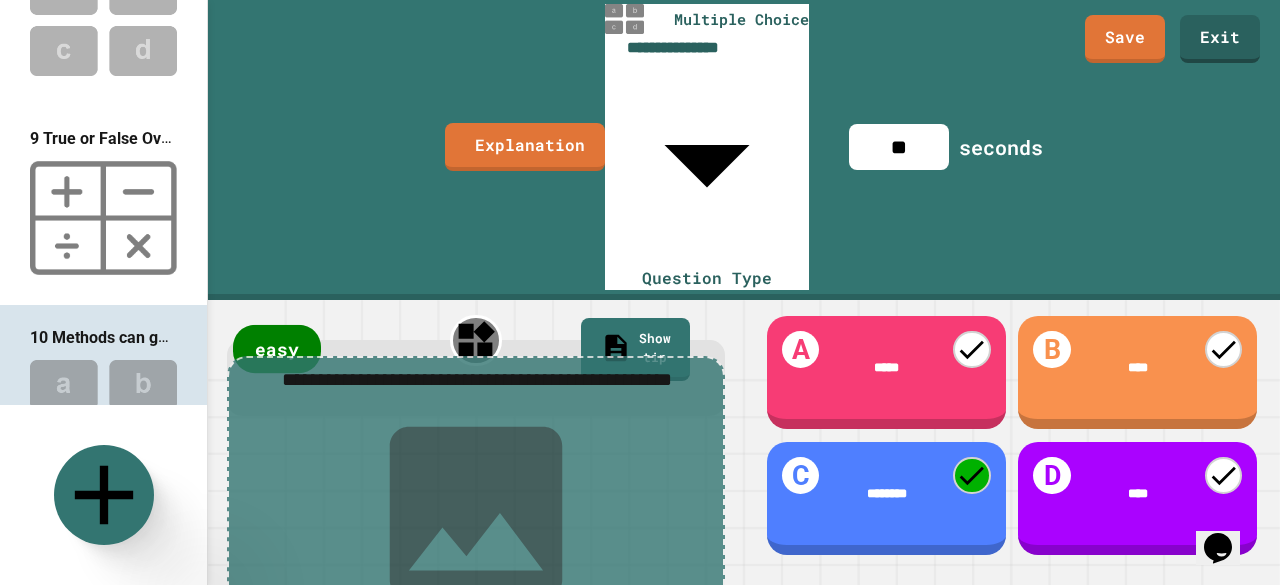 click on "easy" at bounding box center [277, 349] 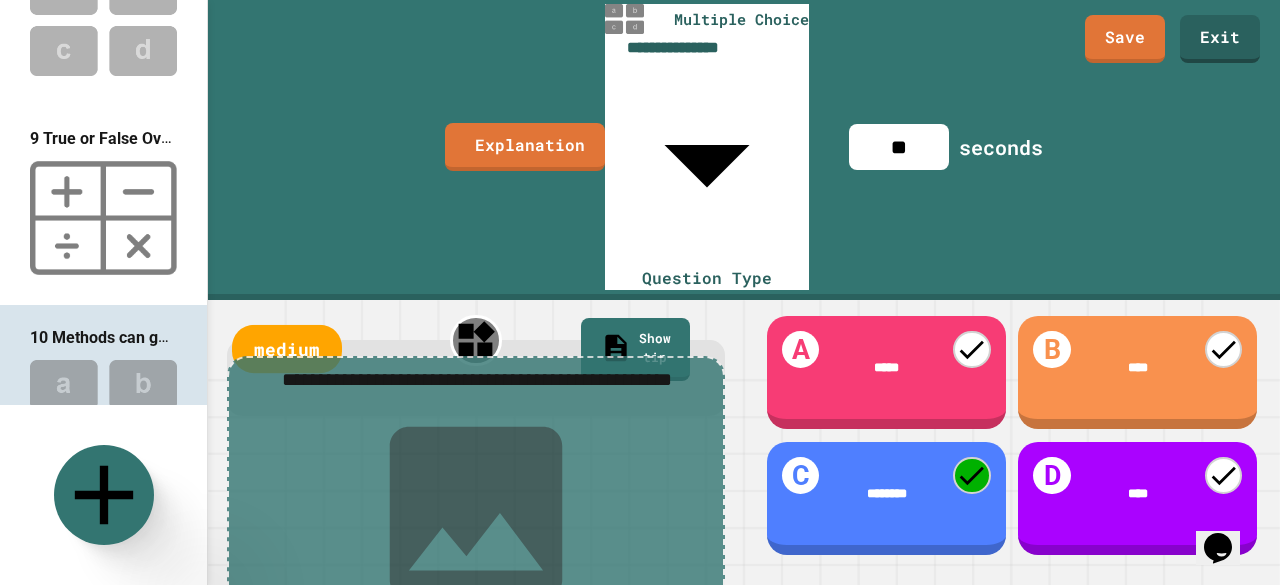 click on "medium" at bounding box center (287, 349) 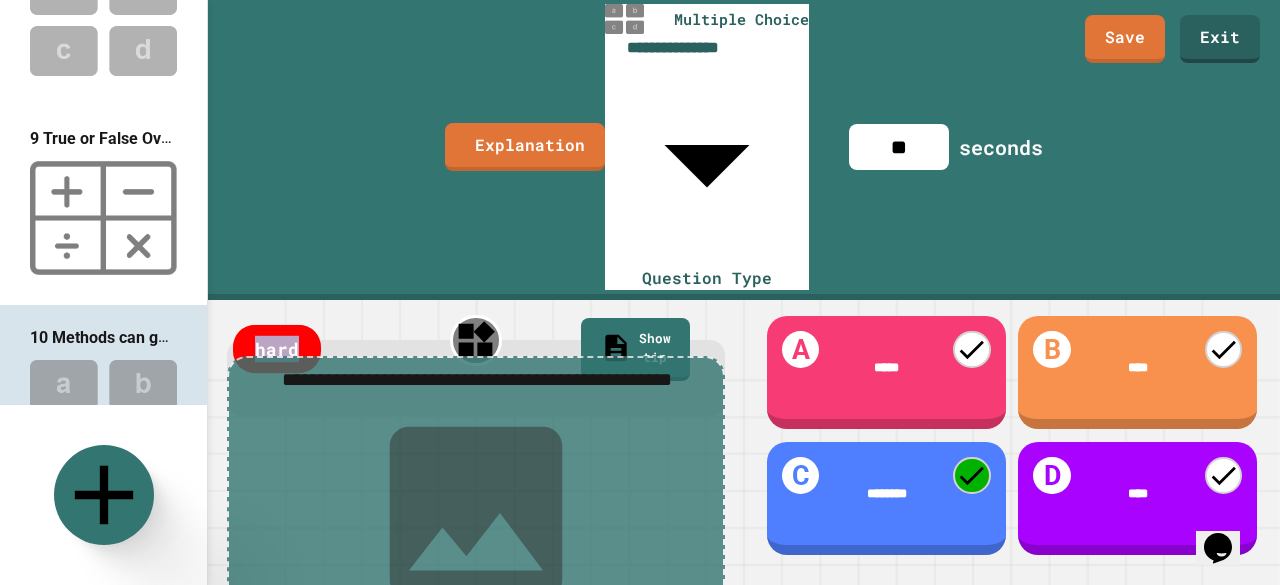 click on "hard" at bounding box center [277, 349] 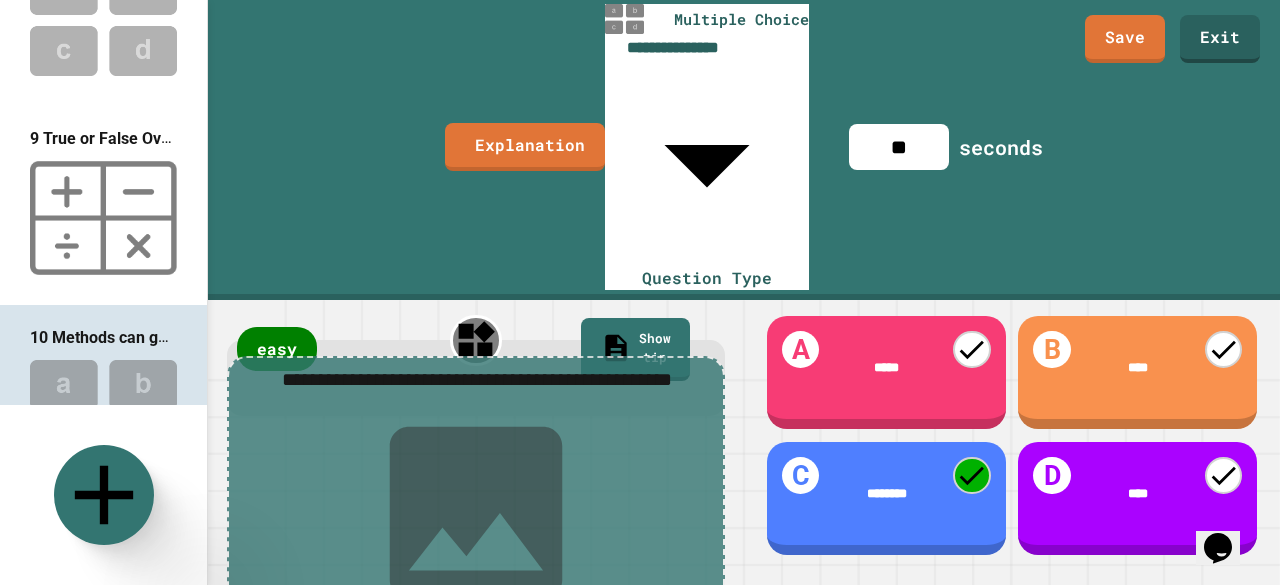 click at bounding box center [103, 218] 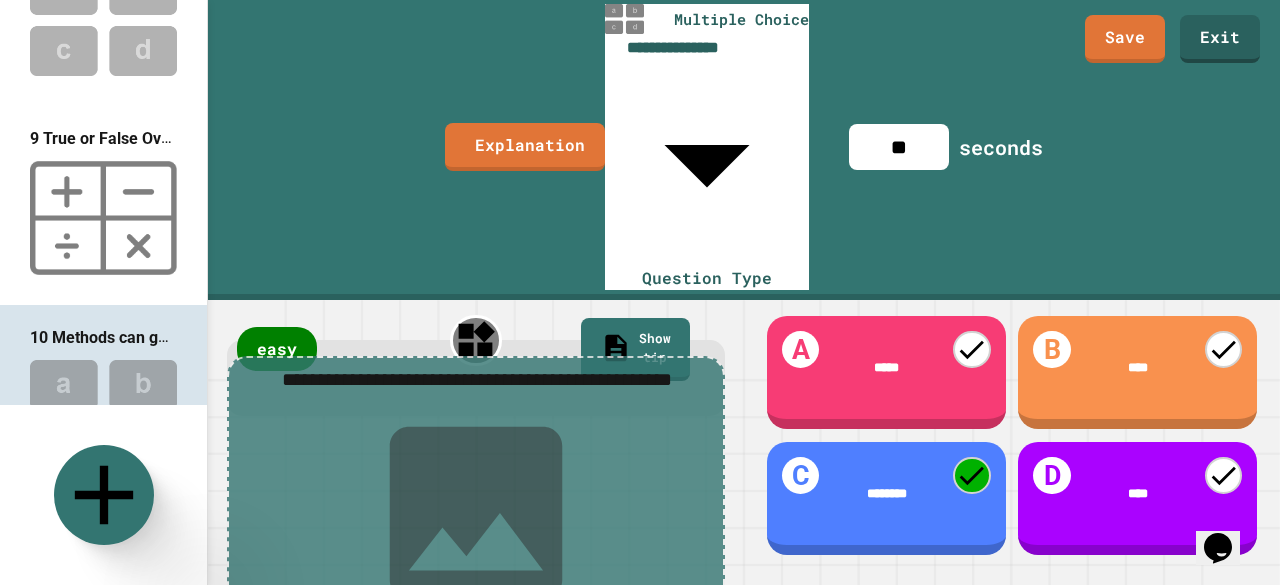 type on "**********" 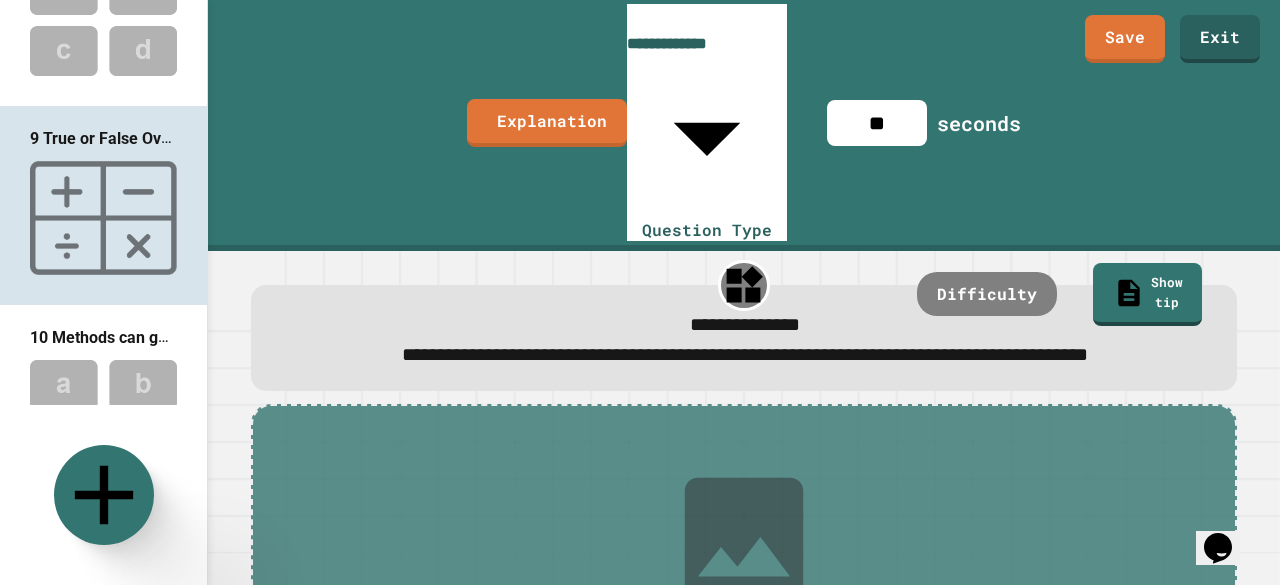 click at bounding box center [103, 415] 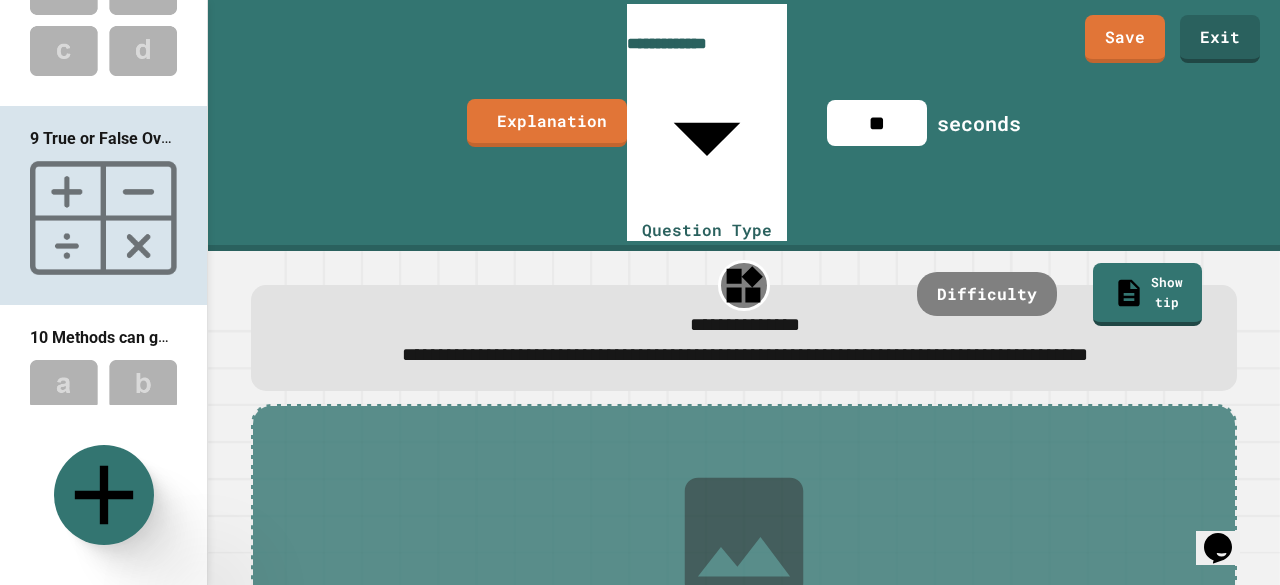 type on "**********" 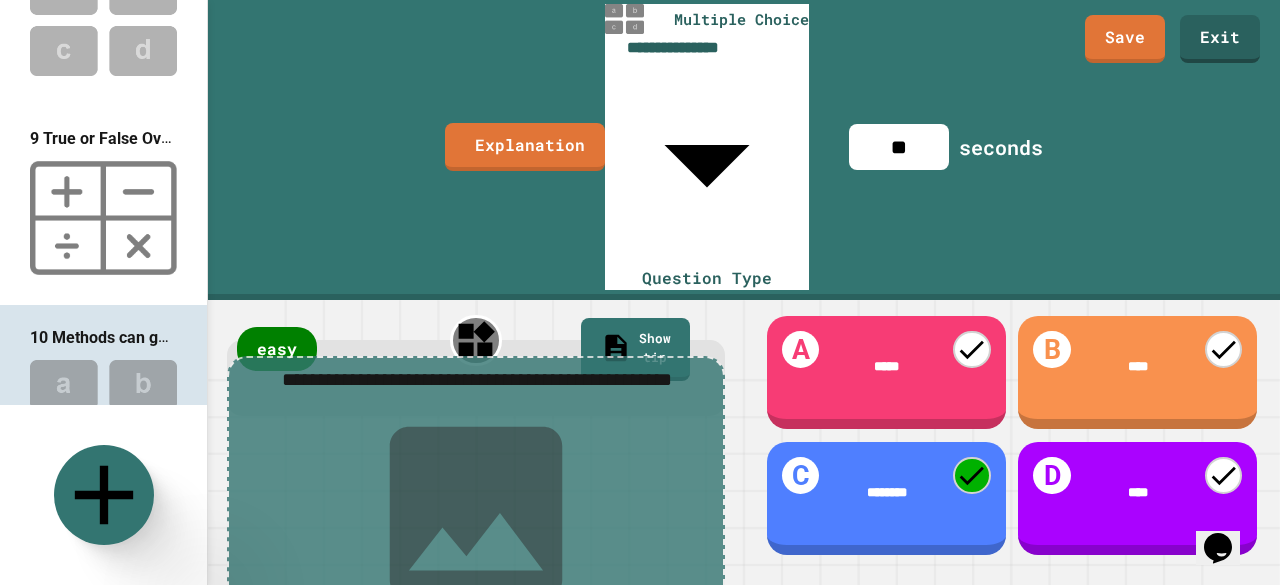 scroll, scrollTop: 0, scrollLeft: 0, axis: both 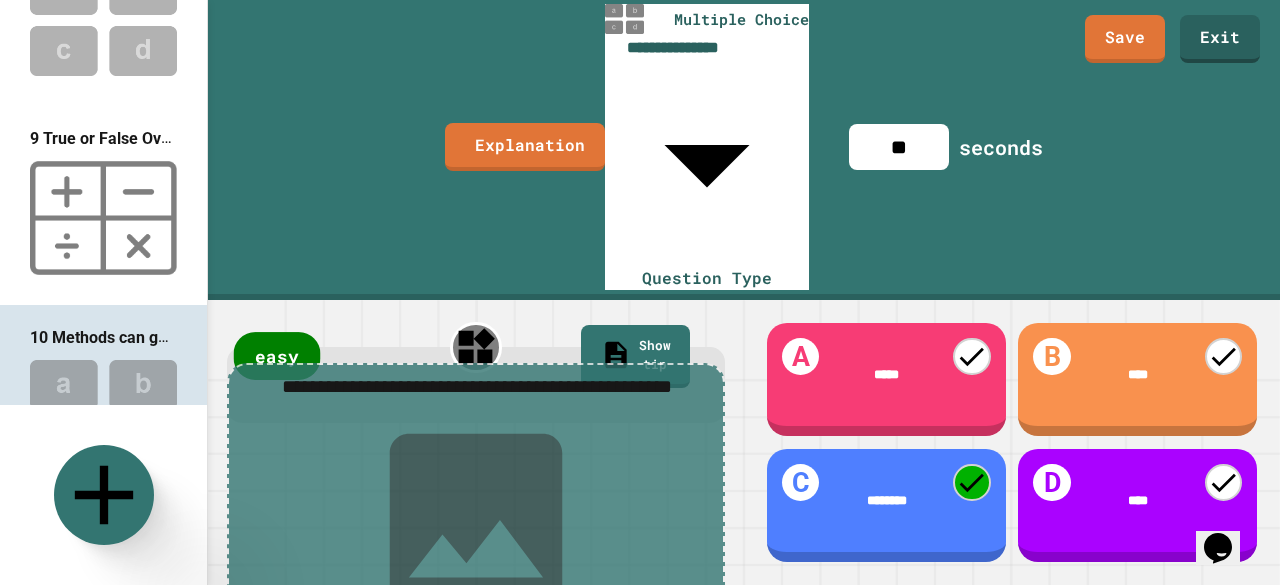 click on "easy" at bounding box center [277, 356] 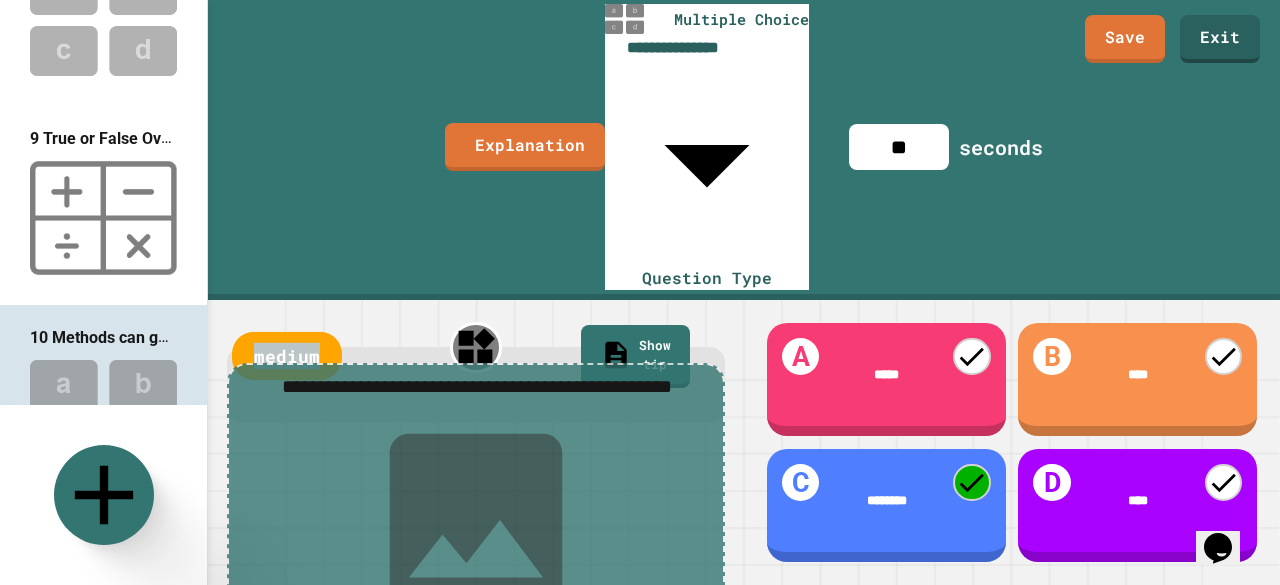 click on "medium" at bounding box center [287, 356] 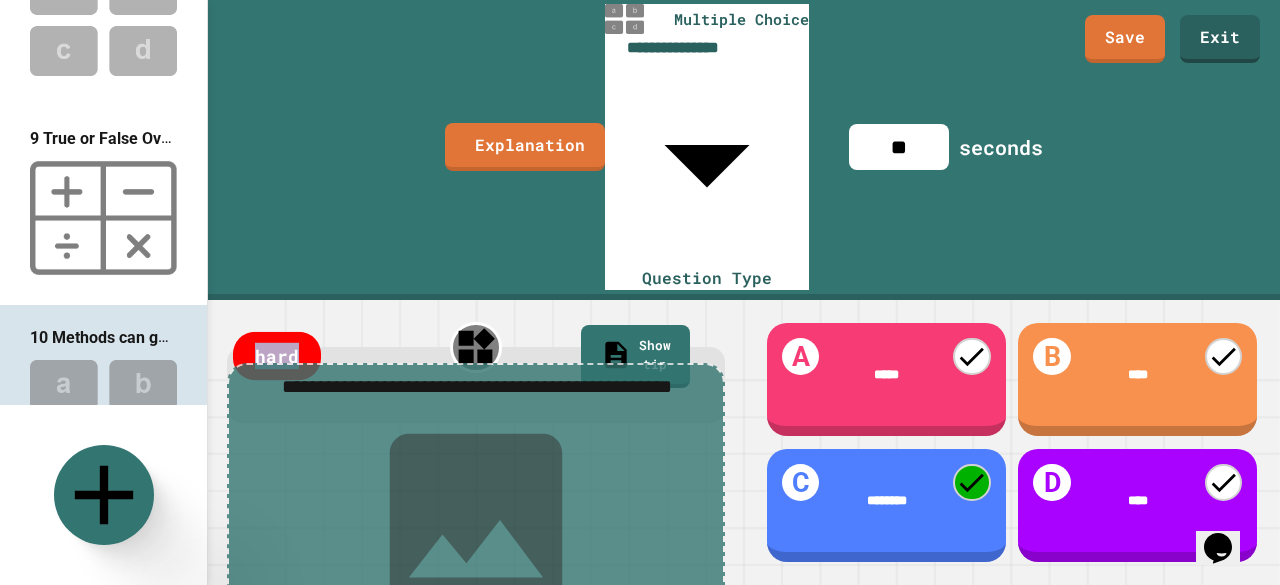 click on "hard" at bounding box center [277, 356] 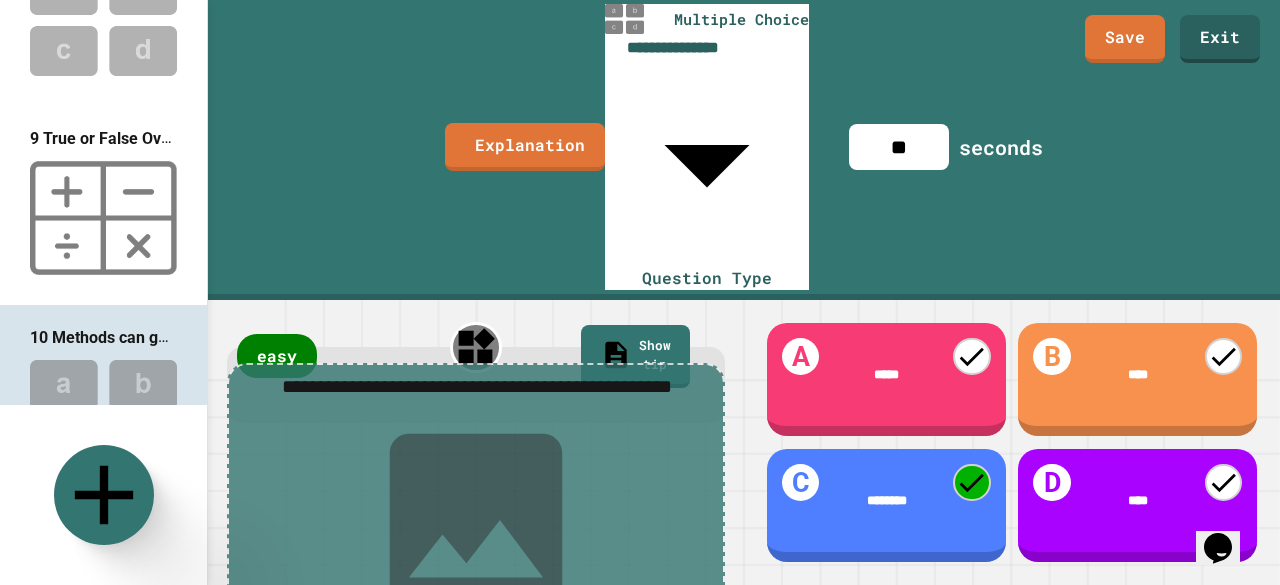 click on "**********" at bounding box center [476, 442] 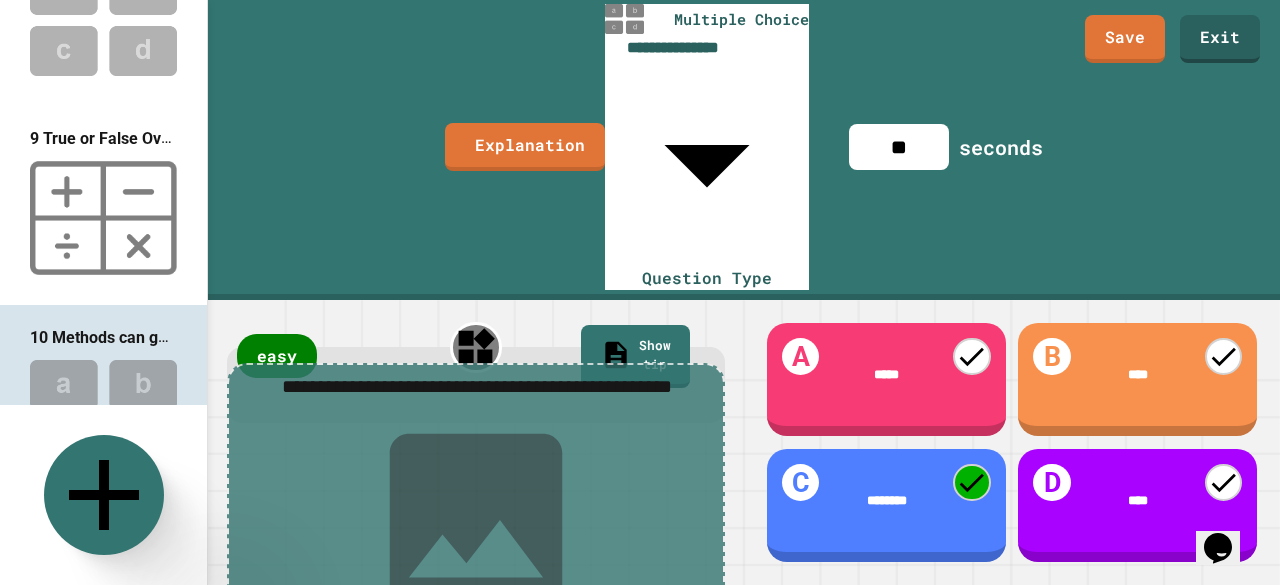 click 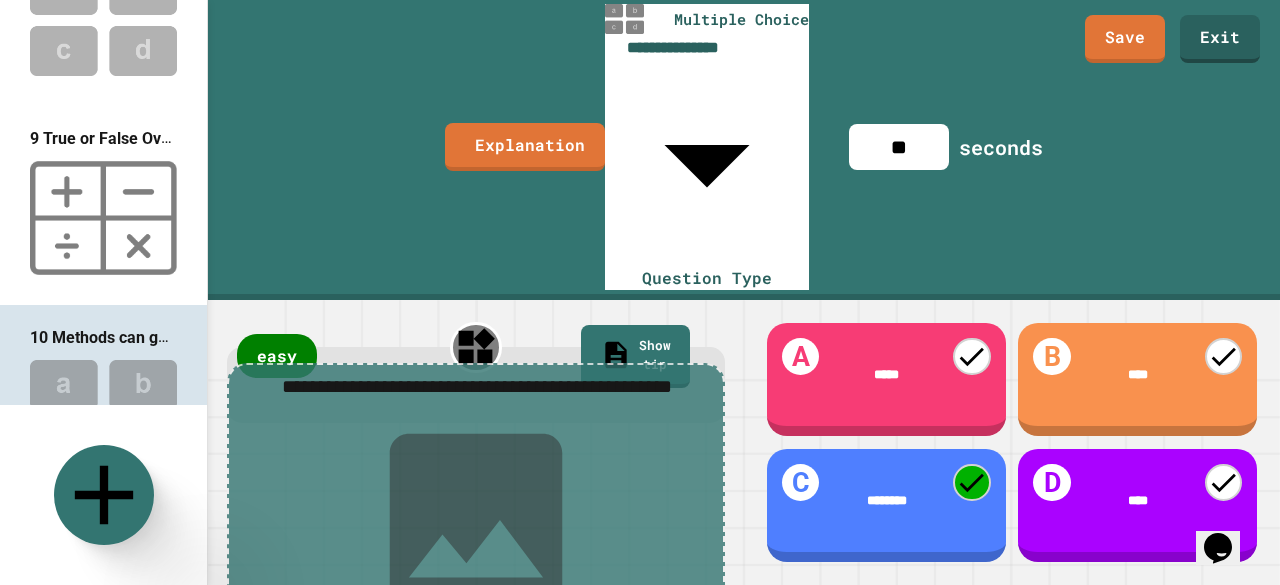 click on "Spot The Error" at bounding box center [576, 818] 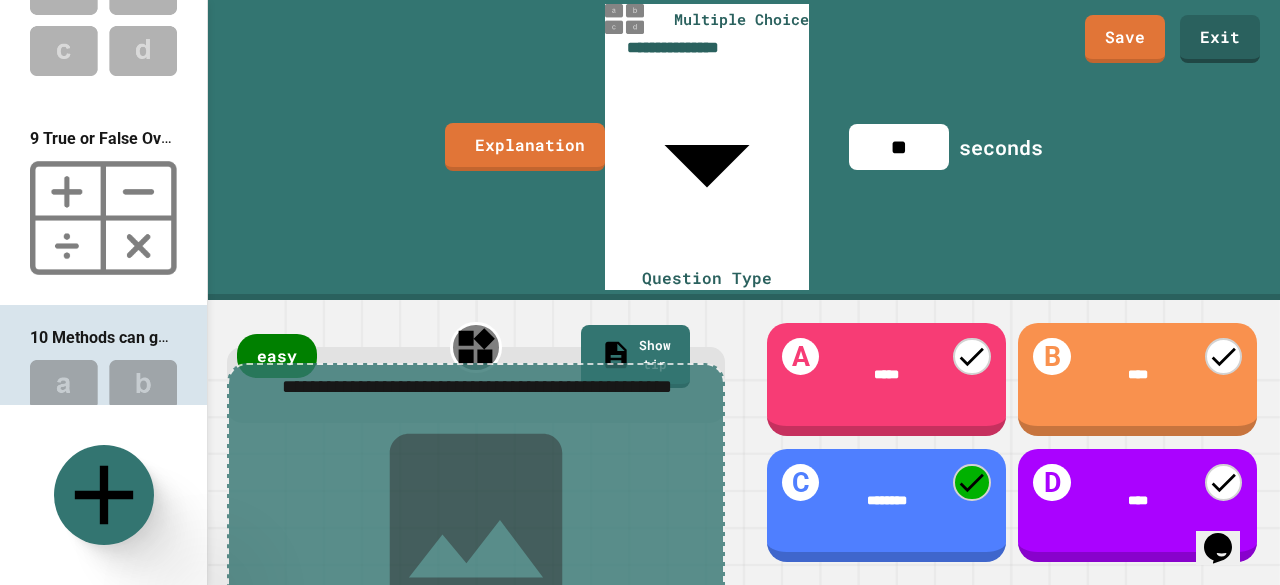 type on "**********" 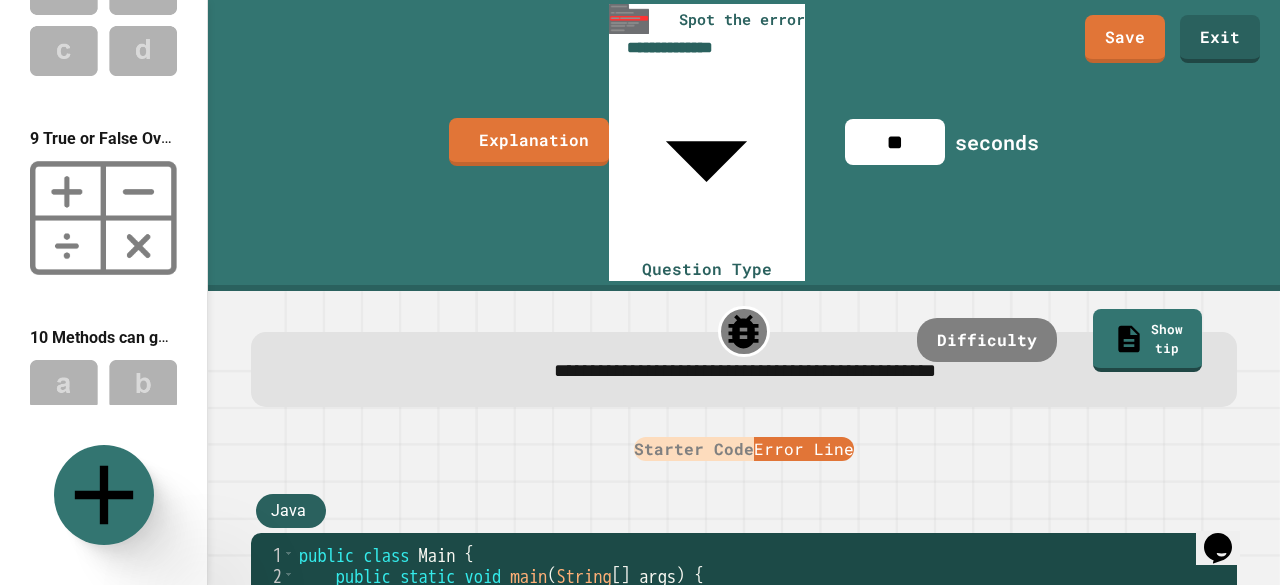scroll, scrollTop: 1555, scrollLeft: 0, axis: vertical 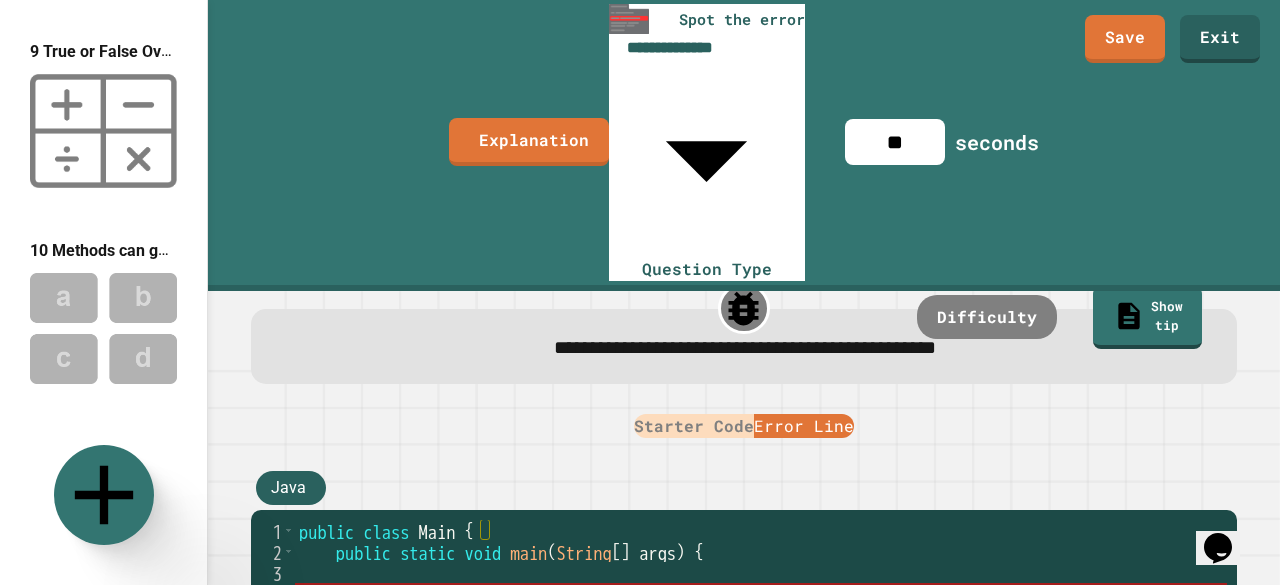 click on "Starter Code" at bounding box center (694, 426) 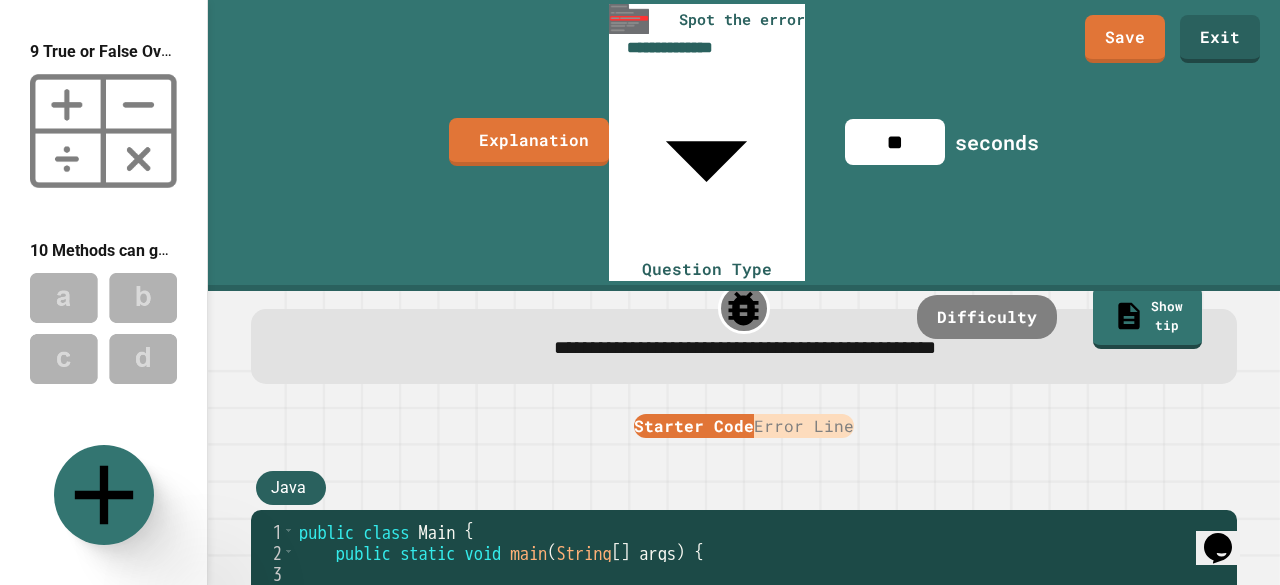 click on "public   class   Main   {      public   static   void   main ( String [ ]   args )   {           System . out . println ( "Hello world!" ;      } }" at bounding box center (761, 646) 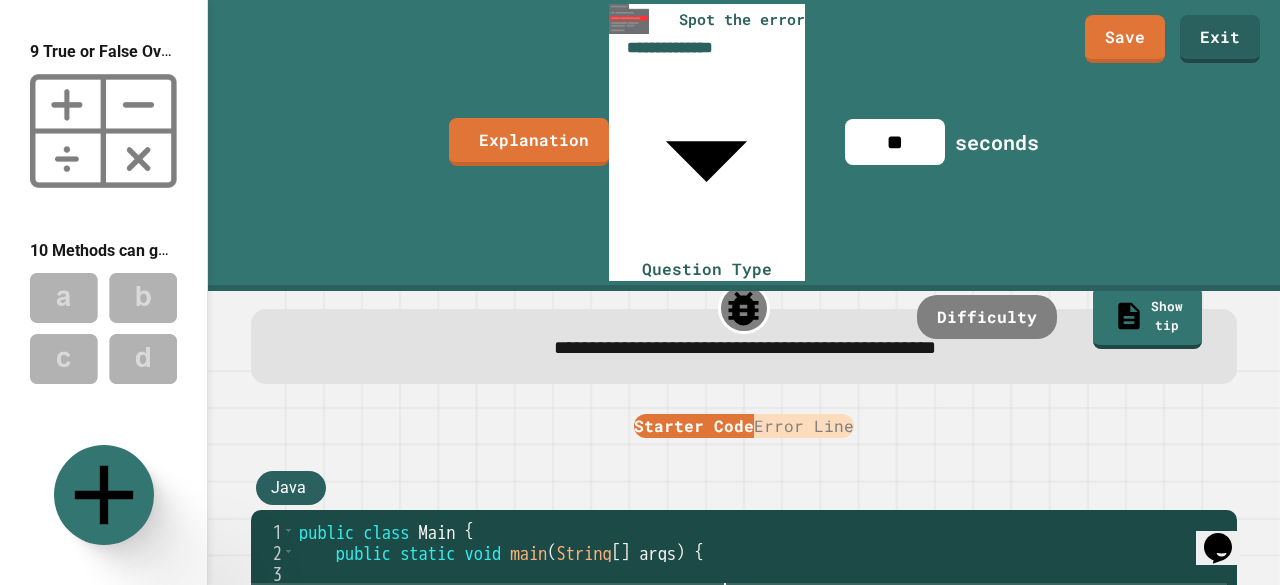 click on "public   class   Main   {      public   static   void   main ( String [ ]   args )   {           System . out . println ( "Hello world!" ;      } }" at bounding box center (761, 646) 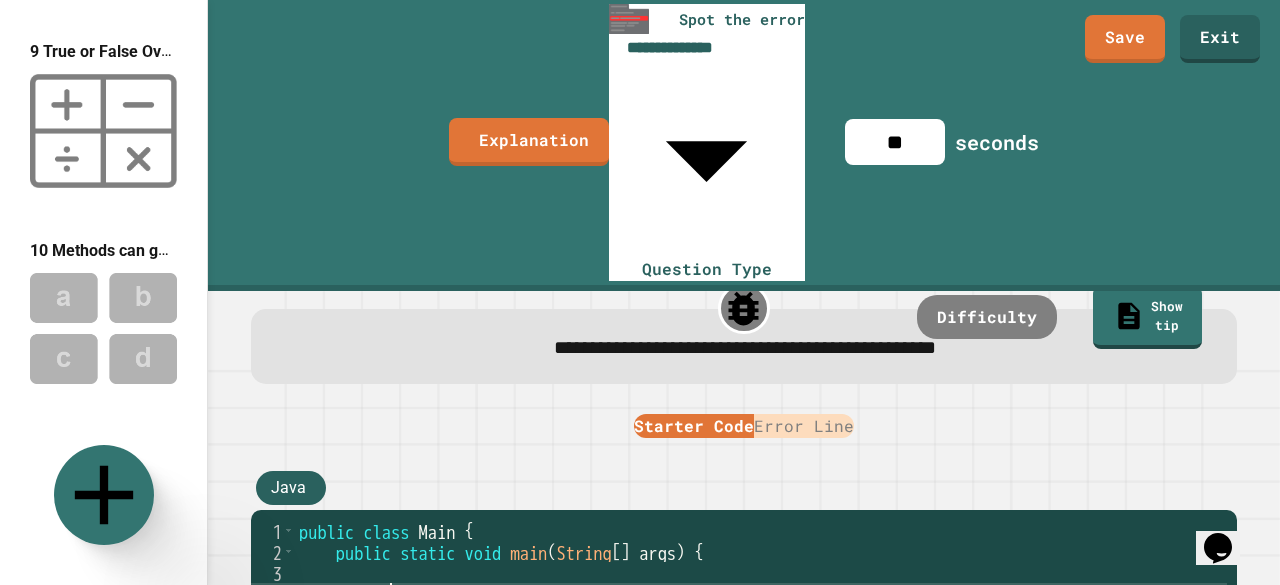 type on "*" 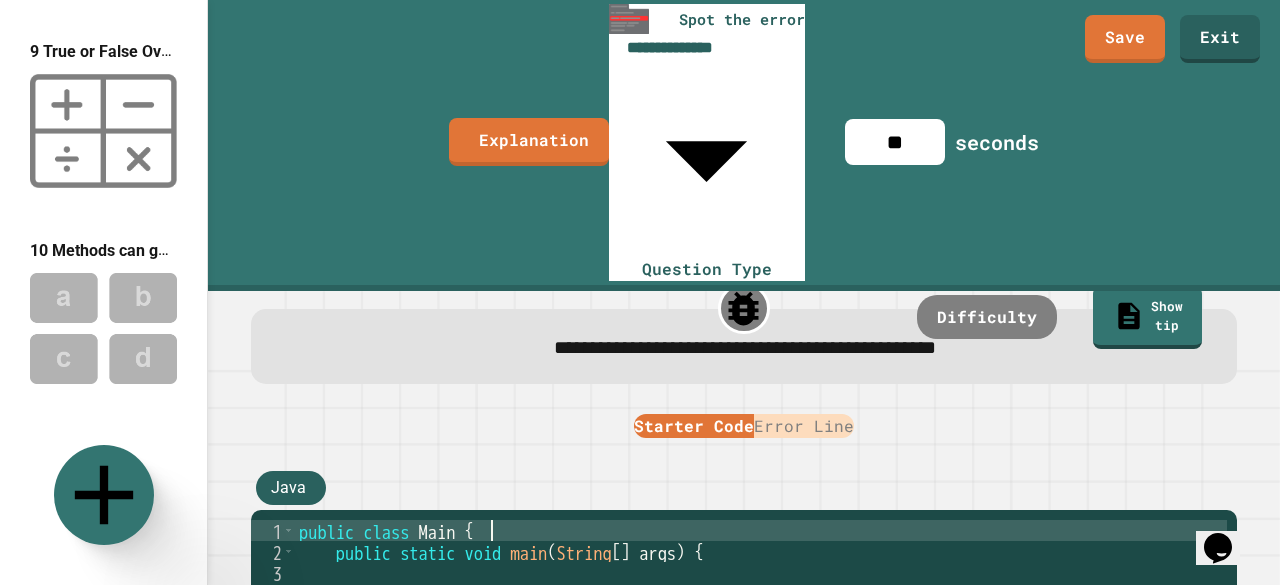 click on "public   class   Main   {      public   static   void   main ( String [ ]   args )   {           } }" at bounding box center (761, 646) 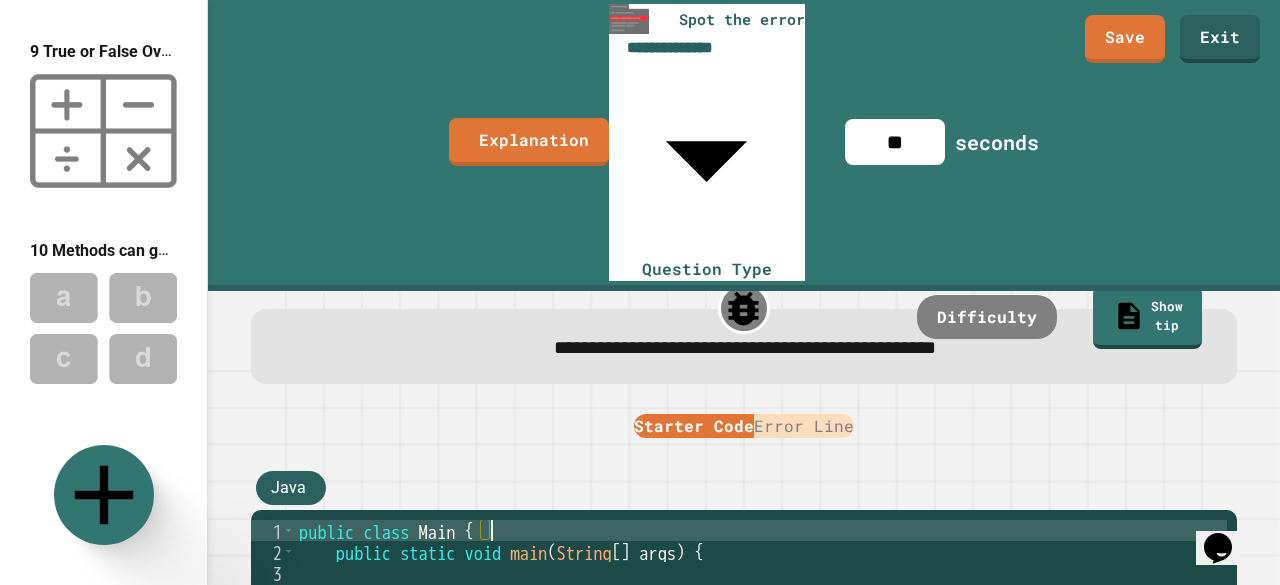 type on "**********" 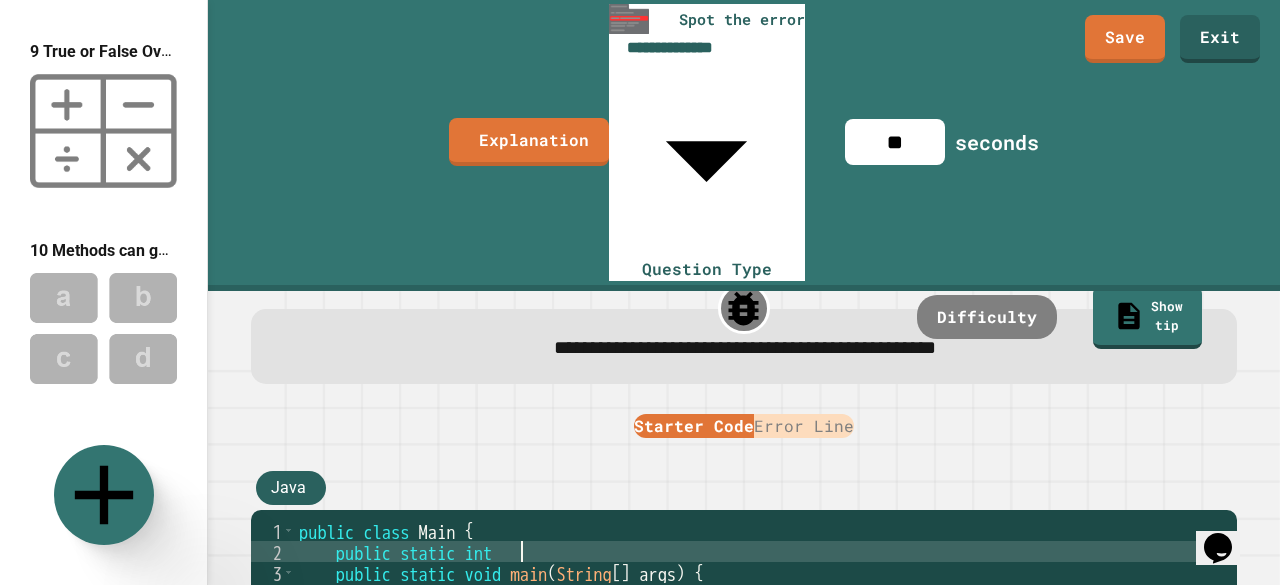 scroll, scrollTop: 0, scrollLeft: 10, axis: horizontal 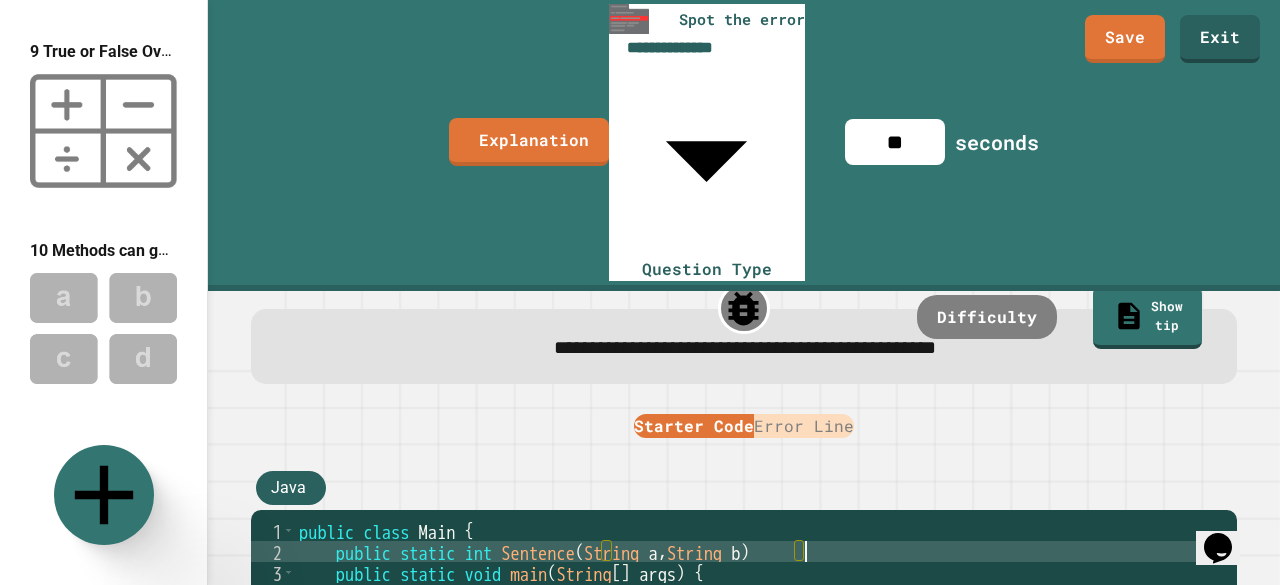 type on "**********" 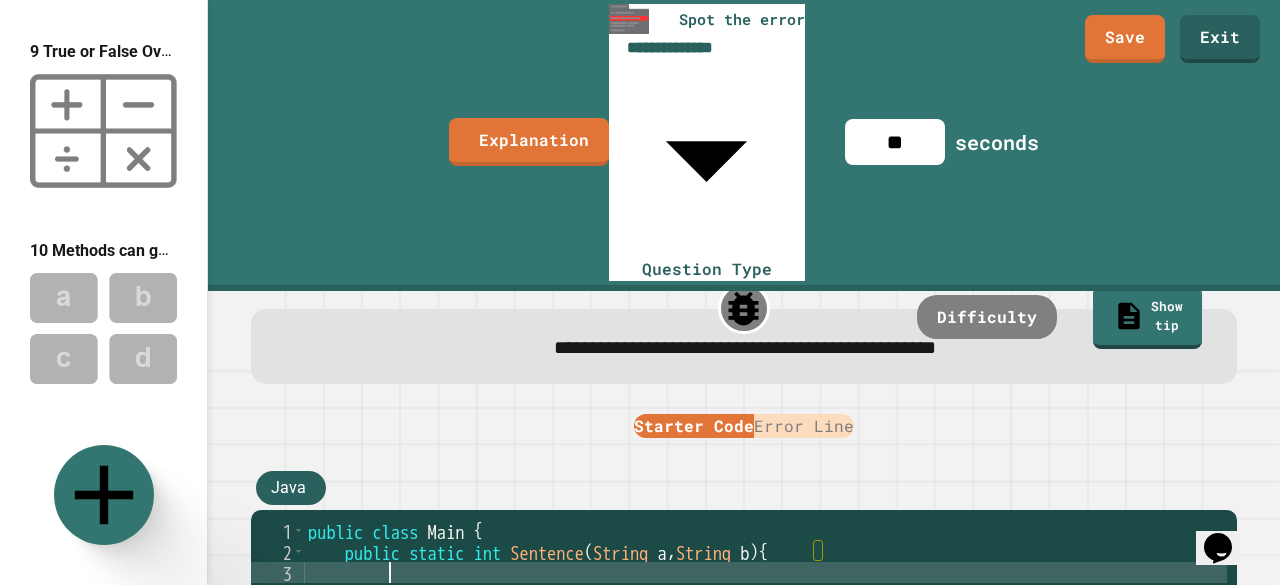 scroll, scrollTop: 0, scrollLeft: 3, axis: horizontal 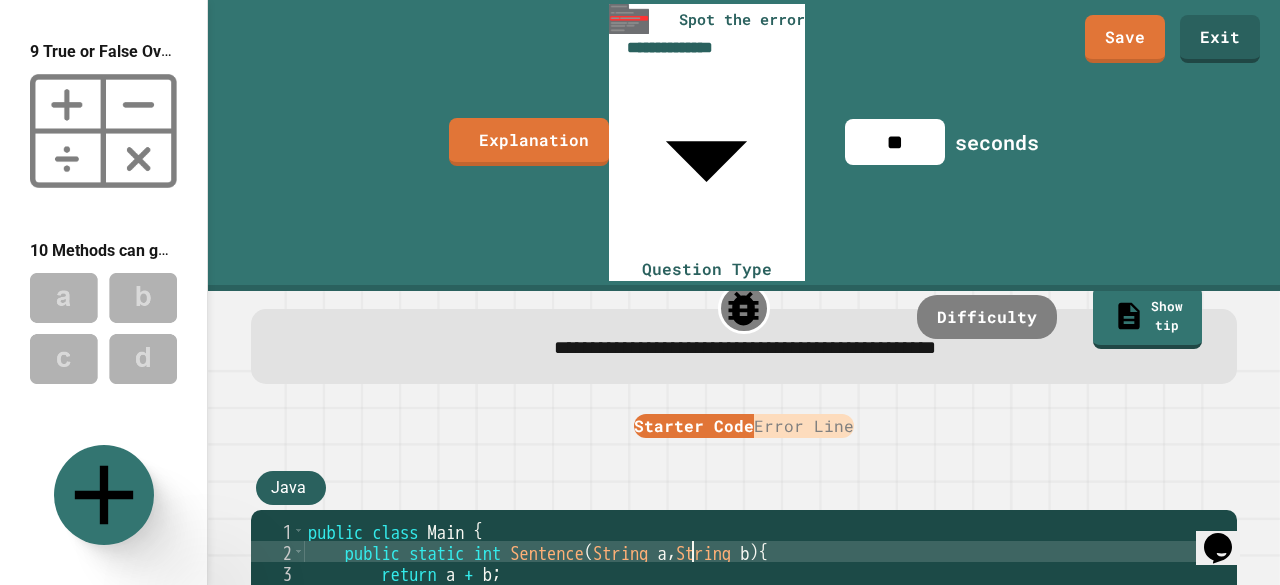 click on "public   class   Main   {      public   static   int   Sentence ( String   a ,  String   b ) {           return   a   +   b ;      }      public   static   void   main ( String [ ]   args )   {           } }" at bounding box center [765, 646] 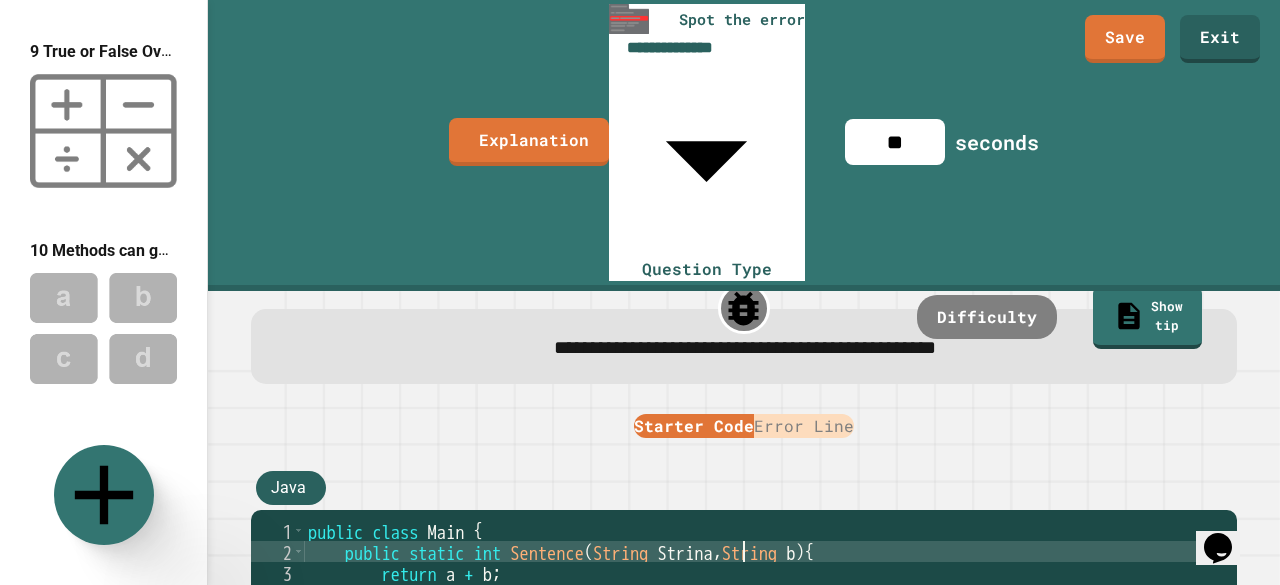 scroll, scrollTop: 0, scrollLeft: 24, axis: horizontal 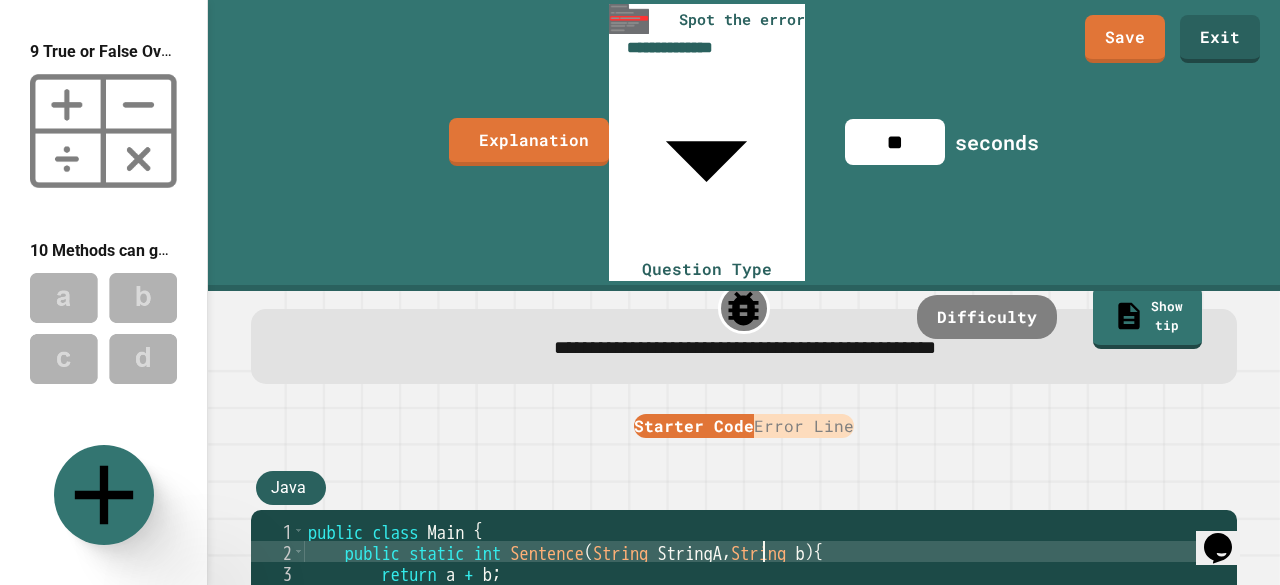click on "public   class   Main   {      public   static   int   Sentence ( String   StringA ,  String   b ) {           return   a   +   b ;      }      public   static   void   main ( String [ ]   args )   {           } }" at bounding box center [765, 646] 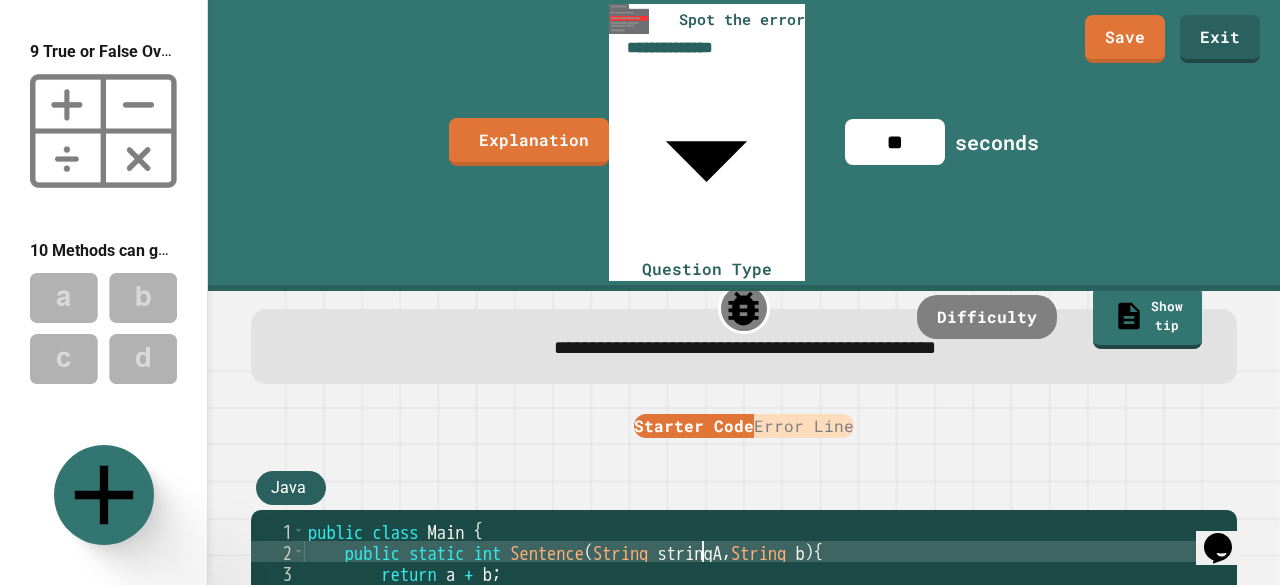 scroll, scrollTop: 0, scrollLeft: 21, axis: horizontal 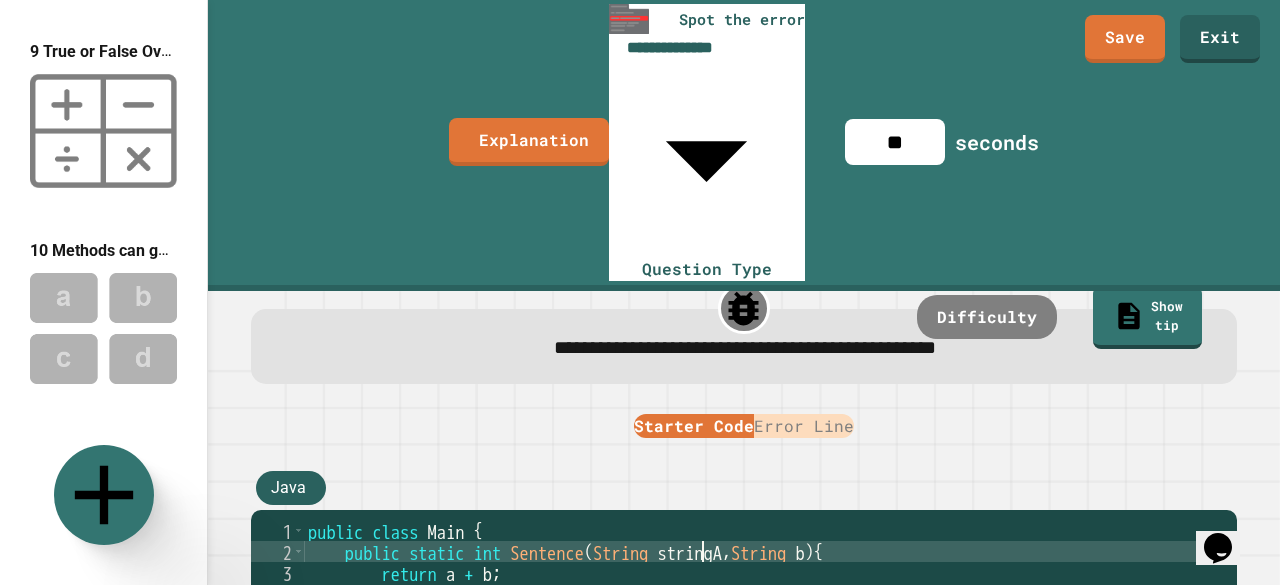 click on "public   class   Main   {      public   static   int   Sentence ( String   stringA ,  String   b ) {           return   a   +   b ;      }      public   static   void   main ( String [ ]   args )   {           } }" at bounding box center [765, 646] 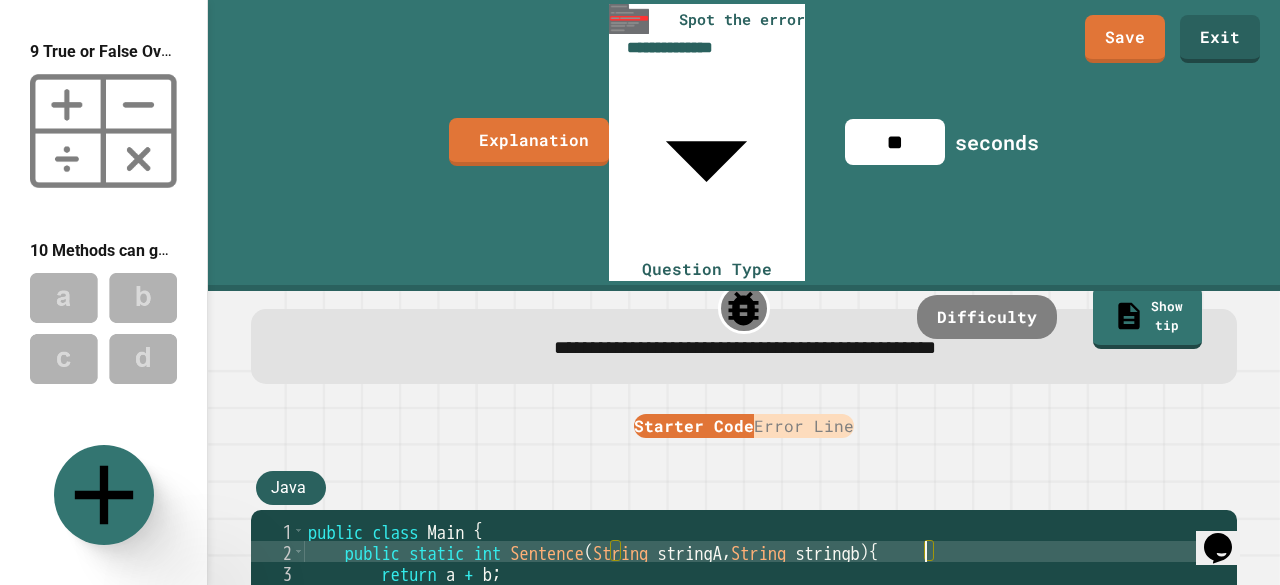 scroll, scrollTop: 0, scrollLeft: 33, axis: horizontal 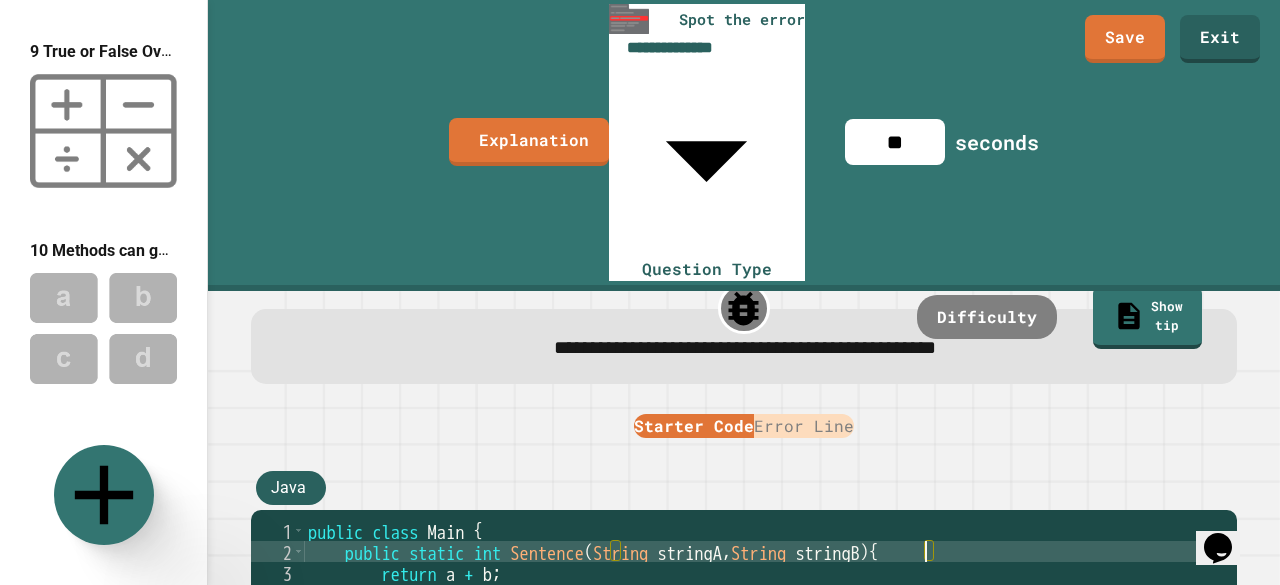 click on "public   class   Main   {      public   static   int   Sentence ( String   stringA ,  String   stringB ) {           return   a   +   b ;      }      public   static   void   main ( String [ ]   args )   {           } }" at bounding box center [765, 646] 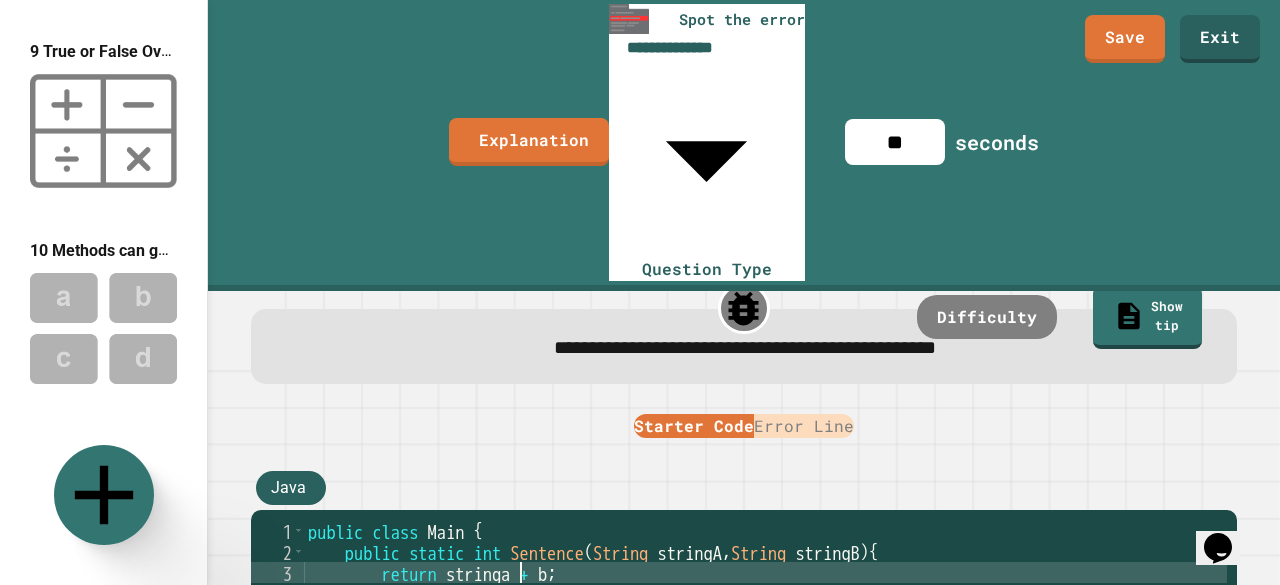 scroll, scrollTop: 0, scrollLeft: 12, axis: horizontal 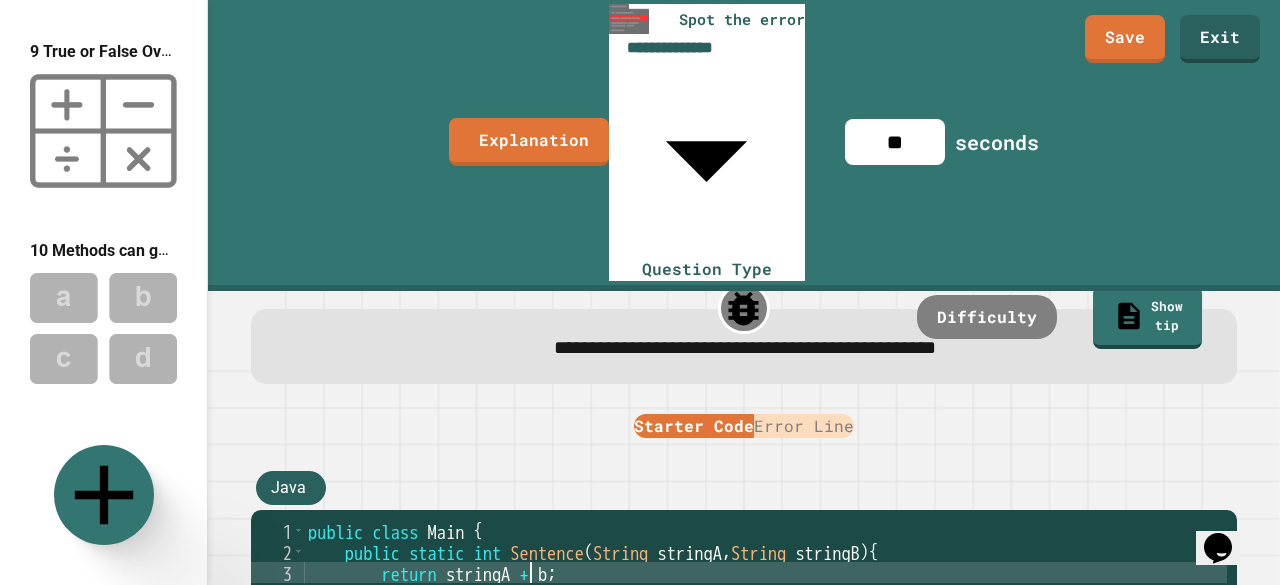 click on "public   class   Main   {      public   static   int   Sentence ( String   stringA ,  String   stringB ) {           return   stringA   +   b ;      }      public   static   void   main ( String [ ]   args )   {           } }" at bounding box center [765, 646] 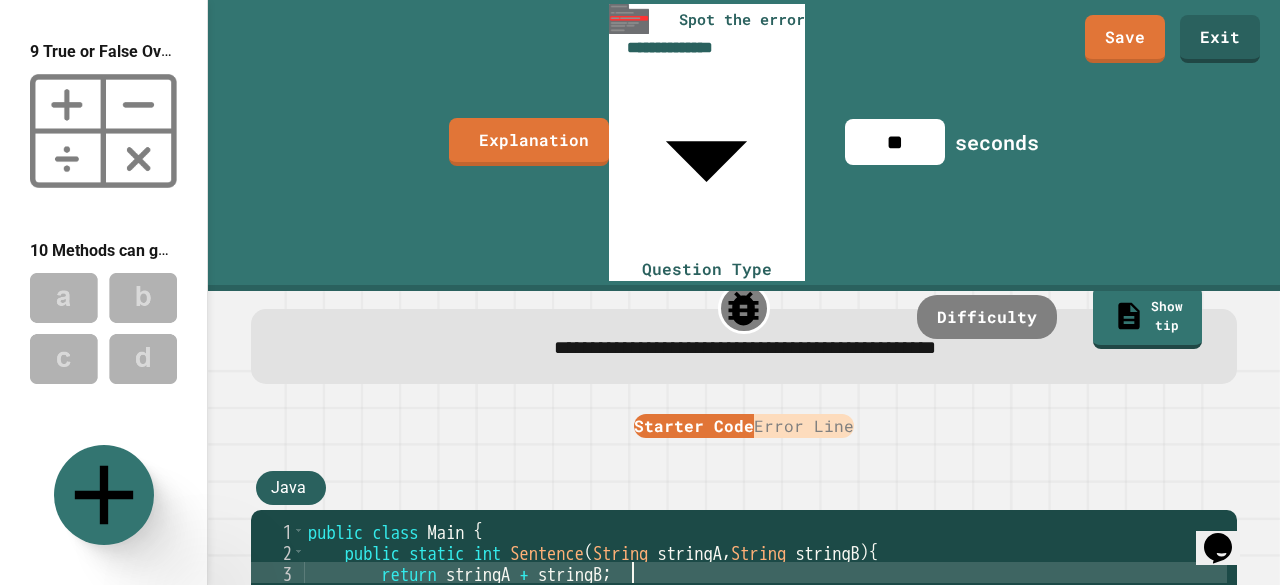 scroll, scrollTop: 0, scrollLeft: 17, axis: horizontal 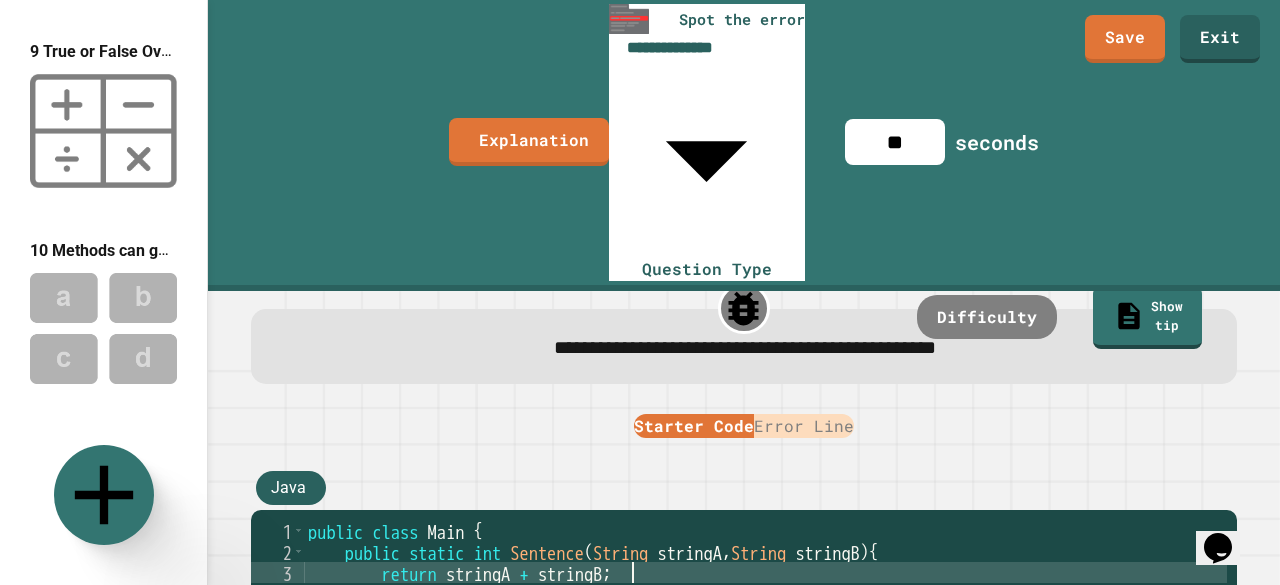 click on "public class Main { public static int Sentence ( String stringA , String stringB ) { return stringA + stringB ; } public static void main ( String [ ] args ) { } }" at bounding box center (765, 646) 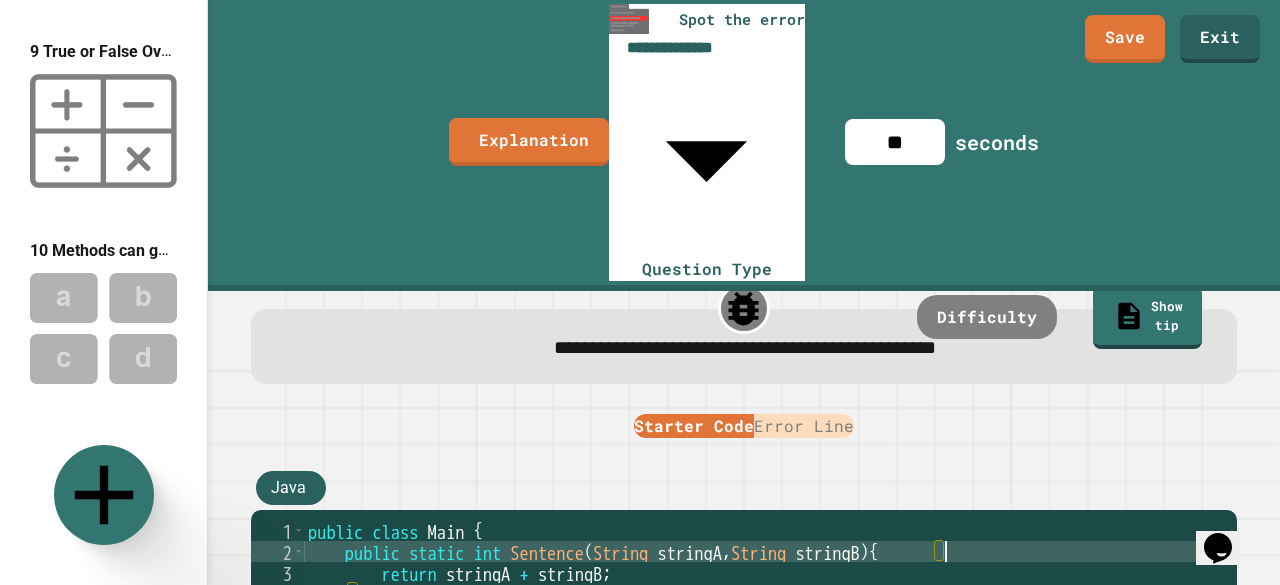 type on "**********" 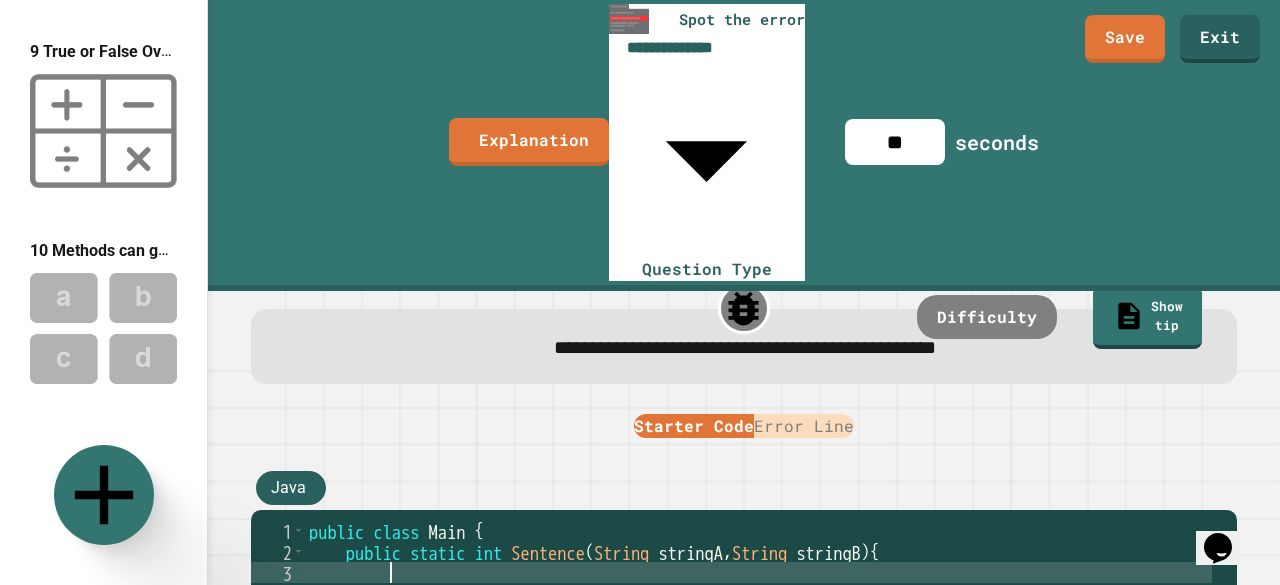 scroll, scrollTop: 0, scrollLeft: 3, axis: horizontal 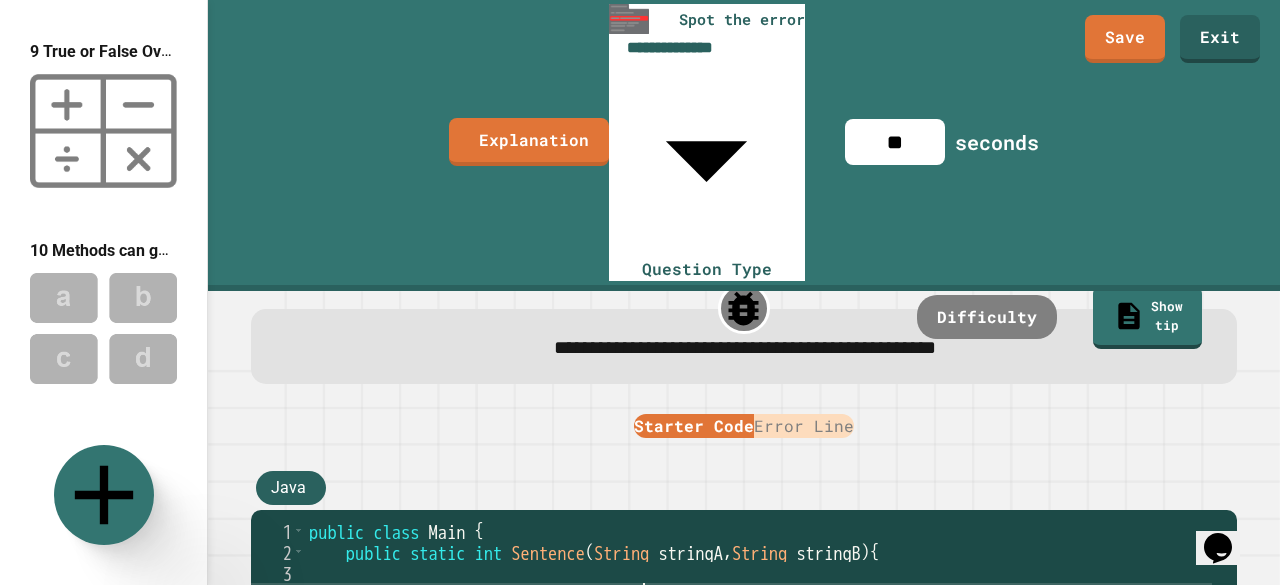 type on "**********" 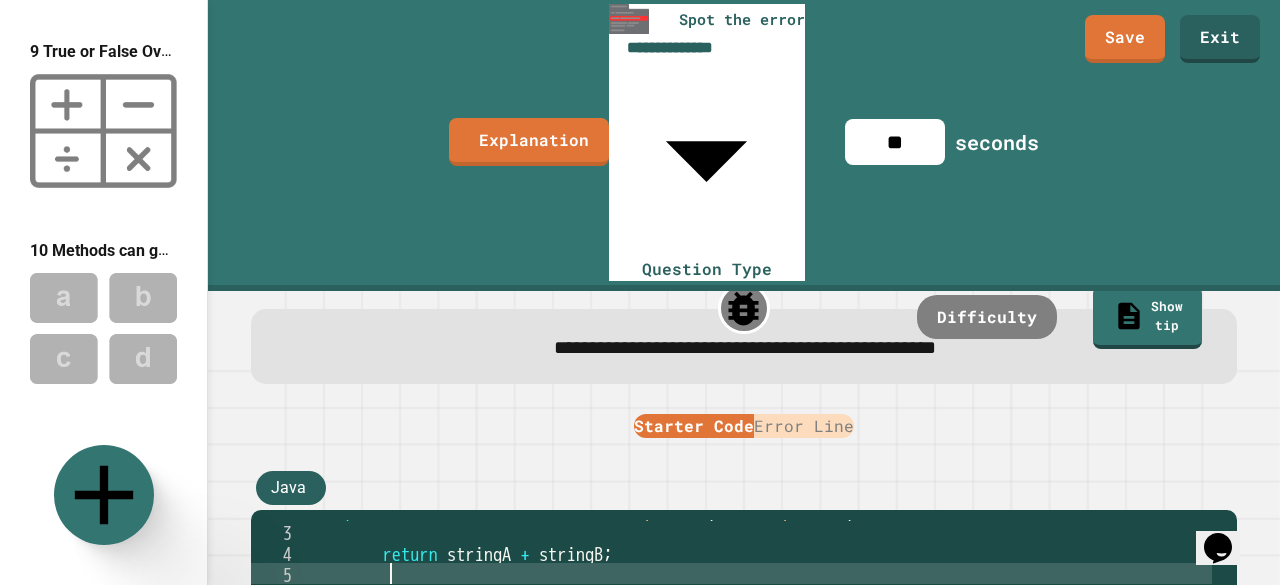 scroll, scrollTop: 42, scrollLeft: 0, axis: vertical 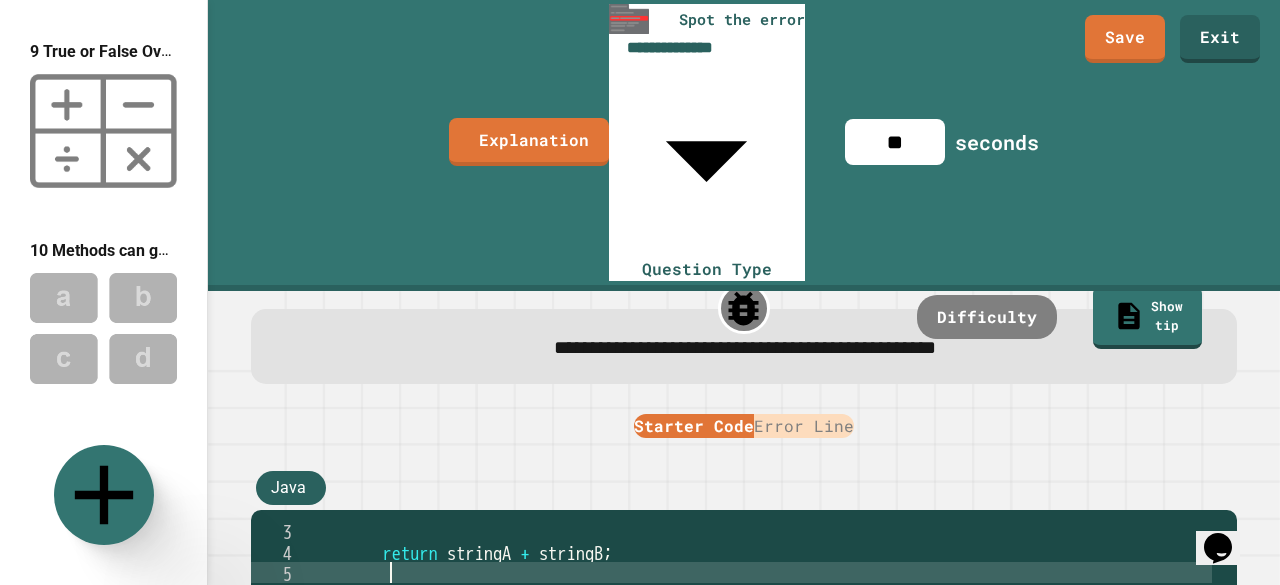 click on "return   stringA   +   stringB ;                }      public   static   void   main ( String [ ]   args )   {           } }" at bounding box center [758, 646] 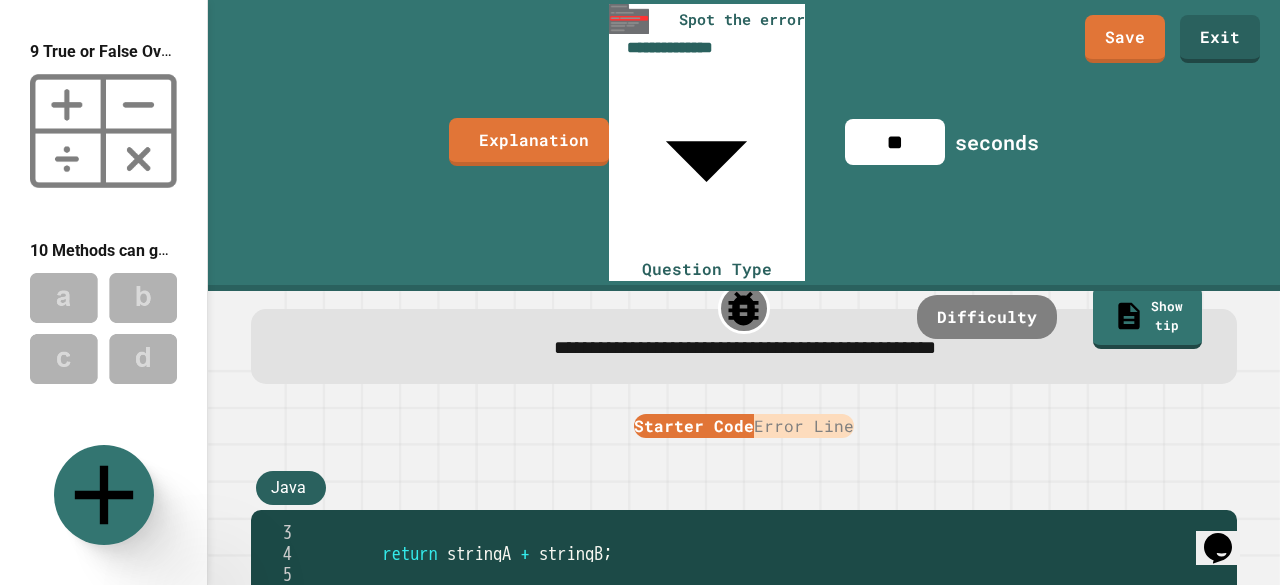 scroll, scrollTop: 0, scrollLeft: 0, axis: both 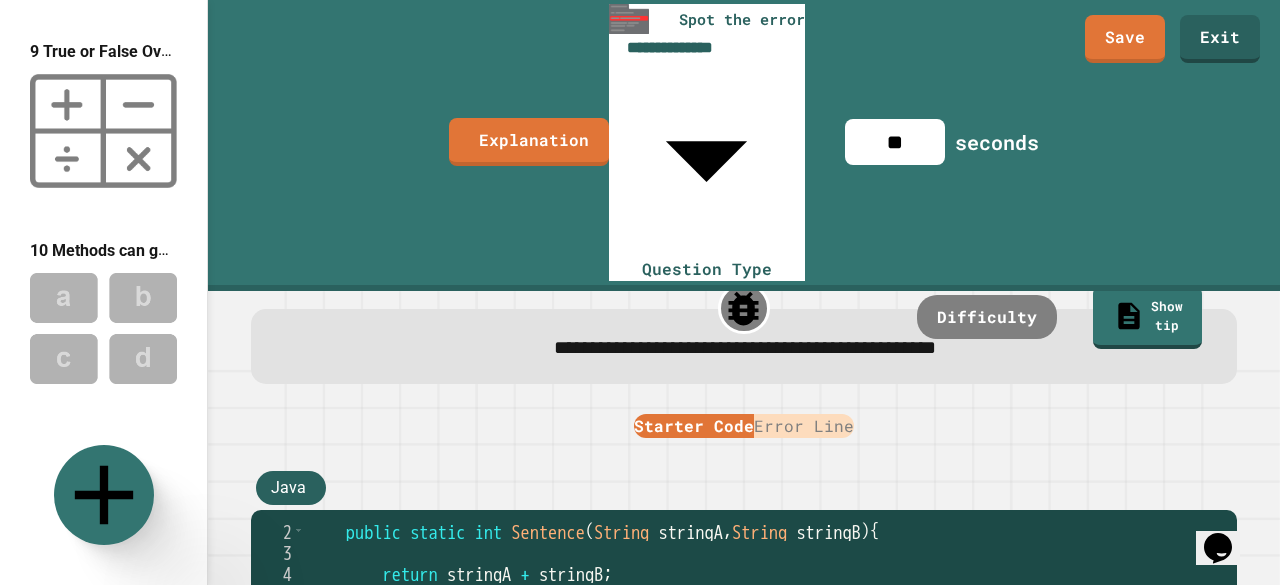 click on "public static int Sentence ( String stringA , String stringB ) { return stringA + stringB ; } public static void main ( String [ ] args ) { } }" at bounding box center [758, 646] 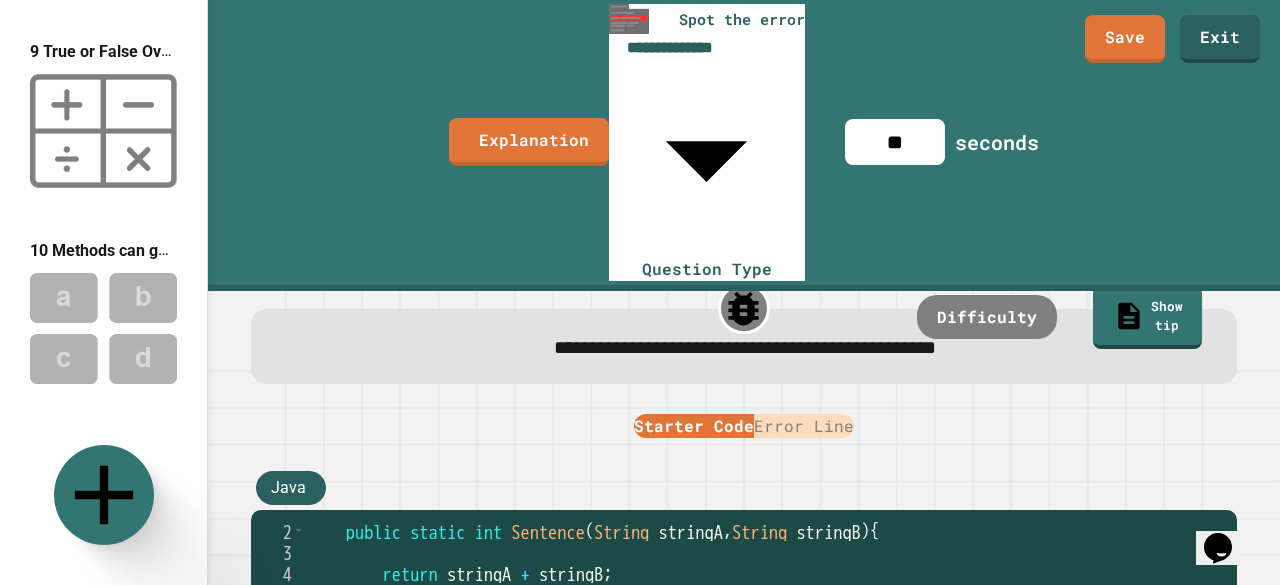scroll, scrollTop: 0, scrollLeft: 3, axis: horizontal 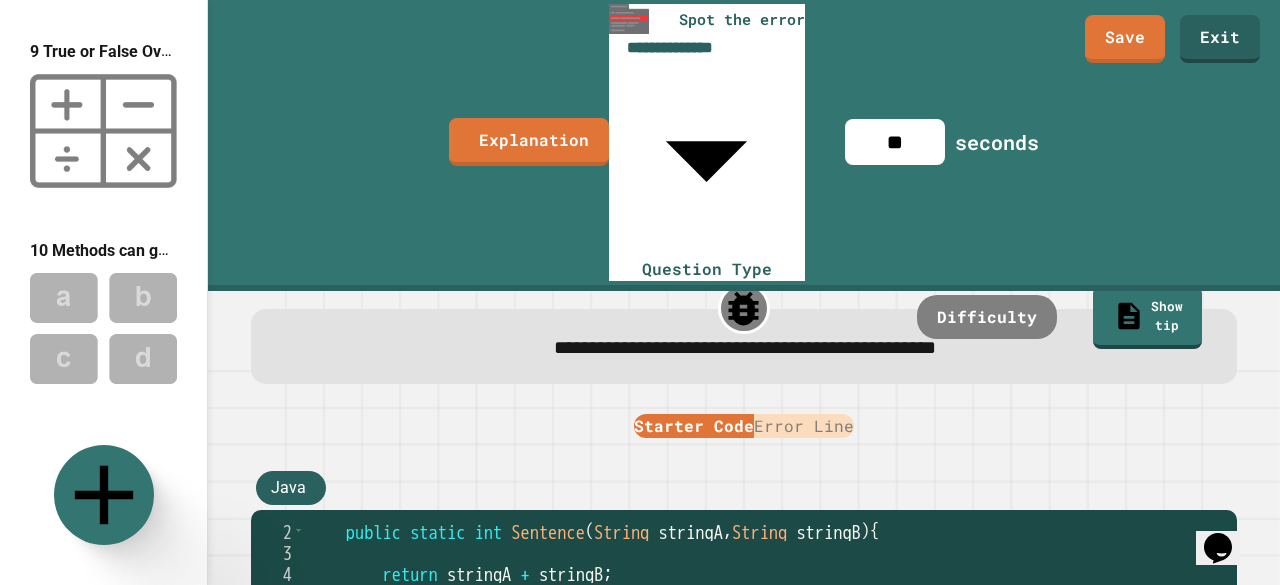 click on "public   static   int   Sentence ( String   stringA ,  String   stringB ) {                     return   stringA   +   stringB ;                }      public   static   void   main ( String [ ]   args )   {           } }" at bounding box center (758, 646) 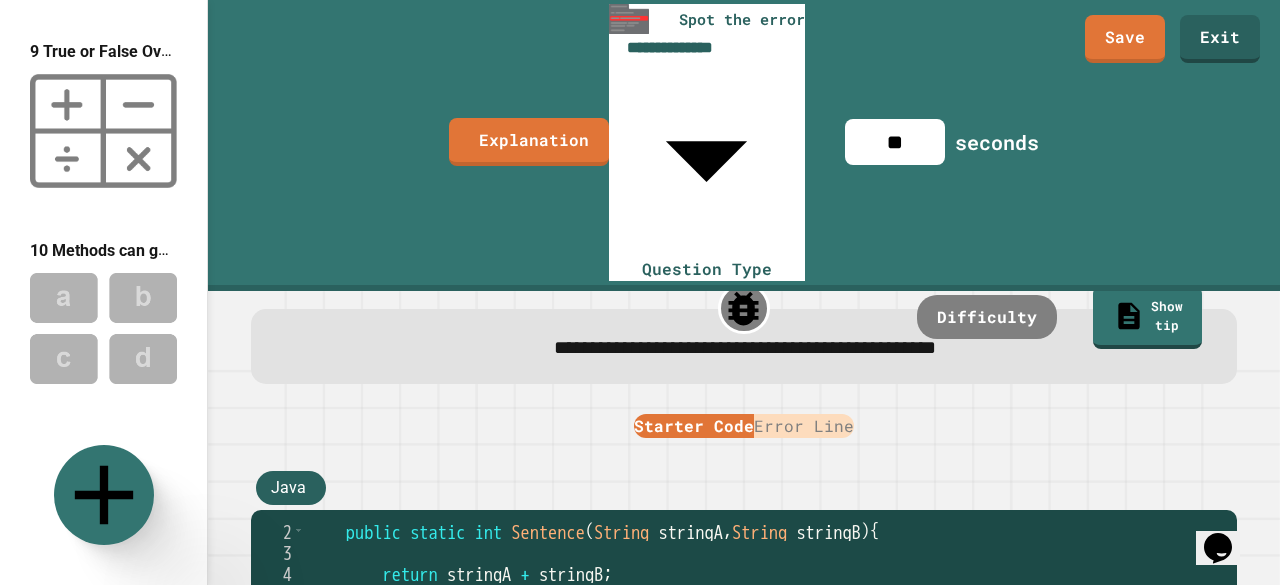 scroll, scrollTop: 0, scrollLeft: 12, axis: horizontal 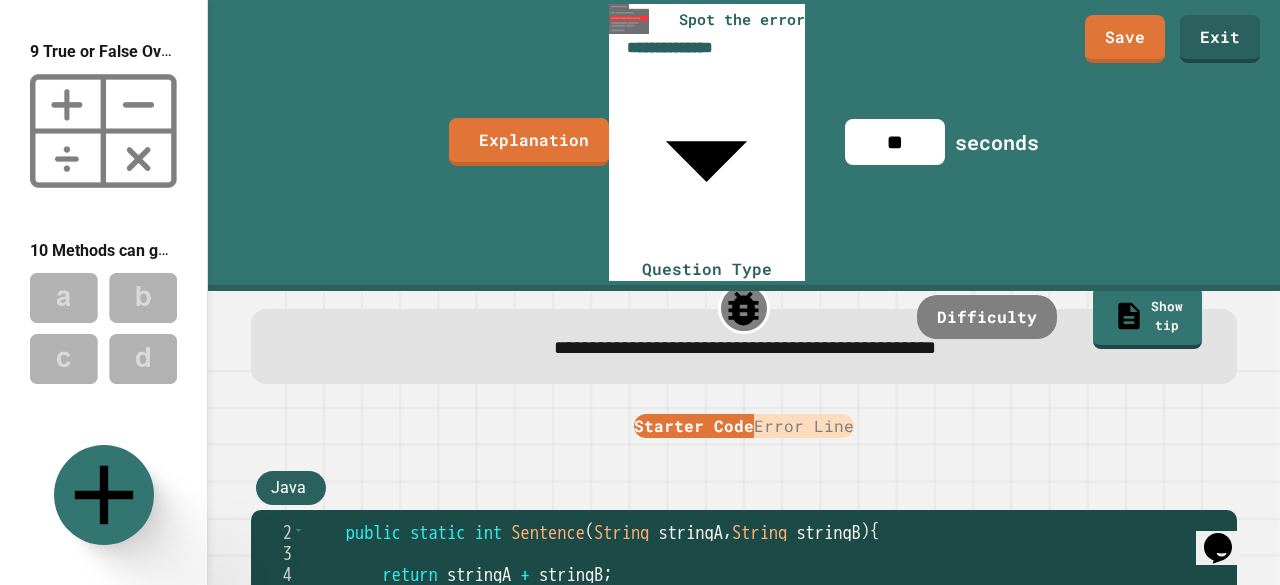click on "public   class   Main   {      public   static   int   Sentence ( String   stringA ,  String   stringB ) {                     return   stringA   +   stringB ;                }      public   static   void   main ( String [ ]   args )   {                     String   words   =   Sentence ( "Happy" ,  "Birthday!" ) ;           System . out . println ( word ) ;           }" at bounding box center (758, 646) 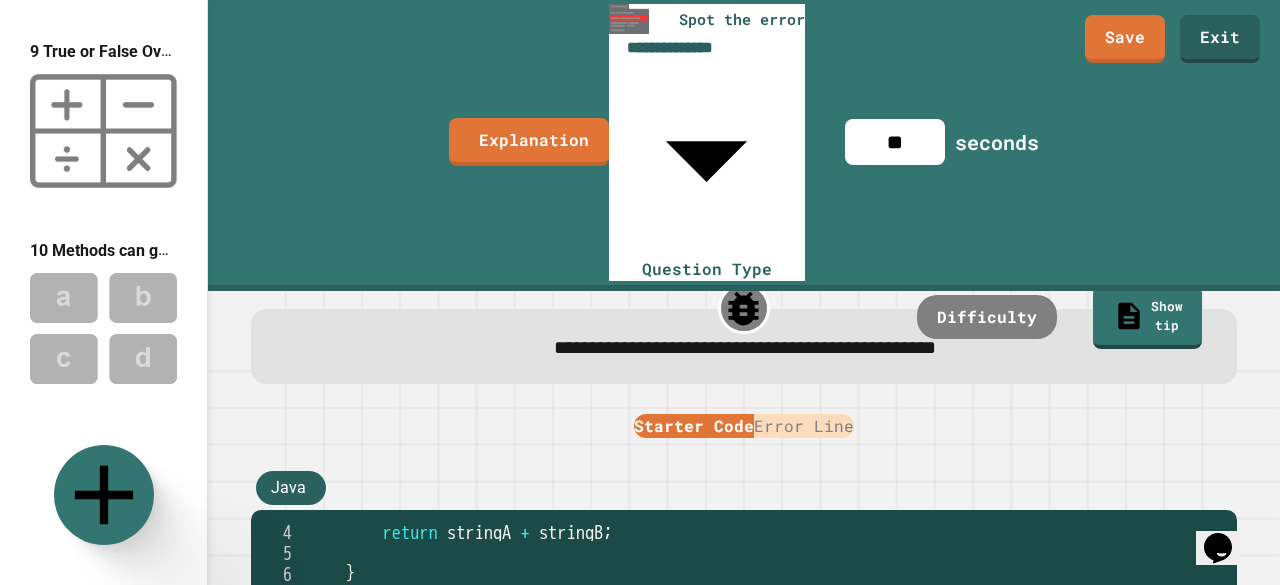 scroll, scrollTop: 63, scrollLeft: 0, axis: vertical 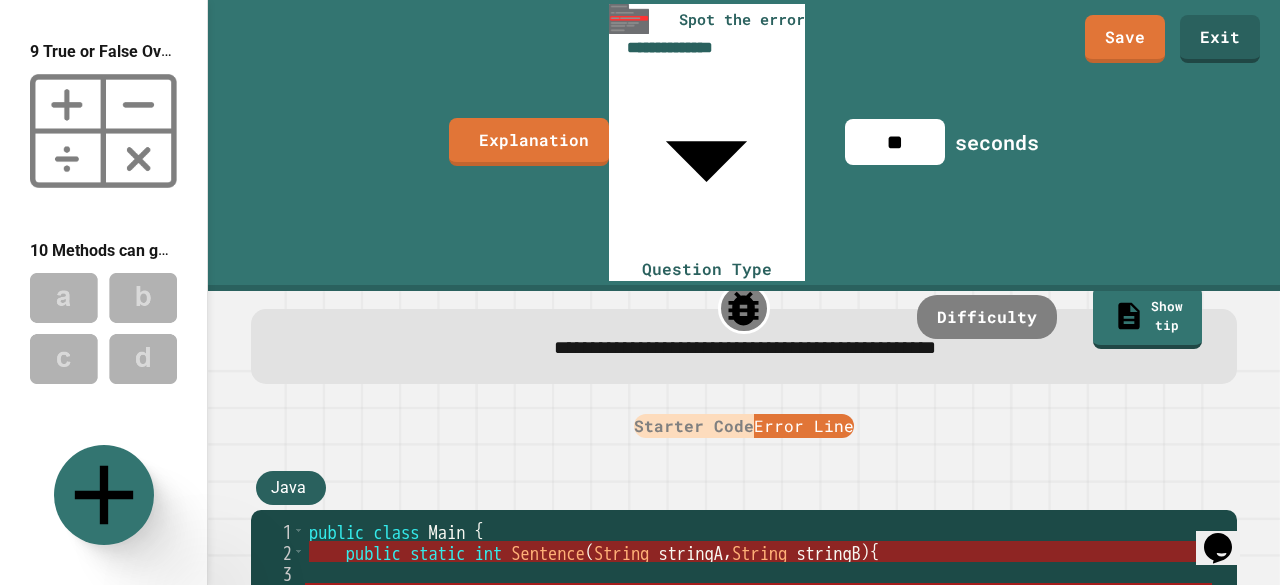 click on "stringA" at bounding box center [690, 552] 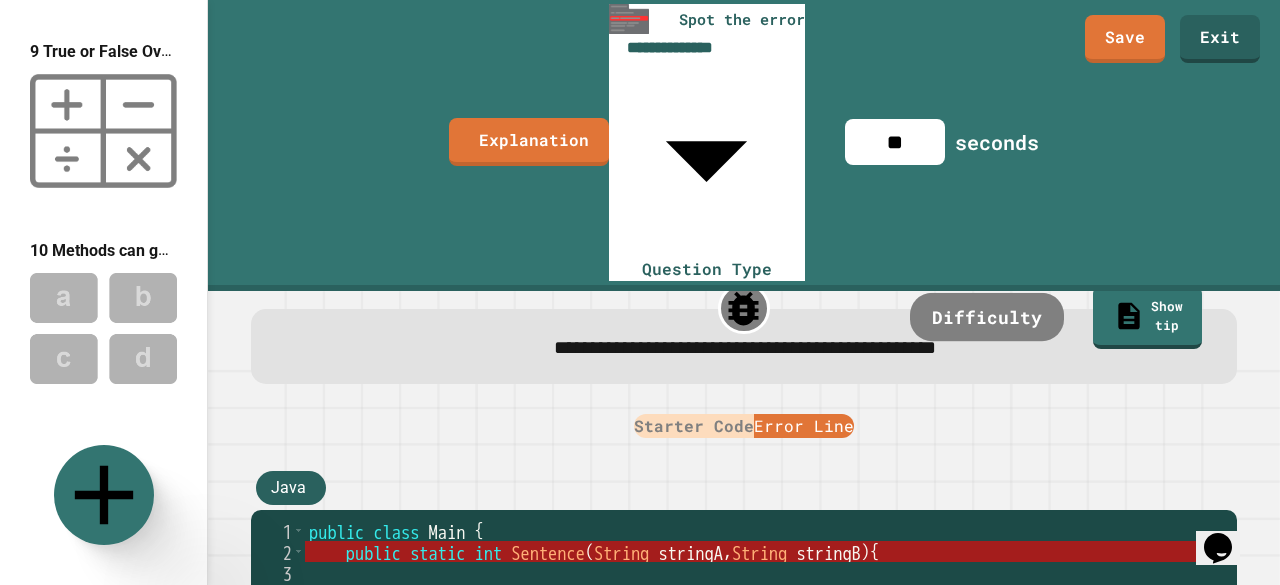 click on "Difficulty" at bounding box center [987, 317] 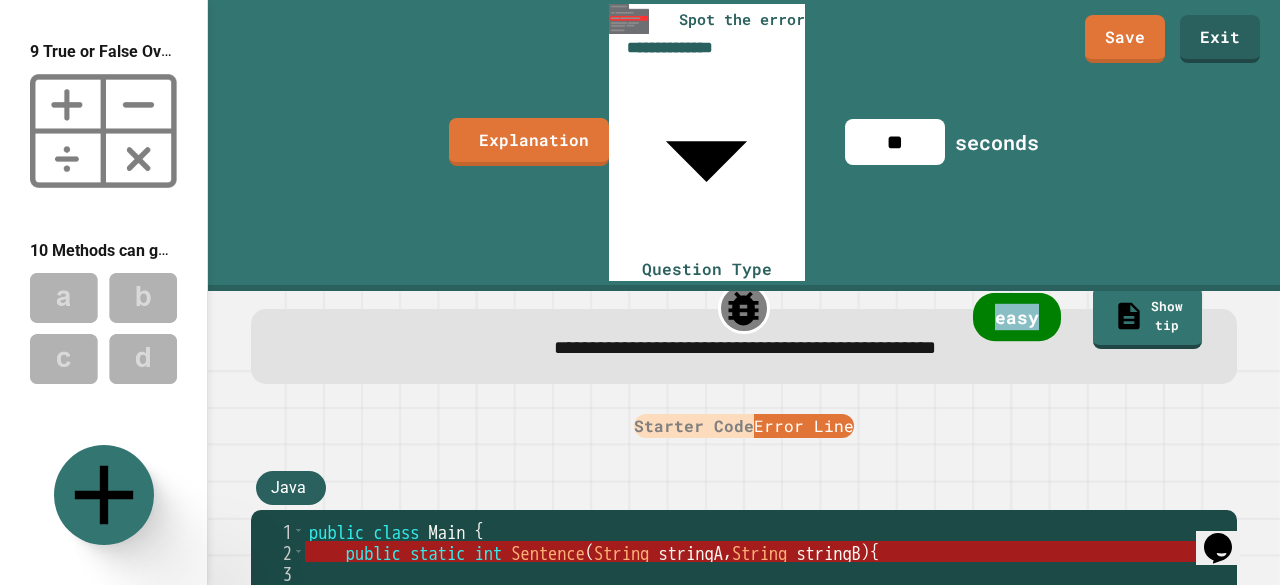 click on "easy" at bounding box center [1017, 317] 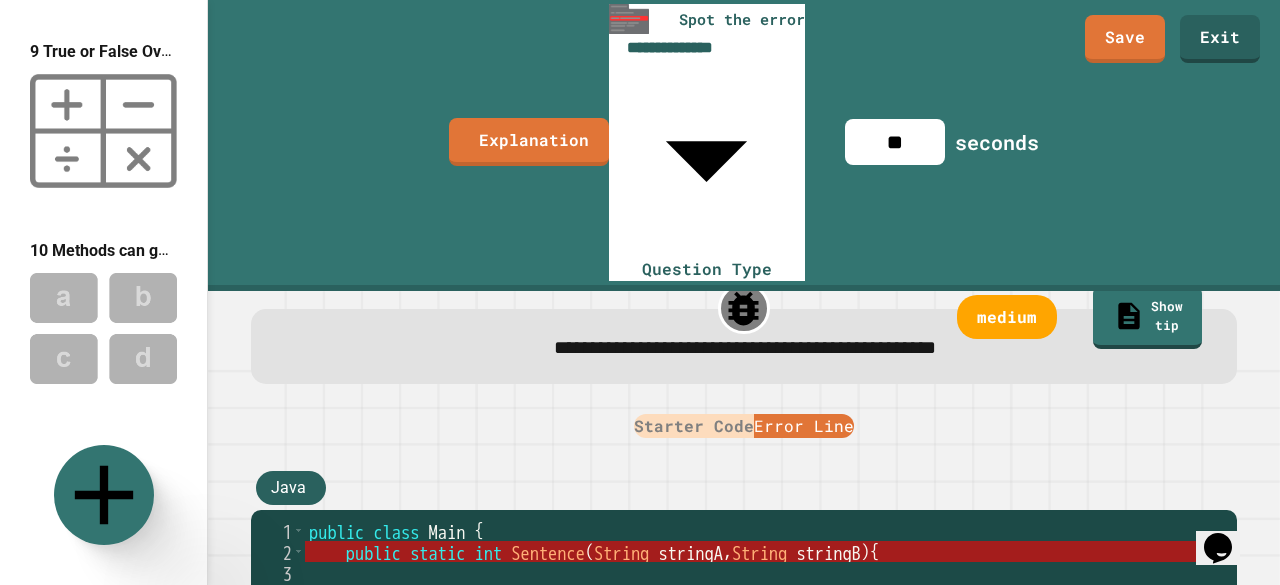 click on "Java" at bounding box center (291, 488) 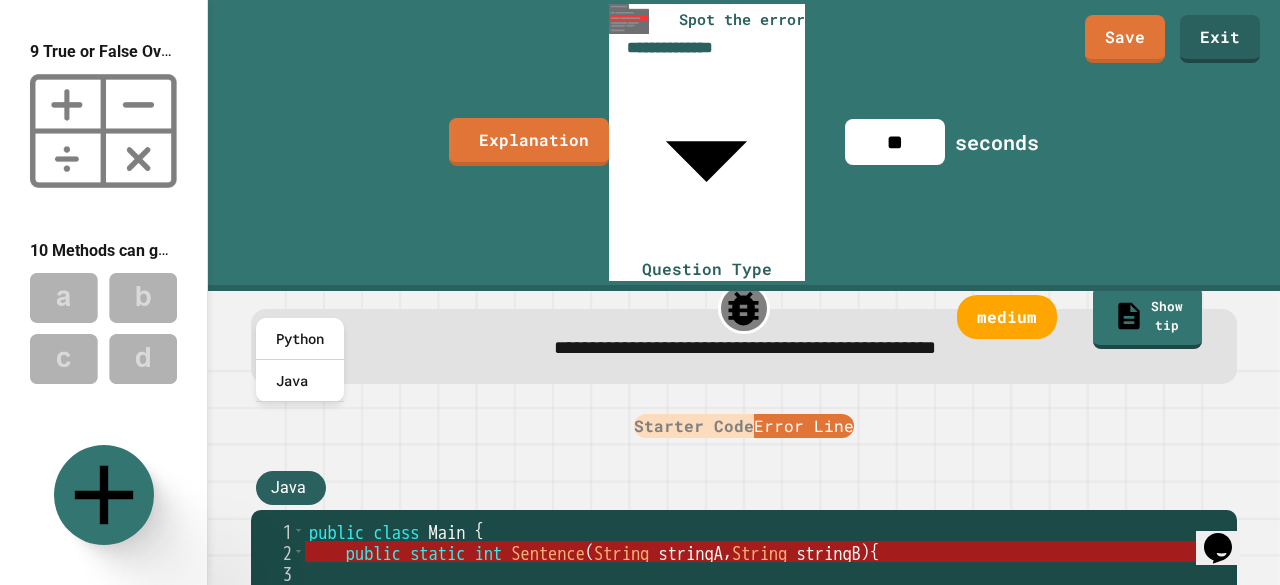 click on "Java" at bounding box center [288, 488] 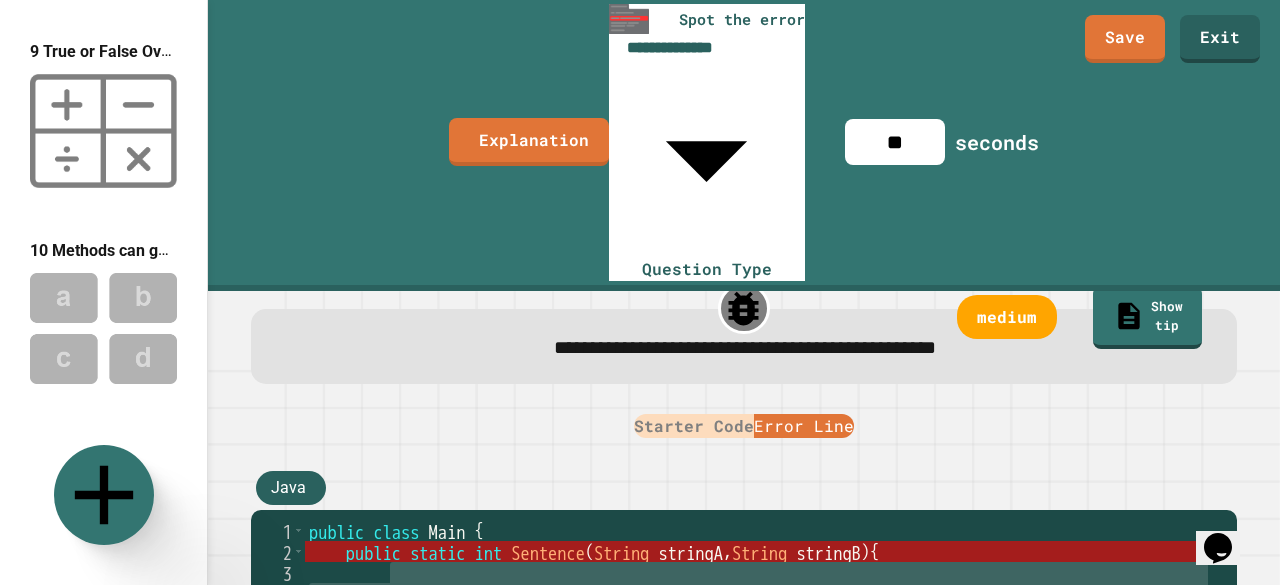 drag, startPoint x: 2390, startPoint y: 890, endPoint x: 1211, endPoint y: 517, distance: 1236.5962 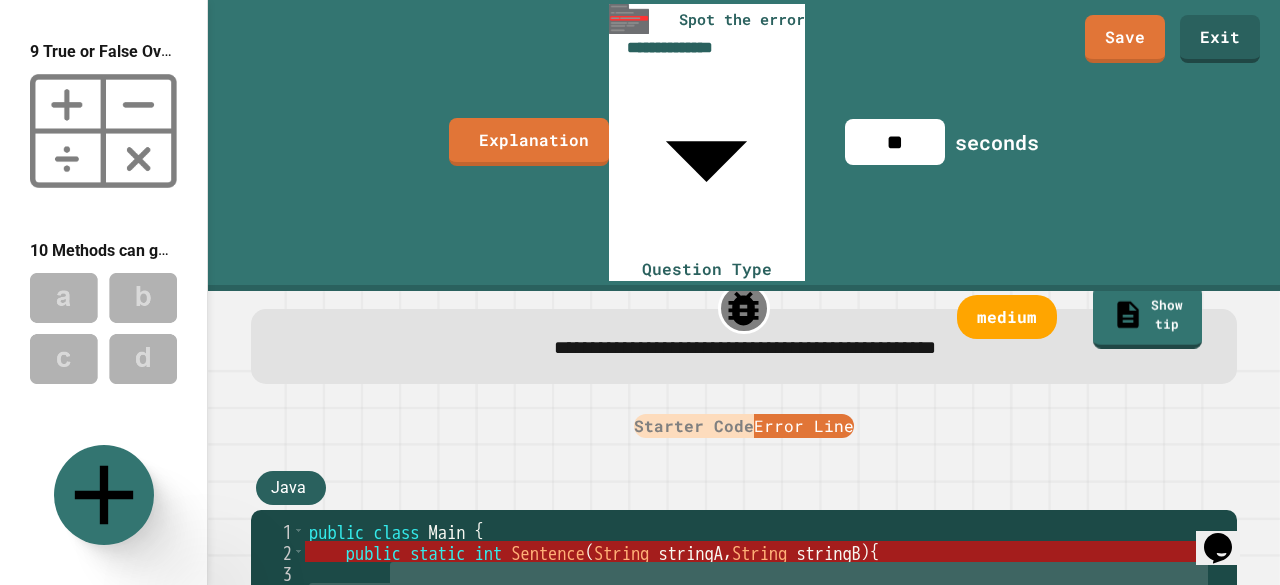 click on "**" at bounding box center [895, 142] 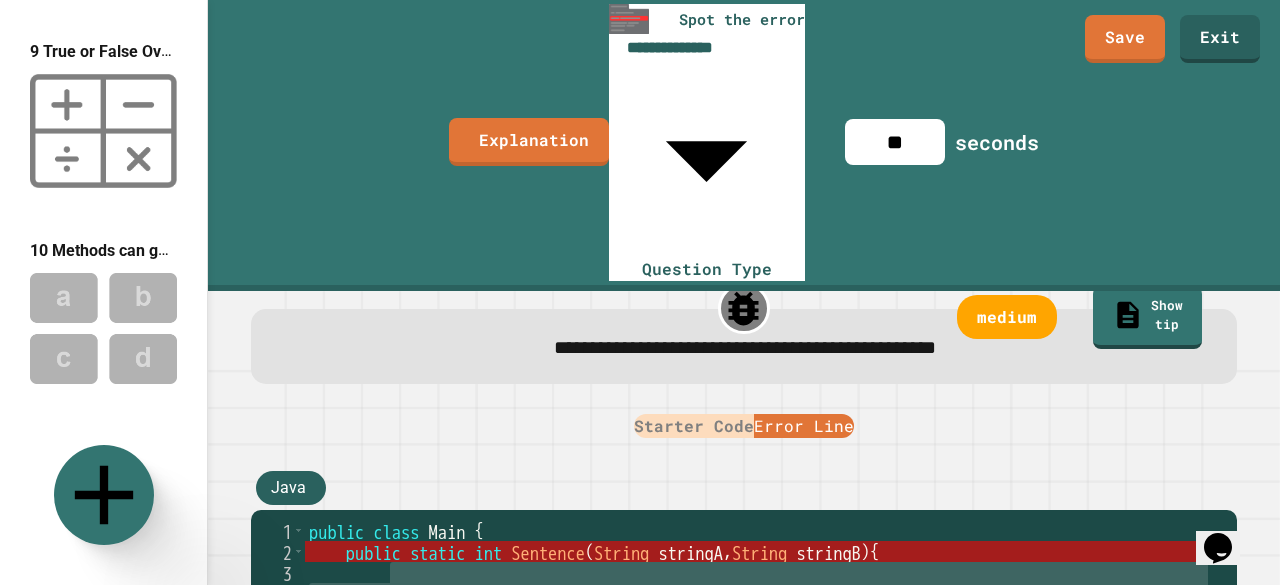 click on "**" at bounding box center (895, 142) 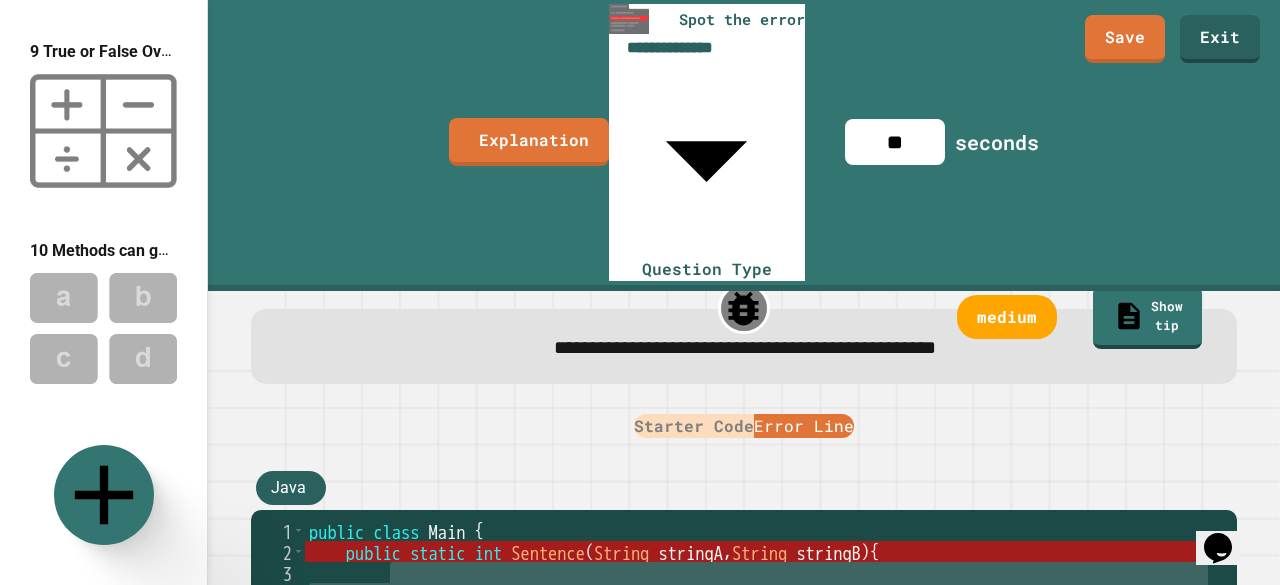 type on "*" 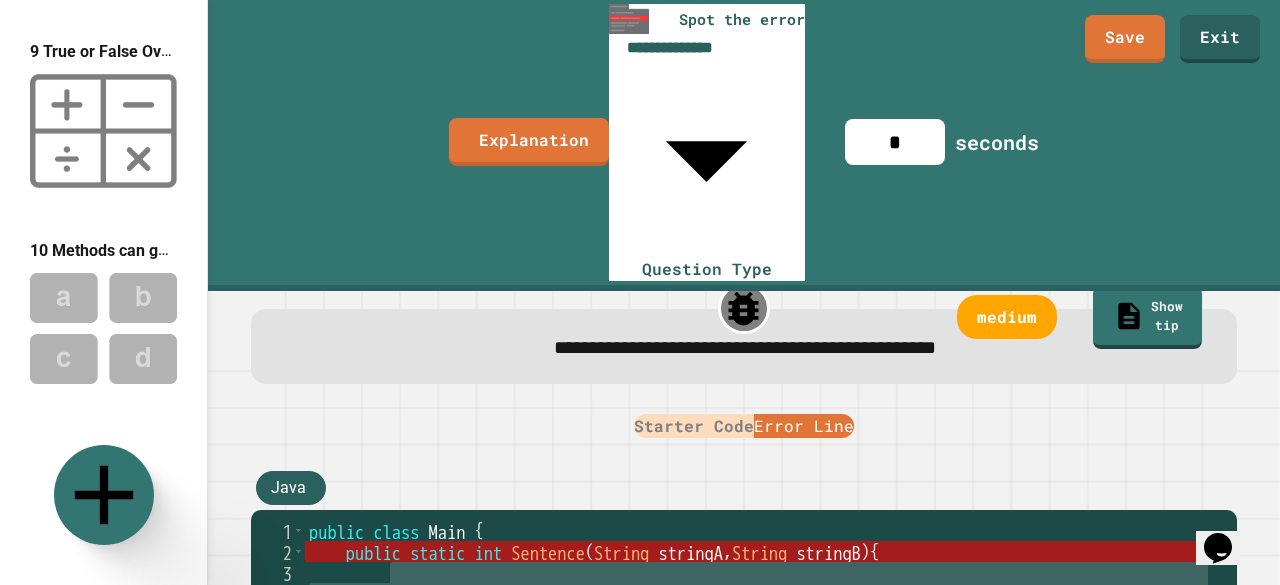 type on "**" 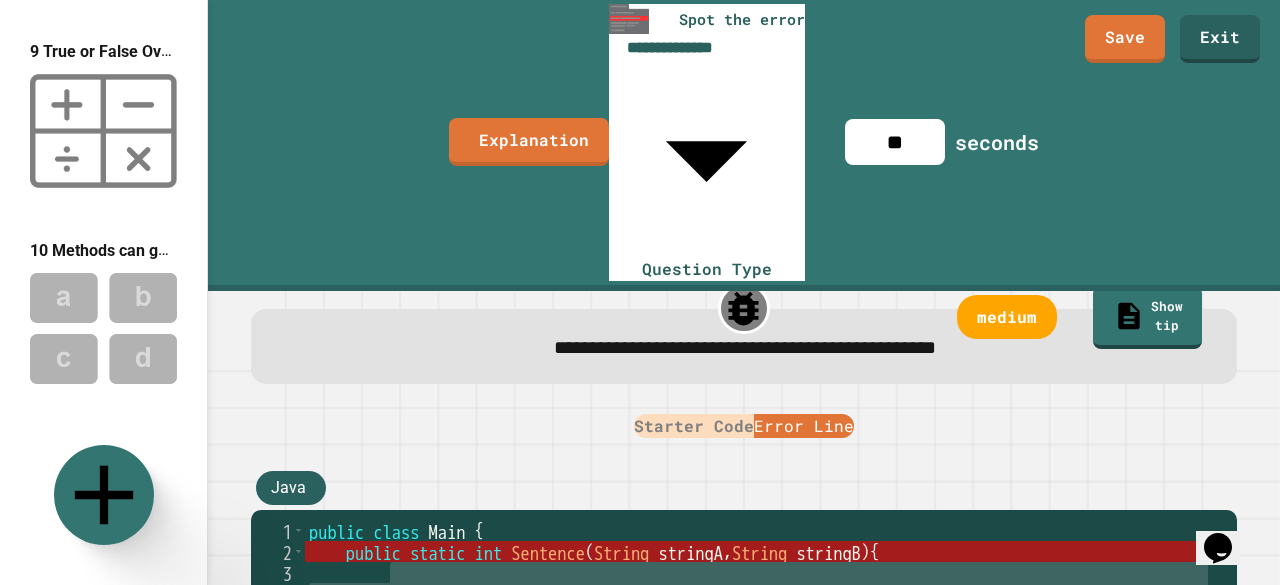 click at bounding box center [103, 328] 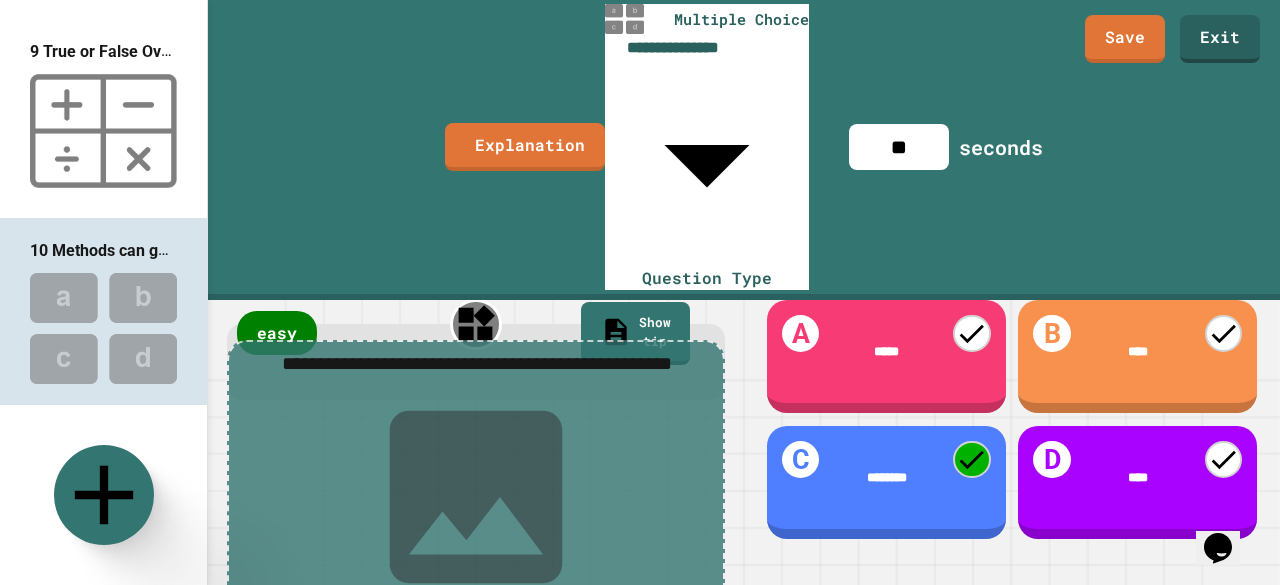 scroll, scrollTop: 0, scrollLeft: 0, axis: both 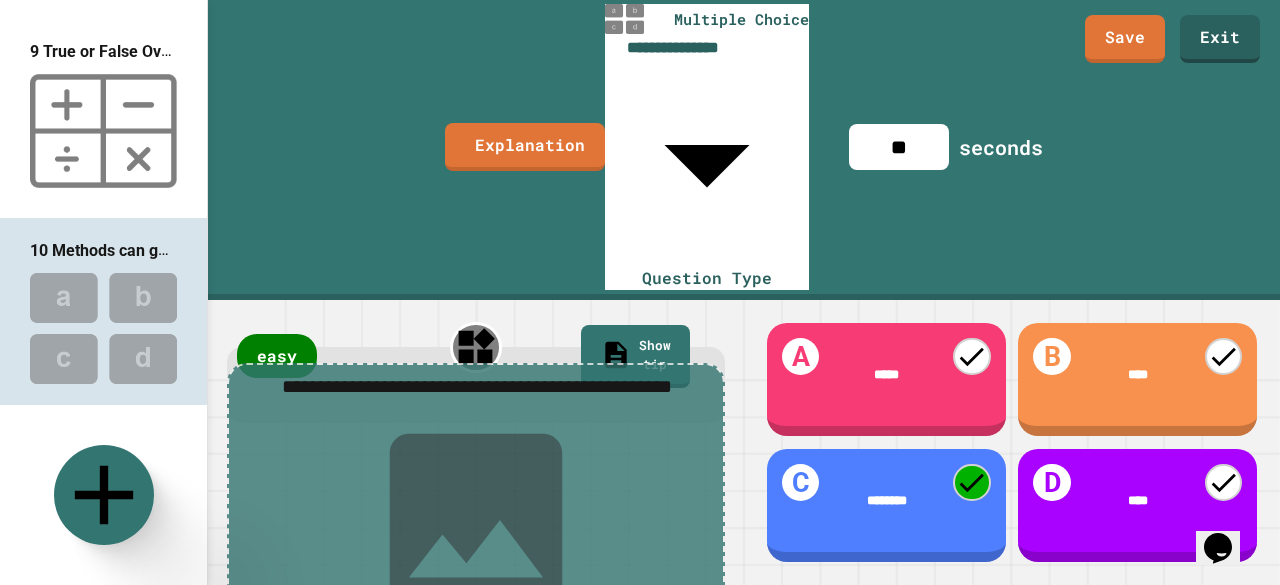 click on "**" at bounding box center [899, 147] 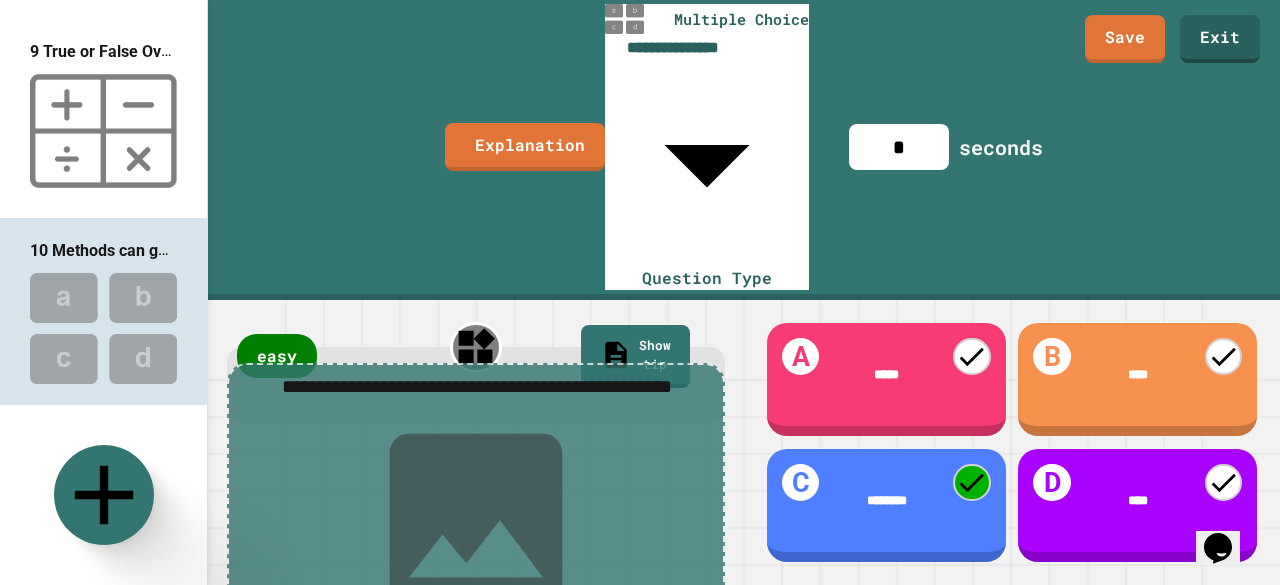 type on "**" 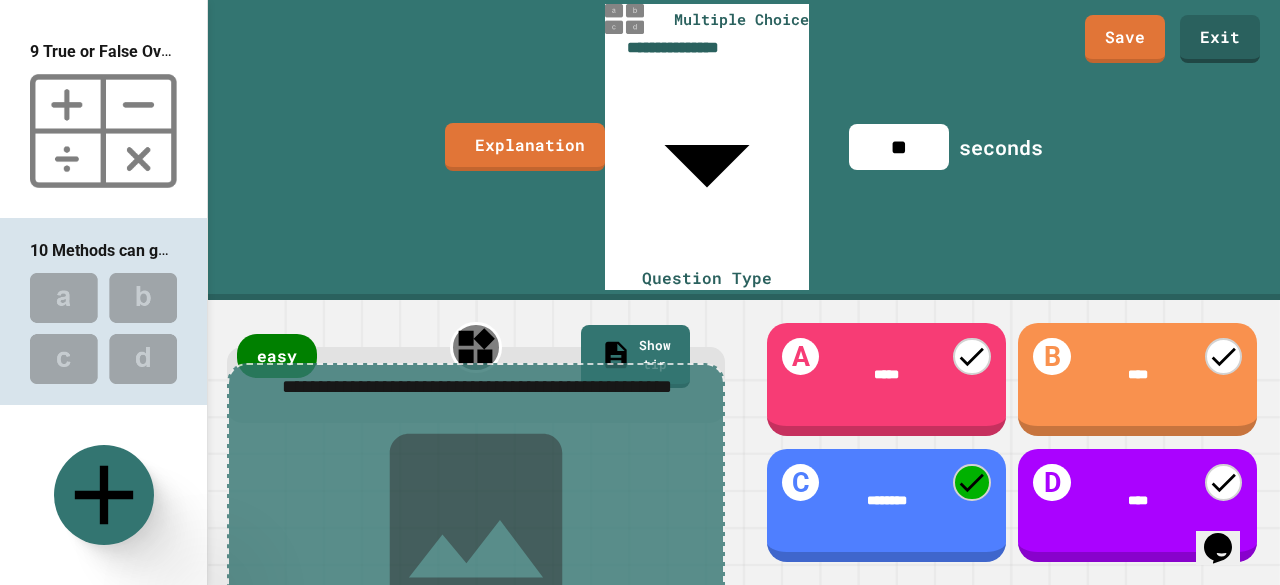 click at bounding box center (103, 131) 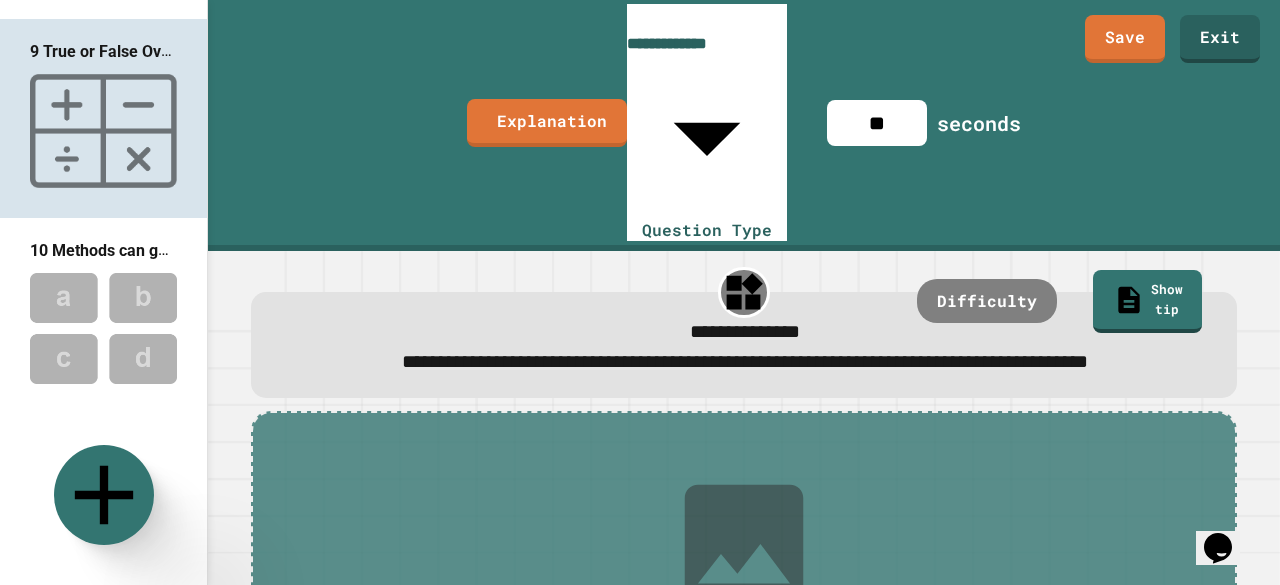 click at bounding box center [103, 328] 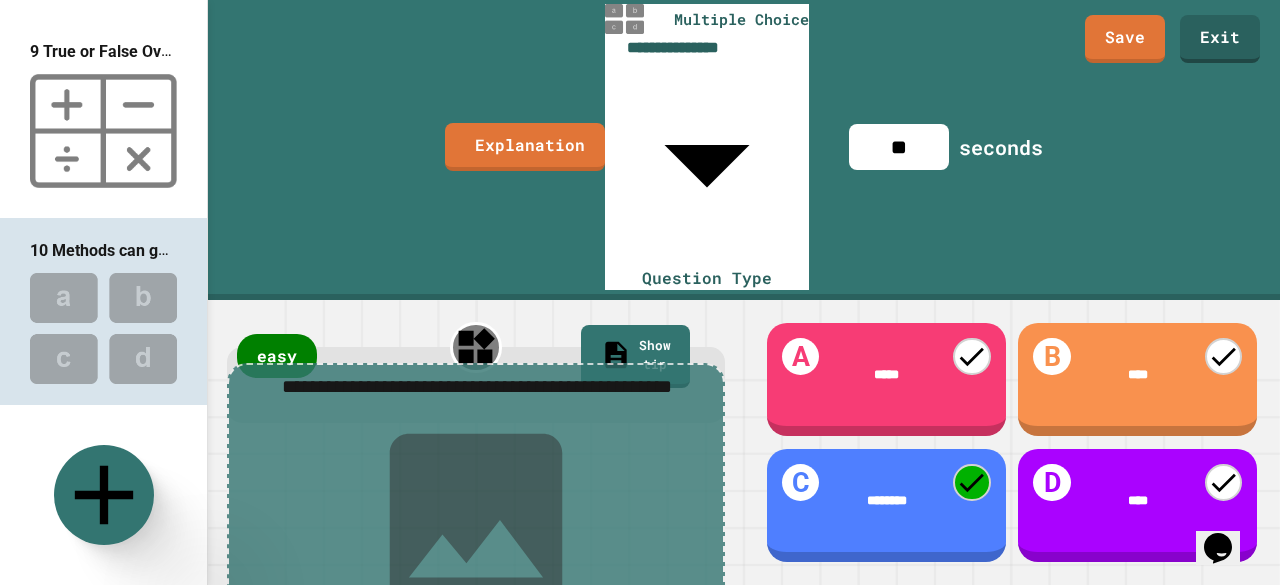 click at bounding box center (103, 525) 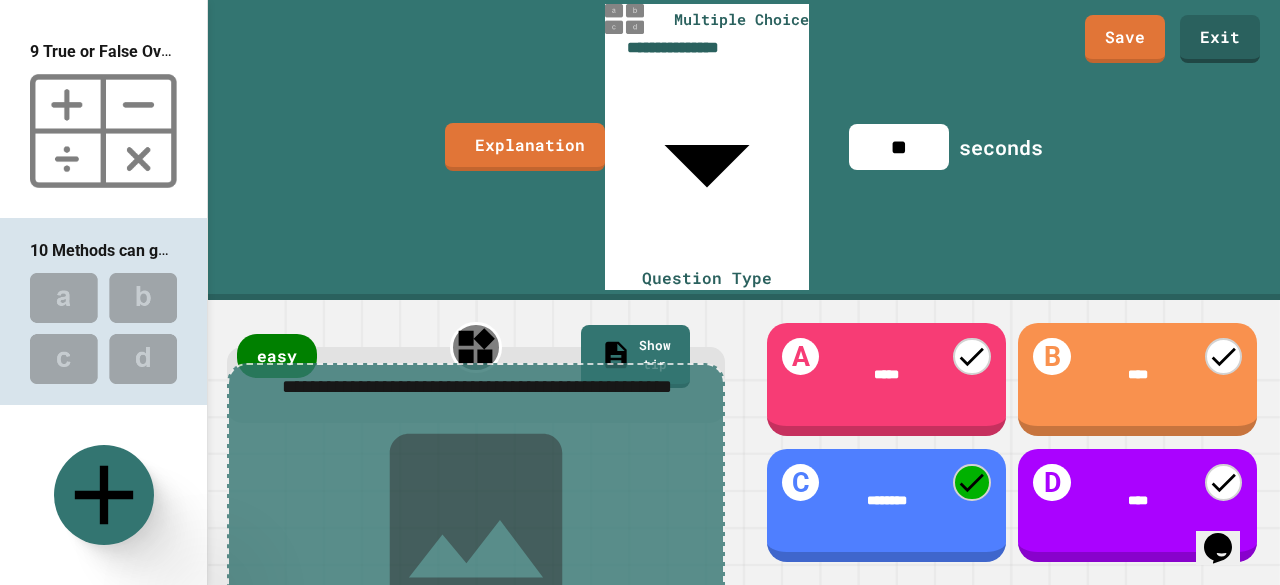 type on "**********" 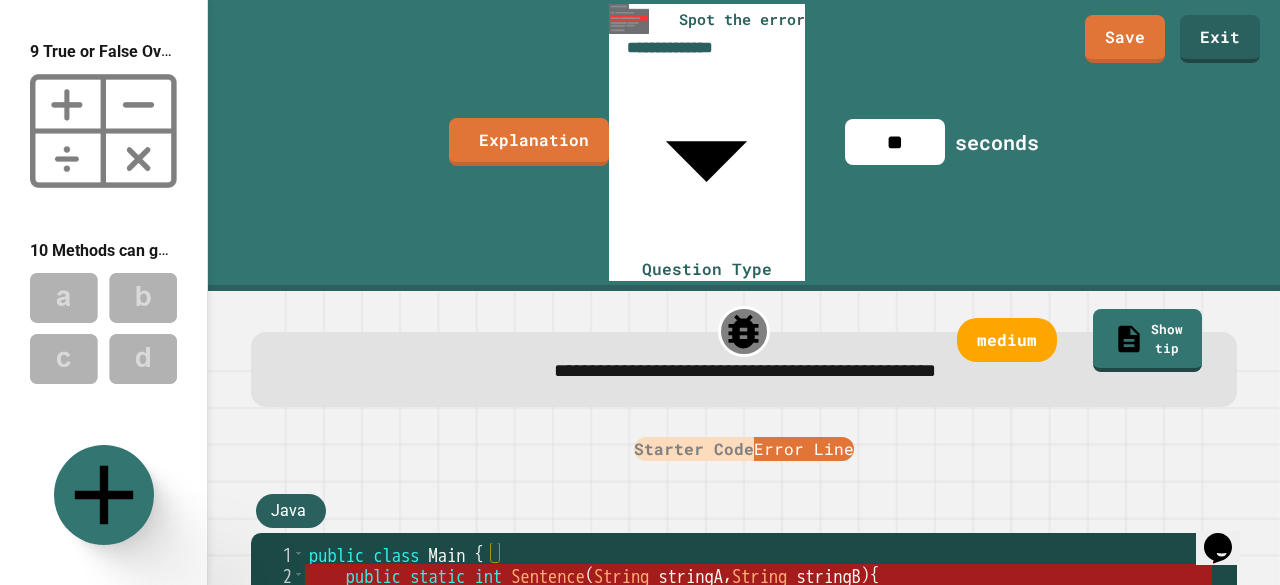 scroll, scrollTop: 1656, scrollLeft: 0, axis: vertical 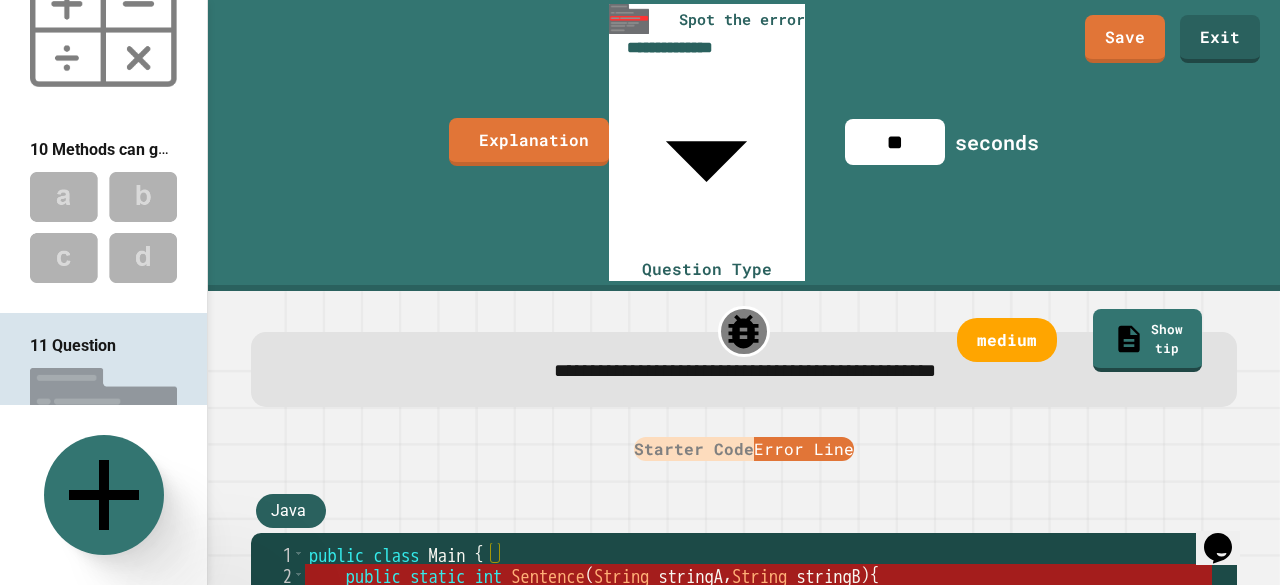 type on "**" 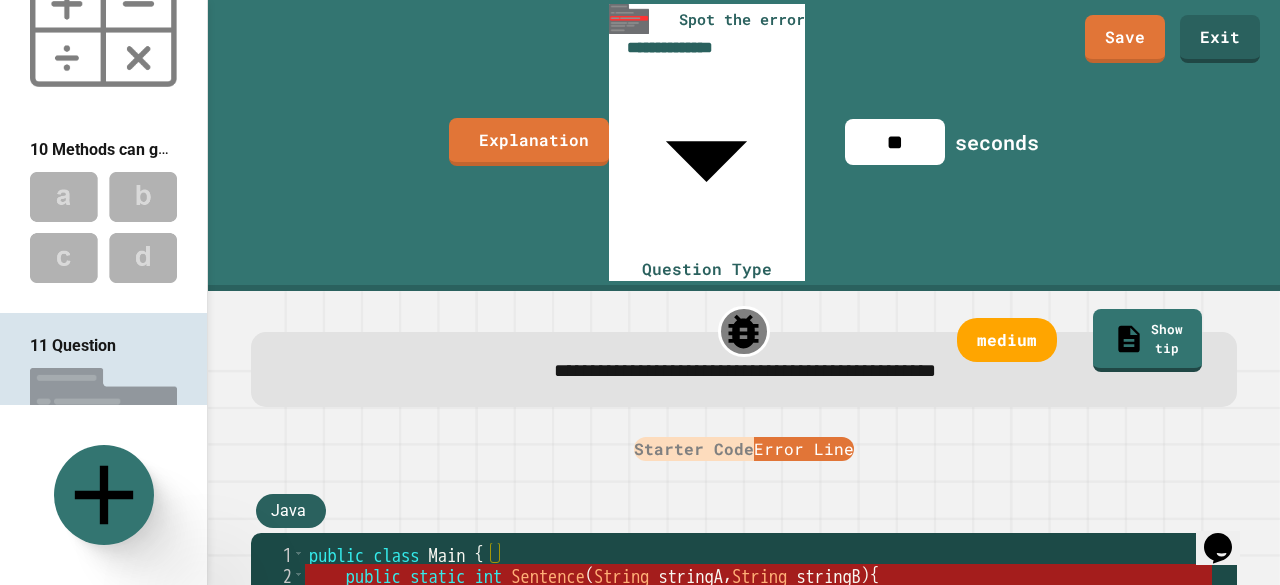 click at bounding box center [140, 920] 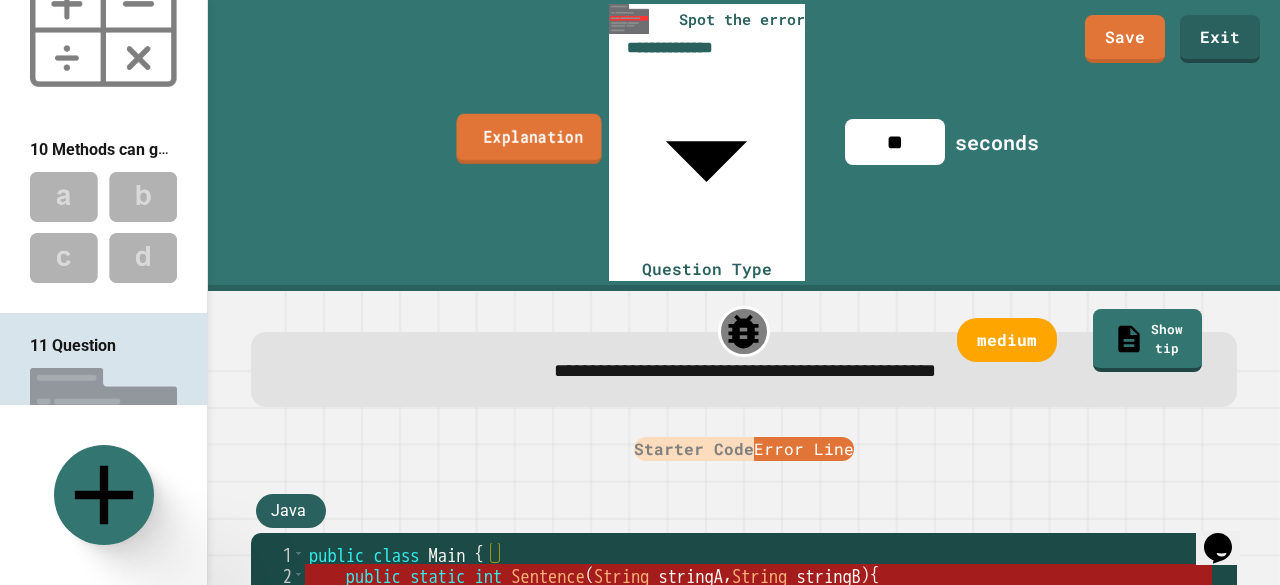 click on "Explanation" at bounding box center (529, 139) 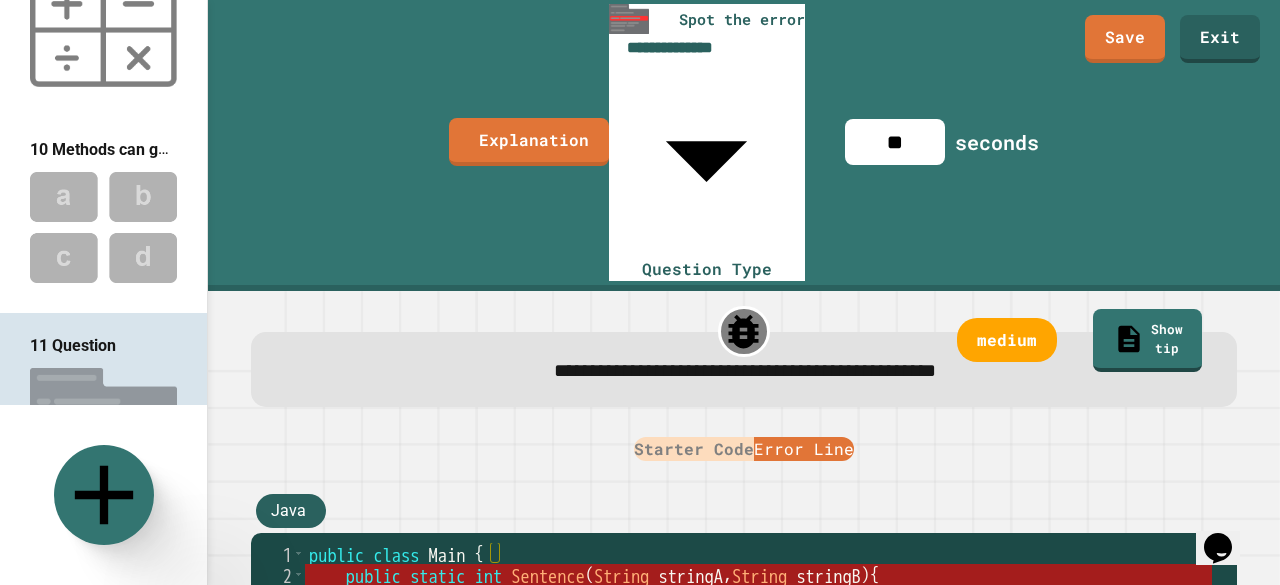 click at bounding box center (640, 717) 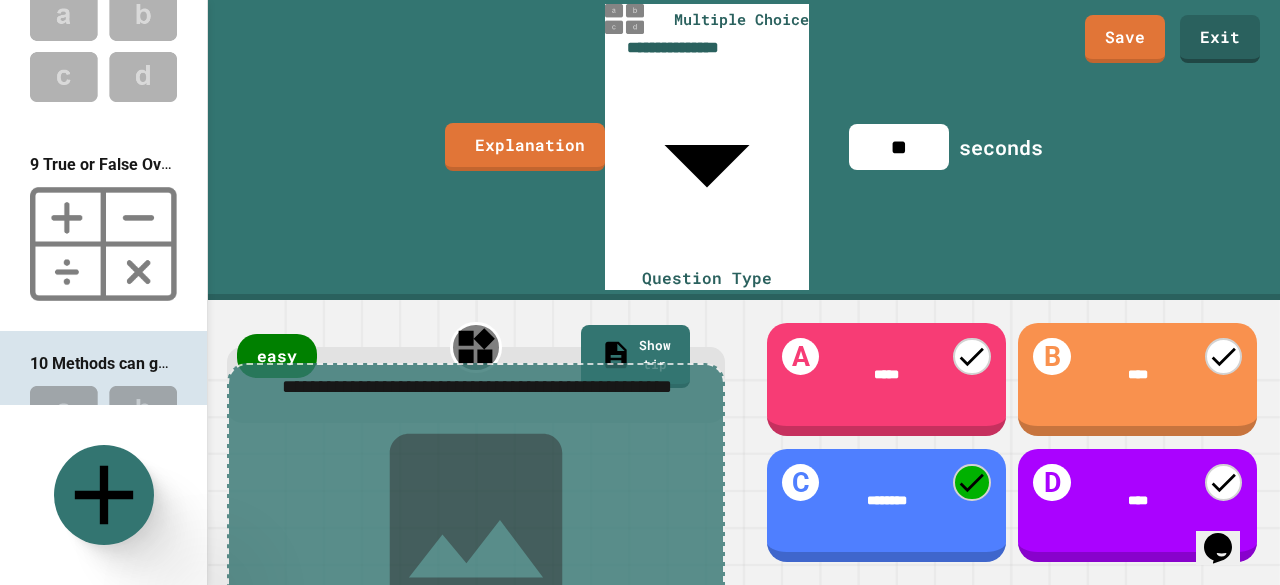 scroll, scrollTop: 1376, scrollLeft: 0, axis: vertical 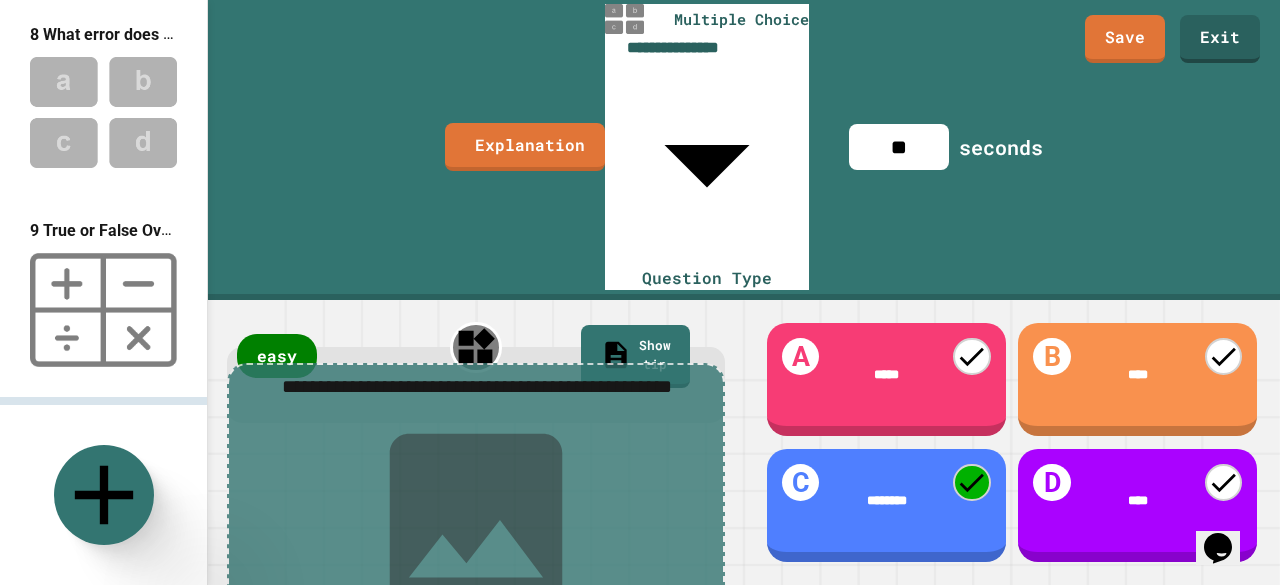 click at bounding box center [103, 310] 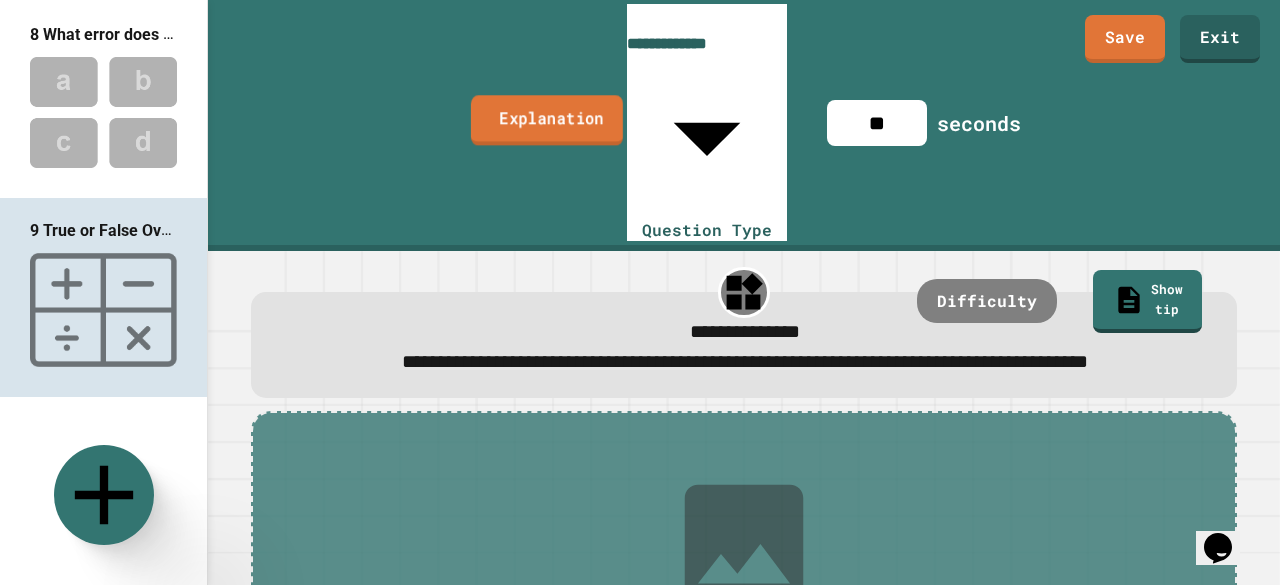 click on "Explanation" at bounding box center (547, 120) 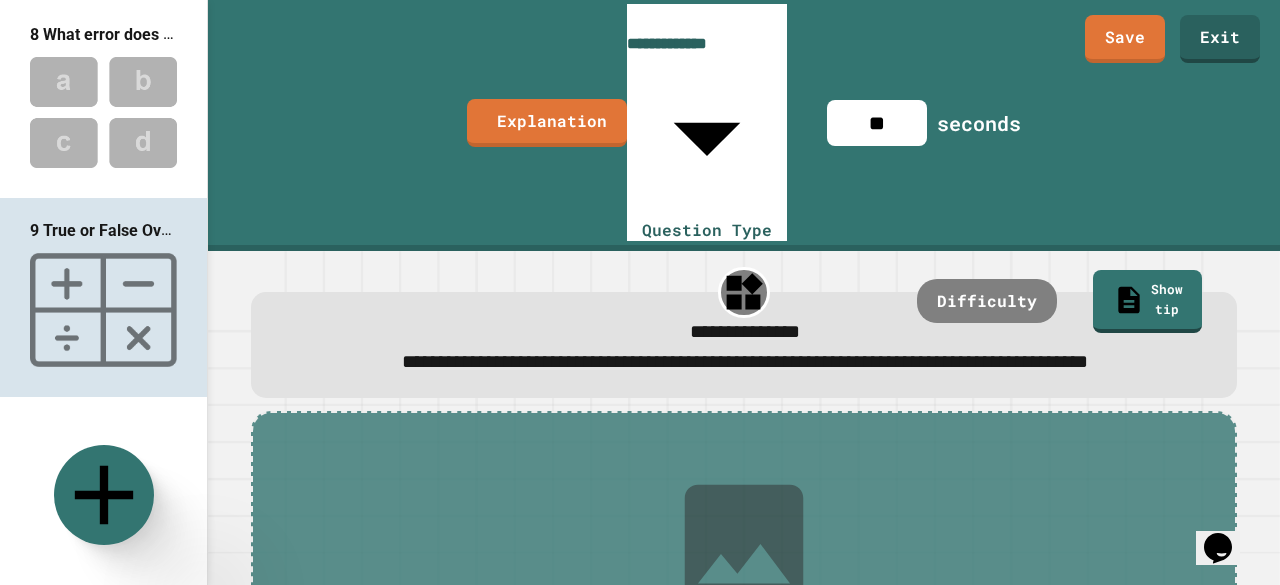 click at bounding box center [320, 693] 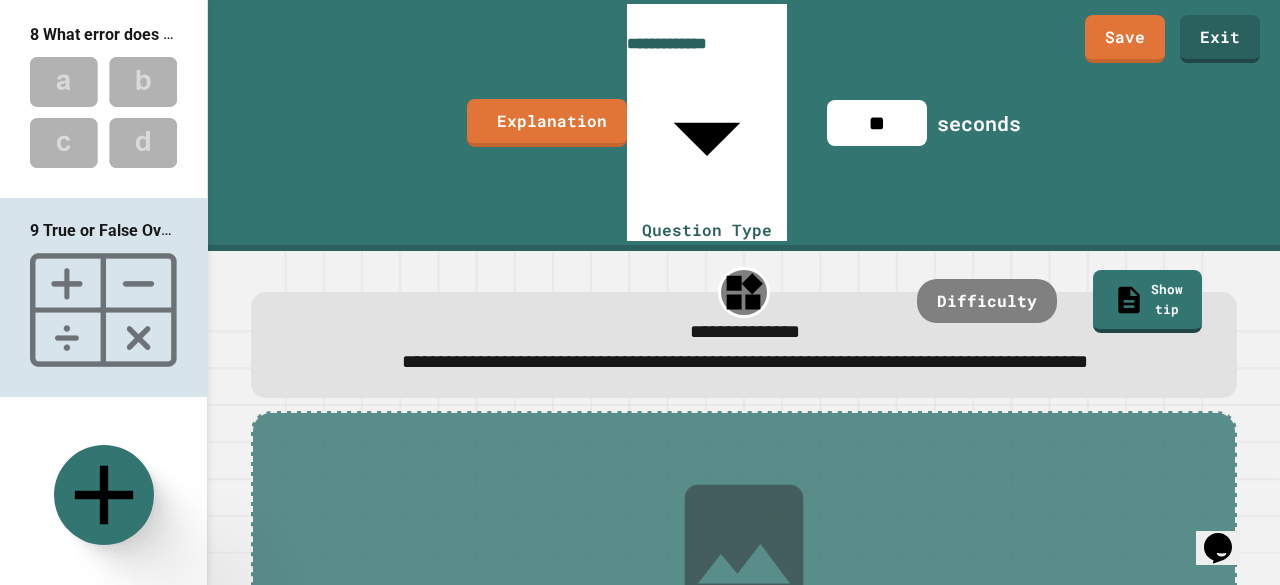 click at bounding box center [103, 112] 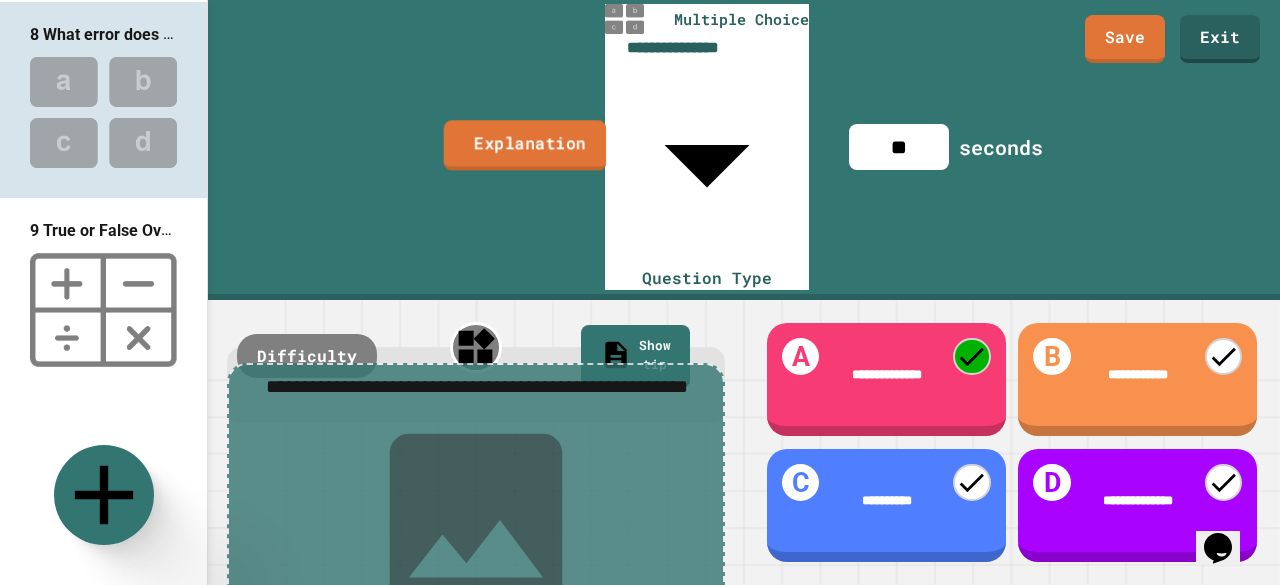 click on "Explanation" at bounding box center [524, 145] 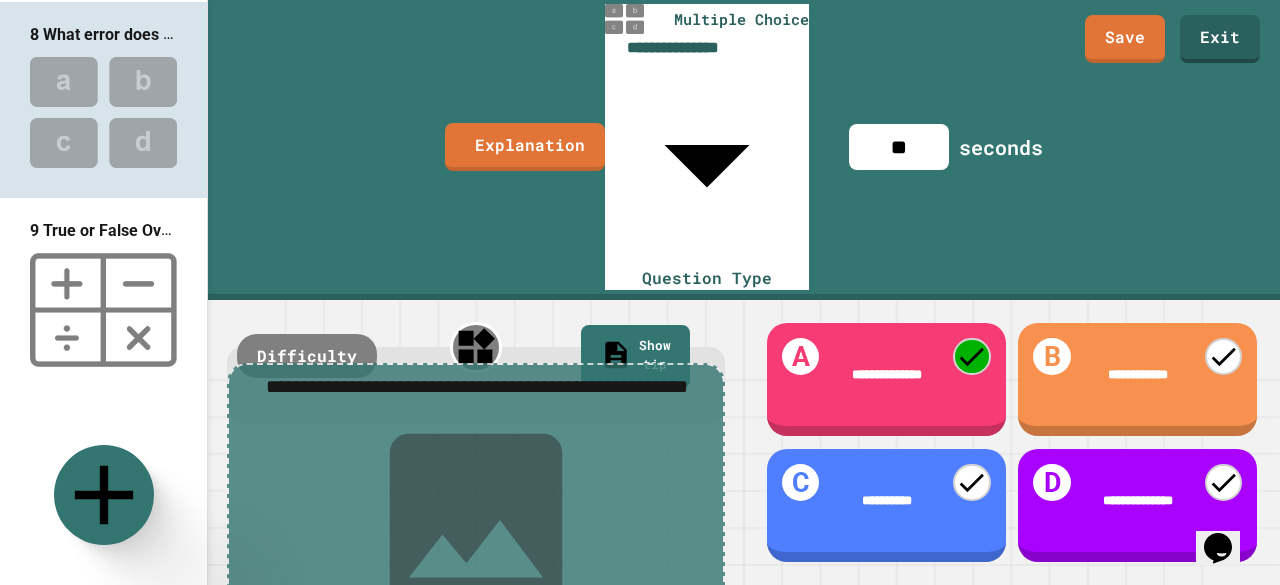 click at bounding box center [320, 693] 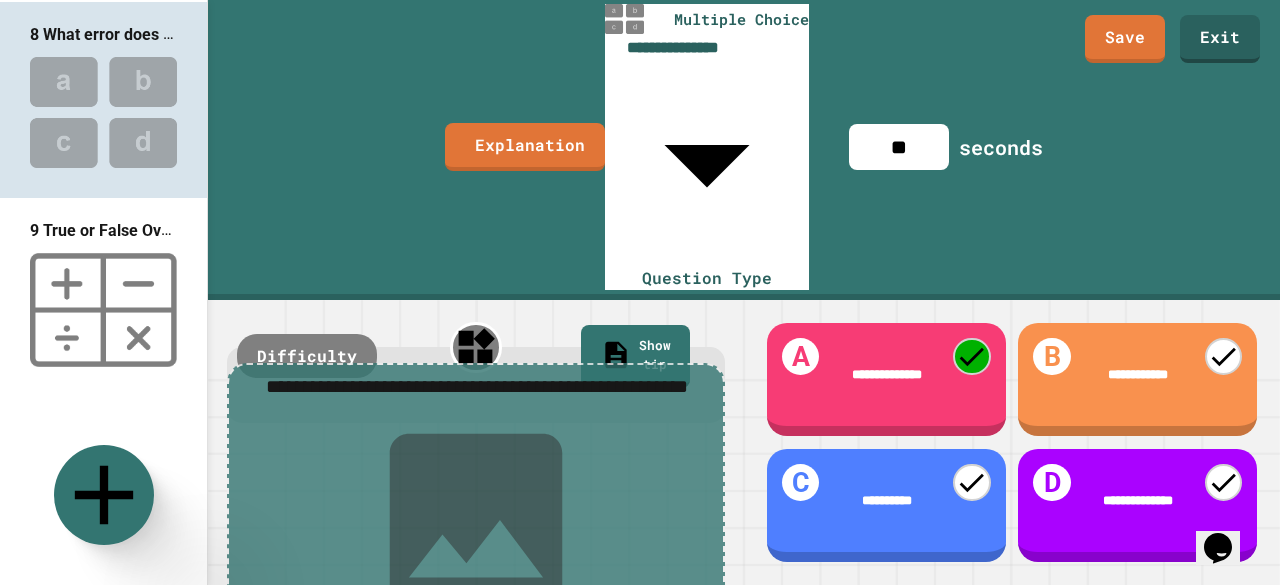 click at bounding box center (103, 507) 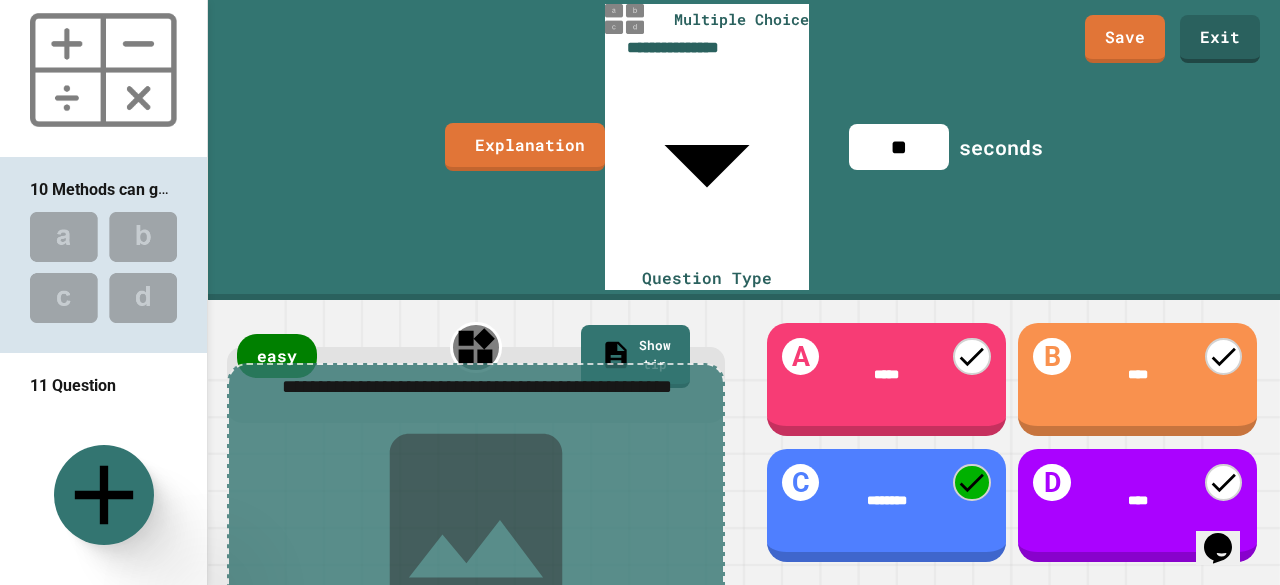 scroll, scrollTop: 1656, scrollLeft: 0, axis: vertical 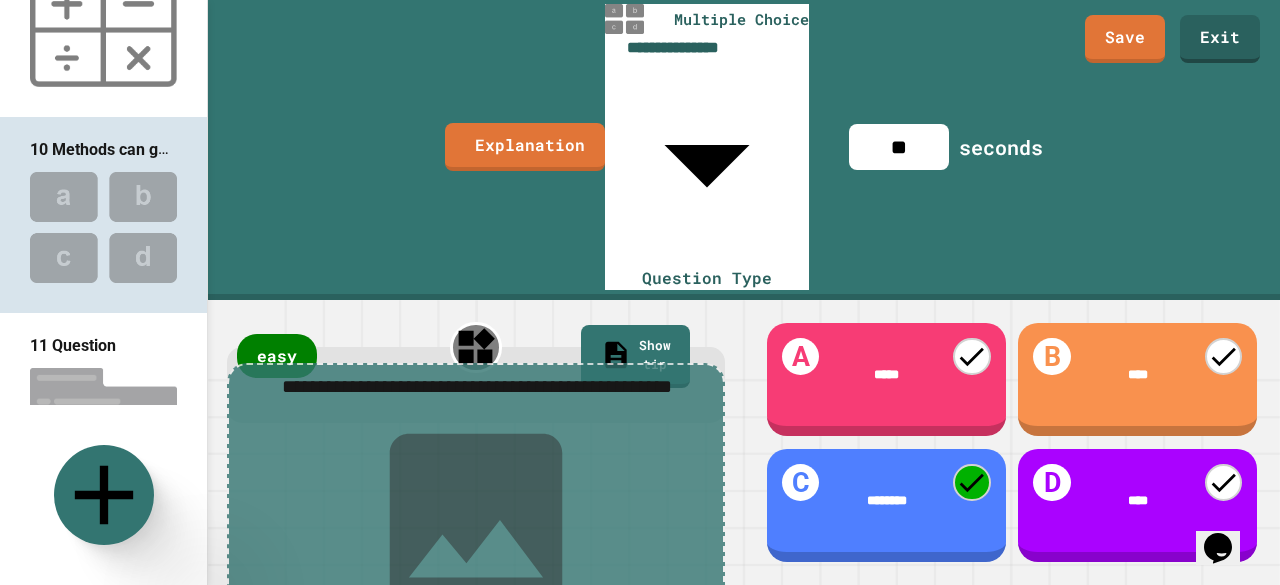 click at bounding box center [103, 424] 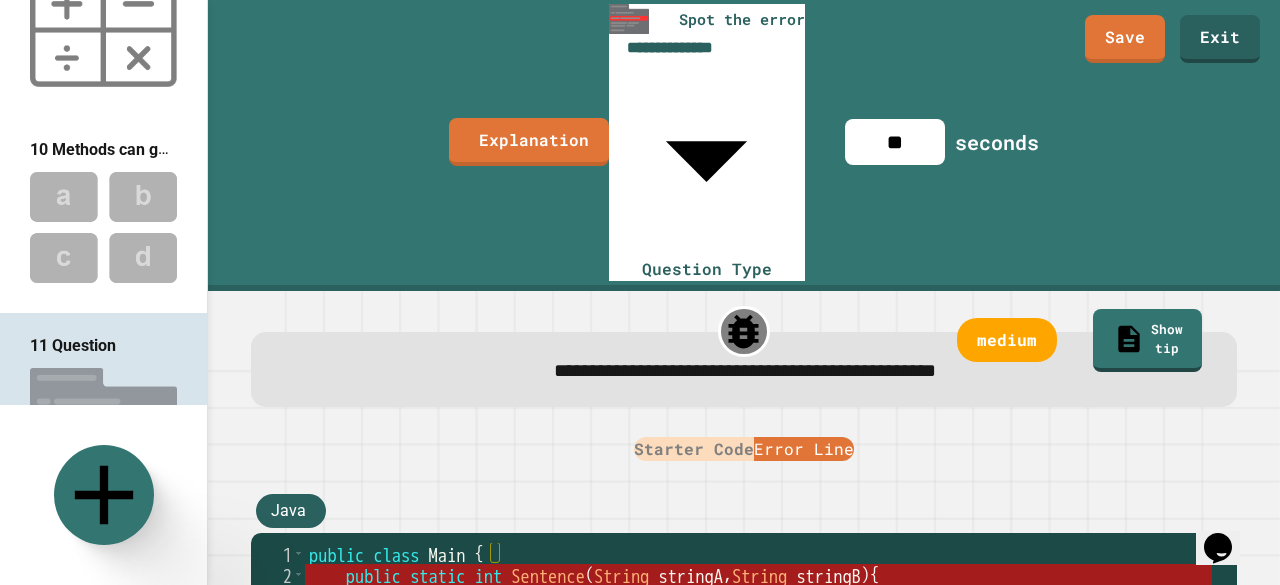 scroll, scrollTop: 23, scrollLeft: 0, axis: vertical 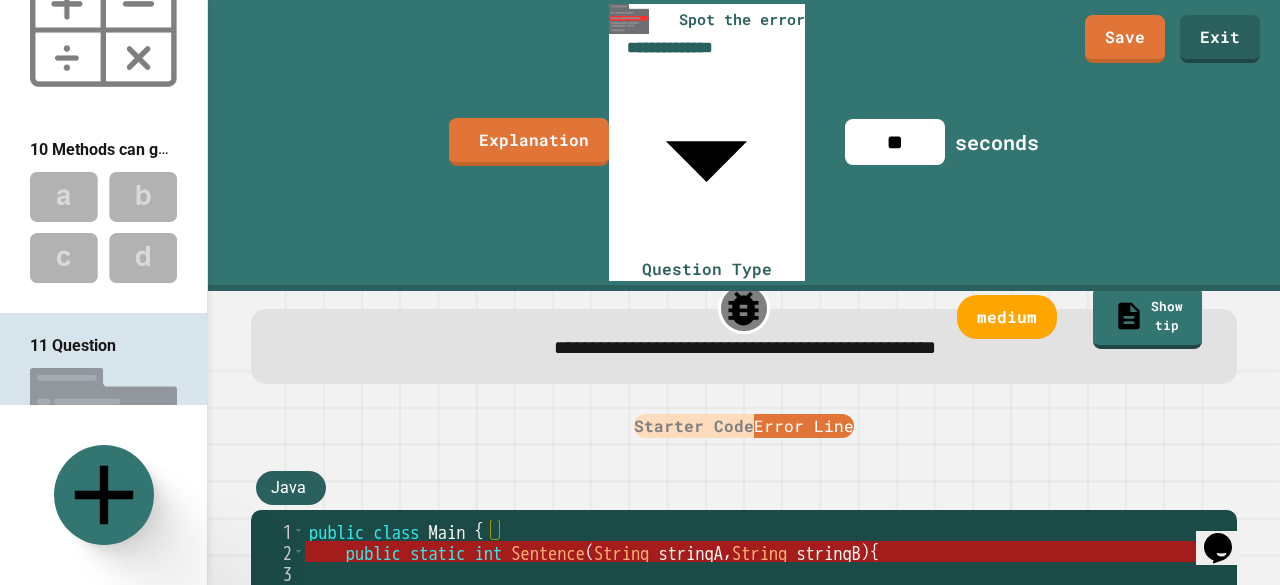 click on "Starter Code Error Line" at bounding box center (744, 425) 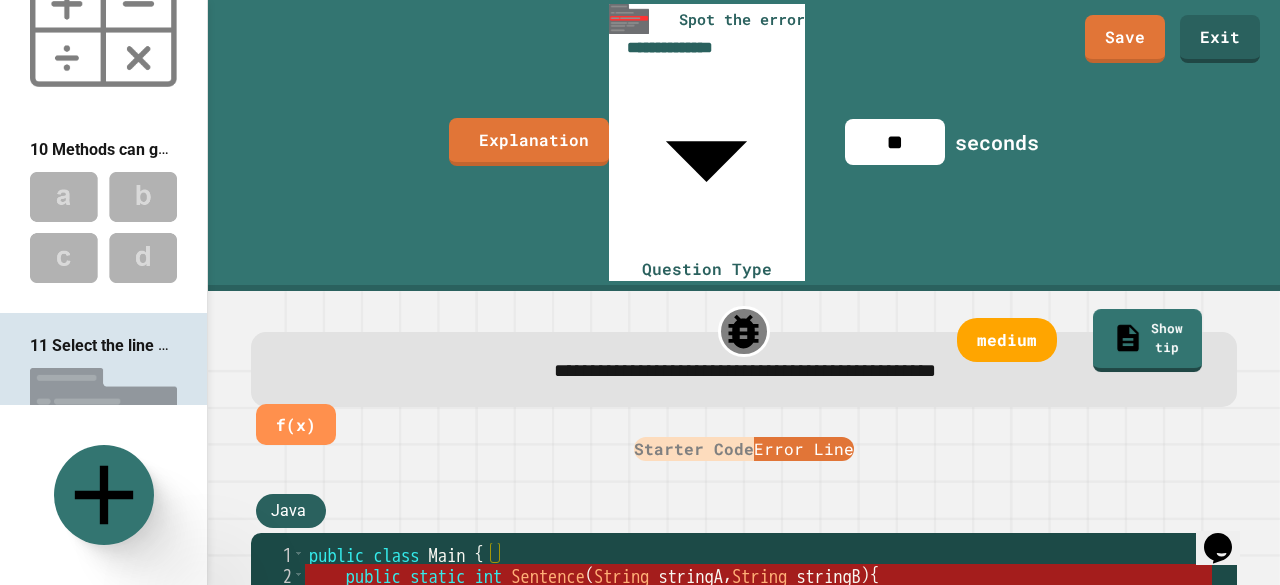 click on "**********" at bounding box center (745, 370) 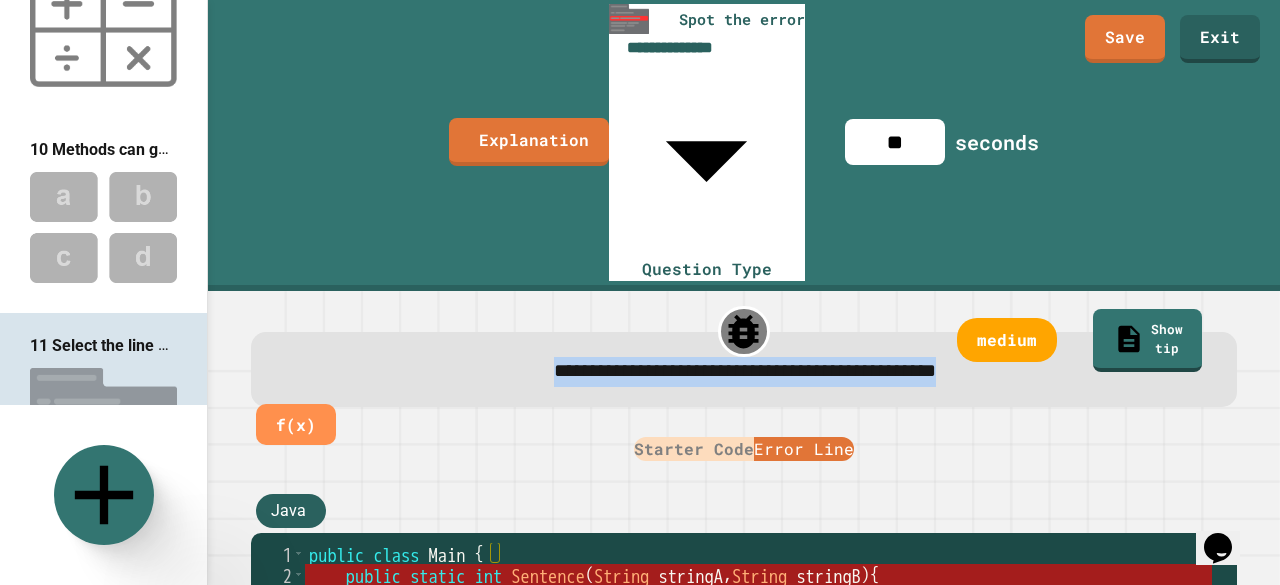 drag, startPoint x: 1028, startPoint y: 171, endPoint x: 464, endPoint y: 228, distance: 566.873 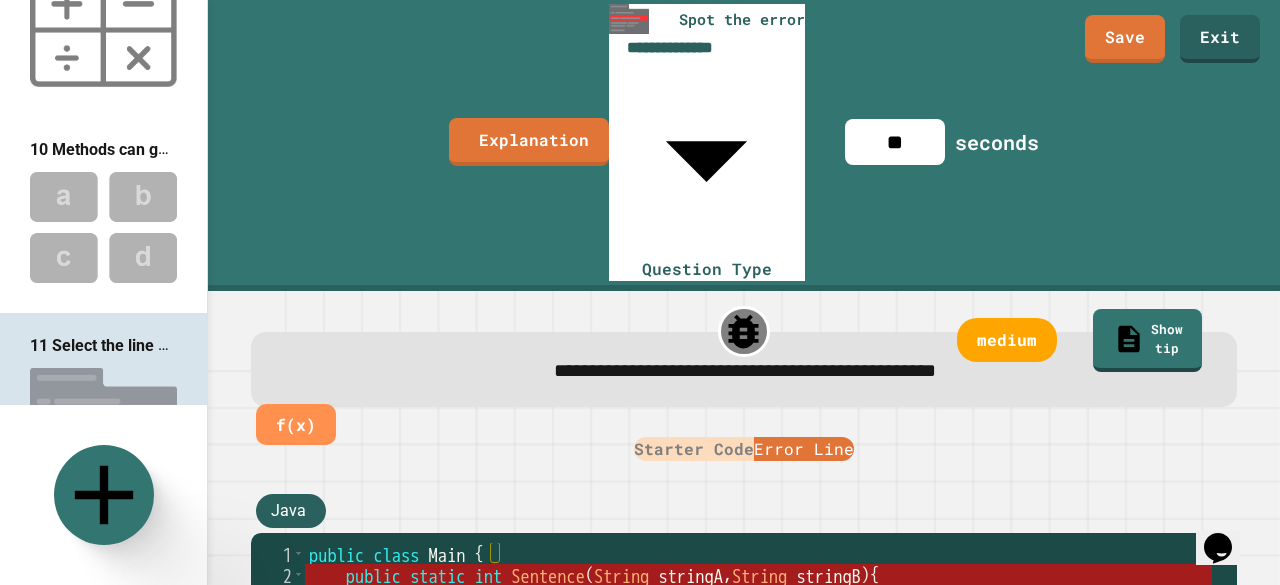 click on "Starter Code Error Line" at bounding box center (744, 448) 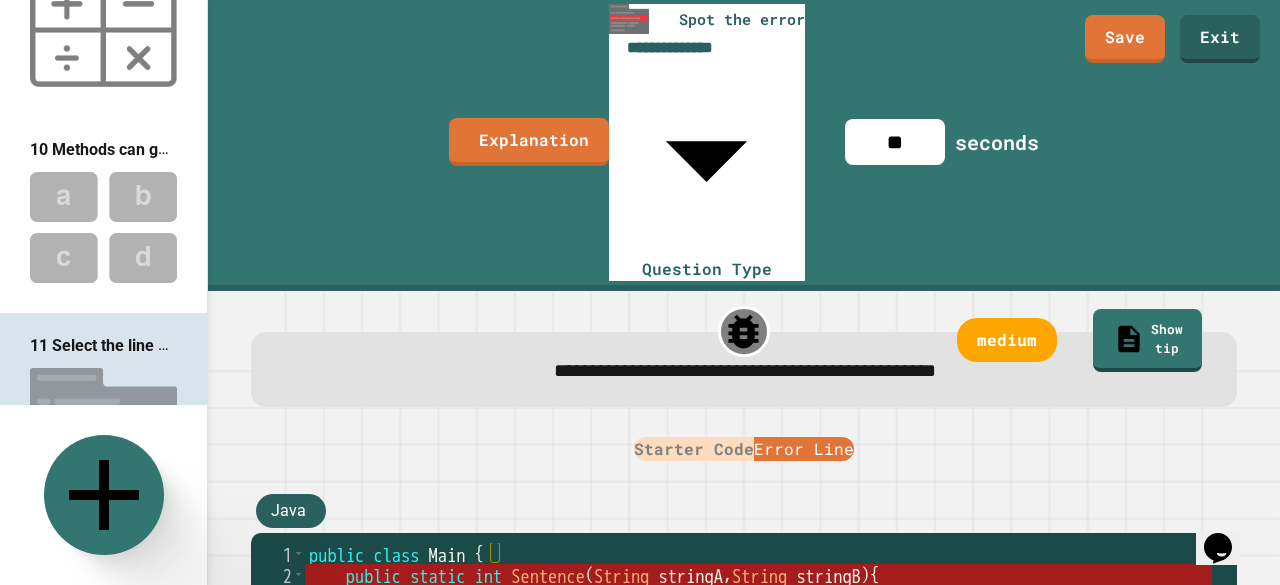 click 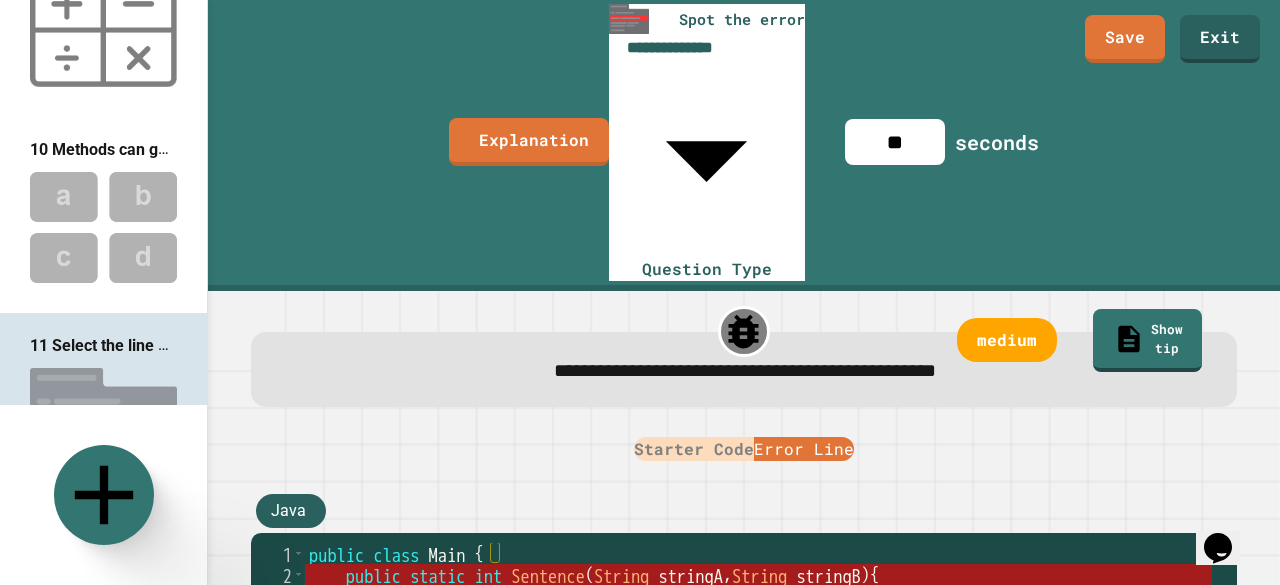 click at bounding box center (140, 920) 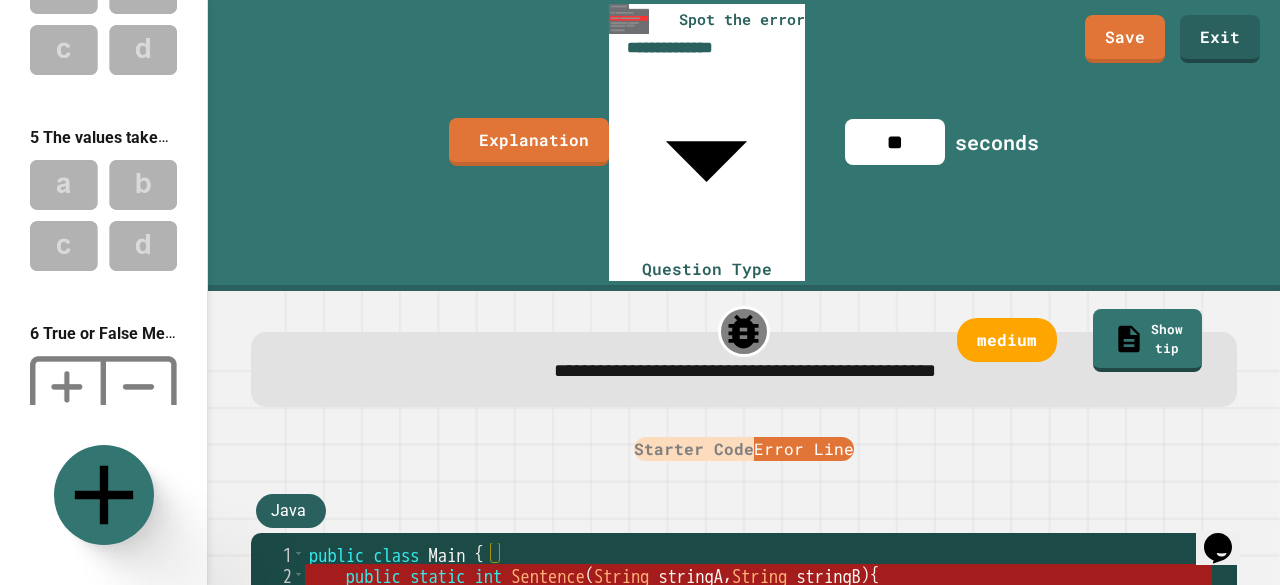 scroll, scrollTop: 552, scrollLeft: 0, axis: vertical 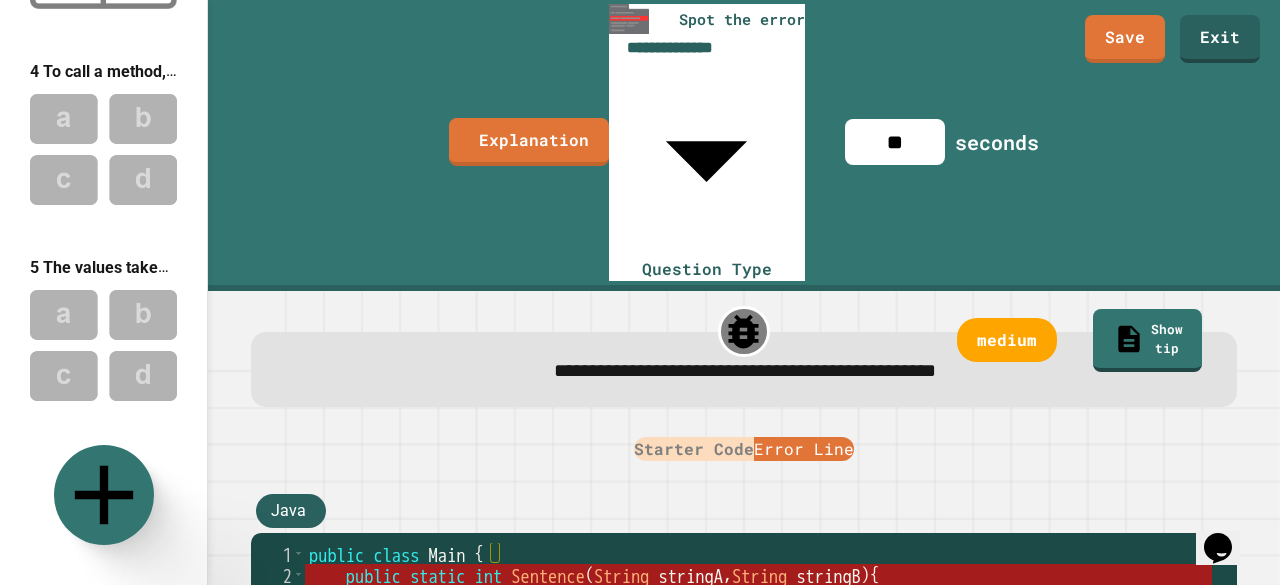 click at bounding box center (103, 149) 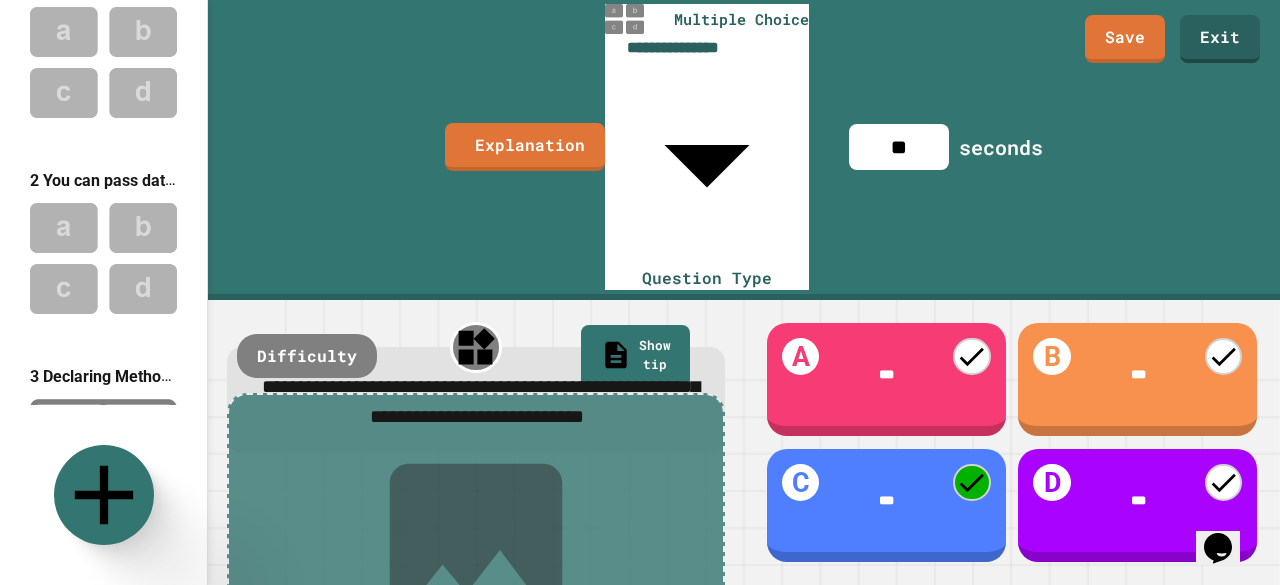 scroll, scrollTop: 0, scrollLeft: 0, axis: both 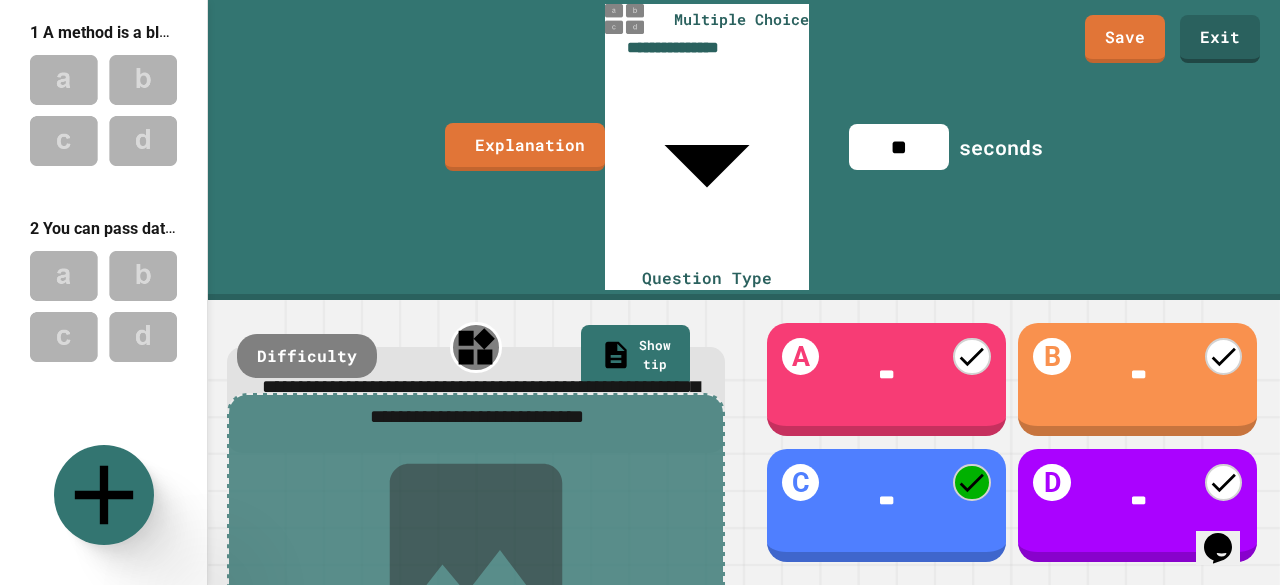 click at bounding box center [103, 110] 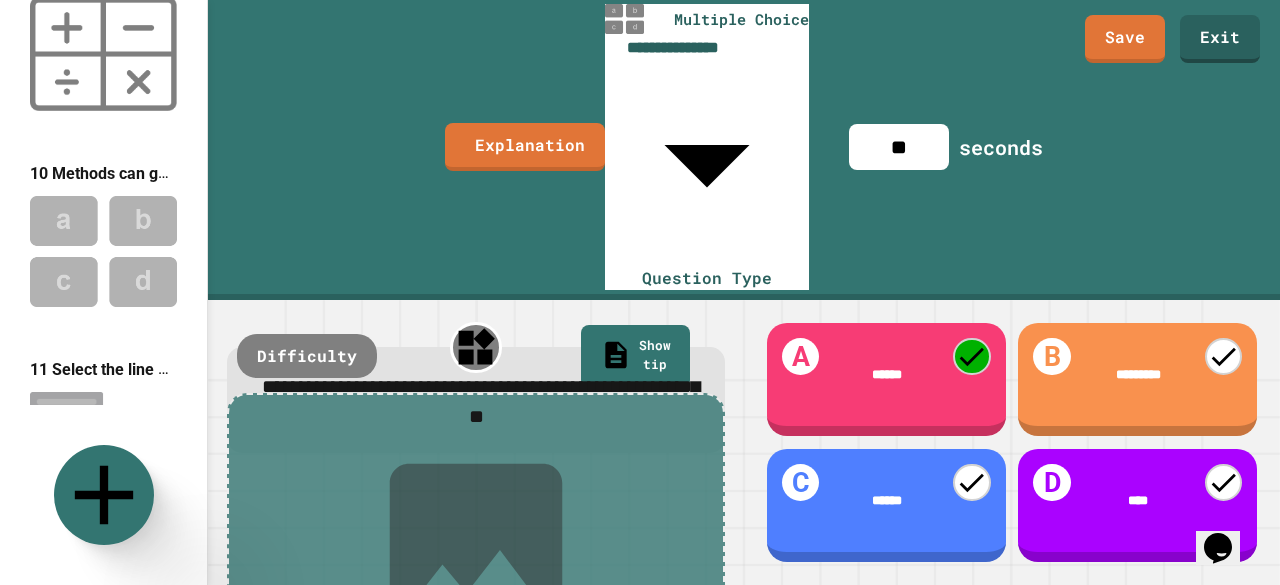scroll, scrollTop: 1656, scrollLeft: 0, axis: vertical 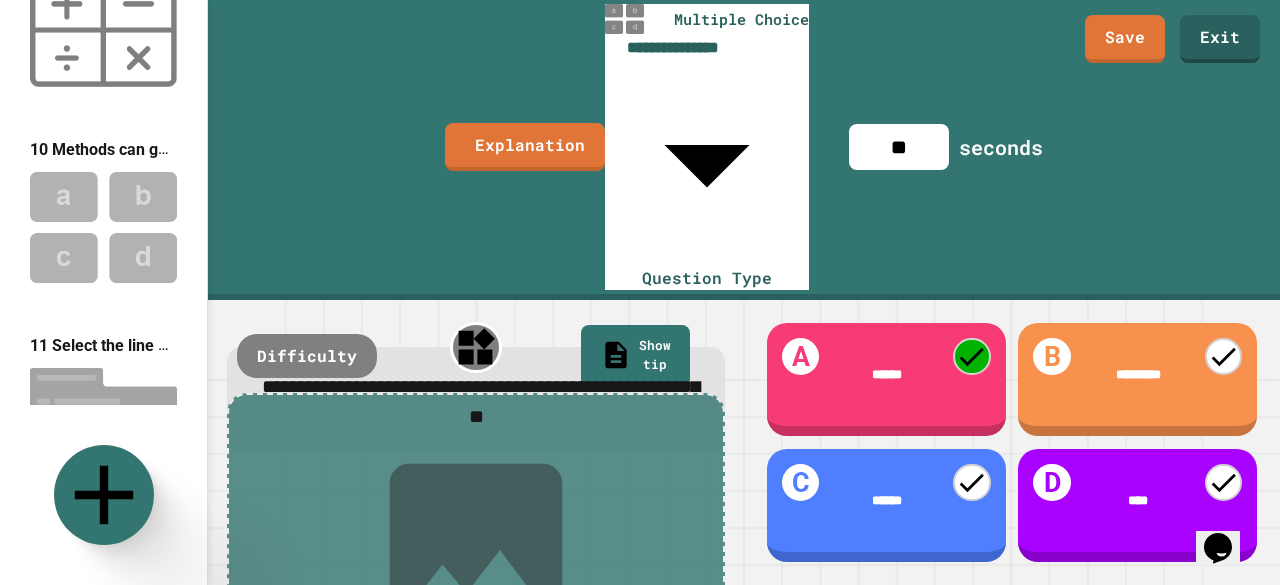 click at bounding box center (103, 424) 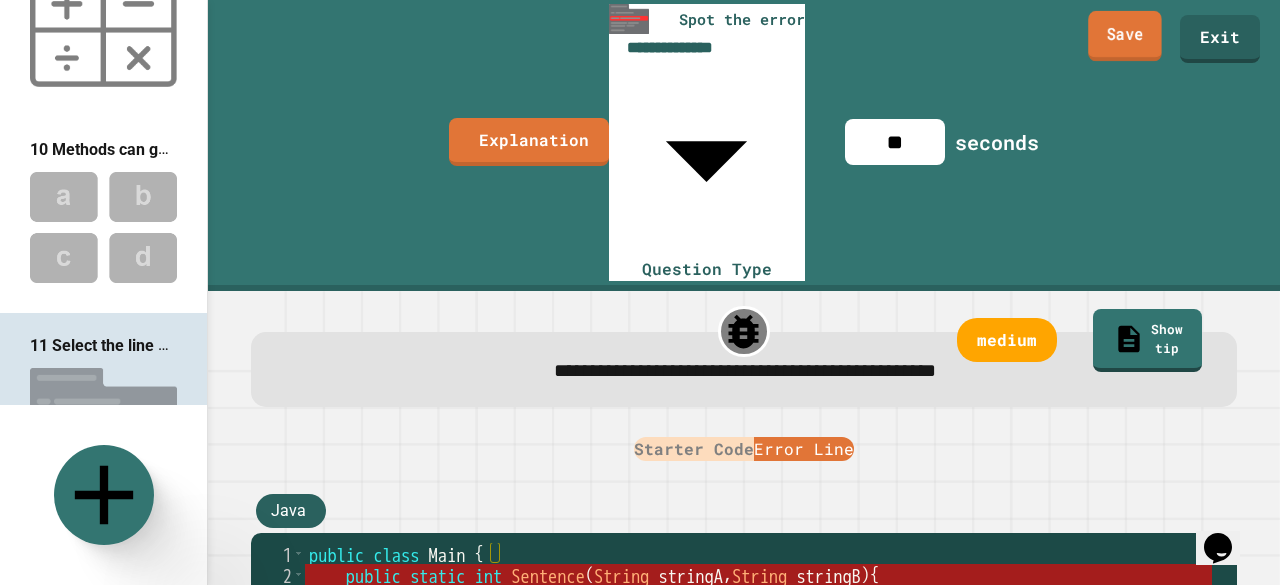 click on "Save" at bounding box center (1125, 36) 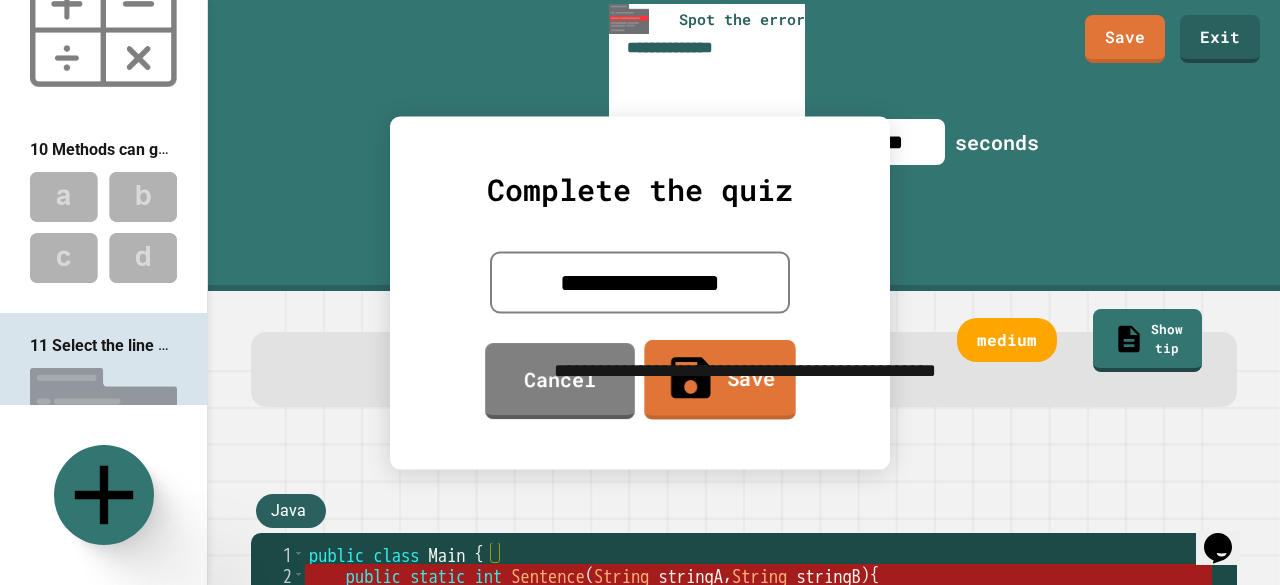 click on "Save" at bounding box center (719, 379) 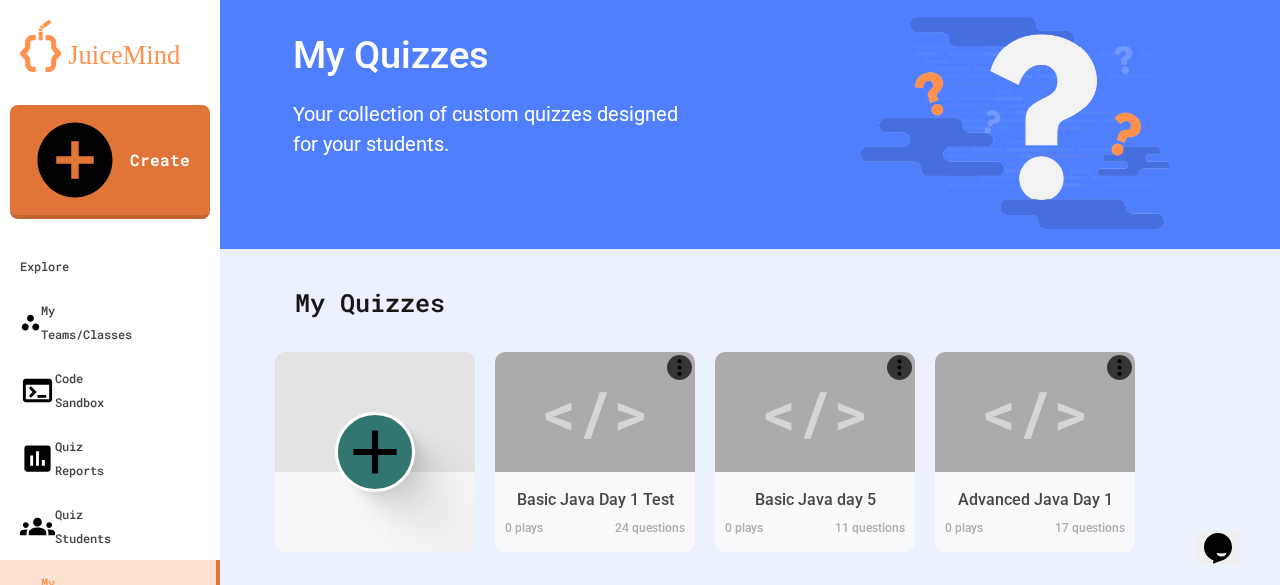 scroll, scrollTop: 0, scrollLeft: 0, axis: both 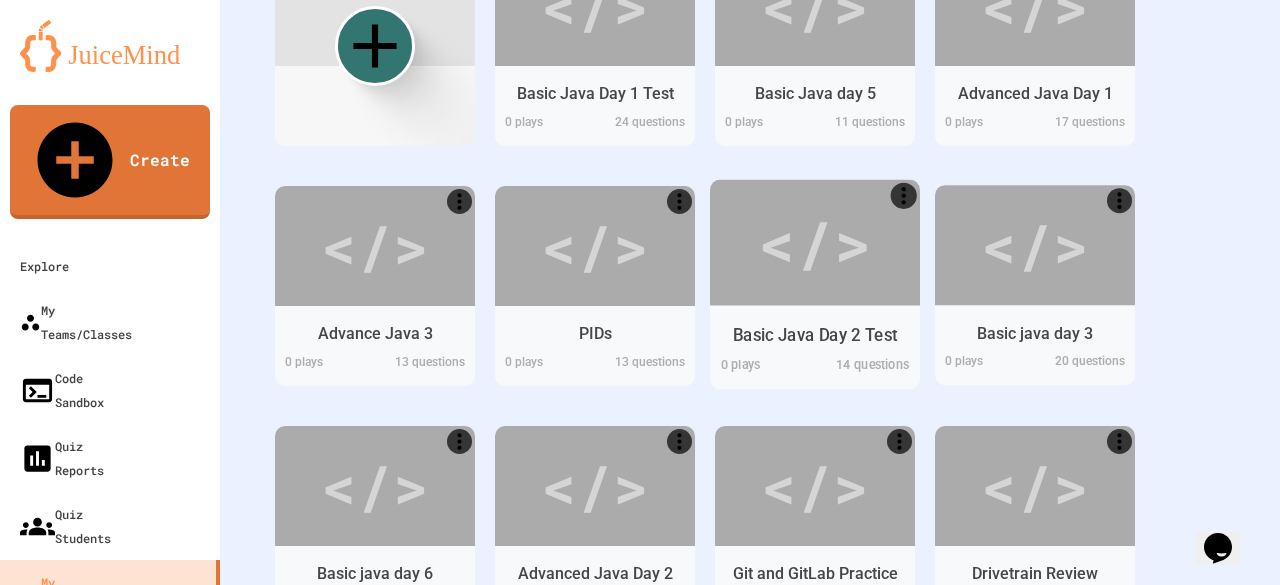 click on "</>" at bounding box center [814, 242] 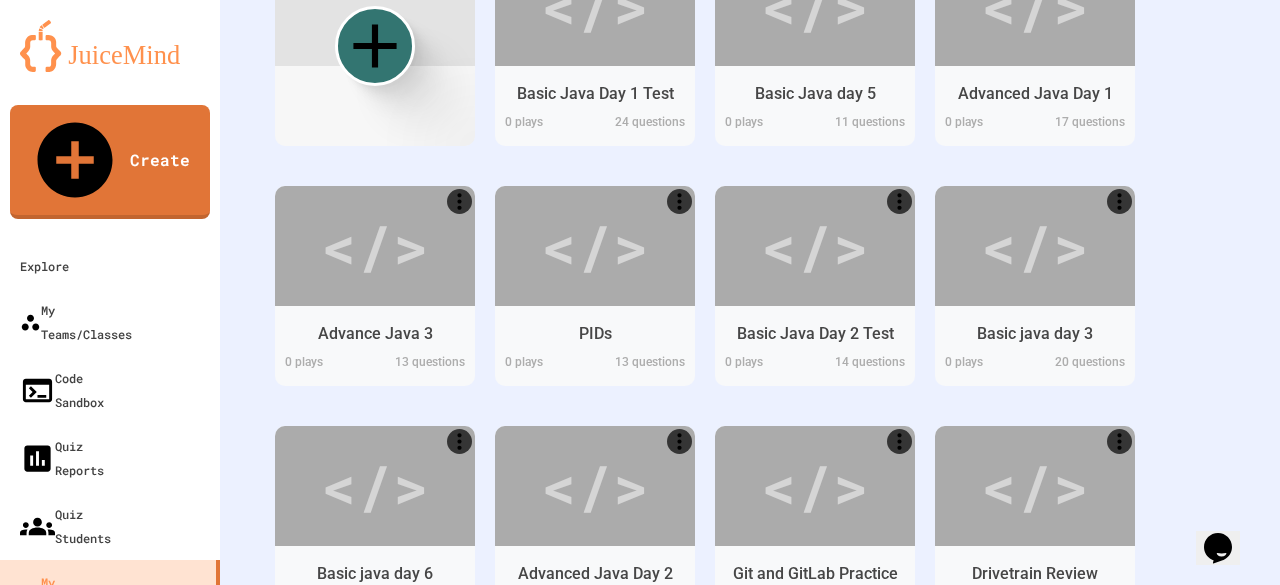 scroll, scrollTop: 1584, scrollLeft: 0, axis: vertical 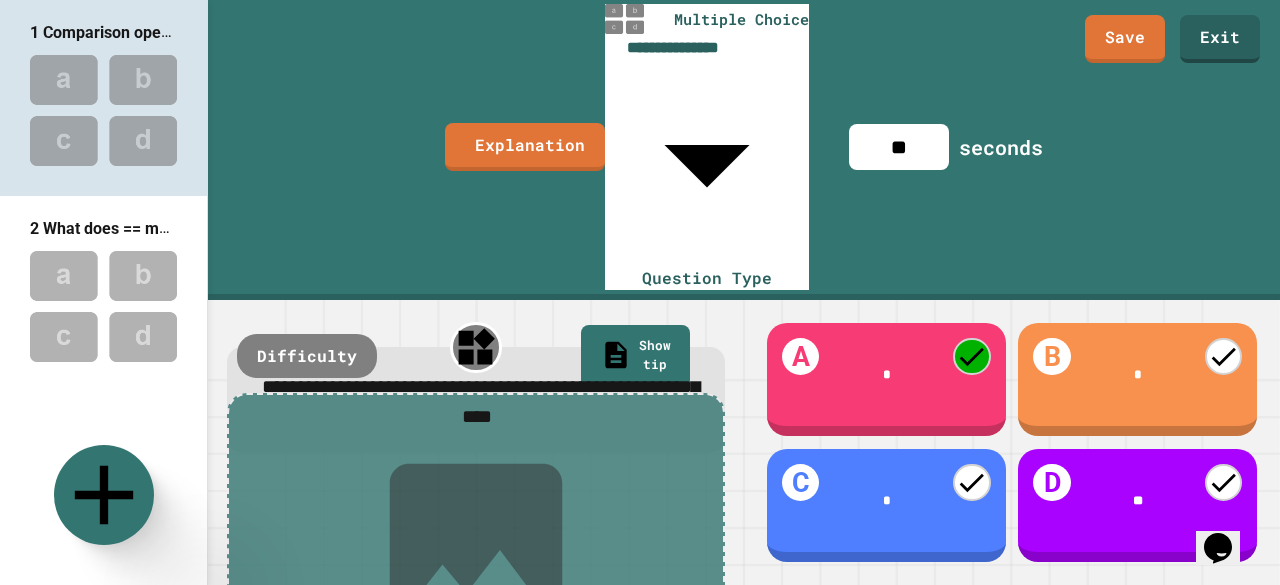 click at bounding box center [103, 110] 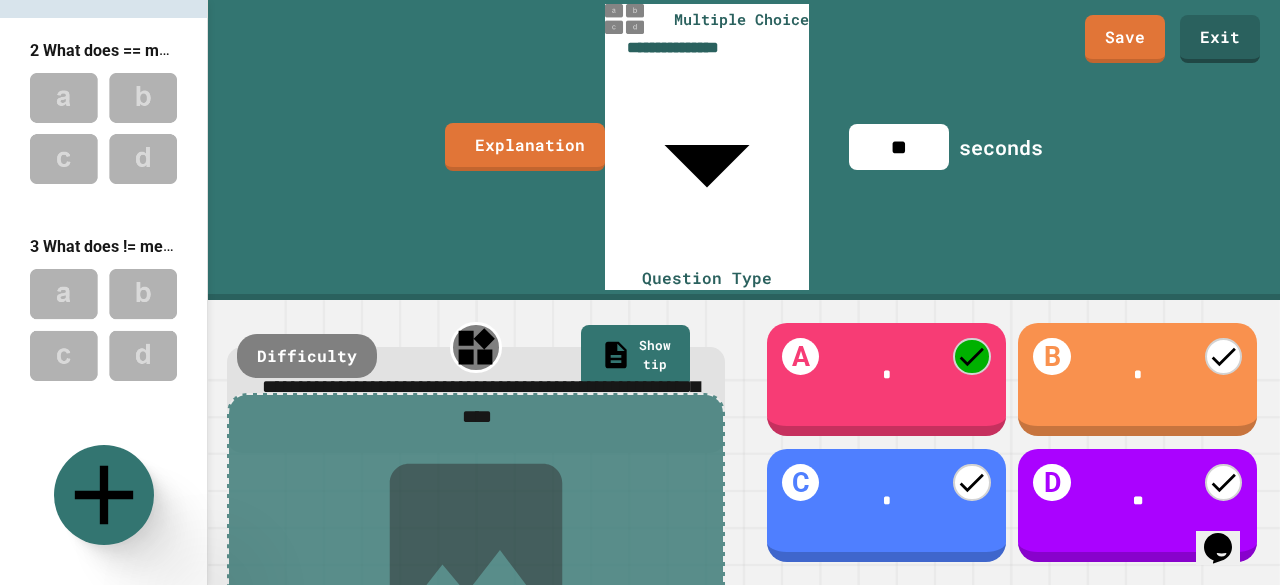 scroll, scrollTop: 230, scrollLeft: 0, axis: vertical 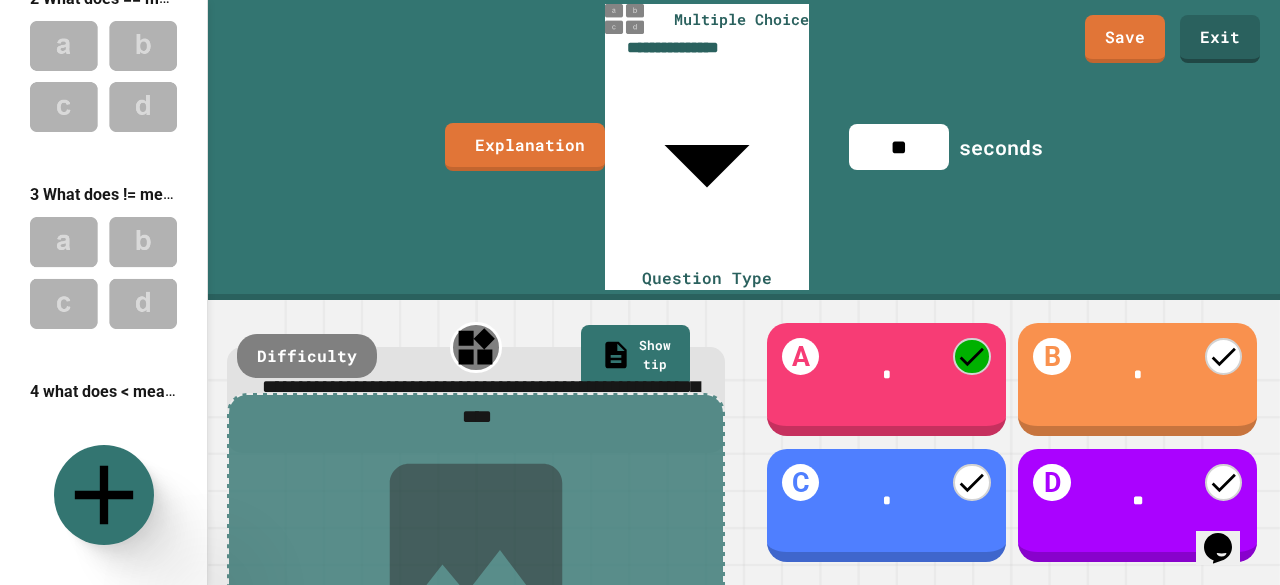 click at bounding box center (103, 76) 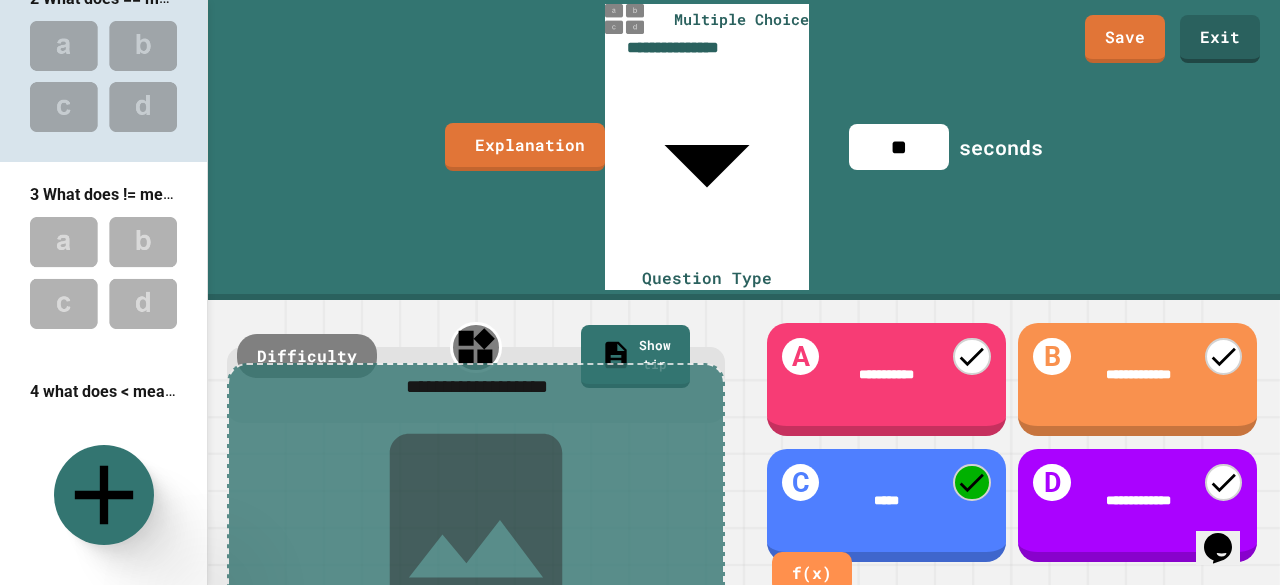 click on "*****" at bounding box center (887, 500) 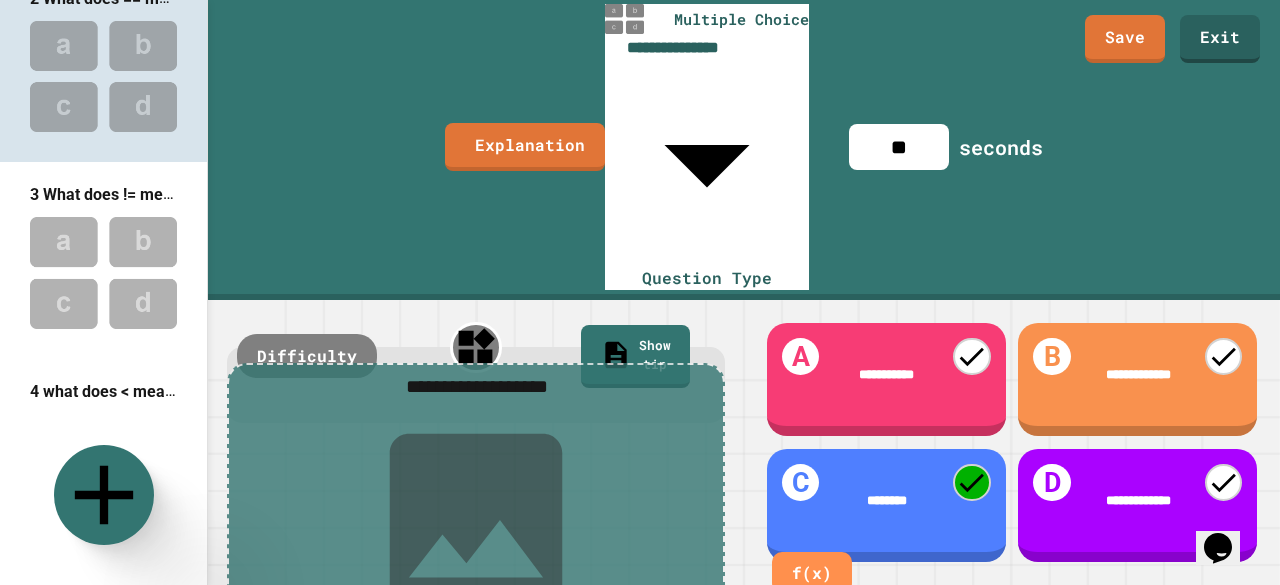 click on "**********" at bounding box center [887, 374] 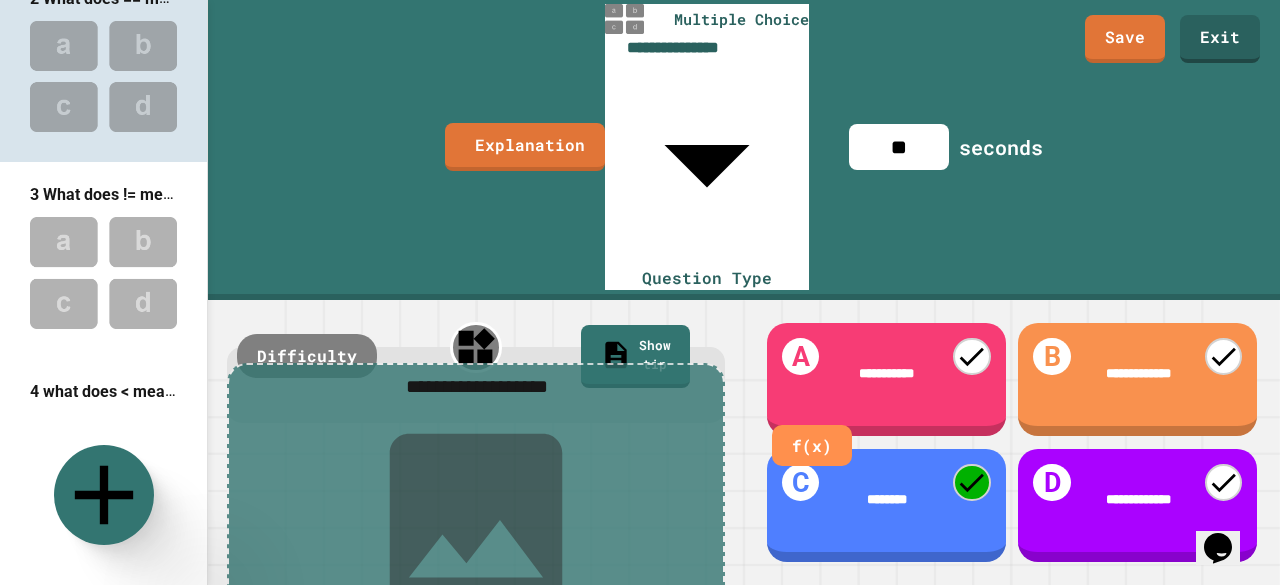 click on "**********" at bounding box center (886, 374) 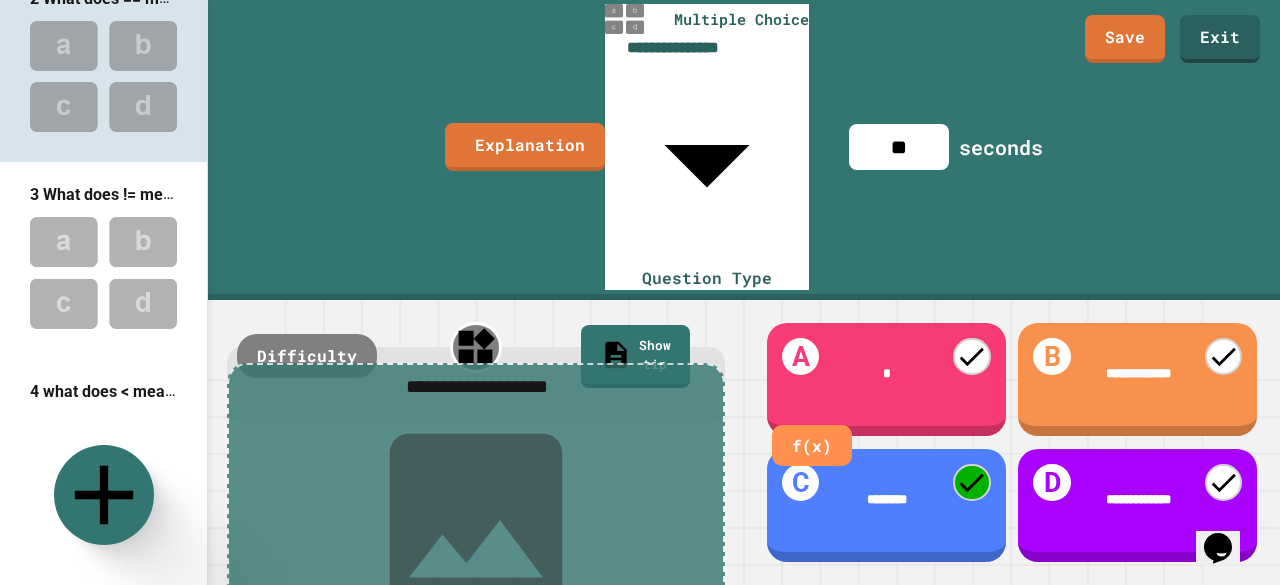 type 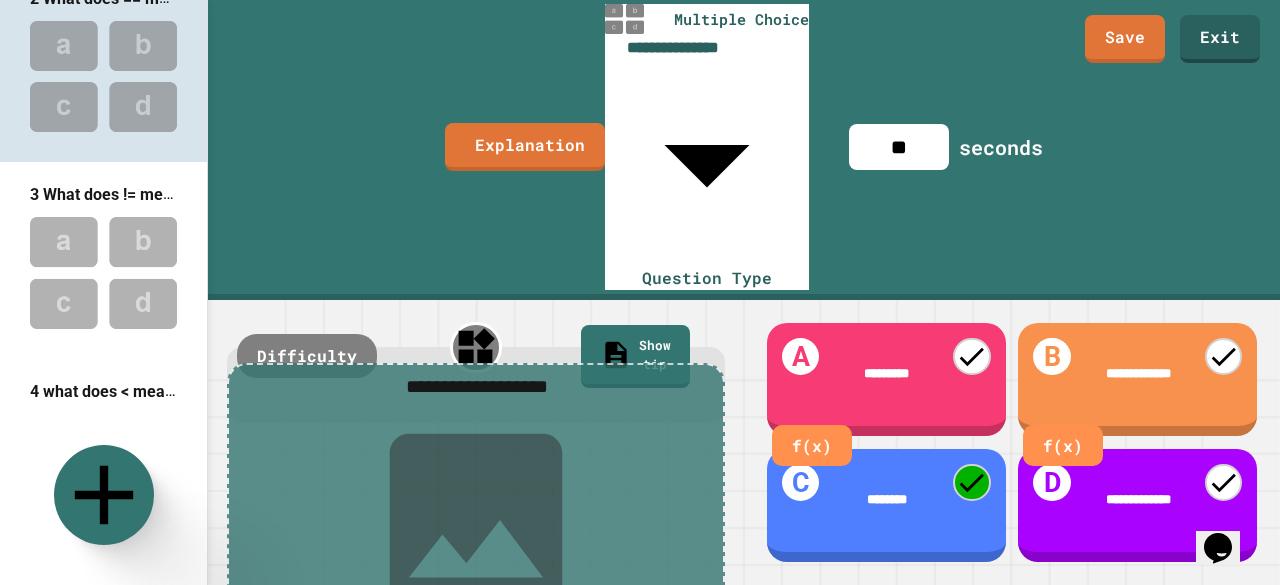 click on "**********" at bounding box center [1138, 373] 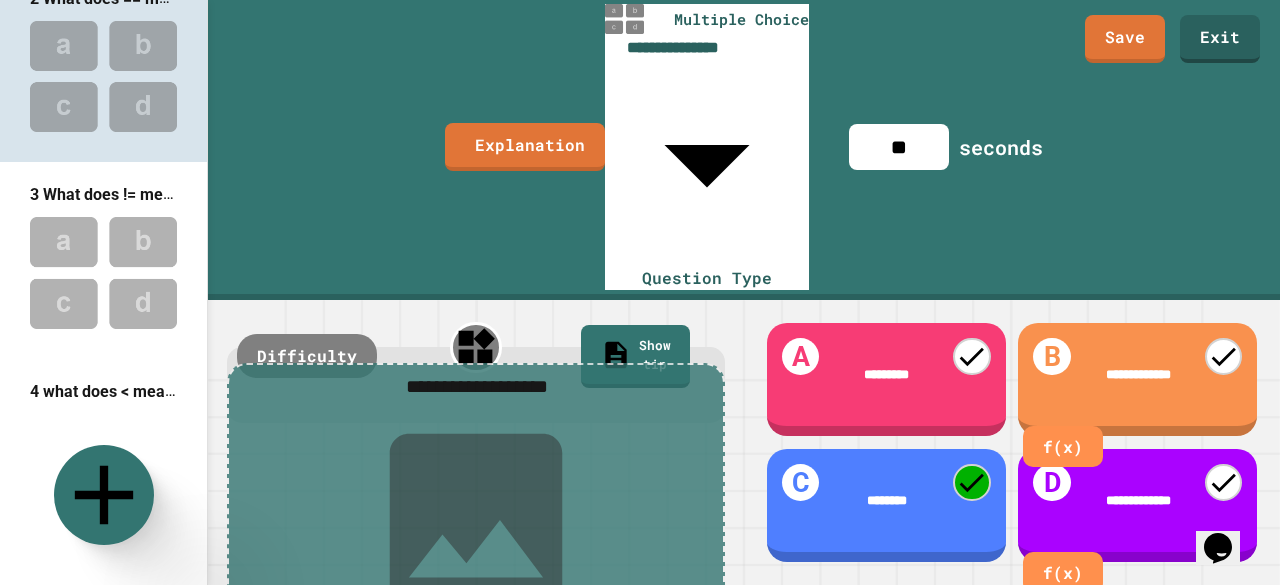 click on "**********" at bounding box center (1139, 500) 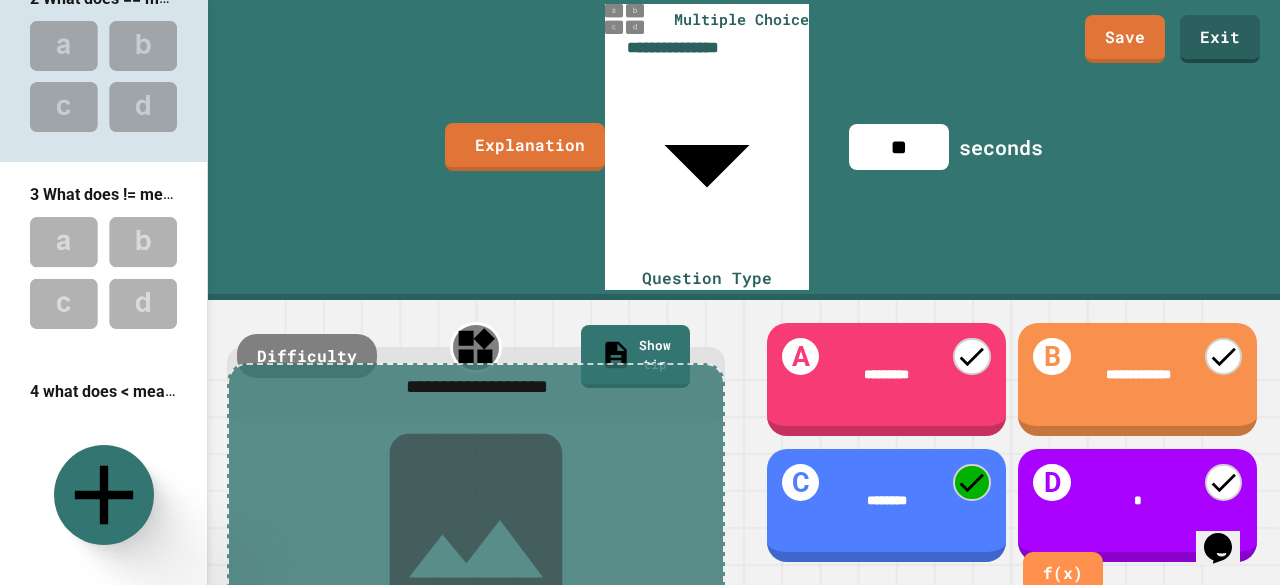 type 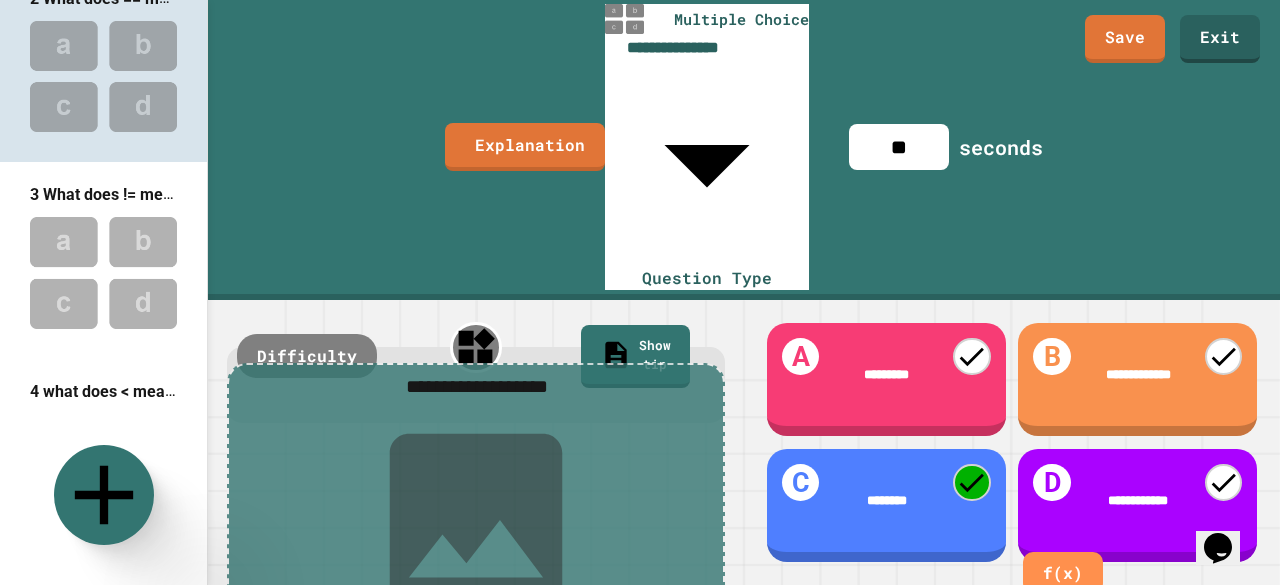 click on "**********" at bounding box center [1139, 374] 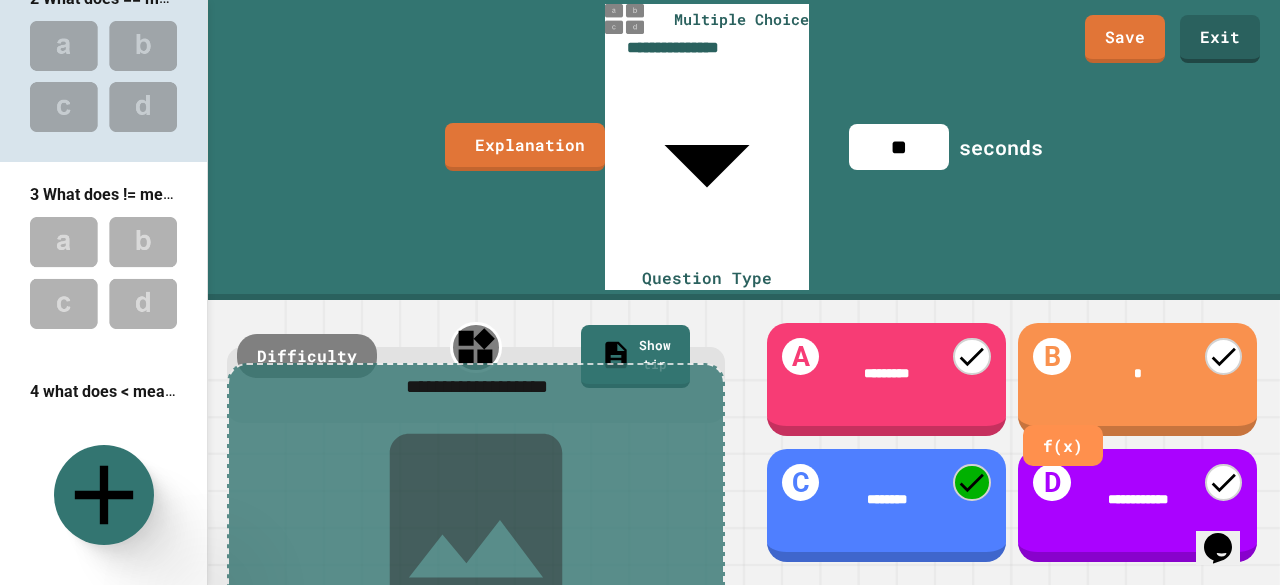 type 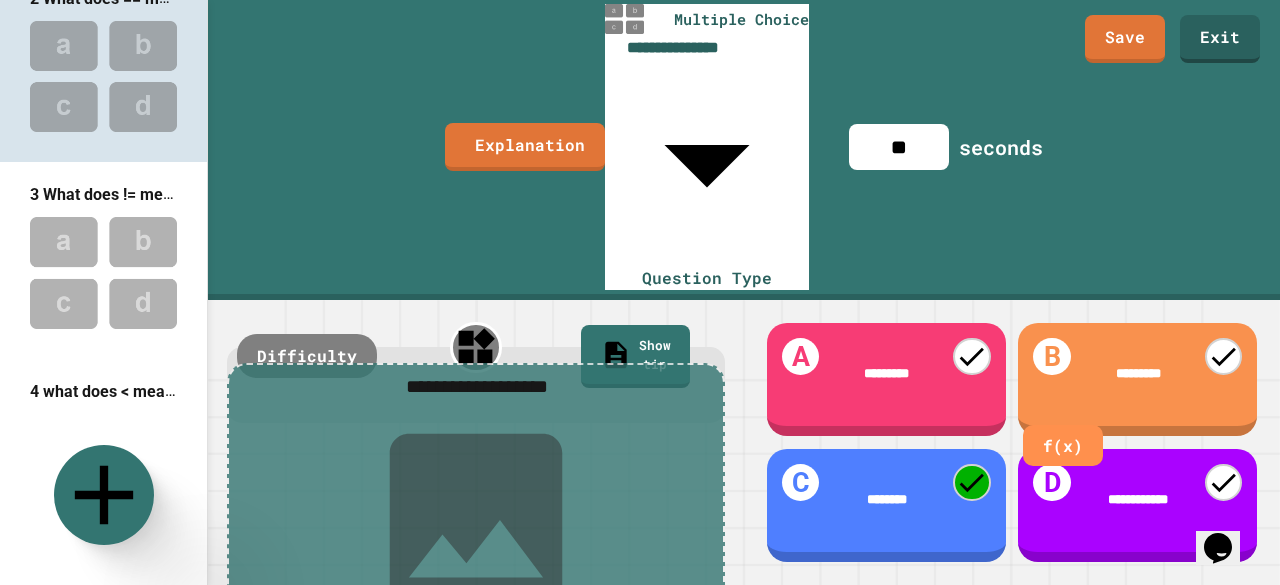 click at bounding box center (103, 272) 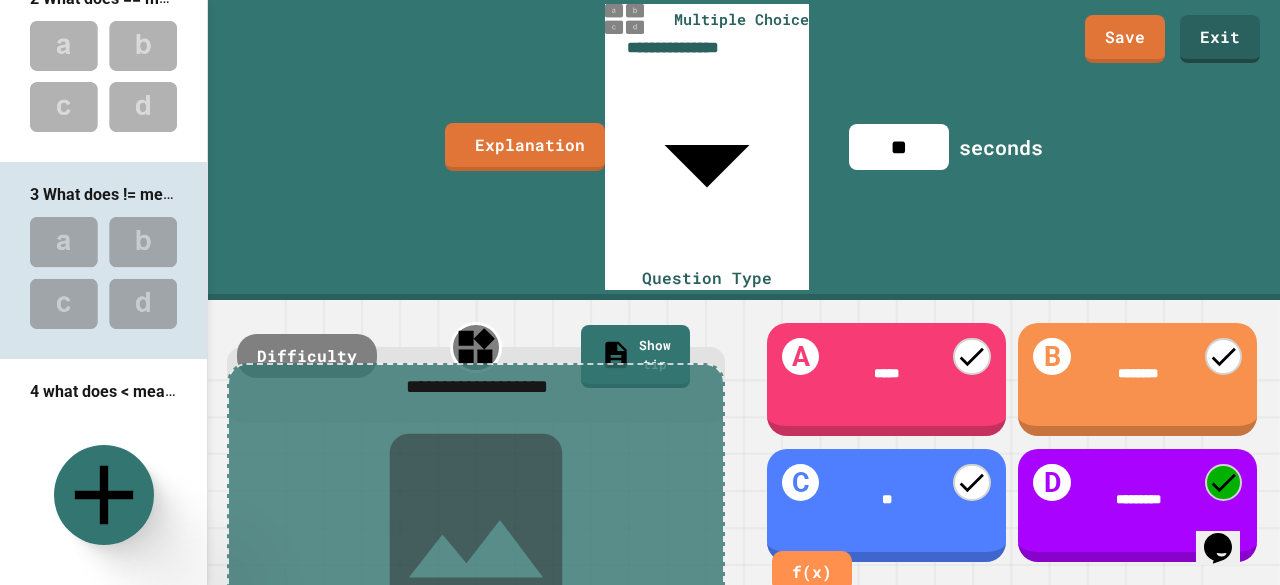 click on "**" at bounding box center (886, 500) 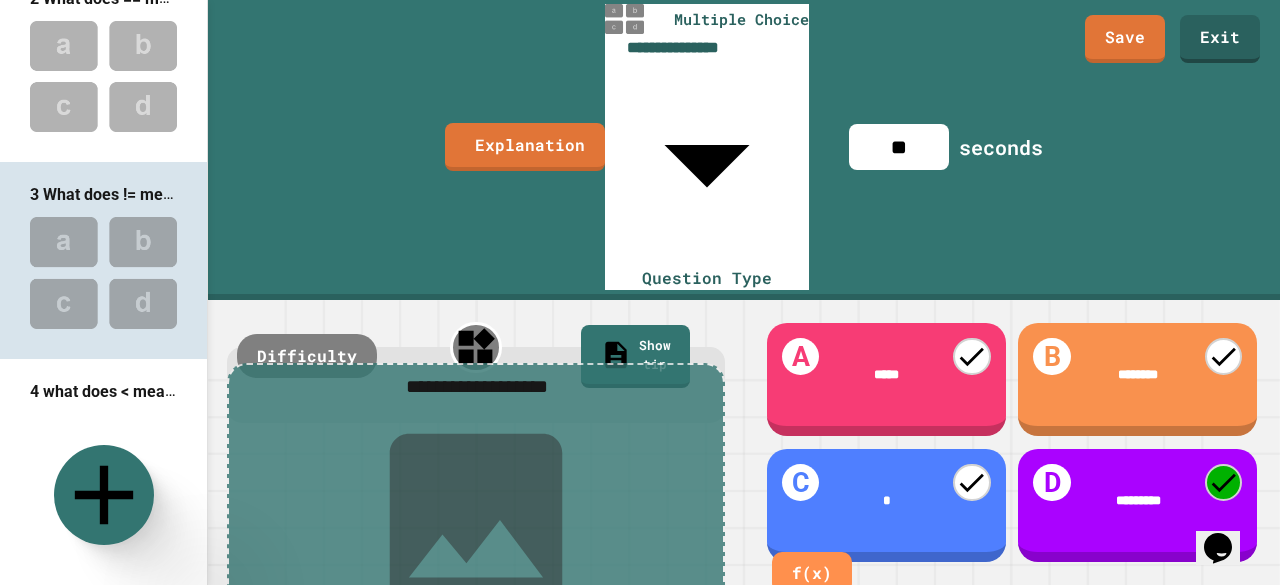type 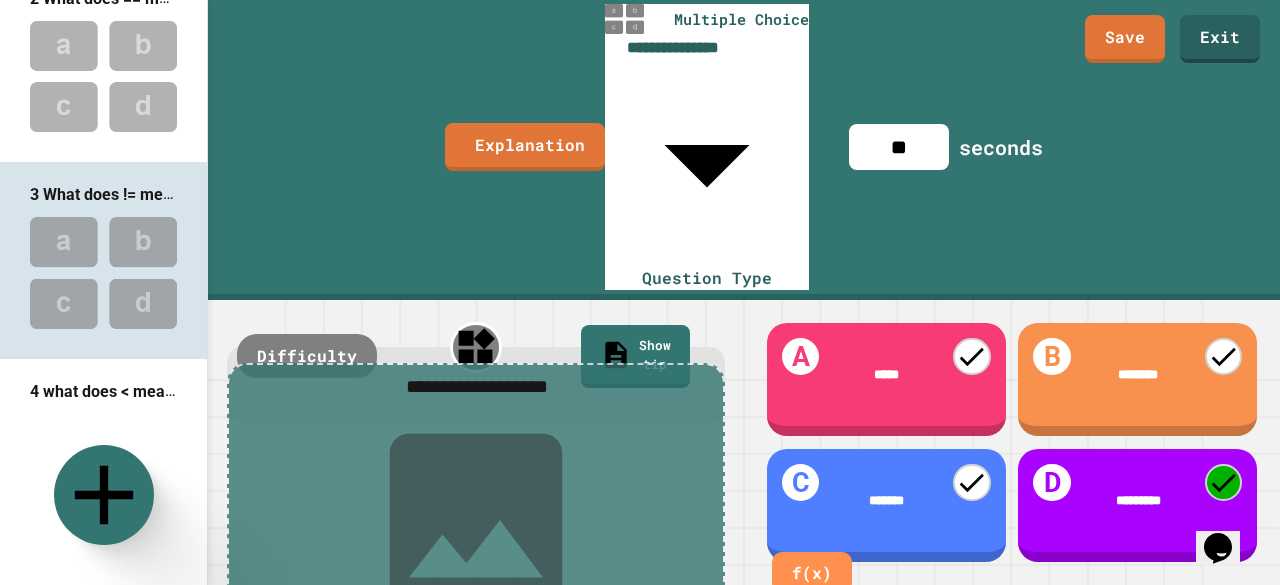 click at bounding box center (103, 468) 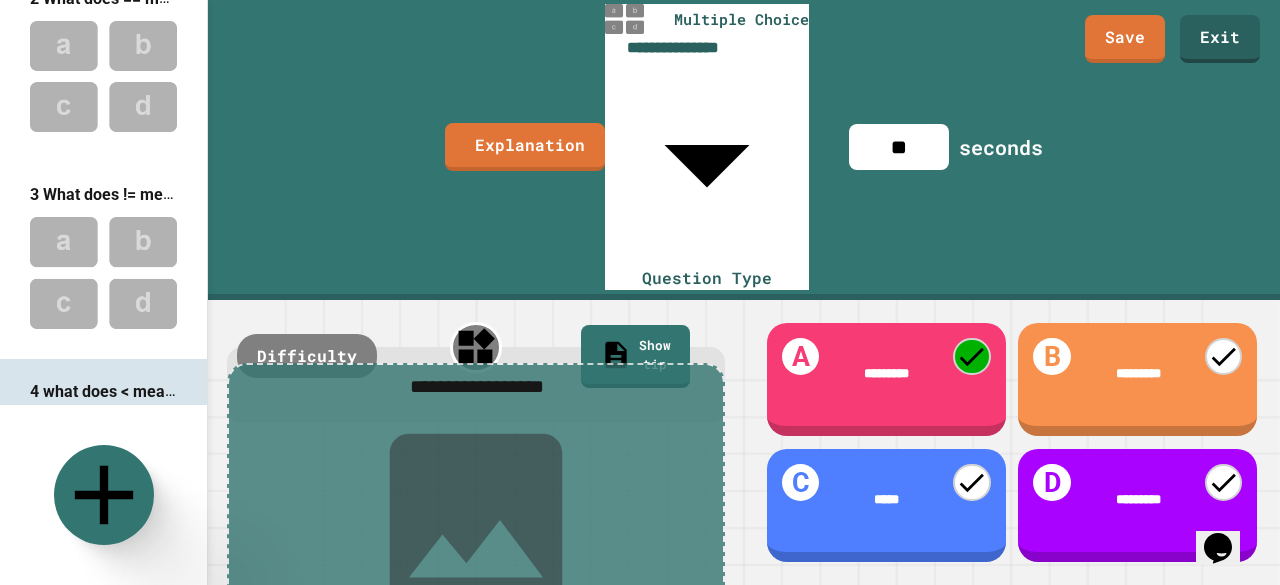 click on "*********" at bounding box center (1138, 373) 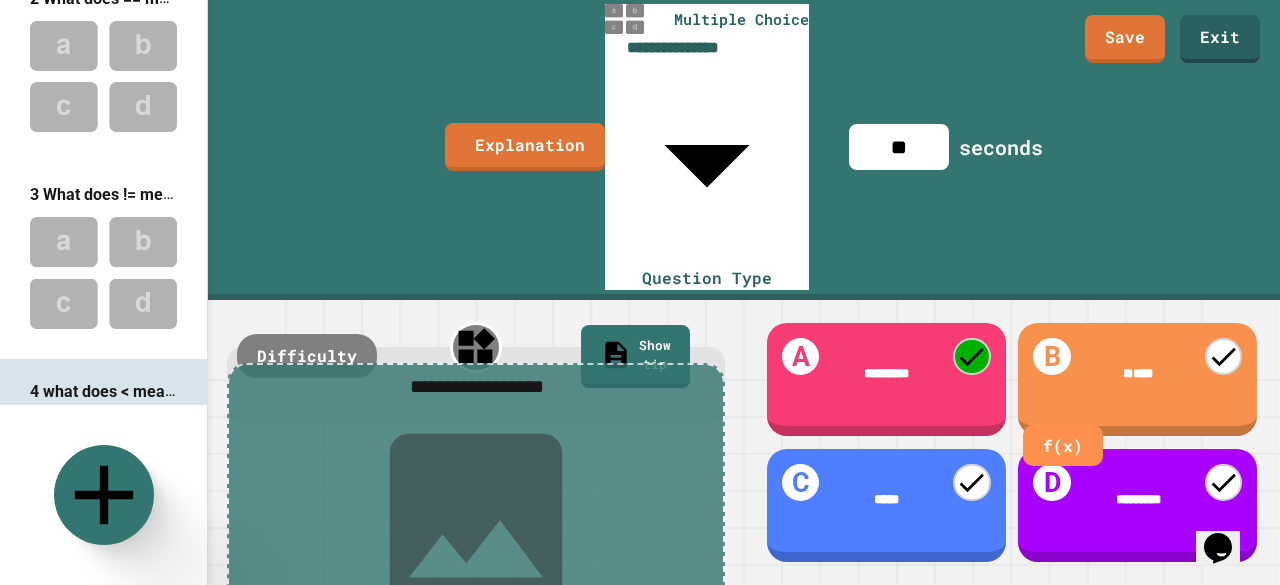 type 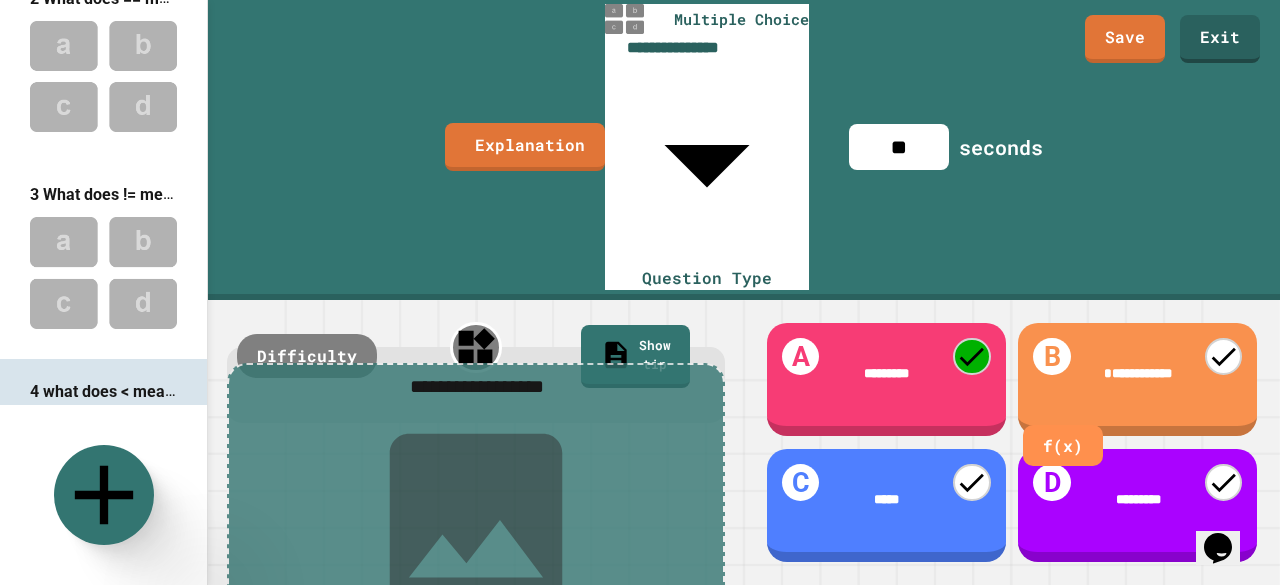 click at bounding box center (103, 76) 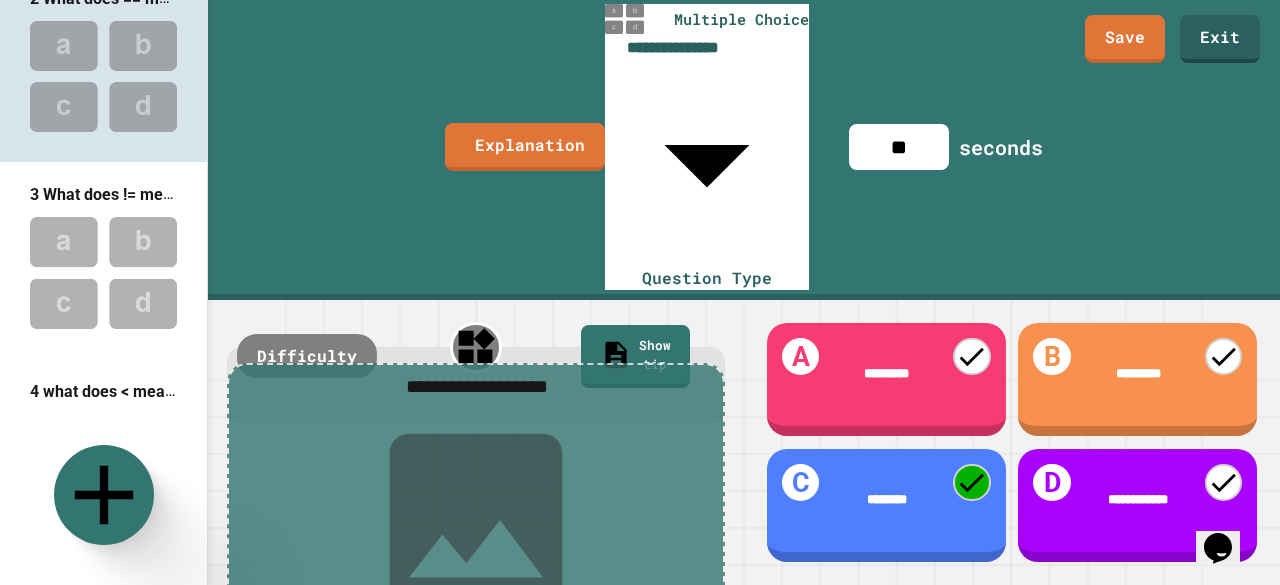 click at bounding box center (103, 272) 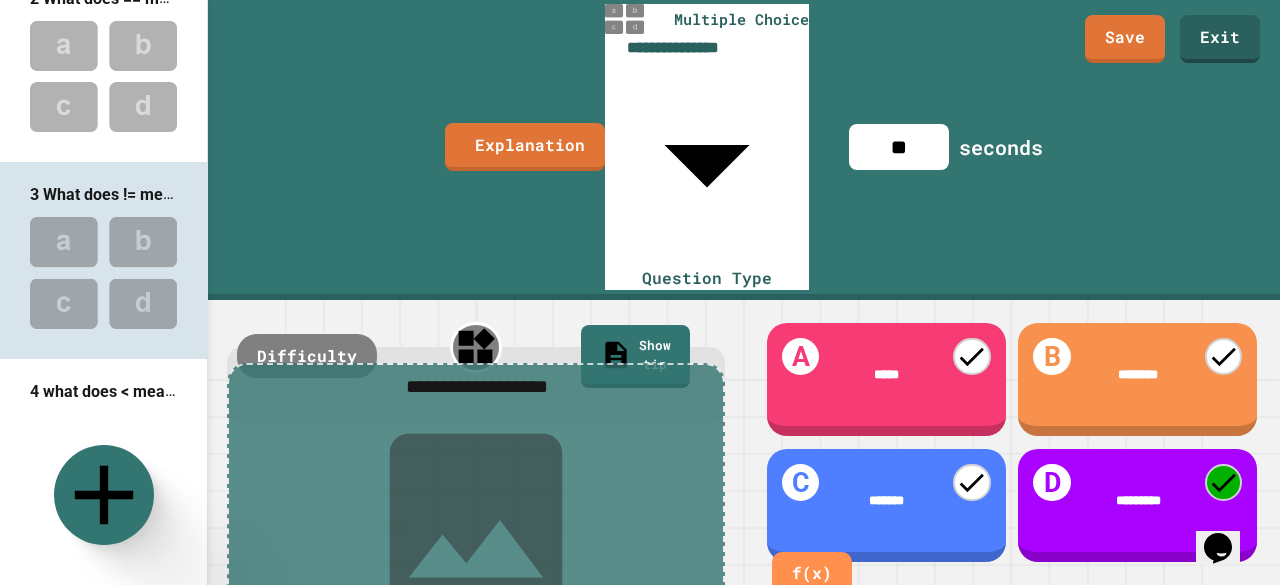 click on "*******" at bounding box center [887, 500] 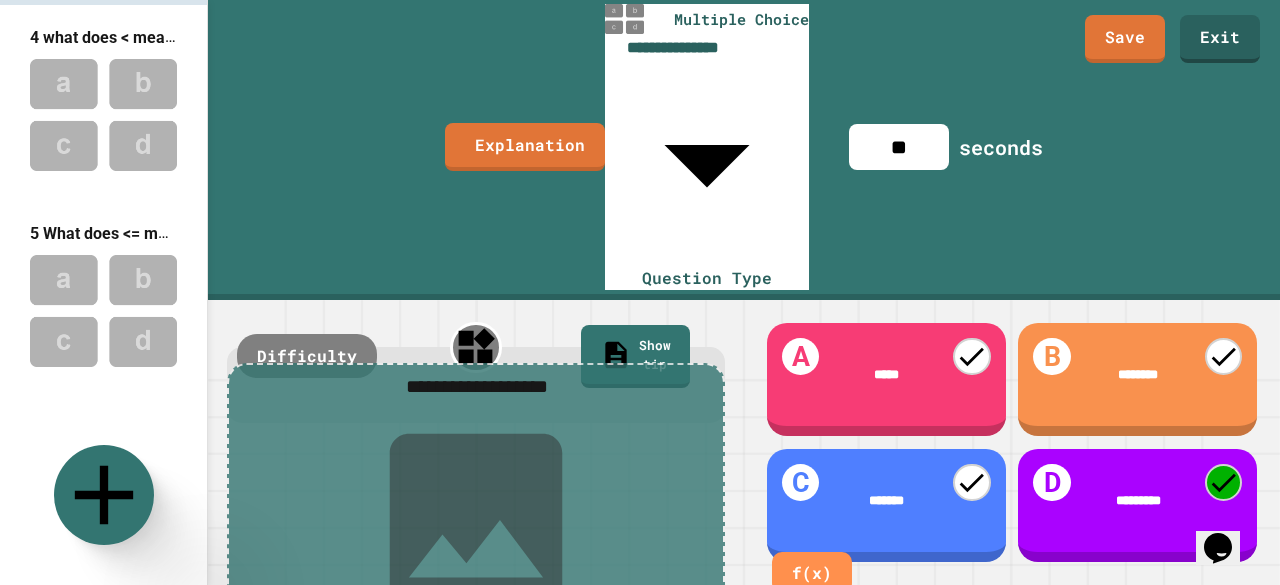 click at bounding box center [103, 310] 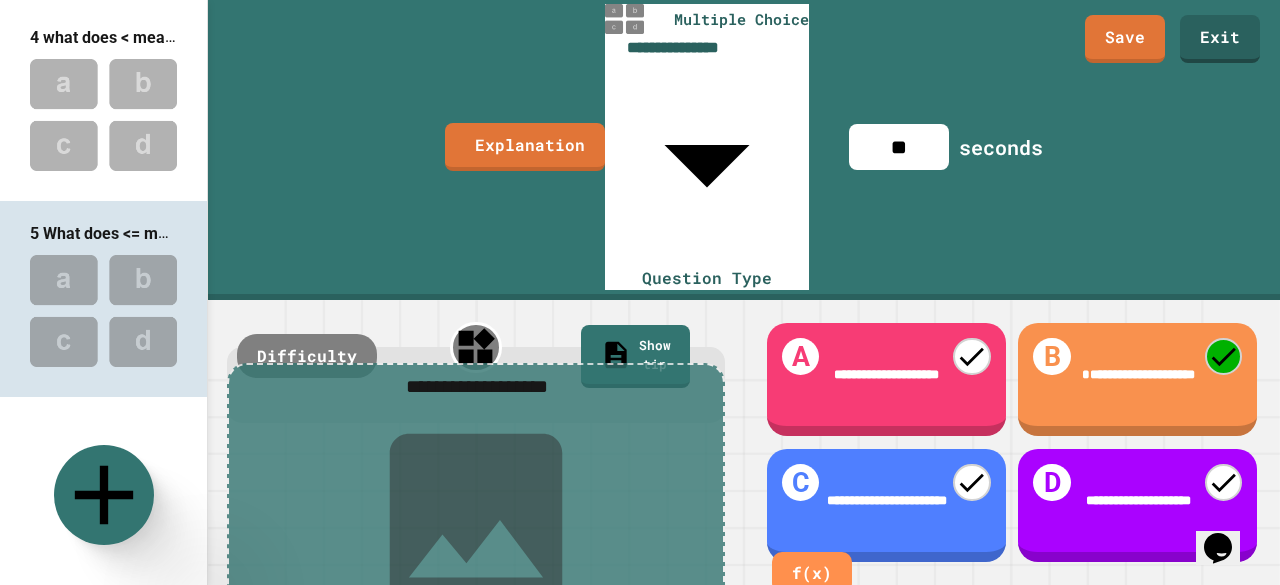 click on "**********" at bounding box center [886, 500] 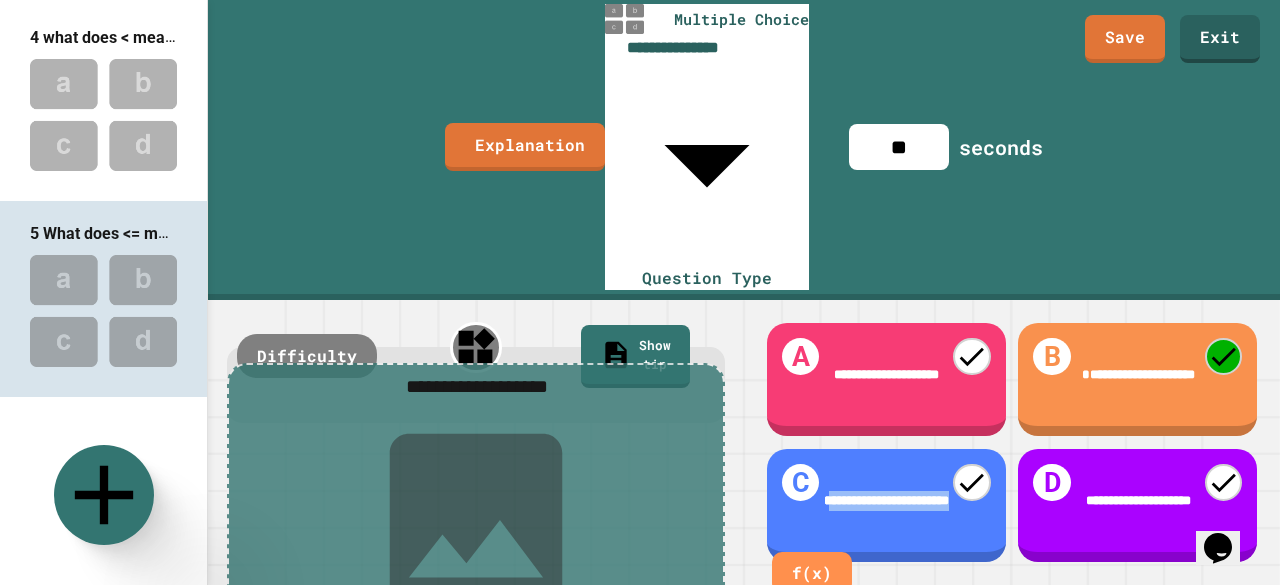 drag, startPoint x: 960, startPoint y: 443, endPoint x: 808, endPoint y: 437, distance: 152.11838 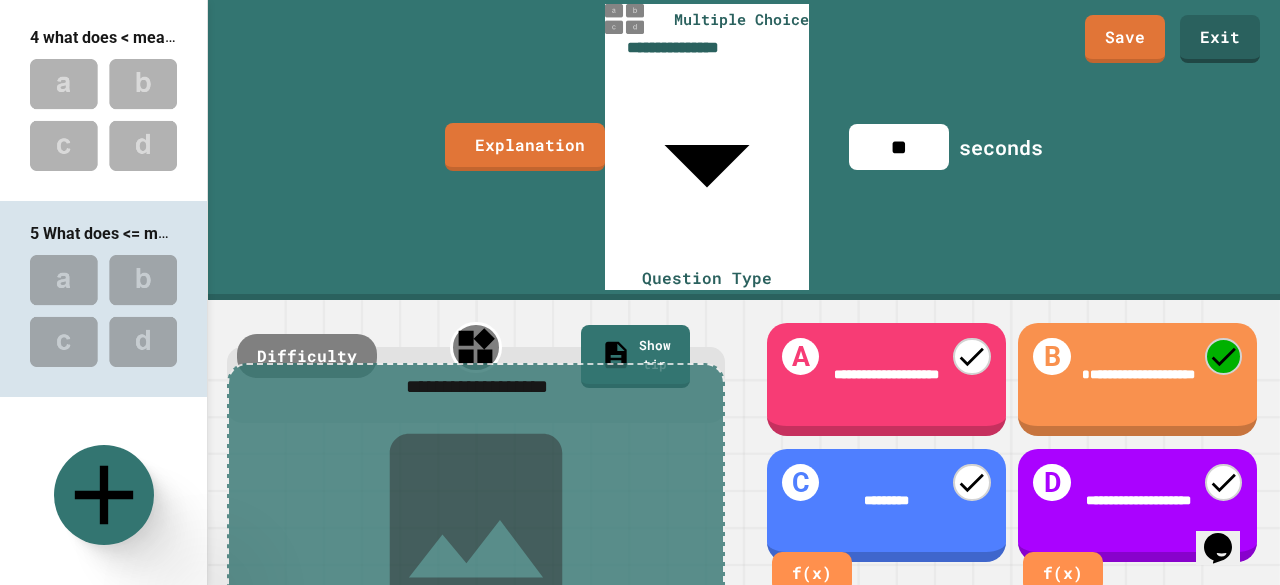 click on "**********" at bounding box center [1138, 499] 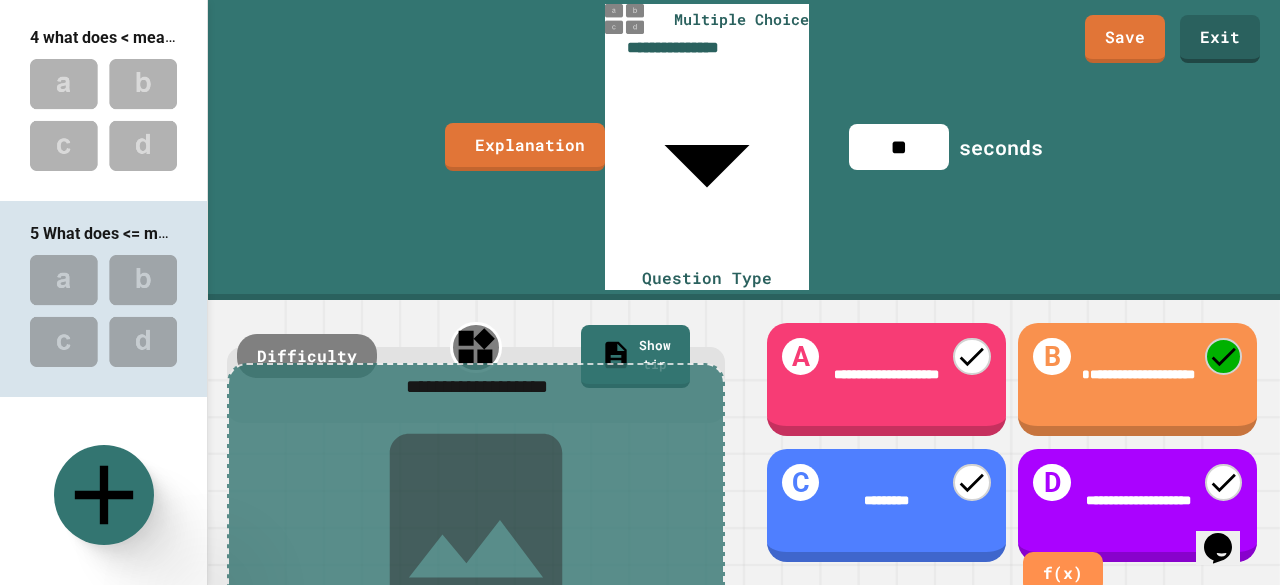 click on "**********" at bounding box center [1138, 499] 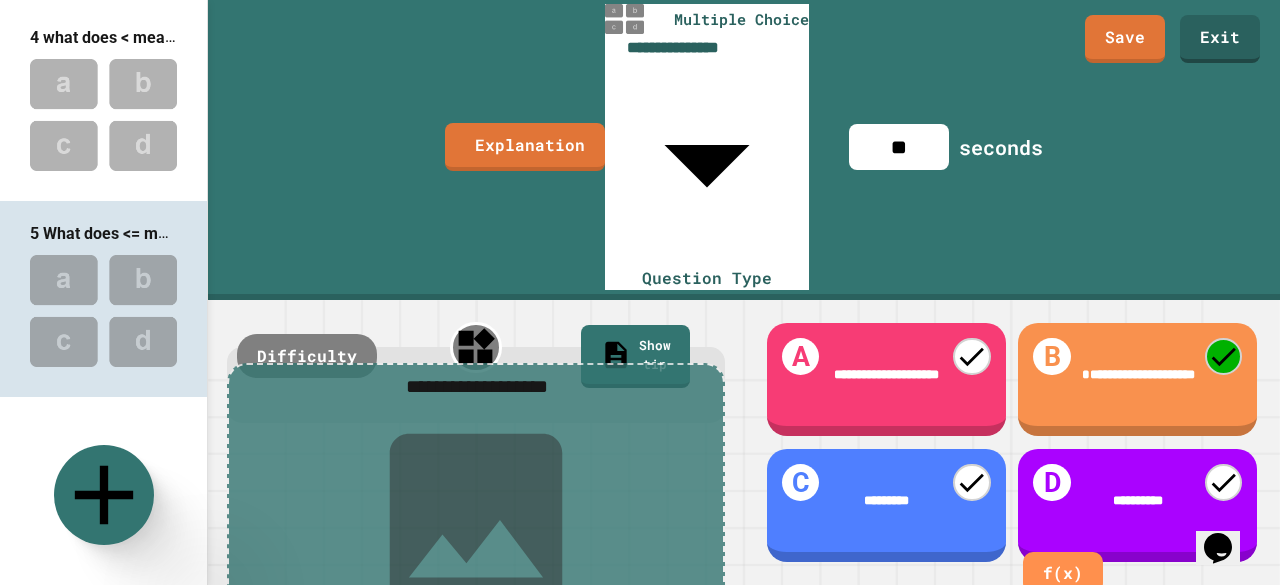 type 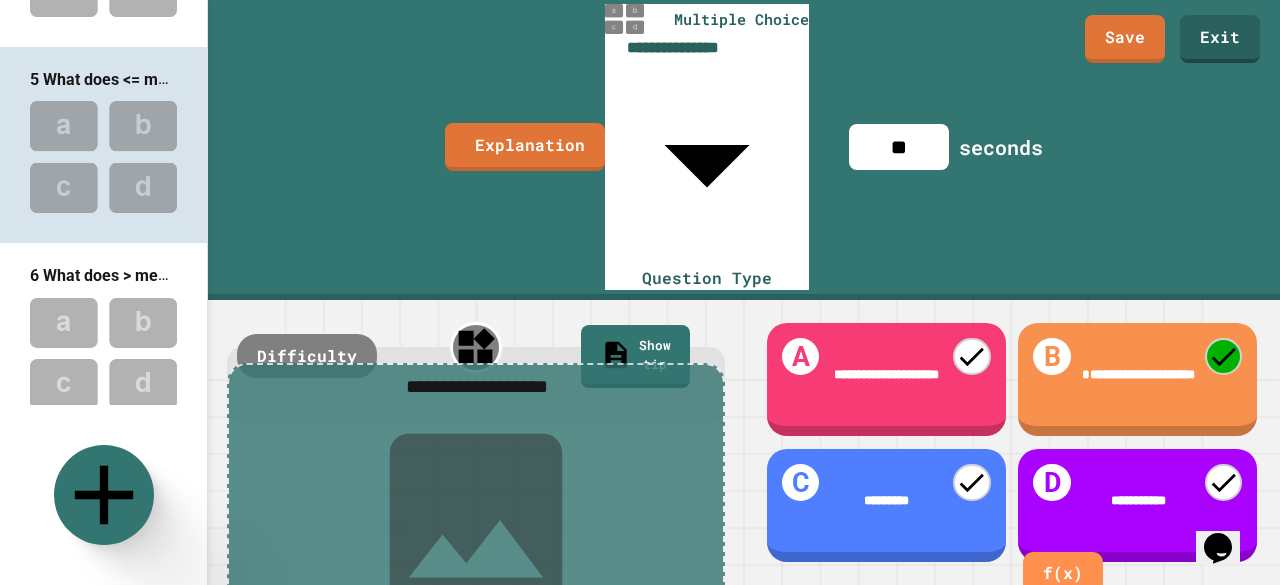 scroll, scrollTop: 819, scrollLeft: 0, axis: vertical 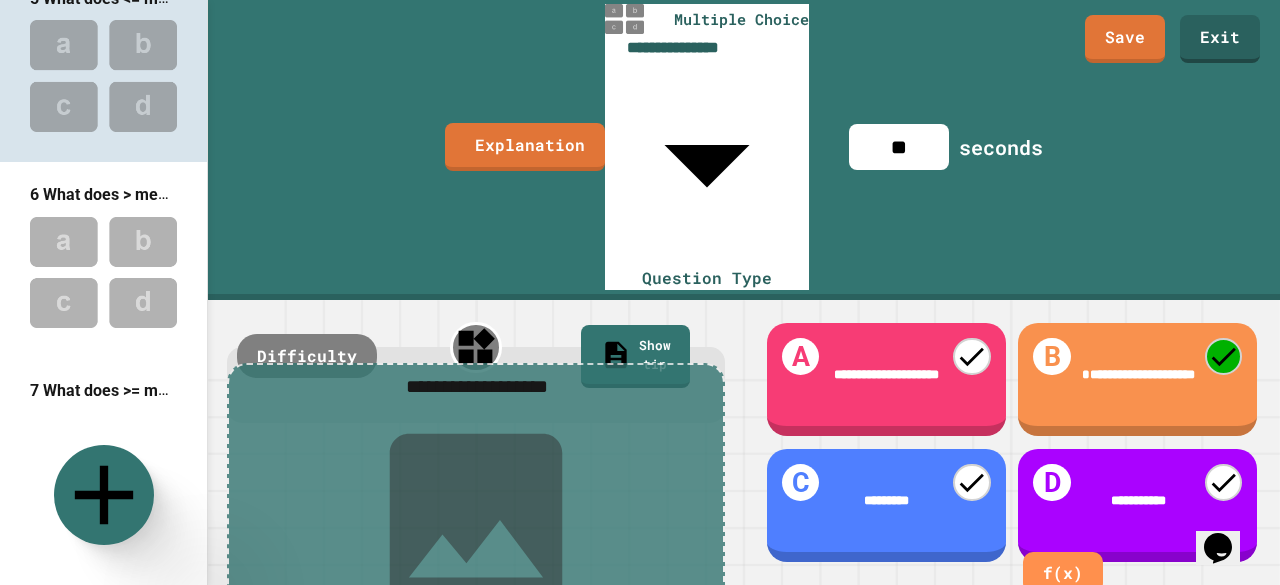 click at bounding box center (103, 272) 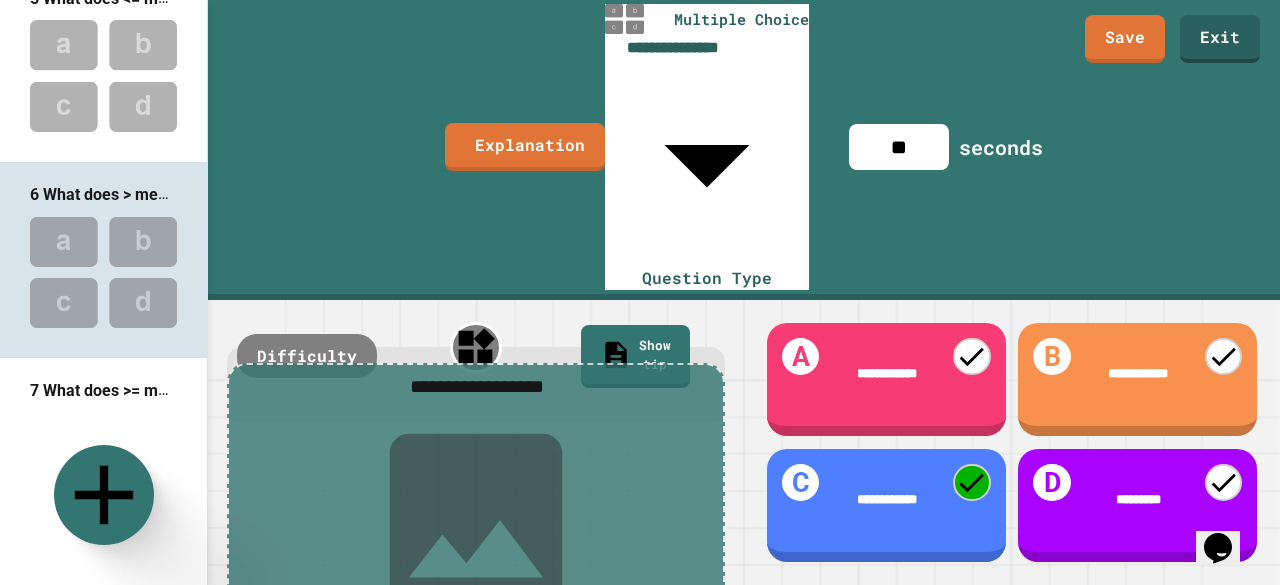 click on "1 Comparison operators return a boolean type from...variables 2 What does == mean? 3 What does != mean? 4 what does < mean? 5 What does <= mean? 6 What does > mean? 7 What does >= mean? 8 TRUE or FALSE Logical operators in java are operators that help us combine multiple conditional statements. 9 Match Logical Operators to their descriptions. 10 TRUE or FALSE If the boolean value is true, then the code is skipped. 11 Question 12 TRUE or False You can add else statements on to if statement. 13 When does the else block run? 14 Question" at bounding box center (104, 292) 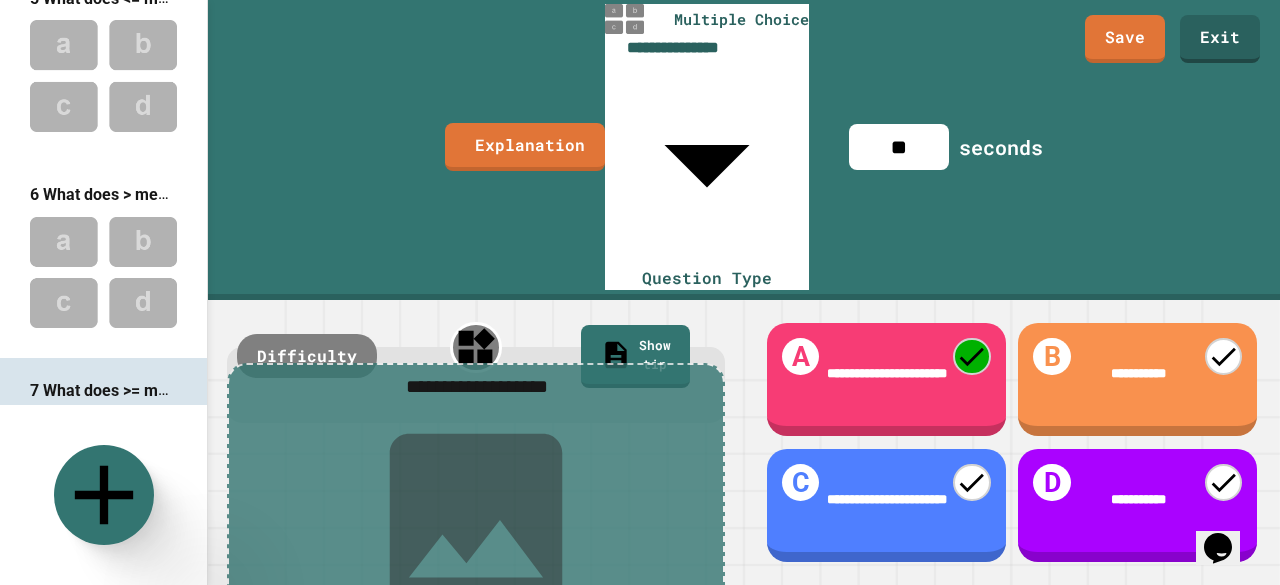scroll, scrollTop: 1174, scrollLeft: 0, axis: vertical 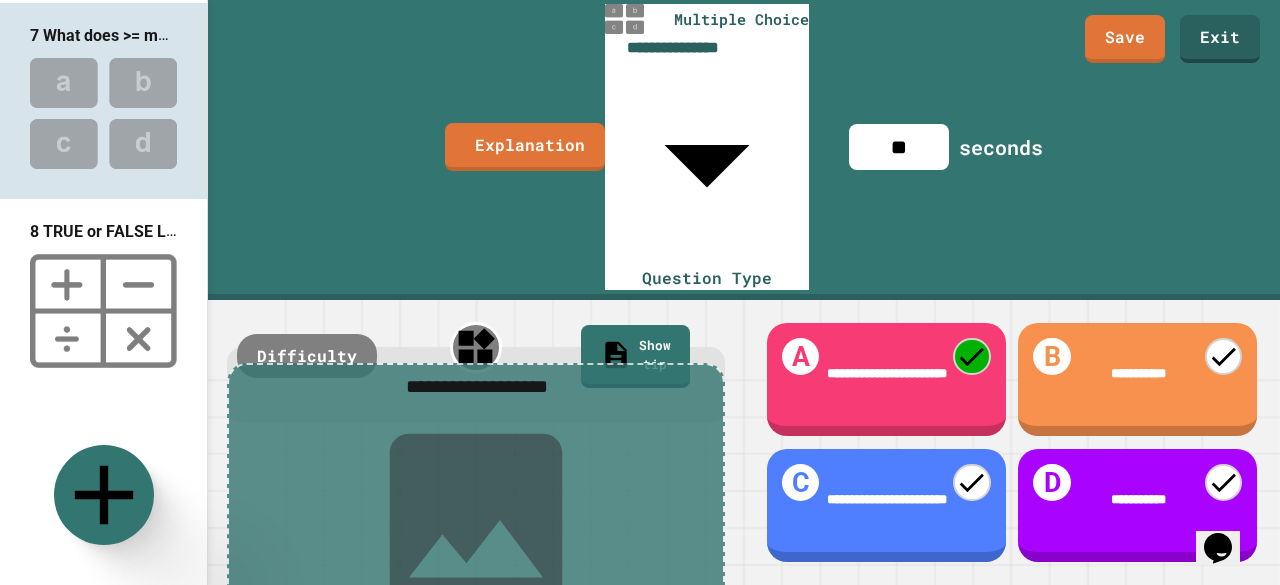 click at bounding box center (103, 311) 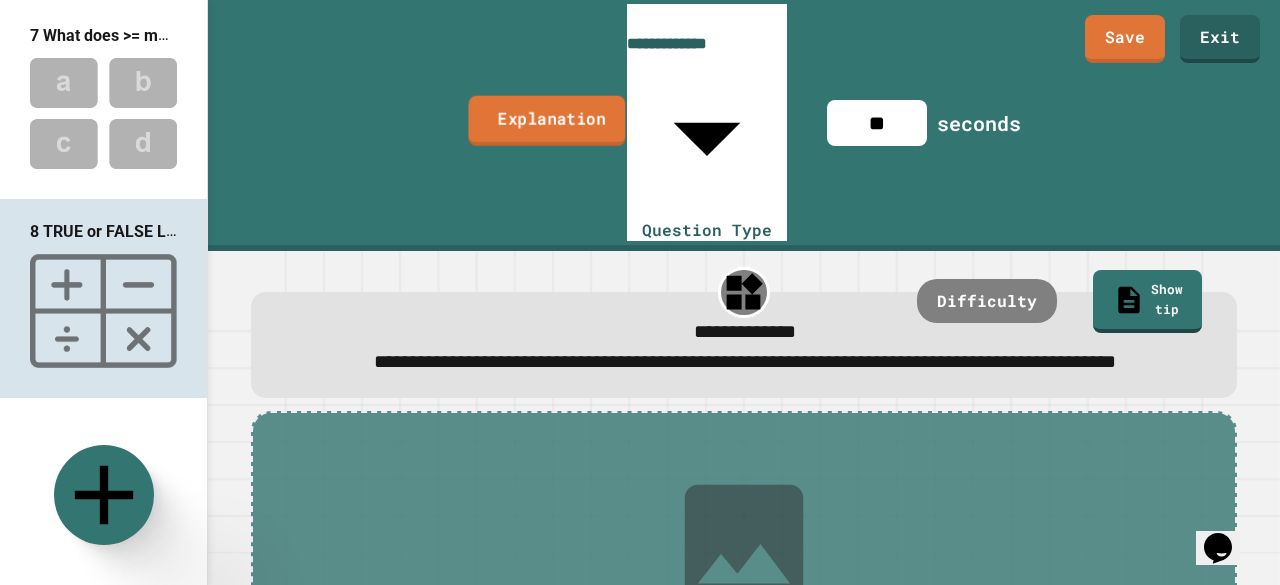 click on "Explanation" at bounding box center (547, 120) 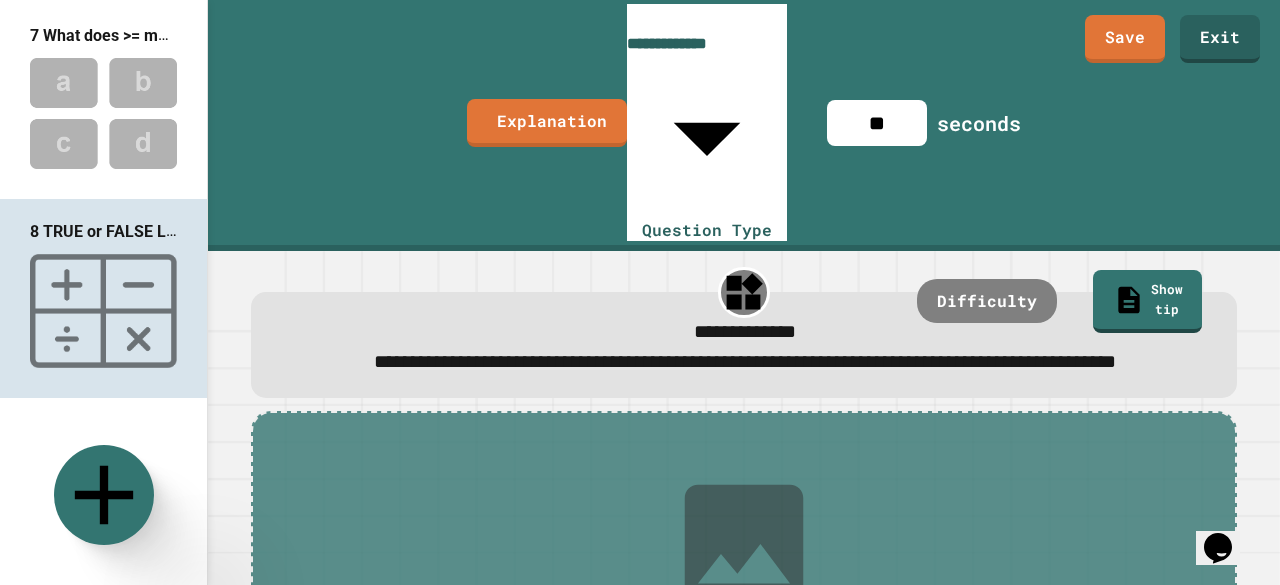 click at bounding box center (320, 693) 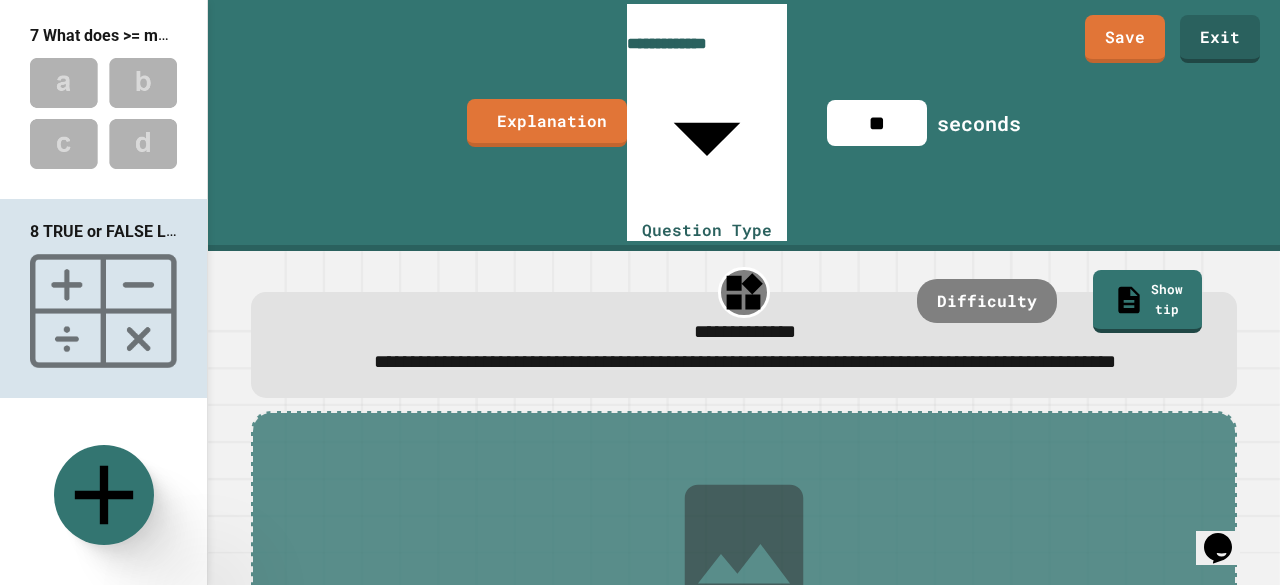 click on "9   Match Logical Operators to their descriptions." at bounding box center [201, 430] 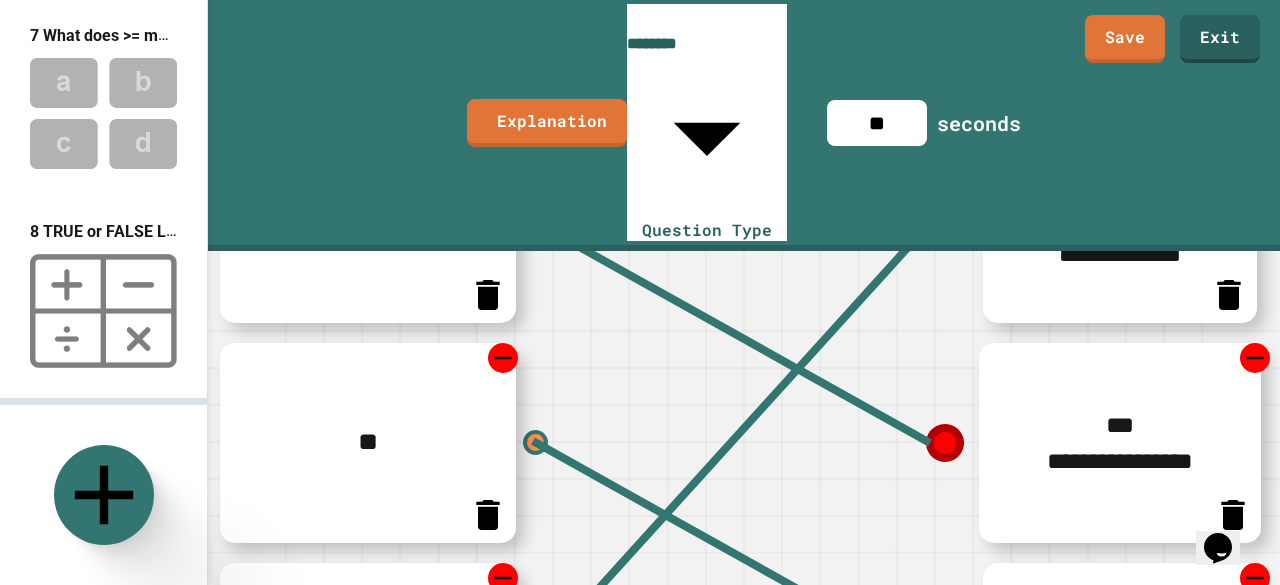 scroll, scrollTop: 336, scrollLeft: 0, axis: vertical 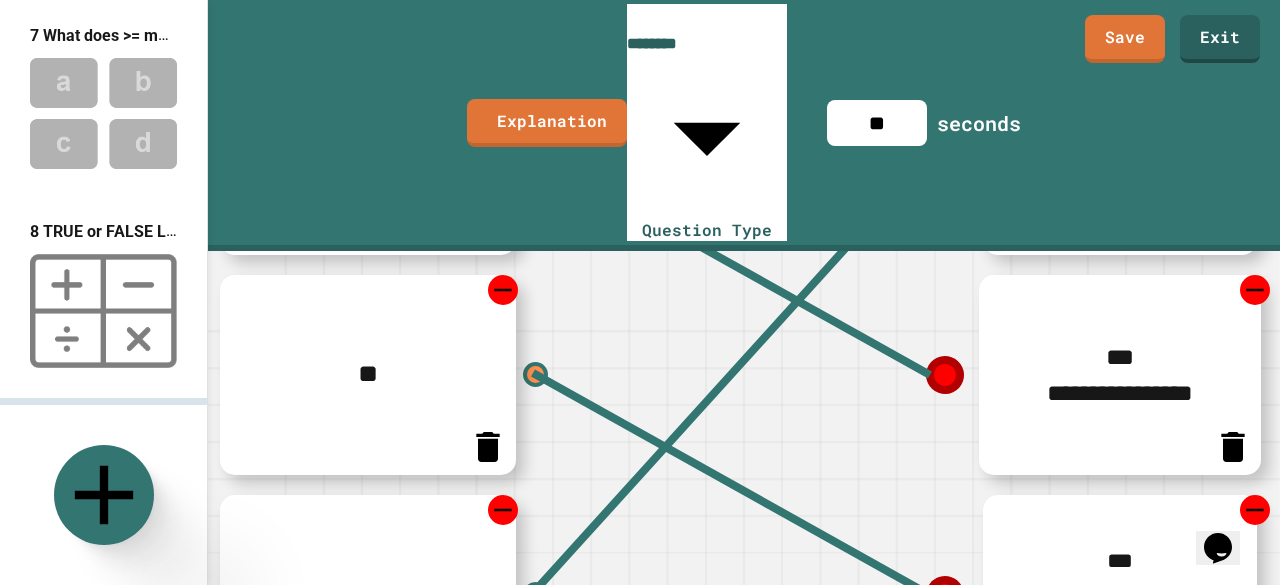 click 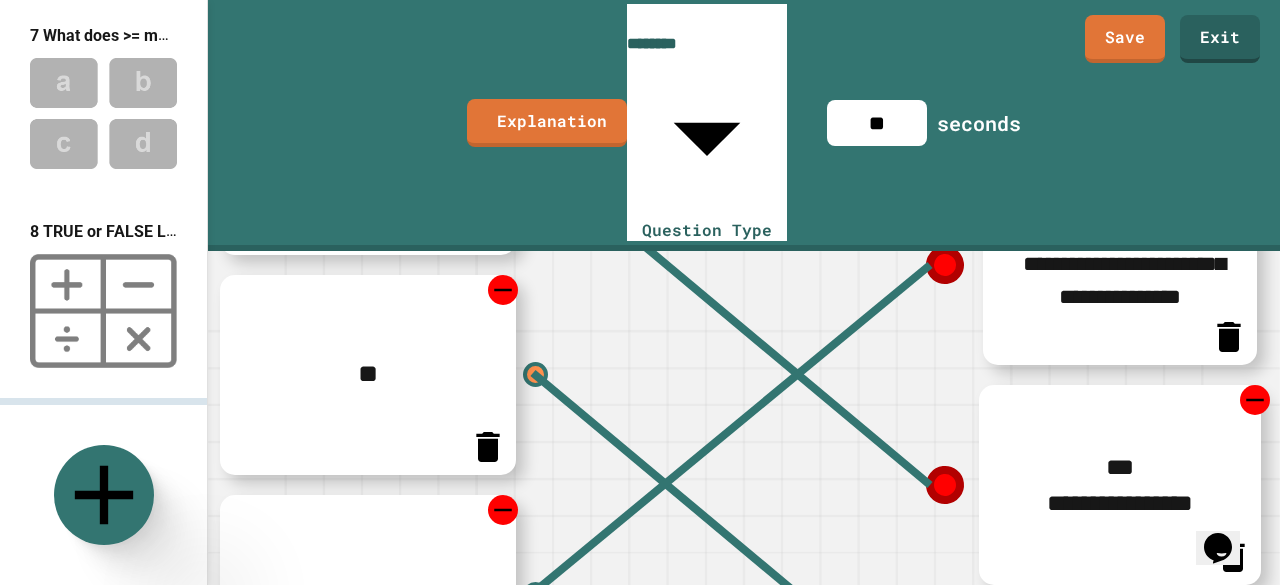 scroll, scrollTop: 556, scrollLeft: 0, axis: vertical 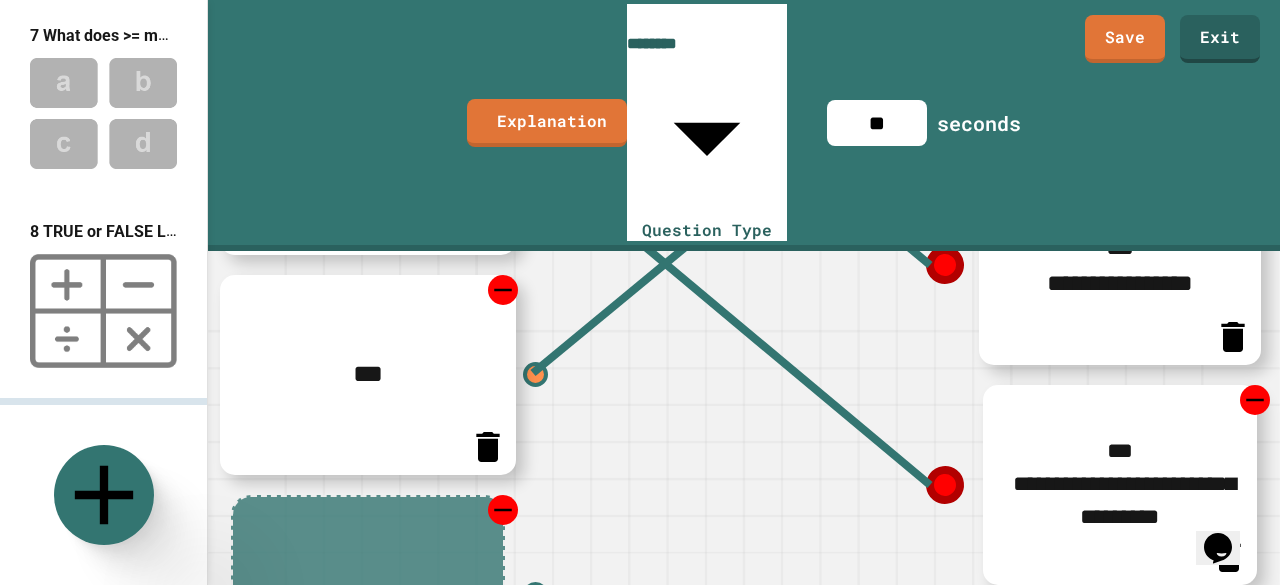 click 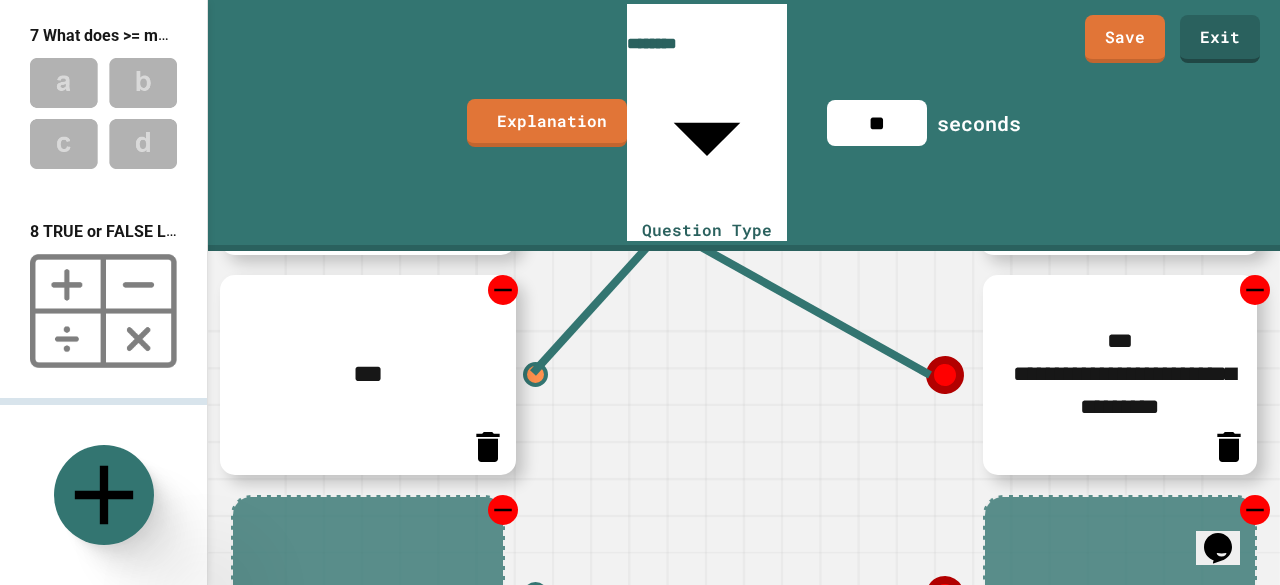 click 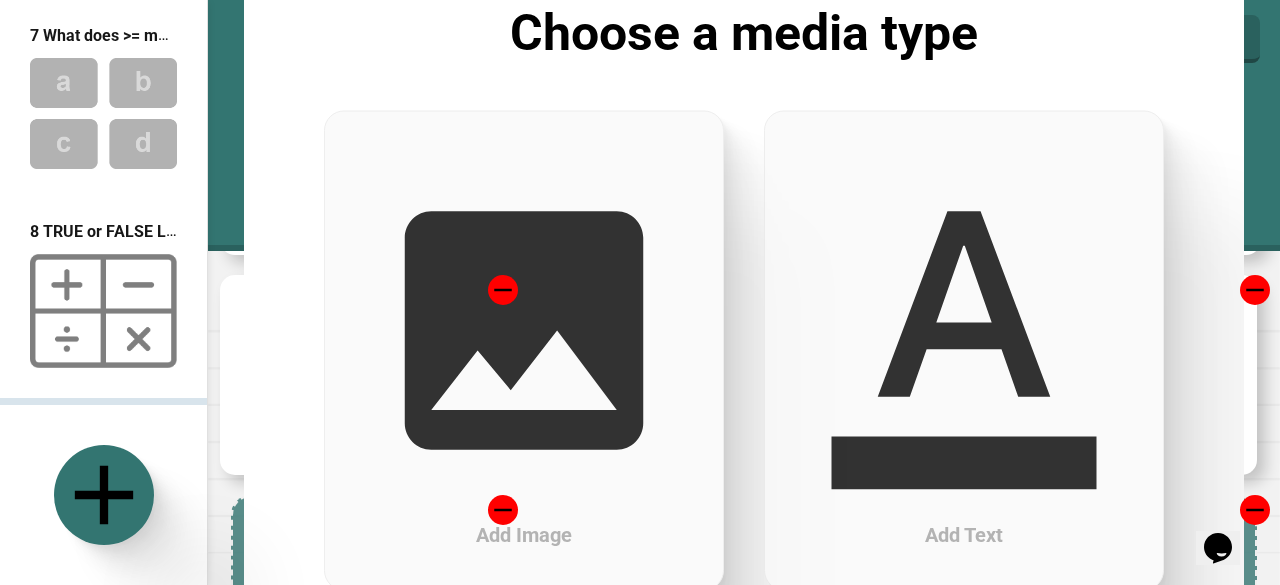 click on "Add Text" at bounding box center [964, 350] 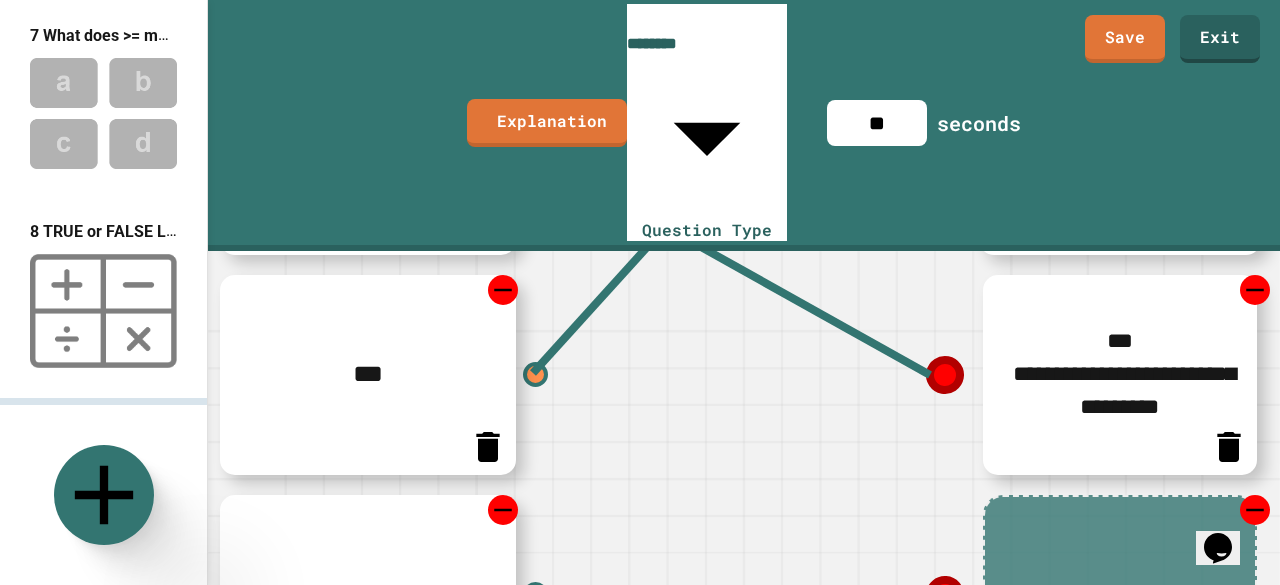 click on "****" at bounding box center [367, 595] 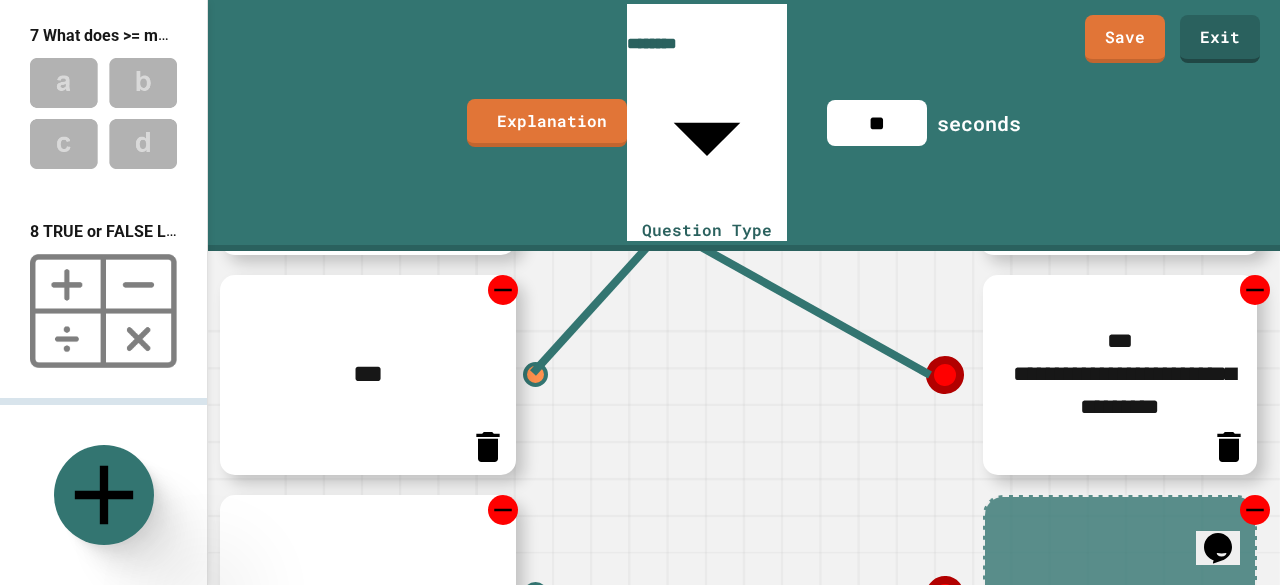 click on "****" at bounding box center (367, 595) 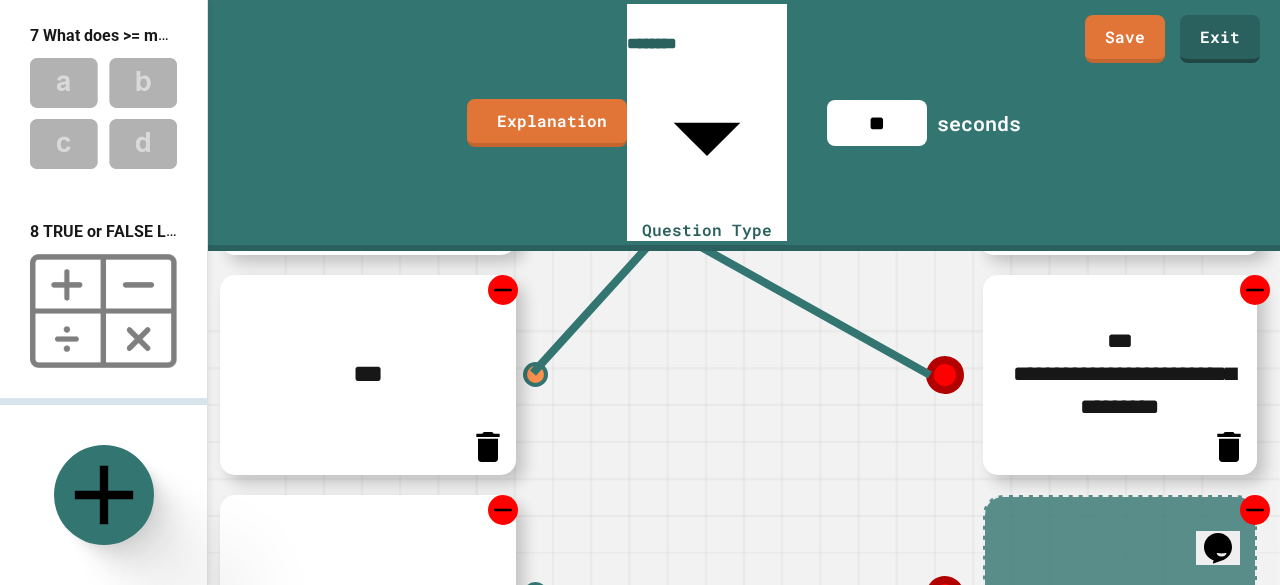 type on "*" 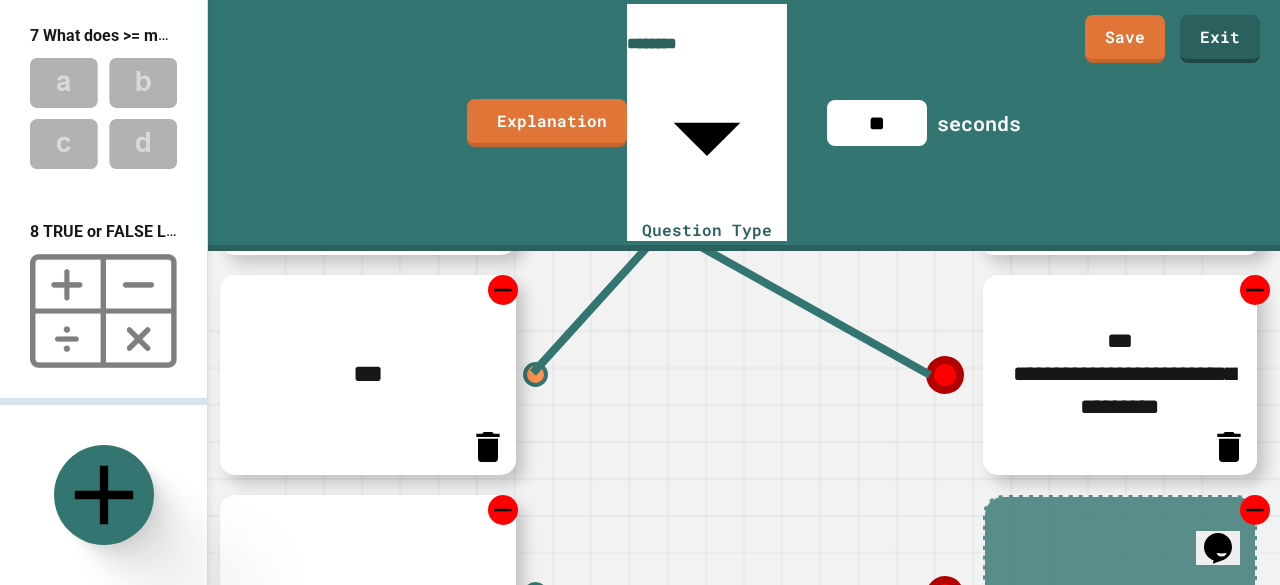 type on "**" 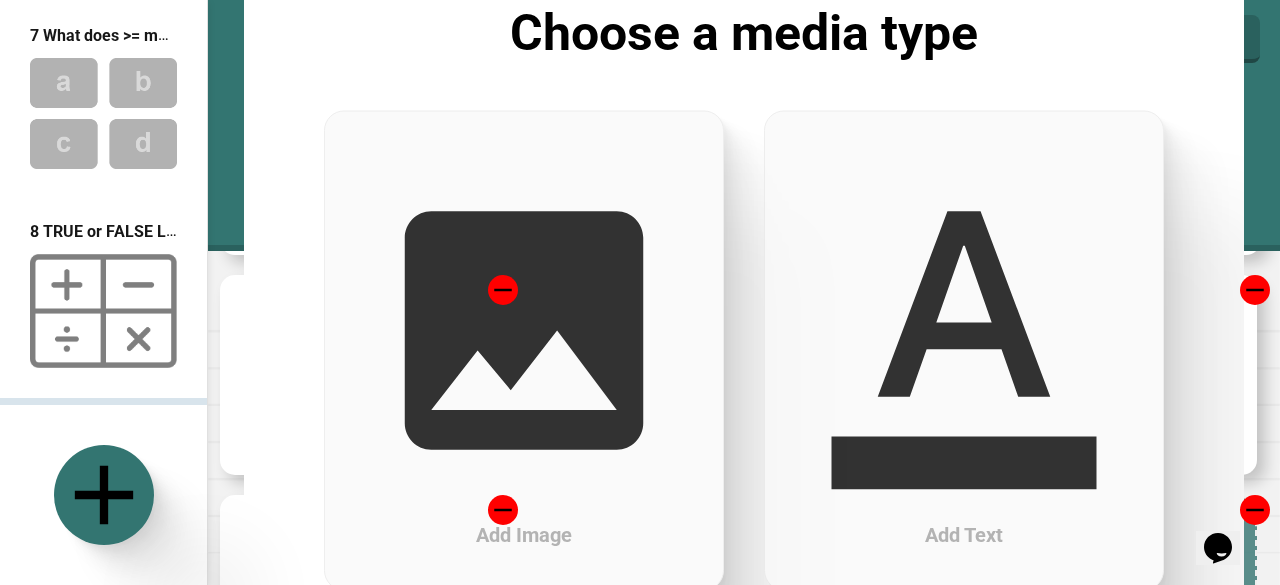 click 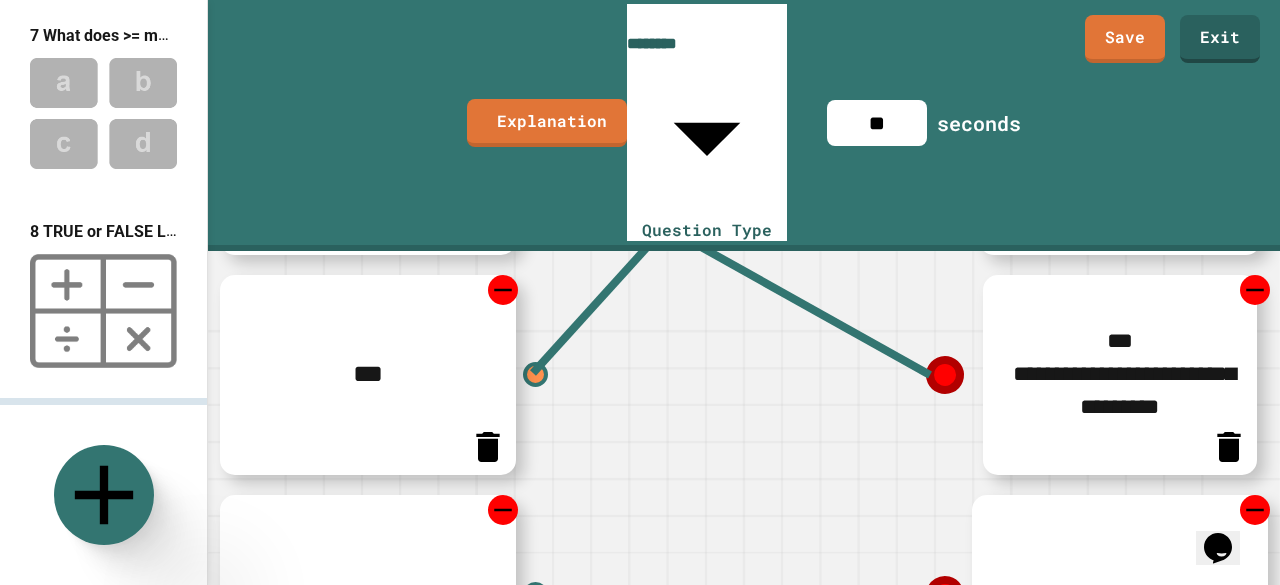 click on "****" at bounding box center [1119, 595] 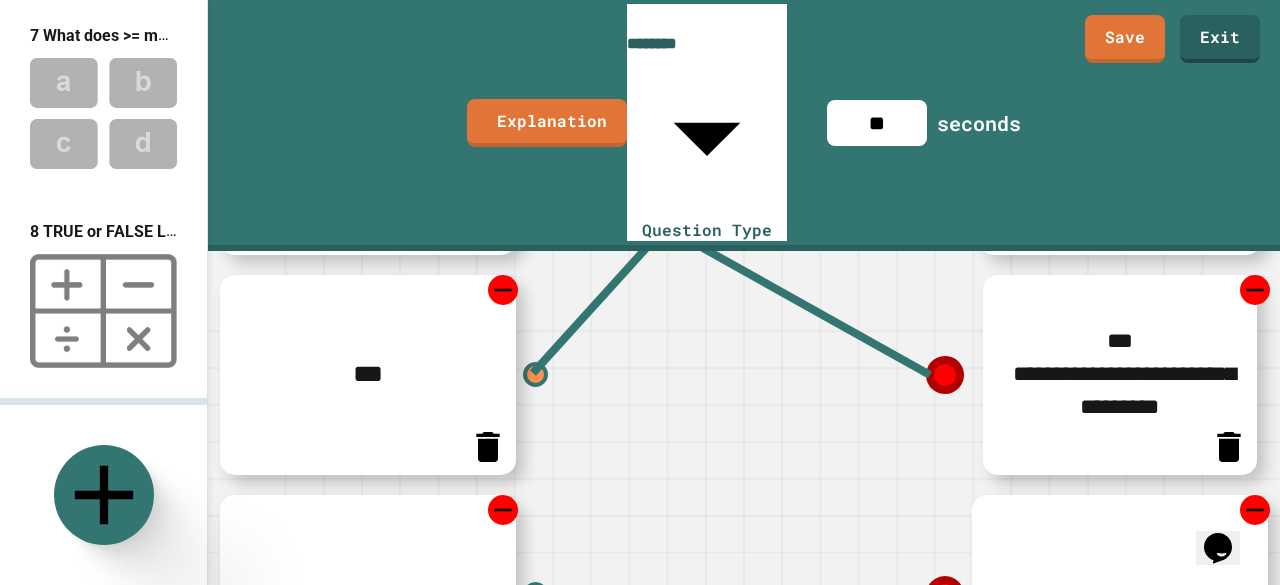 type on "*" 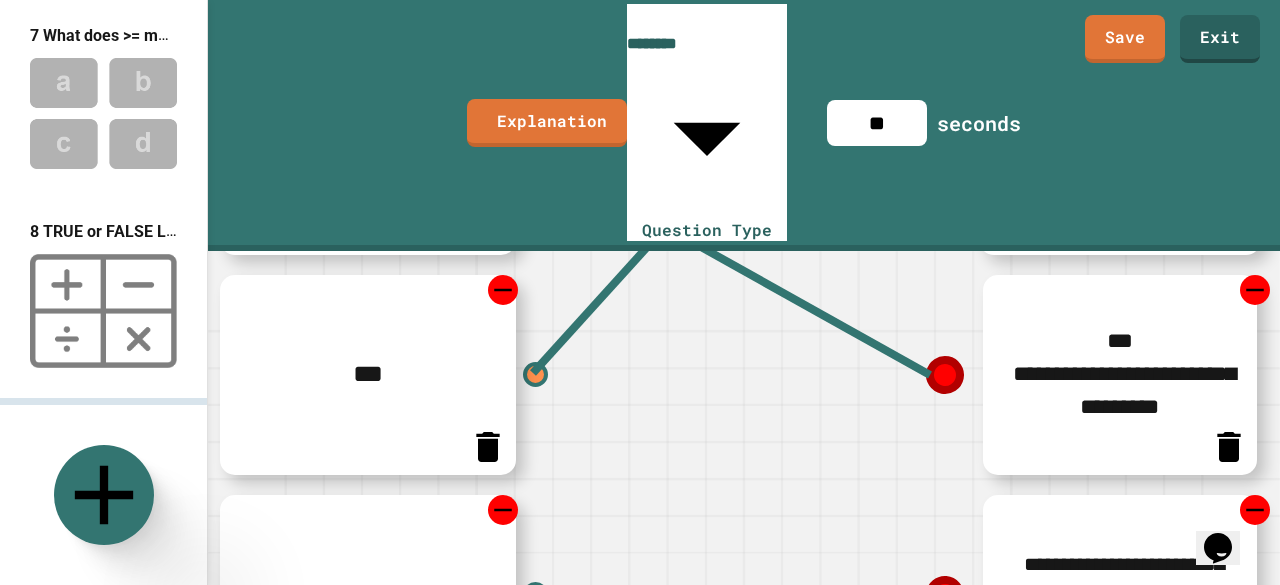 scroll, scrollTop: 543, scrollLeft: 0, axis: vertical 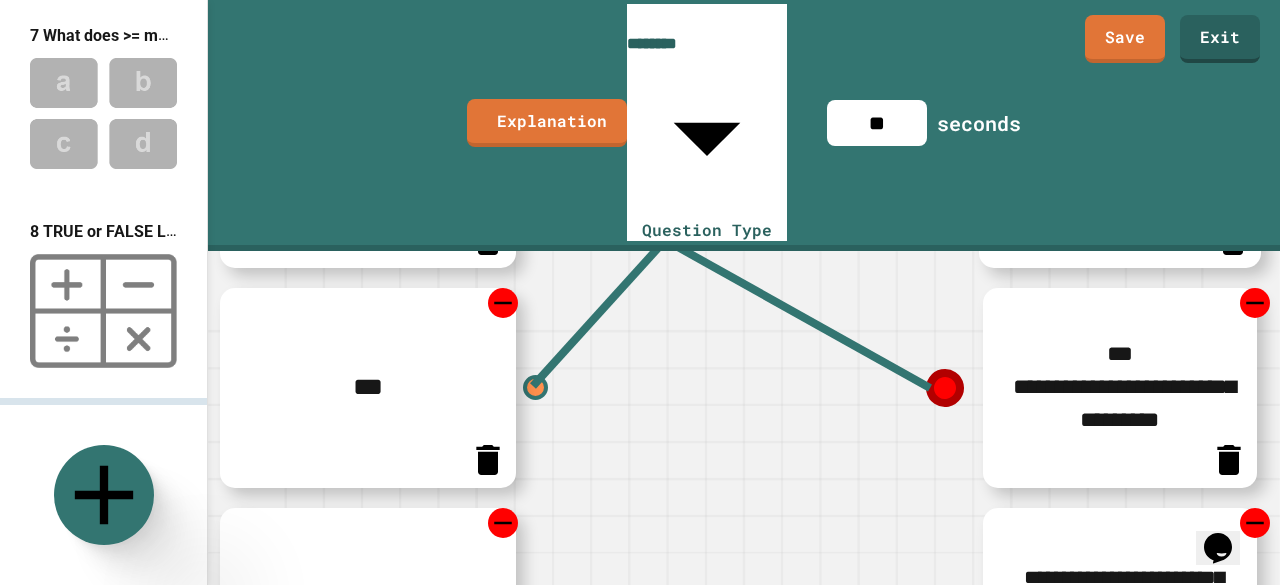 click on "**********" at bounding box center (1120, 607) 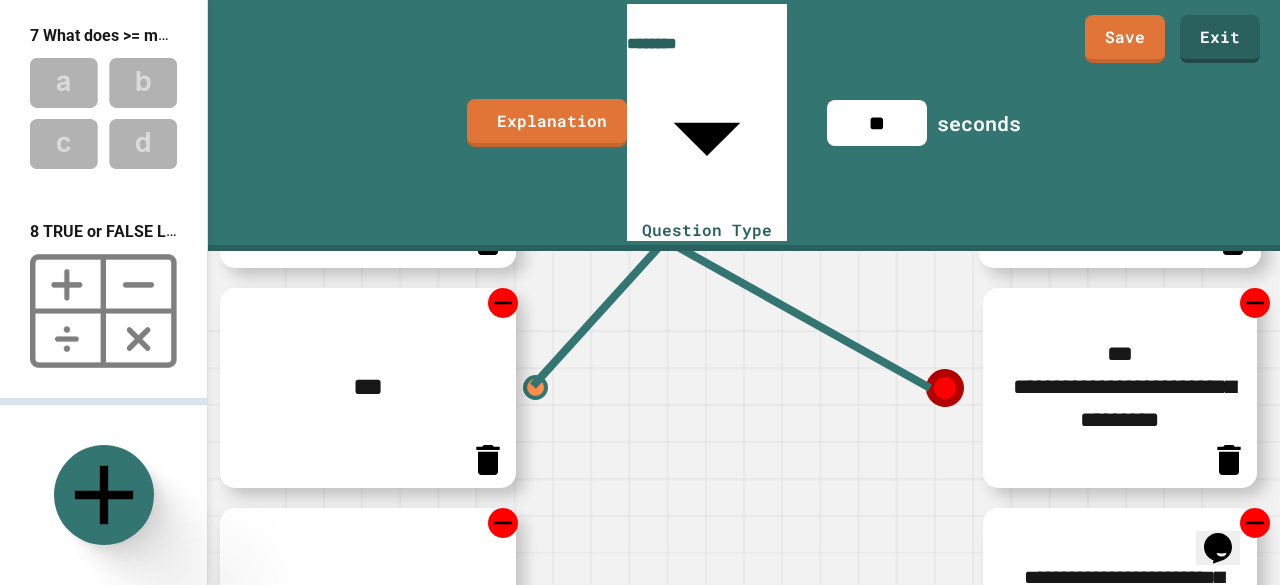 click on "**********" at bounding box center [1120, 607] 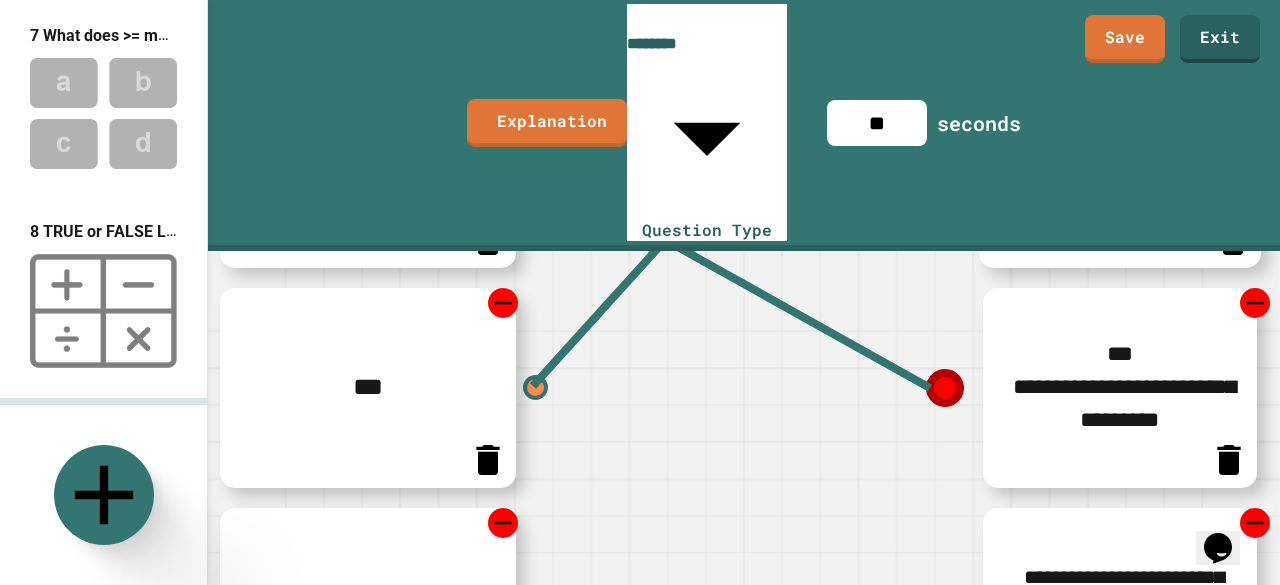 click on "**********" at bounding box center (1120, 608) 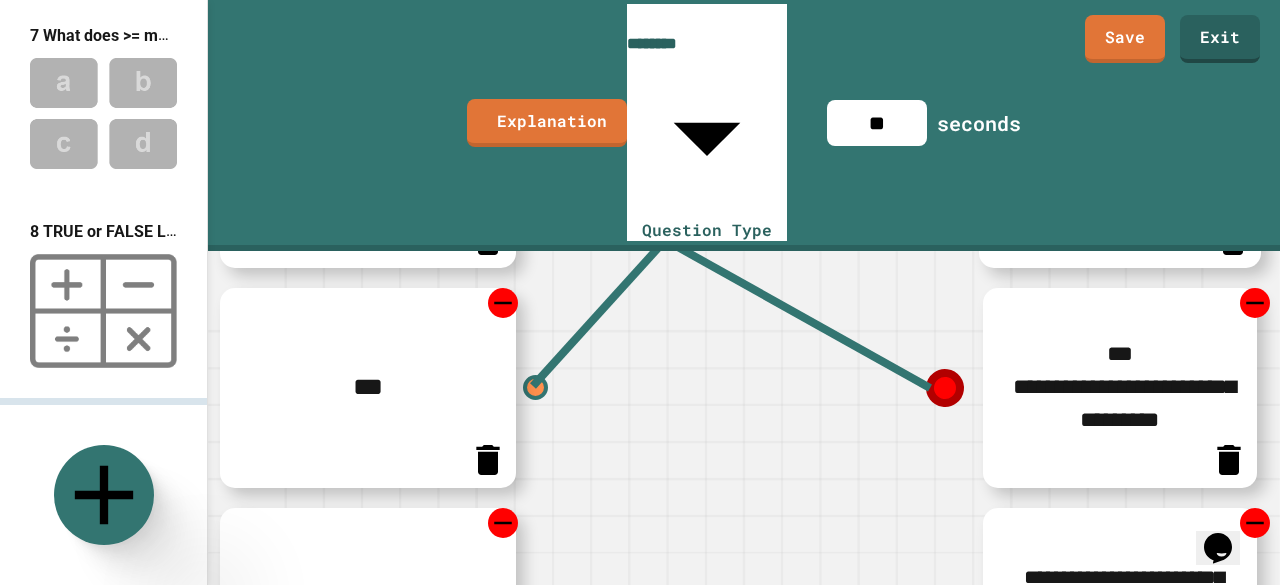 click on "**********" at bounding box center (1120, 608) 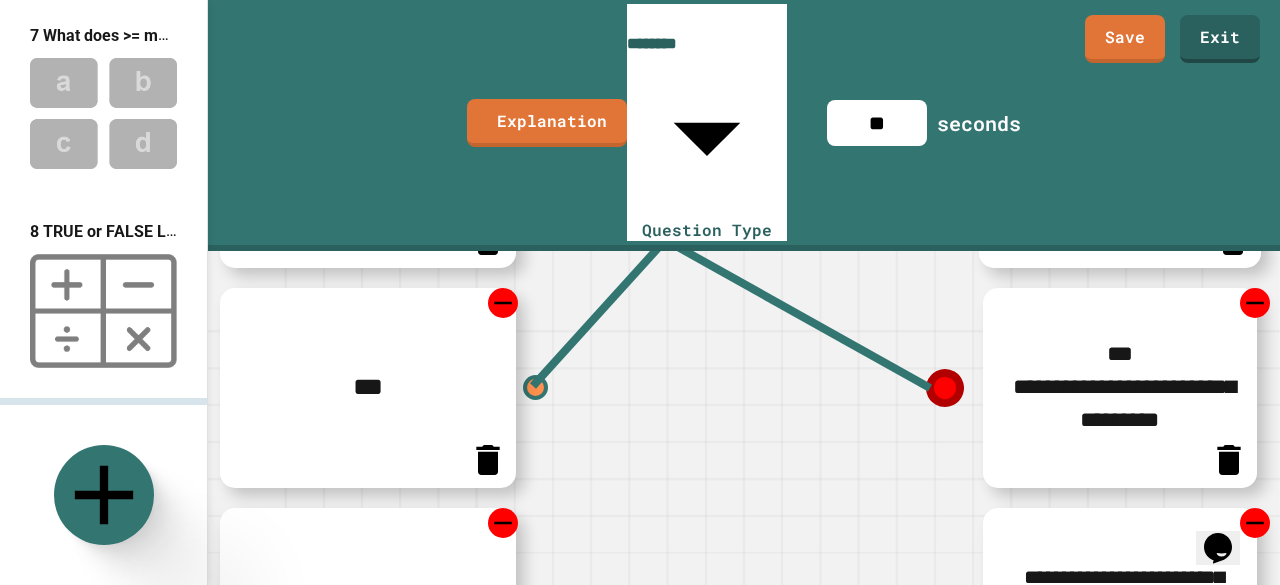 click on "**********" at bounding box center (1120, 608) 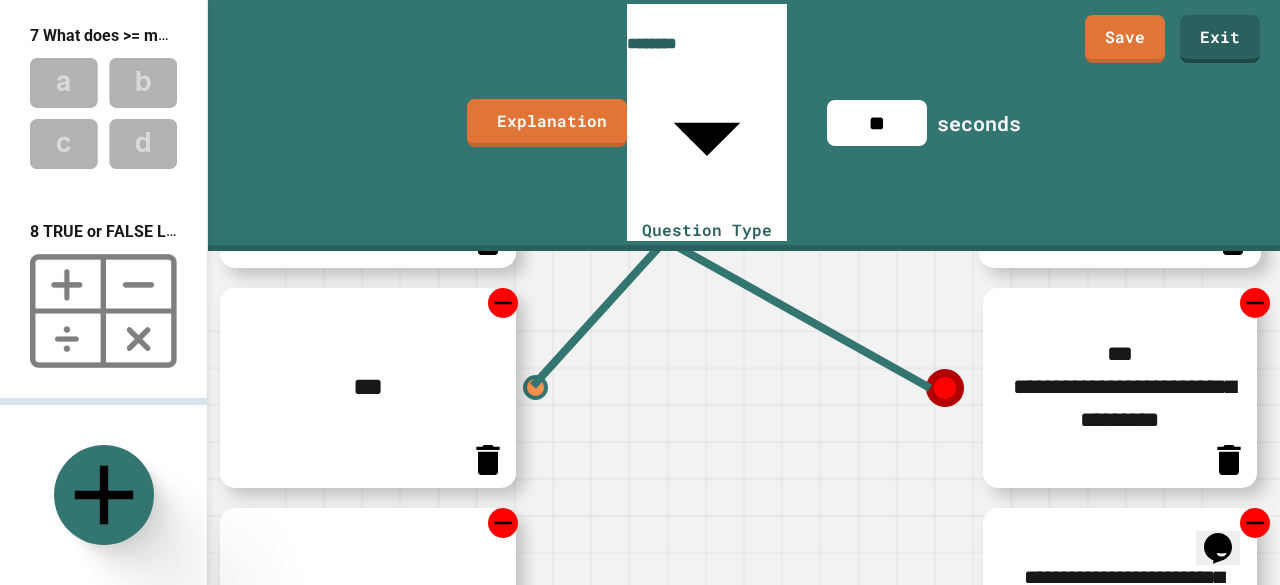 click on "**********" at bounding box center (1120, 608) 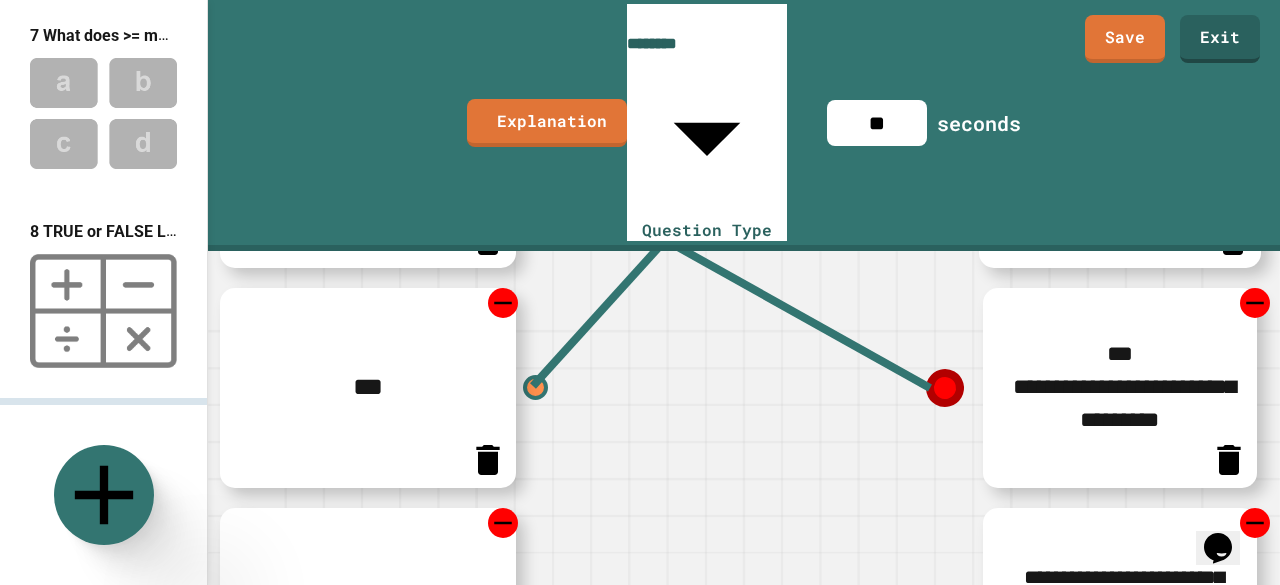 click on "**********" at bounding box center (1120, 608) 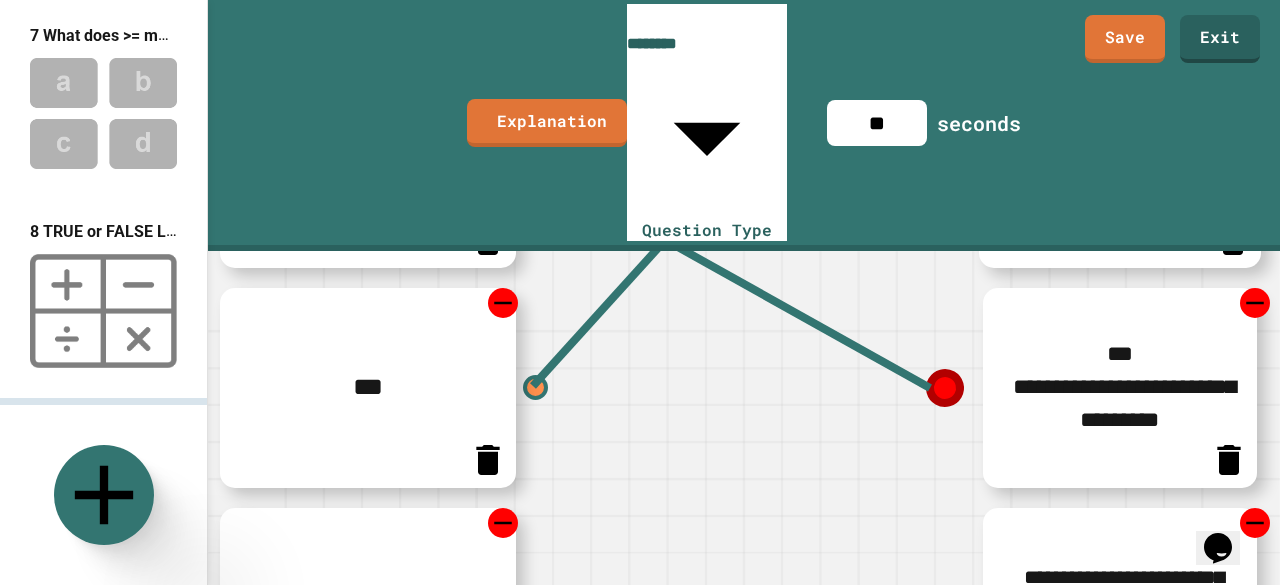 click on "**********" at bounding box center (1120, 608) 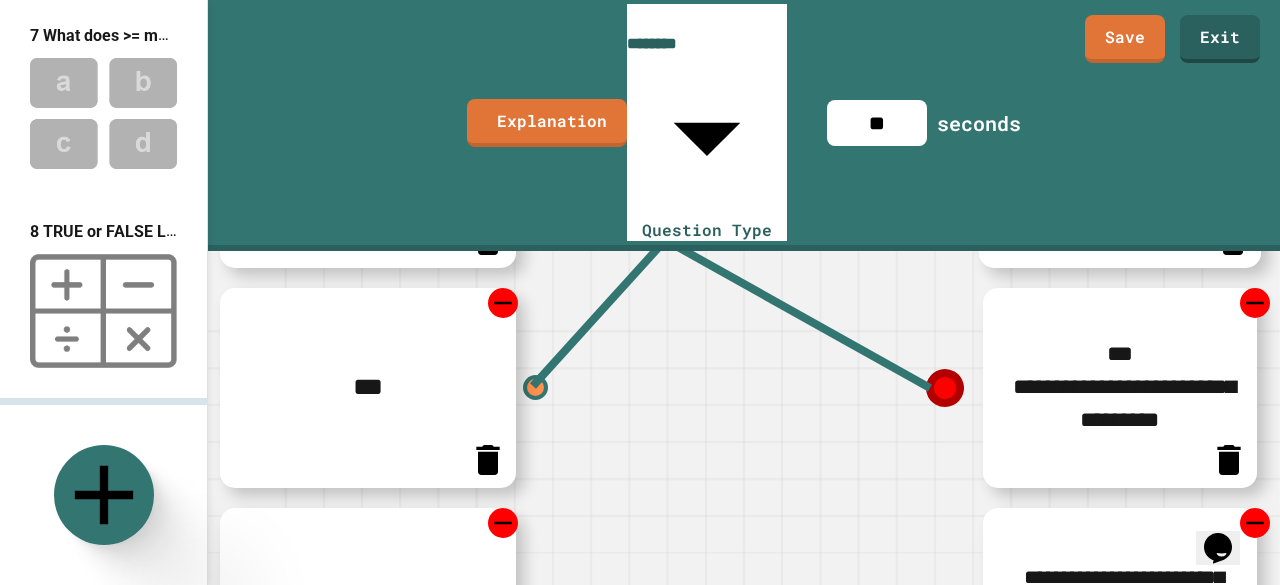 click on "**********" at bounding box center (1120, 608) 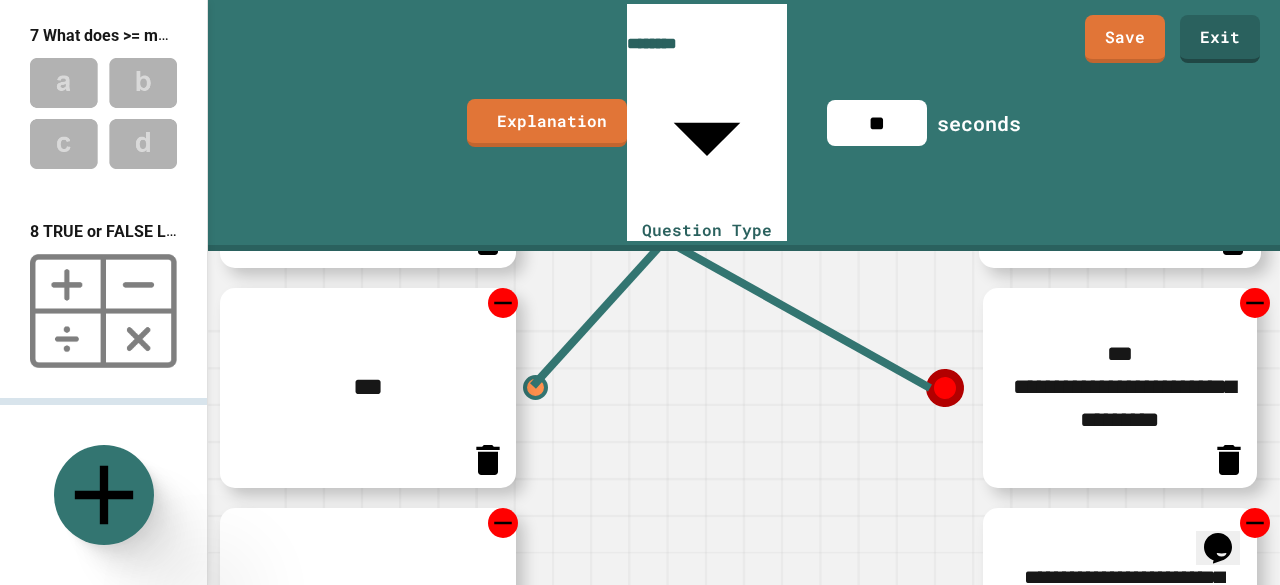 click on "**********" at bounding box center (1120, 608) 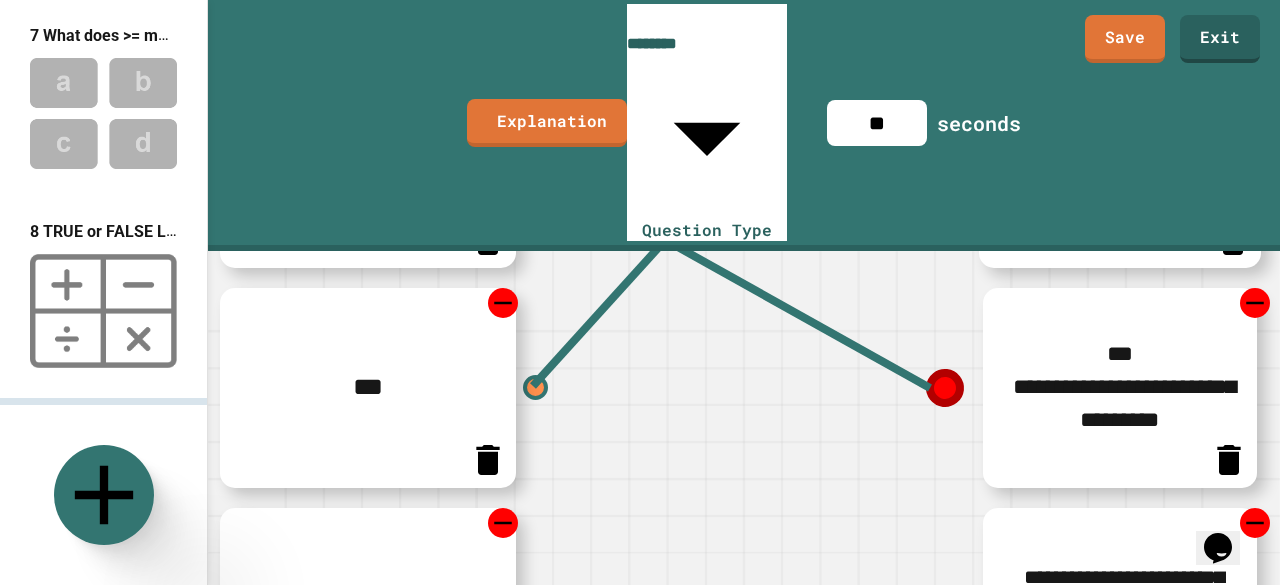 click on "**********" at bounding box center (1120, 608) 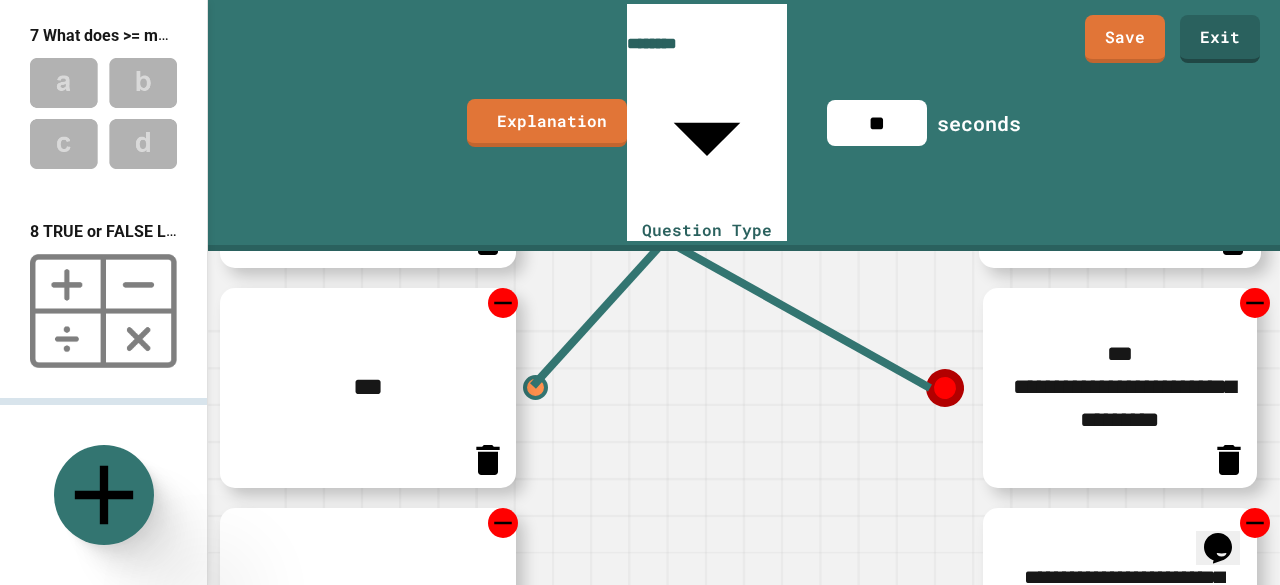 click on "**********" at bounding box center [1120, 608] 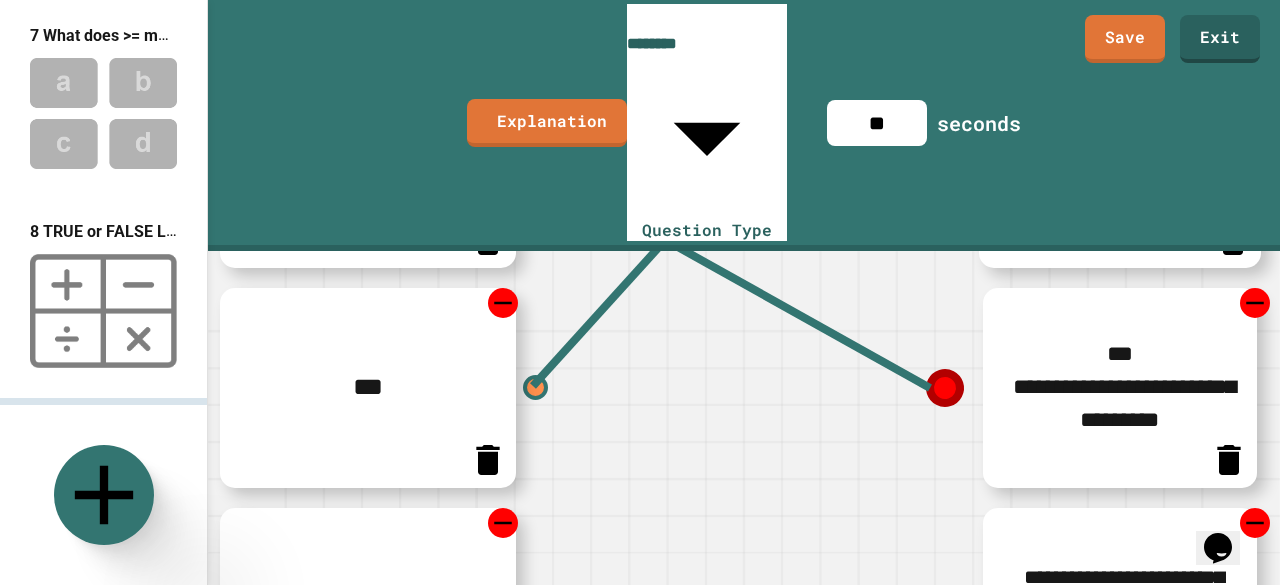 click on "**********" at bounding box center [1120, 608] 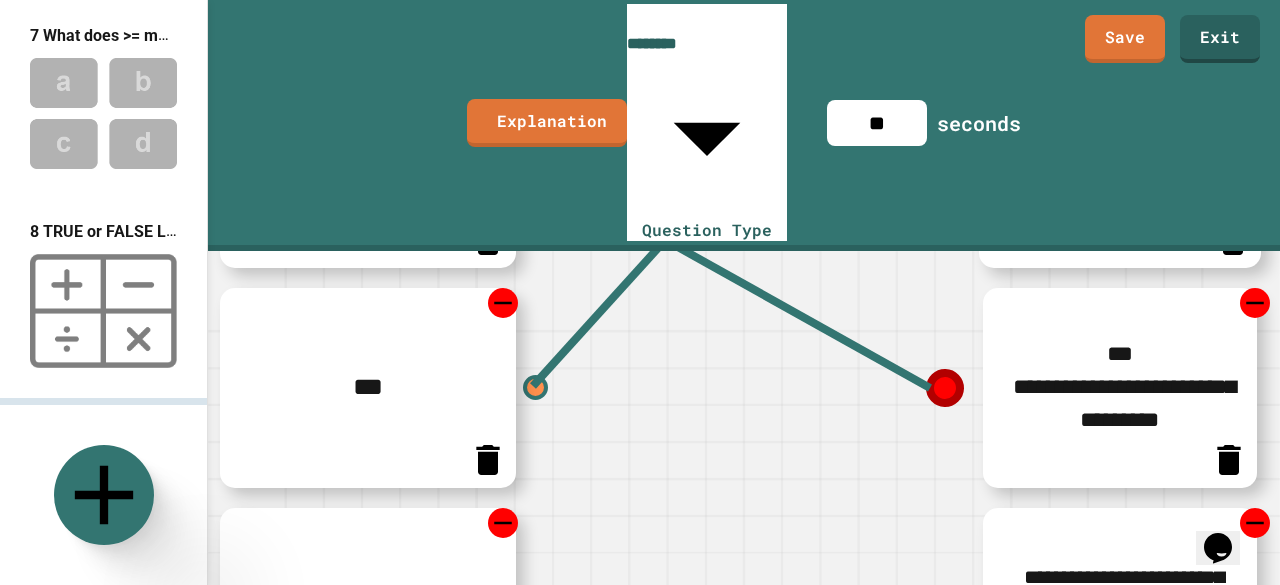 click on "**********" at bounding box center (1120, 608) 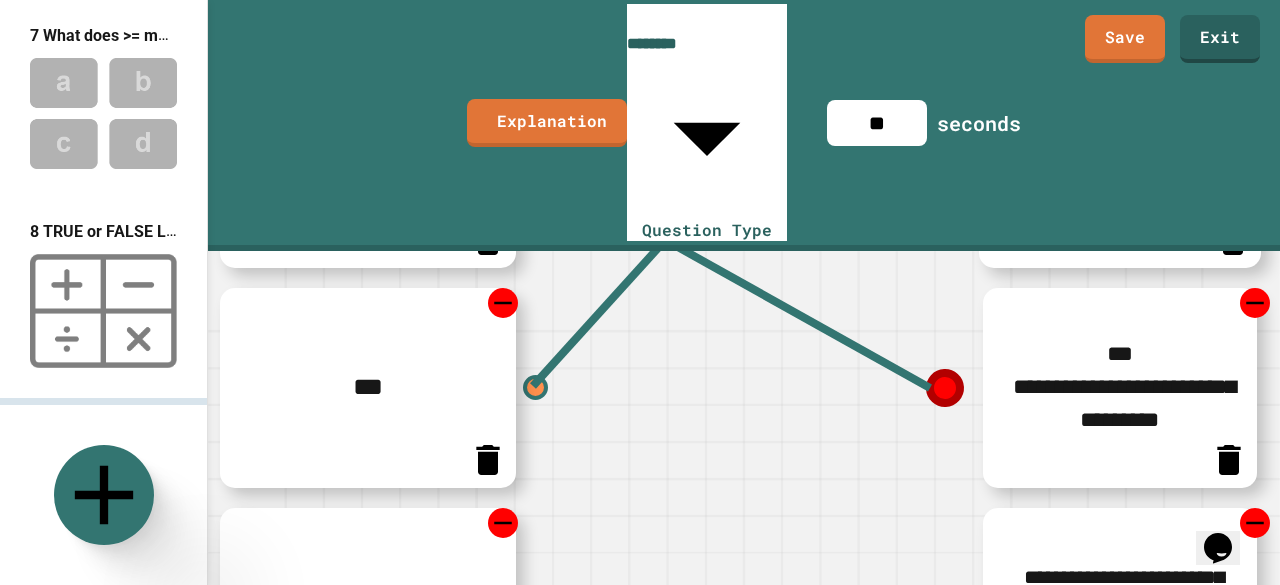 click on "**********" at bounding box center [1120, 608] 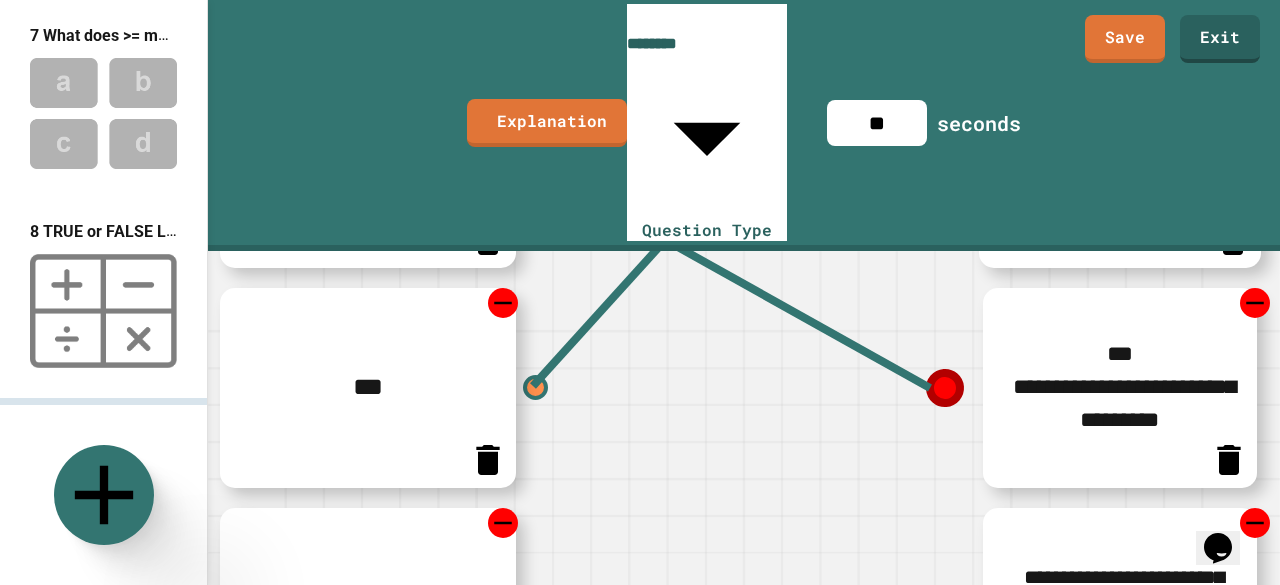 drag, startPoint x: 1192, startPoint y: 369, endPoint x: 1190, endPoint y: 313, distance: 56.0357 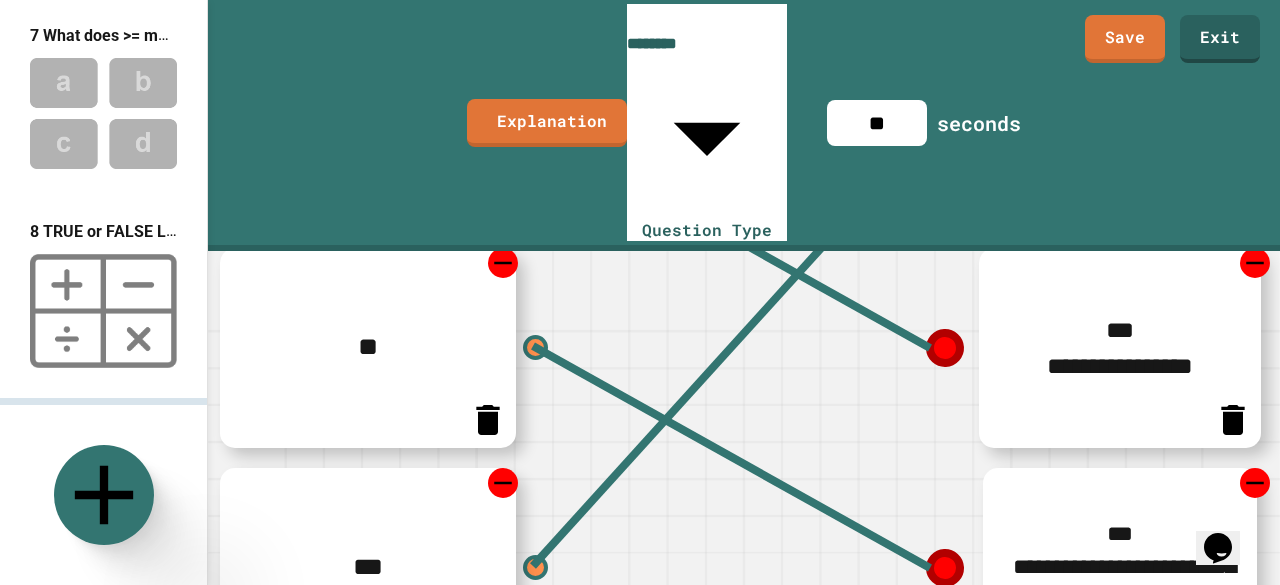 scroll, scrollTop: 556, scrollLeft: 0, axis: vertical 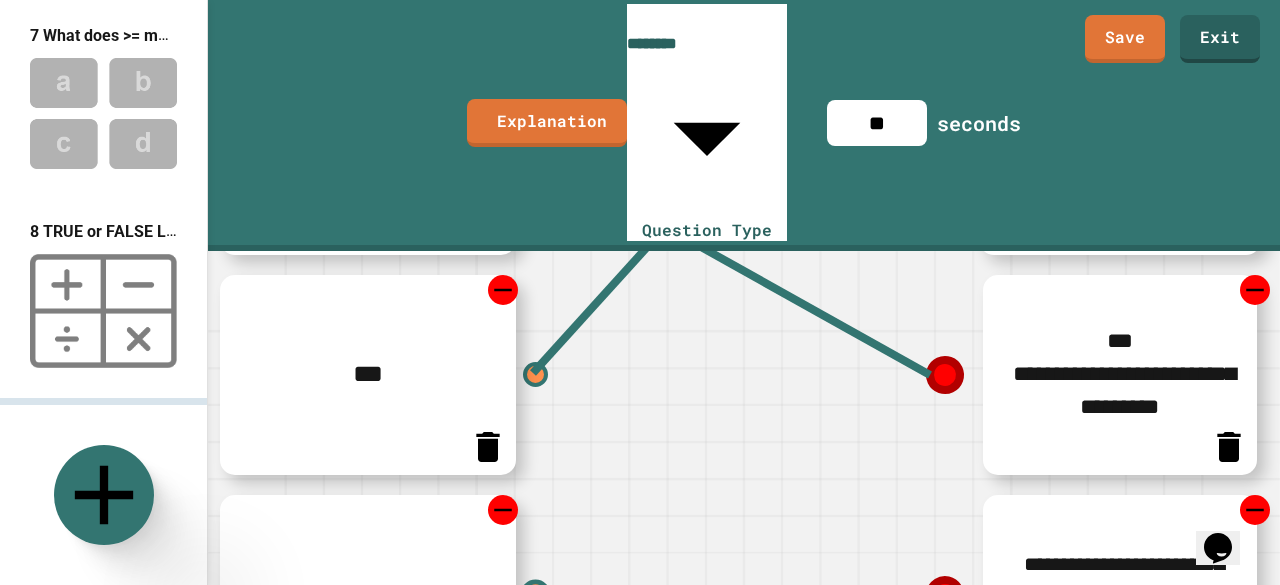 type on "**********" 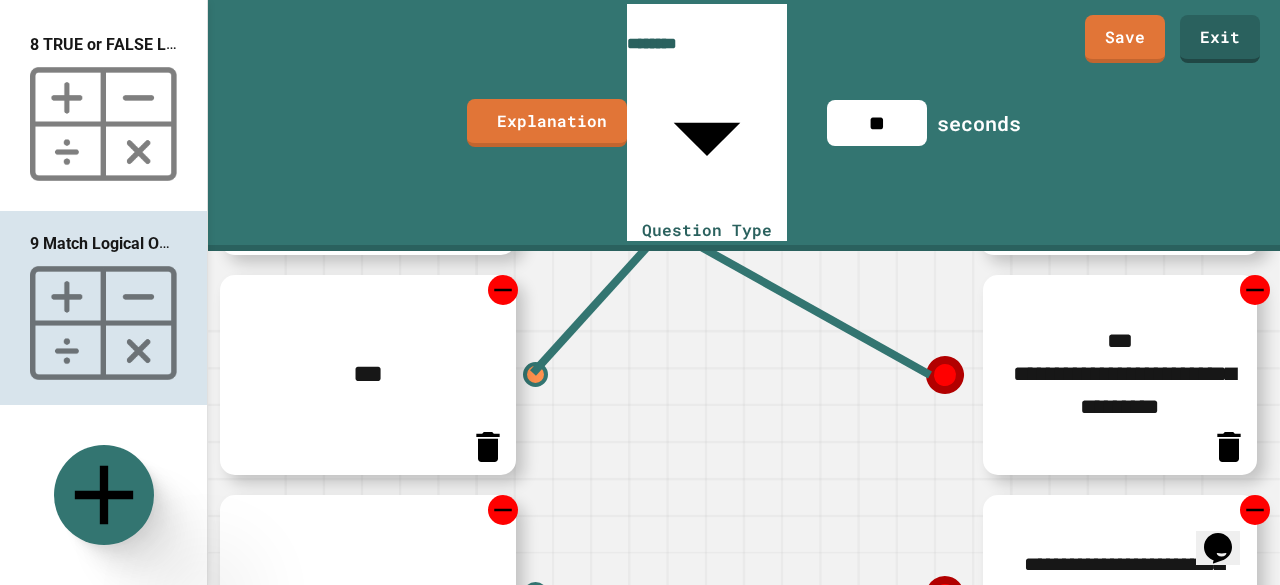 scroll, scrollTop: 1356, scrollLeft: 0, axis: vertical 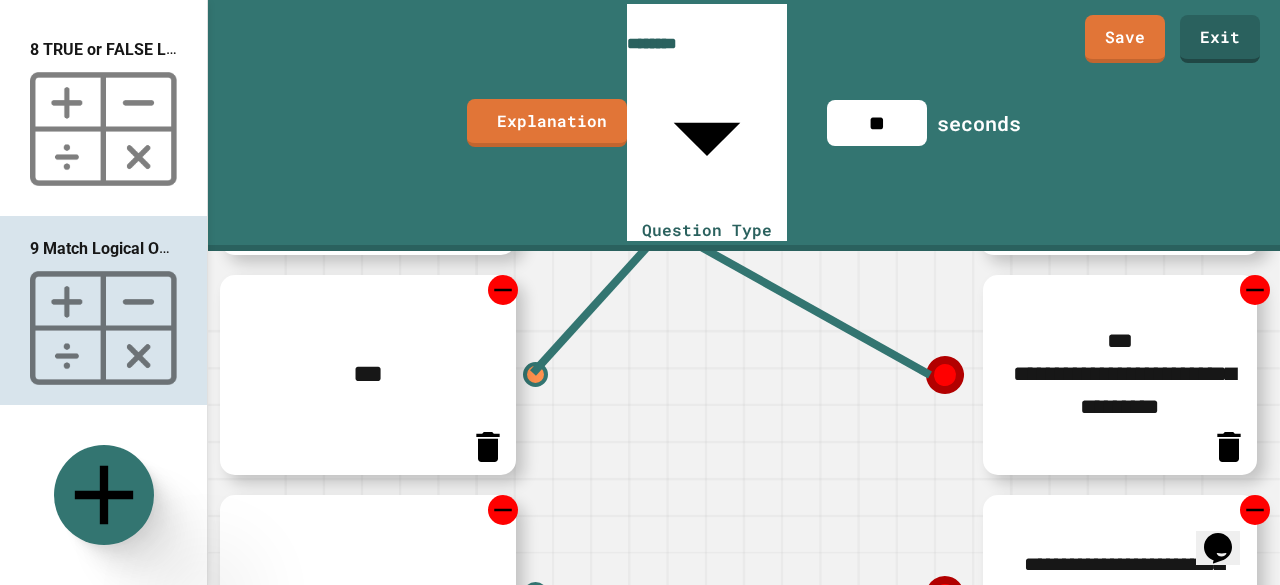 click at bounding box center (103, 526) 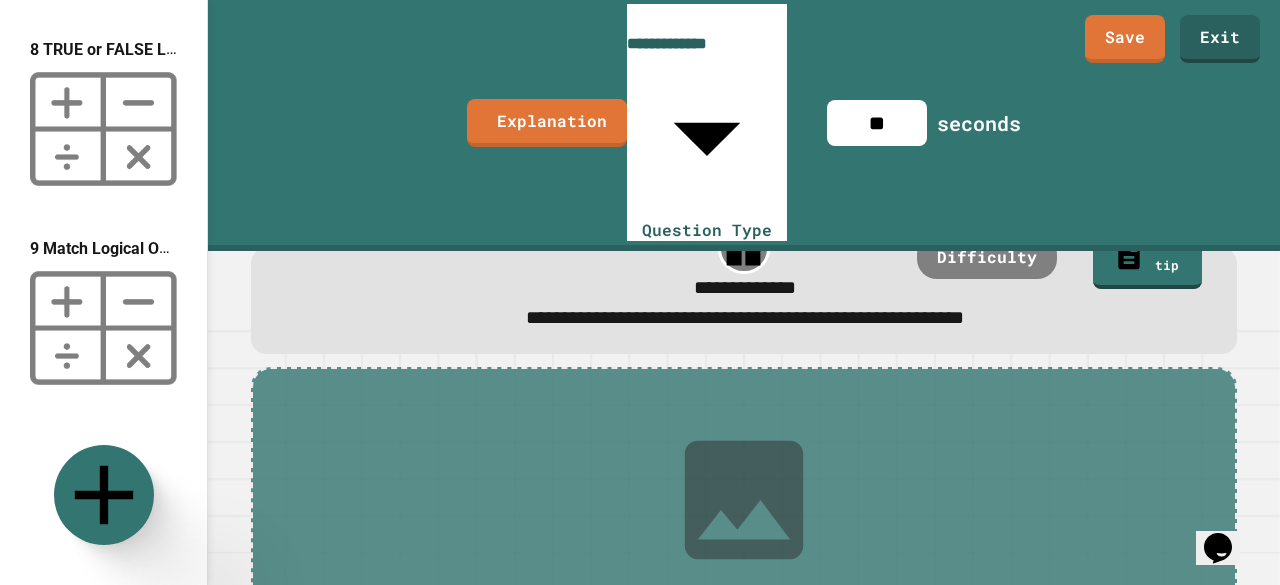 scroll, scrollTop: 118, scrollLeft: 0, axis: vertical 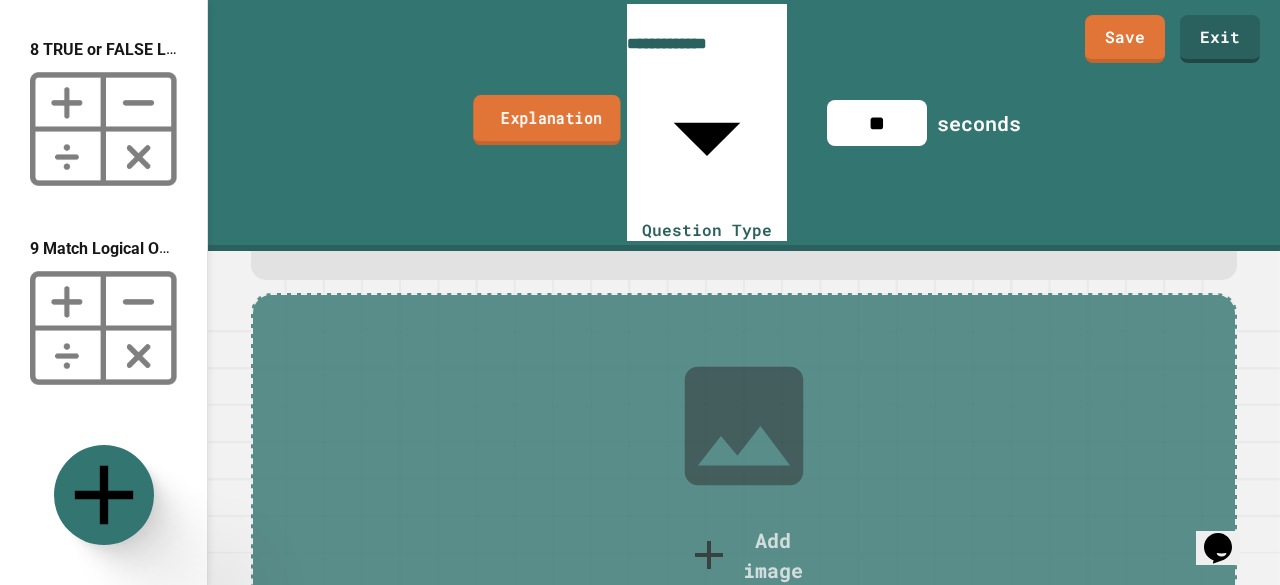 click on "Explanation" at bounding box center (547, 120) 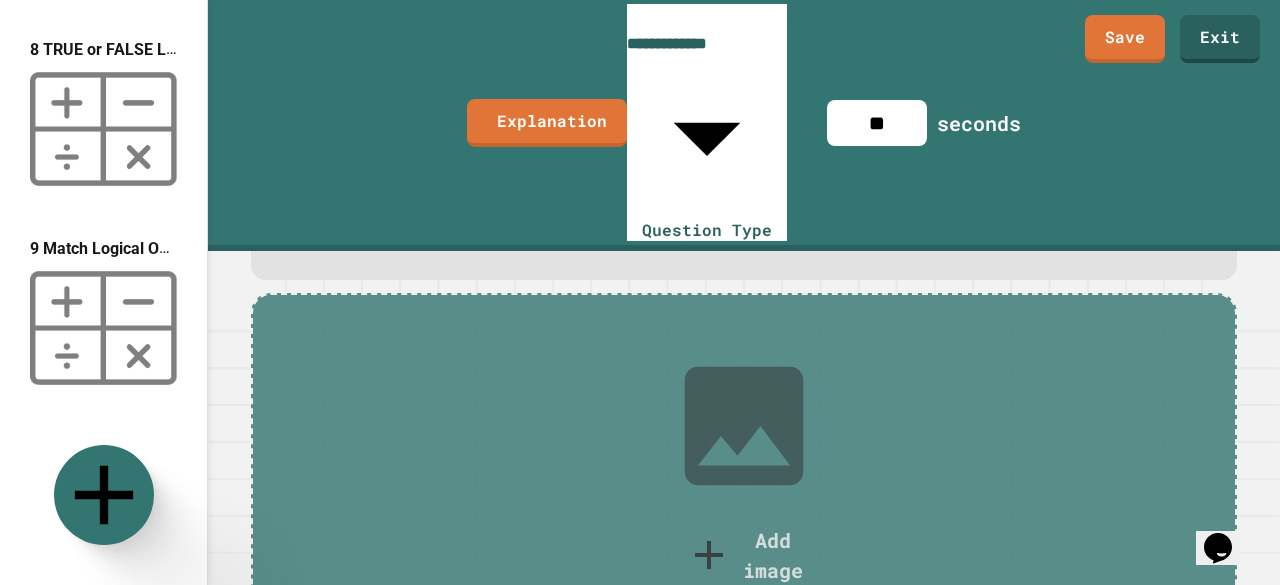 click at bounding box center [320, 693] 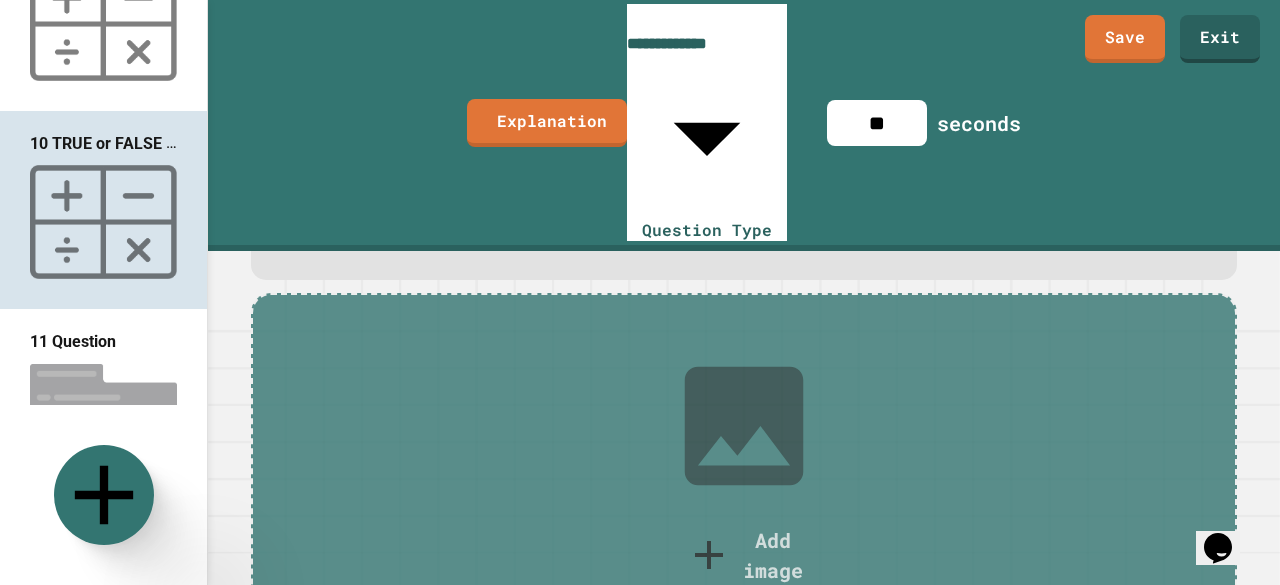 scroll, scrollTop: 1683, scrollLeft: 0, axis: vertical 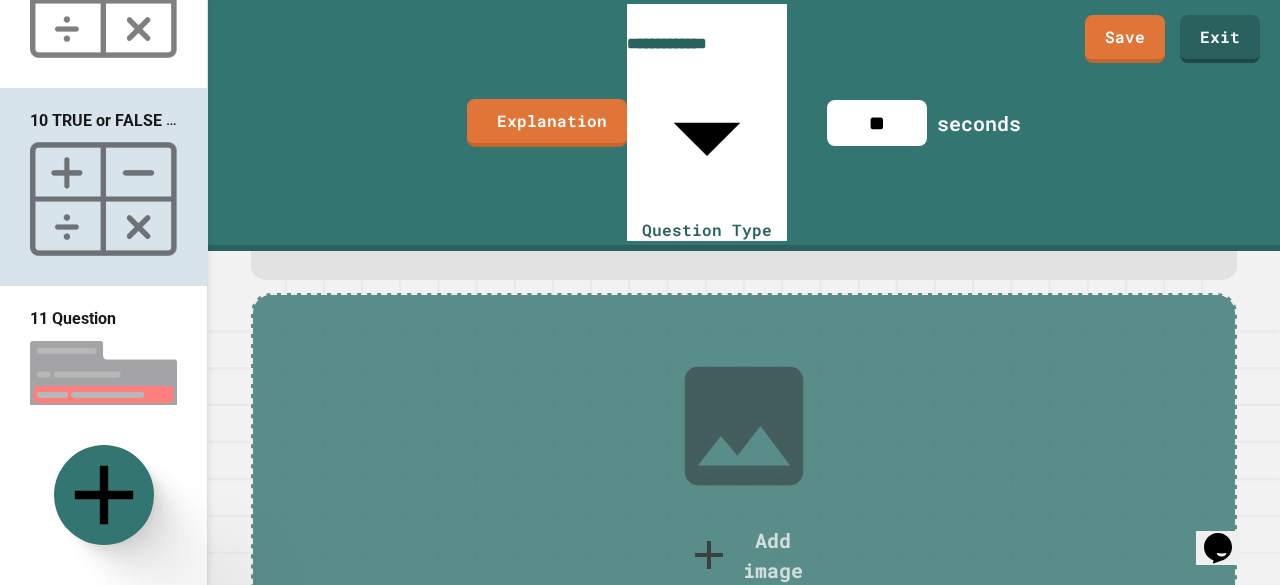 click at bounding box center [103, 397] 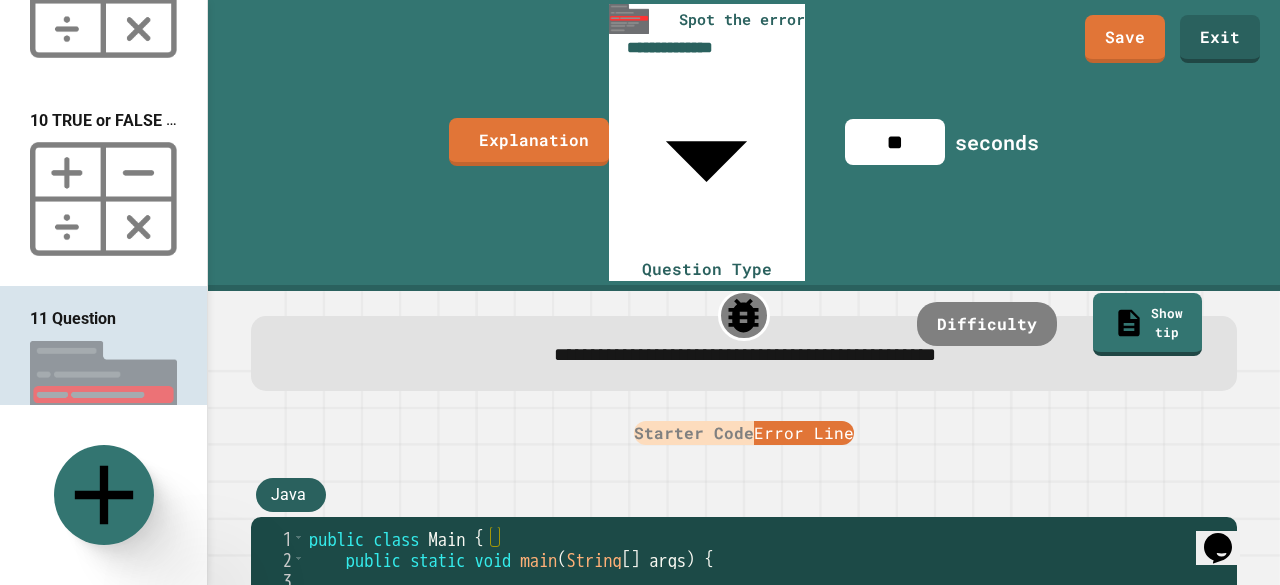 scroll, scrollTop: 23, scrollLeft: 0, axis: vertical 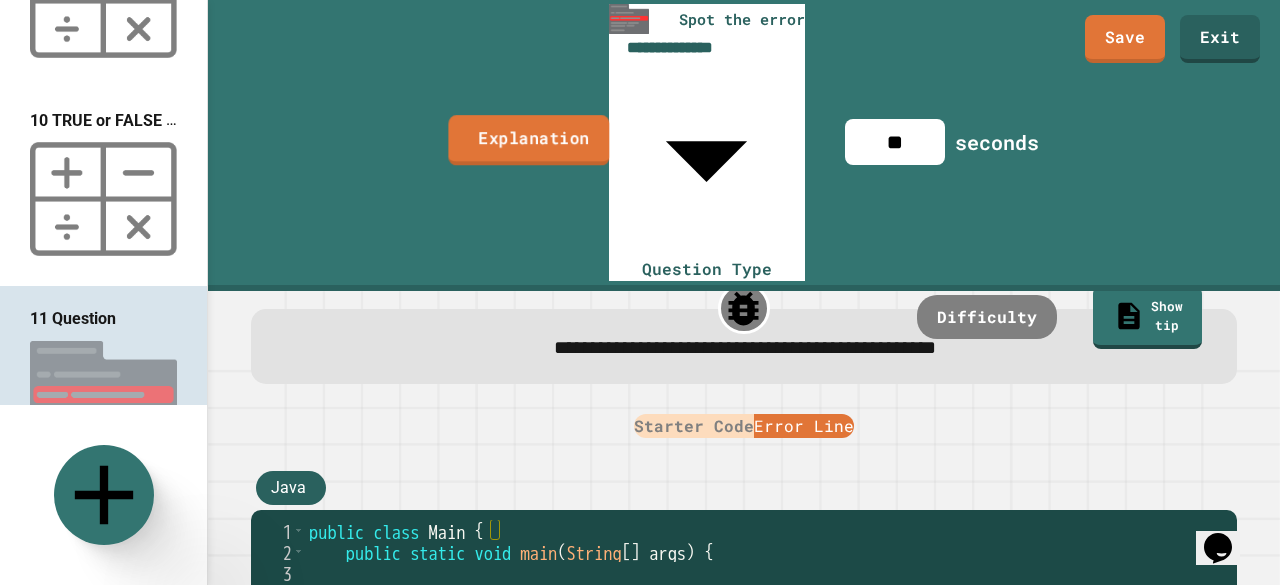click on "Explanation" at bounding box center [529, 141] 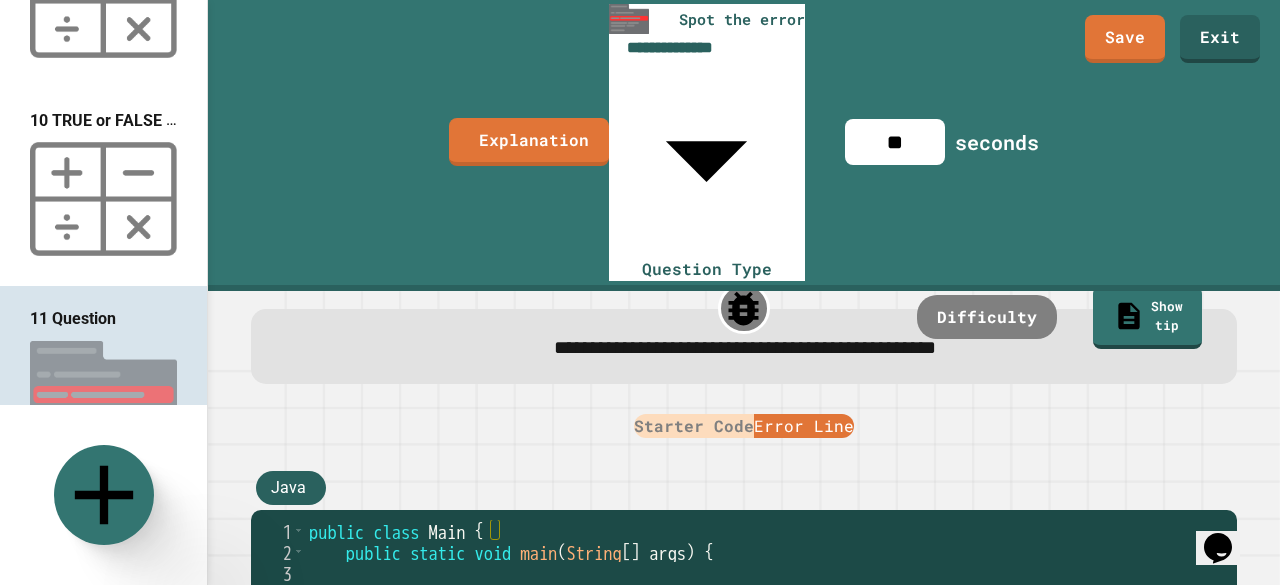 click at bounding box center (320, 693) 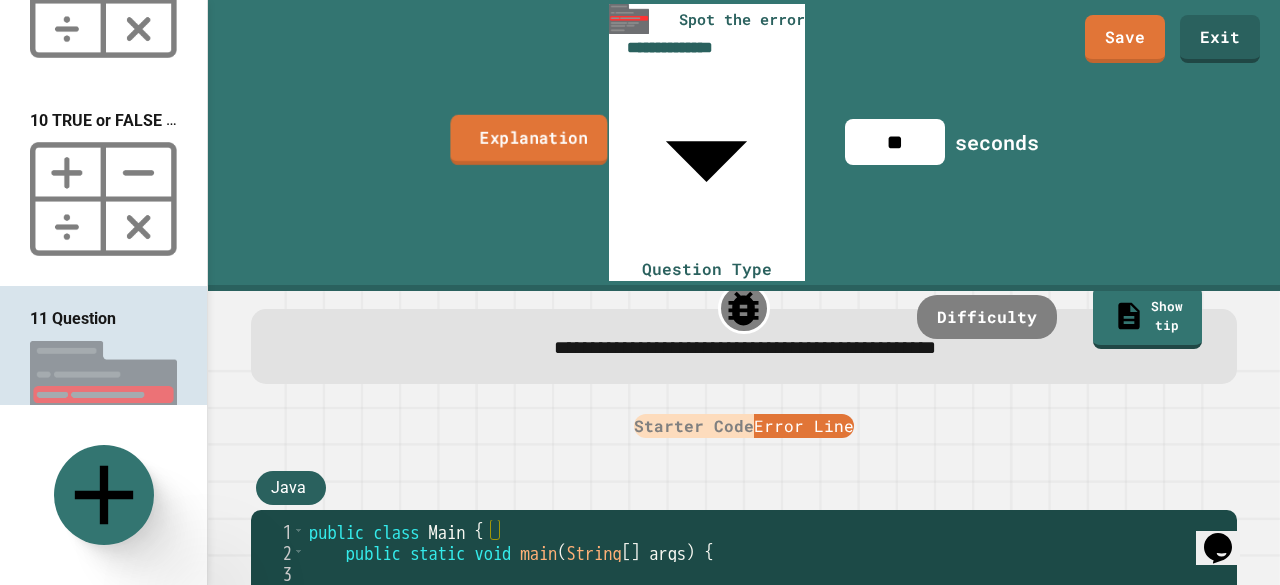 click on "Explanation" at bounding box center (529, 140) 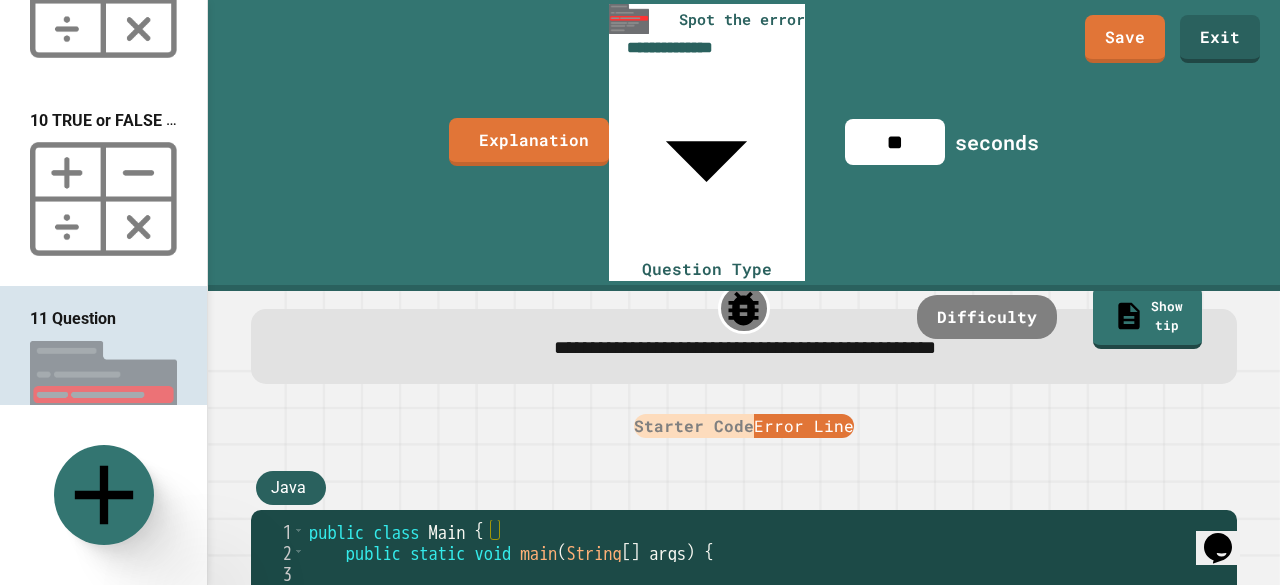 click at bounding box center (640, 717) 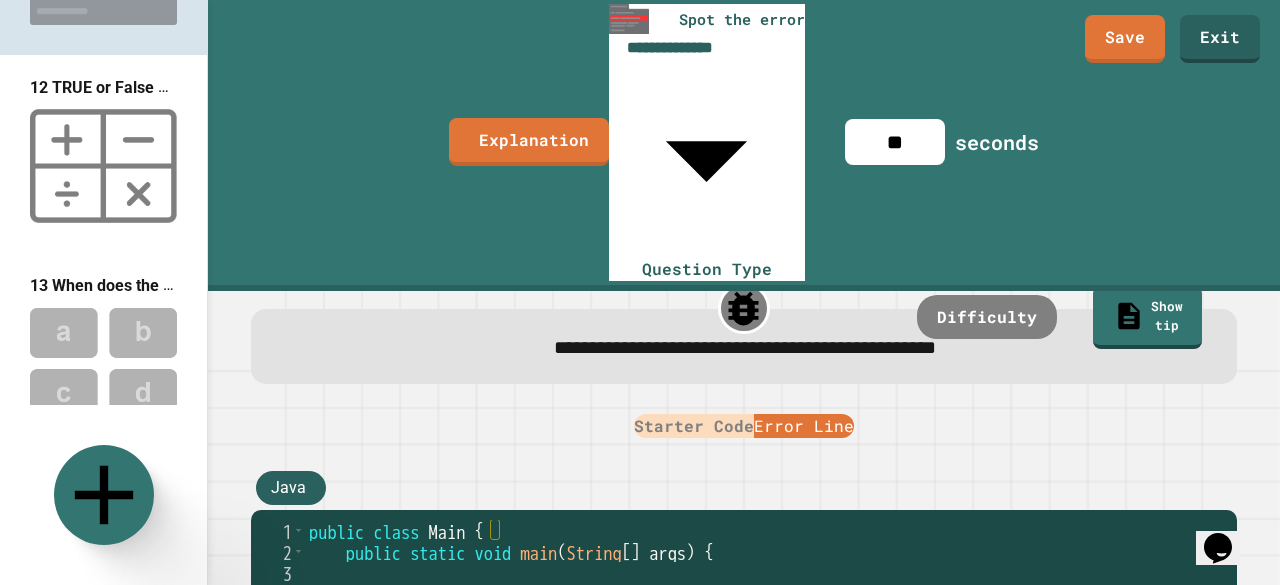 scroll, scrollTop: 2022, scrollLeft: 0, axis: vertical 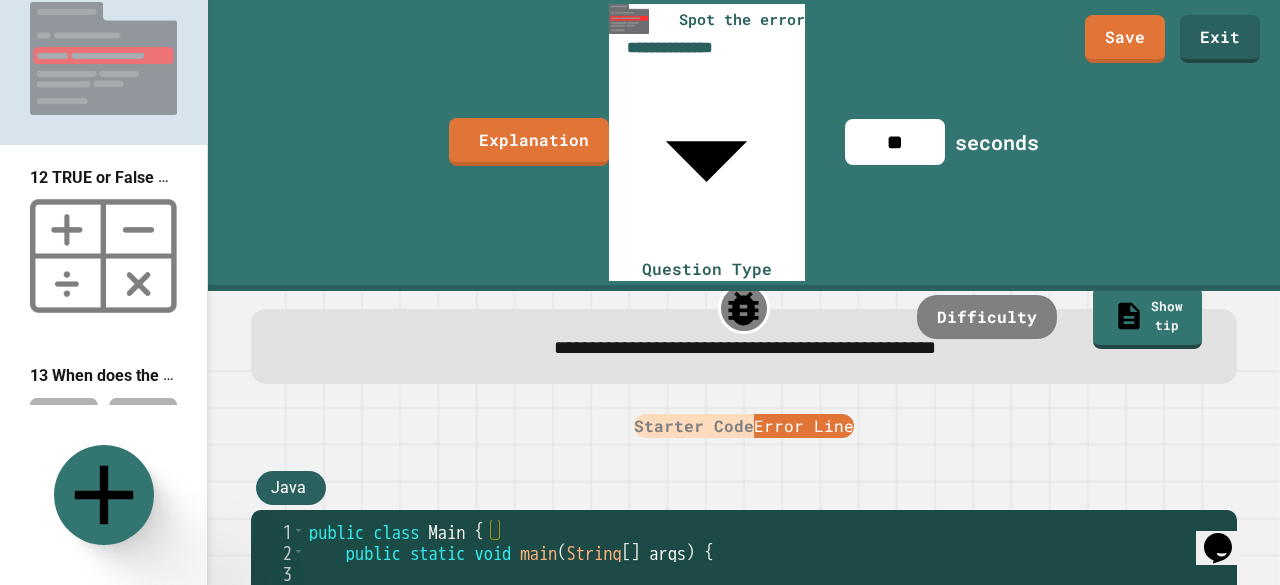 click at bounding box center [103, 256] 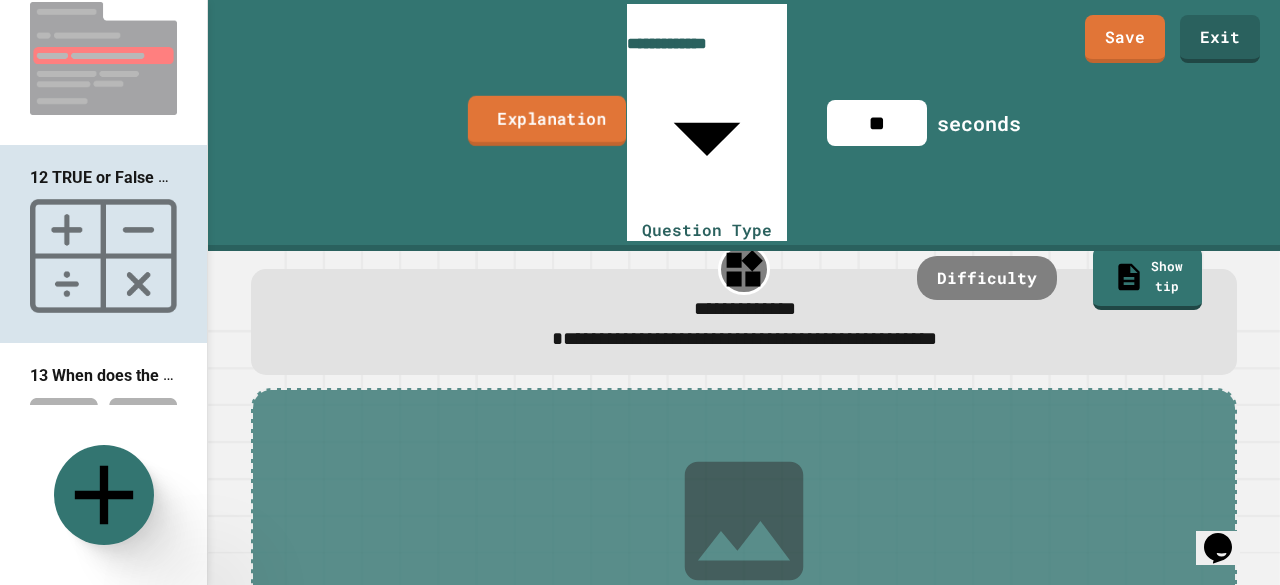 click on "Explanation" at bounding box center (547, 120) 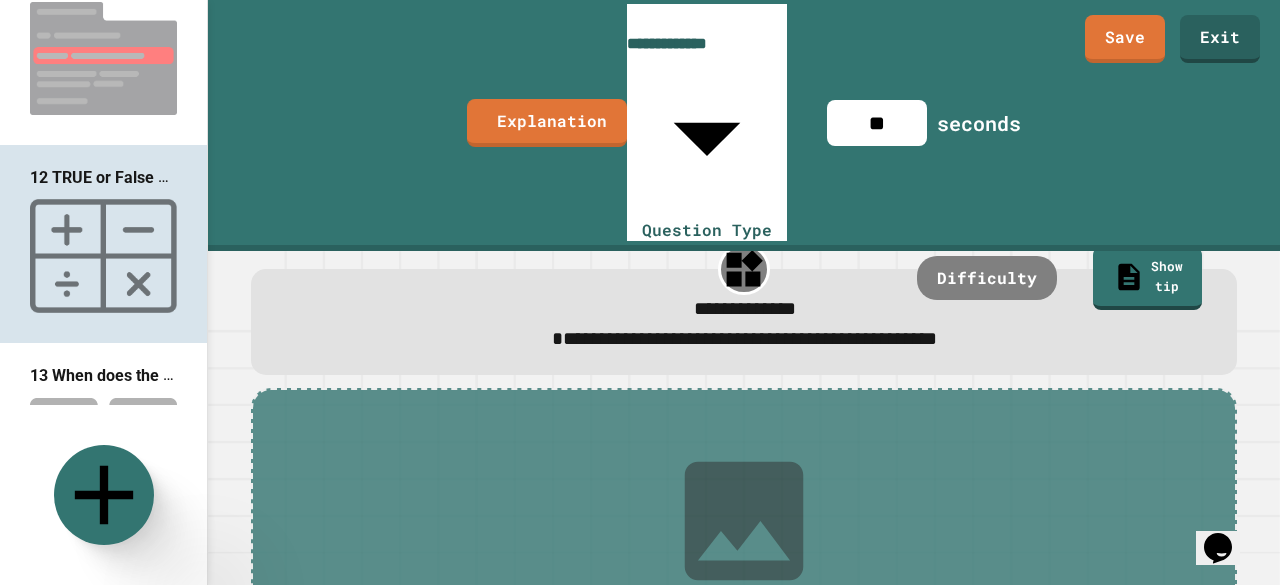 click at bounding box center [320, 693] 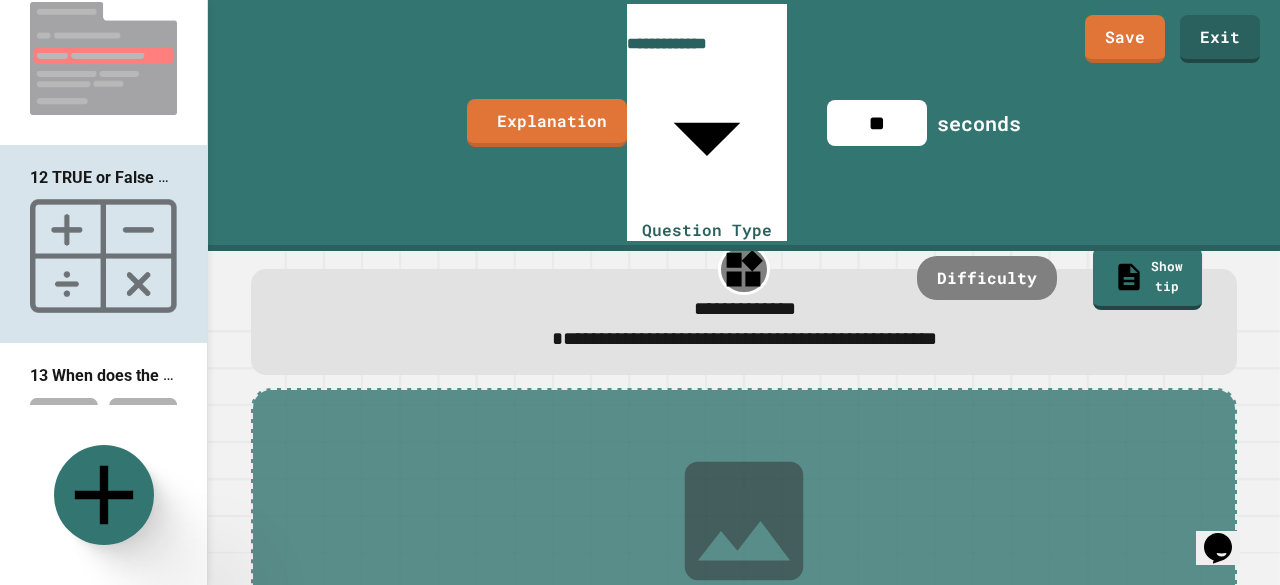 click at bounding box center [103, 453] 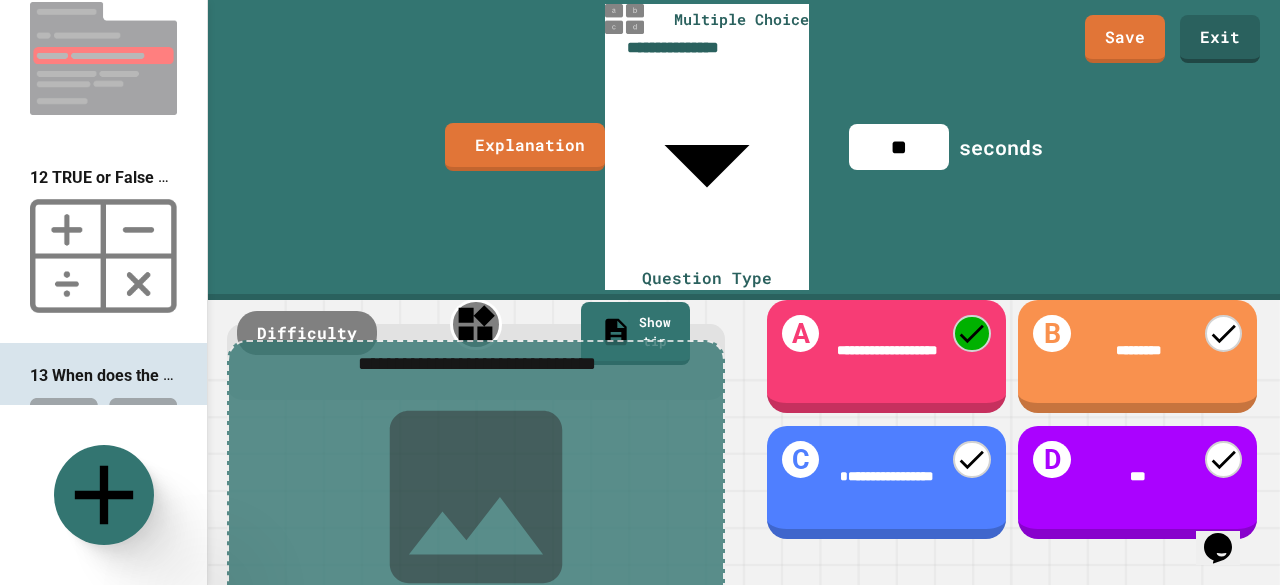 scroll, scrollTop: 0, scrollLeft: 0, axis: both 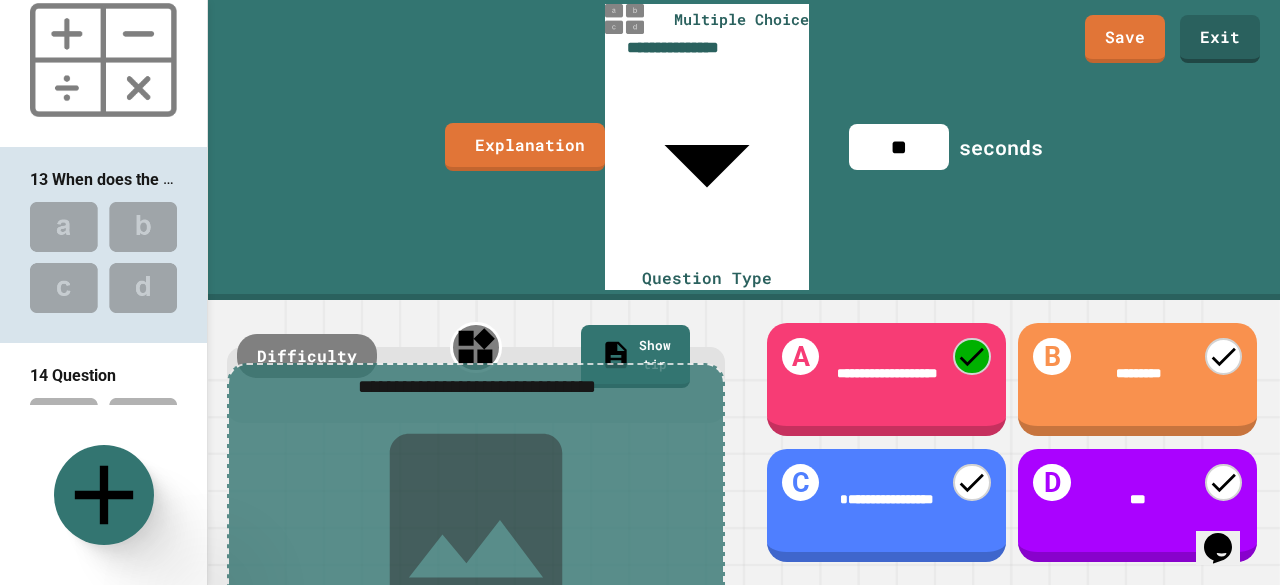 click at bounding box center (103, 453) 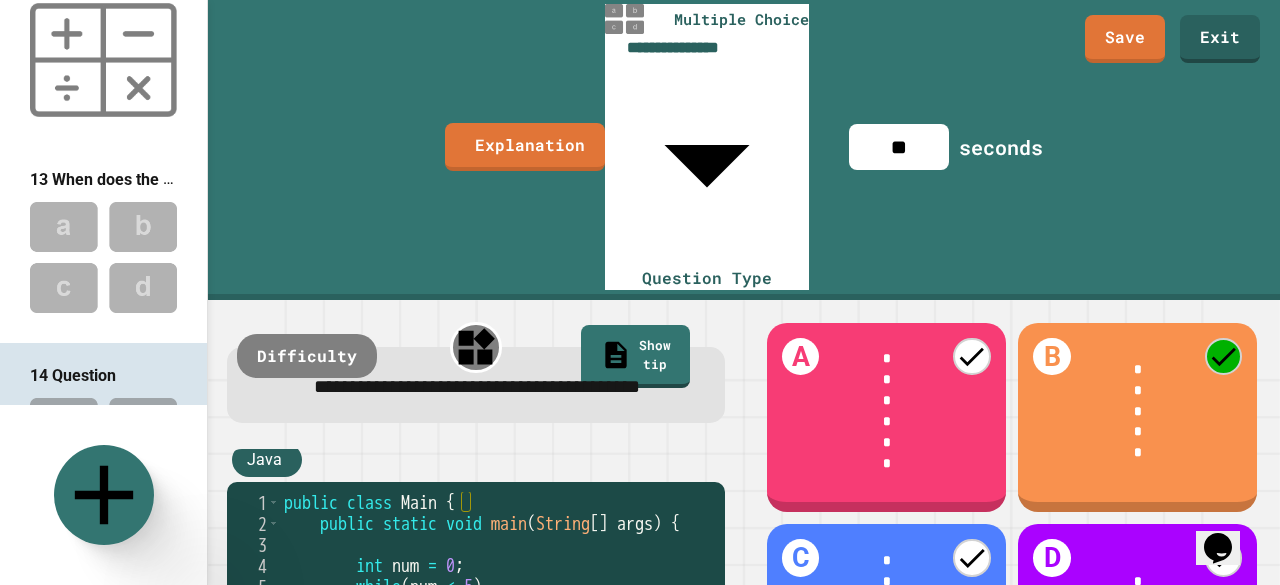 drag, startPoint x: 207, startPoint y: 357, endPoint x: 204, endPoint y: 318, distance: 39.115215 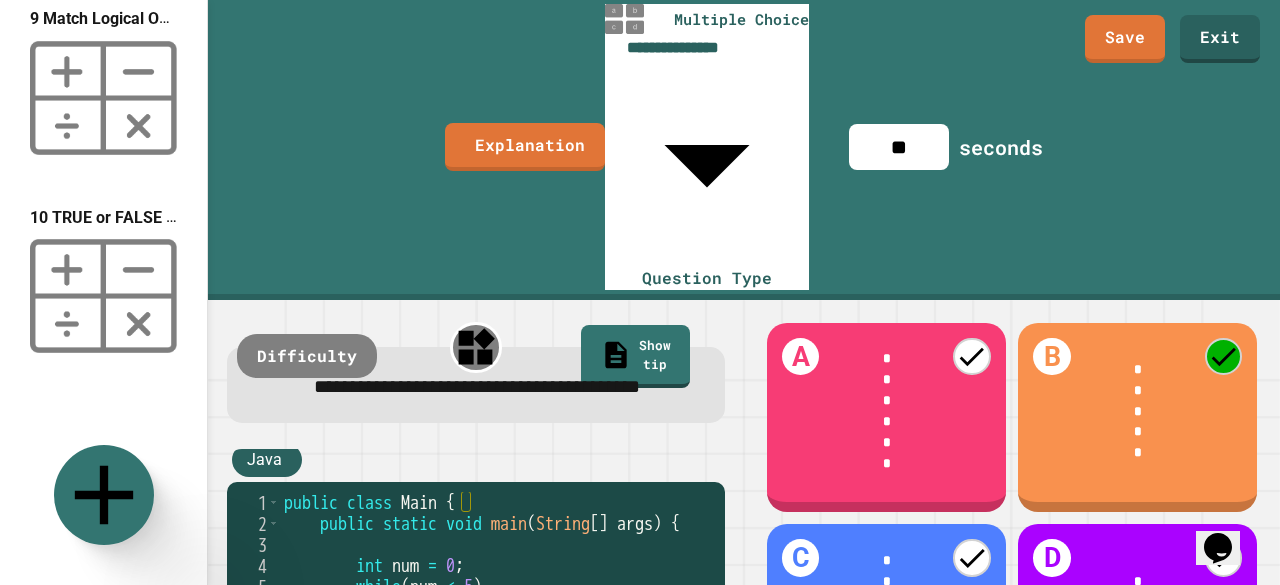 scroll, scrollTop: 1595, scrollLeft: 0, axis: vertical 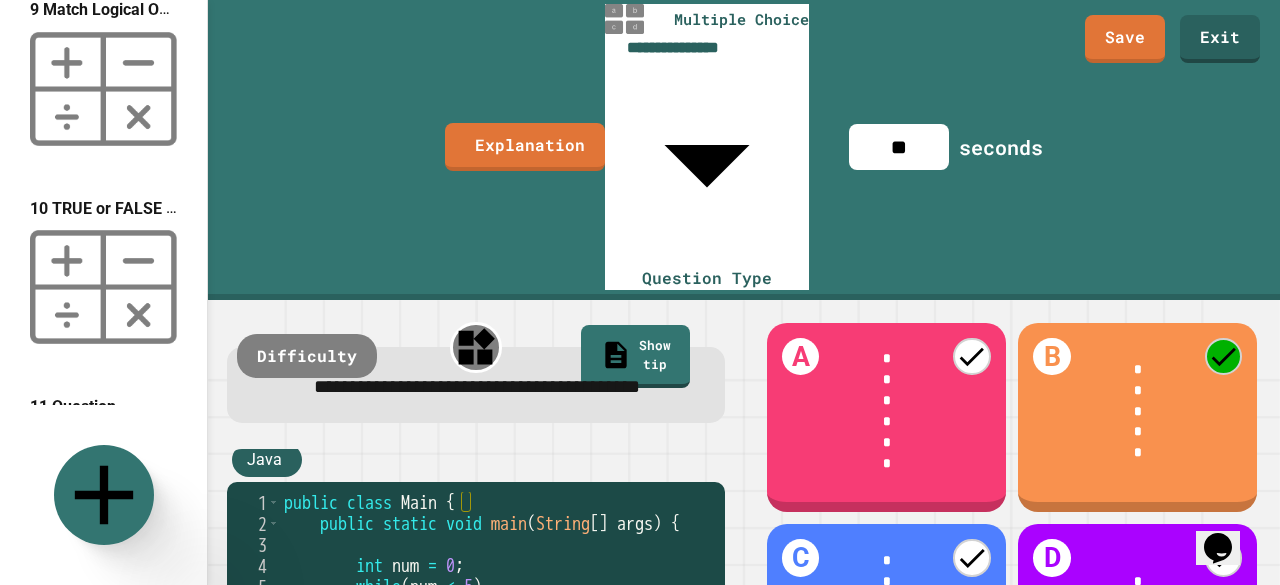 click at bounding box center (103, 287) 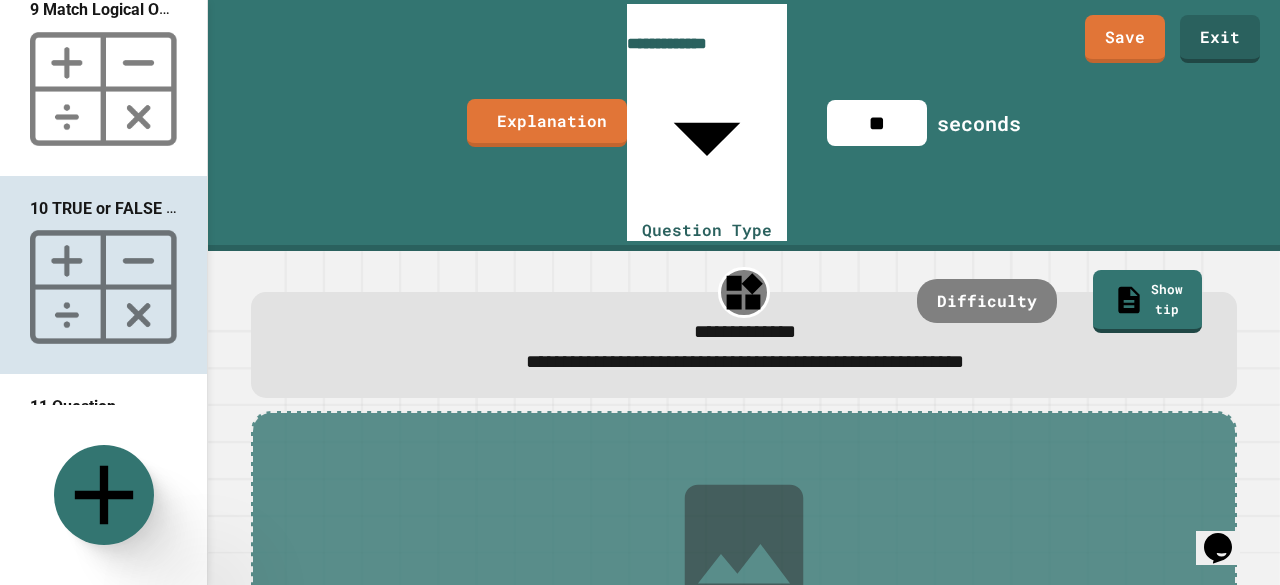click at bounding box center [103, 89] 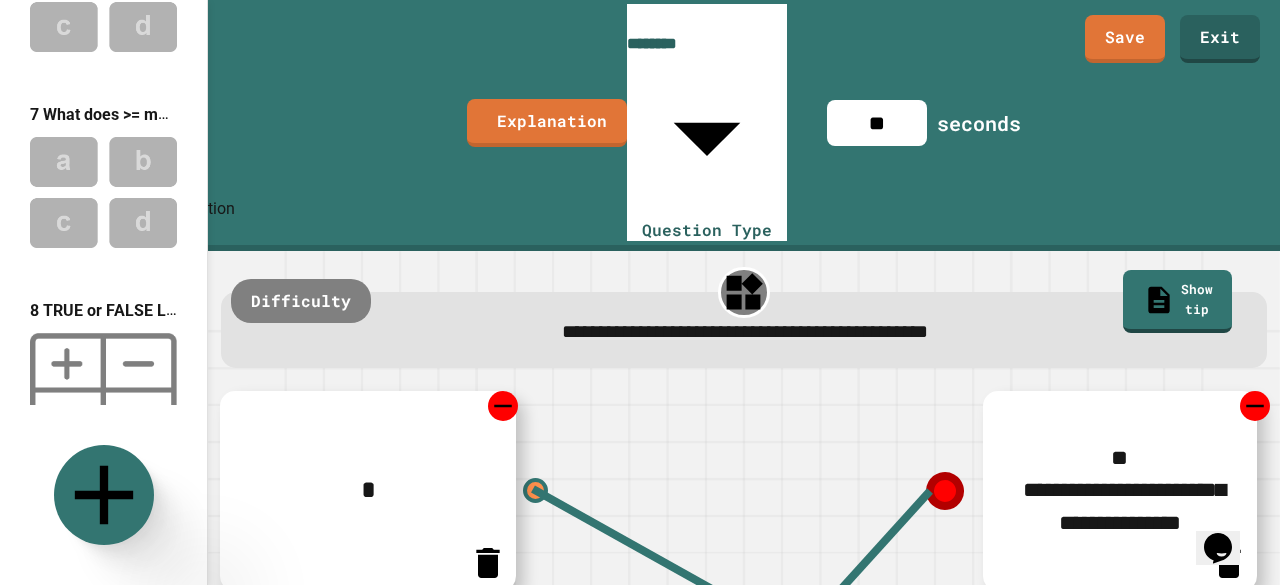 scroll, scrollTop: 1100, scrollLeft: 0, axis: vertical 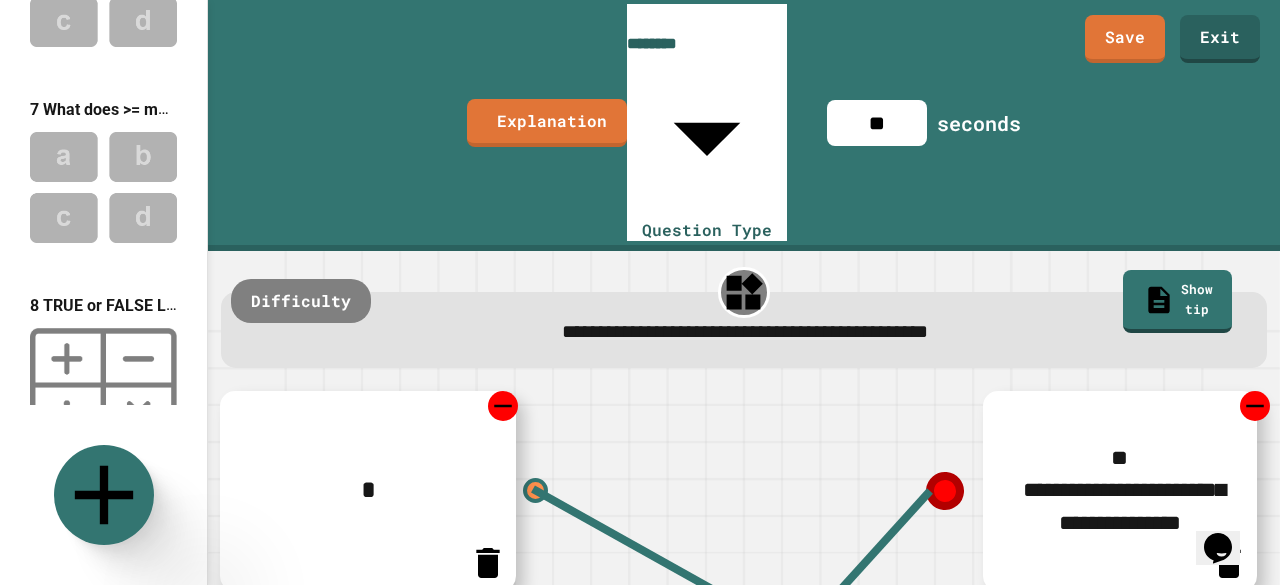 click at bounding box center (103, 187) 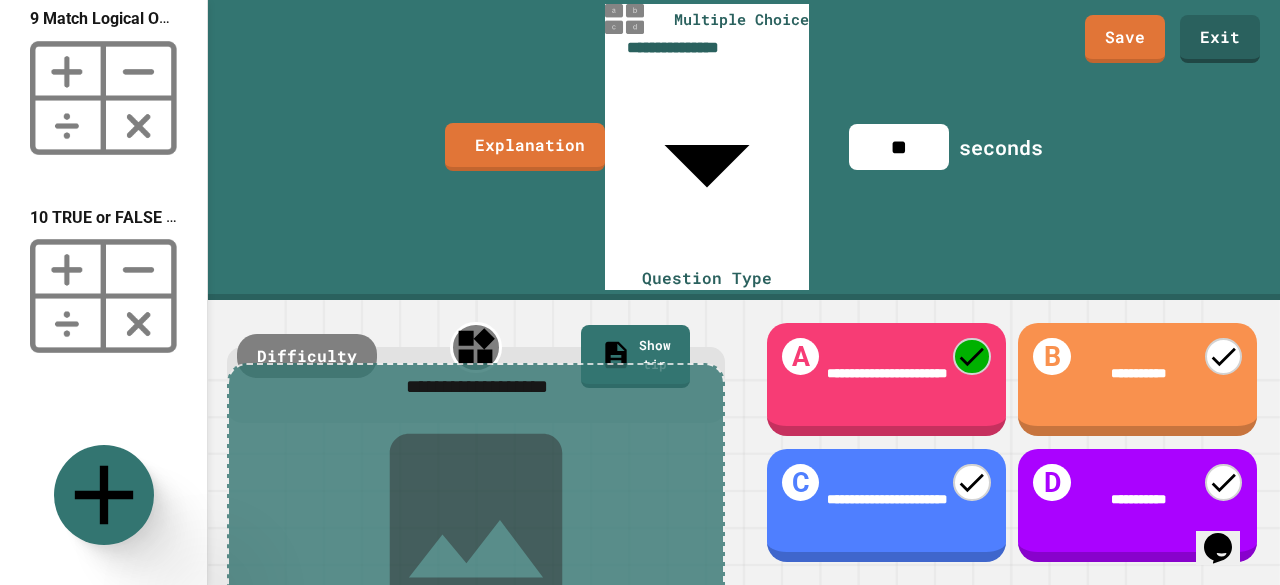scroll, scrollTop: 1699, scrollLeft: 0, axis: vertical 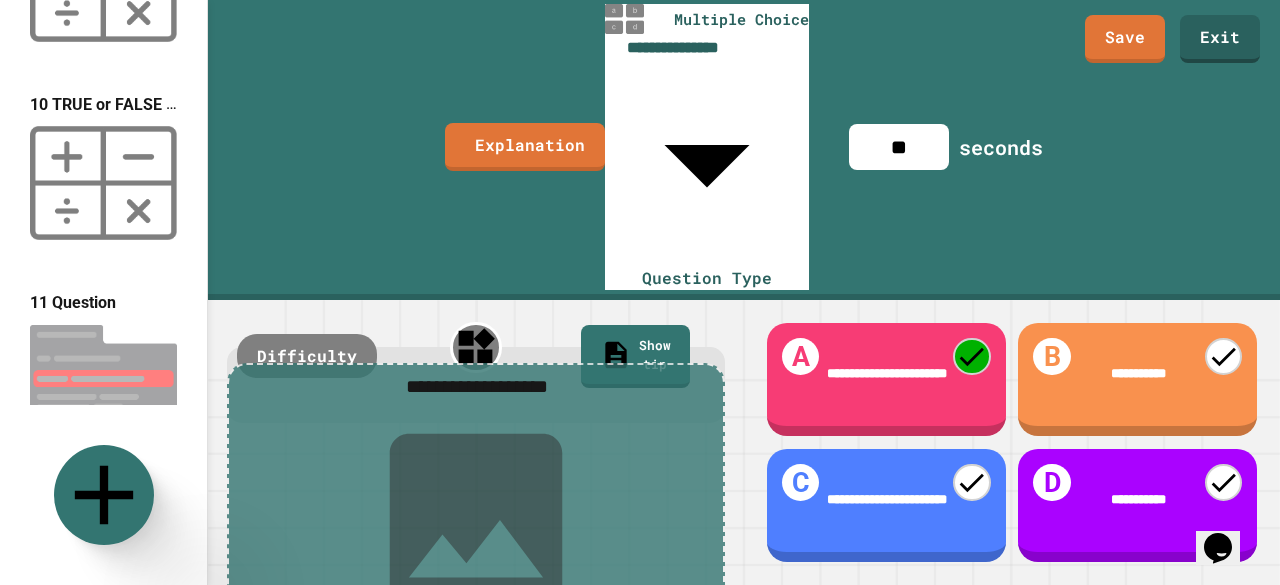 click at bounding box center [103, 381] 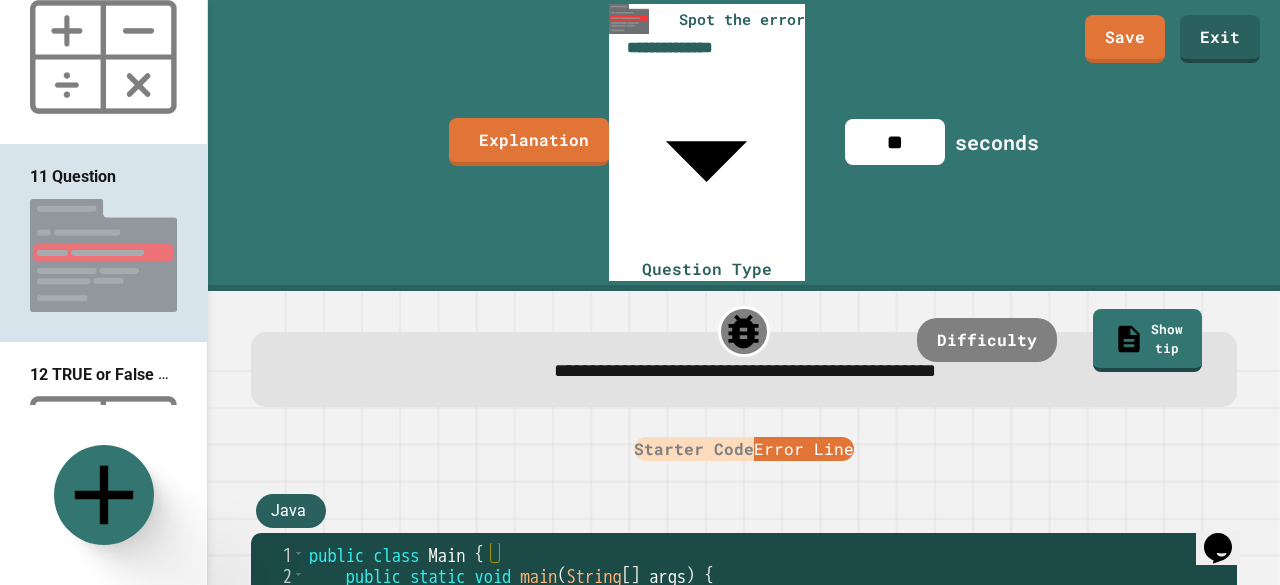 scroll, scrollTop: 1910, scrollLeft: 0, axis: vertical 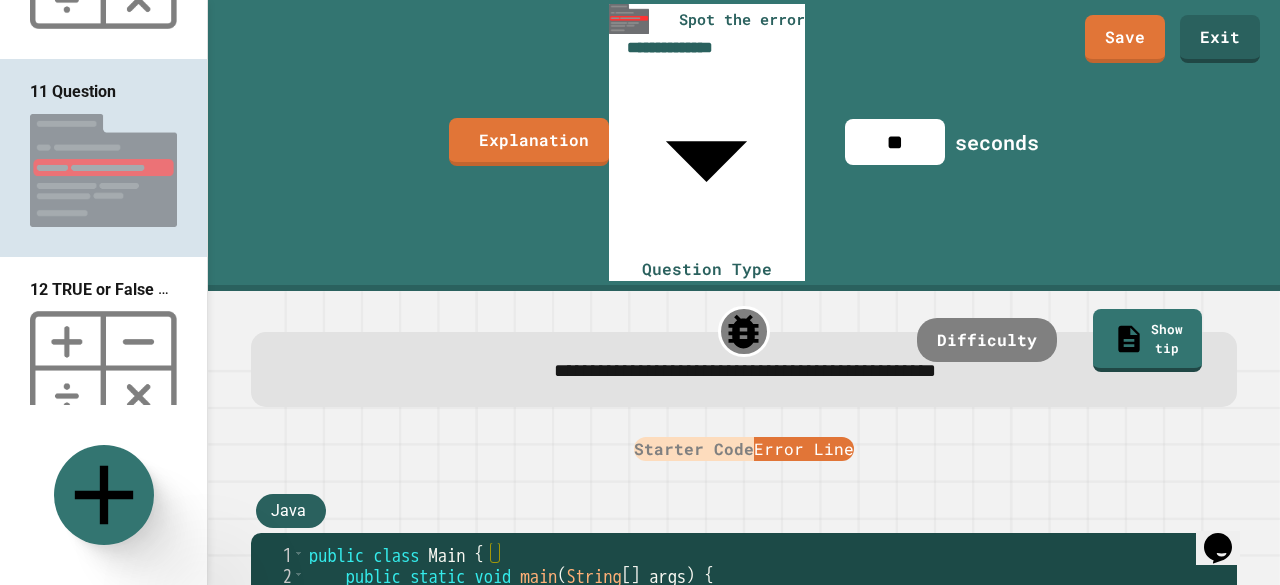 click at bounding box center (103, 368) 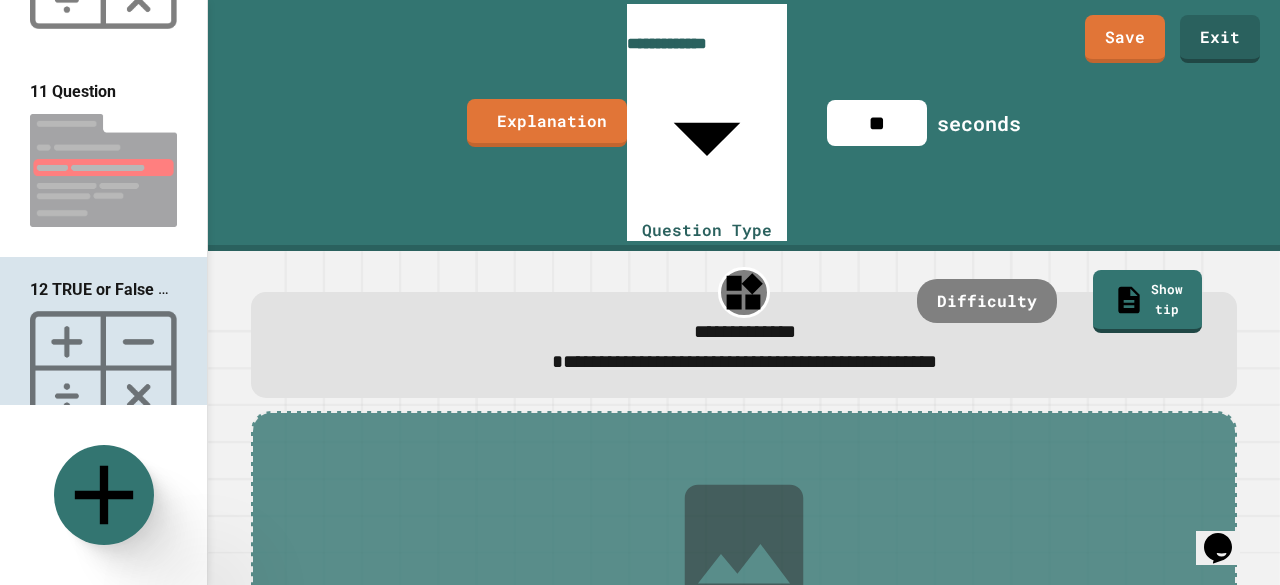 click on "13   When does the else block run?" at bounding box center [151, 487] 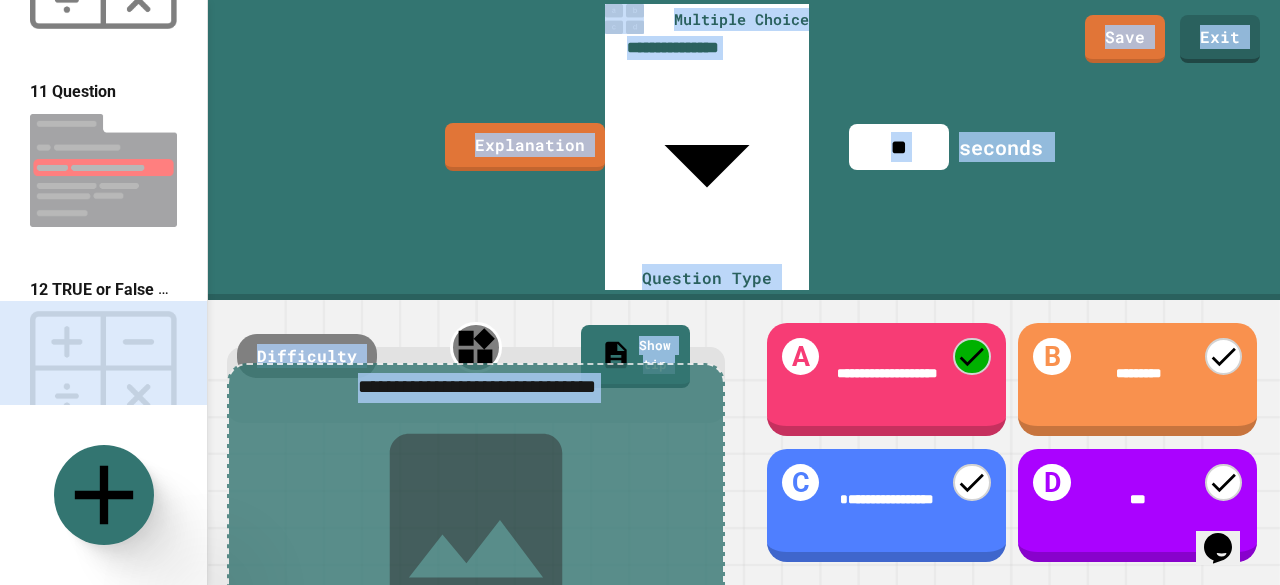 click on "**********" at bounding box center (640, 292) 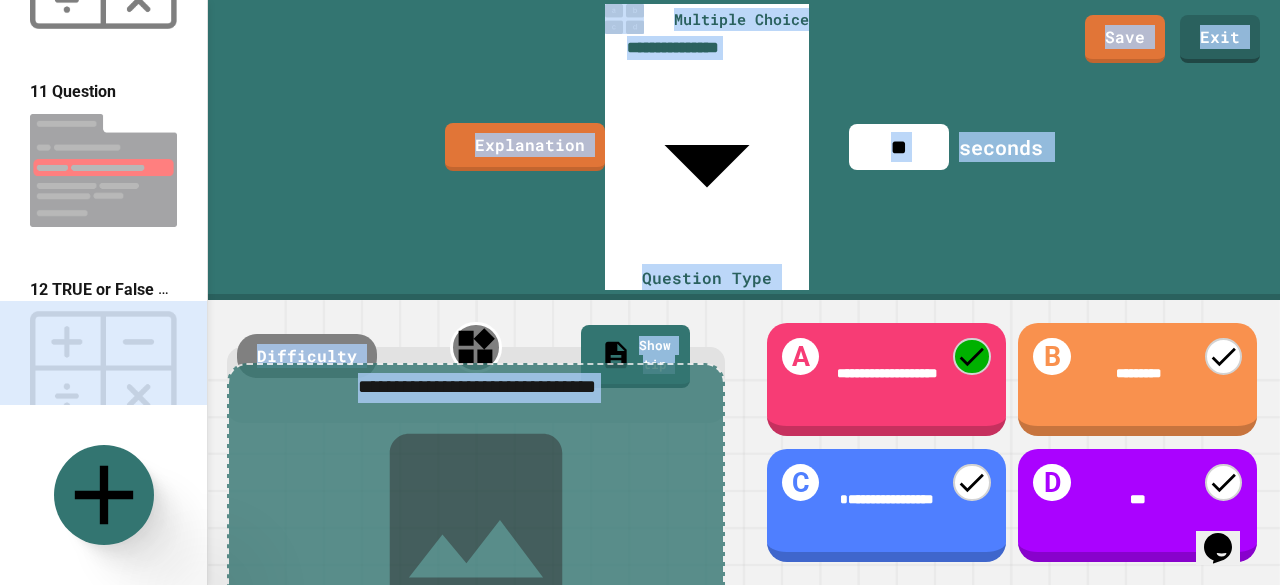 click at bounding box center [103, 368] 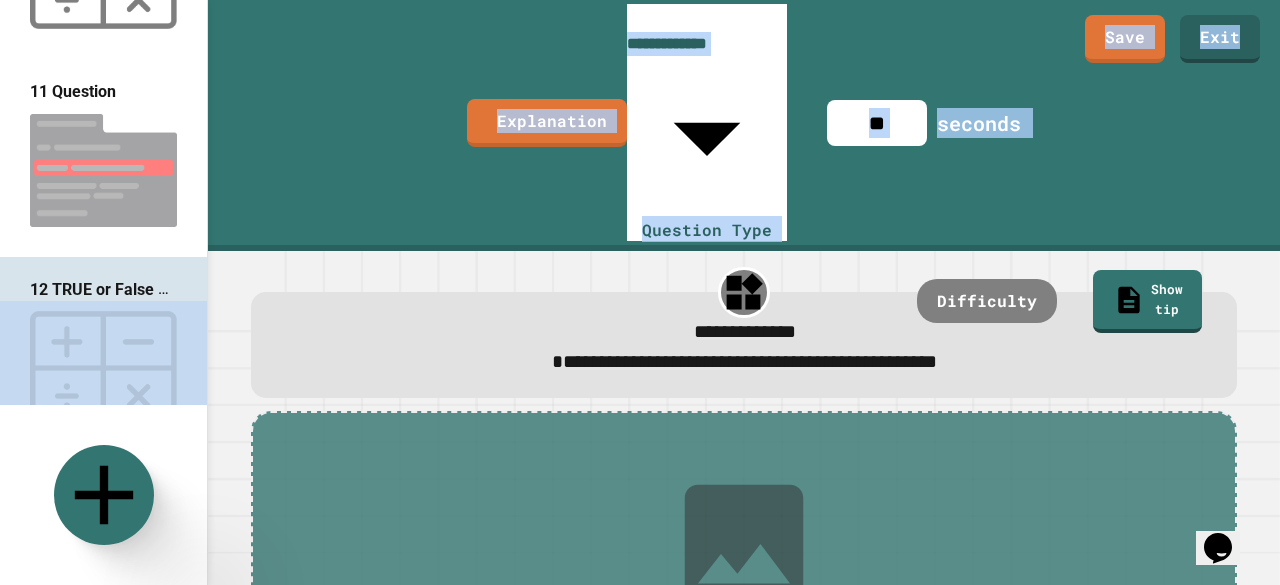 click on "13   When does the else block run?" at bounding box center (151, 487) 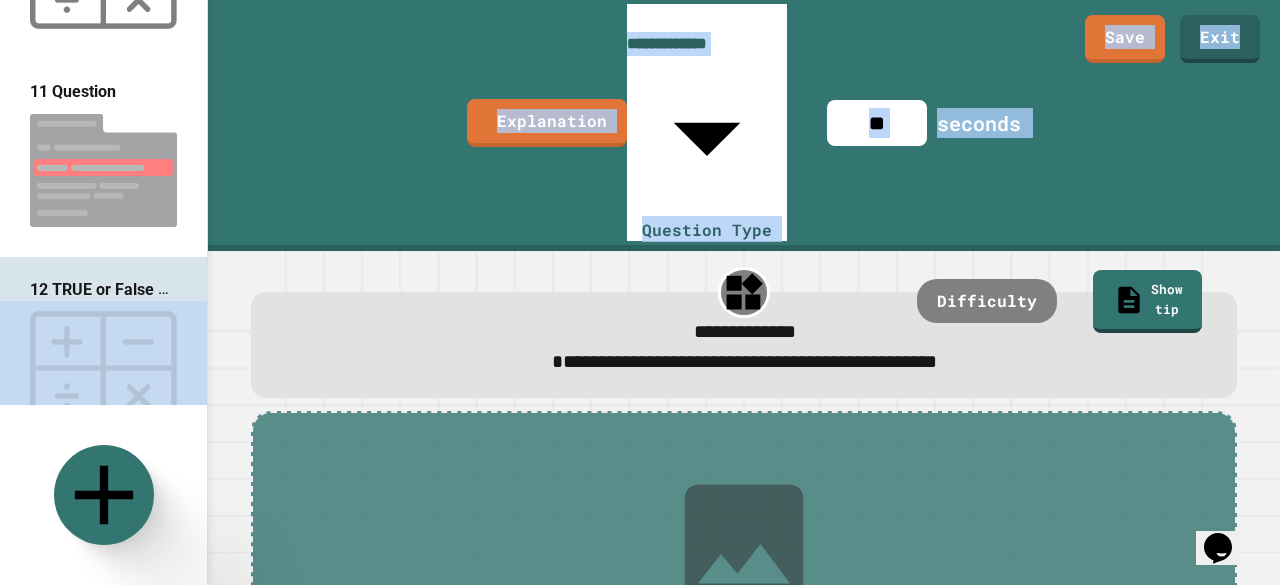 type on "**********" 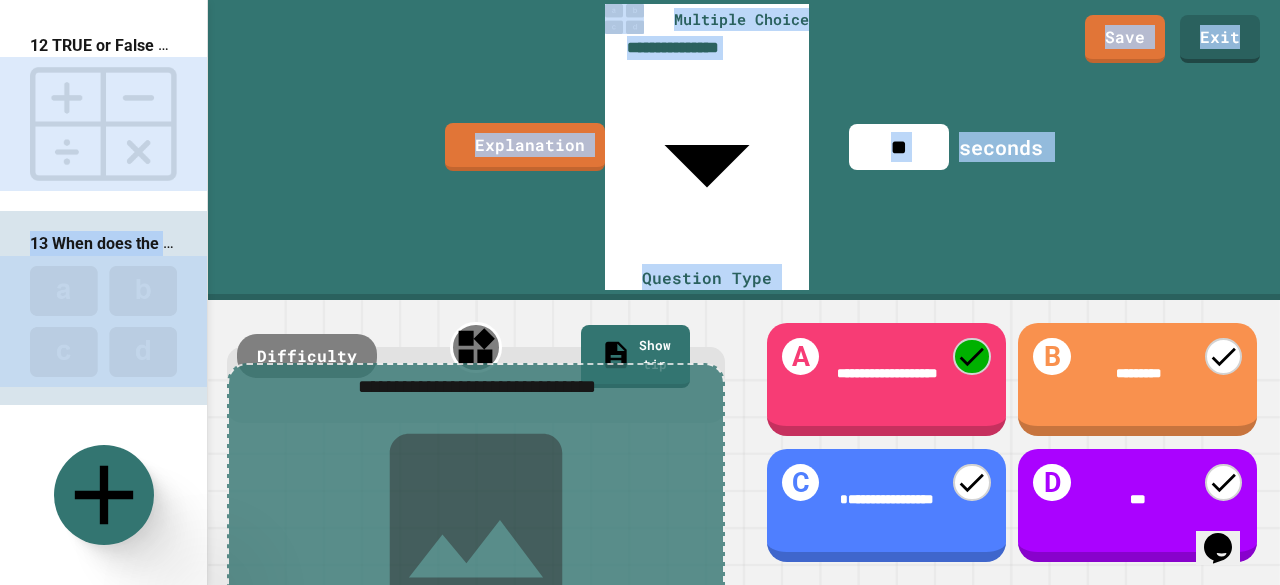 scroll, scrollTop: 2150, scrollLeft: 0, axis: vertical 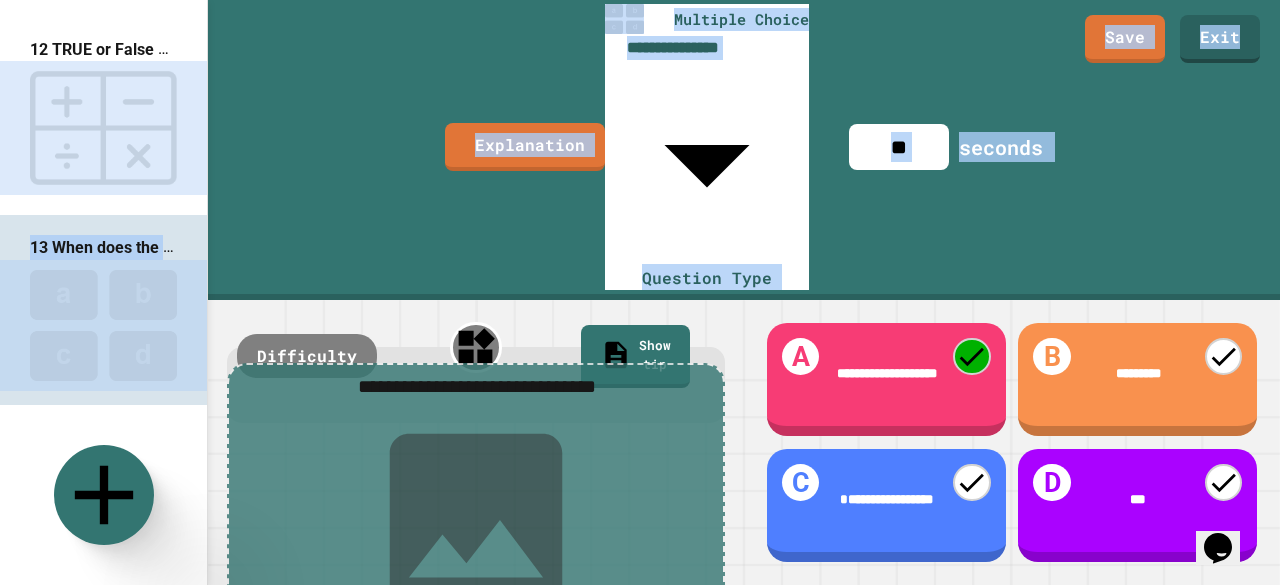click at bounding box center (103, 521) 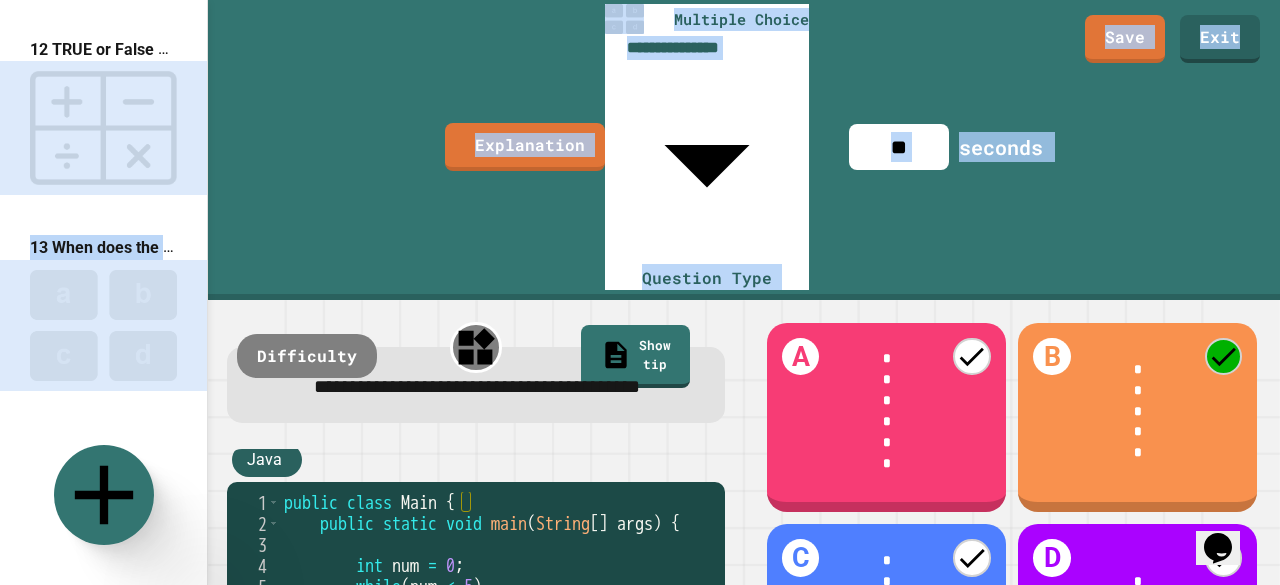 scroll, scrollTop: 2218, scrollLeft: 0, axis: vertical 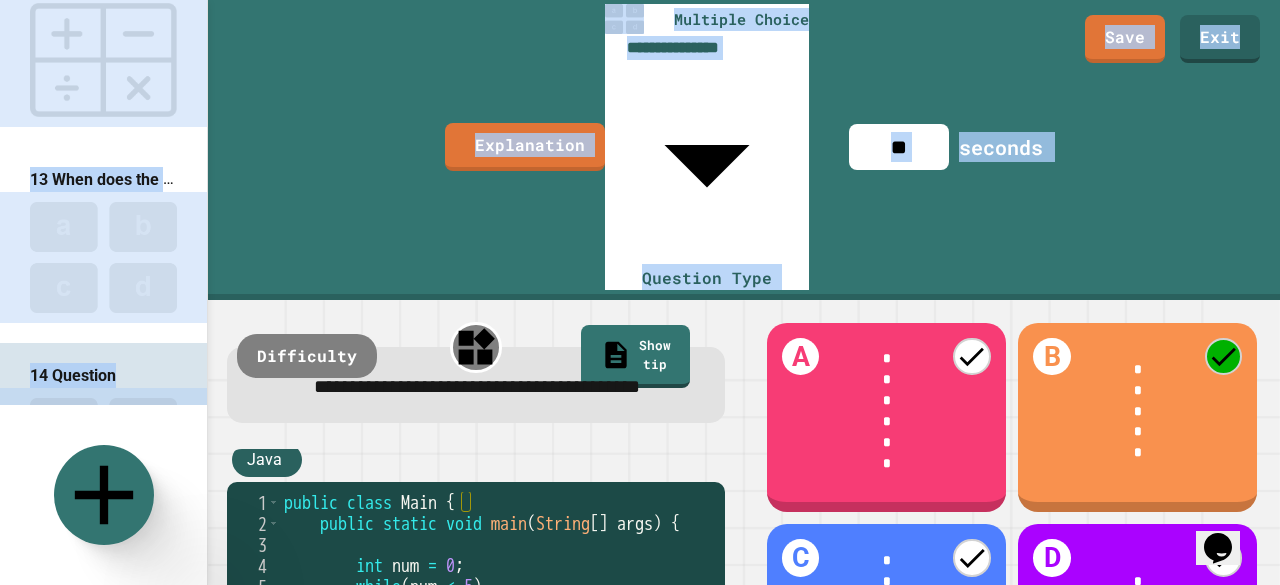 click on "13   When does the else block run?" at bounding box center [103, 245] 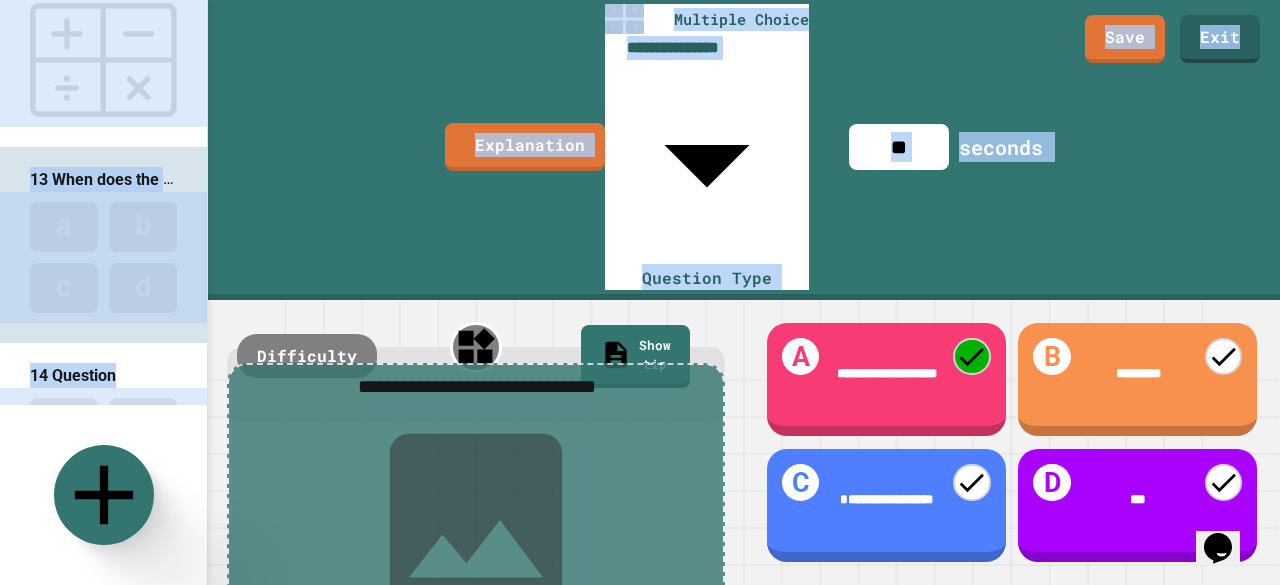 click at bounding box center [103, 453] 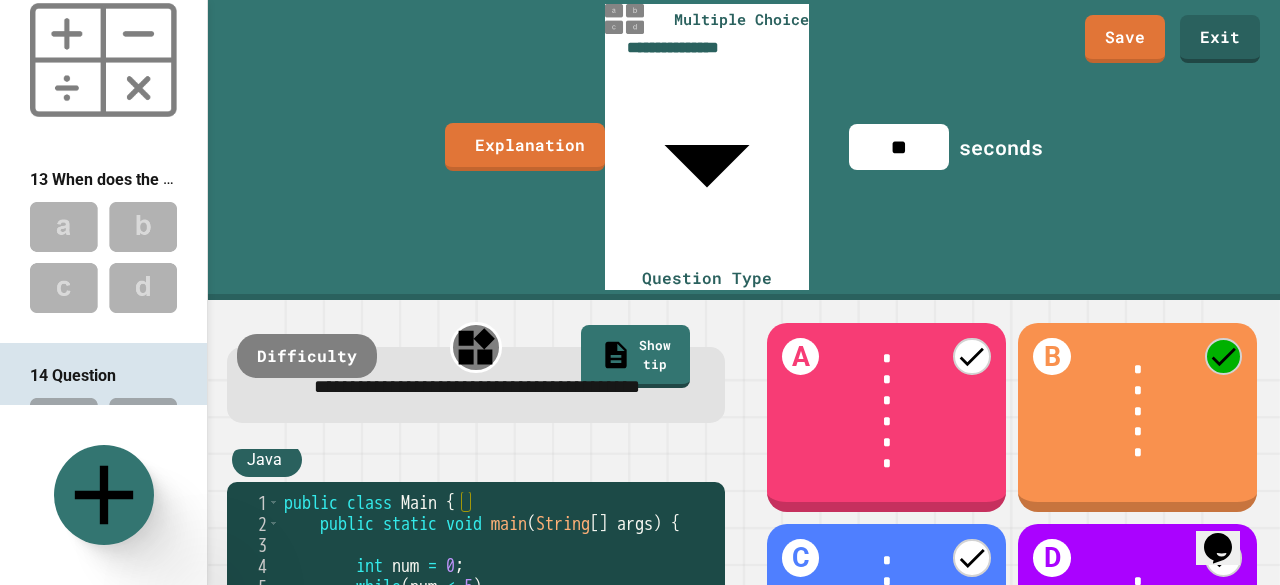 click on "**********" at bounding box center (476, 442) 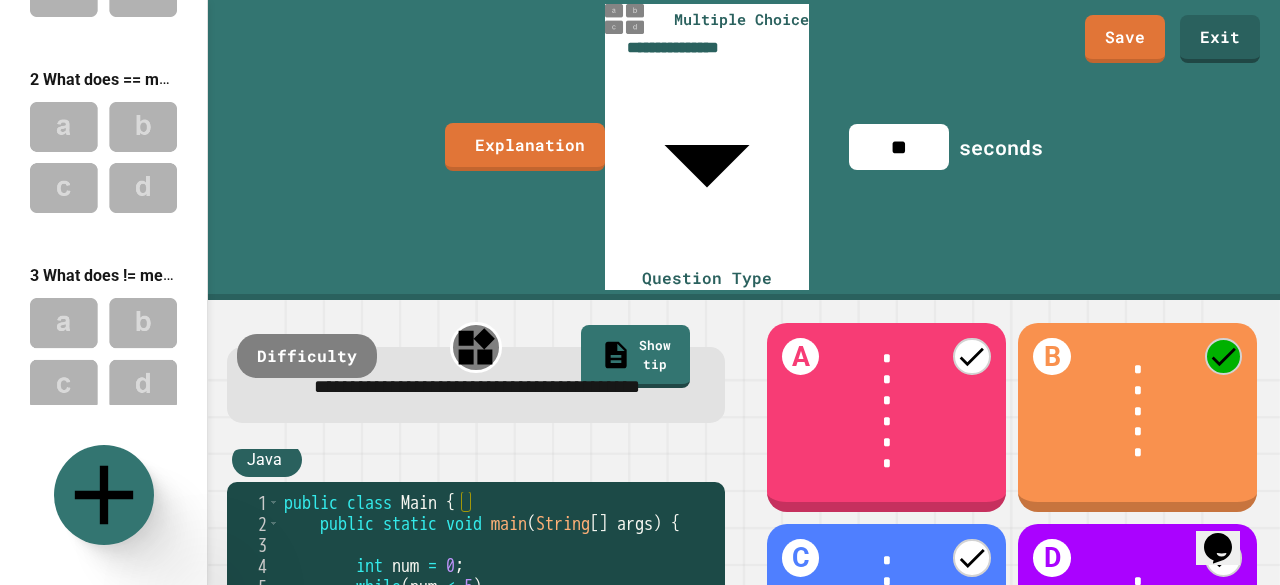 scroll, scrollTop: 106, scrollLeft: 0, axis: vertical 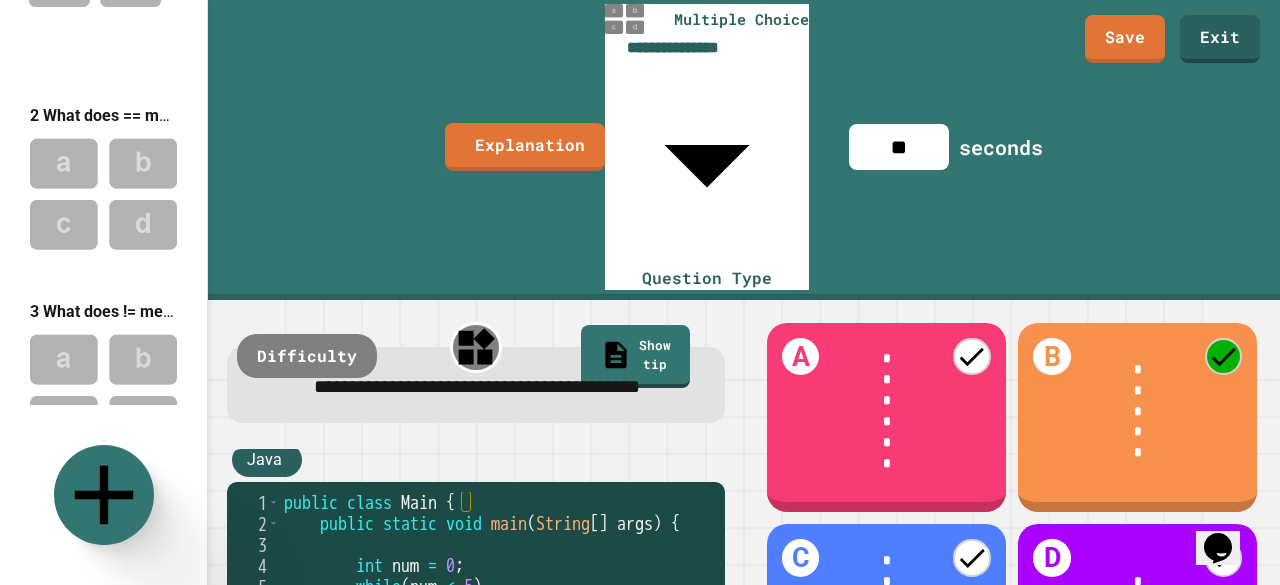 drag, startPoint x: 189, startPoint y: 67, endPoint x: 189, endPoint y: 11, distance: 56 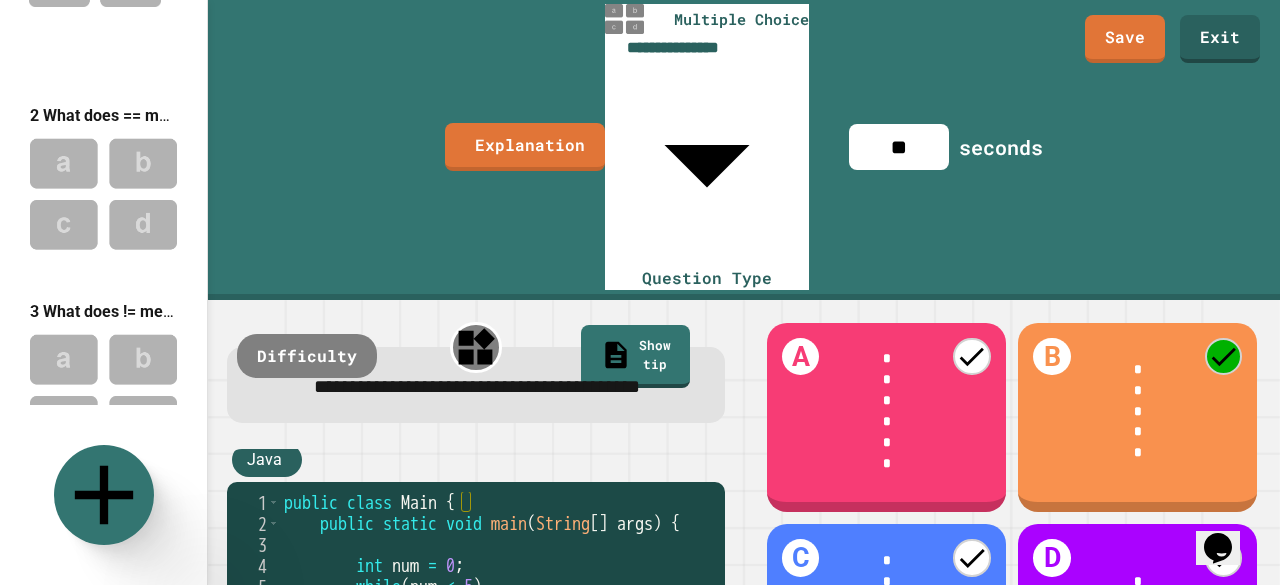 click on "1 Comparison operators return a boolean type from...variables 2 What does == mean? 3 What does != mean? 4 what does < mean? 5 What does <= mean? 6 What does > mean? 7 What does >= mean? 8 TRUE or FALSE Logical operators in java are operators that help us combine multiple conditional statements. 9 Match Logical Operators to their descriptions. 10 TRUE or FALSE If the boolean value is true, then the code is skipped. 11 Question 12 TRUE or False You can add else statements on to if statement. 13 When does the else block run? 14 Question" at bounding box center [103, 99] 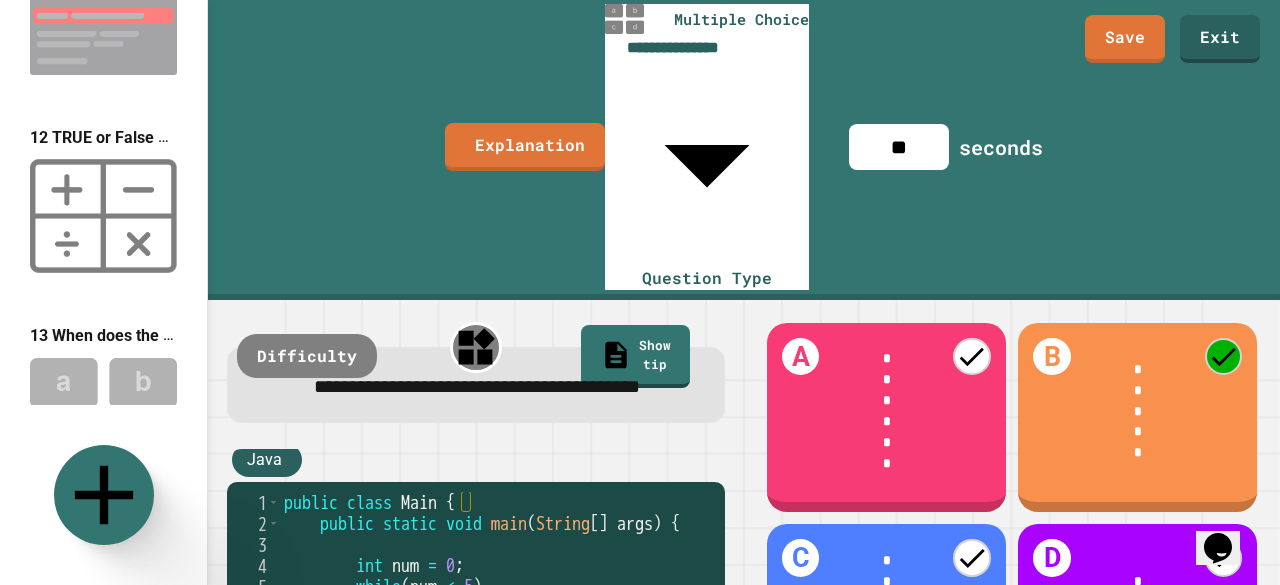 scroll, scrollTop: 2218, scrollLeft: 0, axis: vertical 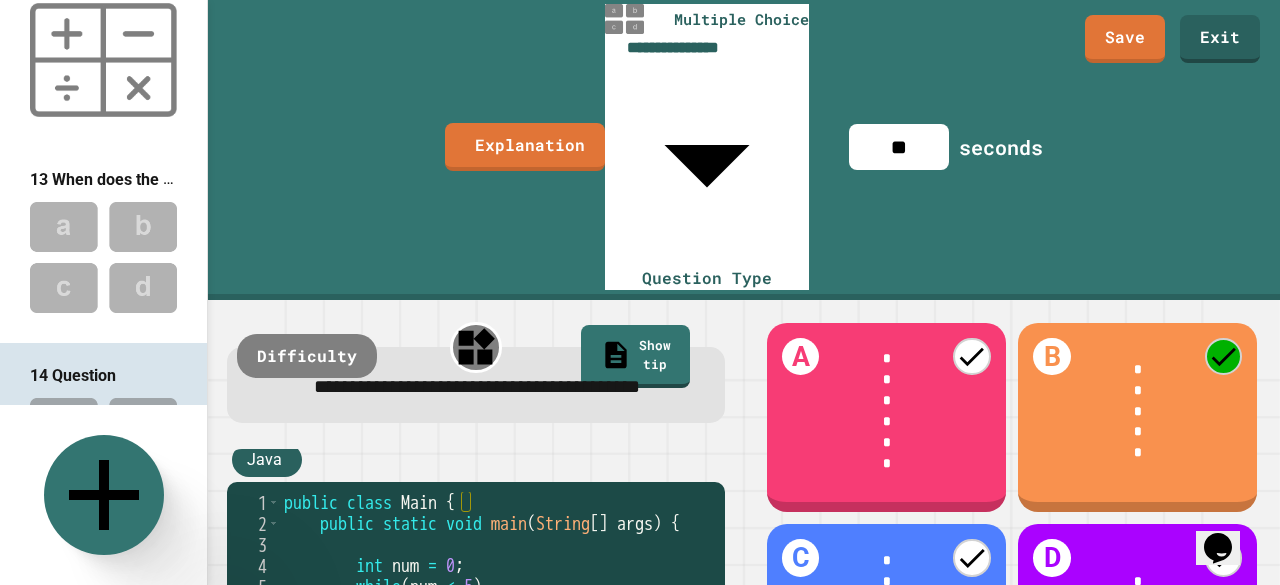 click 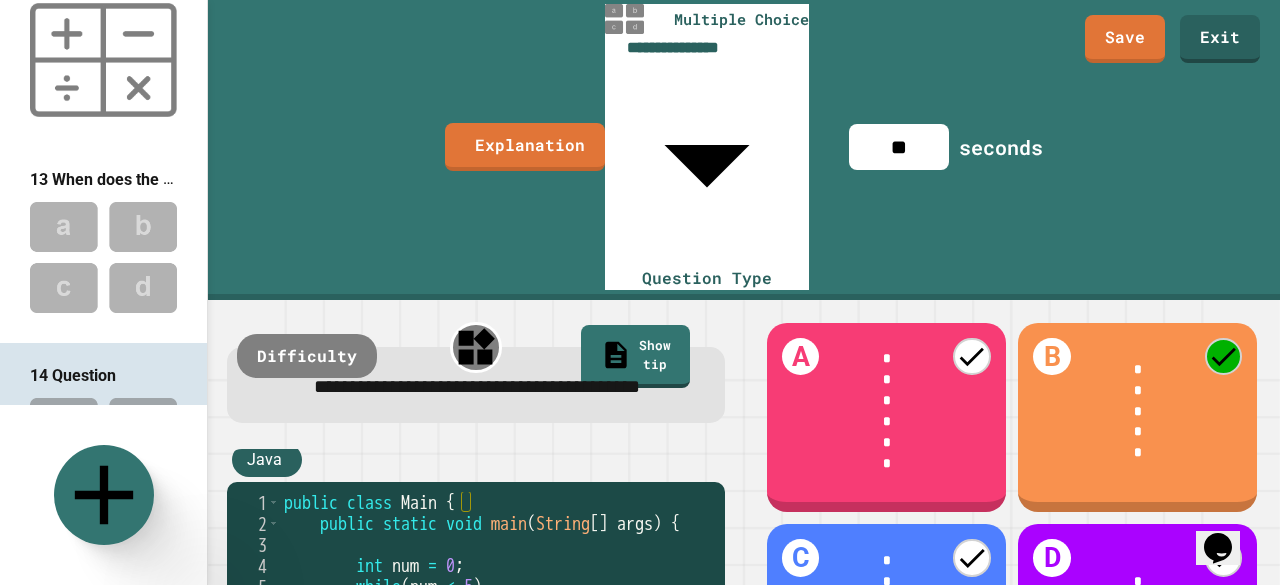 click on "Multiple Choice" at bounding box center (274, 818) 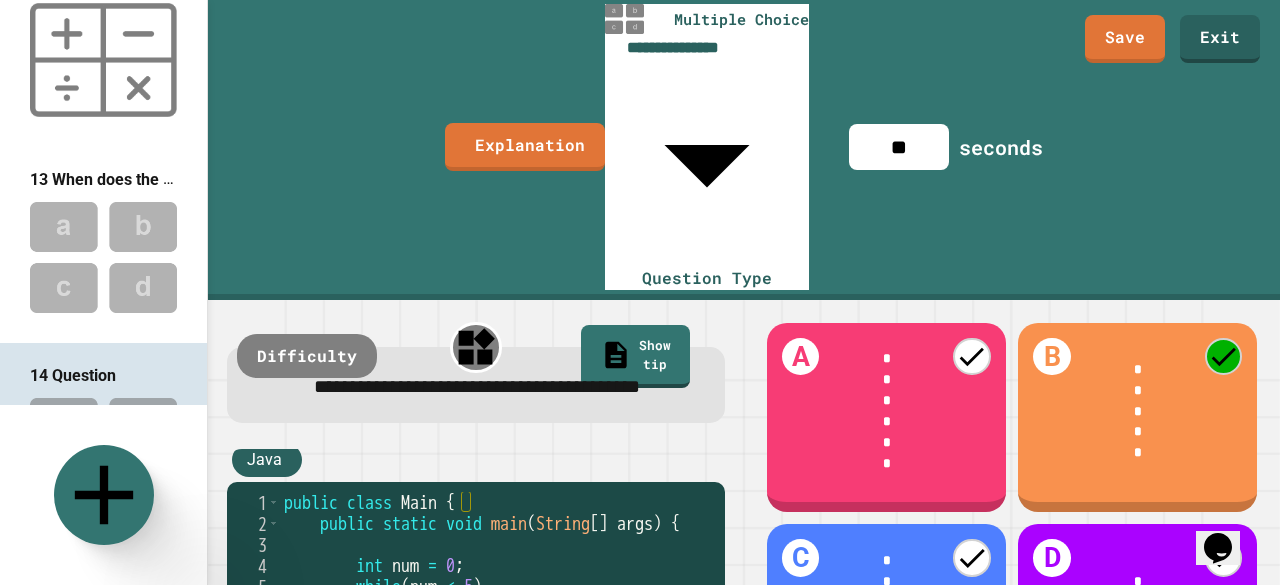type on "**" 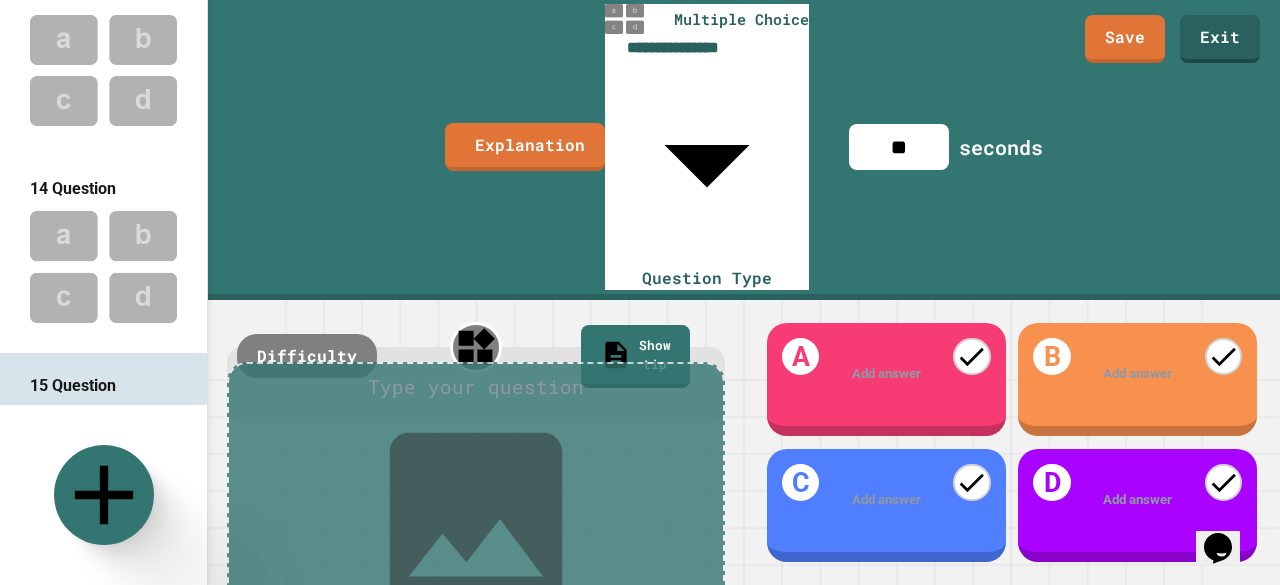 click at bounding box center [476, 388] 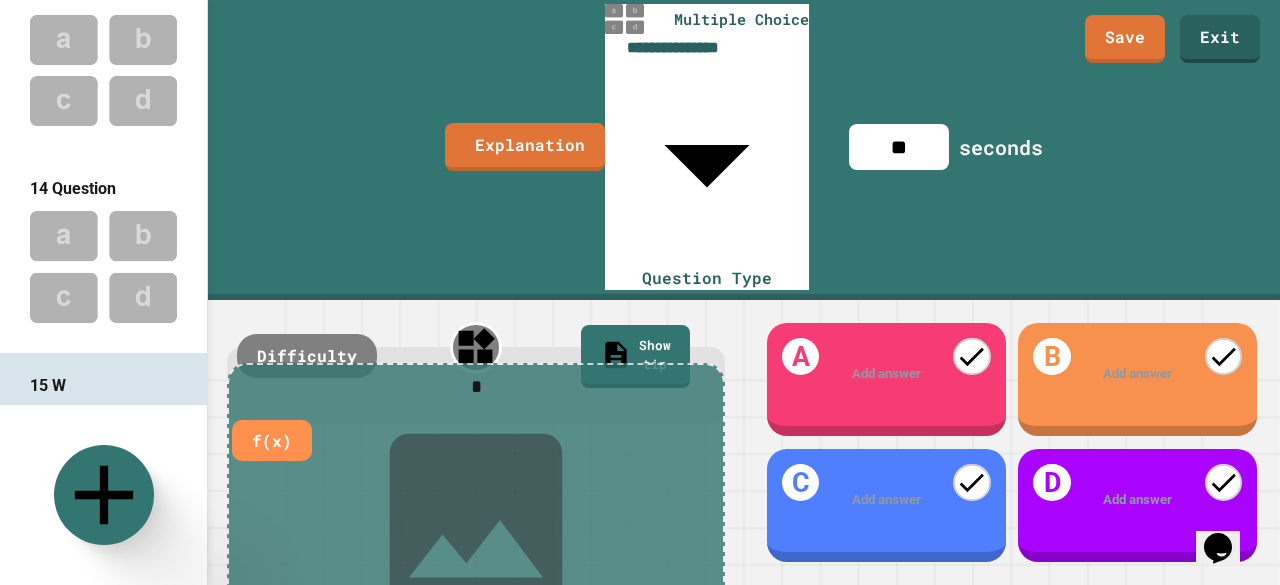 type 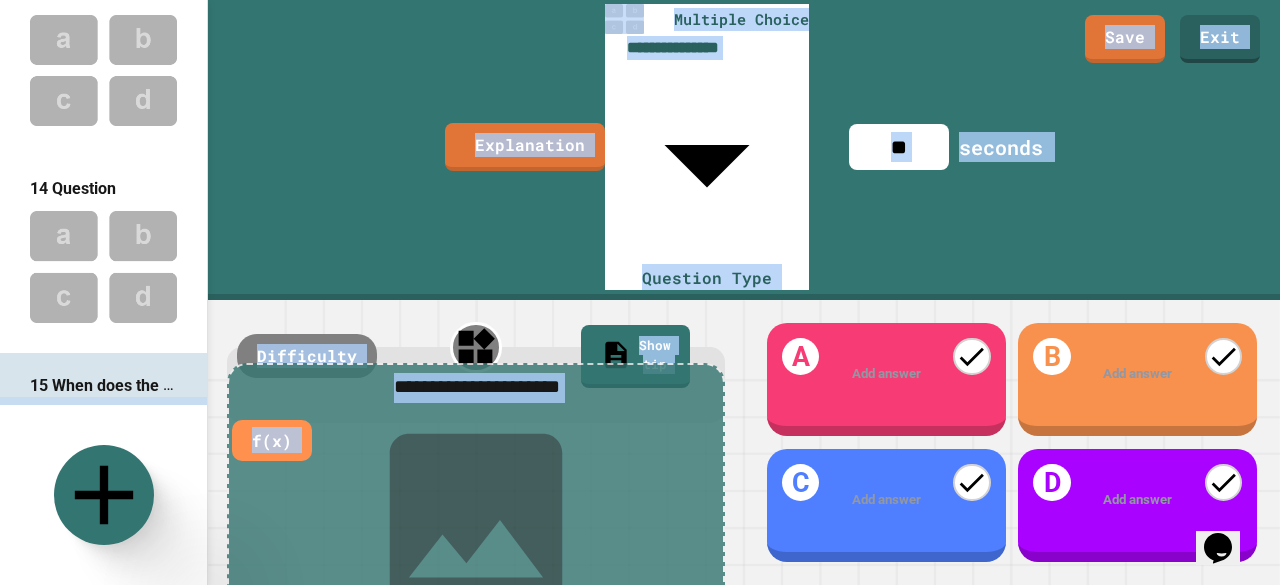 drag, startPoint x: 208, startPoint y: 361, endPoint x: 204, endPoint y: 329, distance: 32.24903 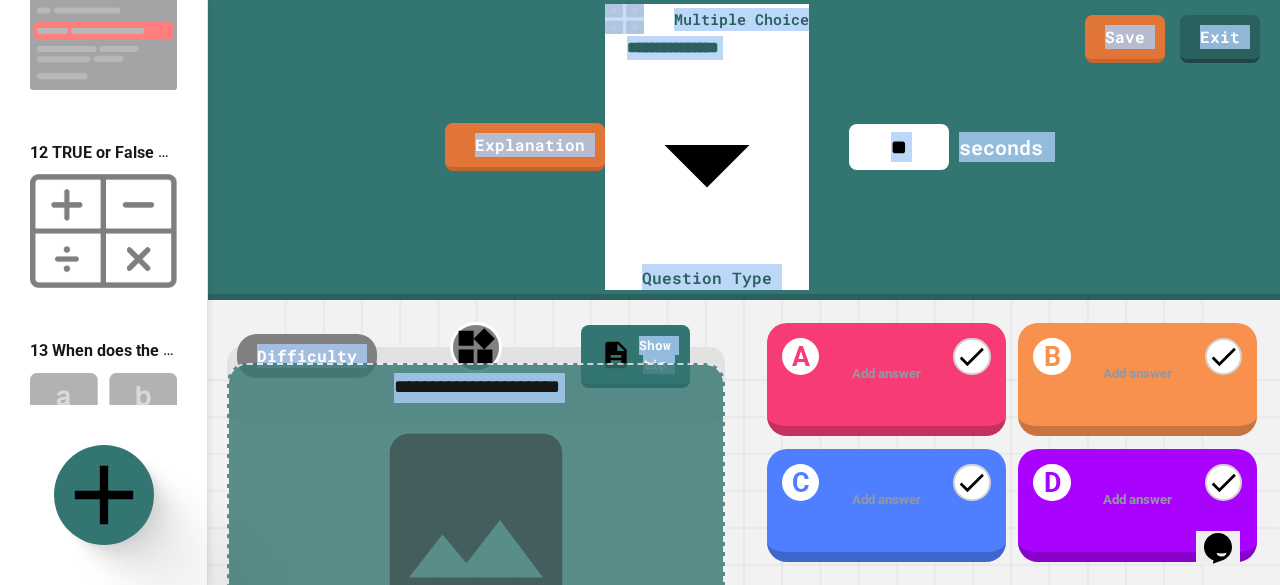scroll, scrollTop: 2052, scrollLeft: 0, axis: vertical 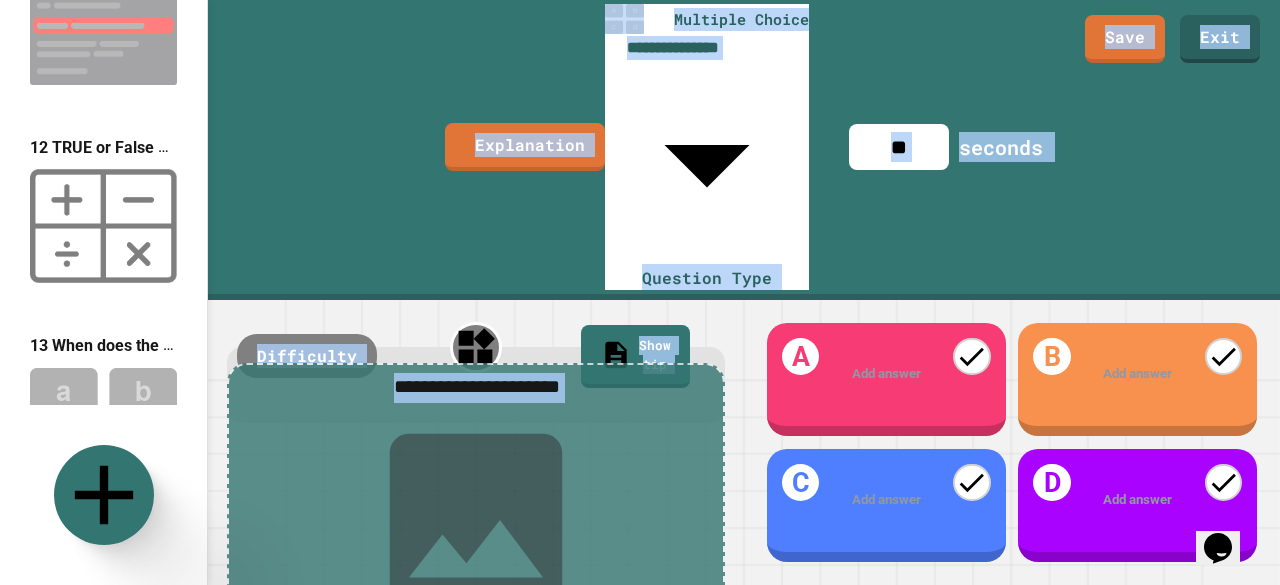 click at bounding box center [103, 423] 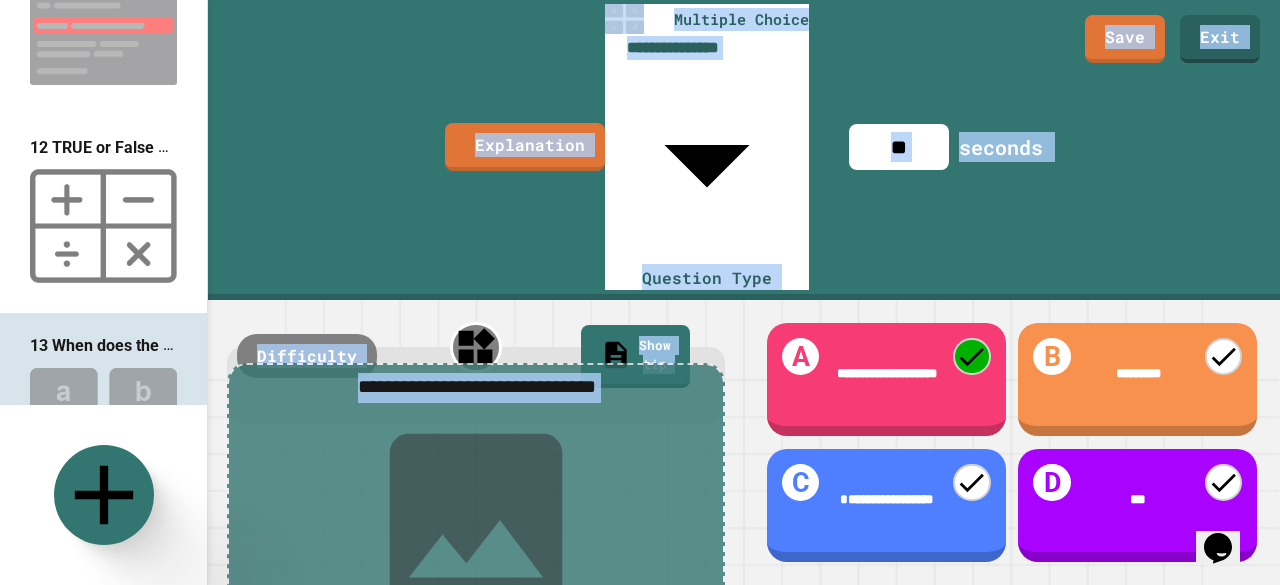 scroll, scrollTop: 2405, scrollLeft: 0, axis: vertical 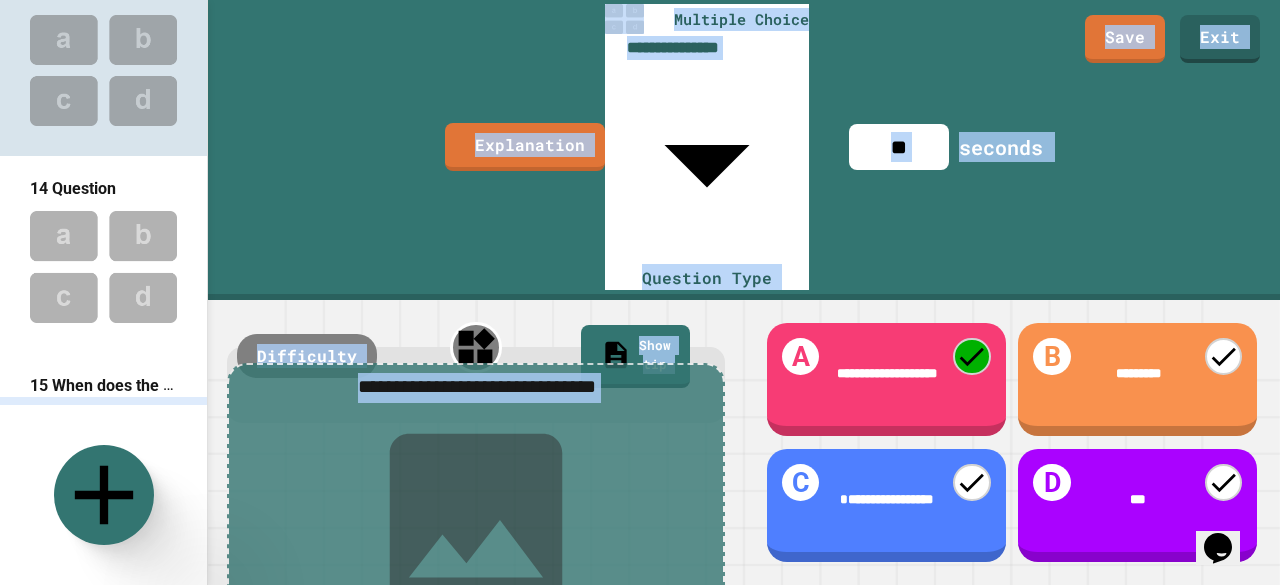 click at bounding box center (103, 462) 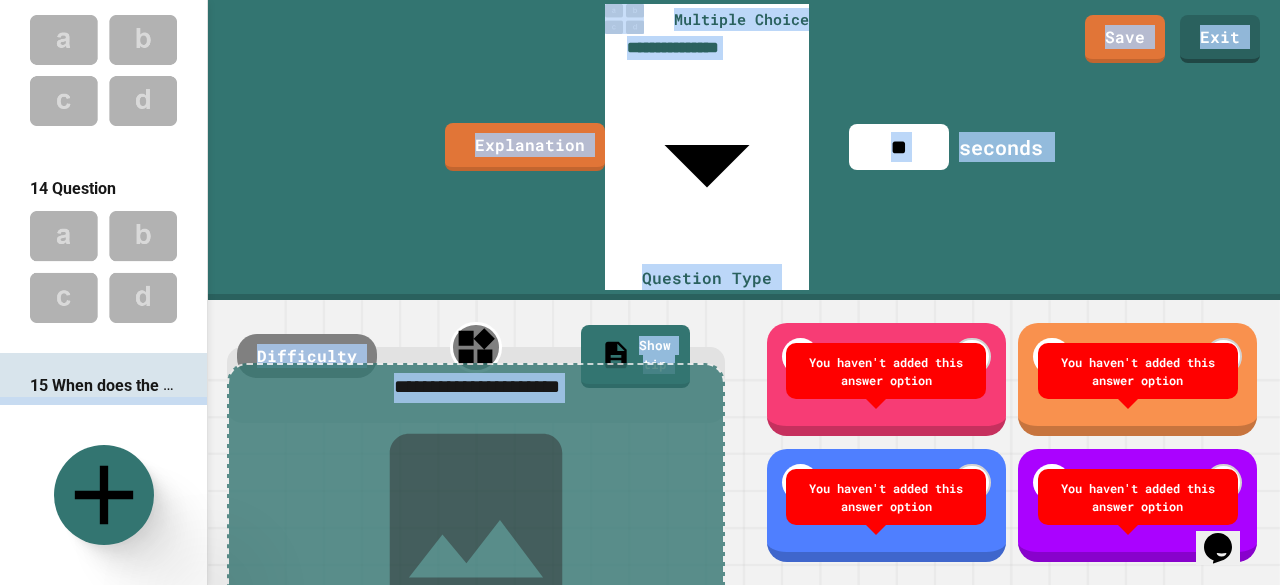 click on "**********" at bounding box center [476, 388] 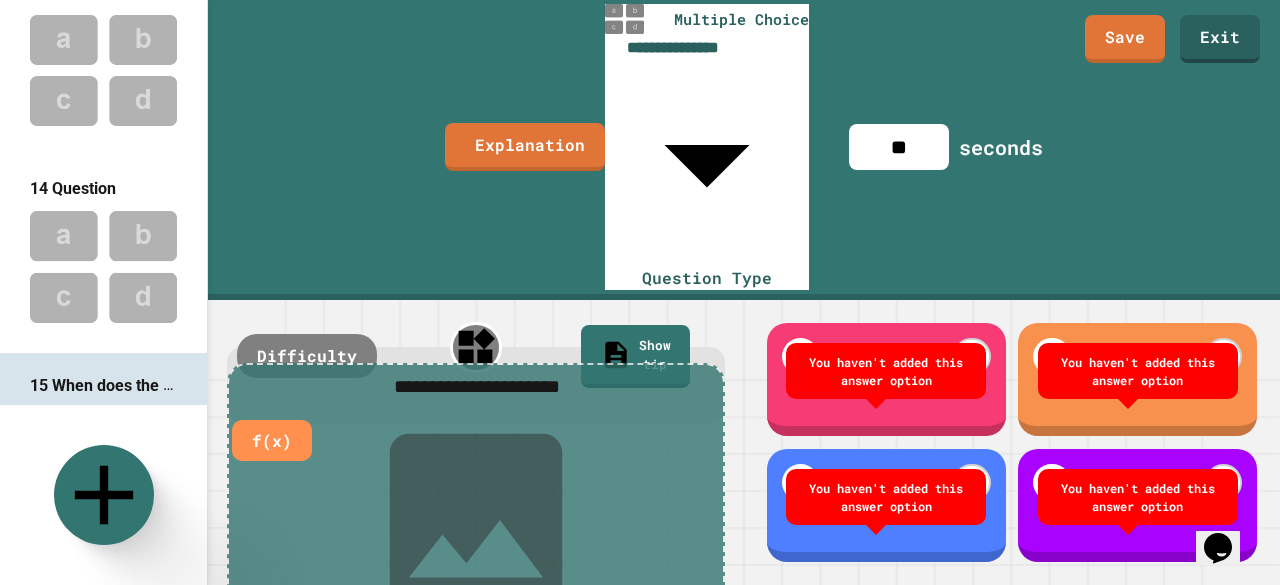 type 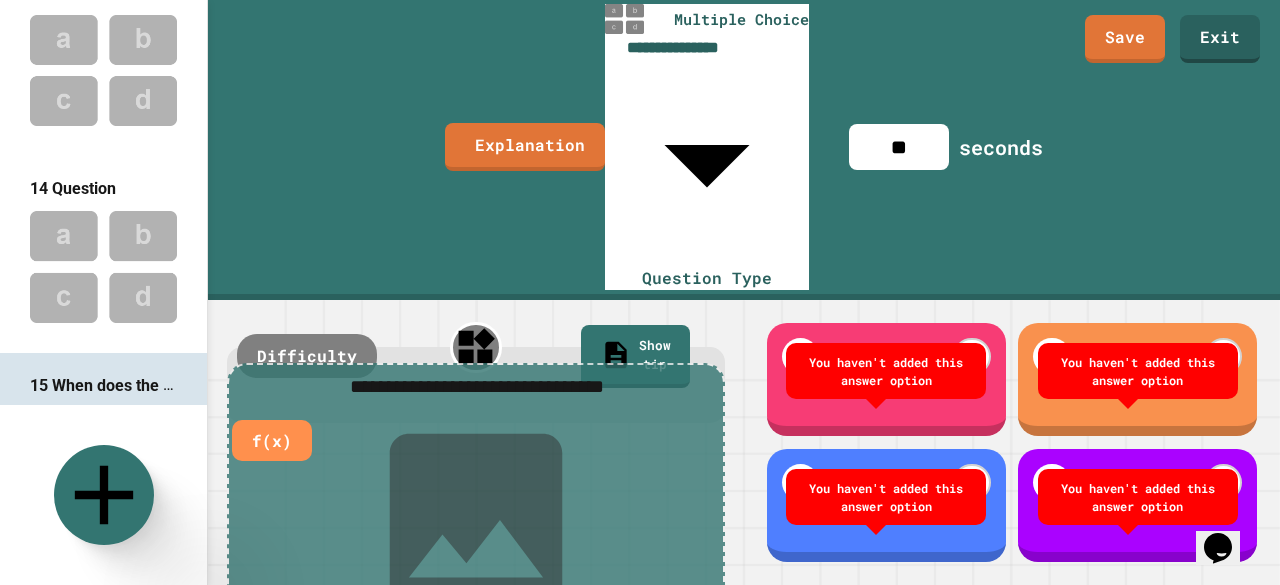 click on "Add answer" at bounding box center (886, 375) 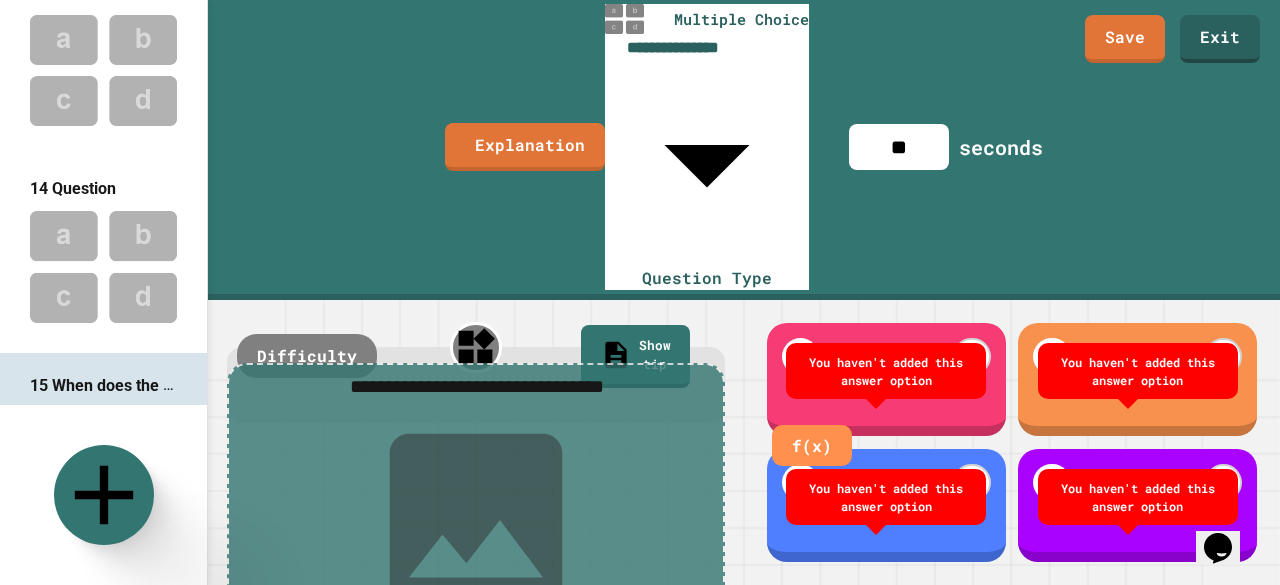 click at bounding box center [886, 374] 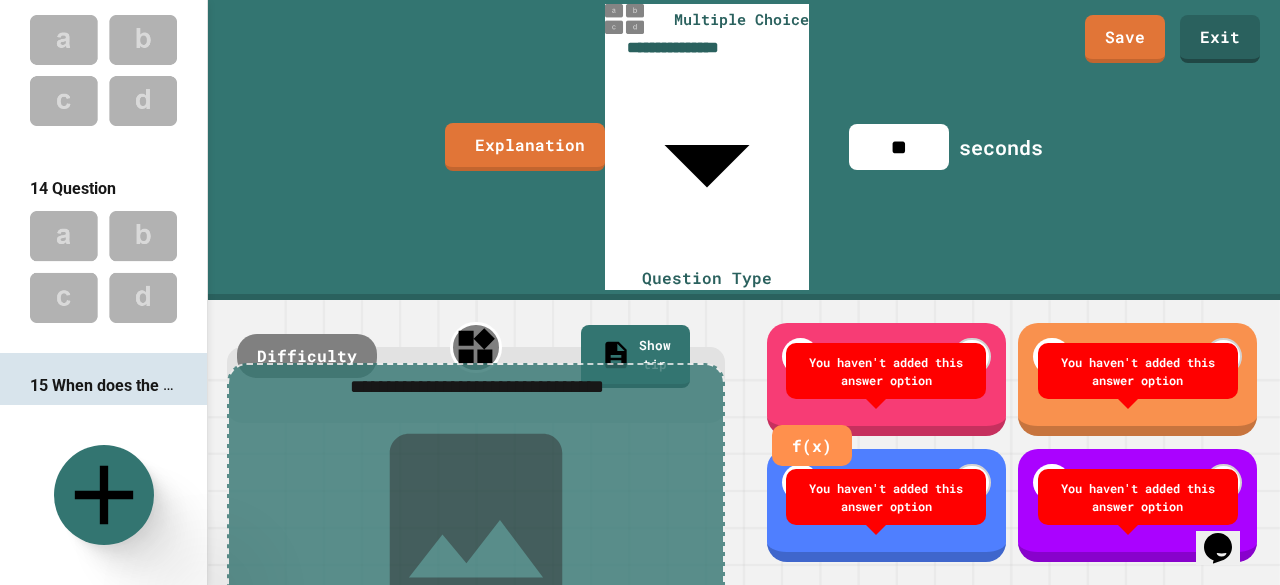 type 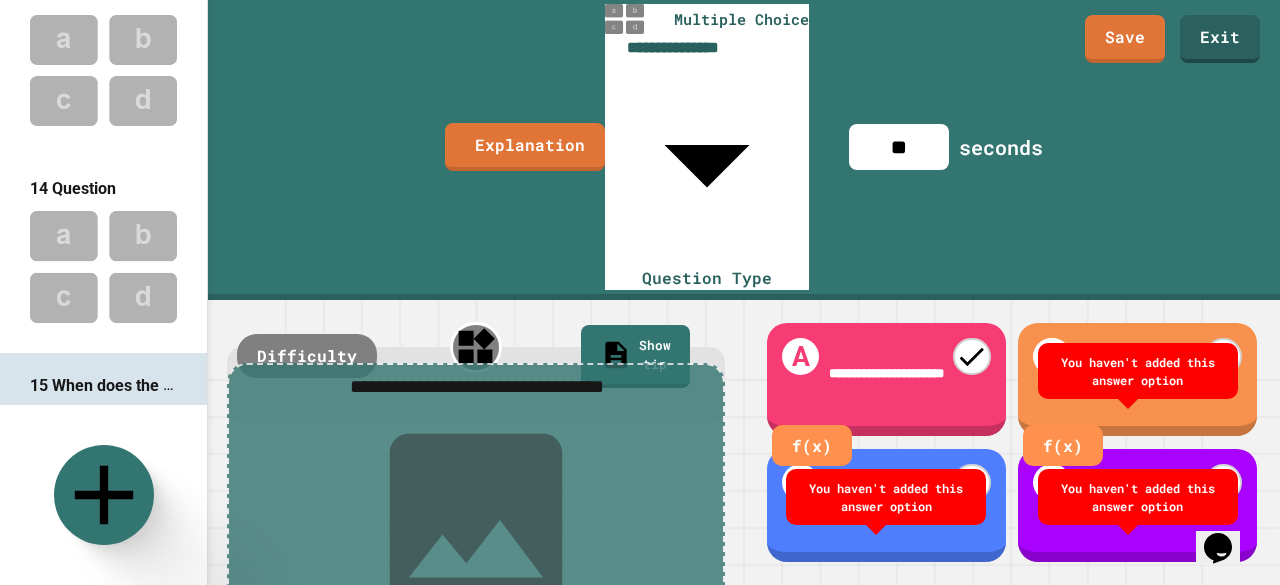 click at bounding box center (1138, 374) 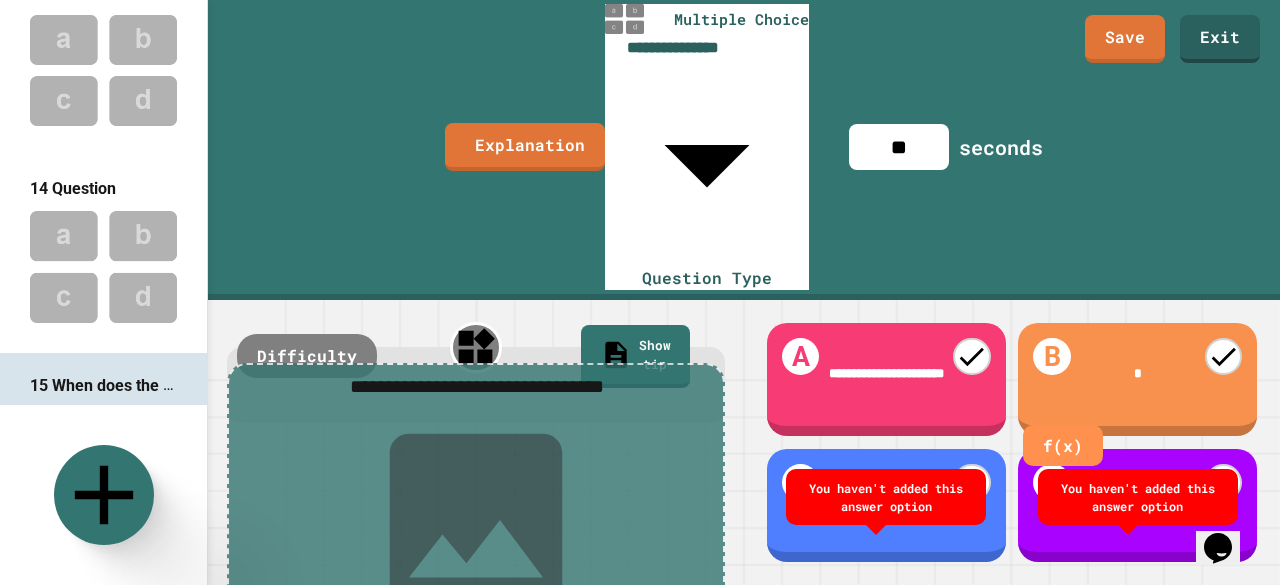 type 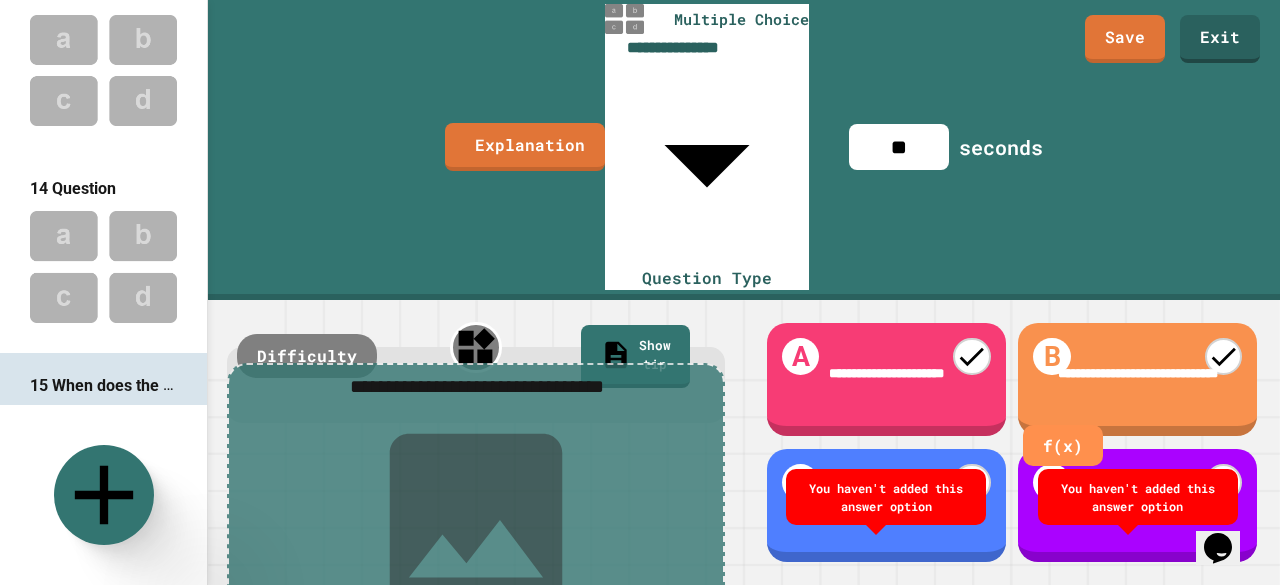 click on "Add answer" at bounding box center (886, 501) 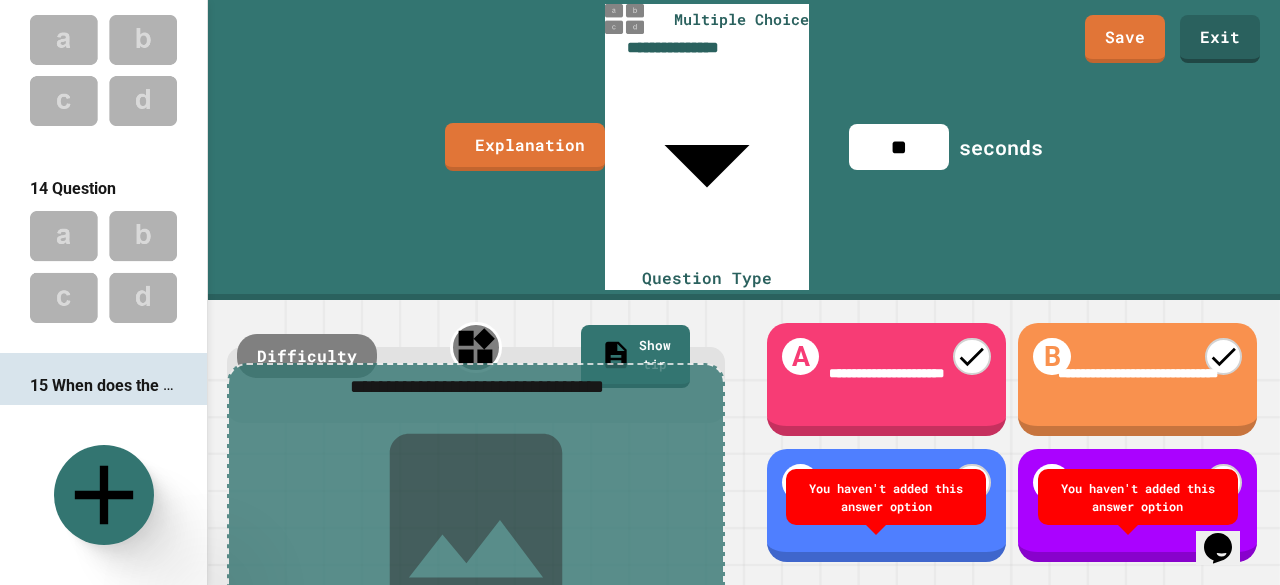 click at bounding box center [886, 500] 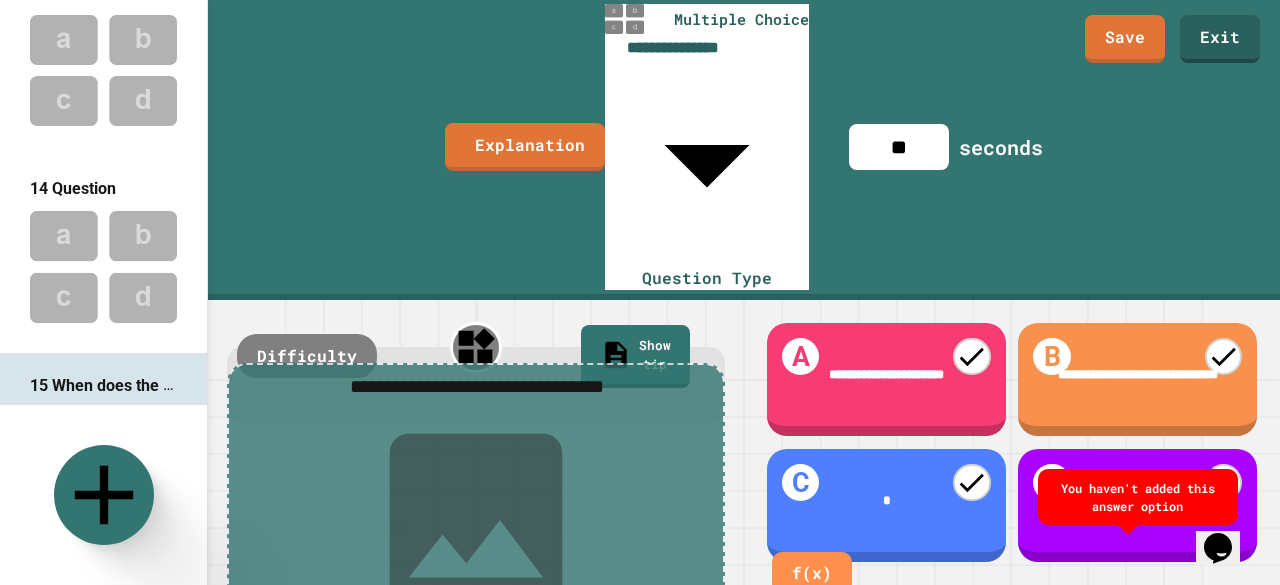 type 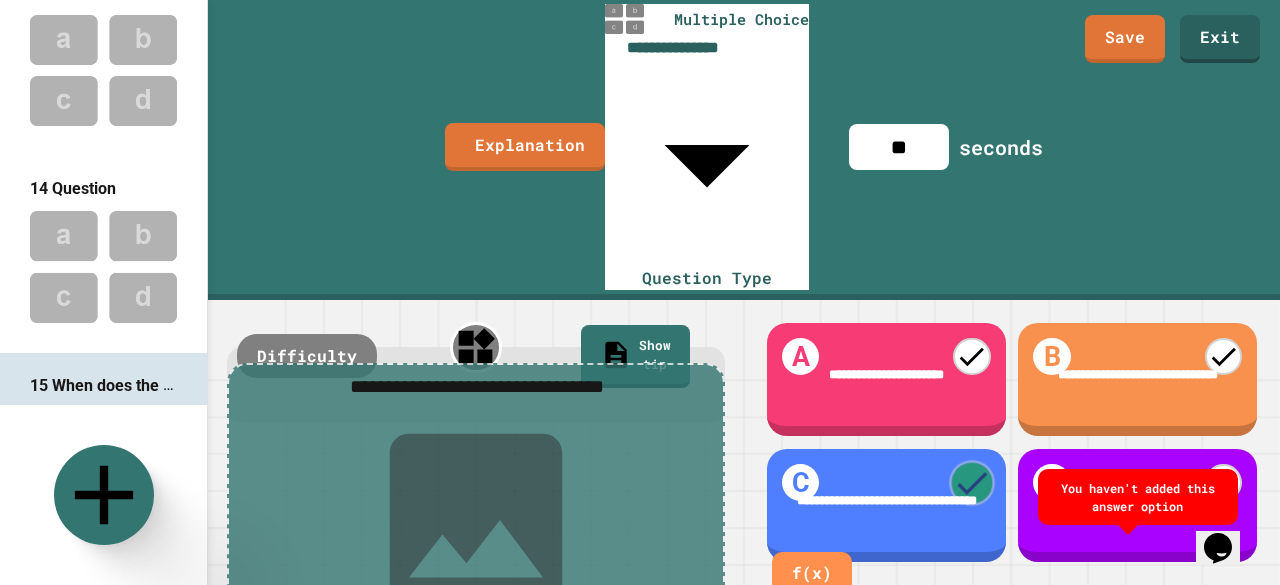 click 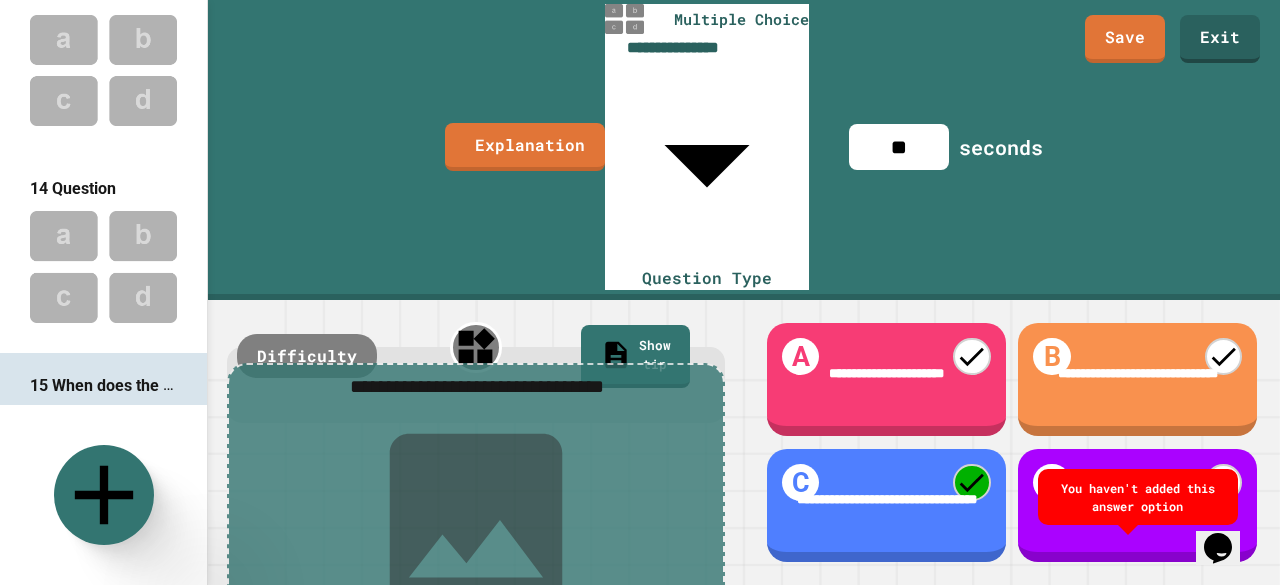 click at bounding box center (1138, 500) 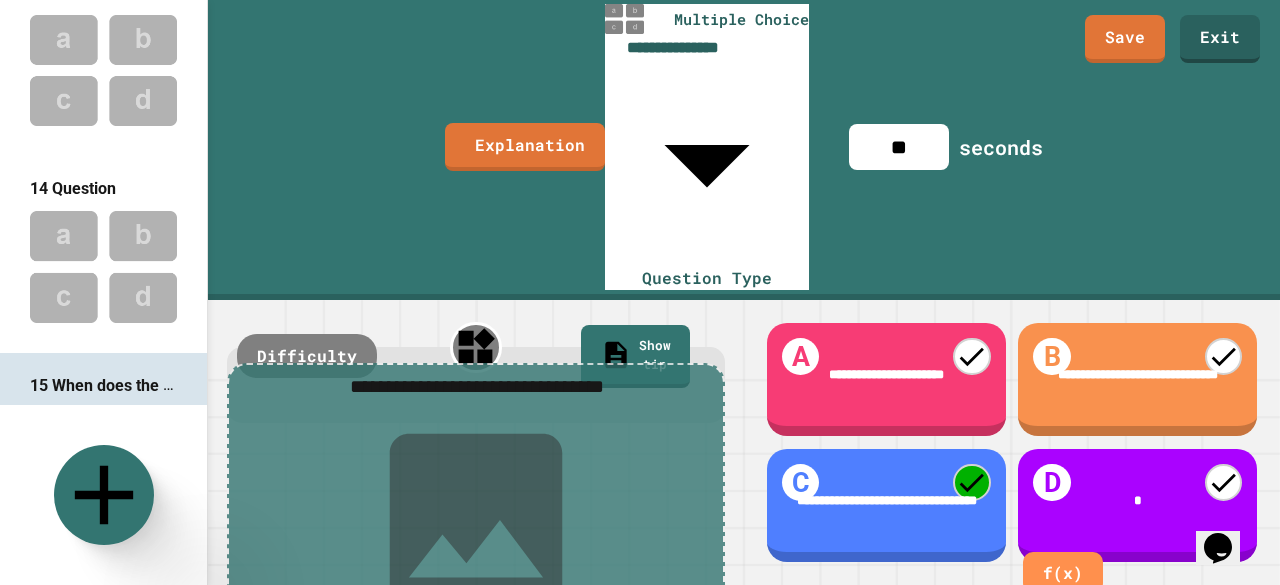 type 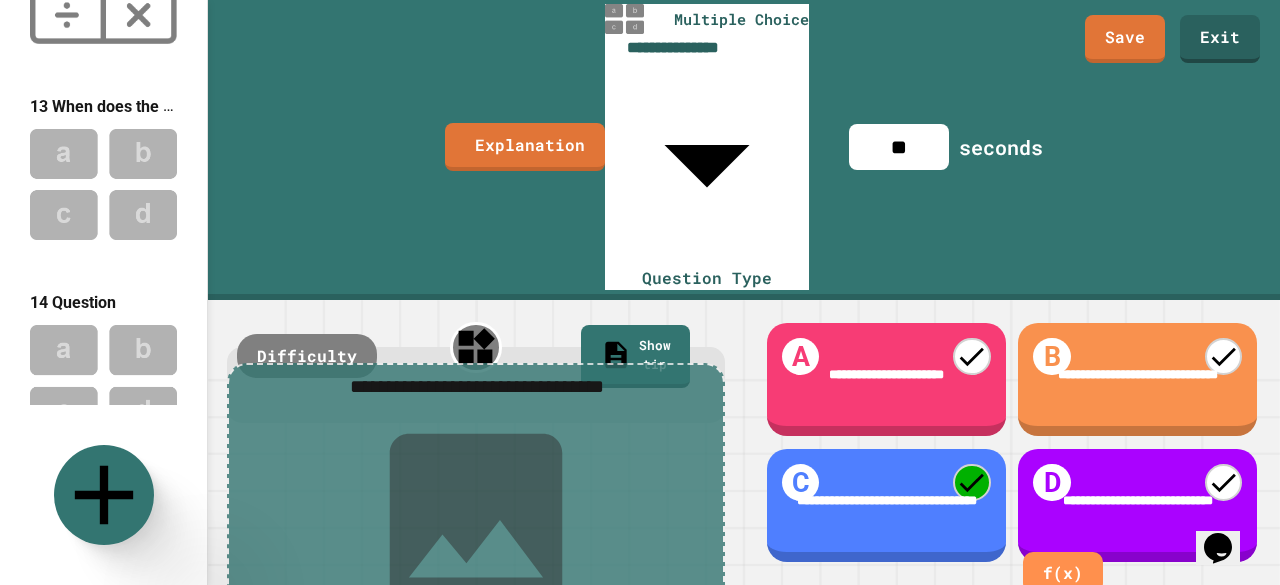 scroll, scrollTop: 2405, scrollLeft: 0, axis: vertical 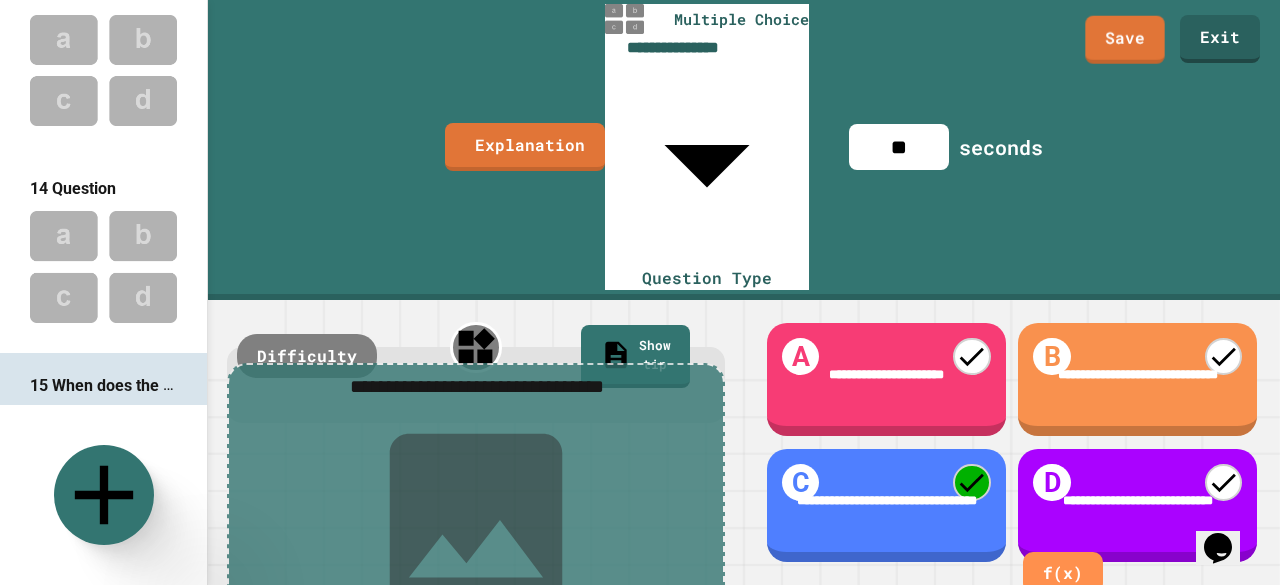 click on "**" at bounding box center [899, 147] 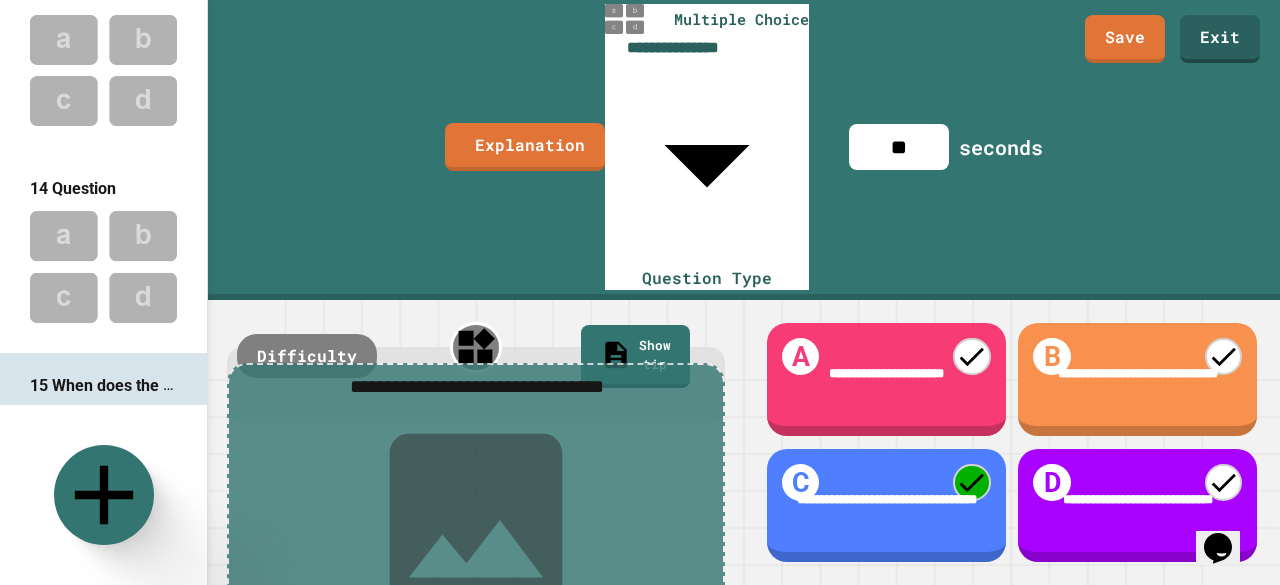 click on "**" at bounding box center [899, 147] 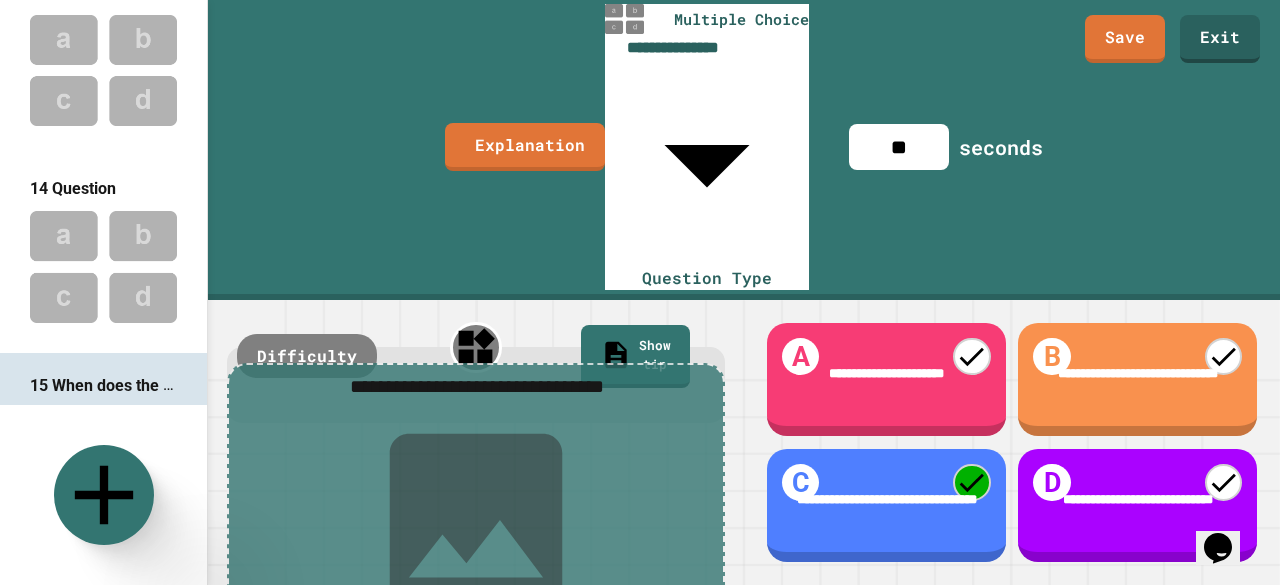 type on "*" 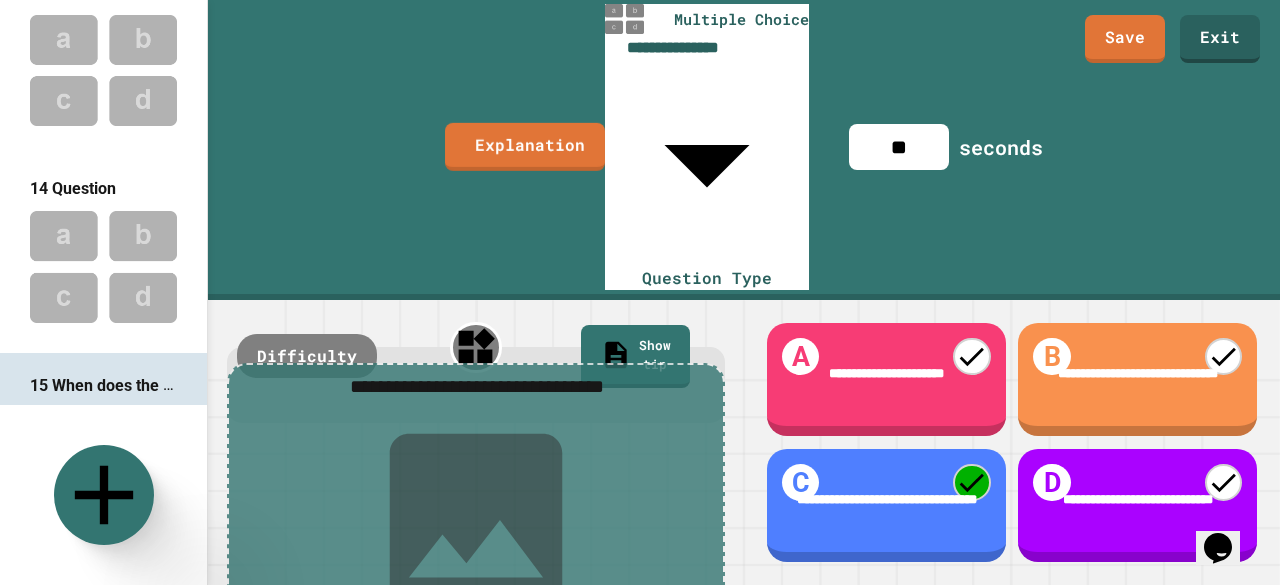 click at bounding box center [103, 266] 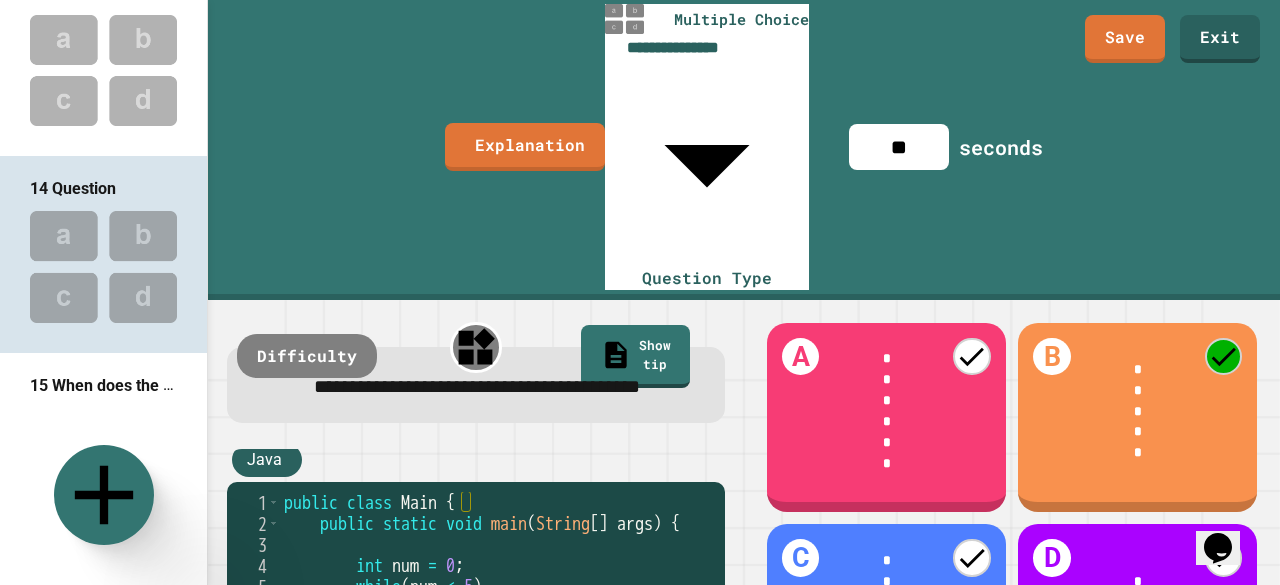 type on "*" 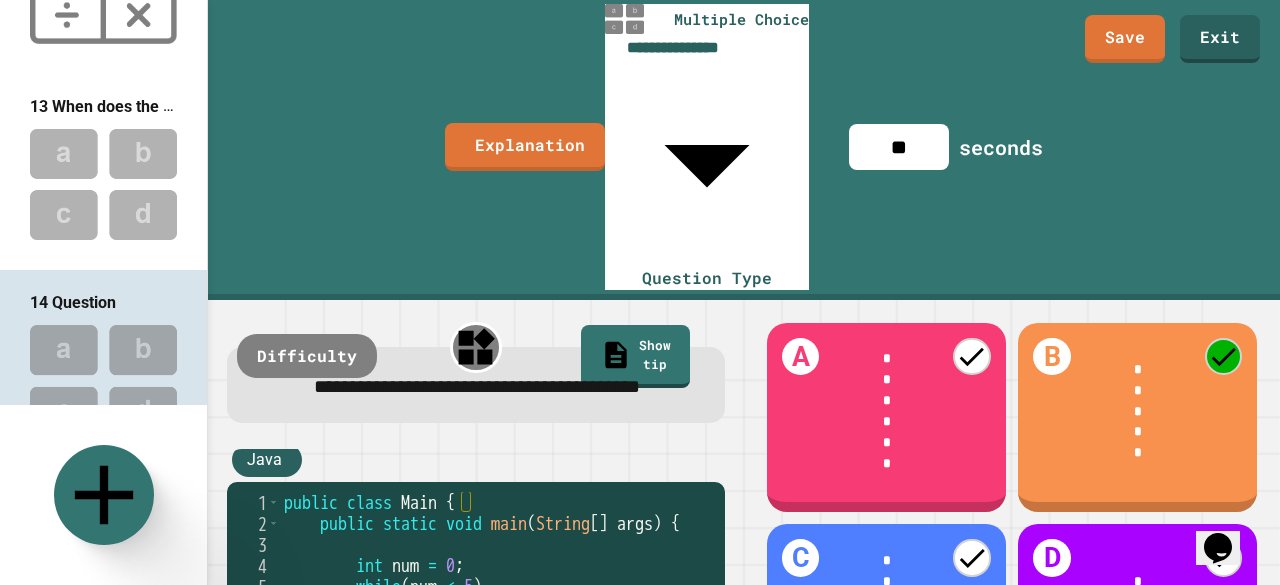 scroll, scrollTop: 2281, scrollLeft: 0, axis: vertical 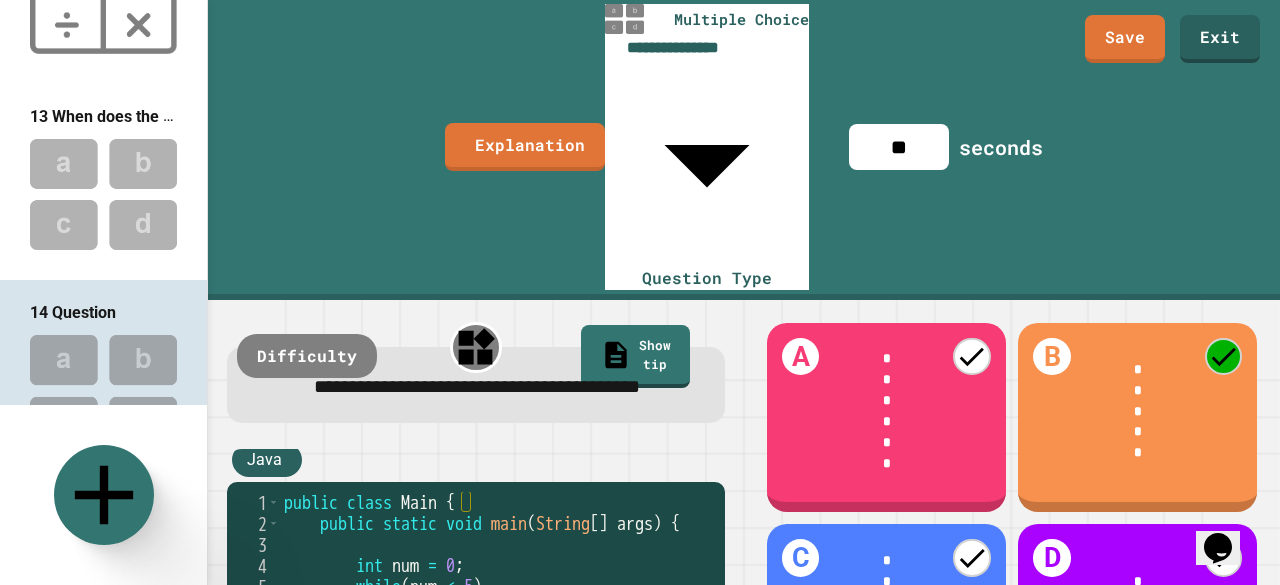 click at bounding box center [103, 194] 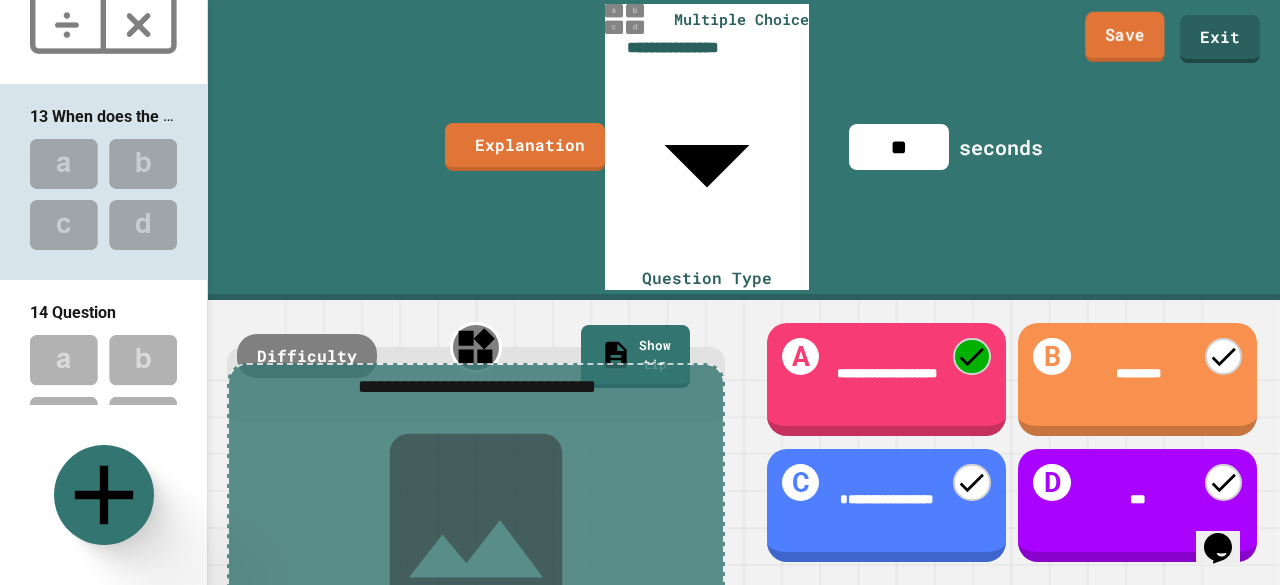 click on "Save" at bounding box center [1124, 37] 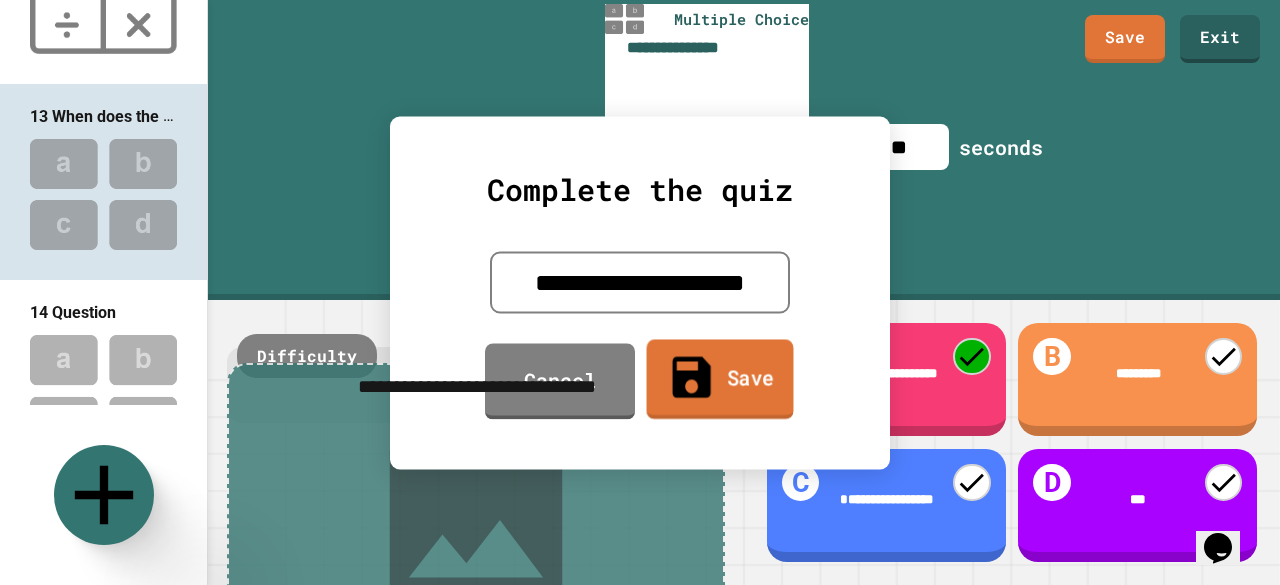 click 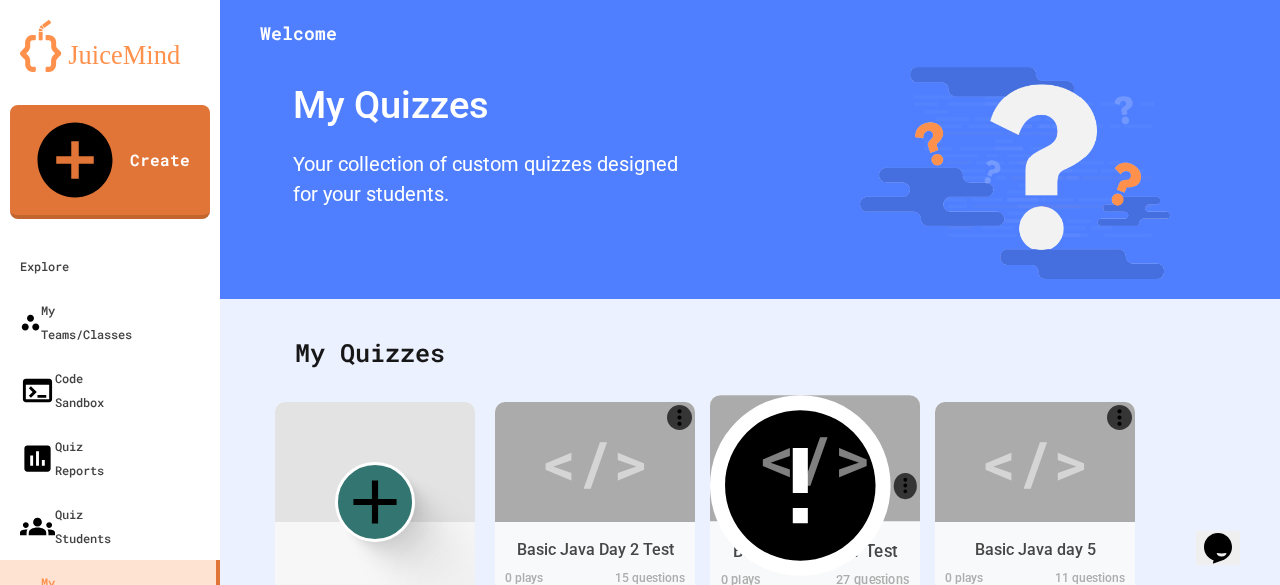 click on "</>" at bounding box center (814, 457) 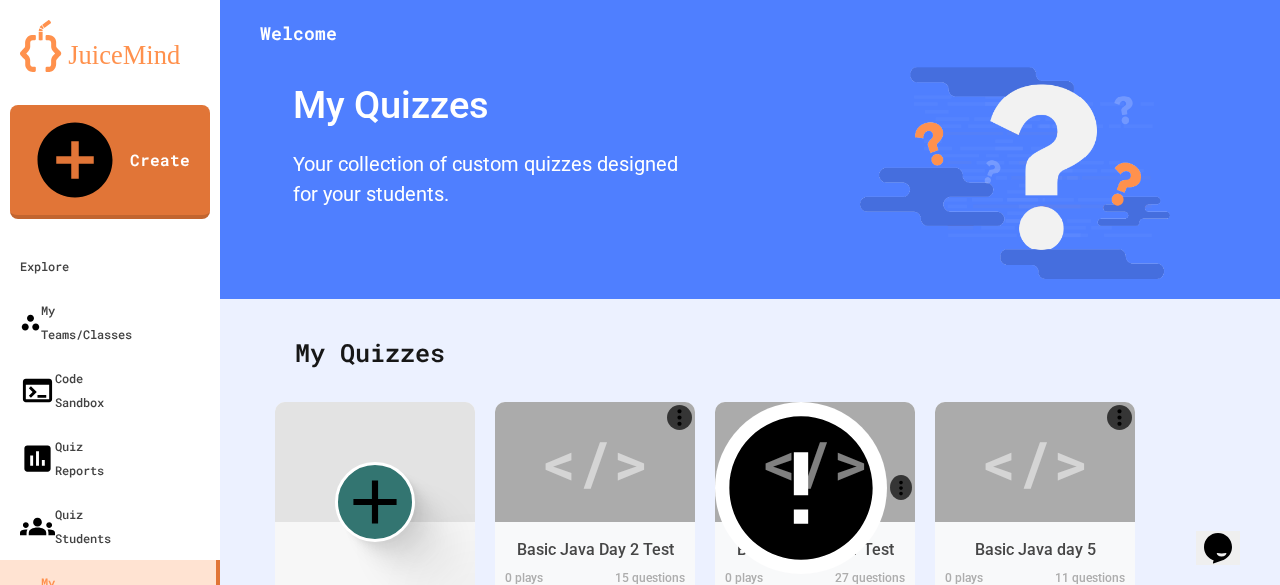 click on "Edit" at bounding box center [563, 714] 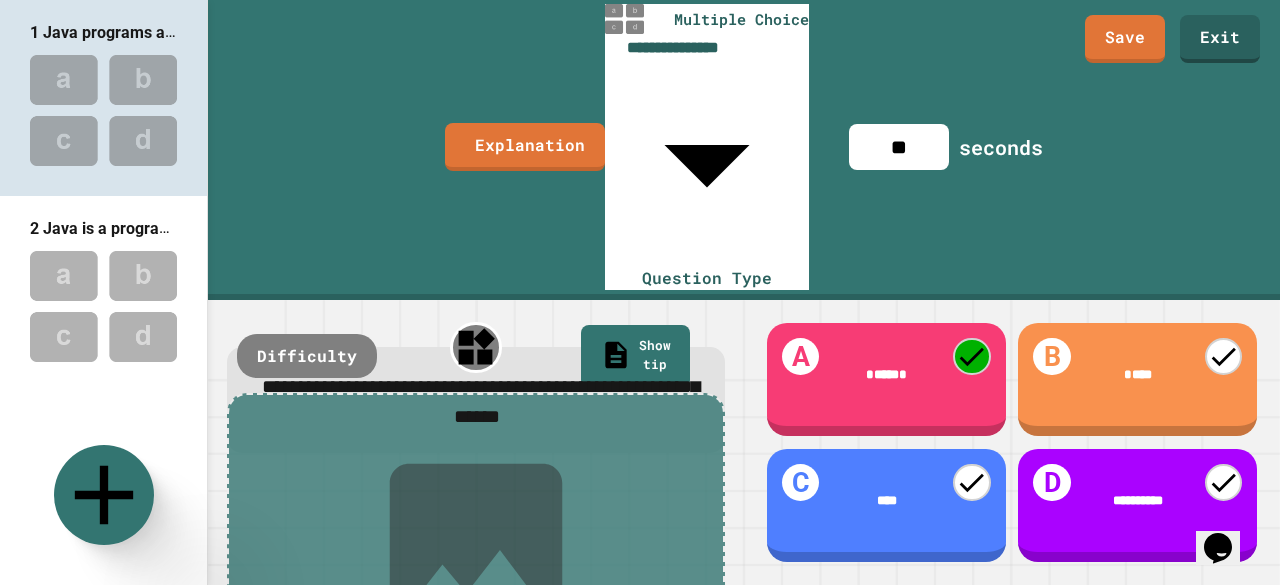 scroll, scrollTop: 4356, scrollLeft: 0, axis: vertical 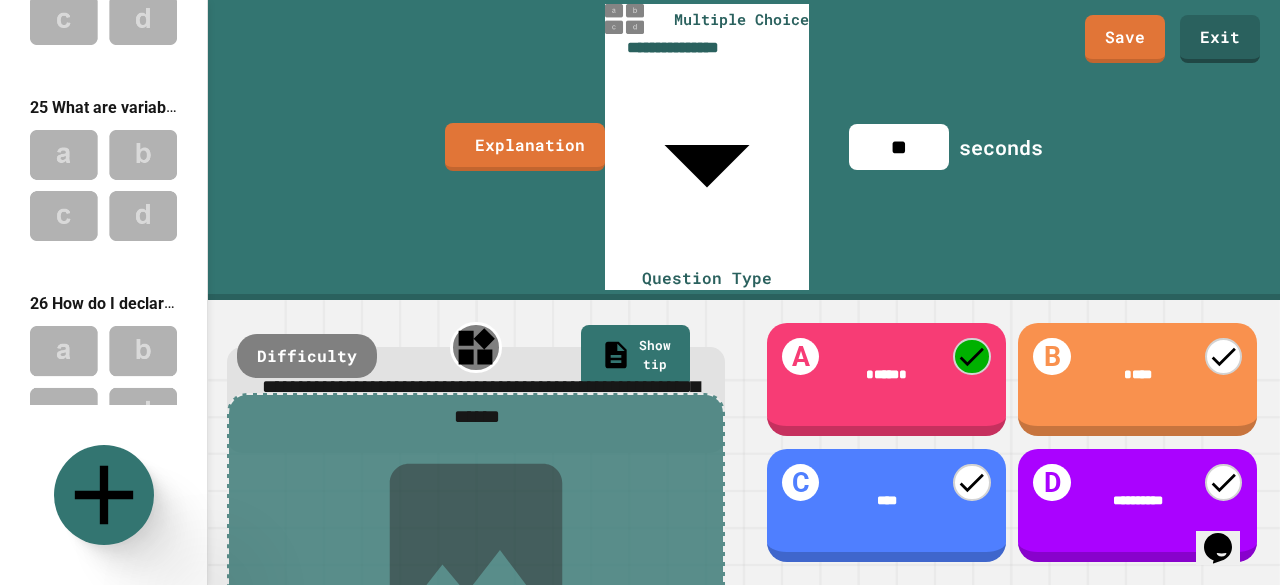 click at bounding box center (103, 577) 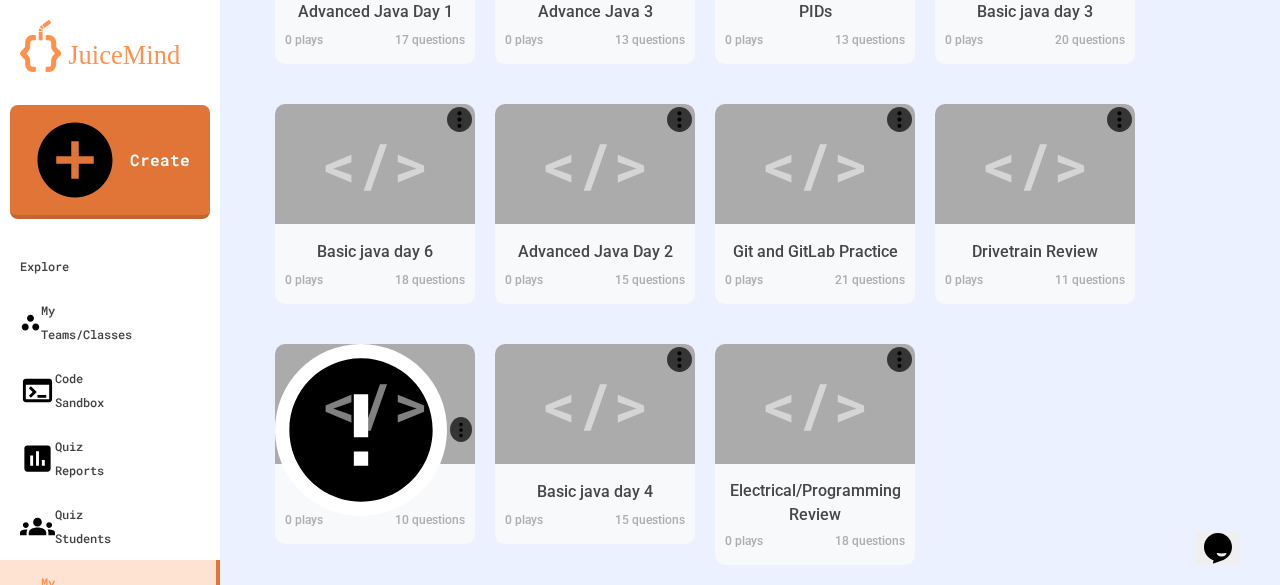 scroll, scrollTop: 771, scrollLeft: 0, axis: vertical 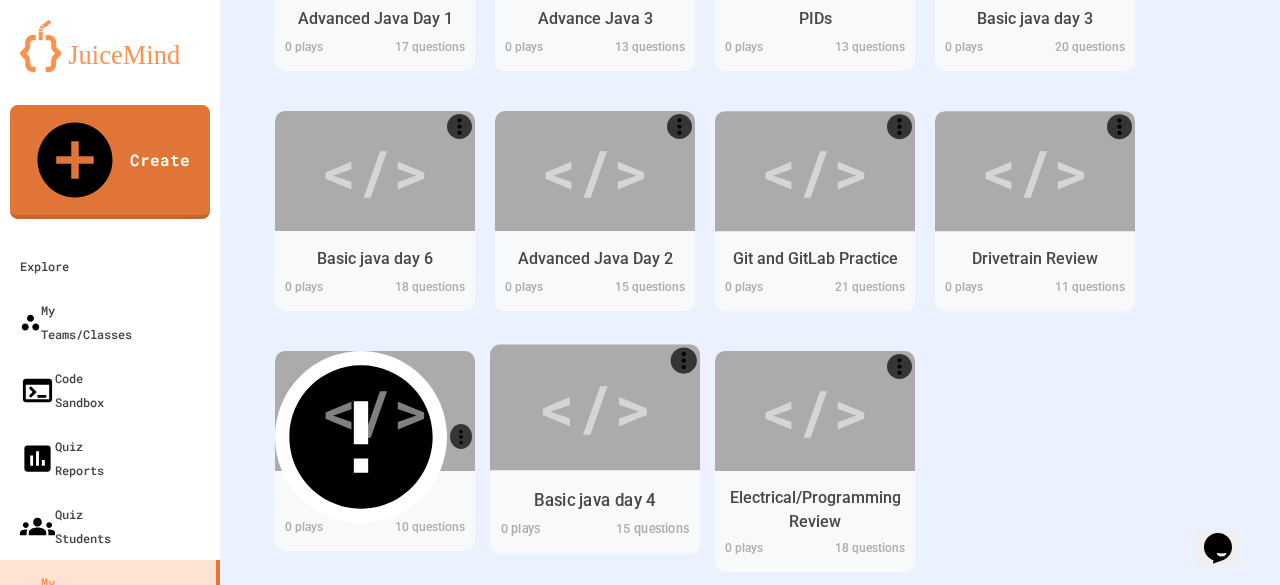 click on "</>" at bounding box center [594, 406] 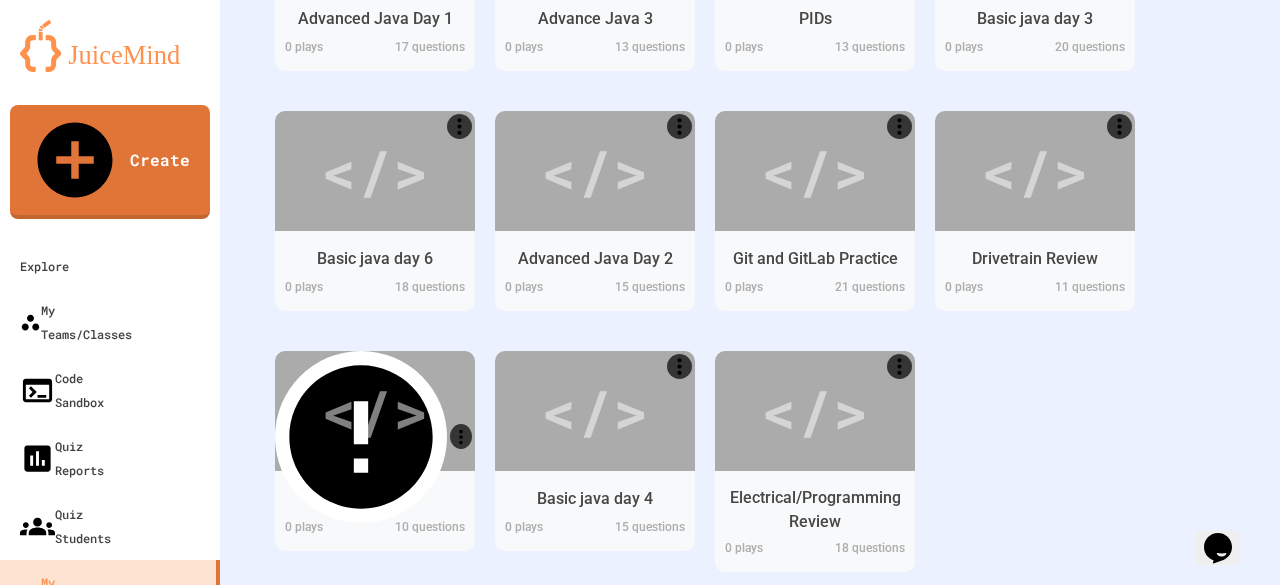 click on "Edit" at bounding box center (563, 714) 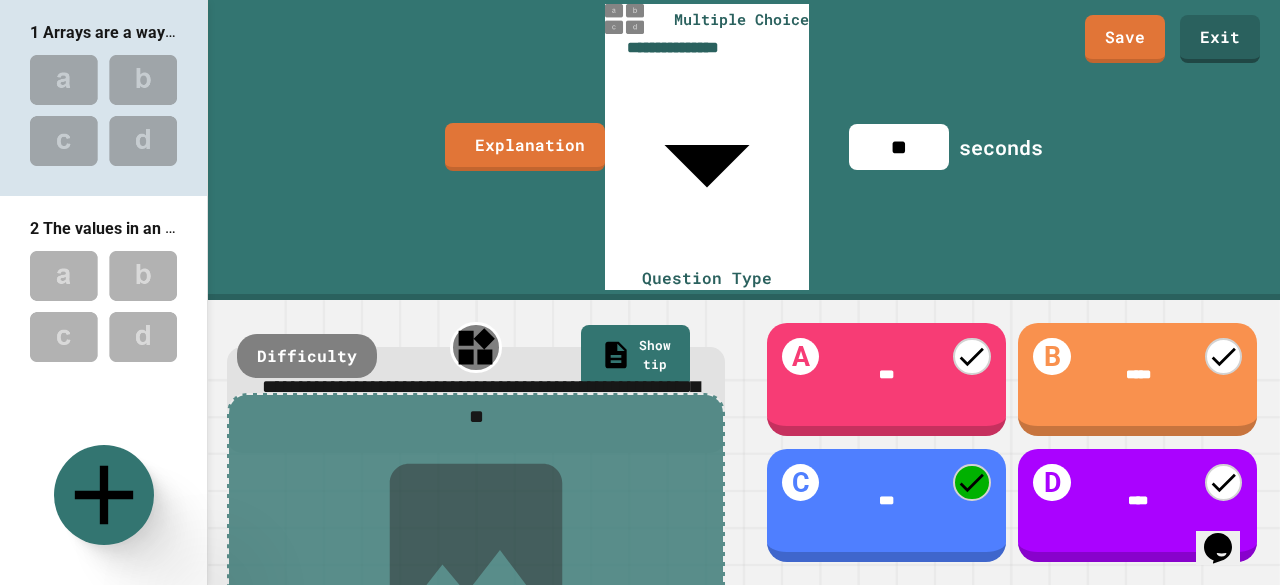 scroll, scrollTop: 2406, scrollLeft: 0, axis: vertical 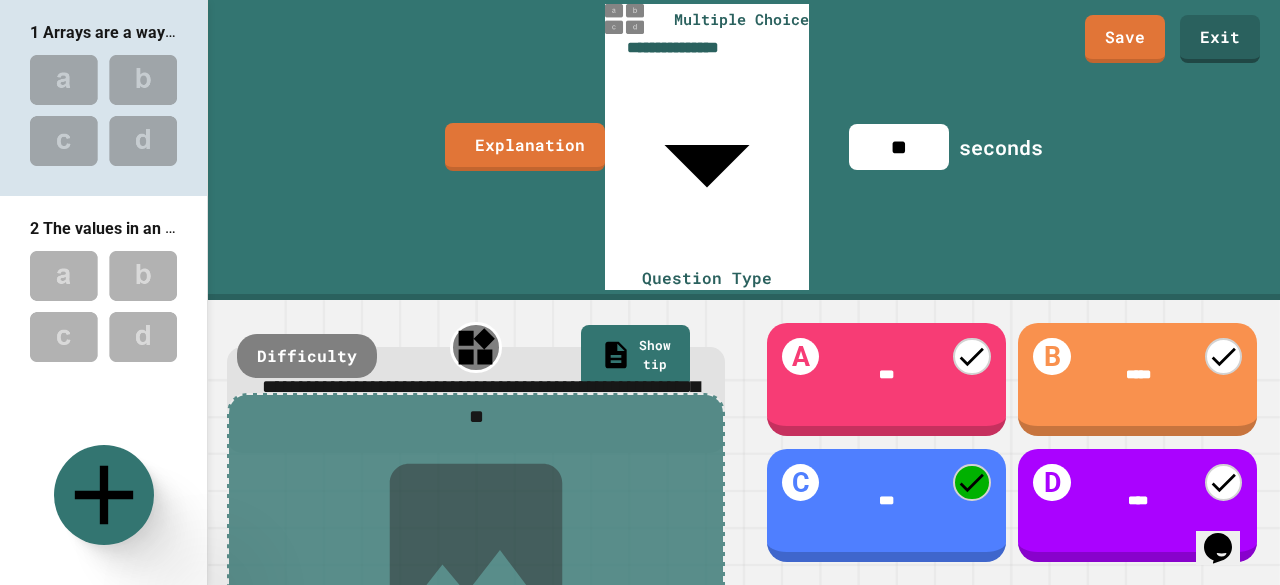 click at bounding box center [103, 306] 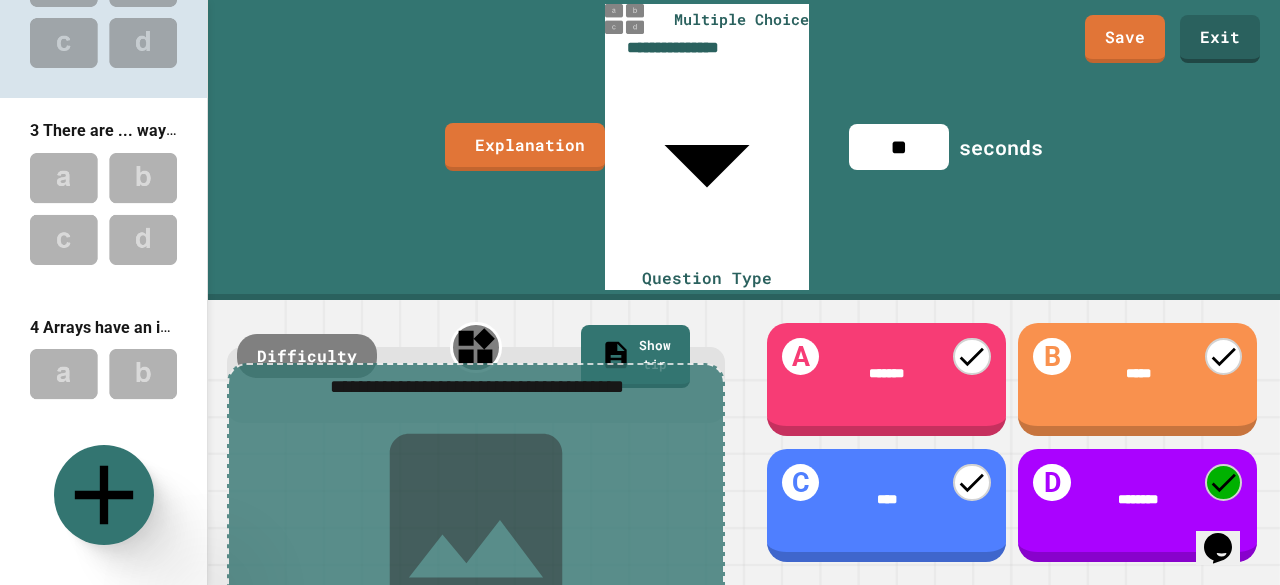 scroll, scrollTop: 360, scrollLeft: 0, axis: vertical 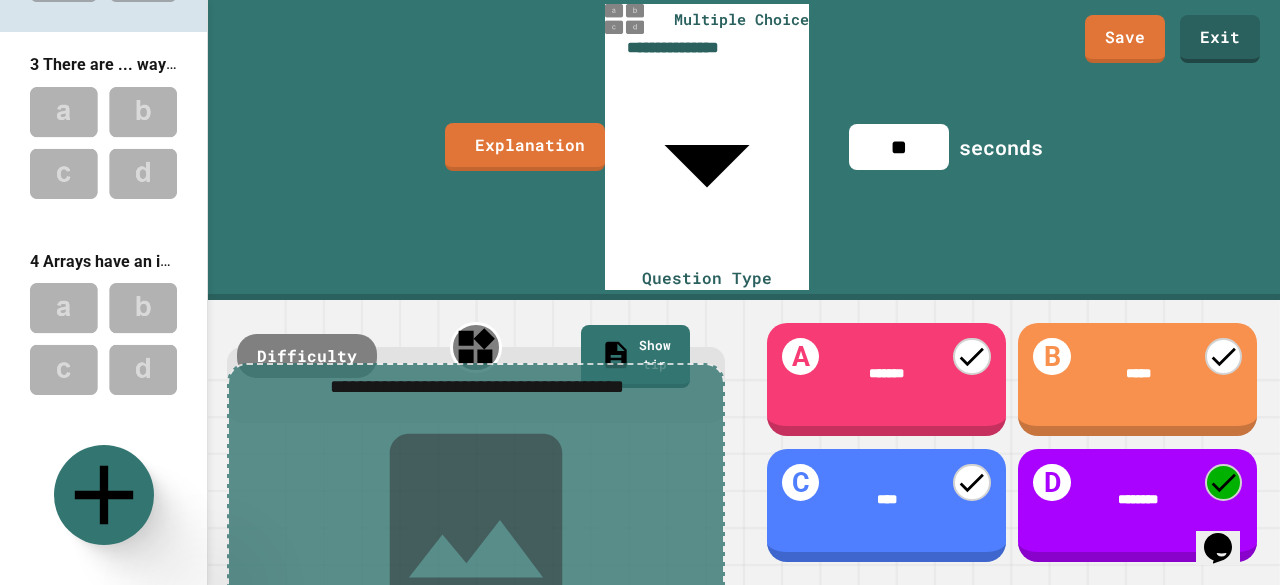 click at bounding box center (103, 142) 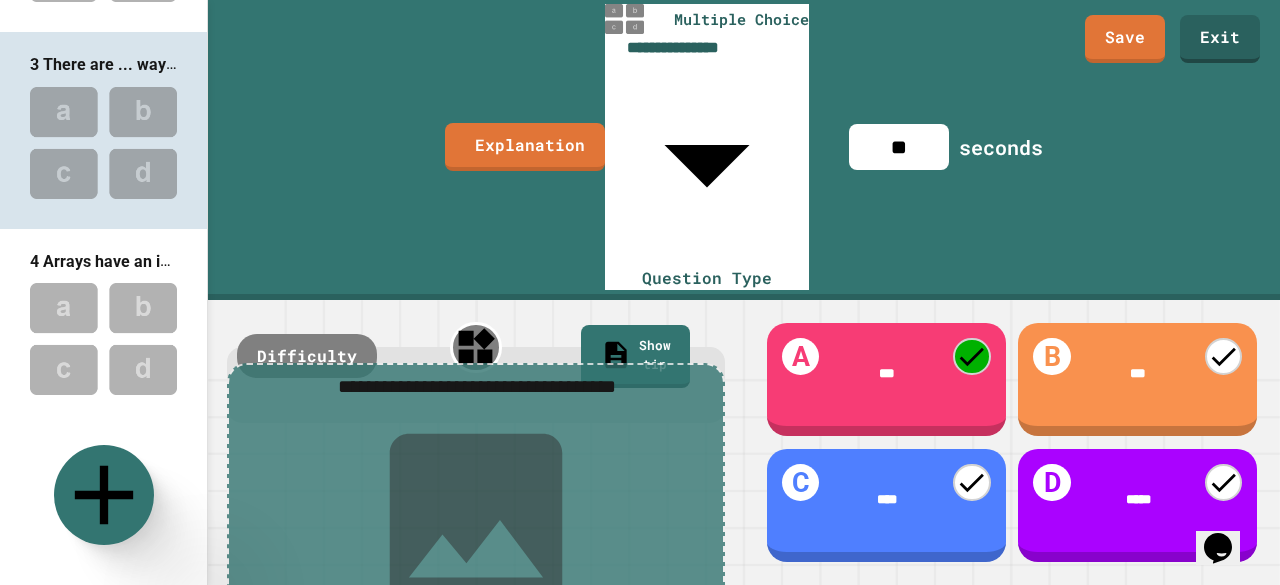 click at bounding box center [103, 338] 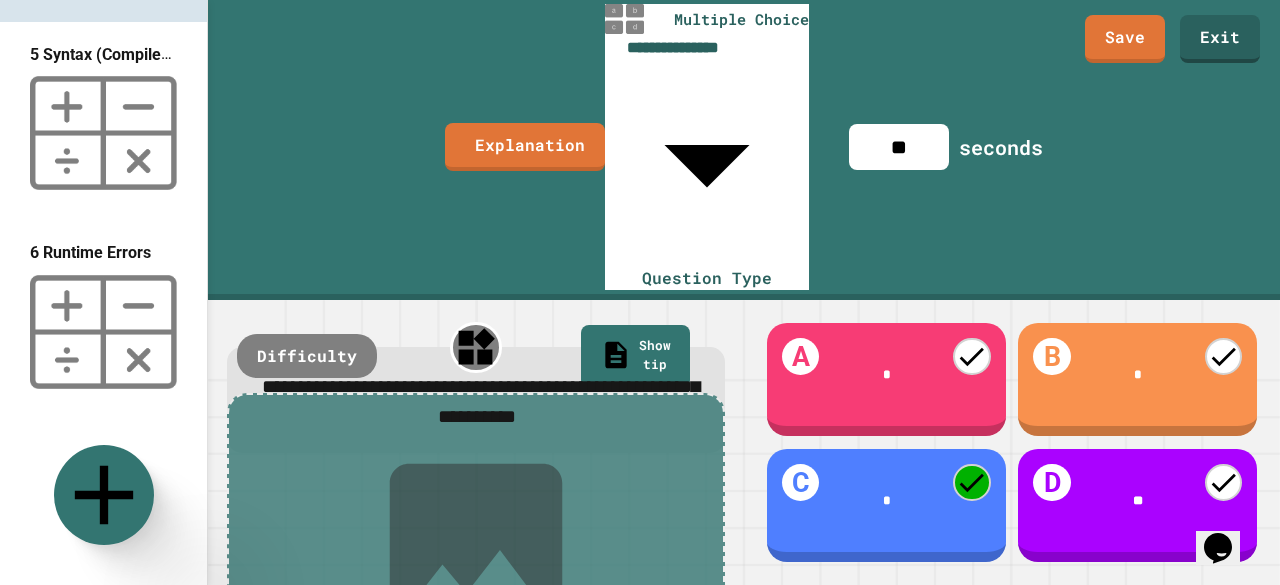 scroll, scrollTop: 799, scrollLeft: 0, axis: vertical 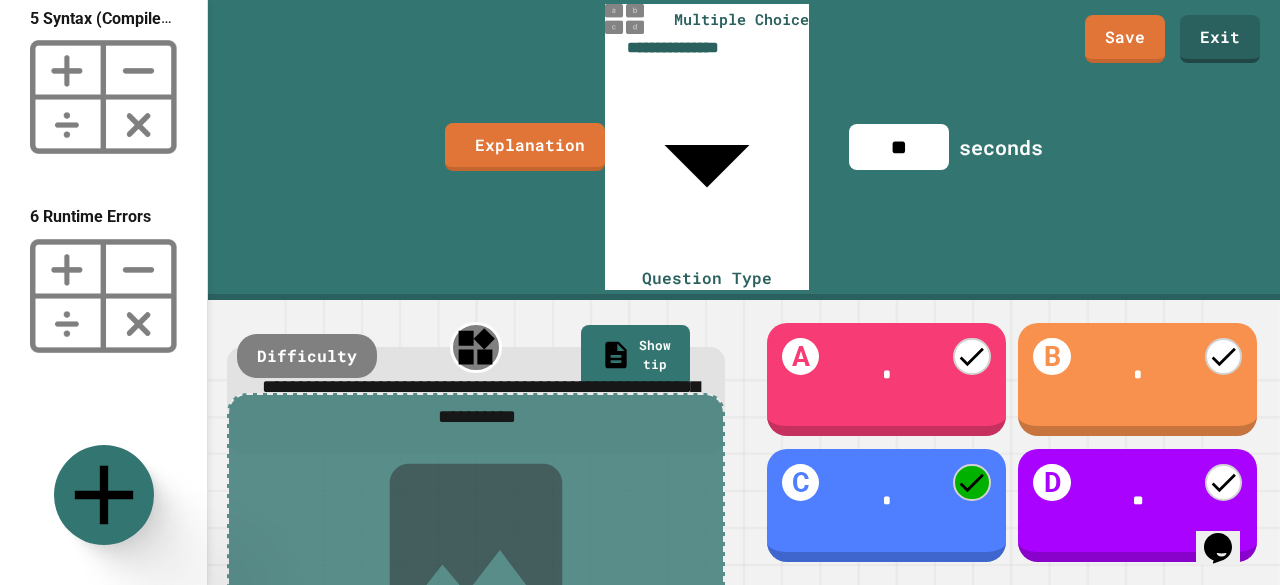 click at bounding box center (103, 97) 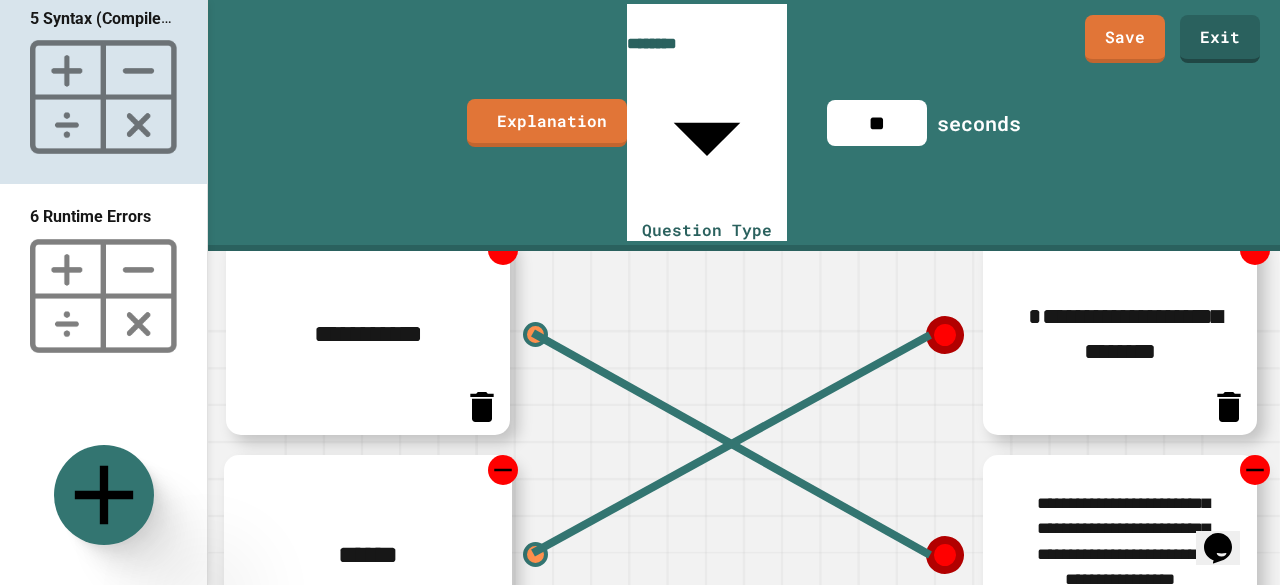 scroll, scrollTop: 150, scrollLeft: 0, axis: vertical 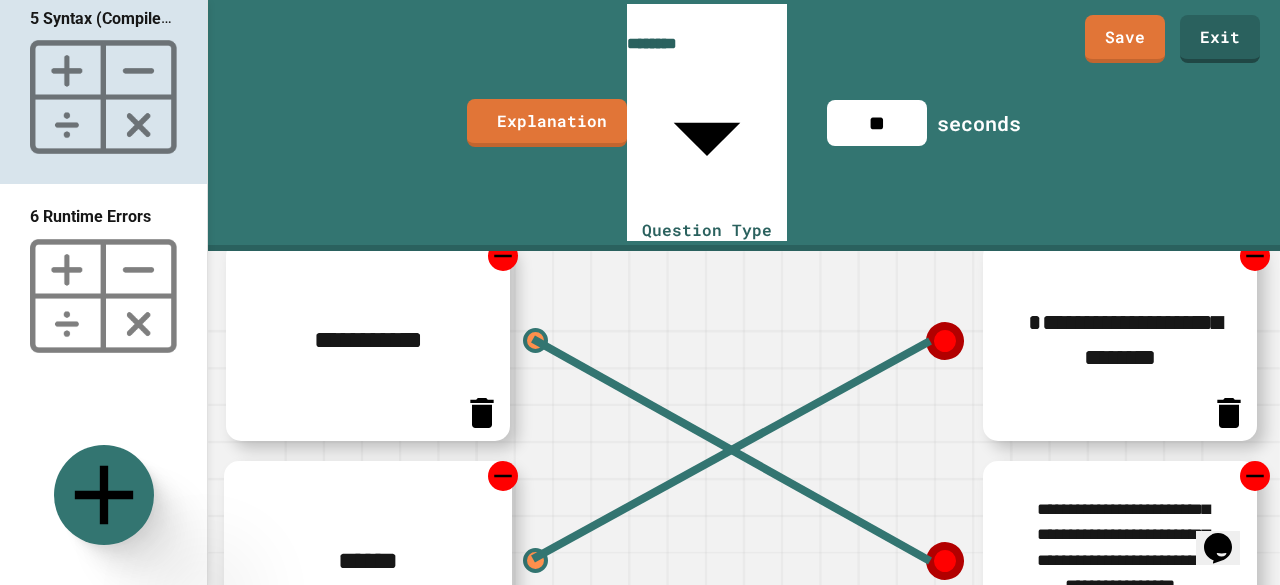 click at bounding box center (103, 296) 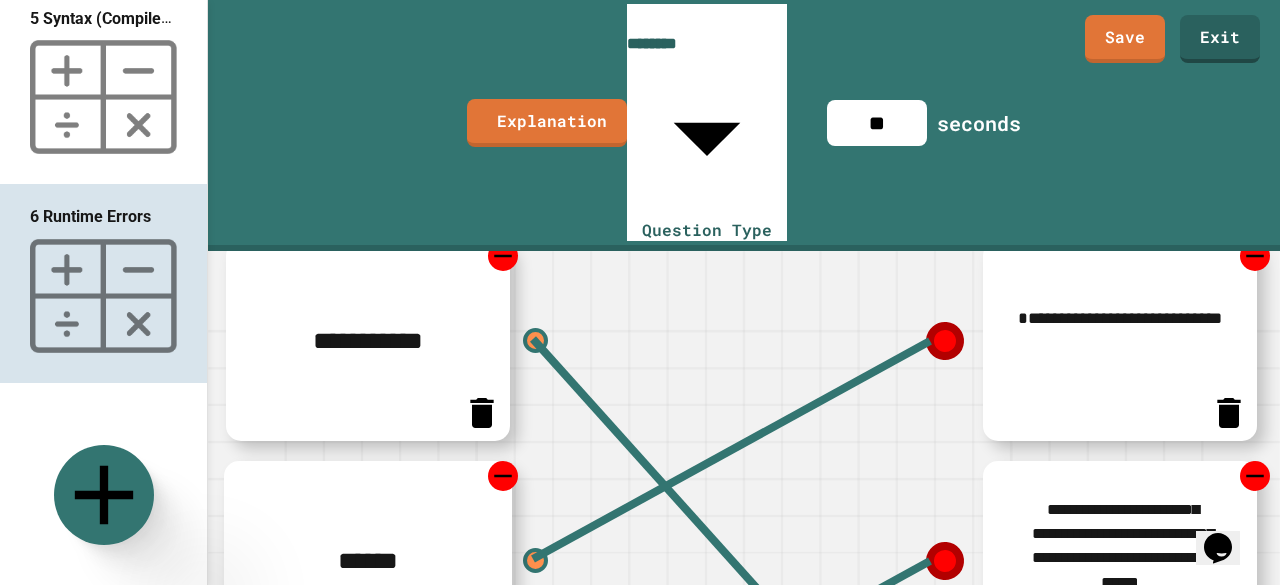 scroll, scrollTop: 150, scrollLeft: 0, axis: vertical 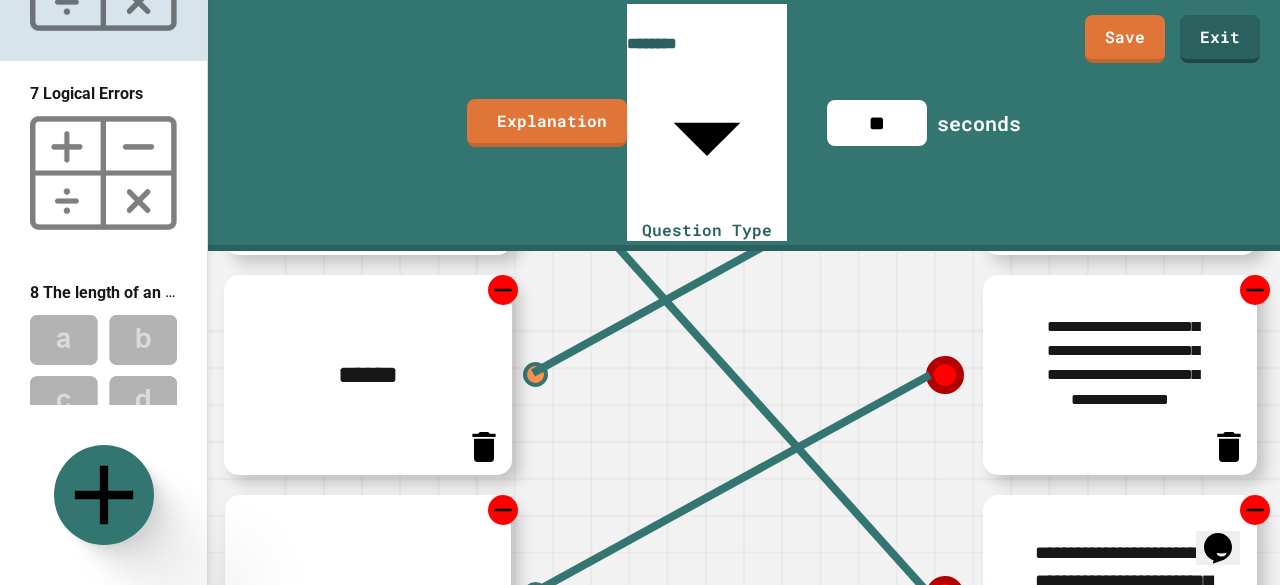 click at bounding box center (103, 173) 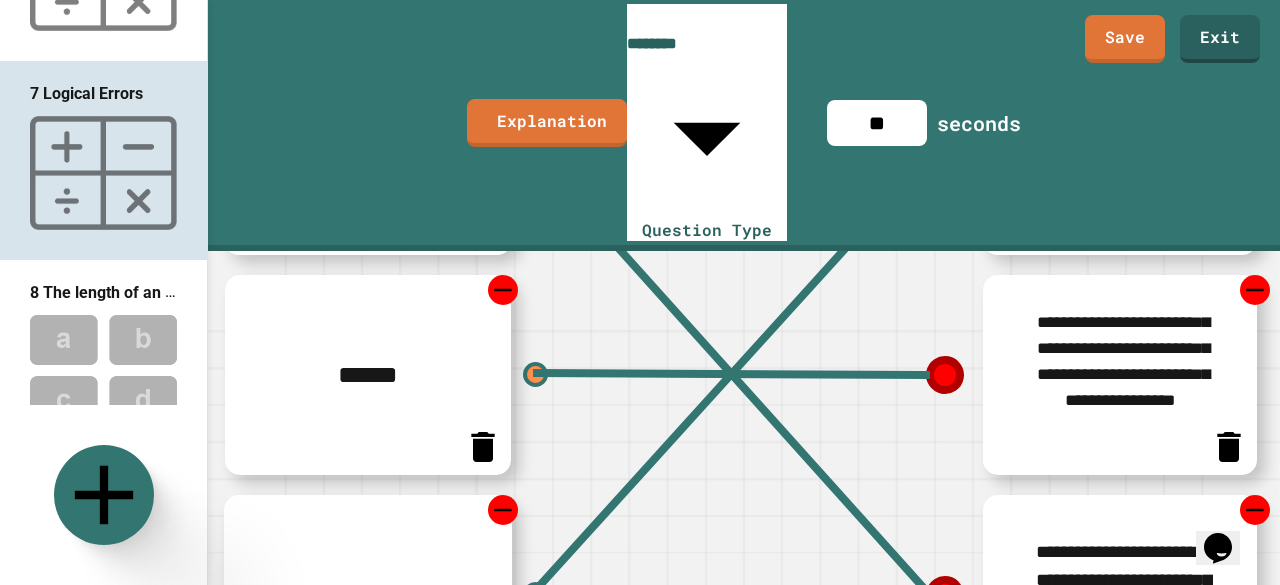 scroll, scrollTop: 336, scrollLeft: 0, axis: vertical 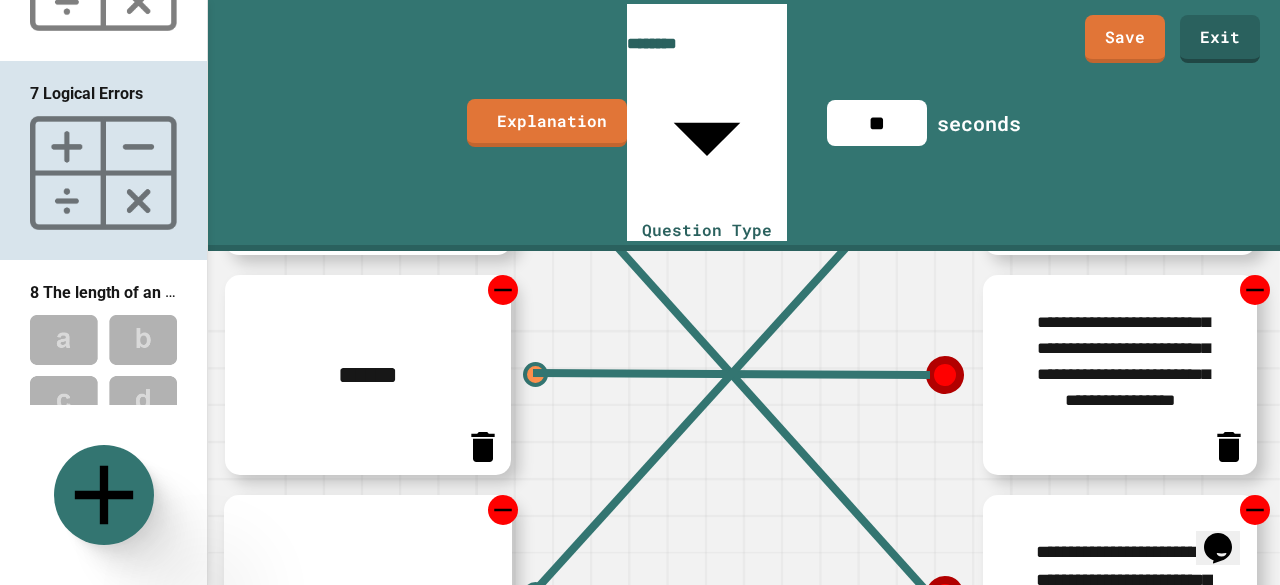 click at bounding box center [103, 370] 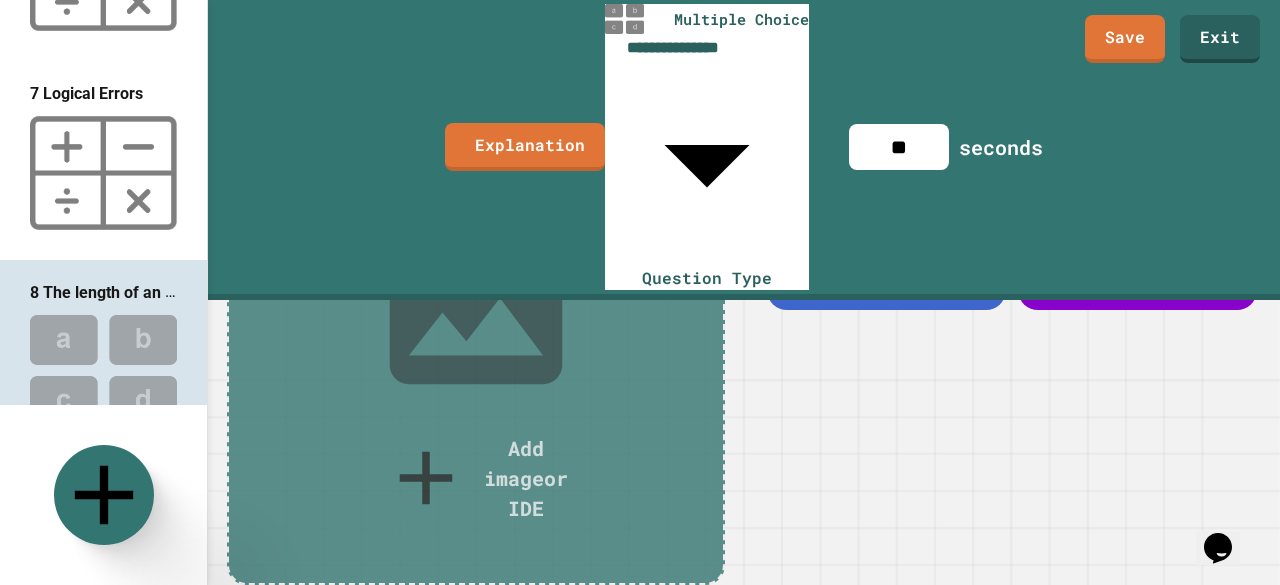 scroll, scrollTop: 0, scrollLeft: 0, axis: both 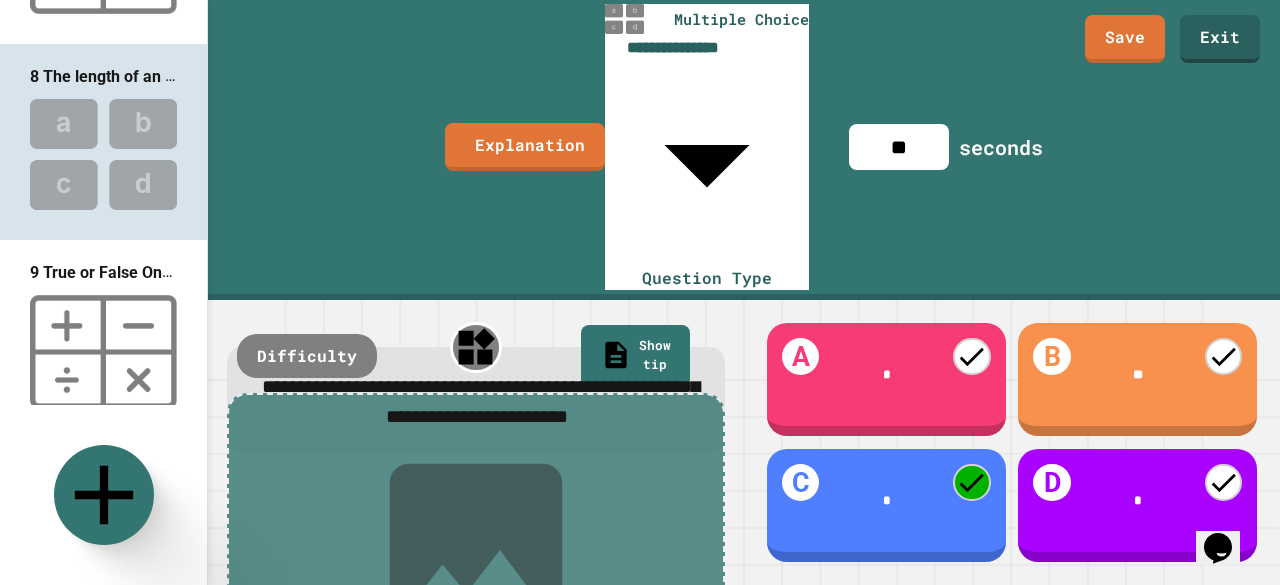 click at bounding box center [103, 352] 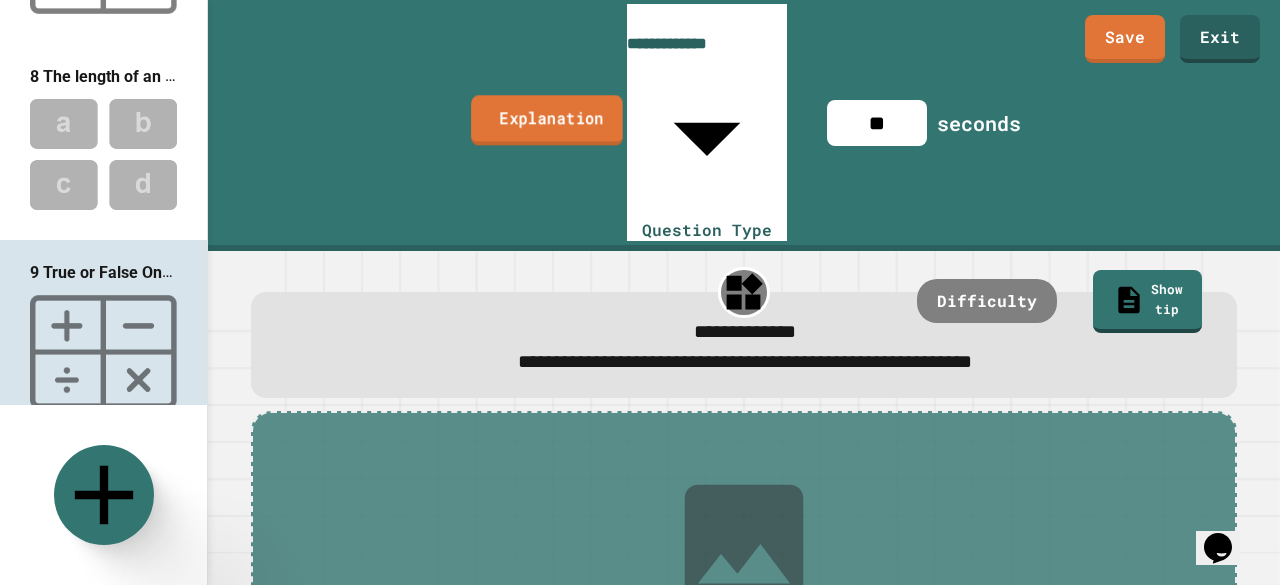 click on "Explanation" at bounding box center (547, 120) 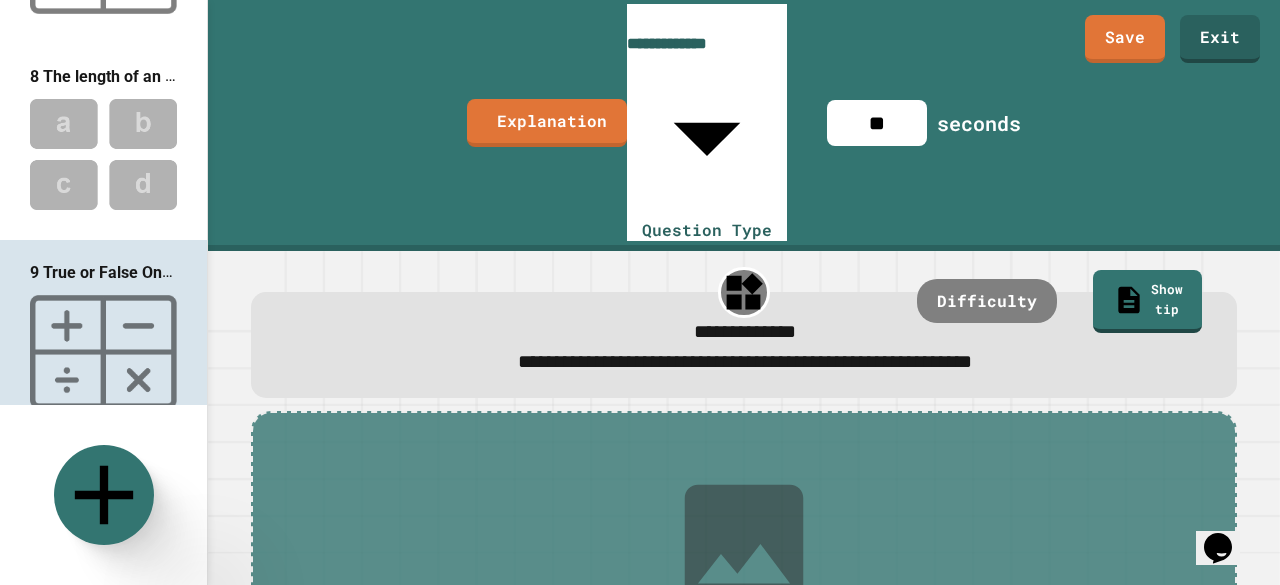 click at bounding box center [320, 693] 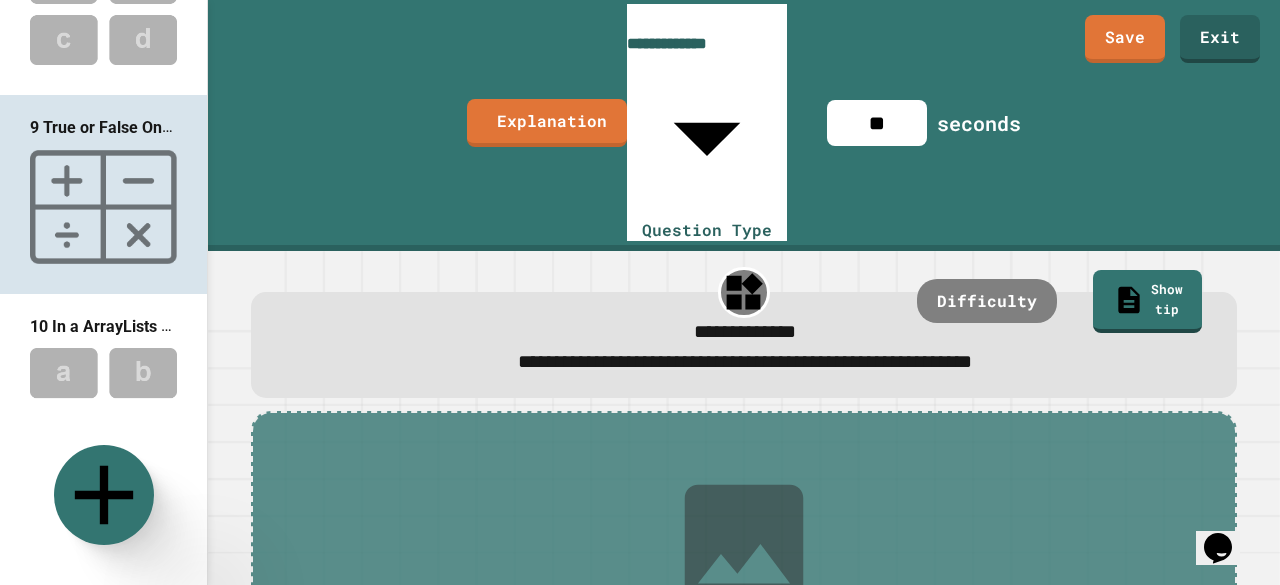 scroll, scrollTop: 1502, scrollLeft: 0, axis: vertical 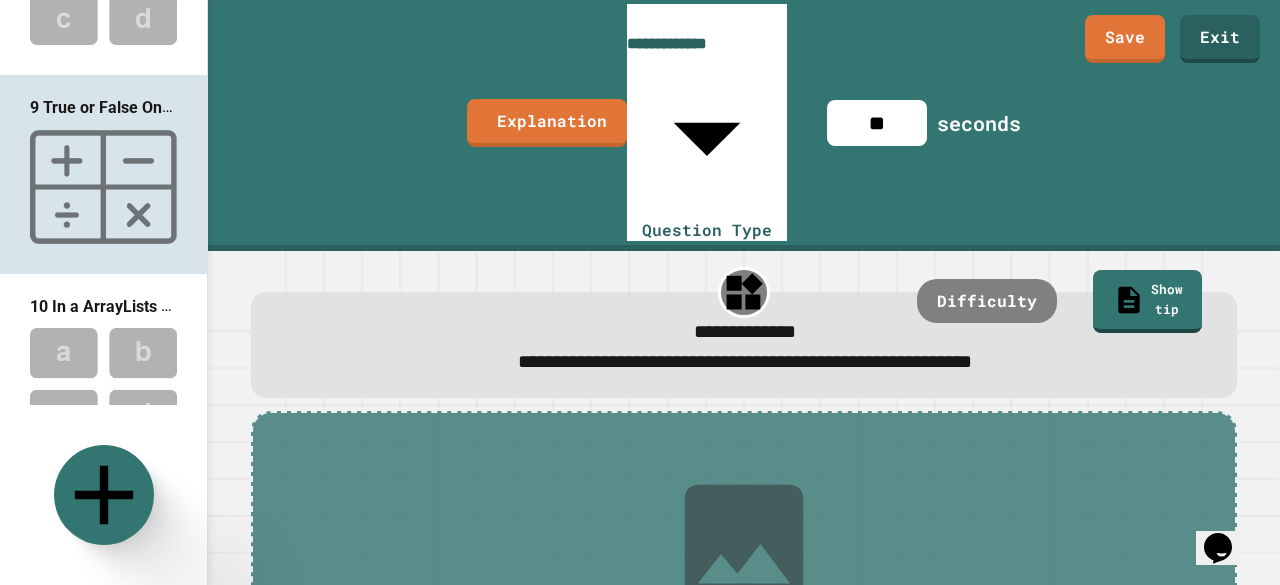 click at bounding box center (103, 383) 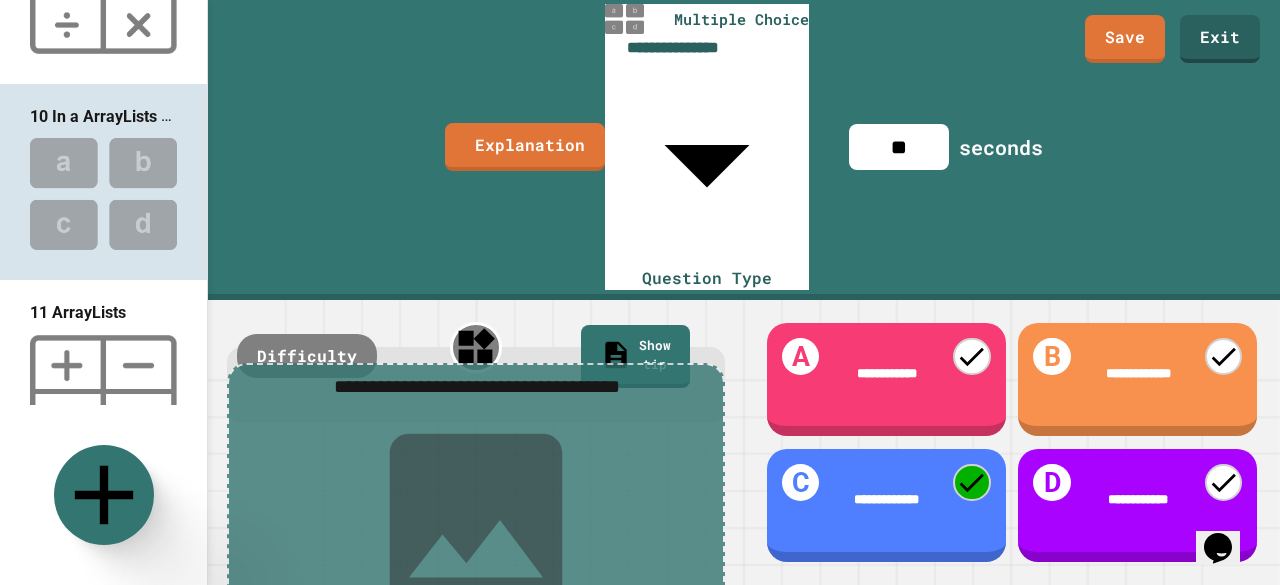 scroll, scrollTop: 1738, scrollLeft: 0, axis: vertical 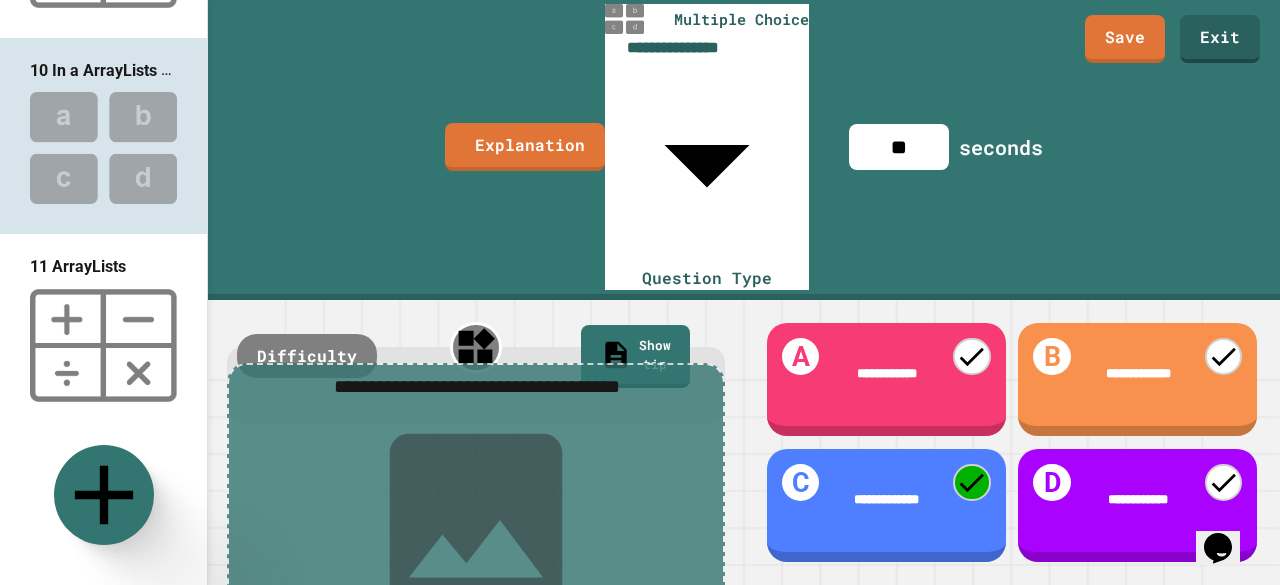 click at bounding box center (103, 346) 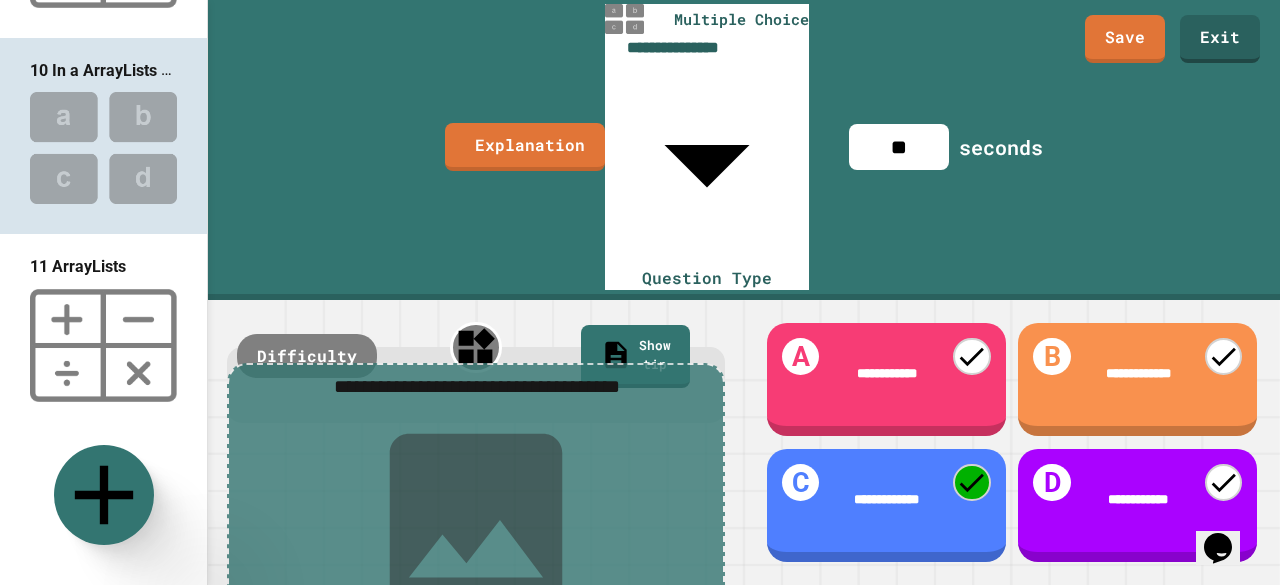 type on "********" 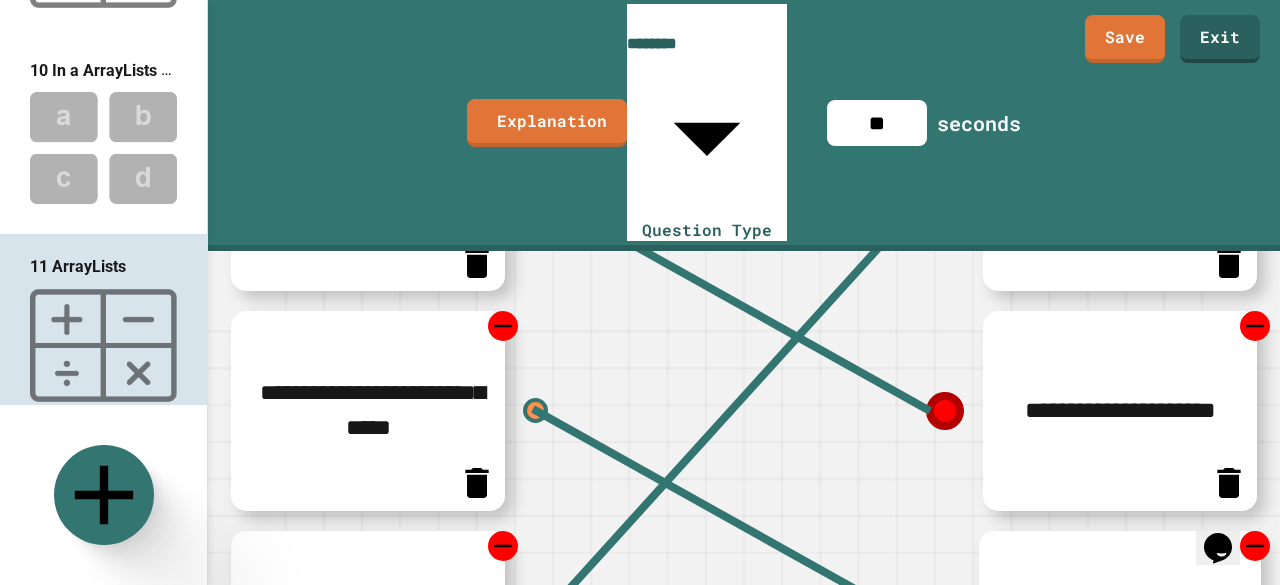 scroll, scrollTop: 336, scrollLeft: 0, axis: vertical 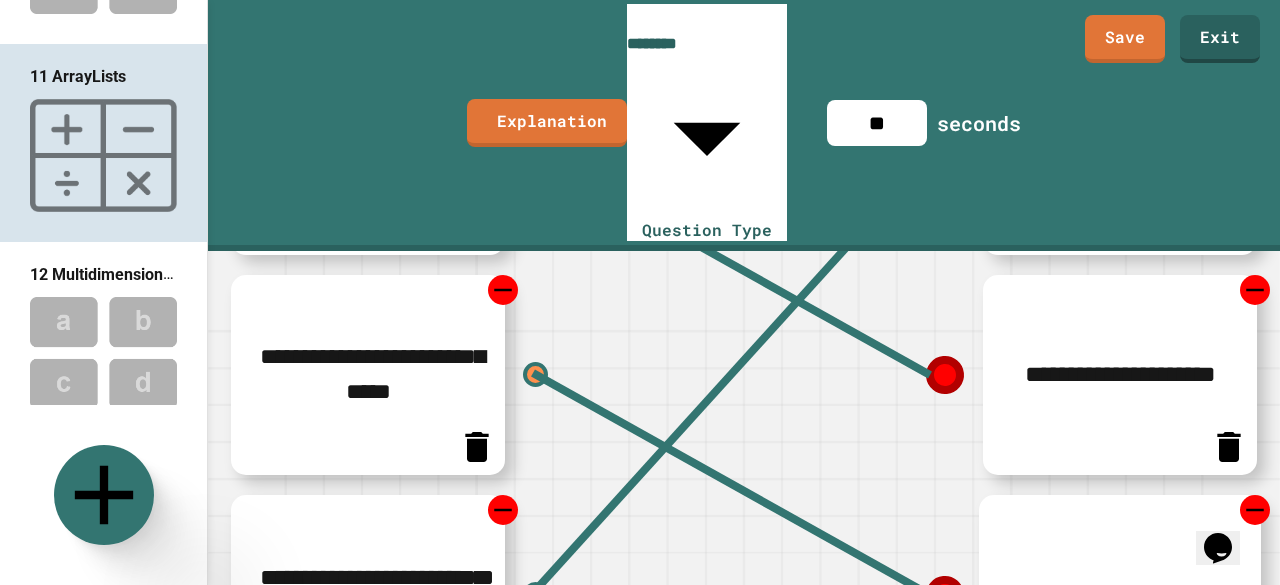 click at bounding box center [103, 352] 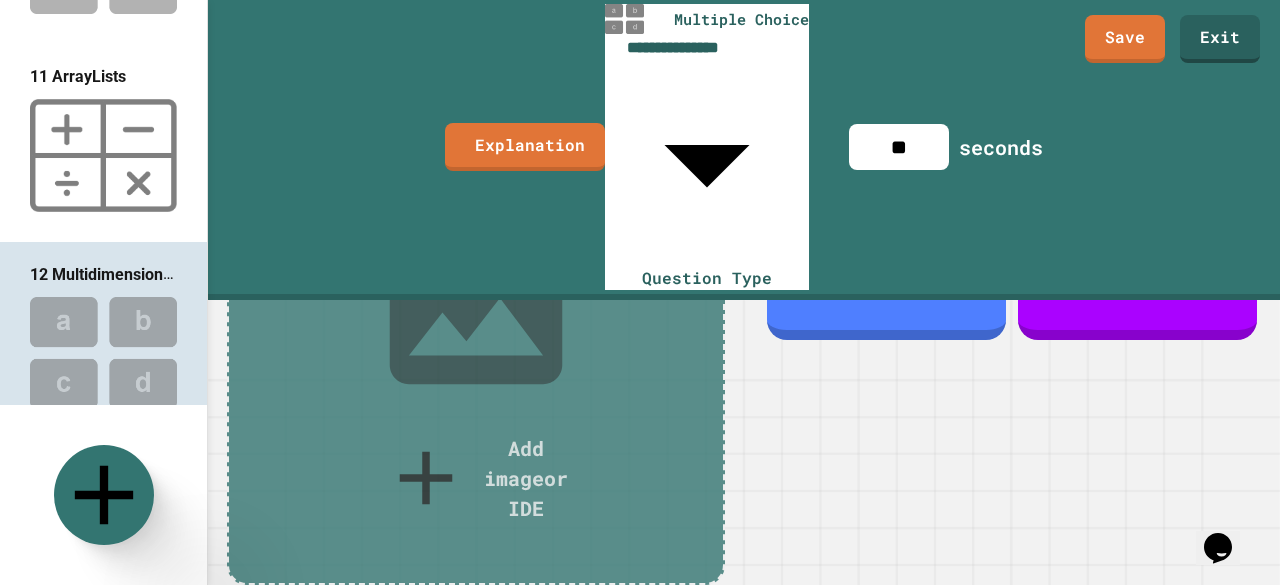 scroll, scrollTop: 0, scrollLeft: 0, axis: both 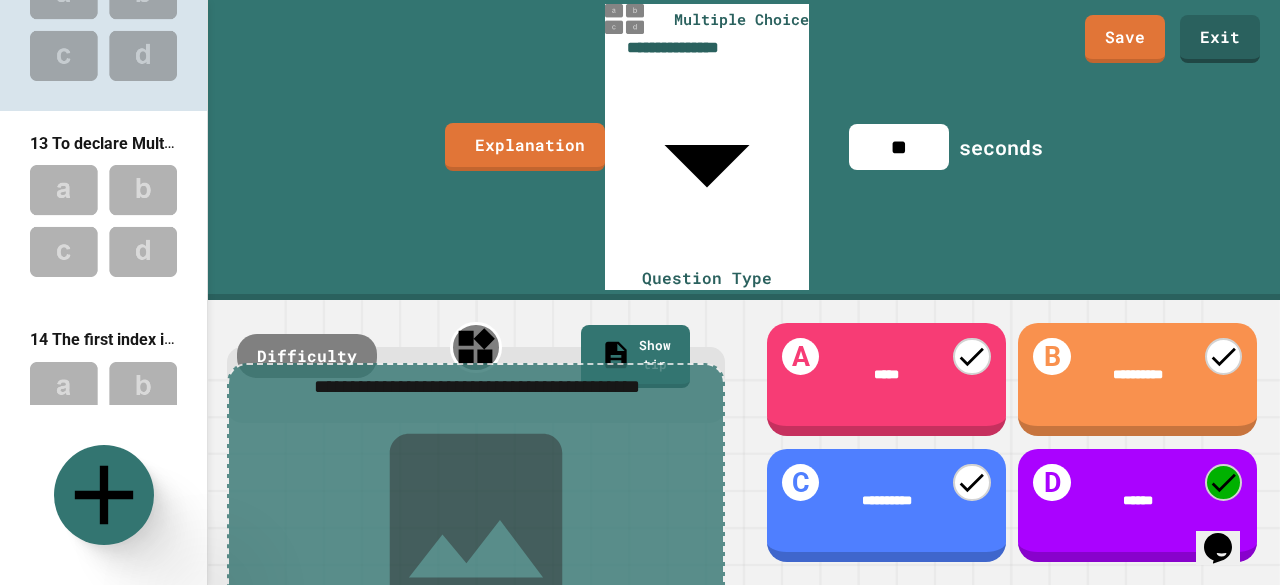 click at bounding box center (103, 417) 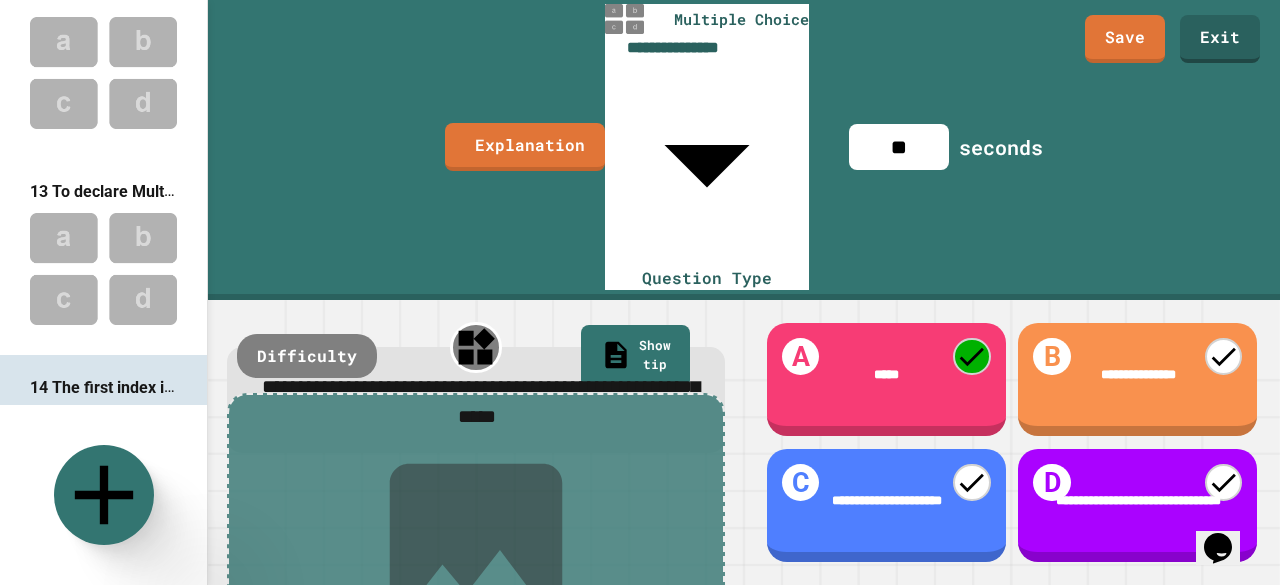 scroll, scrollTop: 2213, scrollLeft: 0, axis: vertical 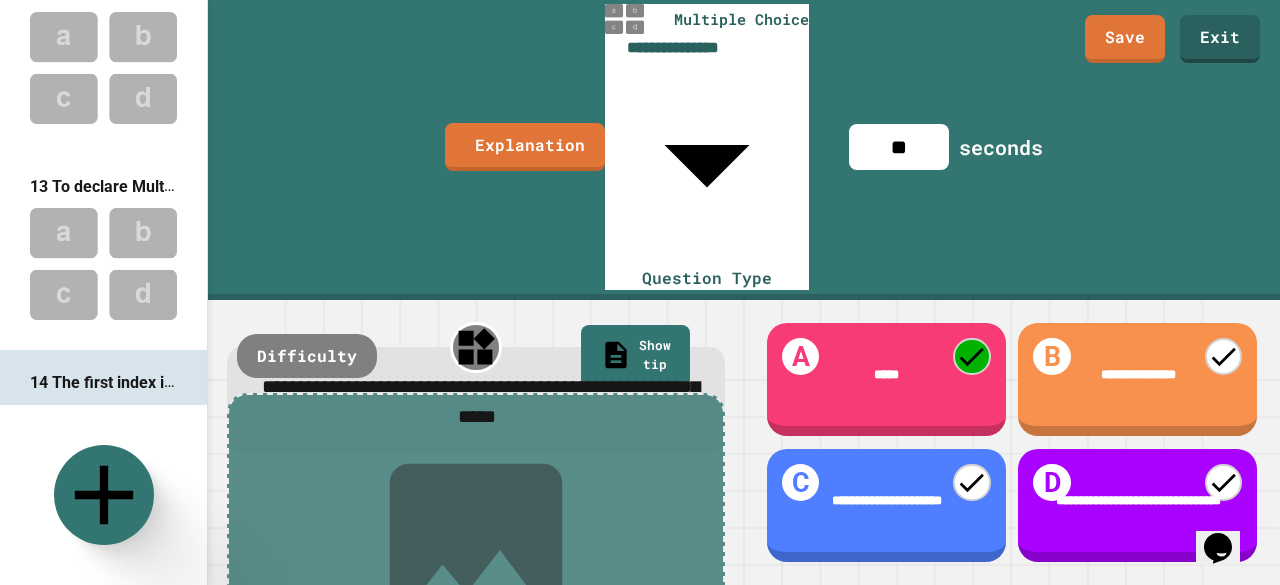 click at bounding box center [103, 263] 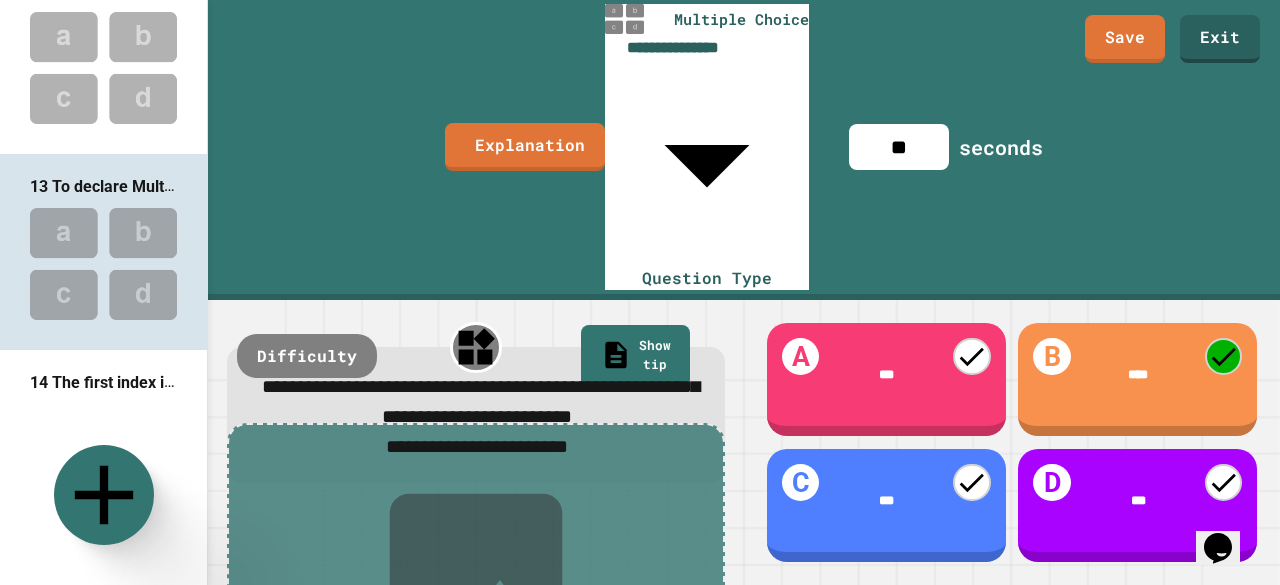 scroll, scrollTop: 2406, scrollLeft: 0, axis: vertical 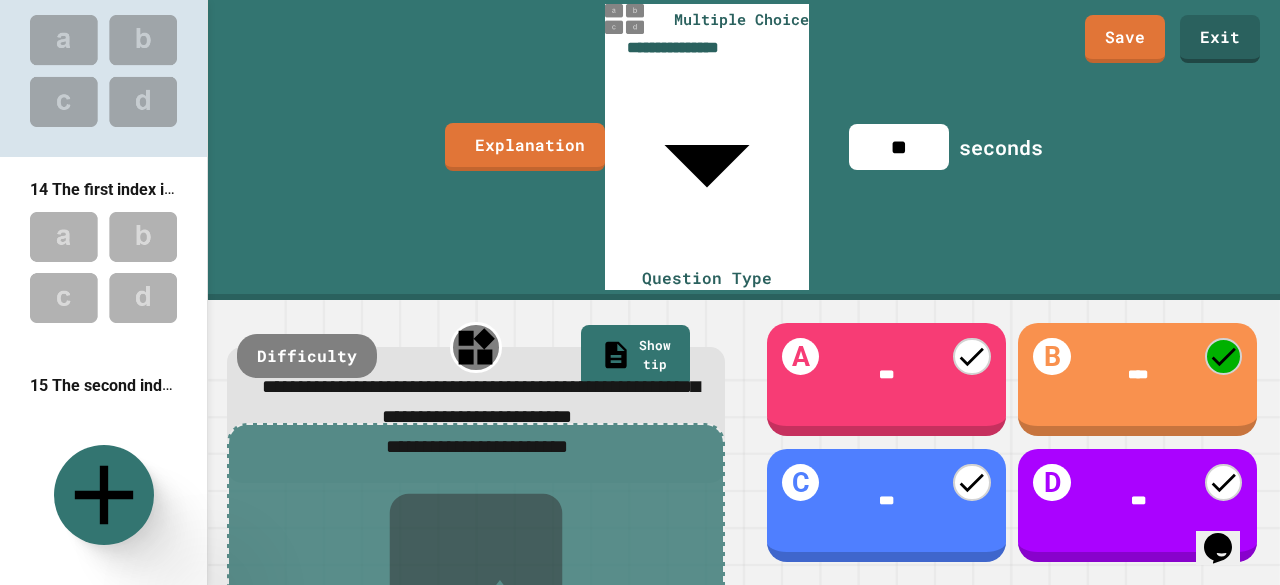 click at bounding box center (103, 463) 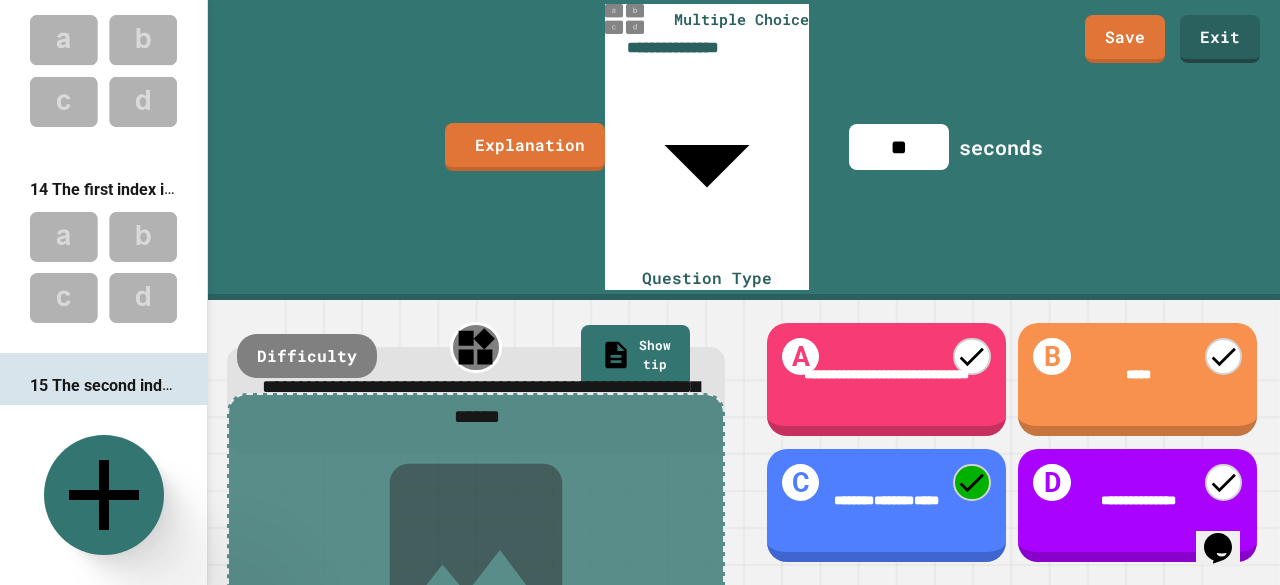click 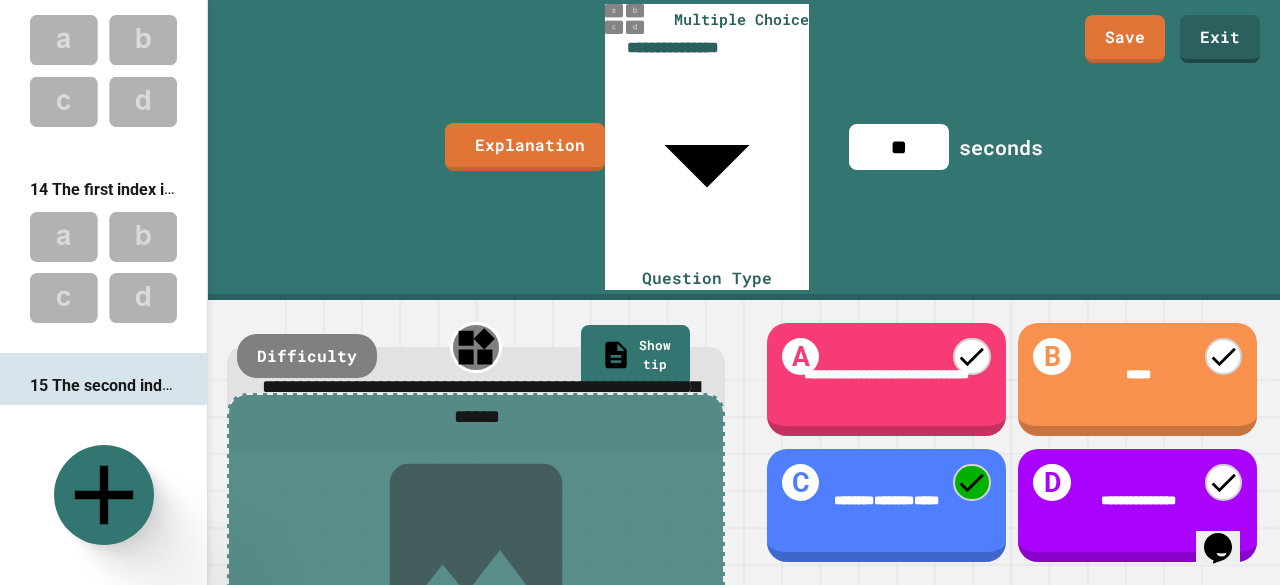 click on "Fill In The Code" at bounding box center (427, 818) 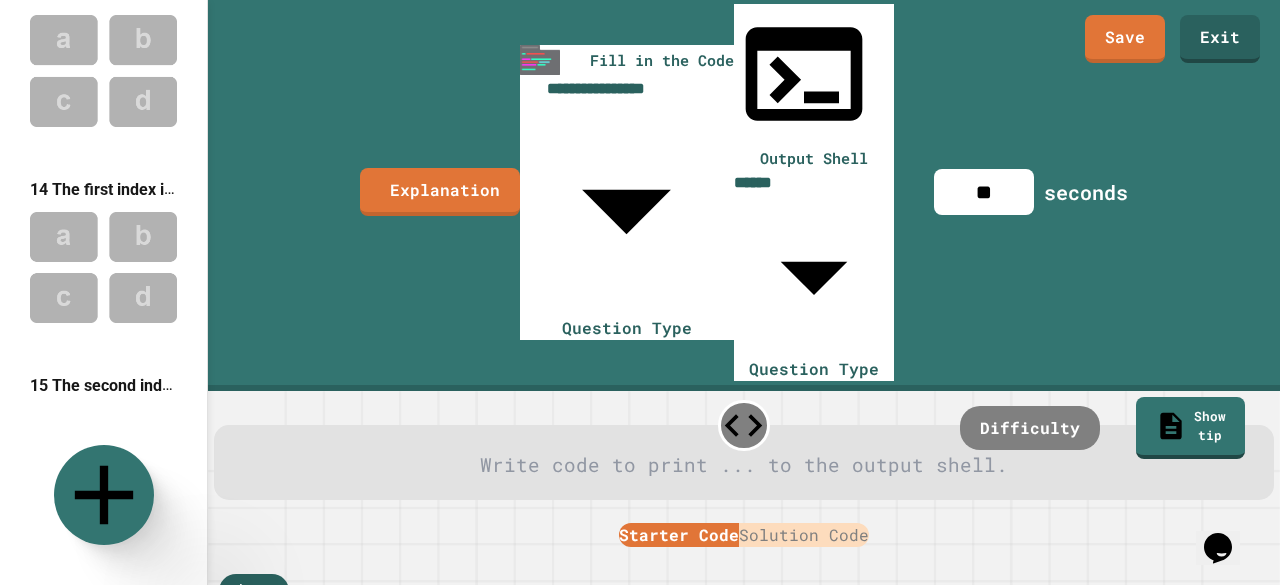 scroll, scrollTop: 2493, scrollLeft: 0, axis: vertical 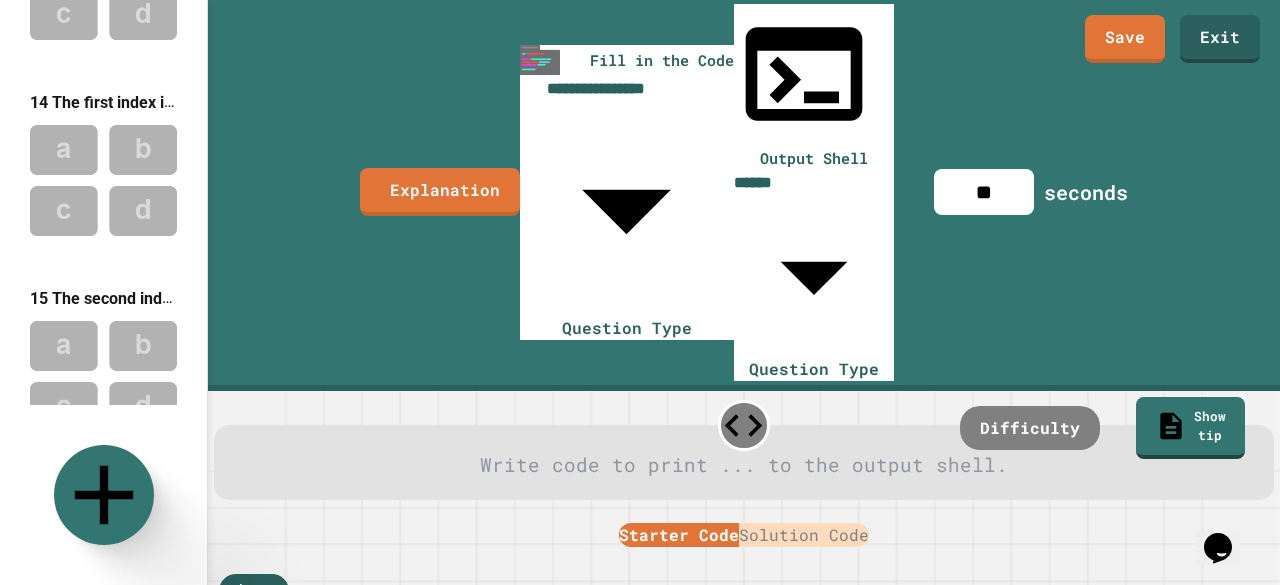 click at bounding box center [1092, 686] 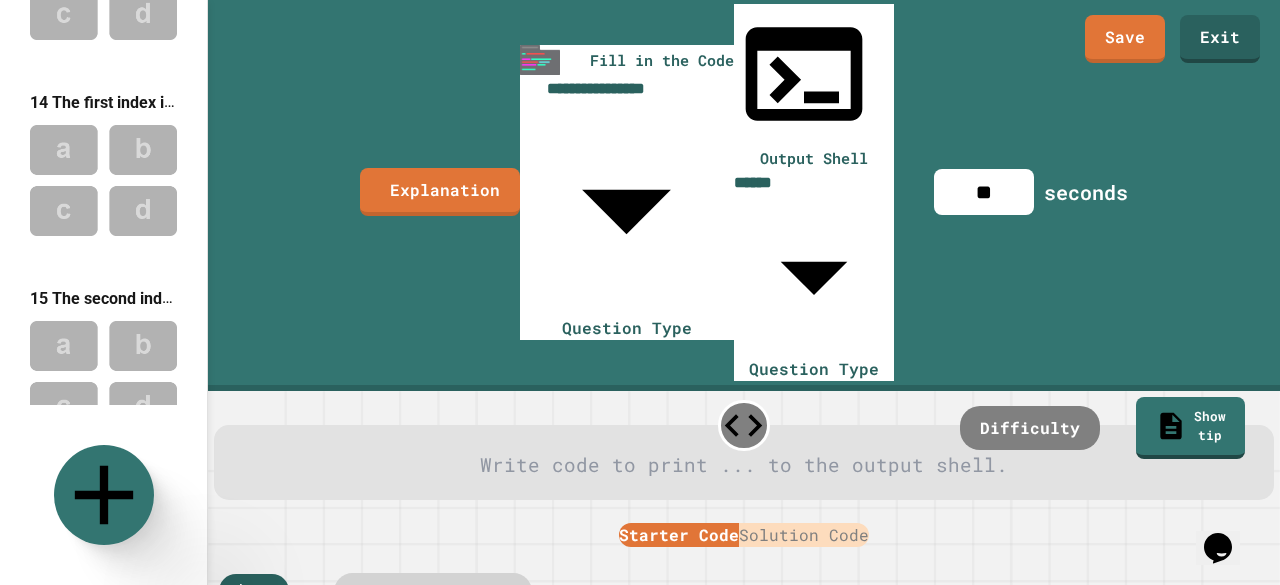 type on "*
*
*
*
*" 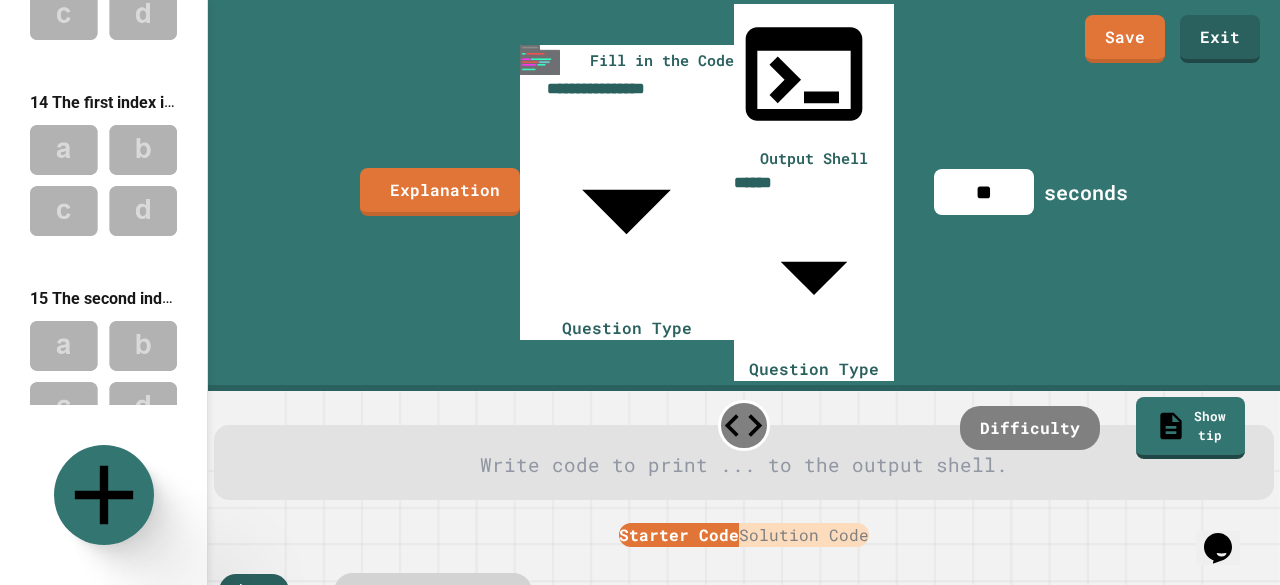 scroll, scrollTop: 0, scrollLeft: 3, axis: horizontal 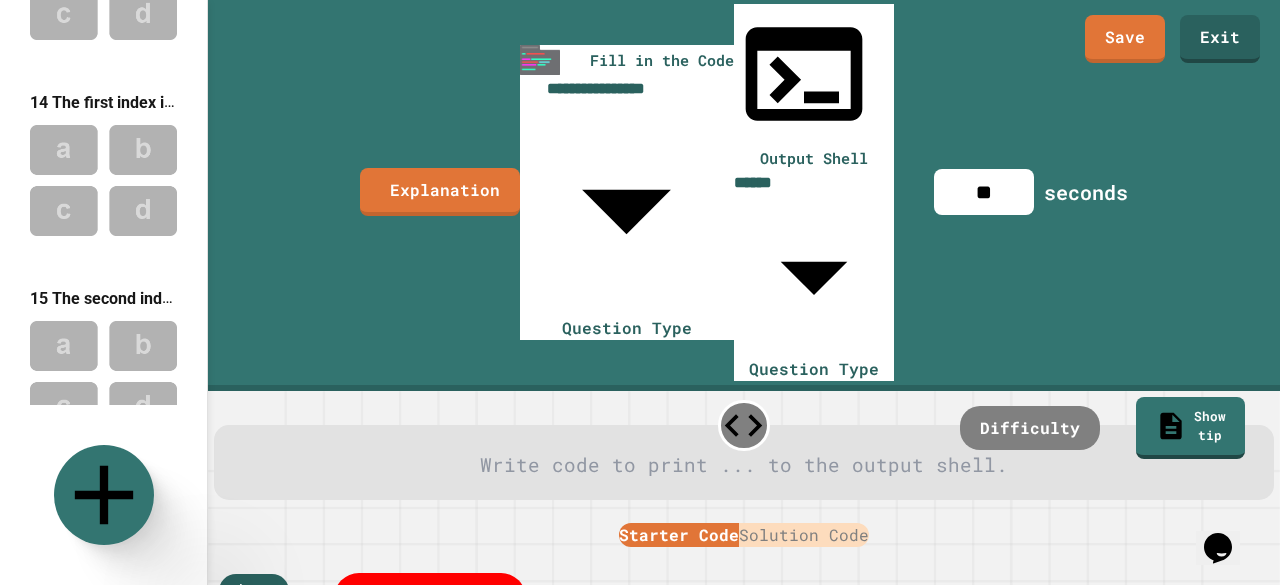 type on "**********" 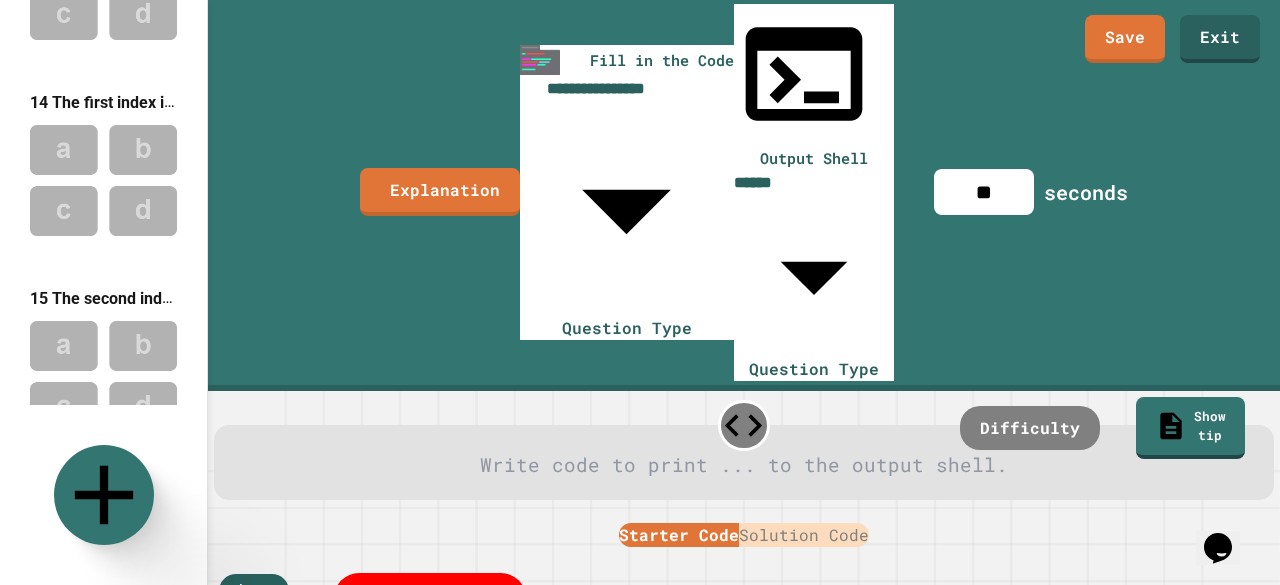 click on "Solution Code" at bounding box center (804, 535) 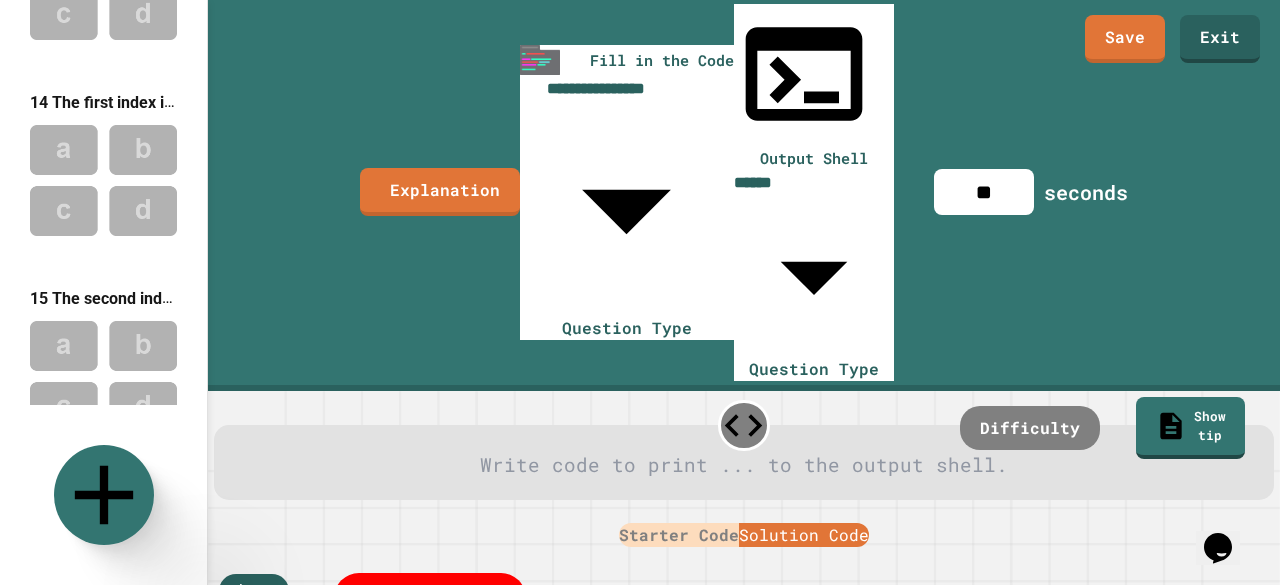 click on "Starter Code" at bounding box center [679, 535] 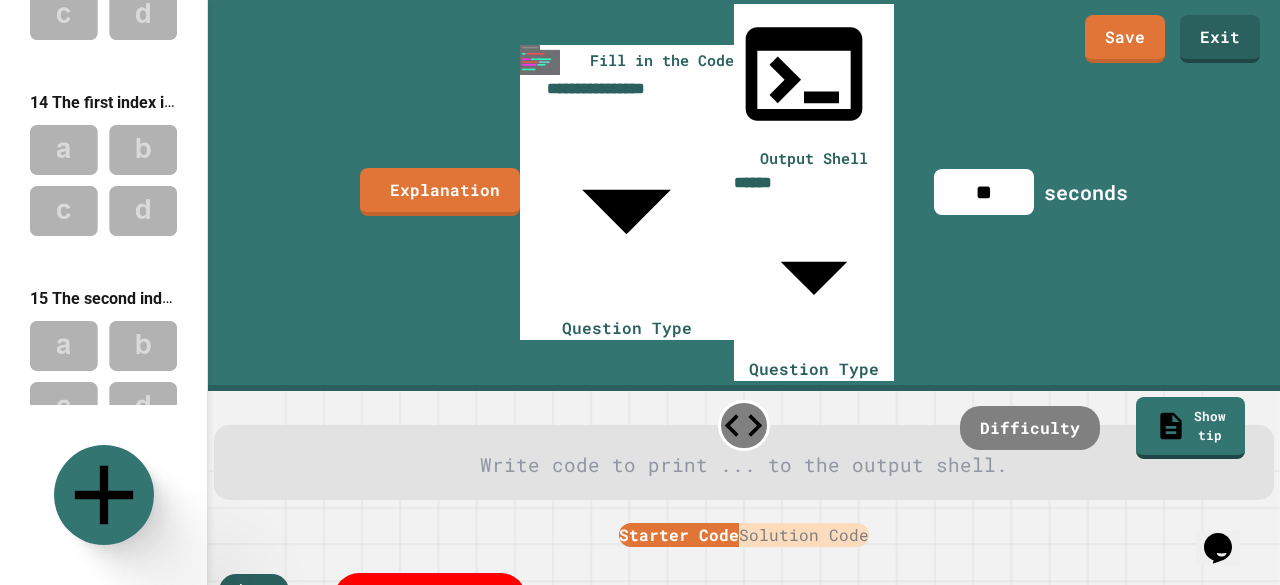 click on "public   class   Main   {      public   static   void   main ( String [ ]   args )   {                     int [ ]   num   =   { 1 ,  2 ,  3 ,  4 ,  5 } ;           // Fill in the code...      } }" at bounding box center (577, 743) 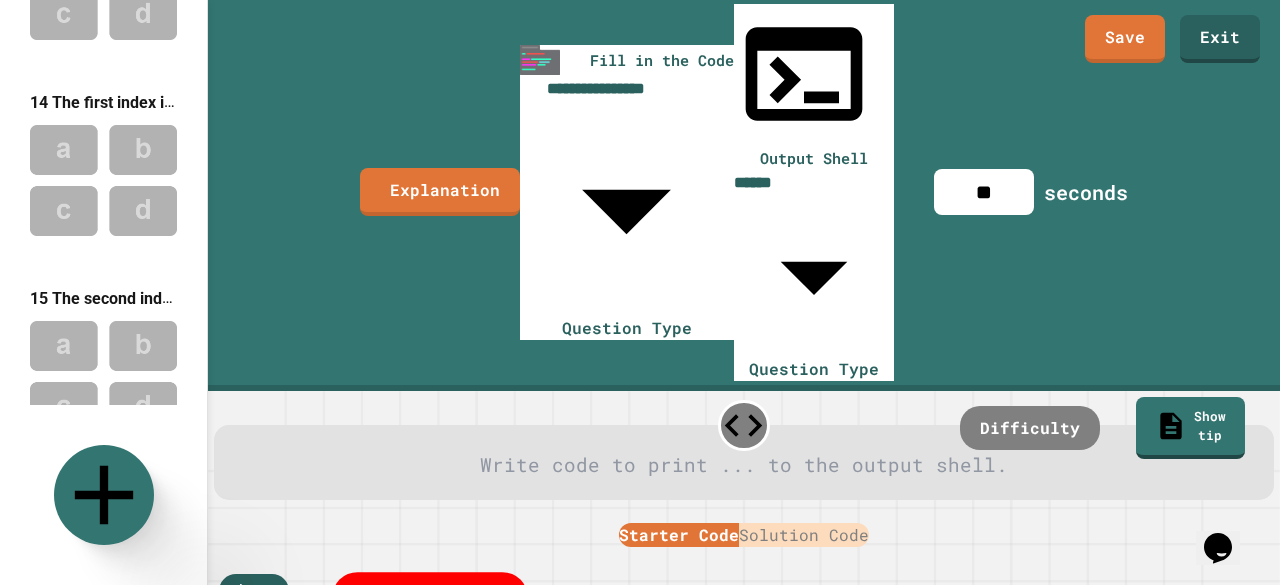 click on "Solution incorrect" at bounding box center (430, 617) 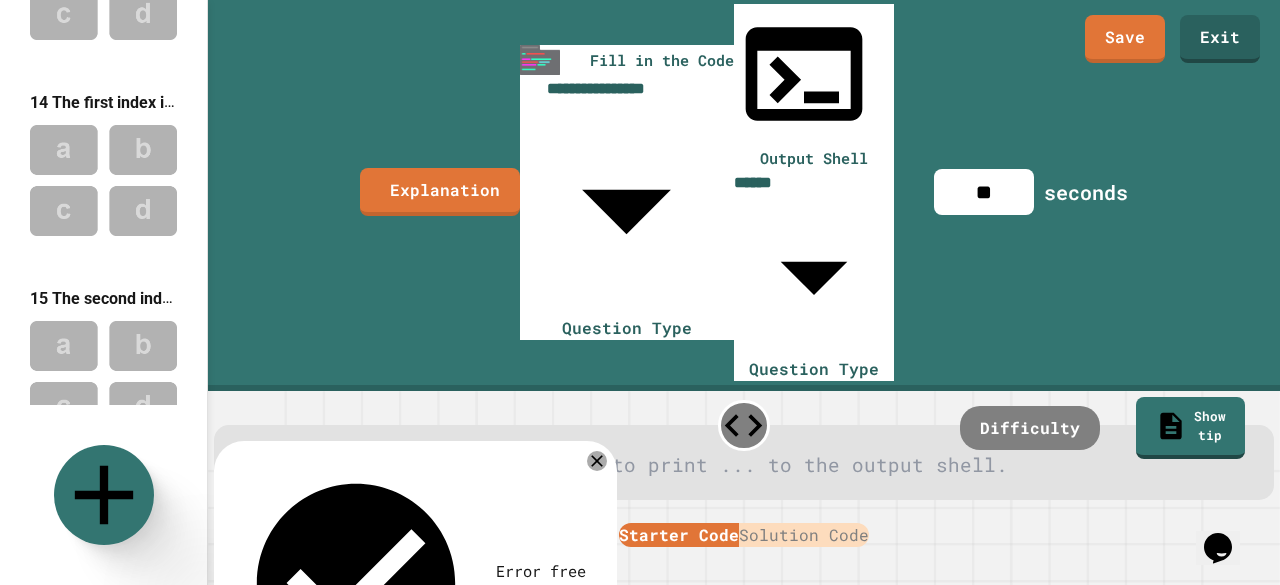 click on "Incorrect output" at bounding box center [412, 839] 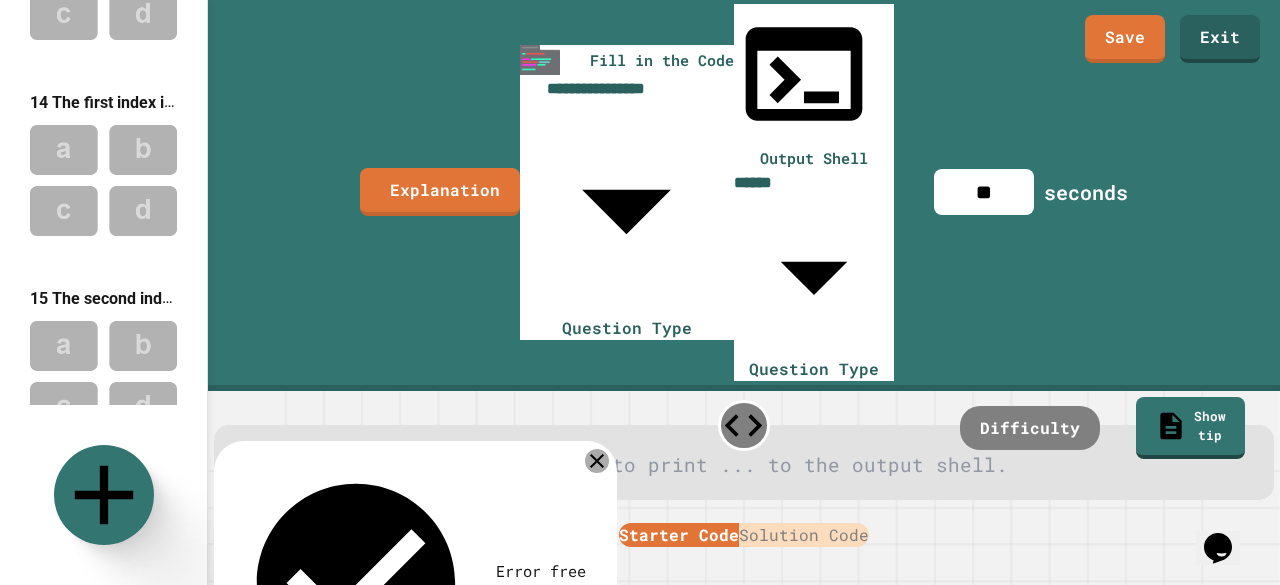 click at bounding box center [597, 461] 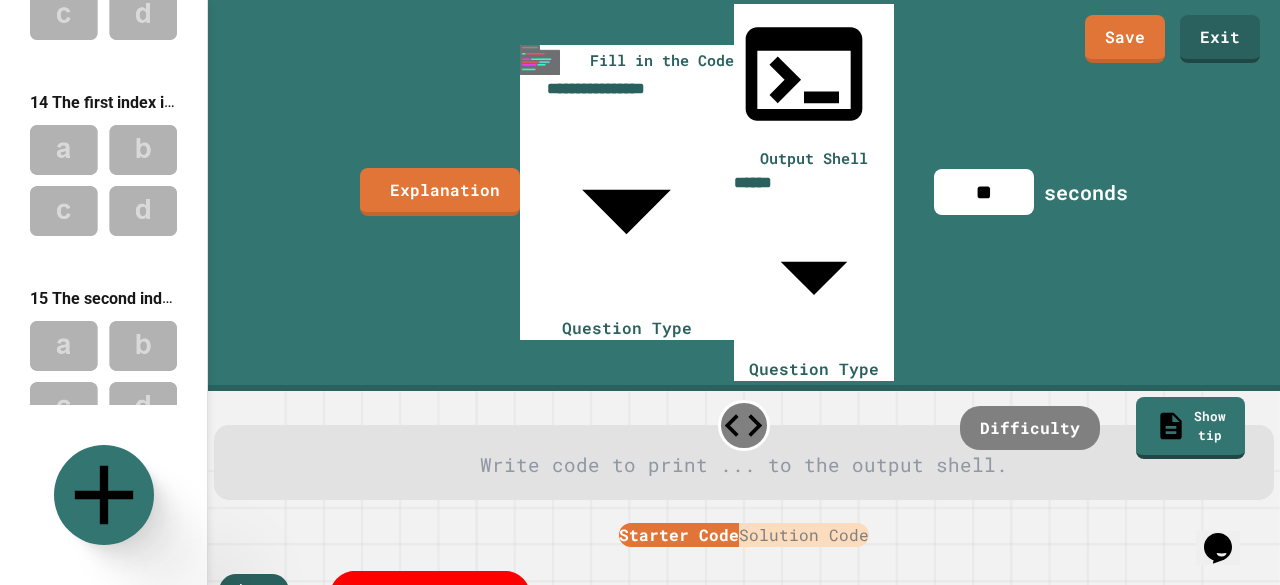 click on "Solution incorrect" at bounding box center (473, 617) 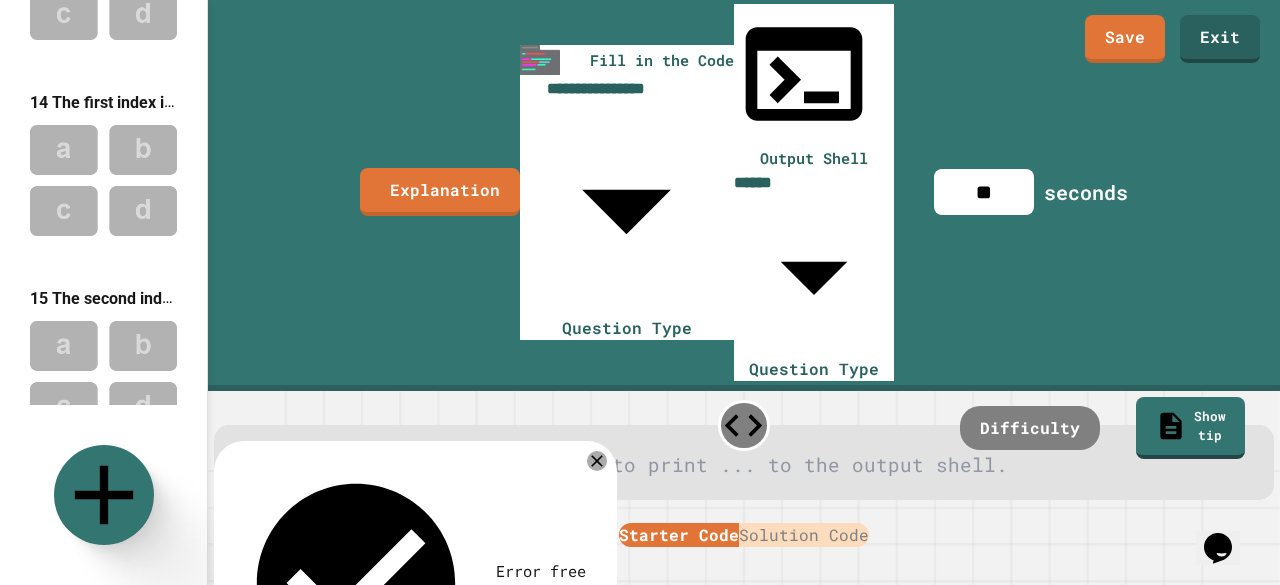 click on "Error free code Incorrect output" at bounding box center [415, 713] 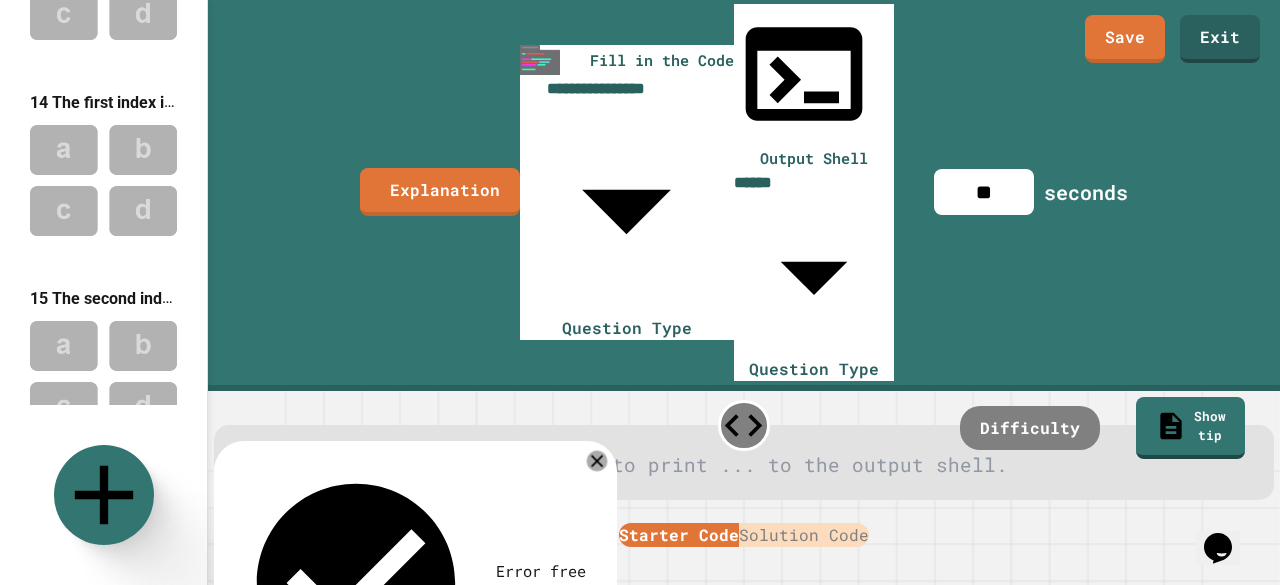 click 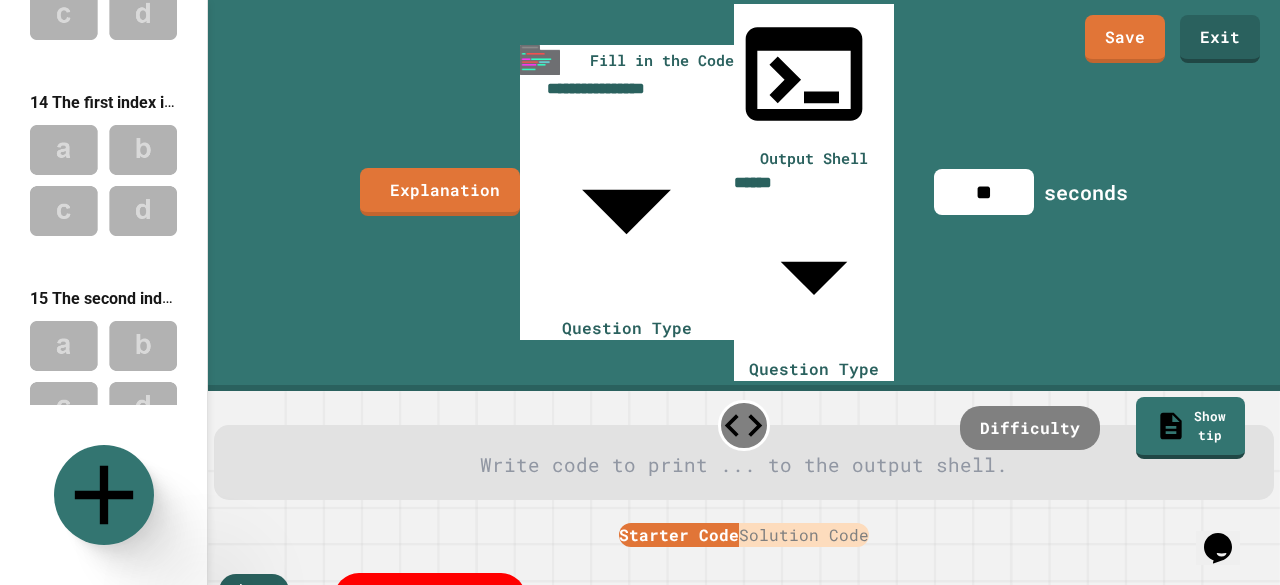 click on "Solution Code" at bounding box center (804, 535) 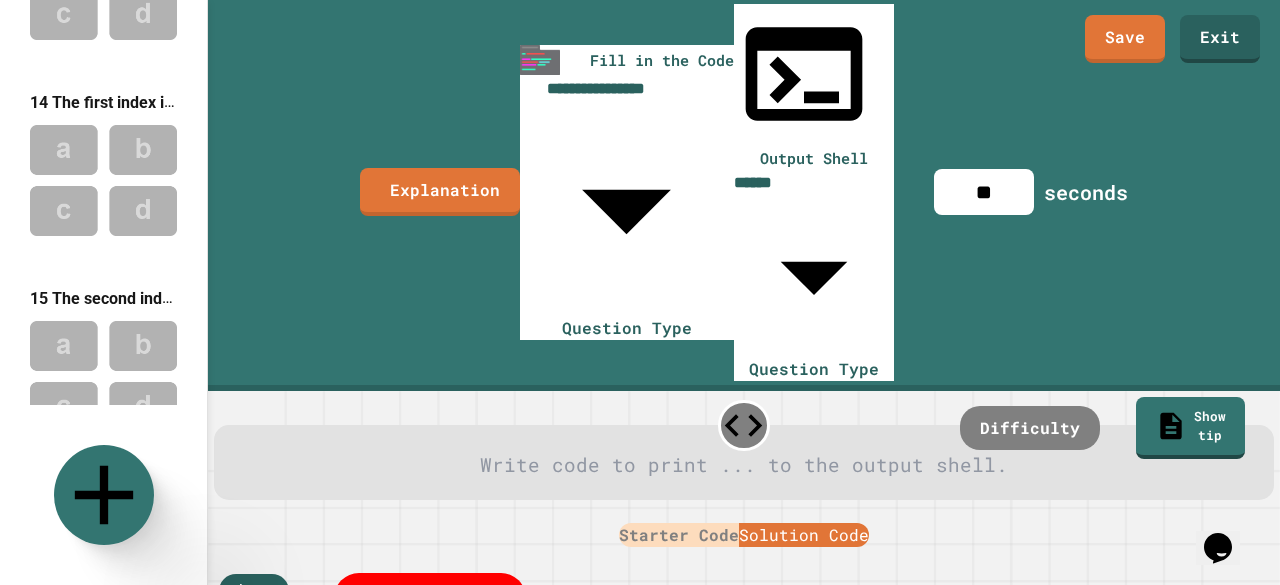 click on "public   class   Main   {      public   static   void   main ( String [ ]   args )   {           // Solution           // int x = ...           // System.out.println(x);      } }" at bounding box center [577, 743] 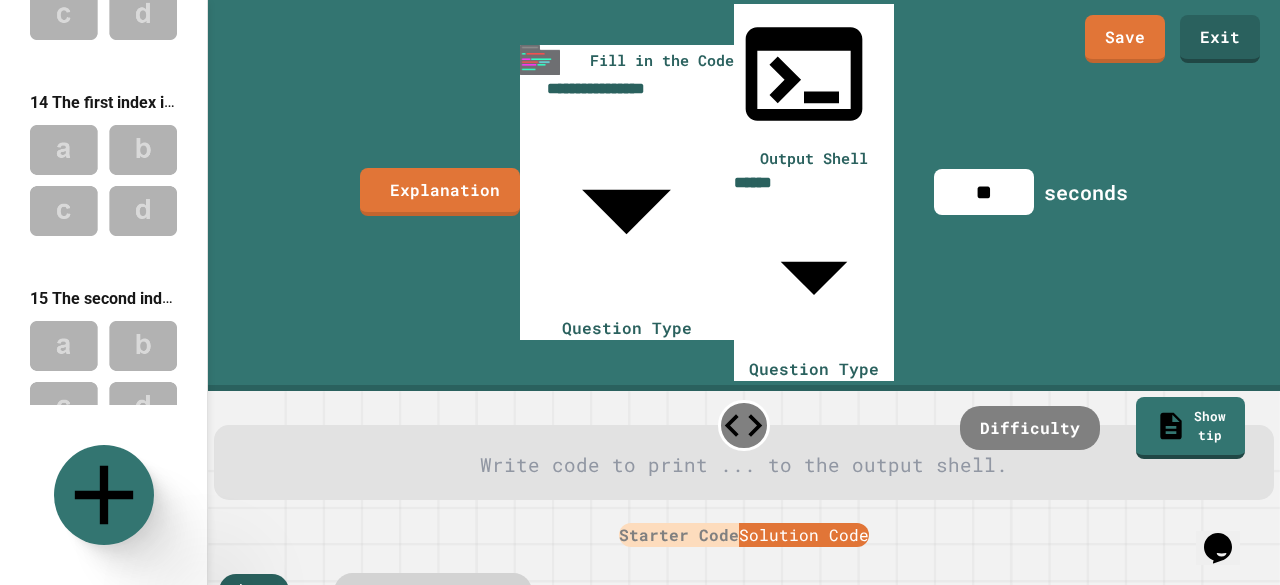 scroll, scrollTop: 0, scrollLeft: 0, axis: both 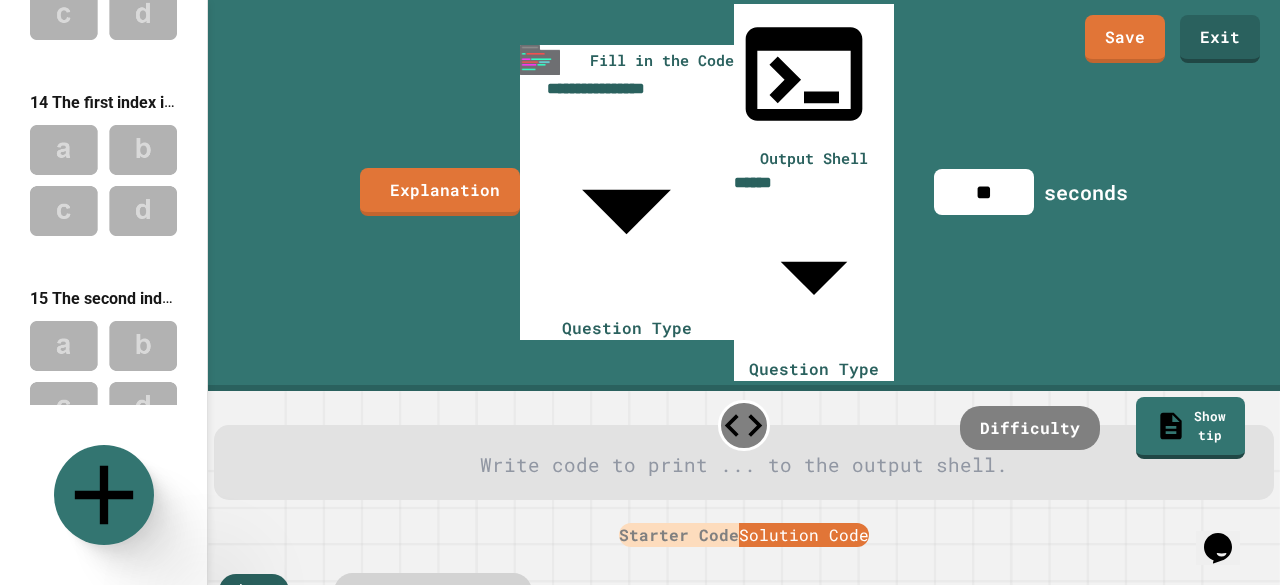 click on "Starter Code" at bounding box center (679, 535) 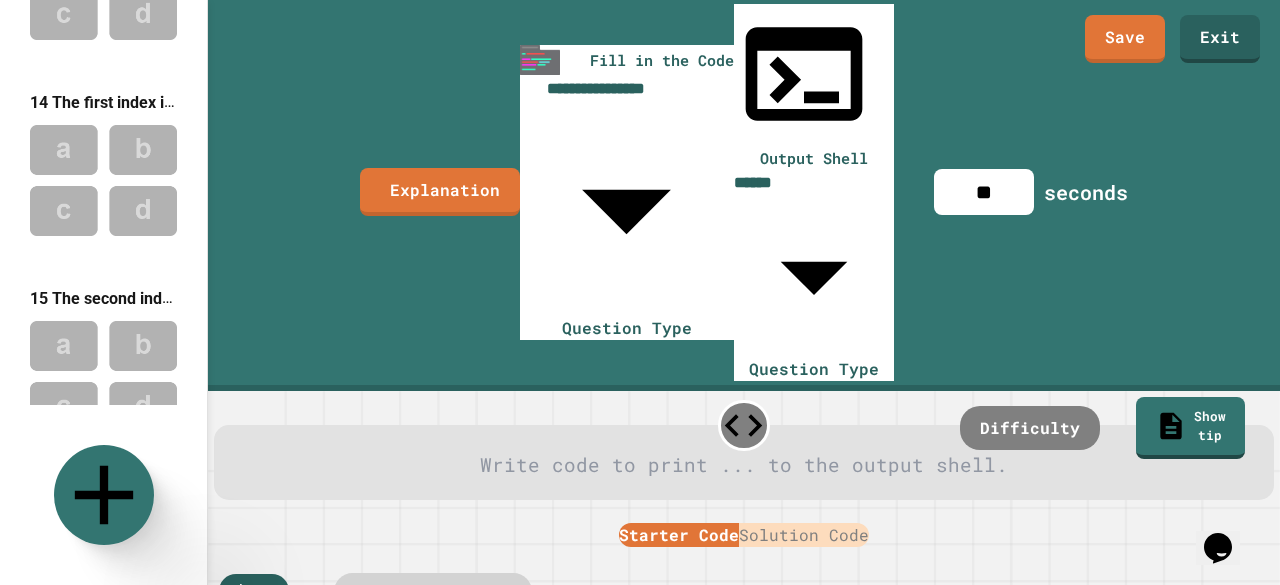 click on "Solution Code" at bounding box center (804, 535) 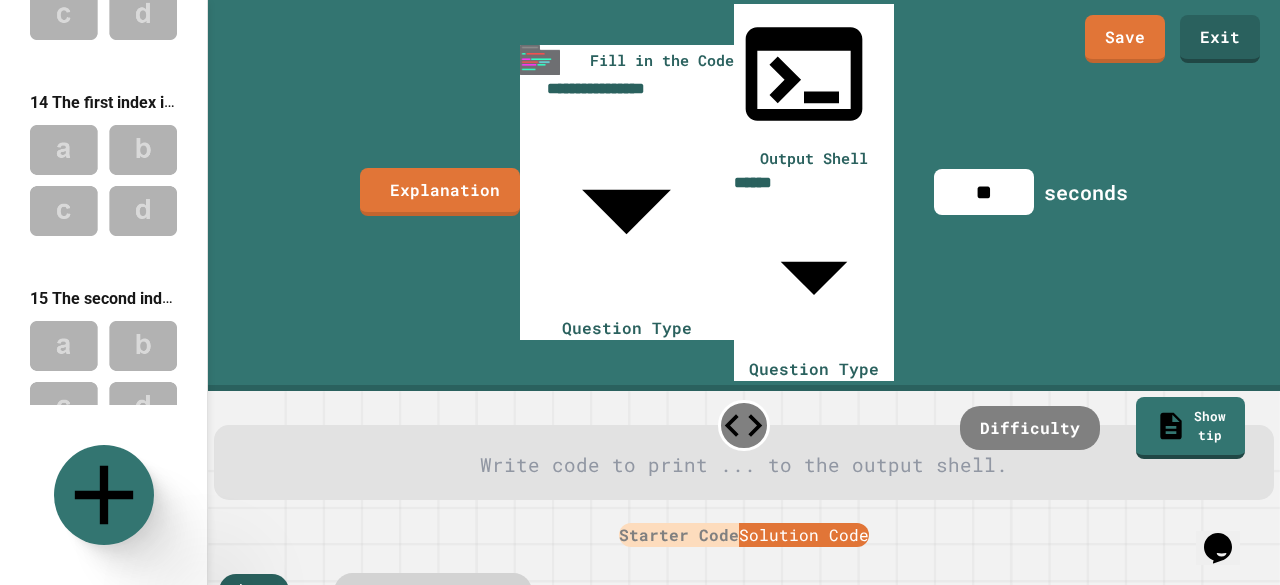 click on "public   class   Main   {      public   static   void   main ( String [ ]   args )   {           // Solution           // int x = ...           // System.out.println(x);      } }" at bounding box center (577, 743) 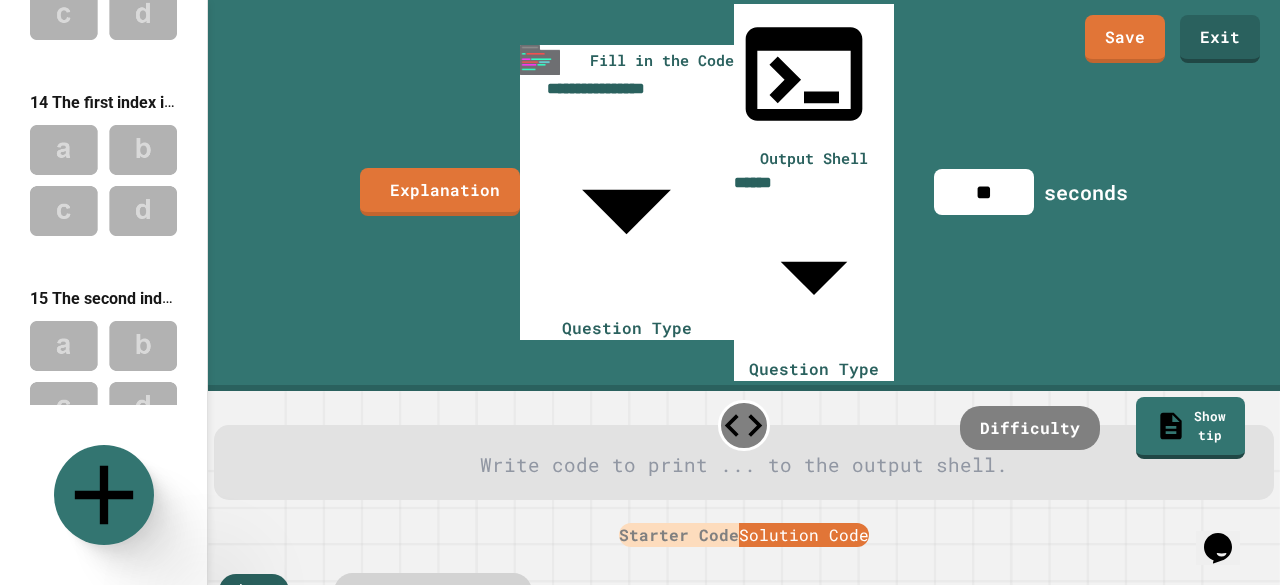 type on "*" 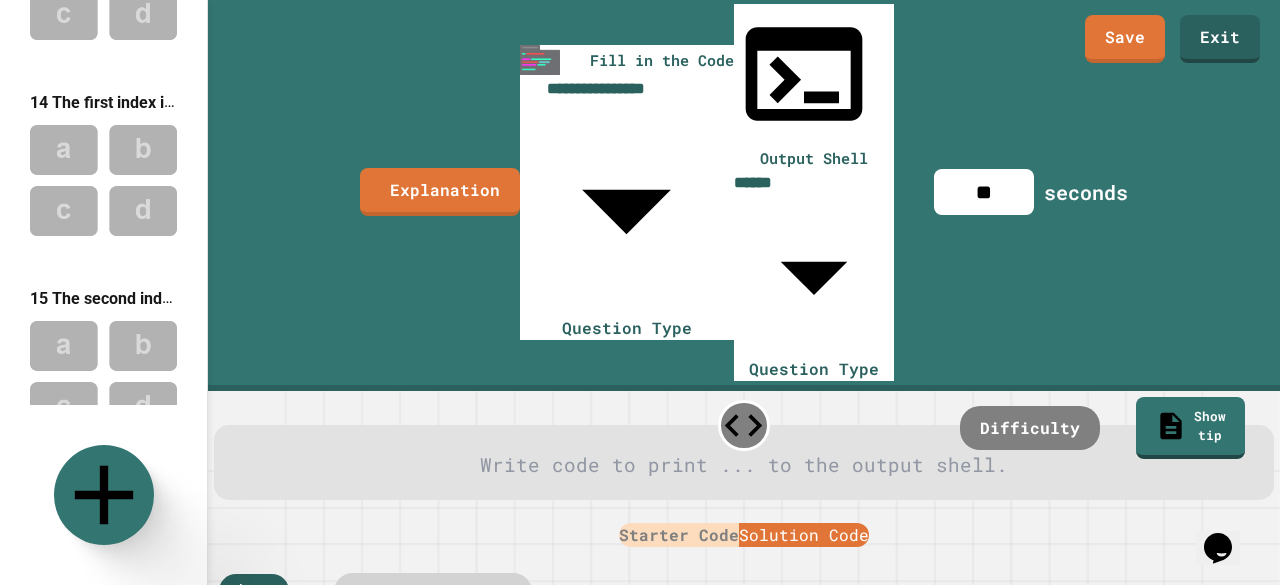 click on "Starter Code" at bounding box center (679, 535) 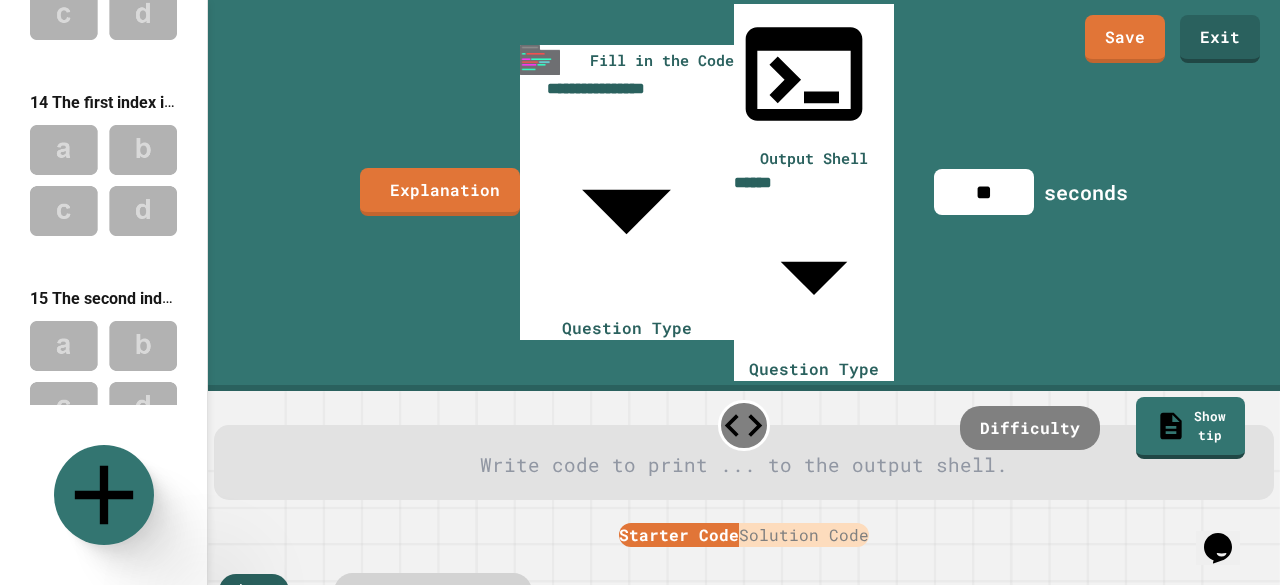 click on "Solution Code" at bounding box center (804, 535) 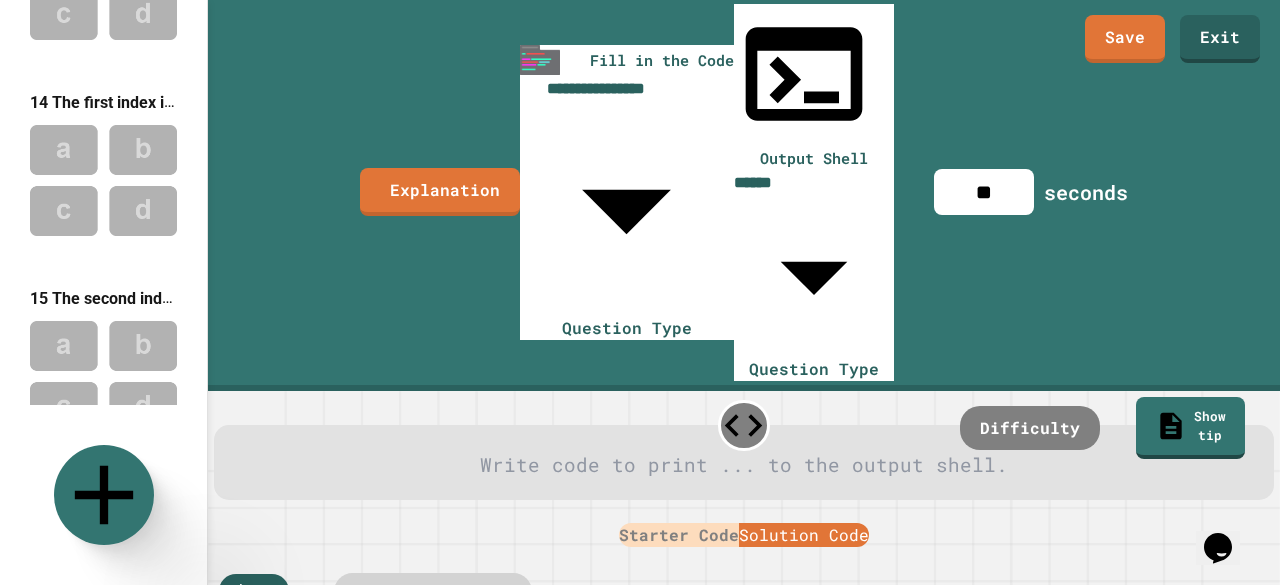 type on "solution-code" 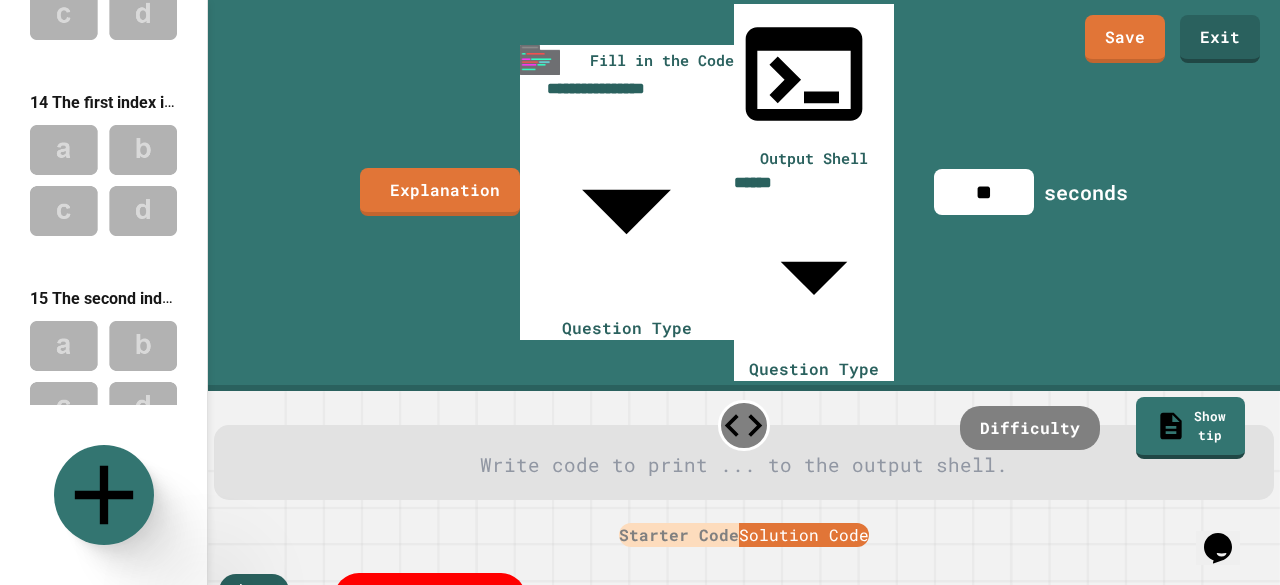 click on "public   class   Main   {      public   static   void   main ( String [ ]   args )   {           int             // int x = ...           // System.out.println(x);      } }" at bounding box center [577, 743] 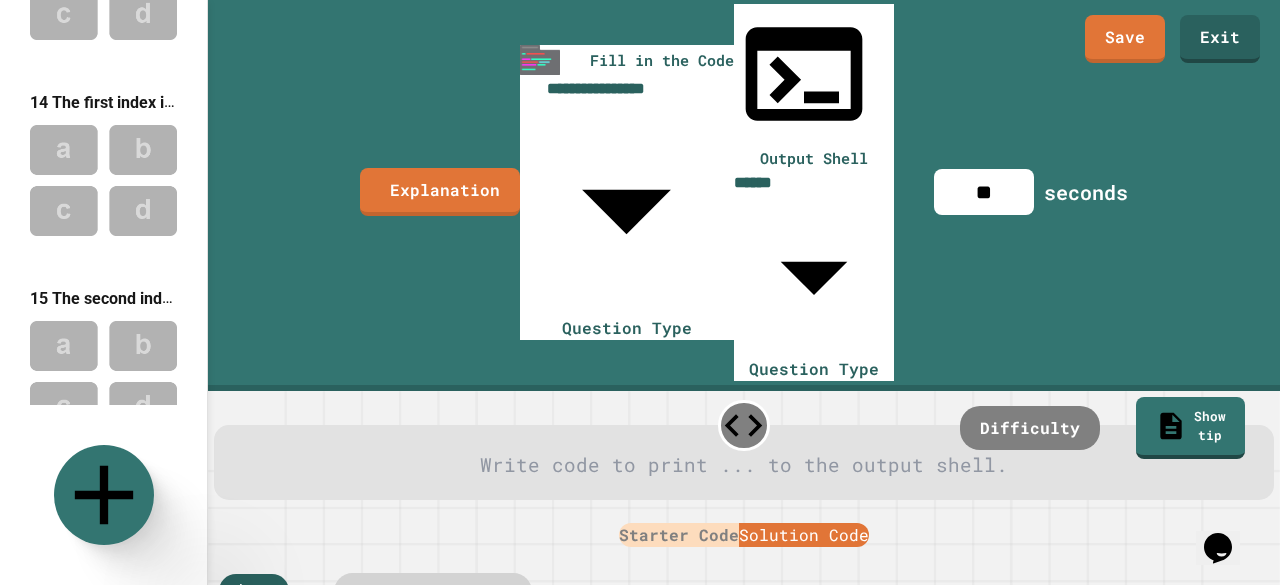 scroll, scrollTop: 0, scrollLeft: 18, axis: horizontal 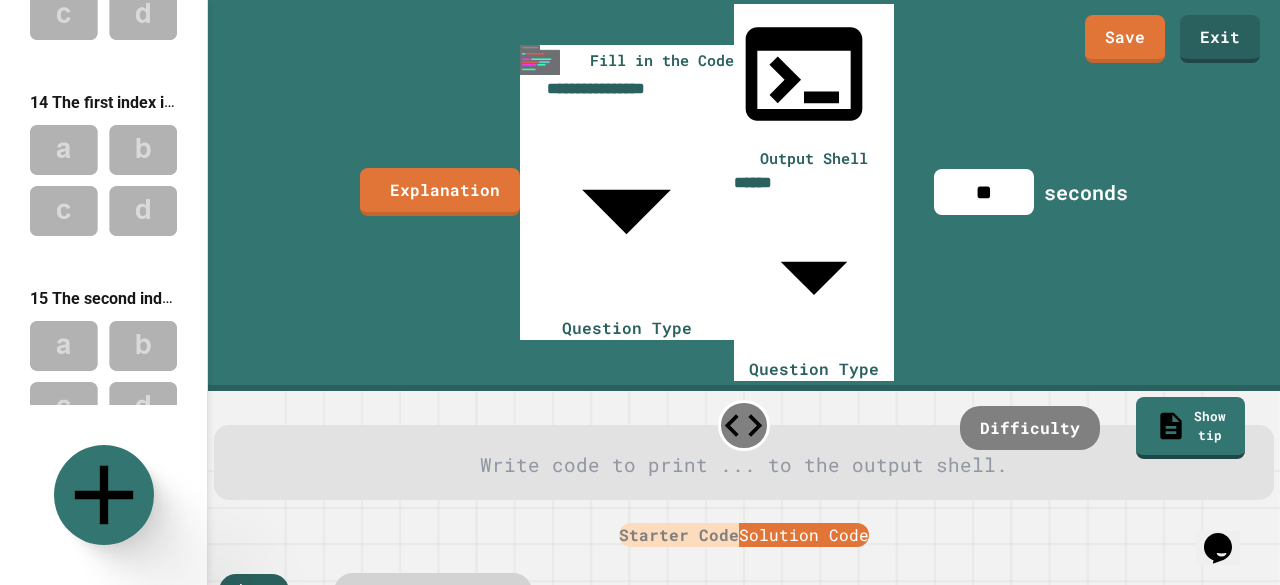click on "Starter Code" at bounding box center [679, 535] 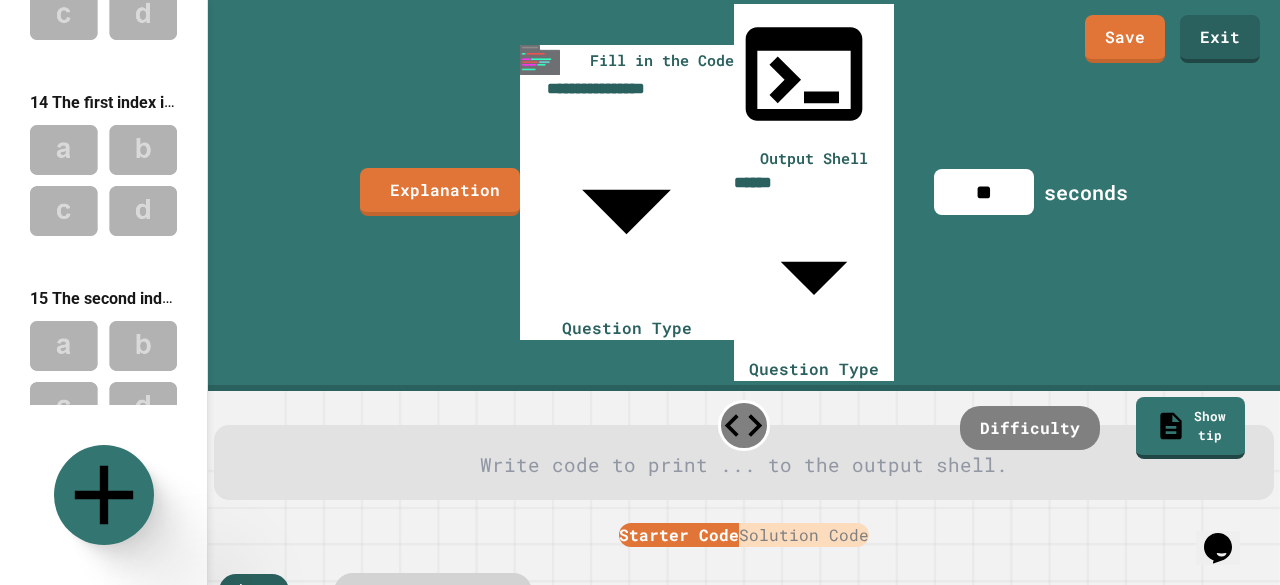 click on "Solution Code" at bounding box center [804, 535] 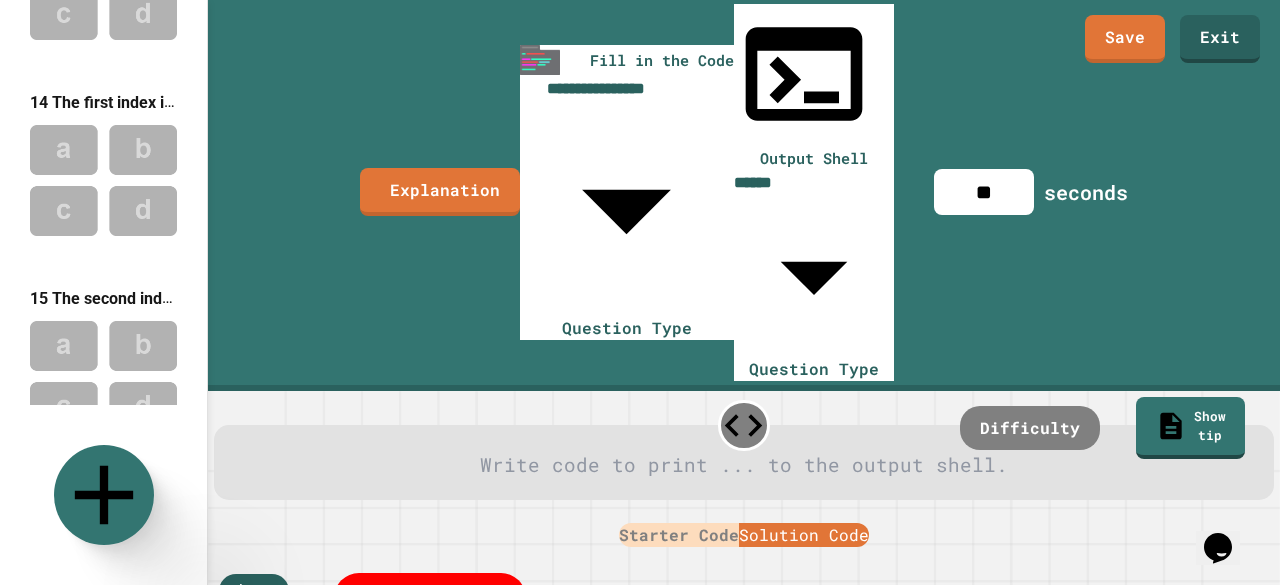 scroll, scrollTop: 0, scrollLeft: 11, axis: horizontal 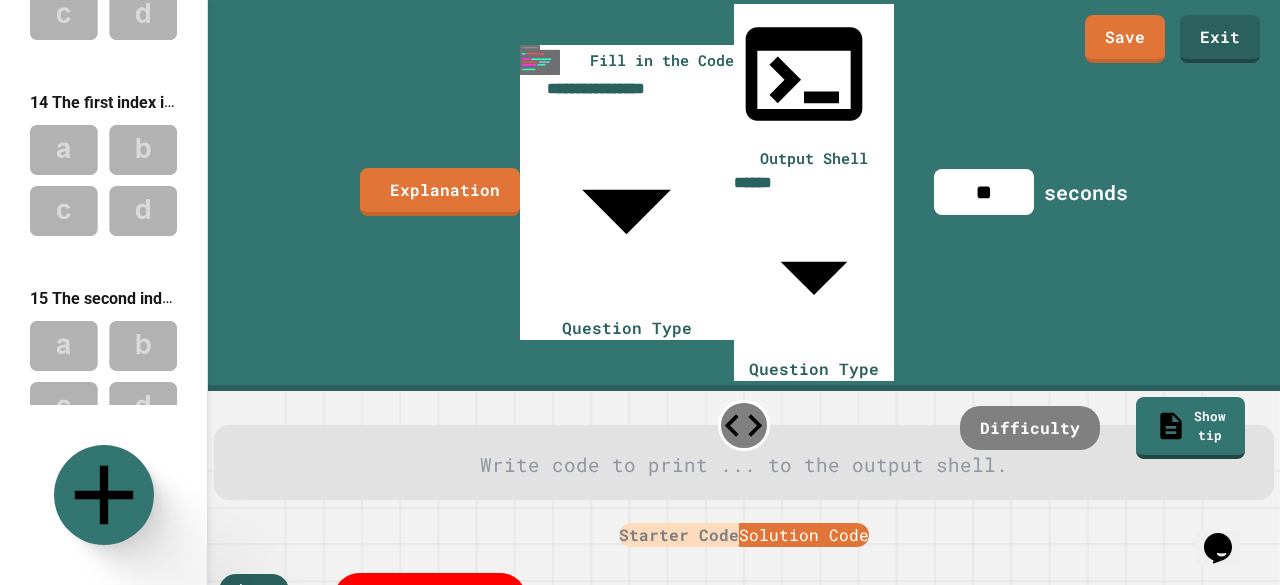 click on "public   class   Main   {      public   static   void   main ( String [ ]   args )   {           int [ ]   num   =   { 1 ,  2 ,  3 ,  4 ,  5 } ;           // int x = ...           // System.out.println(x);      } }" at bounding box center (577, 743) 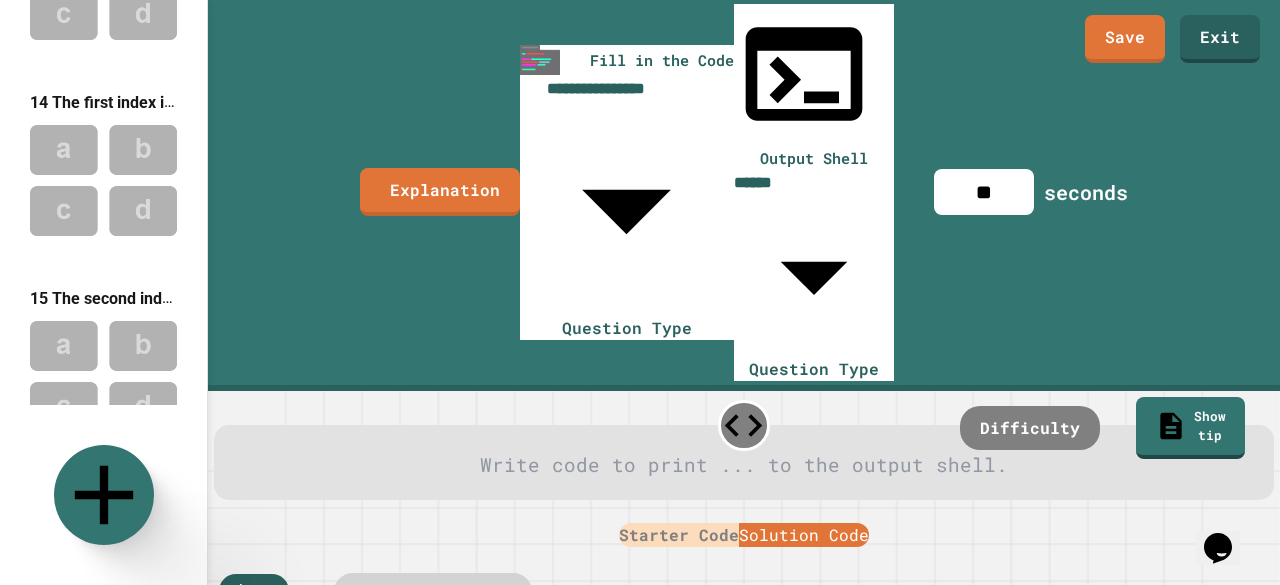scroll, scrollTop: 0, scrollLeft: 0, axis: both 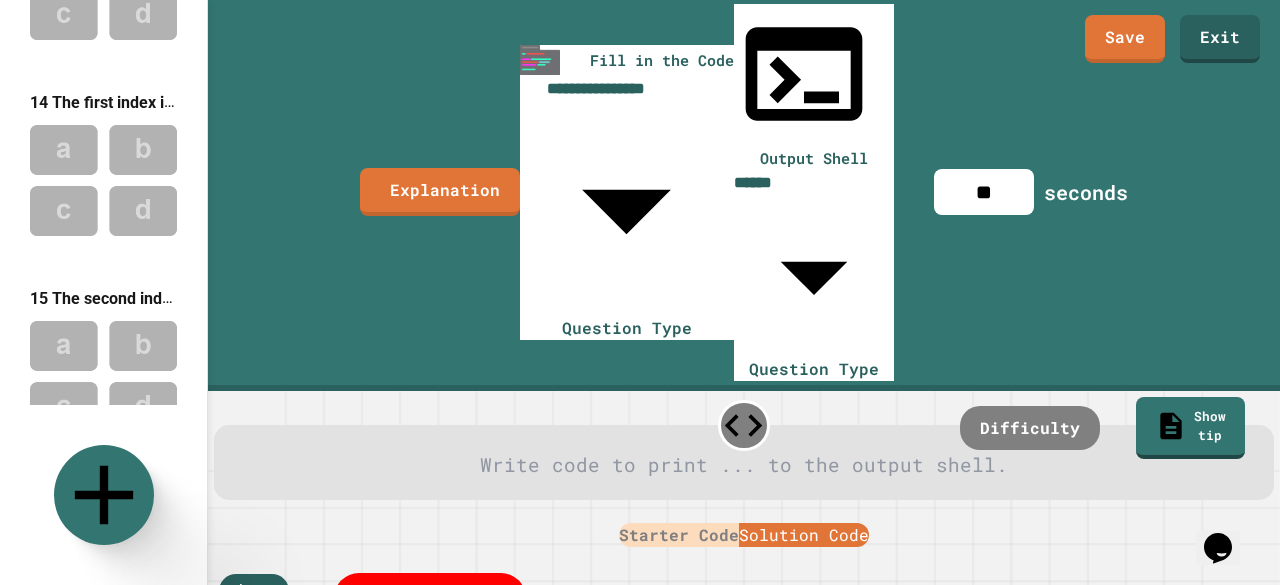 click on "public   class   Main   {      public   static   void   main ( String [ ]   args )   {           int [ ]   num   =   { 1 ,  2 ,  3 ,  4 ,  5 } ;           // int x = ...           // System.out.println(x);      } }" at bounding box center [577, 743] 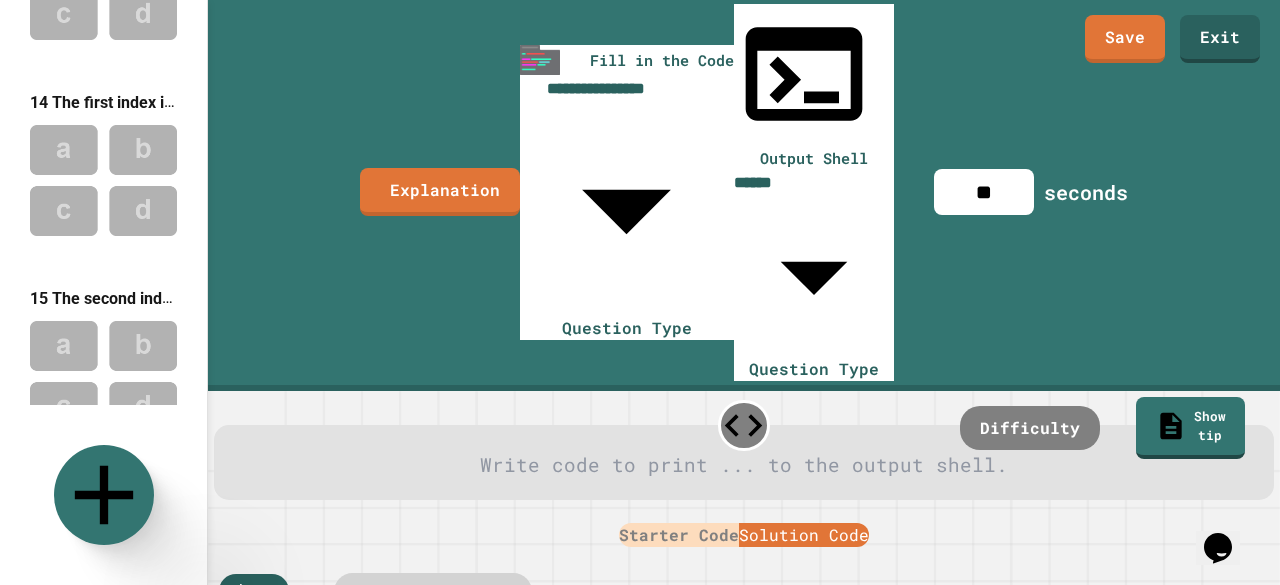 type on "*" 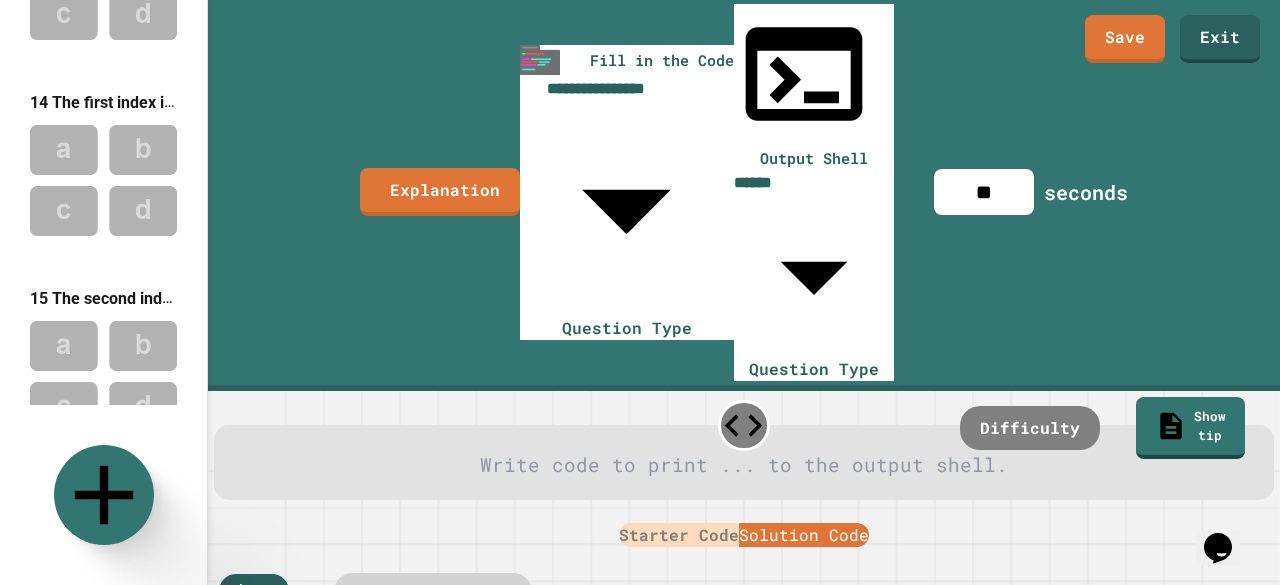 click on "public   class   Main   {      public   static   void   main ( String [ ]   args )   {           int [ ]   num   =   { 1 ,  2 ,  3 ,  4 ,  5 } ;           // System.out.println(x);      } }" at bounding box center (577, 743) 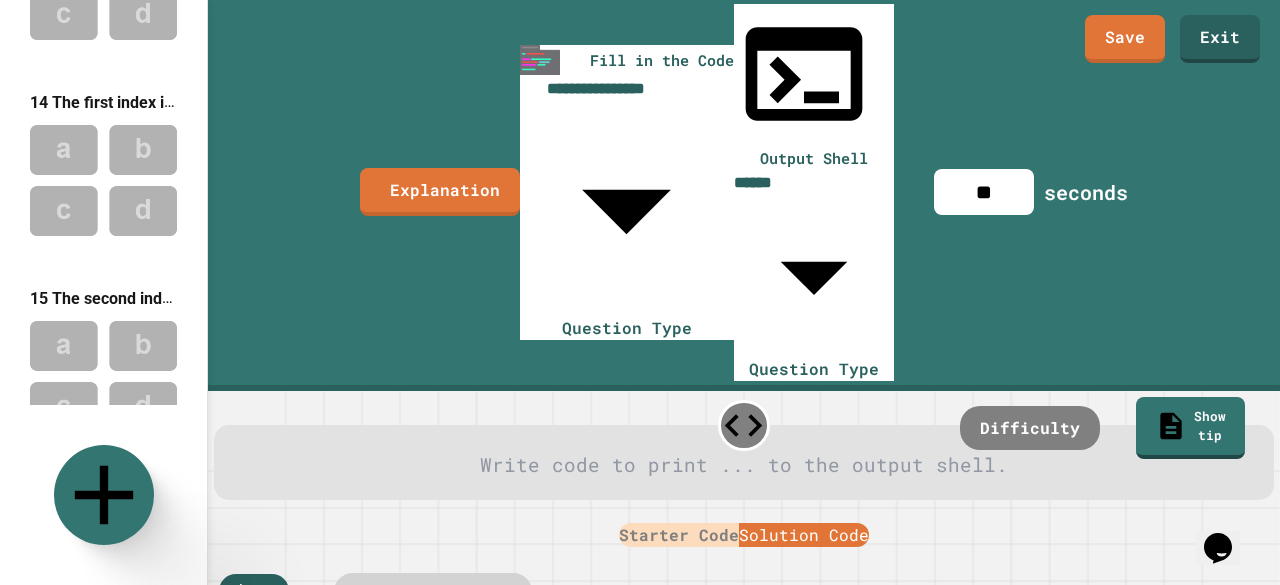 click on "public   class   Main   {      public   static   void   main ( String [ ]   args )   {           int [ ]   num   =   { 1 ,  2 ,  3 ,  4 ,  5 } ;           // System.out.println(x);                } }" at bounding box center [577, 743] 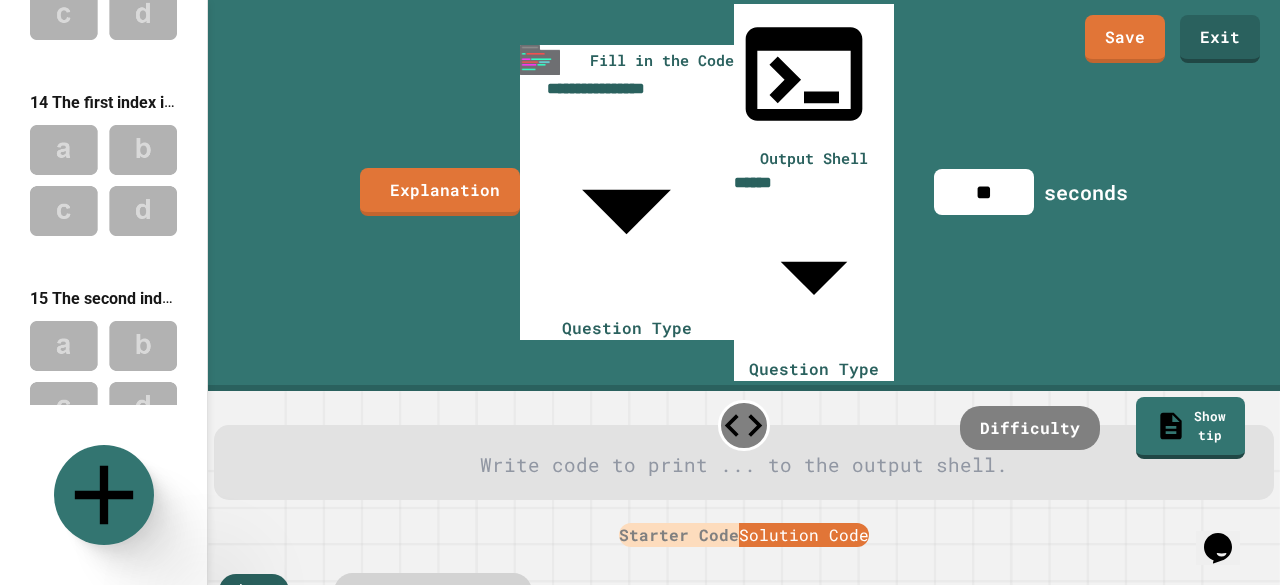 type on "**********" 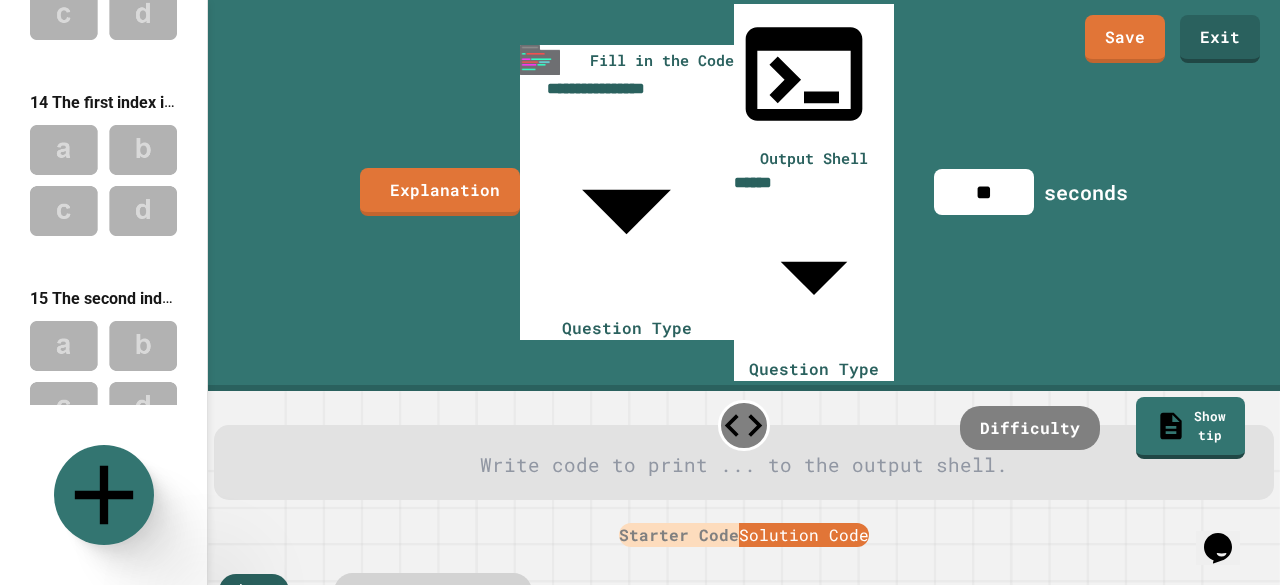 click on "public   class   Main   {      public   static   void   main ( String [ ]   args )   {           int [ ]   num   =   { 1 ,  2 ,  3 ,  4 ,  5 } ;                     // System.out.println(x);                } }" at bounding box center [582, 743] 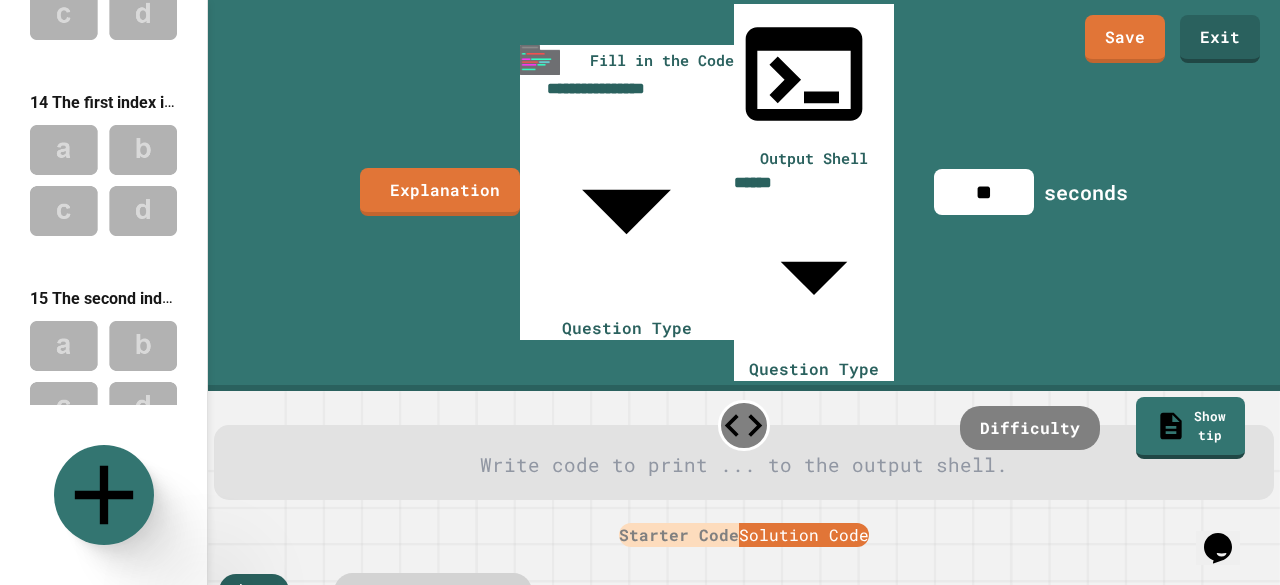 scroll, scrollTop: 0, scrollLeft: 5, axis: horizontal 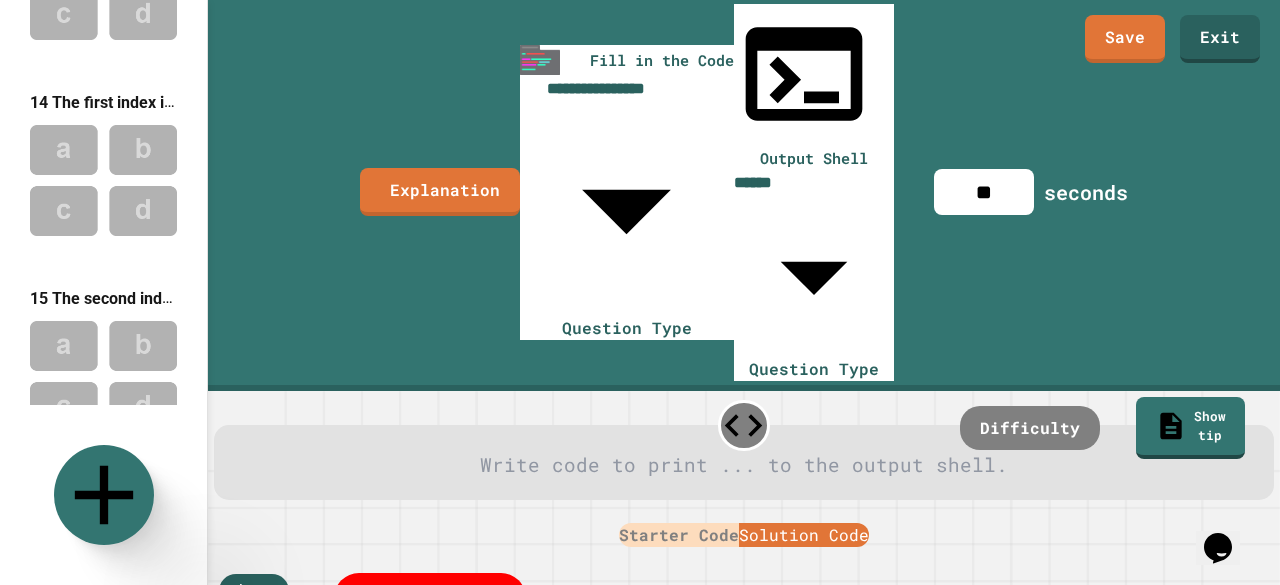 type on "*" 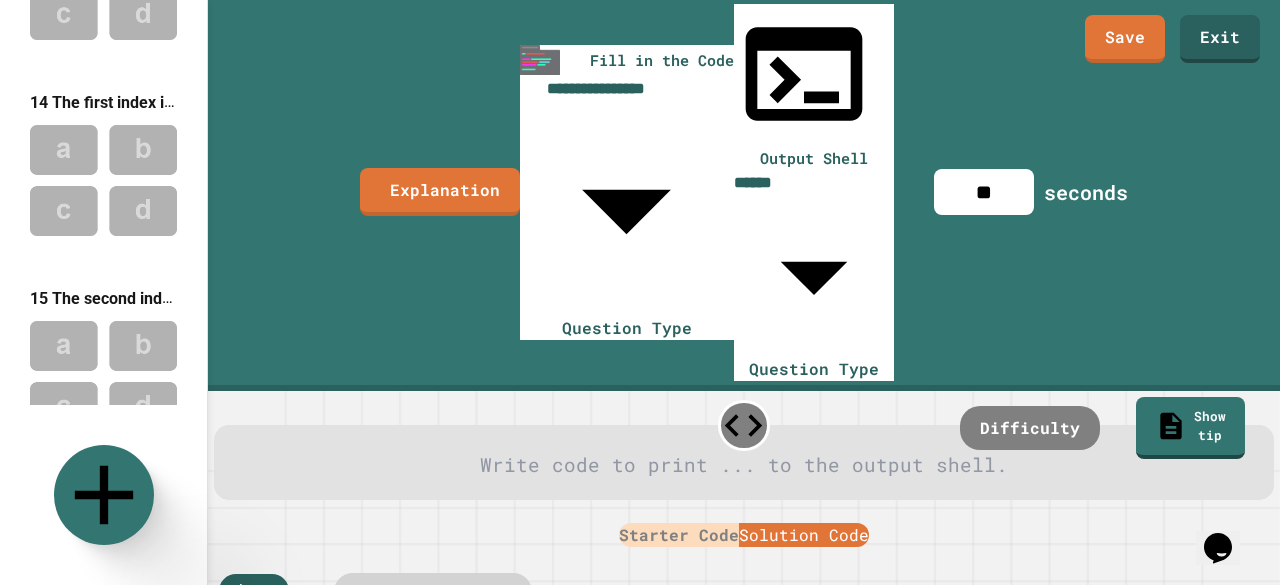 scroll, scrollTop: 0, scrollLeft: 5, axis: horizontal 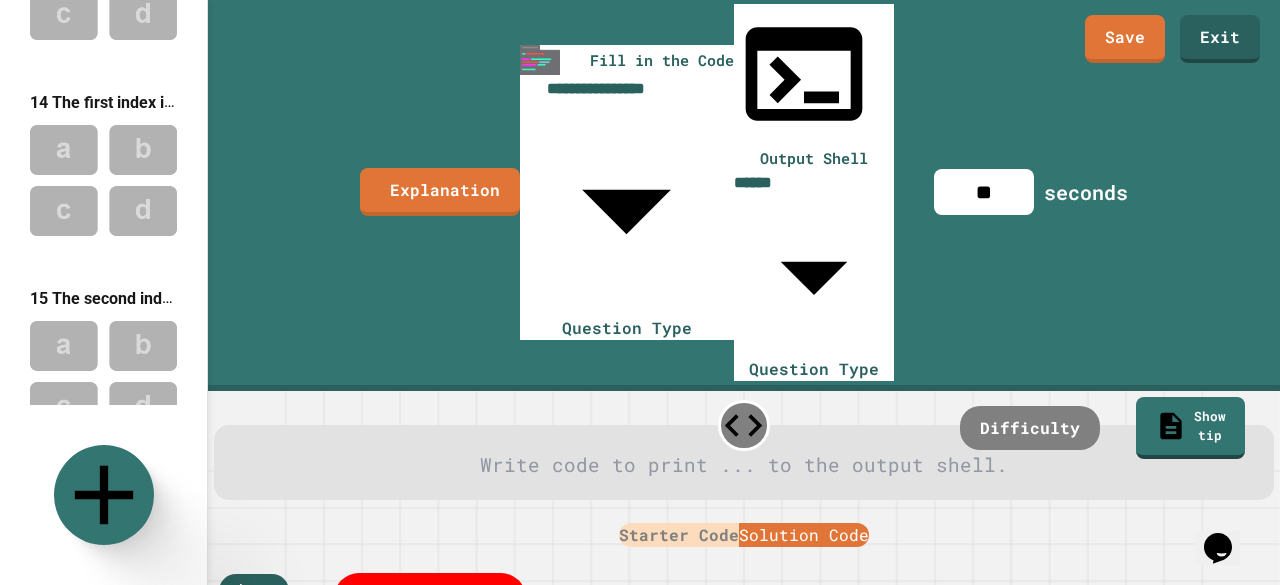 click on "public   class   Main   {      public   static   void   main ( String [ ]   args )   {           int [ ]   num   =   { 1 ,  2 ,  3 ,  4 ,  5 } ;                     for   ( int   i   :   num )   {                          }                } }" at bounding box center [582, 743] 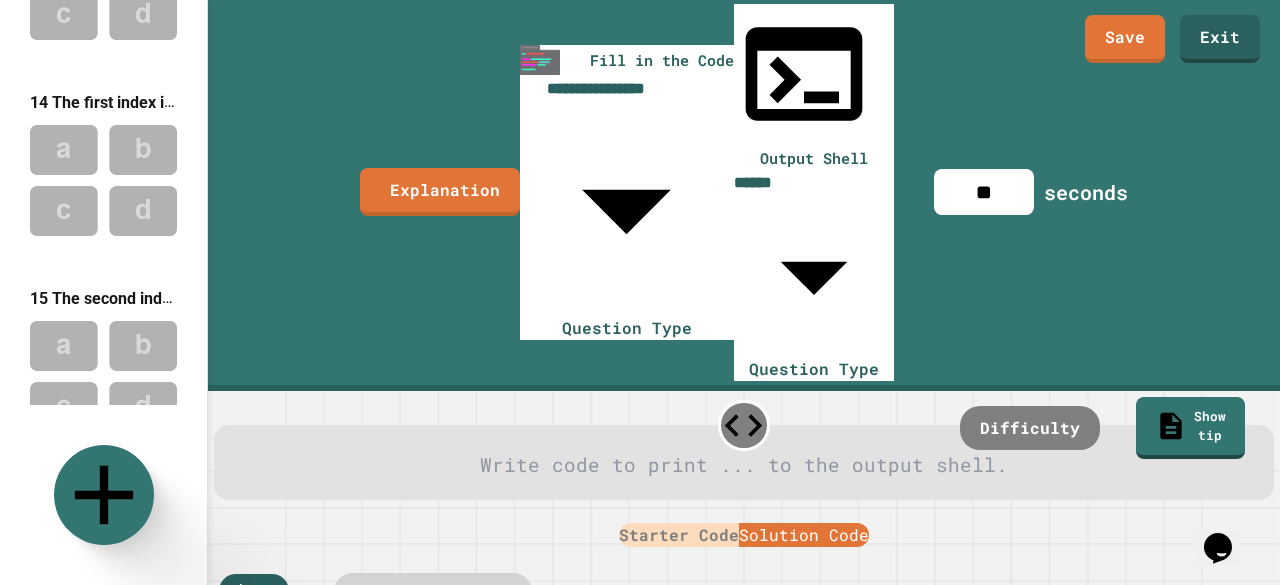 click on "public class Main { public static void main ( String [ ] args ) { int [ ] num = { 1 , 2 , 3 , 4 , 5 } ; for ( int i : num ) { } } }" at bounding box center [582, 743] 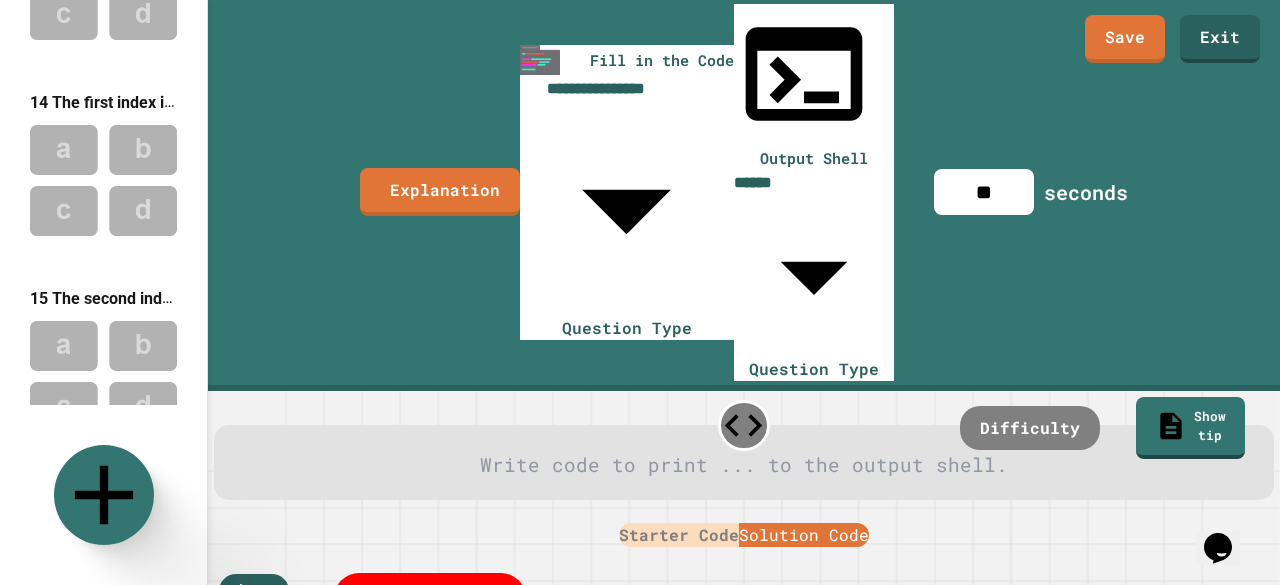 scroll, scrollTop: 0, scrollLeft: 17, axis: horizontal 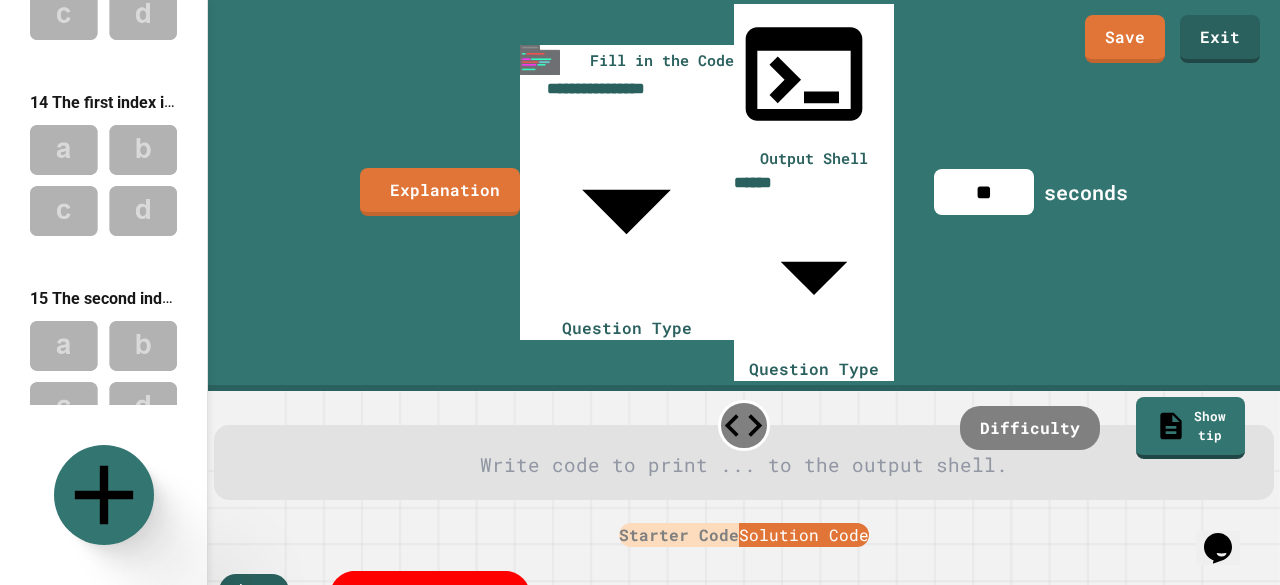 type on "**********" 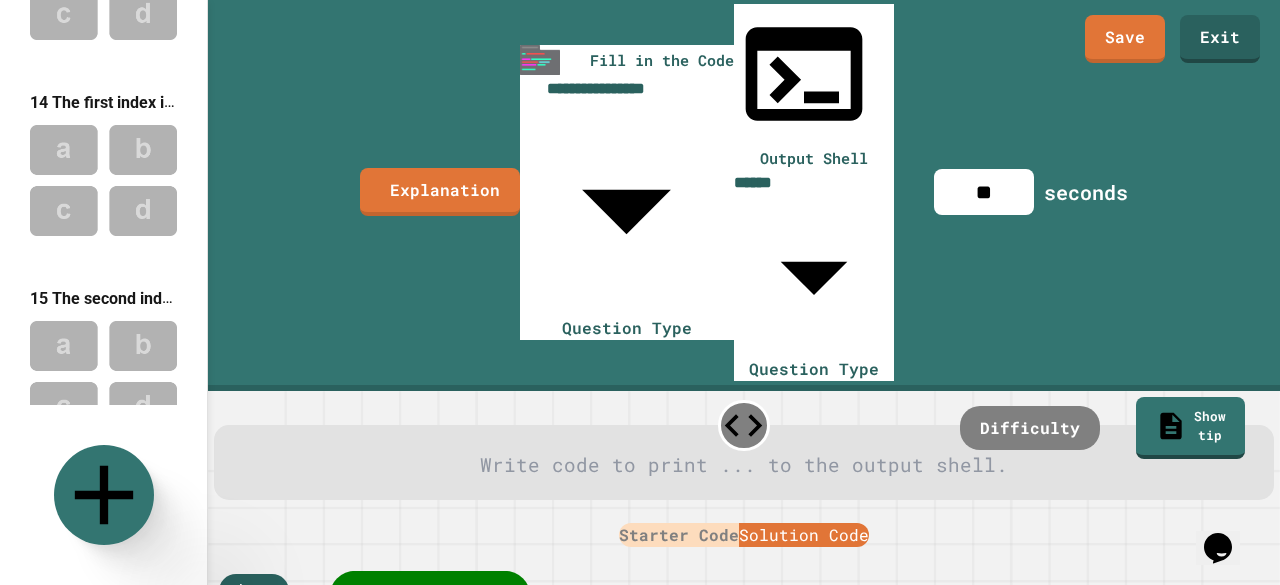 click on "Solution verified!" at bounding box center [473, 617] 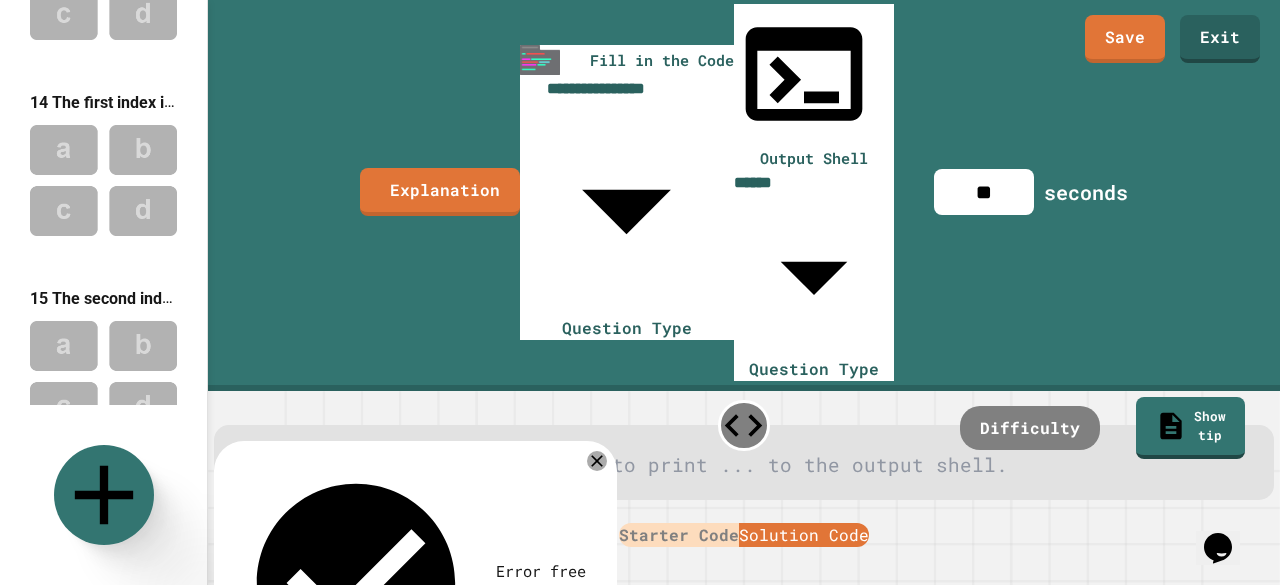 click on "Solution verified!" at bounding box center (473, 617) 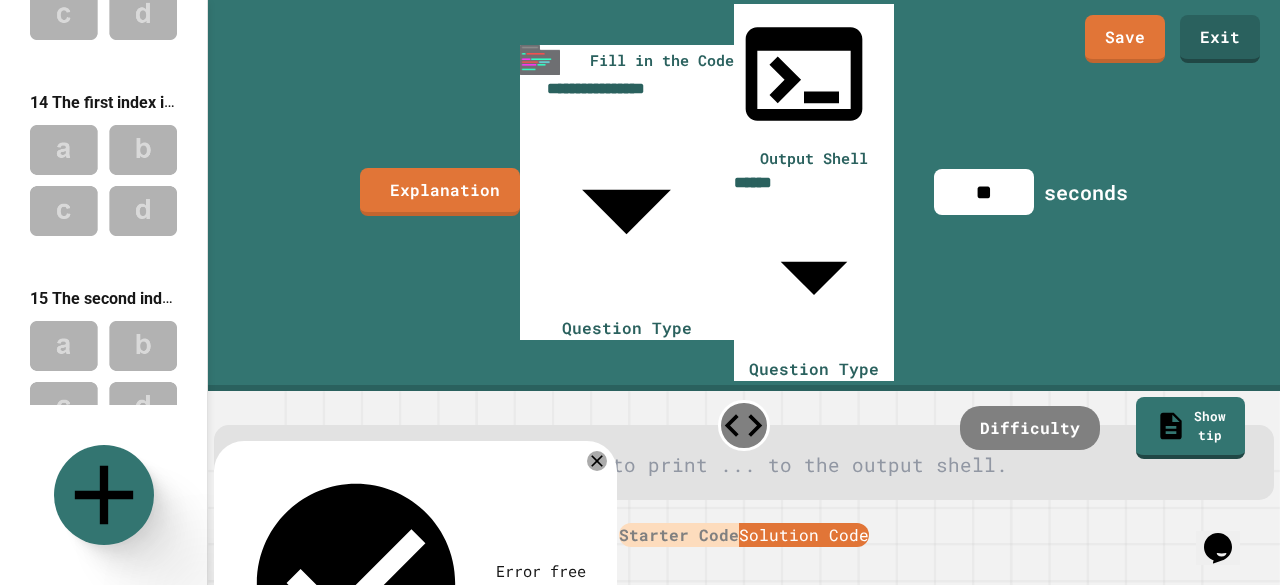 click on "Java" at bounding box center [743, 591] 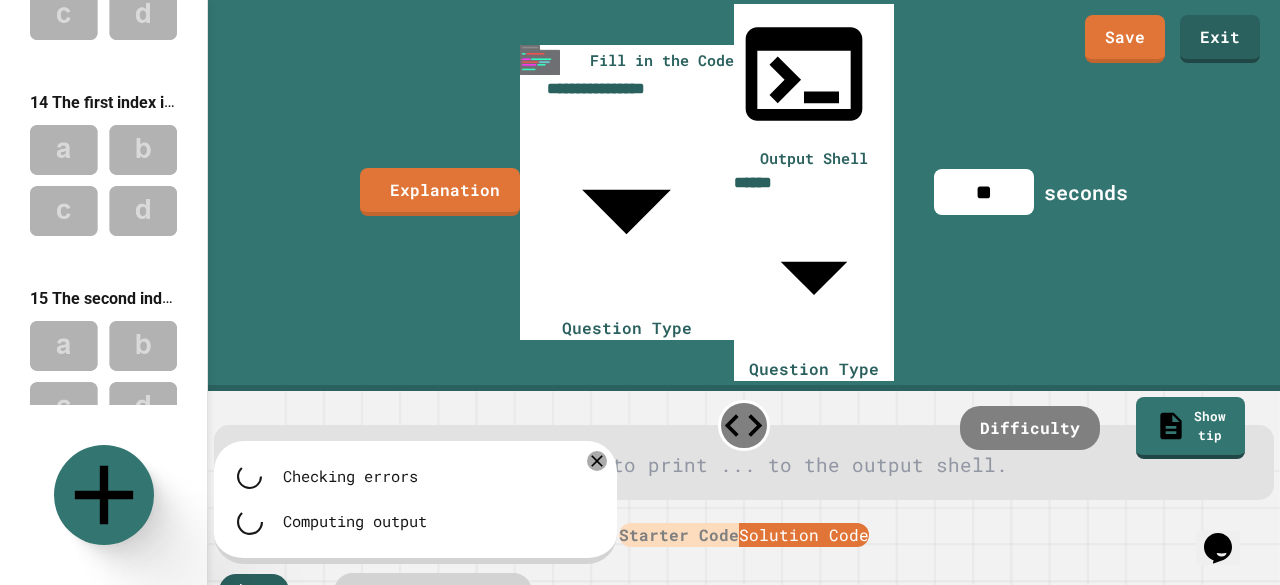 click on "public   class   Main   {      public   static   void   main ( String [ ]   args )   {           int [ ]   num   =   { 1 ,  2 ,  3 ,  4 ,  5 } ;                     for   ( int   i   :   num )   {                               System . out . println ( i ) ;                          }                } }" at bounding box center [581, 743] 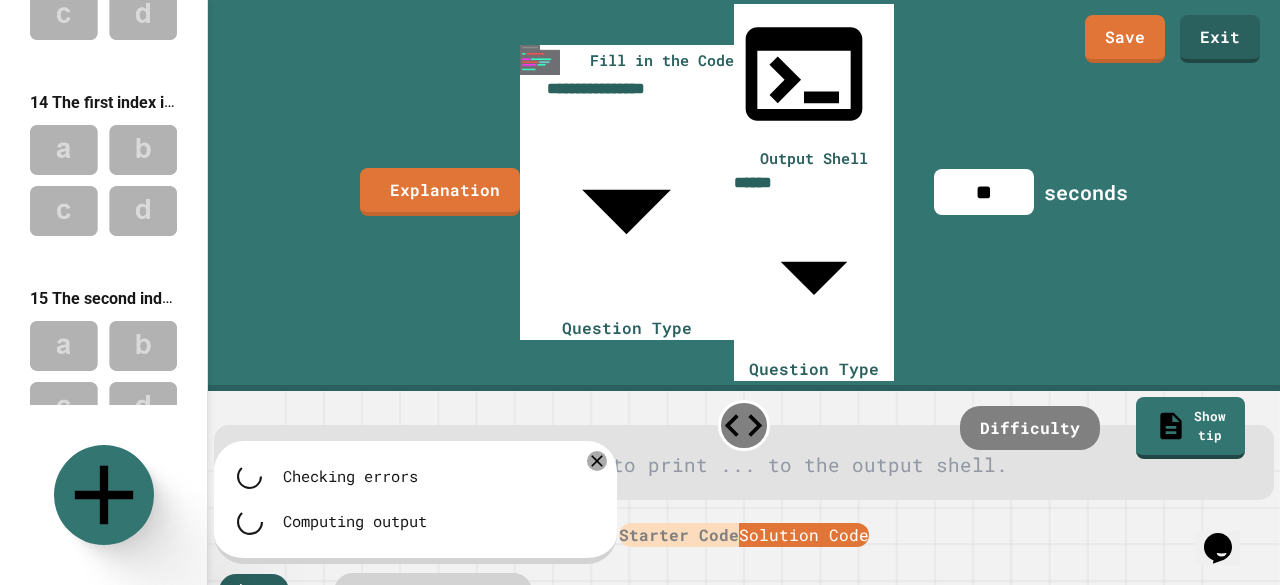 type on "*" 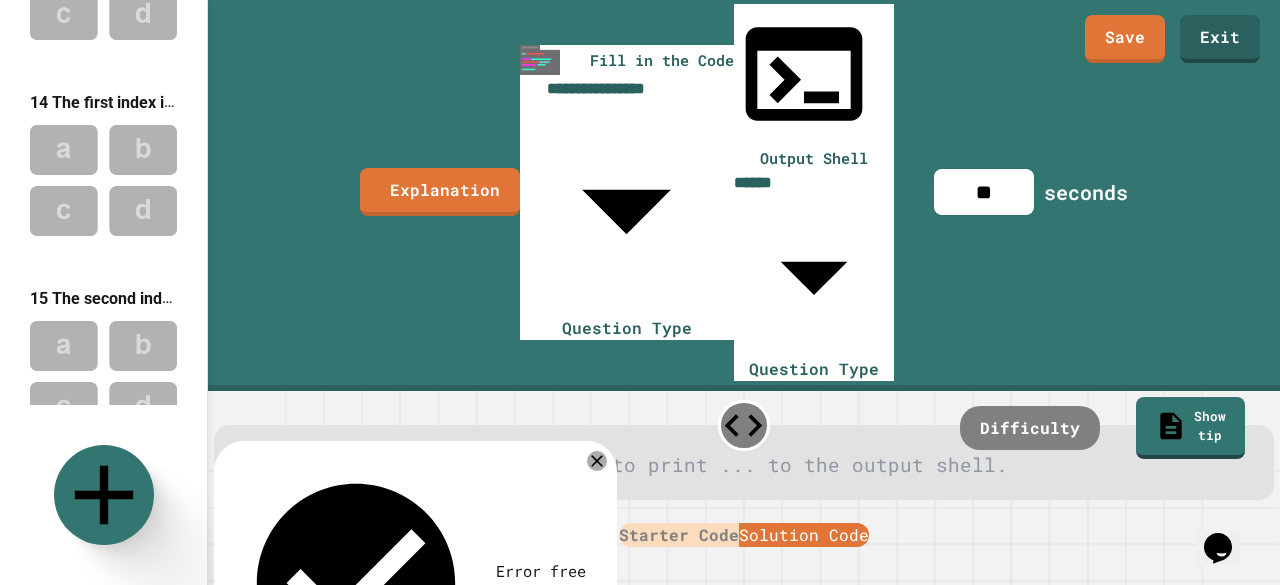 click on "Starter Code" at bounding box center (679, 535) 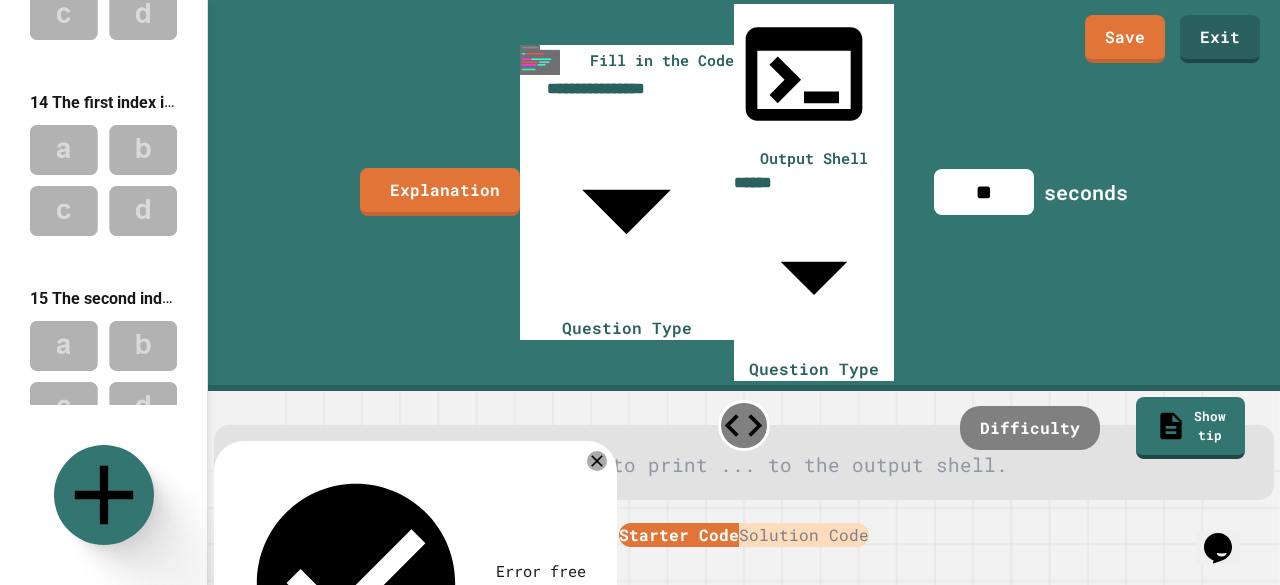 click on "Solution Code" at bounding box center [804, 535] 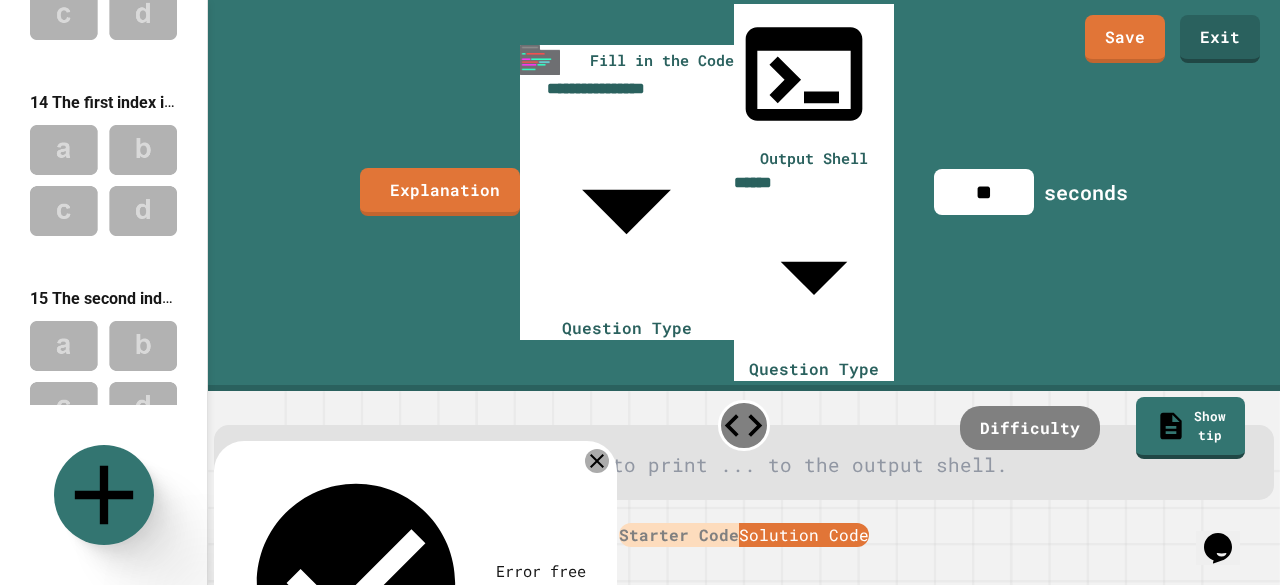 click 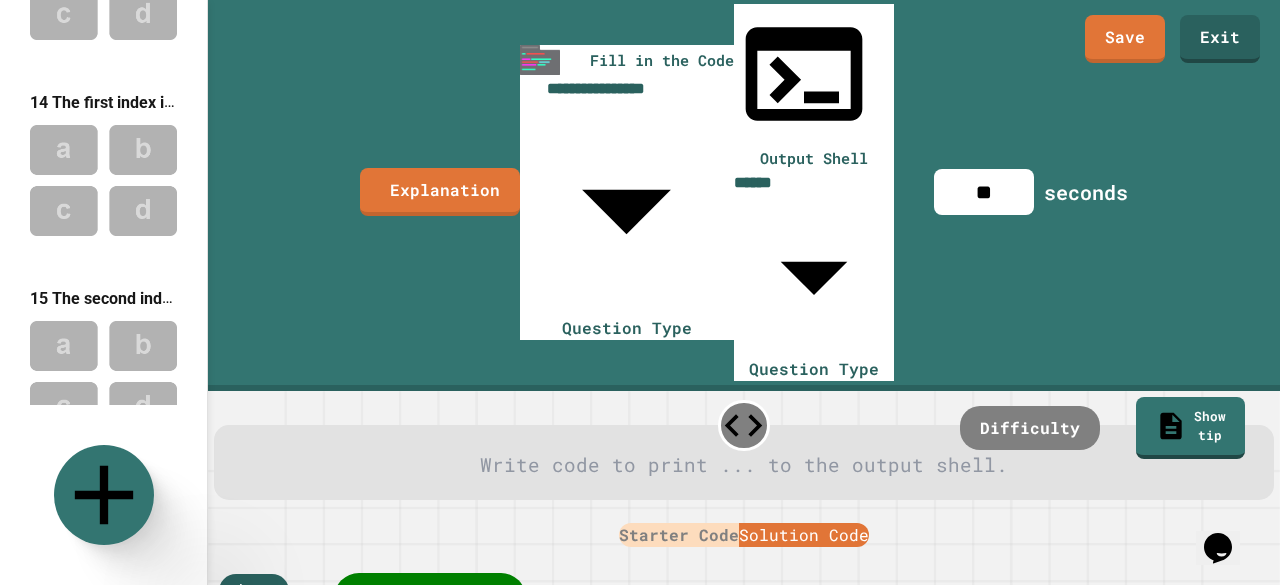 scroll, scrollTop: 2594, scrollLeft: 0, axis: vertical 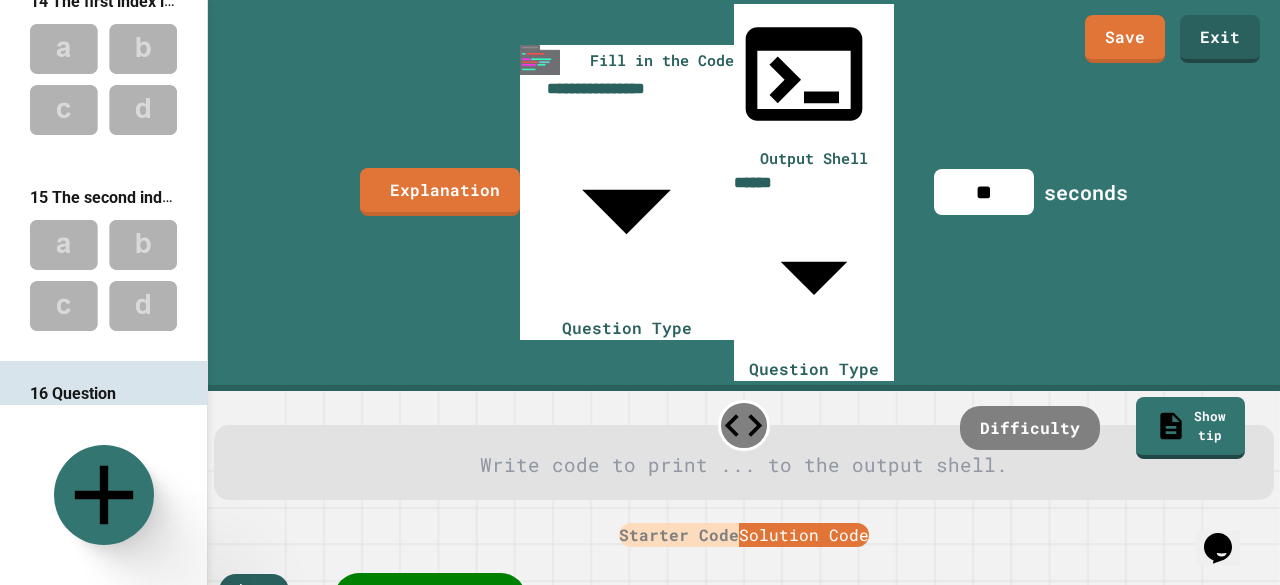 click on "Starter Code" at bounding box center (679, 535) 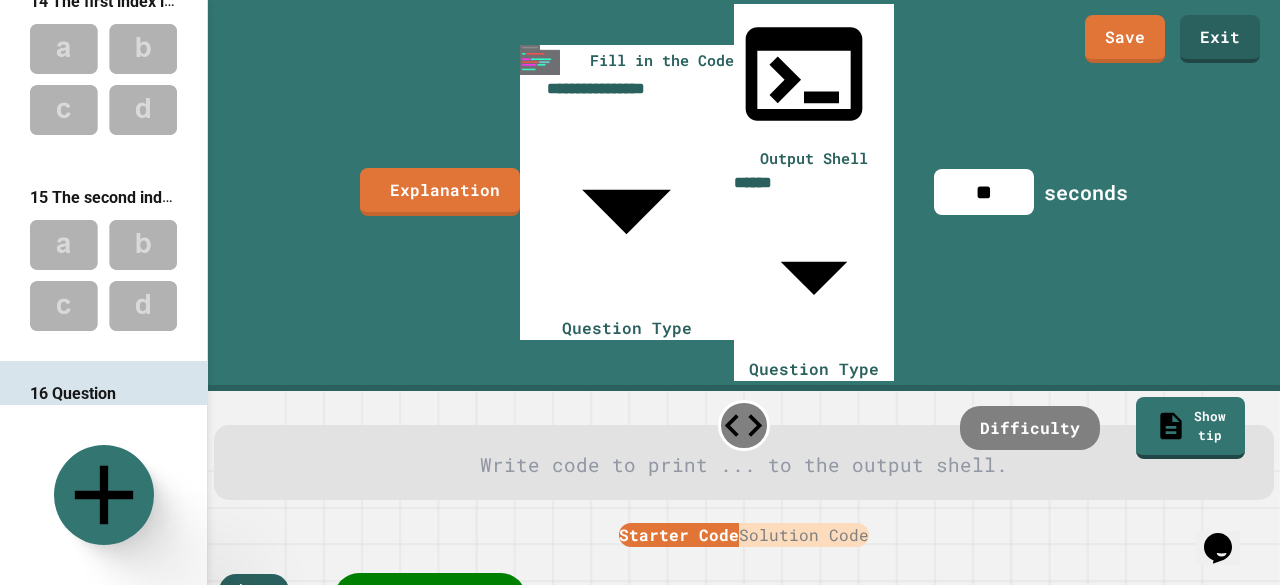 click 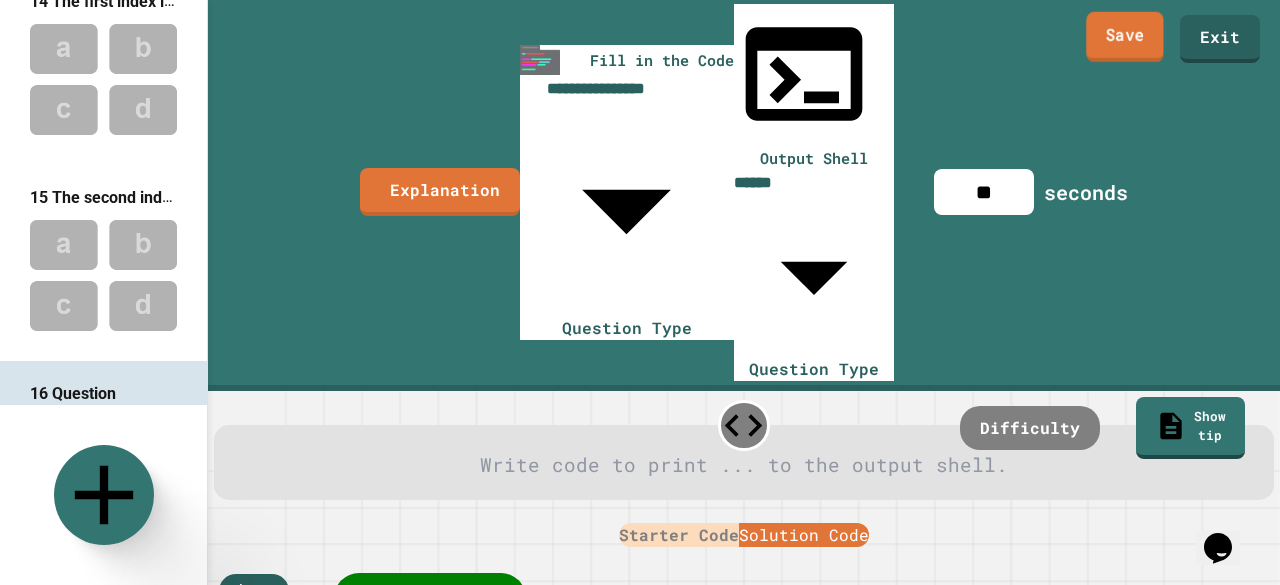 click on "Save" at bounding box center [1124, 37] 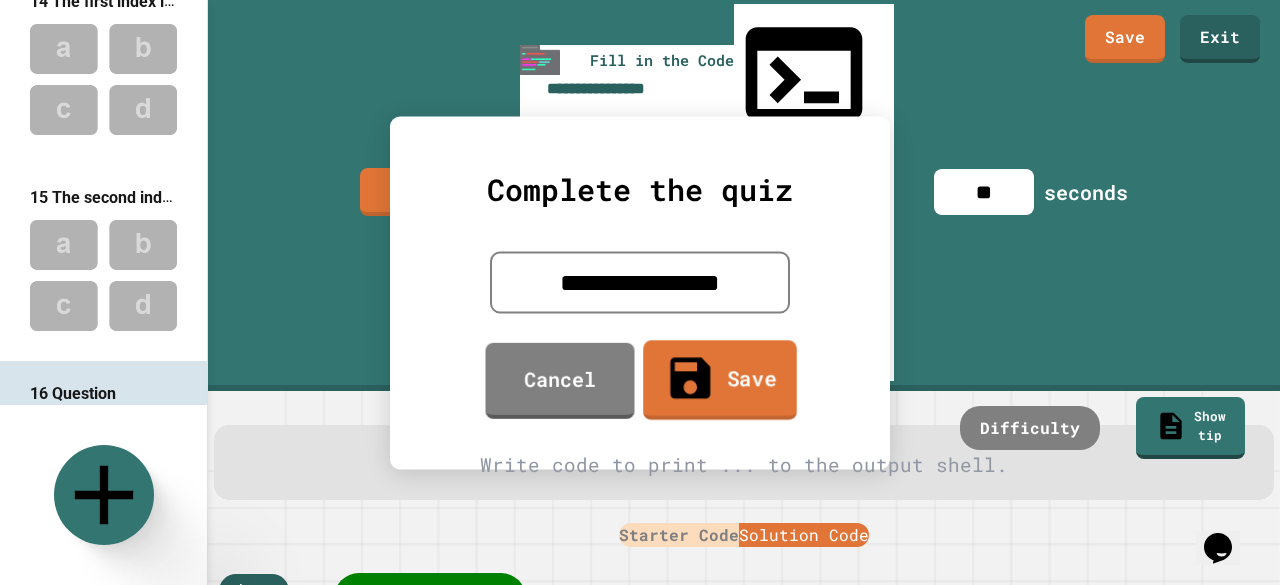 click on "Save" at bounding box center [720, 380] 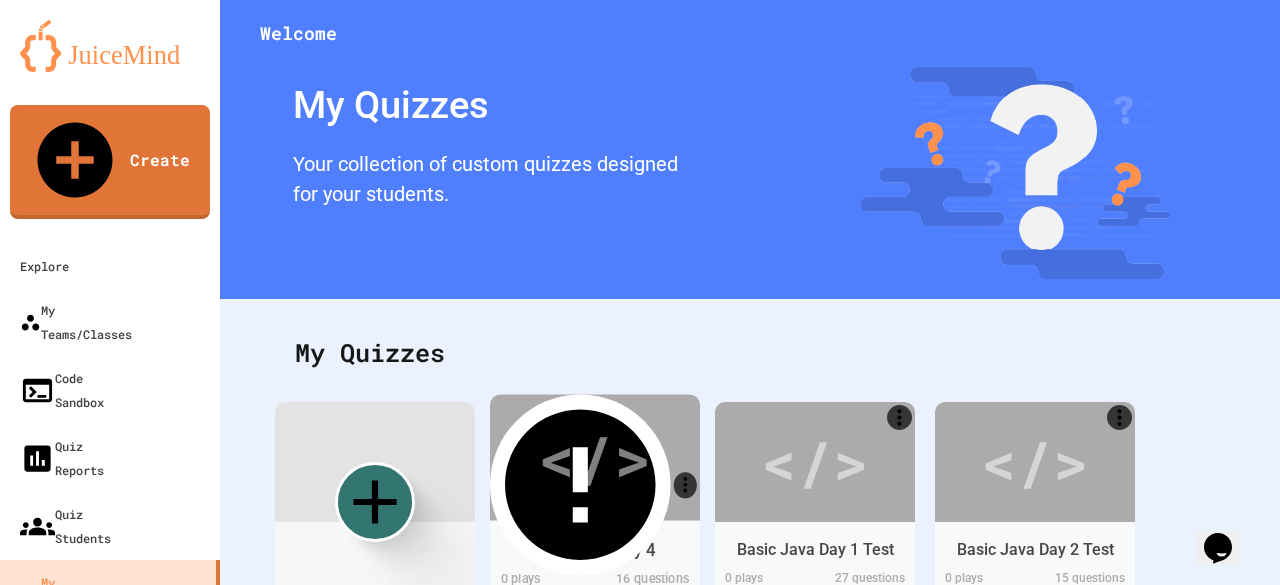 click on "</>" at bounding box center (594, 457) 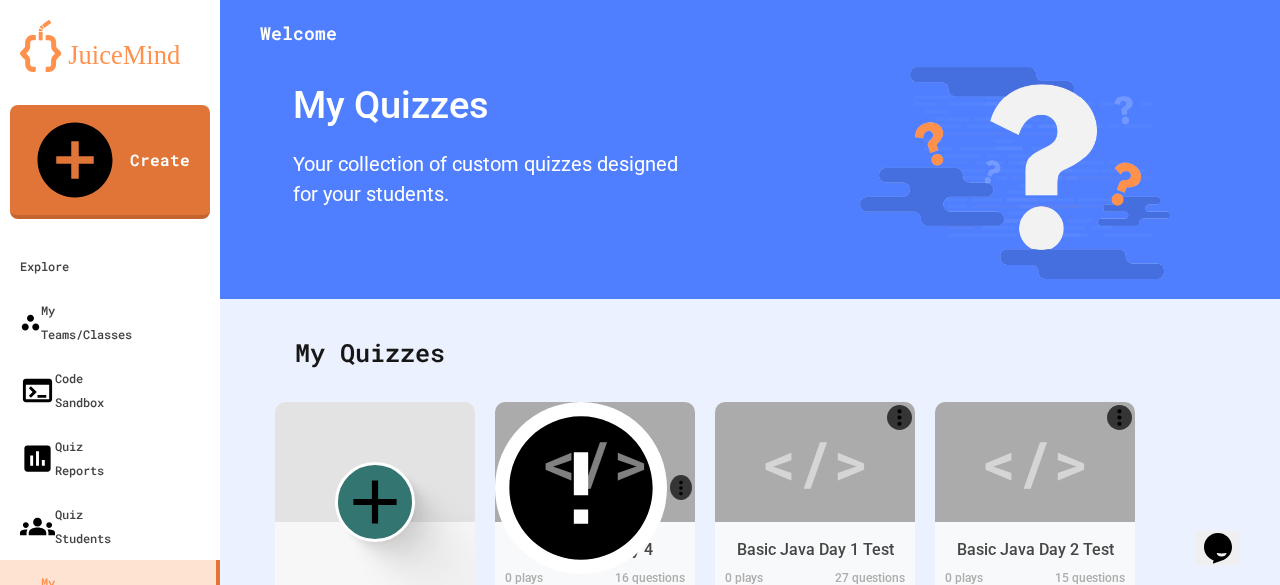 scroll, scrollTop: 2169, scrollLeft: 0, axis: vertical 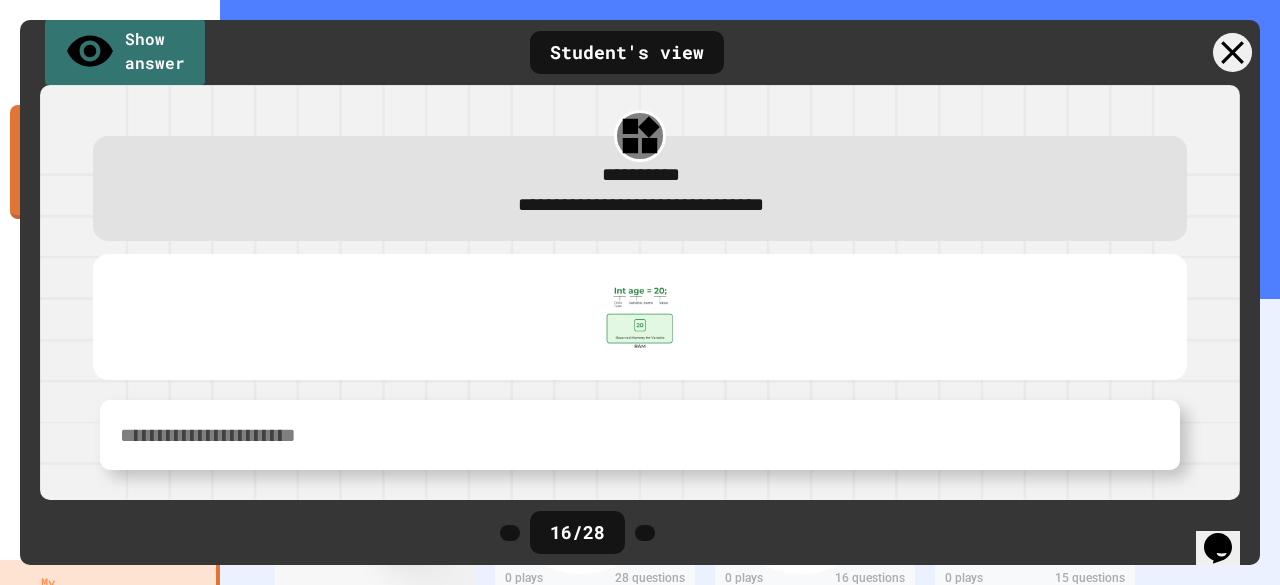 click 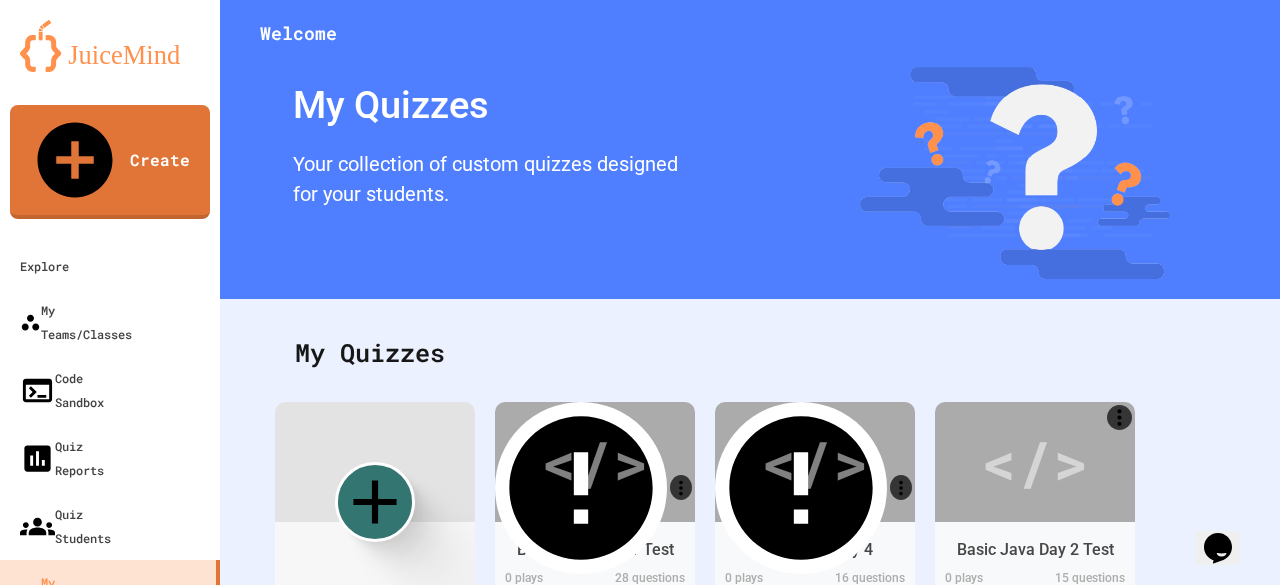 scroll, scrollTop: 78, scrollLeft: 0, axis: vertical 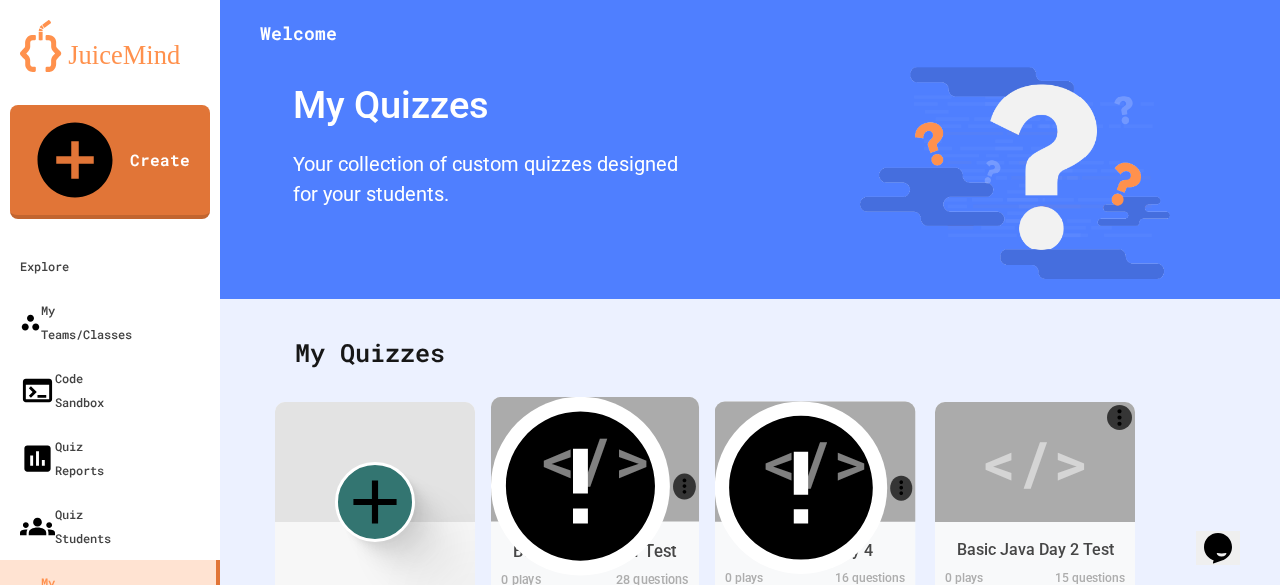 click on "</>" at bounding box center [815, 461] 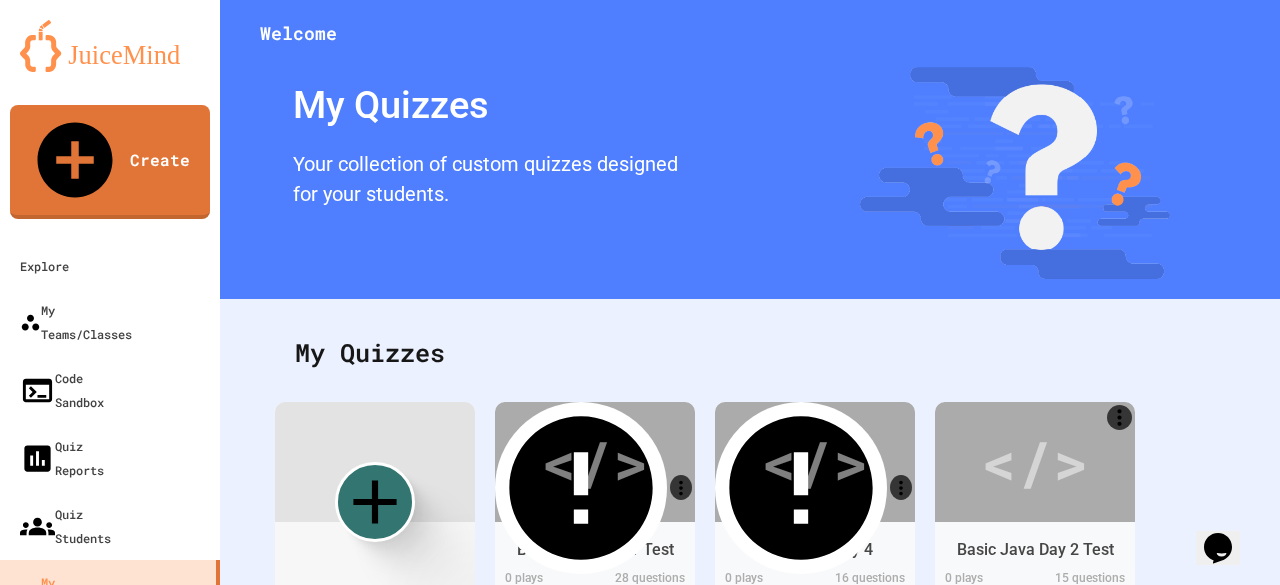 scroll, scrollTop: 2169, scrollLeft: 0, axis: vertical 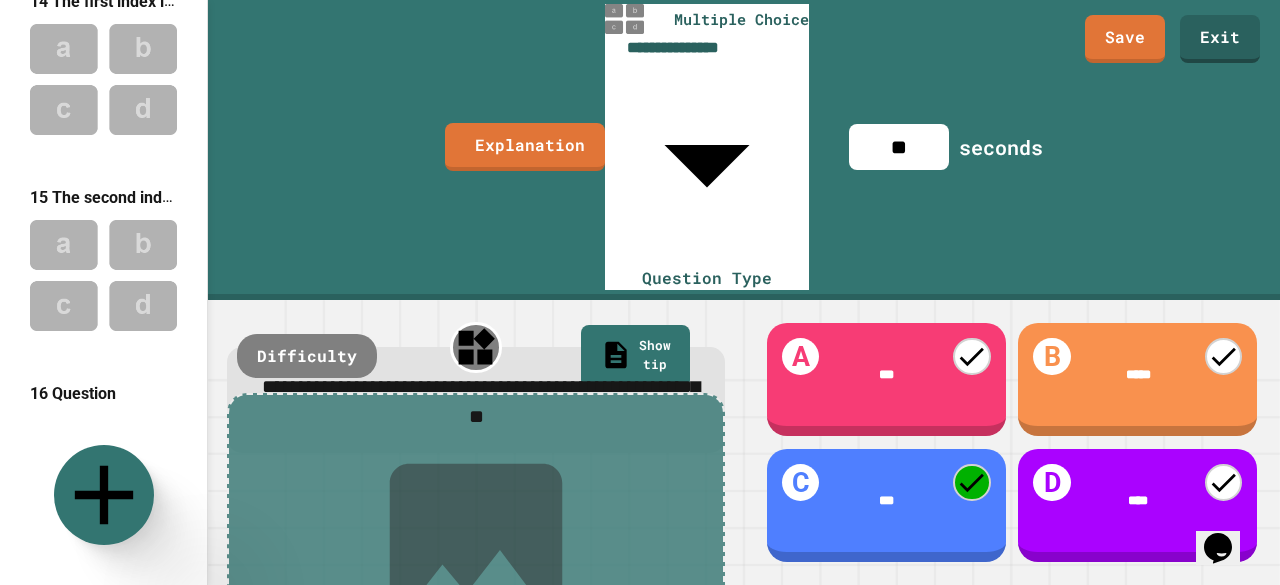 click at bounding box center (103, 472) 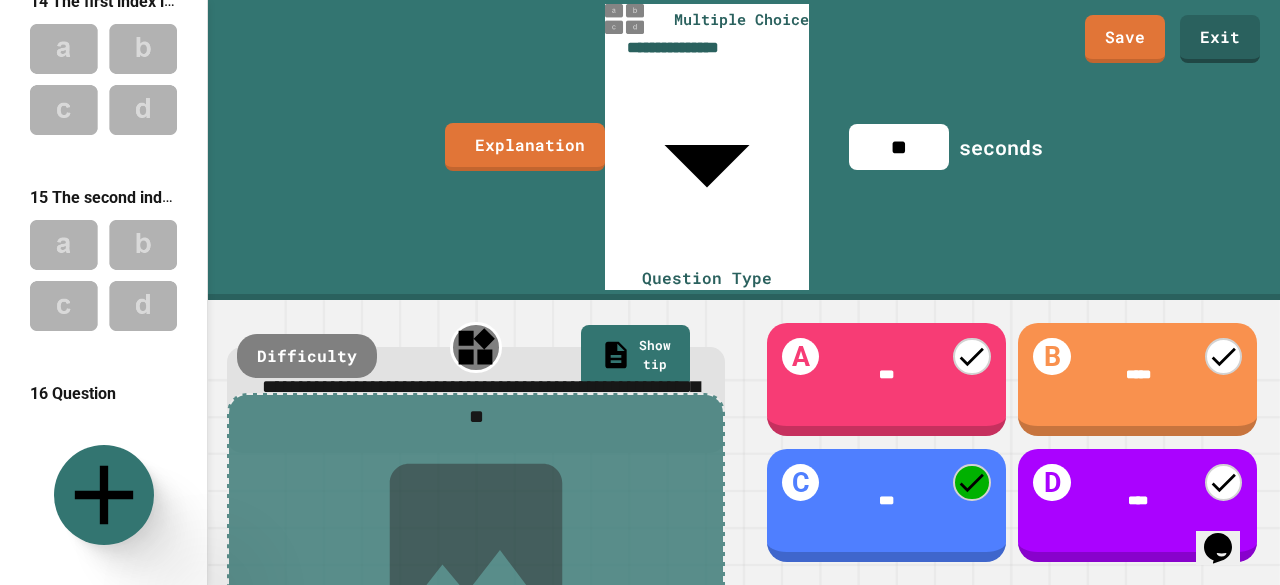 type on "**********" 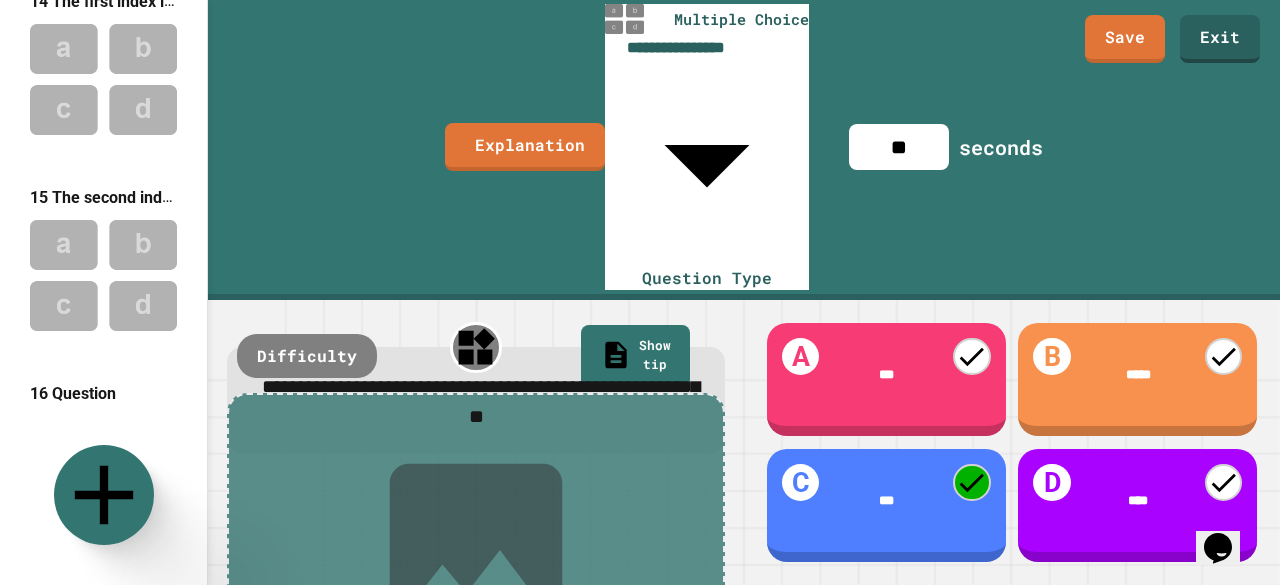 type on "**" 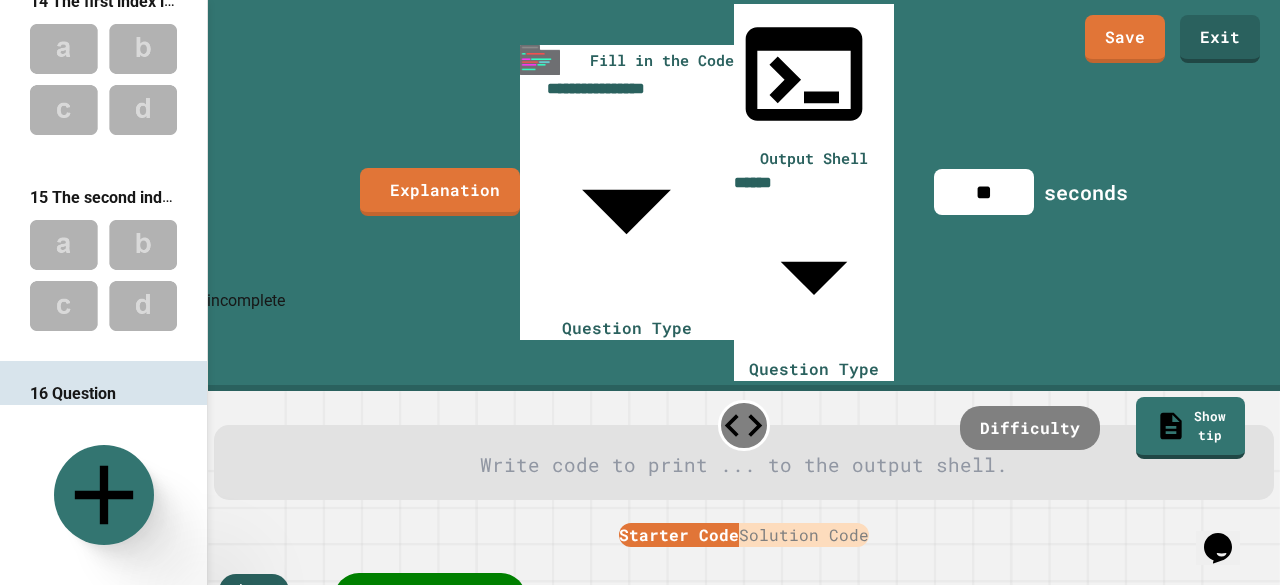 click 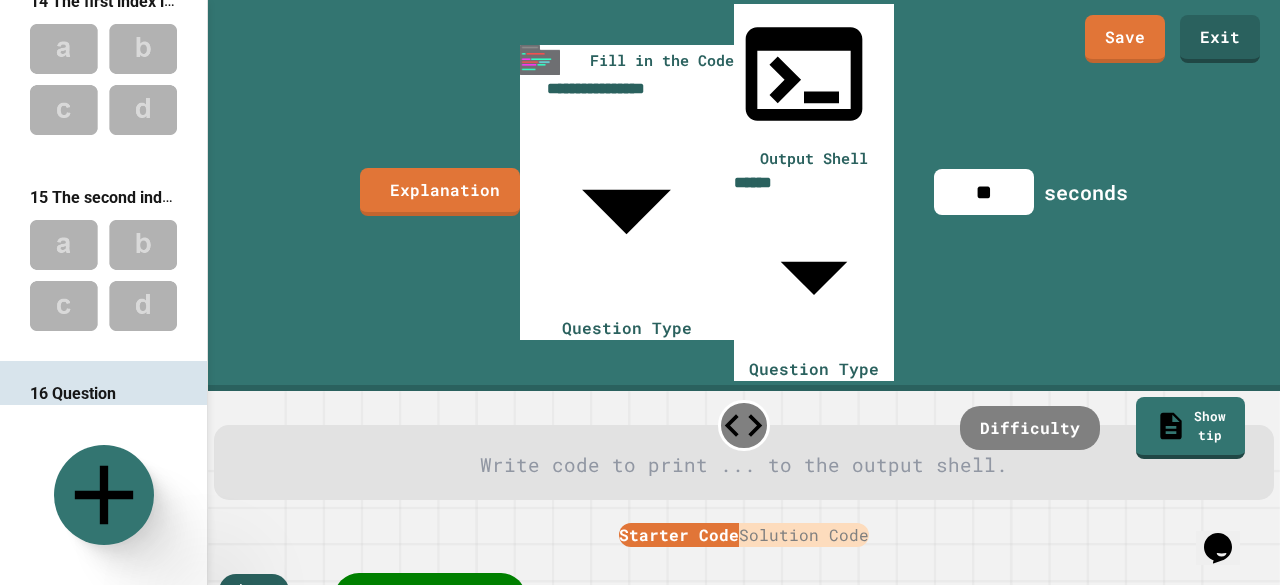 click on "public   class   Main   {      public   static   void   main ( String [ ]   args )   {                     int [ ]   num   =   { 1 ,  2 ,  3 ,  4 ,  5 } ;           // Fill in the code...      } }" at bounding box center [577, 743] 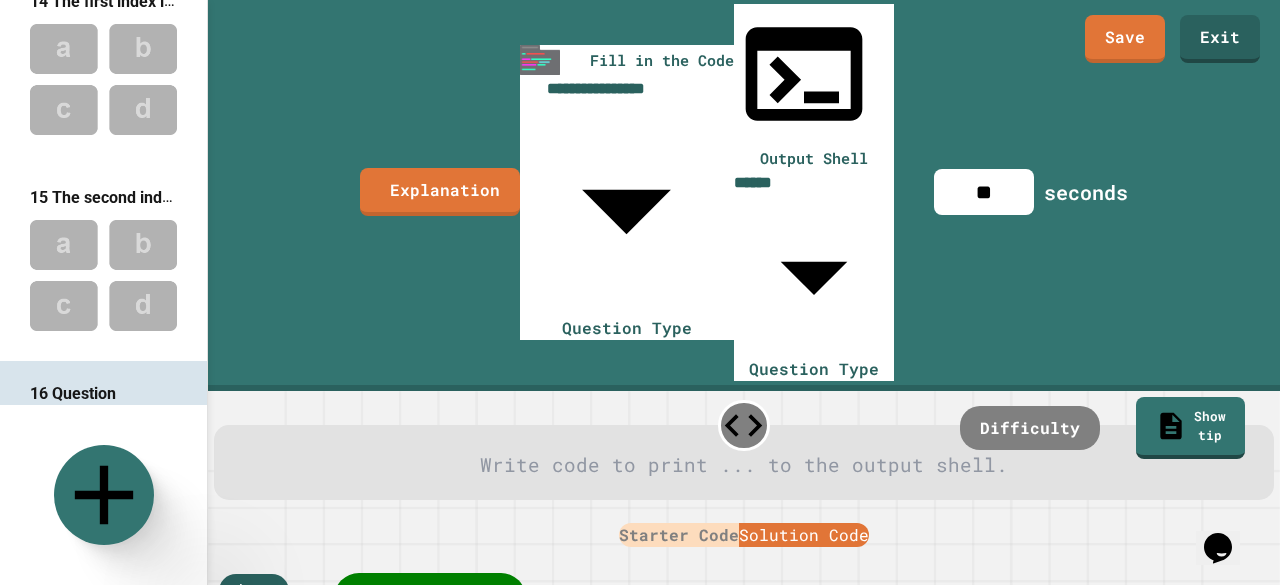 click on "public class Main { public static void main ( String [ ] args ) { int [ ] num = { 1 , 2 , 3 , 4 , 5 } ; for ( int i : num ) { System . out . println ( i ) ; } } }" at bounding box center (582, 743) 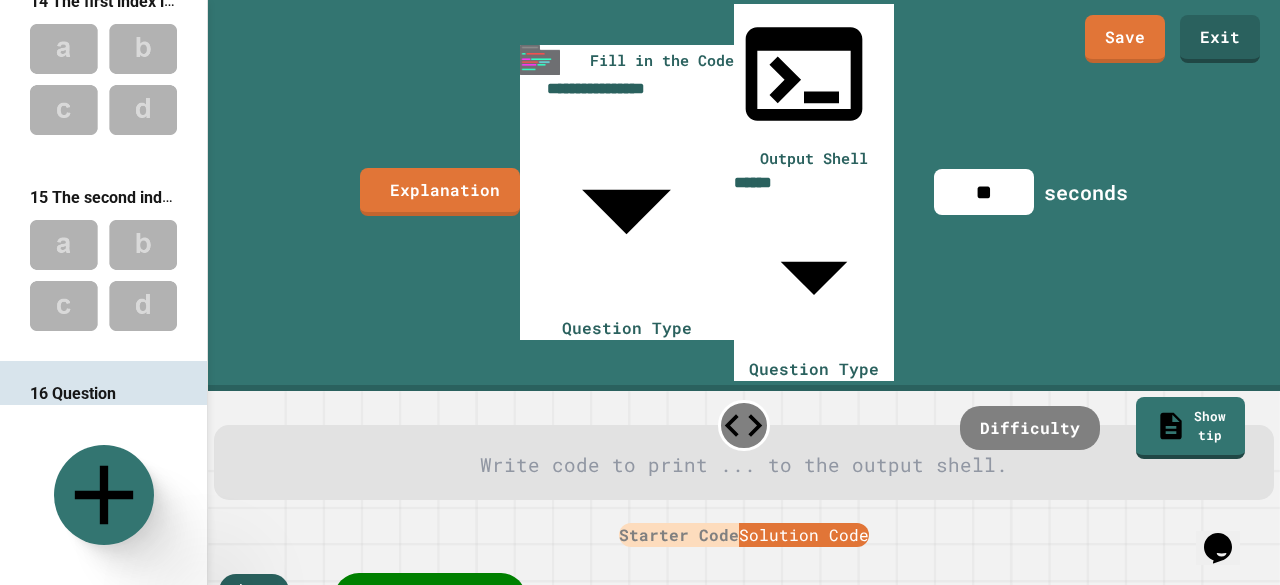 click on "public class Main { public static void main ( String [ ] args ) { int [ ] num = { 1 , 2 , 3 , 4 , 5 } ; for ( int i : num ) { System . out . println ( i ) ; } } }" at bounding box center (582, 743) 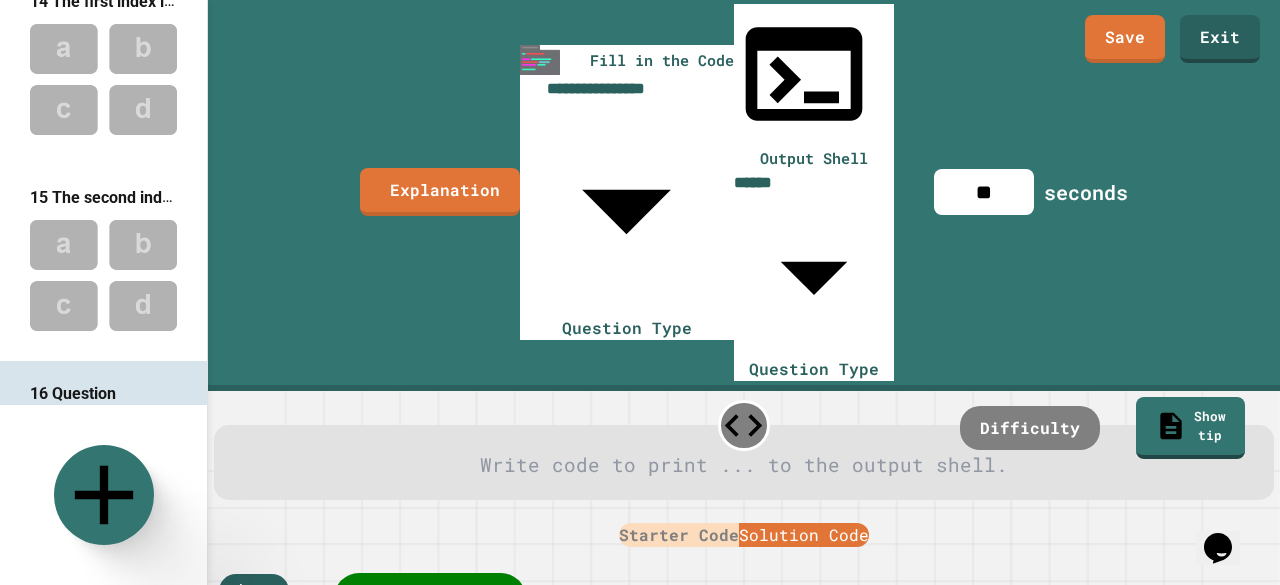 click on "public class Main { public static void main ( String [ ] args ) { int [ ] num = { 1 , 2 , 3 , 4 , 5 } ; for ( int i : num ) { System . out . println ( i ) ; } } }" at bounding box center [582, 743] 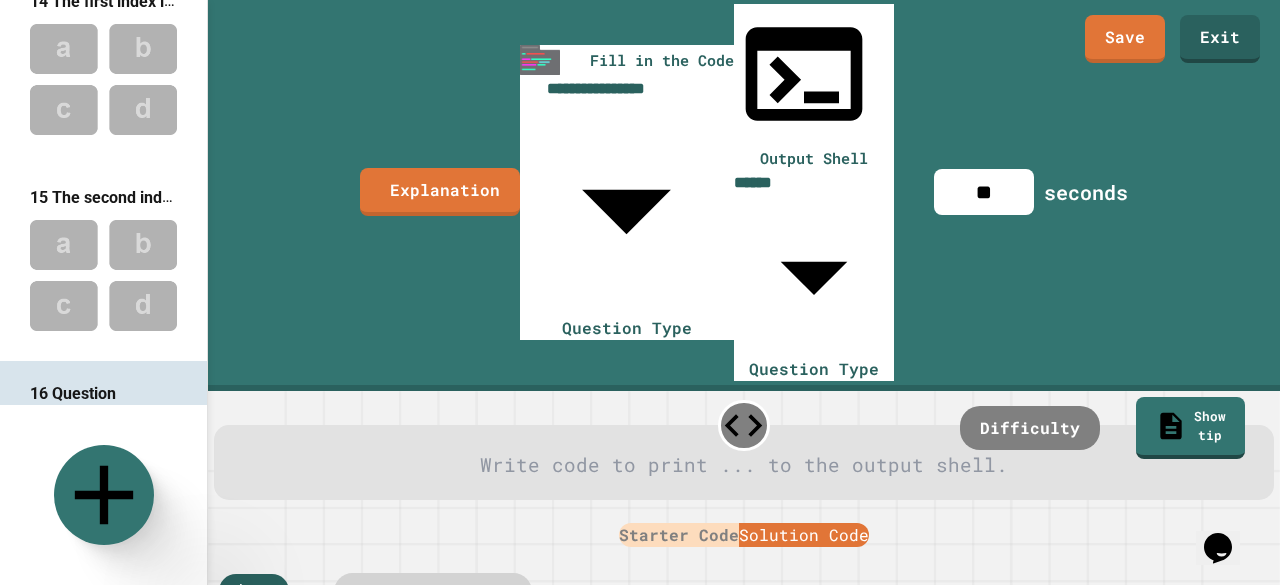 type on "**********" 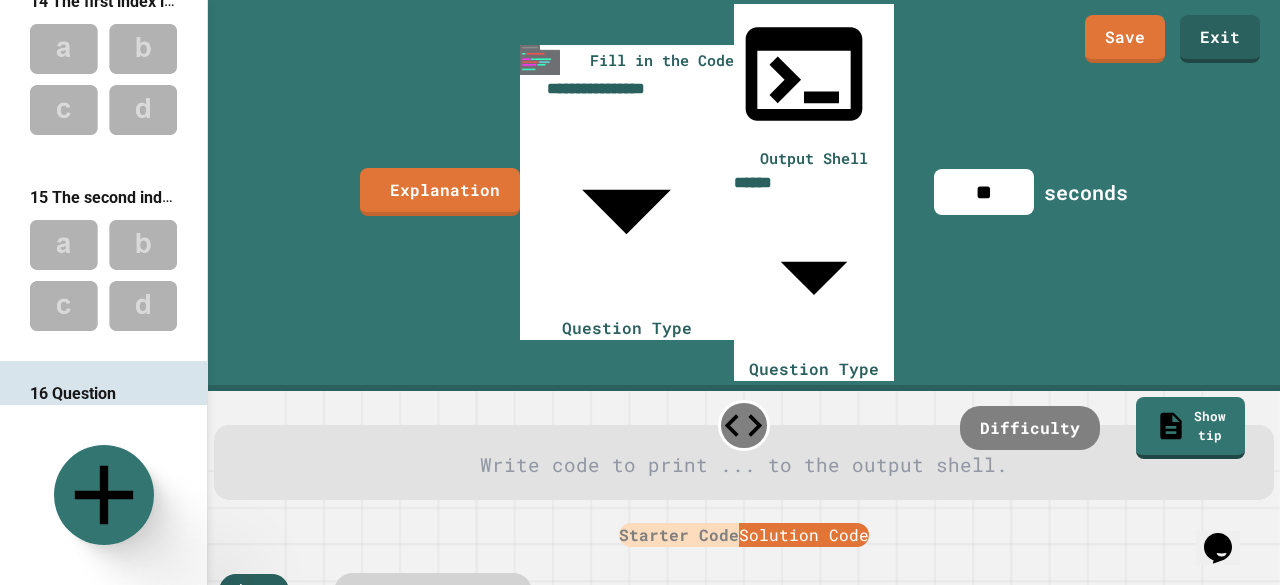 click on "public class Main { public static void main ( String [ ] args ) { int [ ] num = { 1 , 2 , 3 , 4 , 5 } ; for ( int i : num ) { System . out . println ( i ) ; } } }" at bounding box center [582, 743] 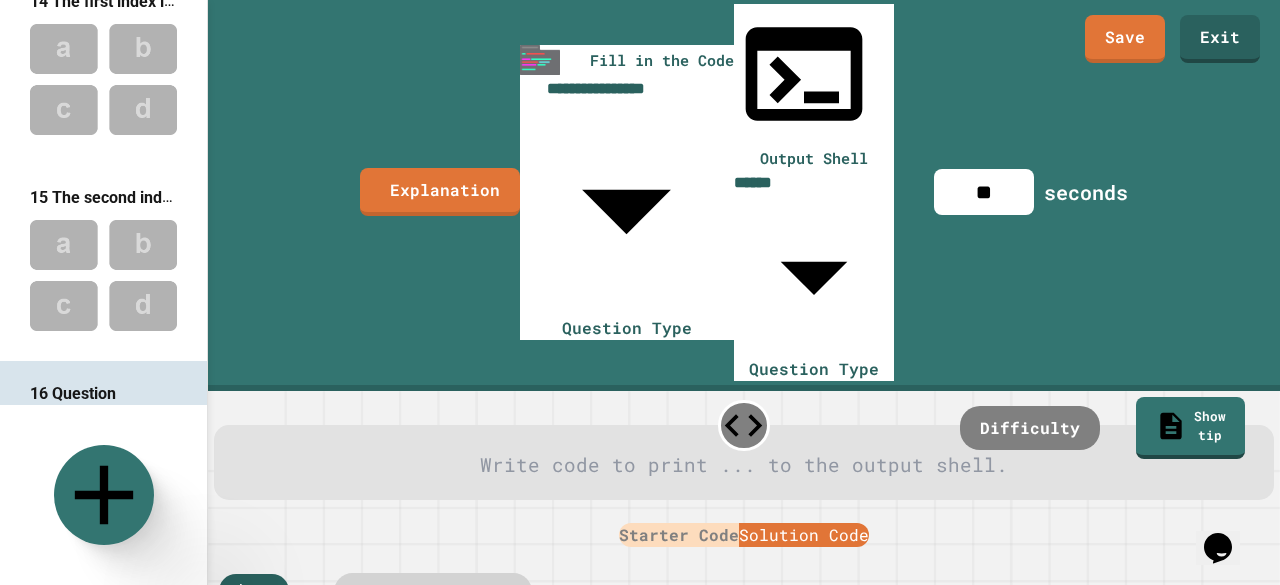 type on "**********" 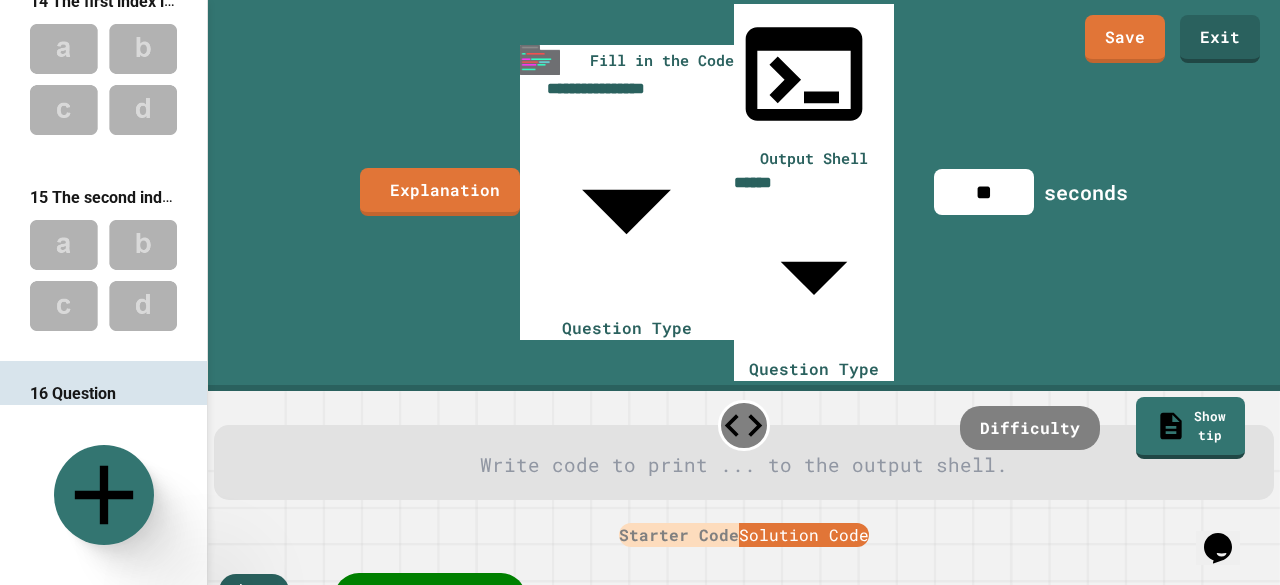 click on "**********" at bounding box center [640, 292] 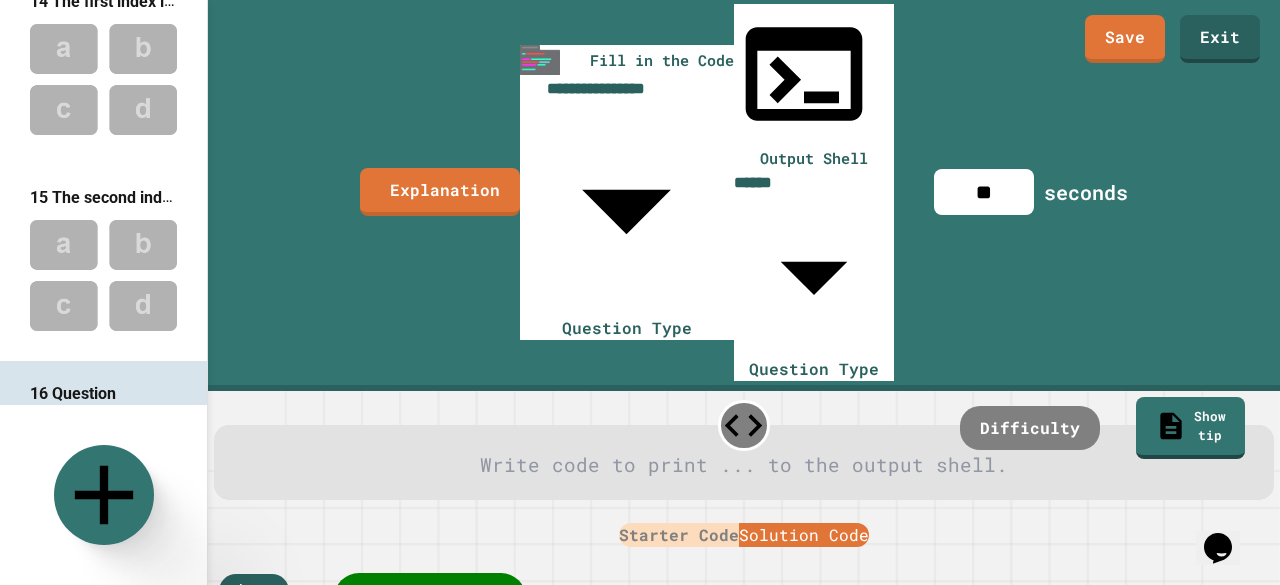 click at bounding box center (640, 587) 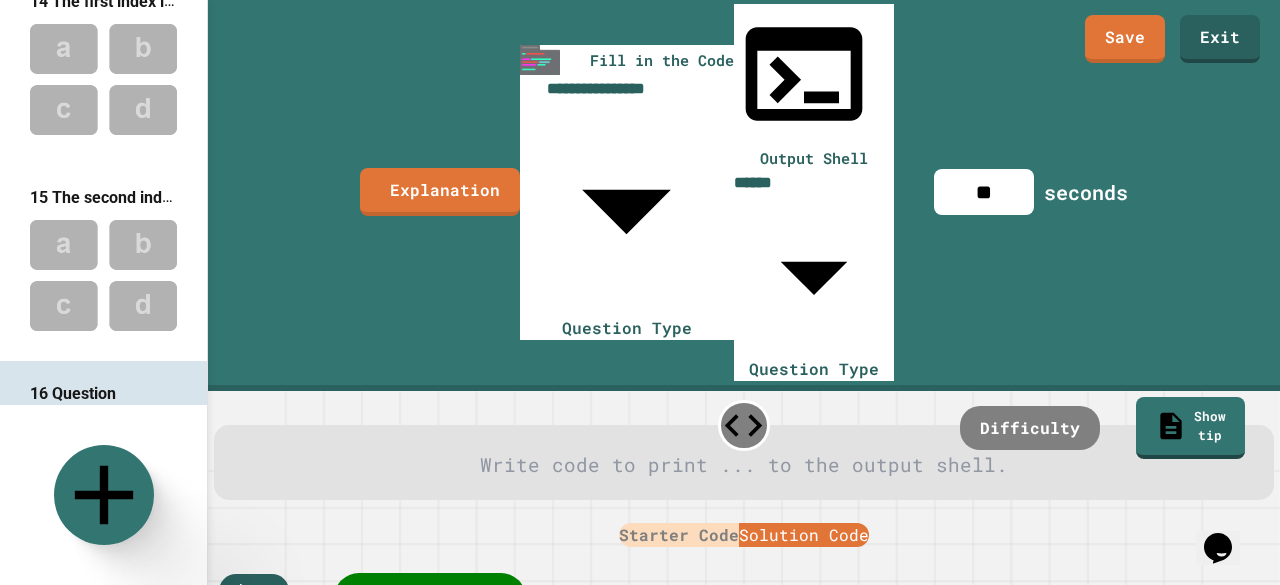 click on "**********" at bounding box center [640, 292] 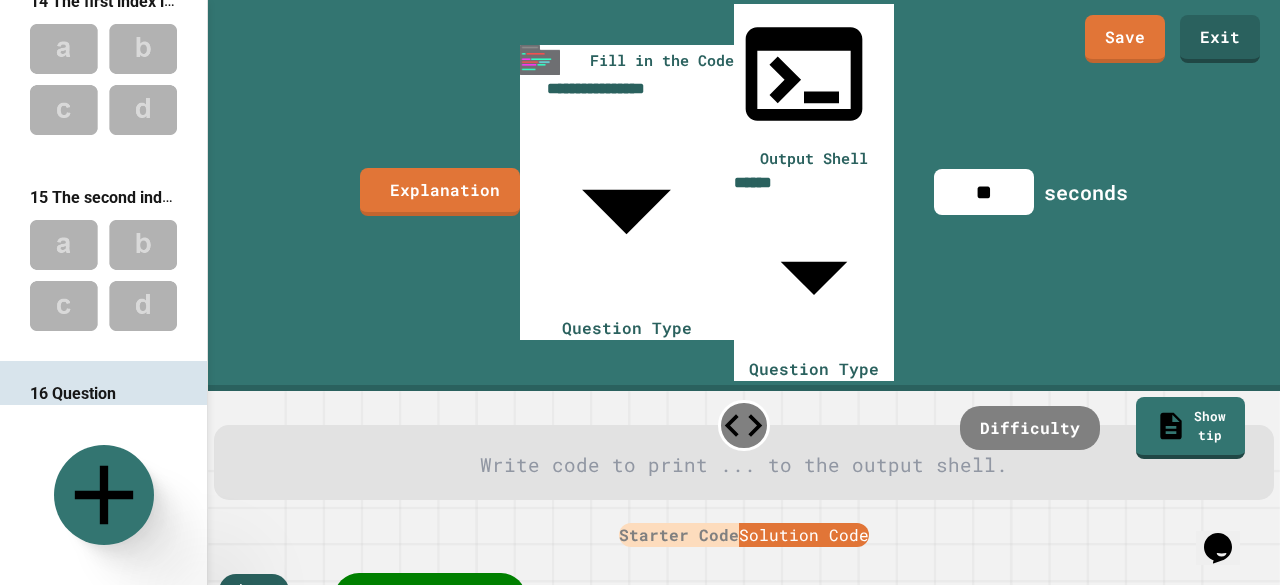 click at bounding box center (640, 587) 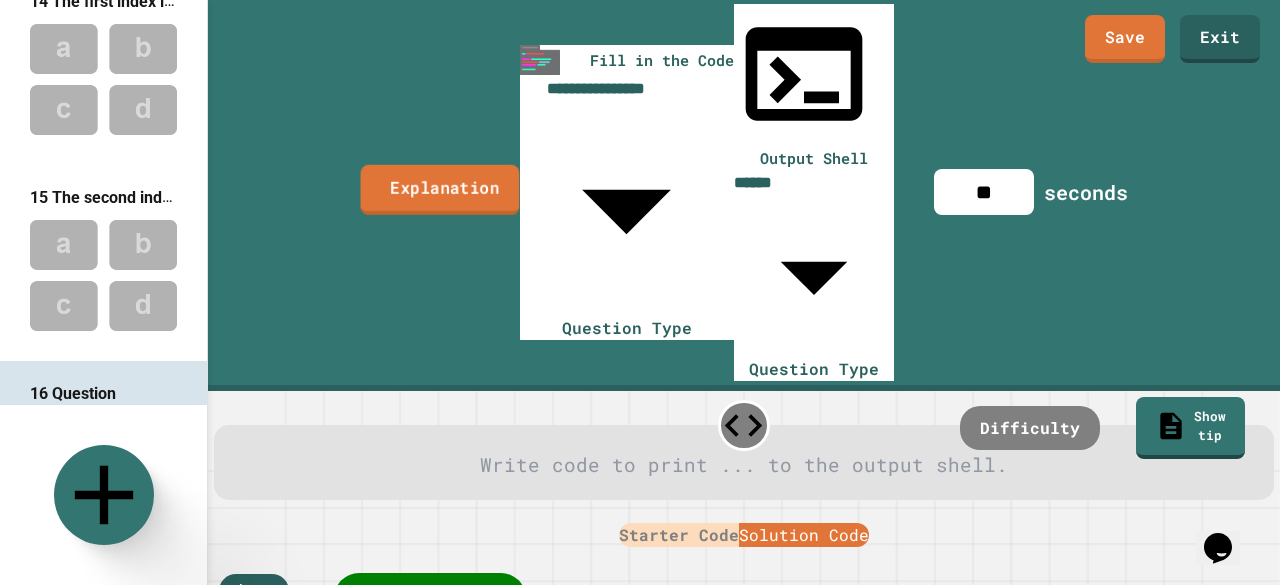 click on "Explanation" at bounding box center [440, 190] 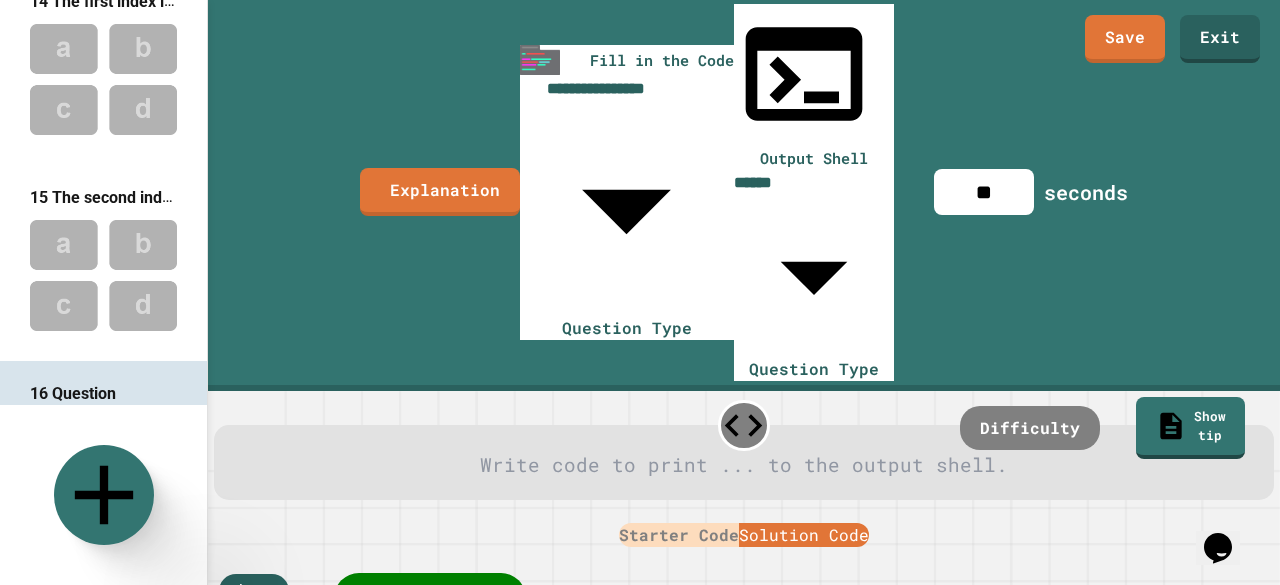 click at bounding box center (320, 693) 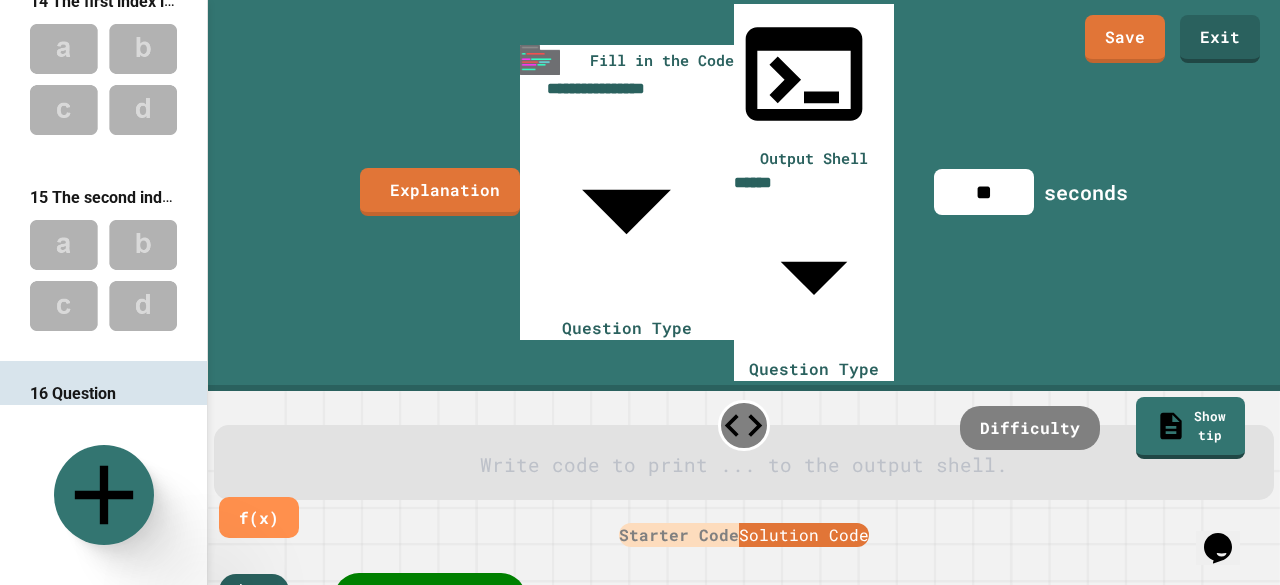 click at bounding box center (744, 466) 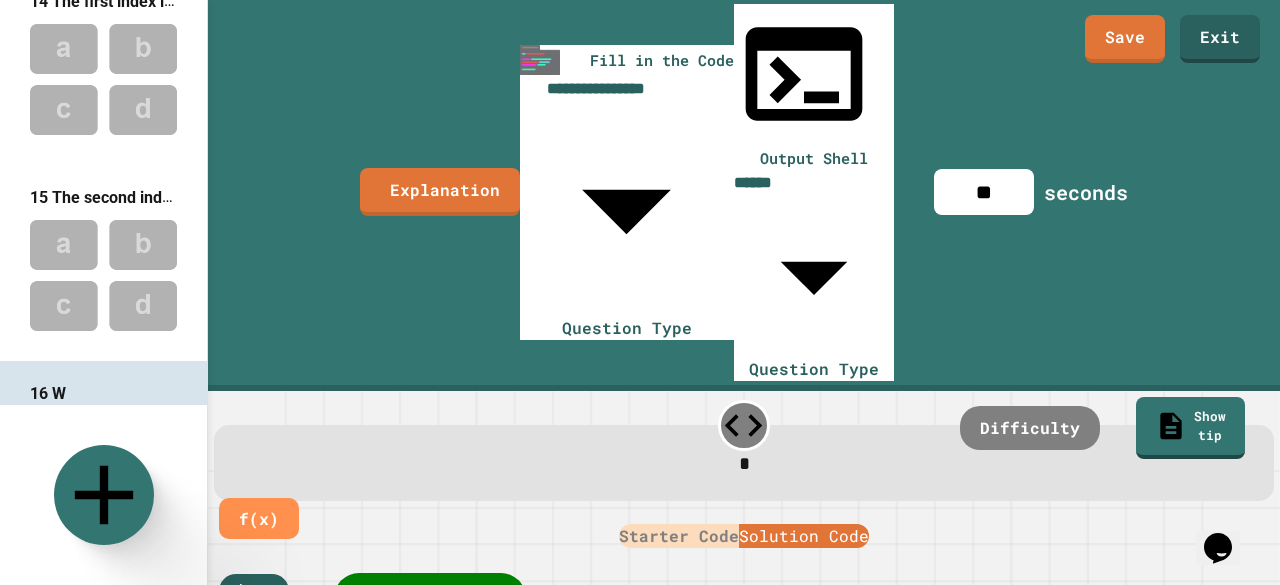 type 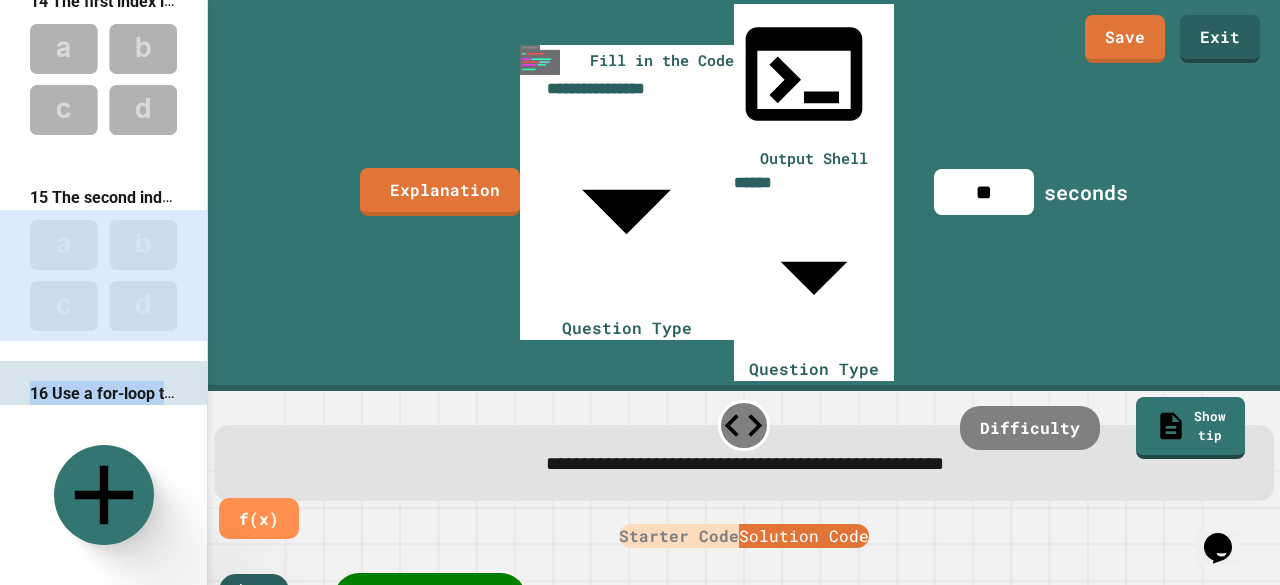 drag, startPoint x: 207, startPoint y: 355, endPoint x: 198, endPoint y: 187, distance: 168.2409 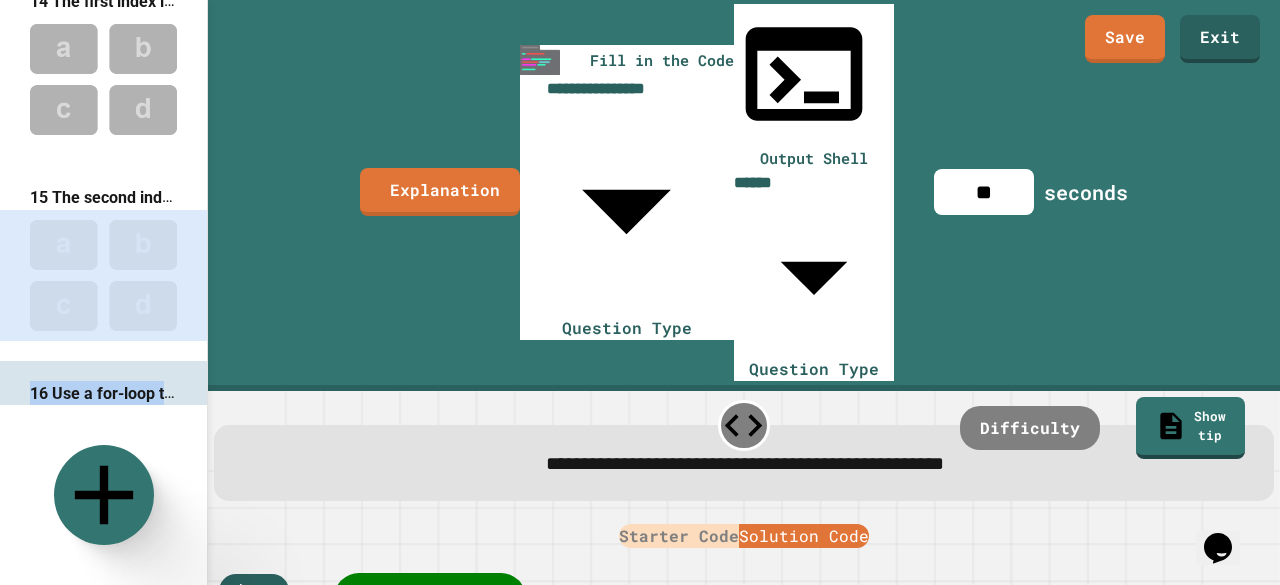 click on "16   Use a for-loop to read the array and print it out." at bounding box center (103, 459) 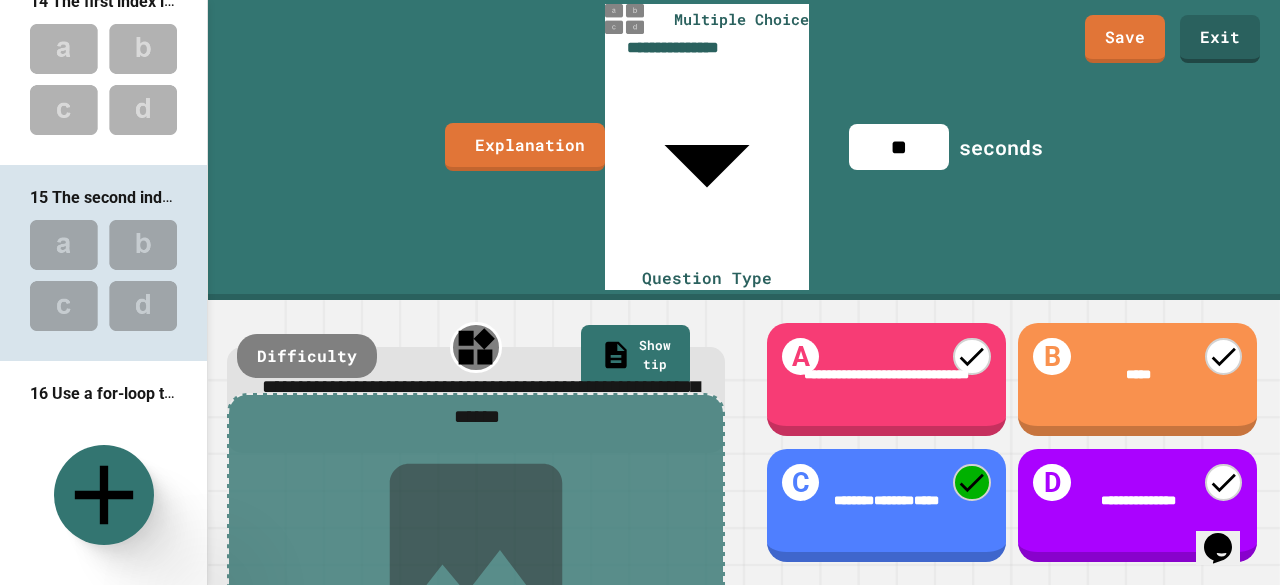 click on "**********" at bounding box center [481, 401] 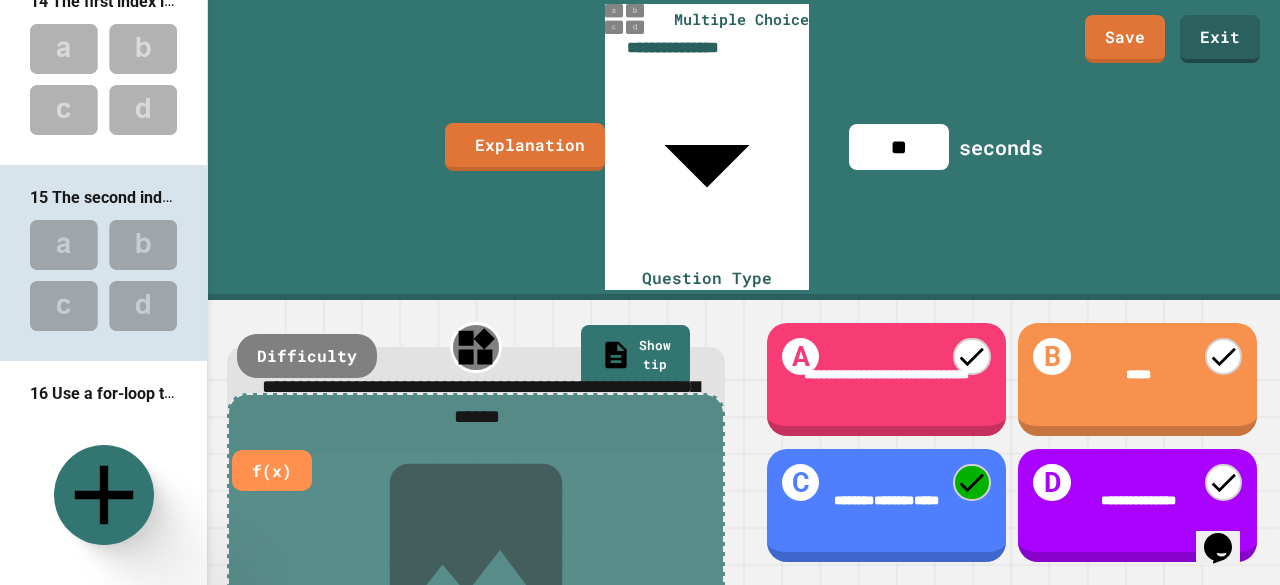 click on "**********" at bounding box center (476, 442) 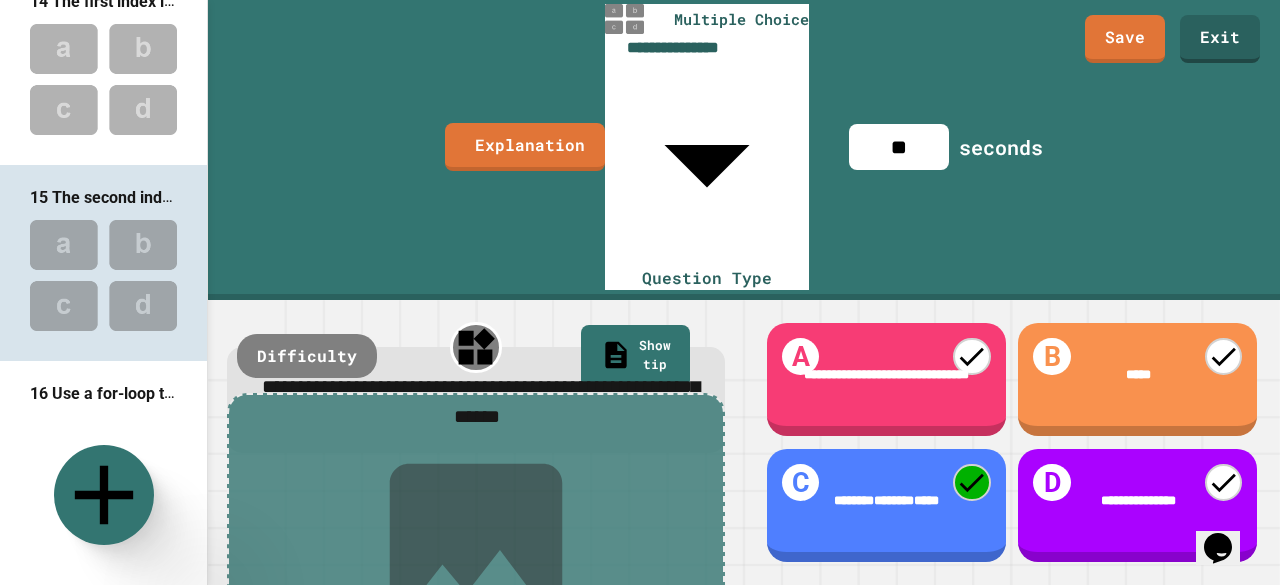 click at bounding box center (103, 472) 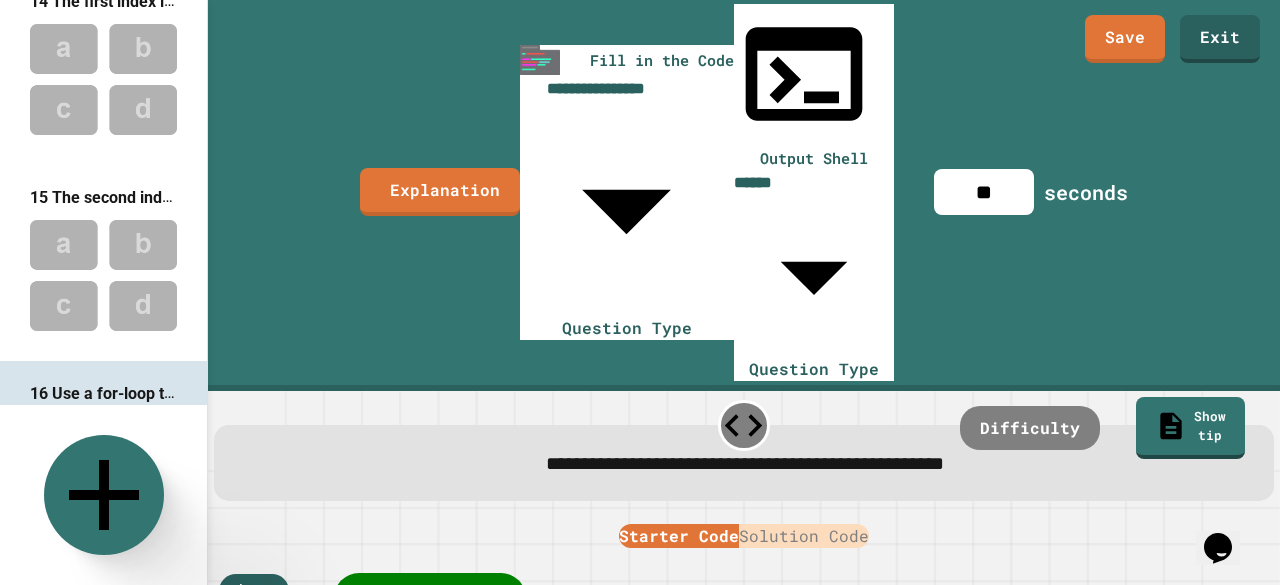 click 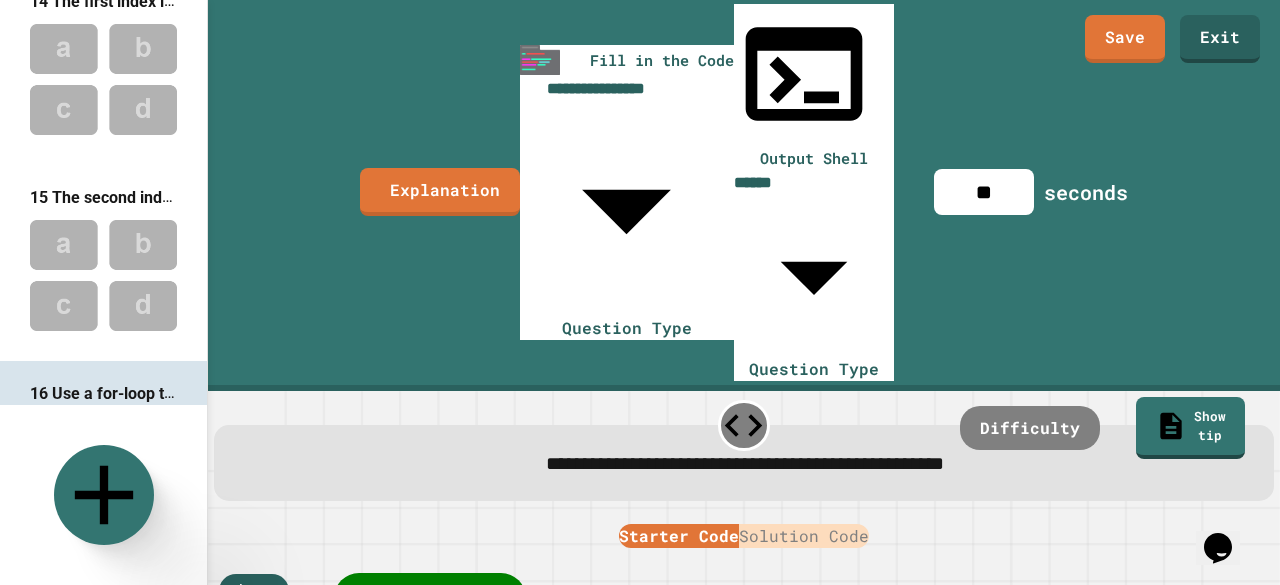 click on "Multiple Choice" at bounding box center [274, 818] 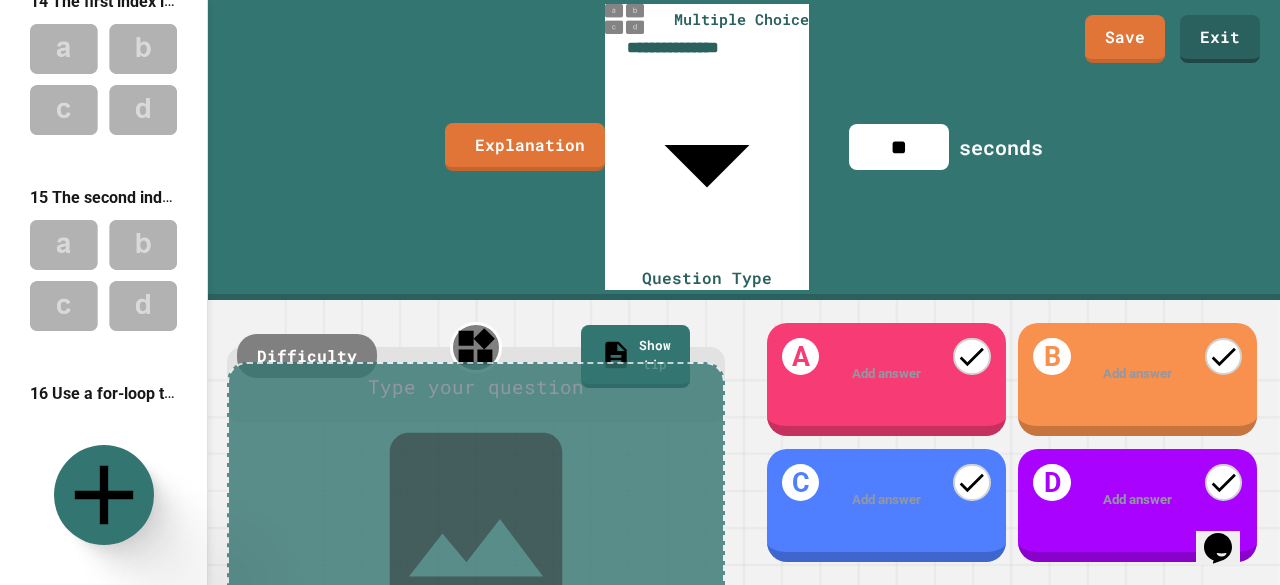 scroll, scrollTop: 2781, scrollLeft: 0, axis: vertical 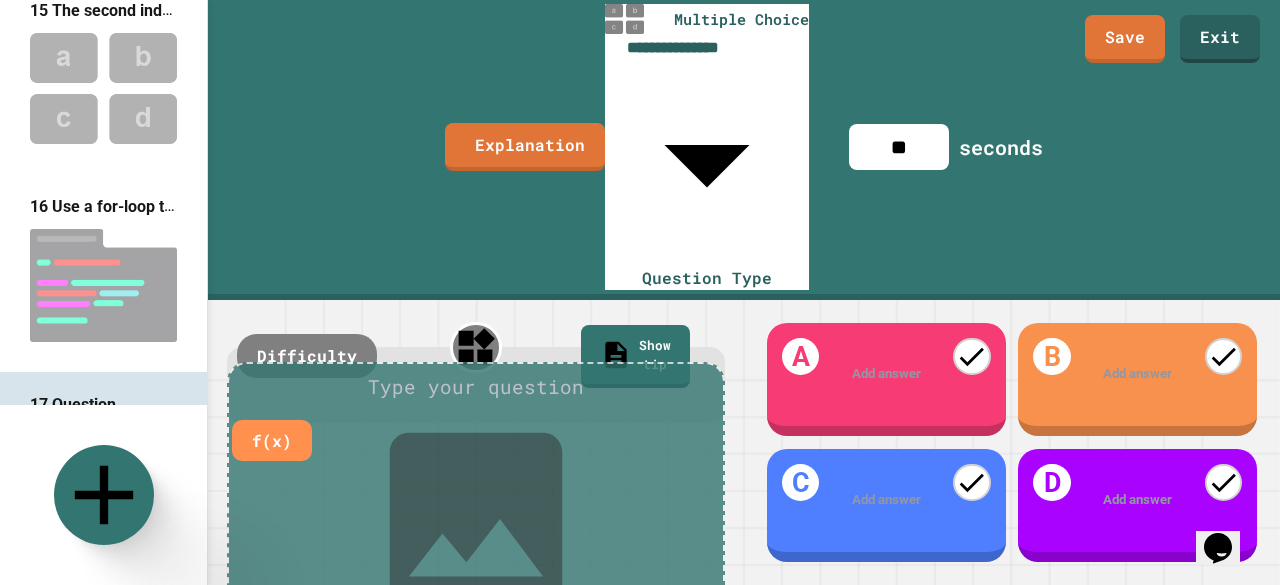 click at bounding box center [476, 388] 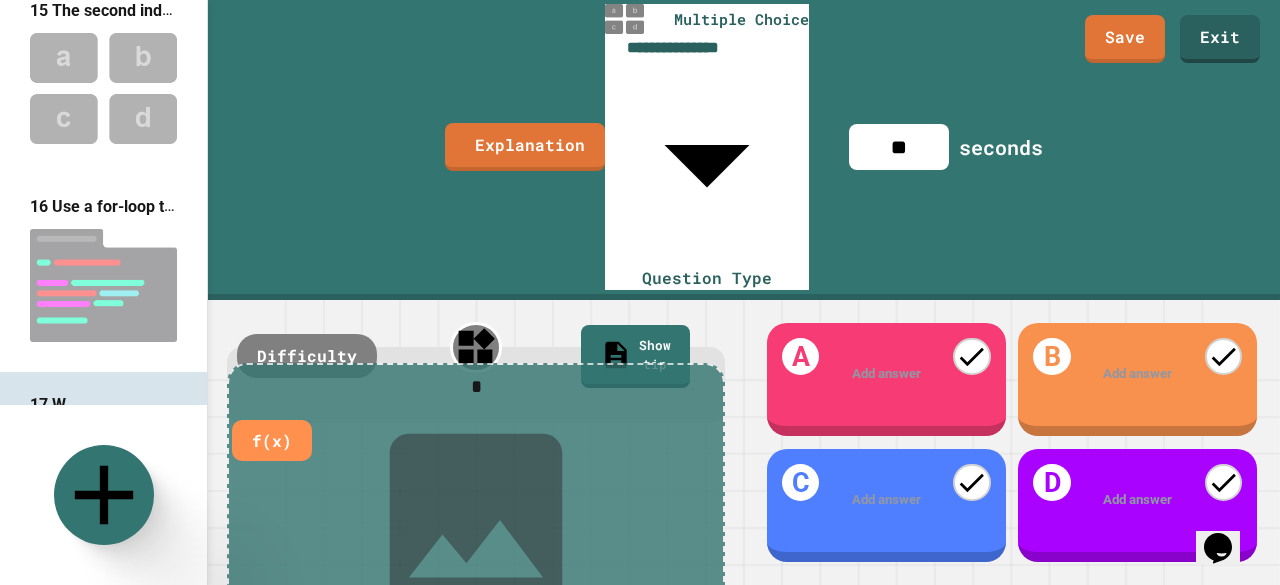 type 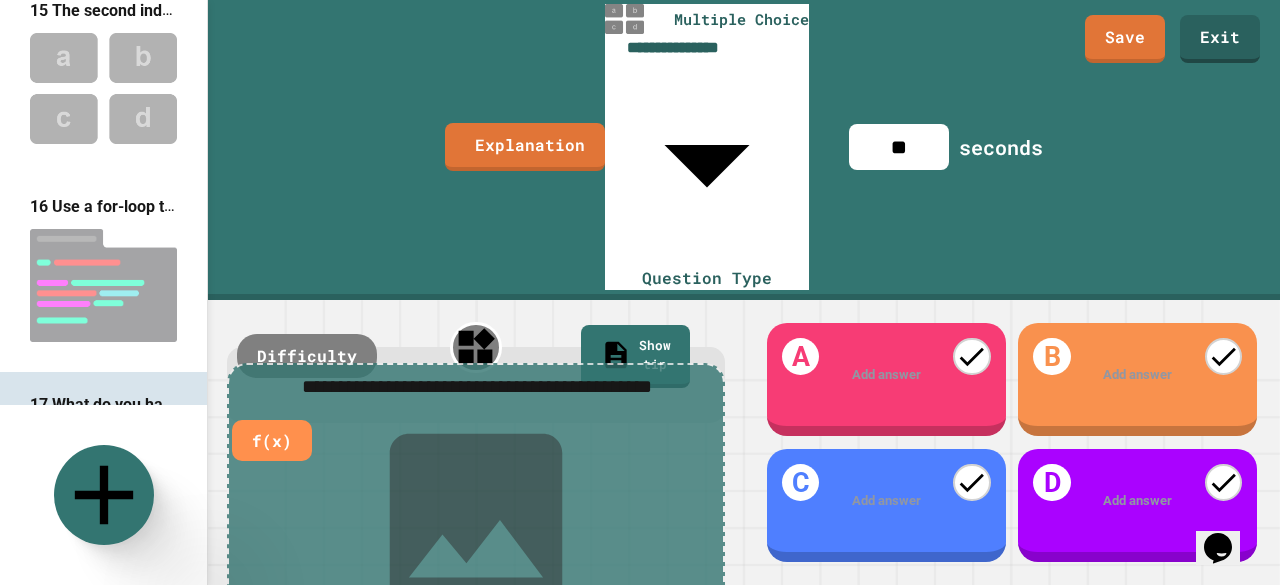 click at bounding box center [887, 375] 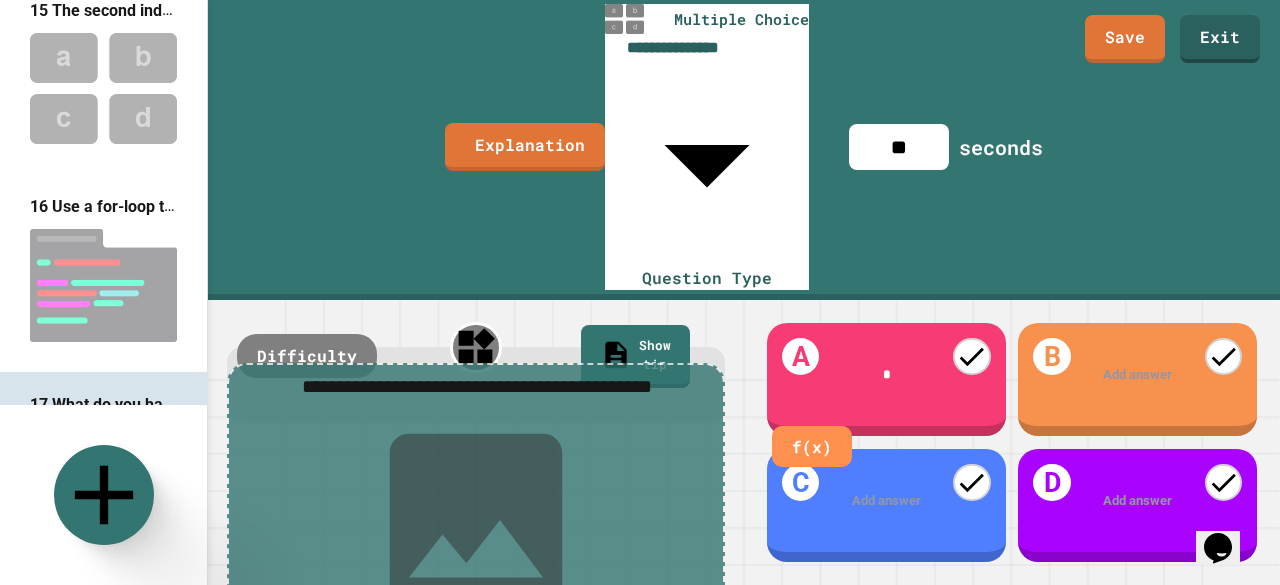 type 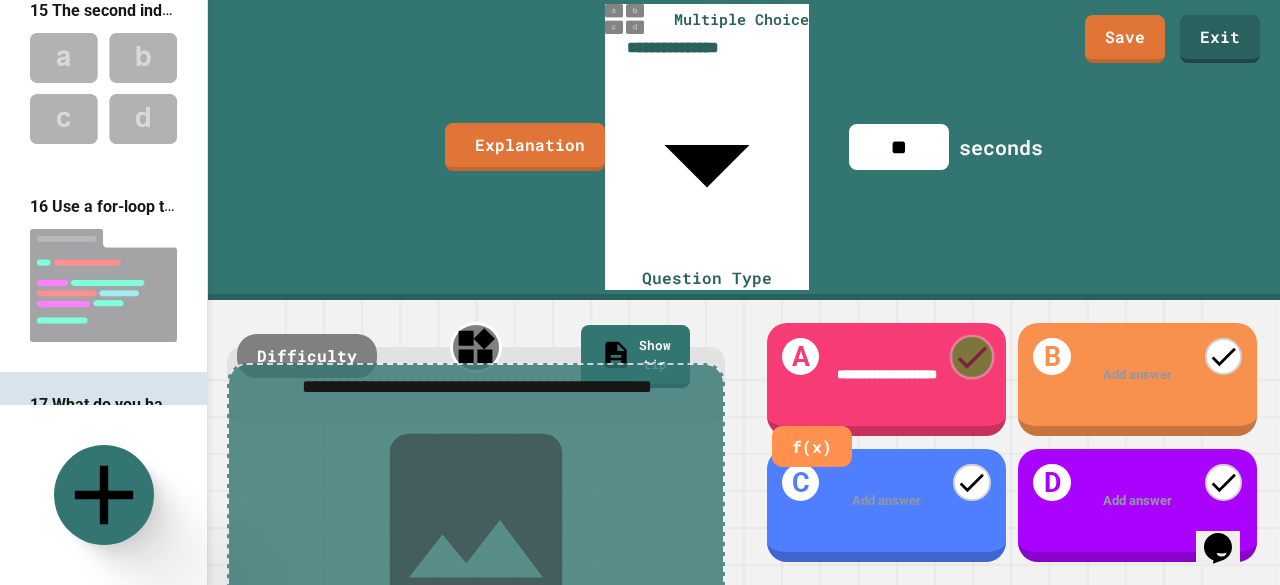 click 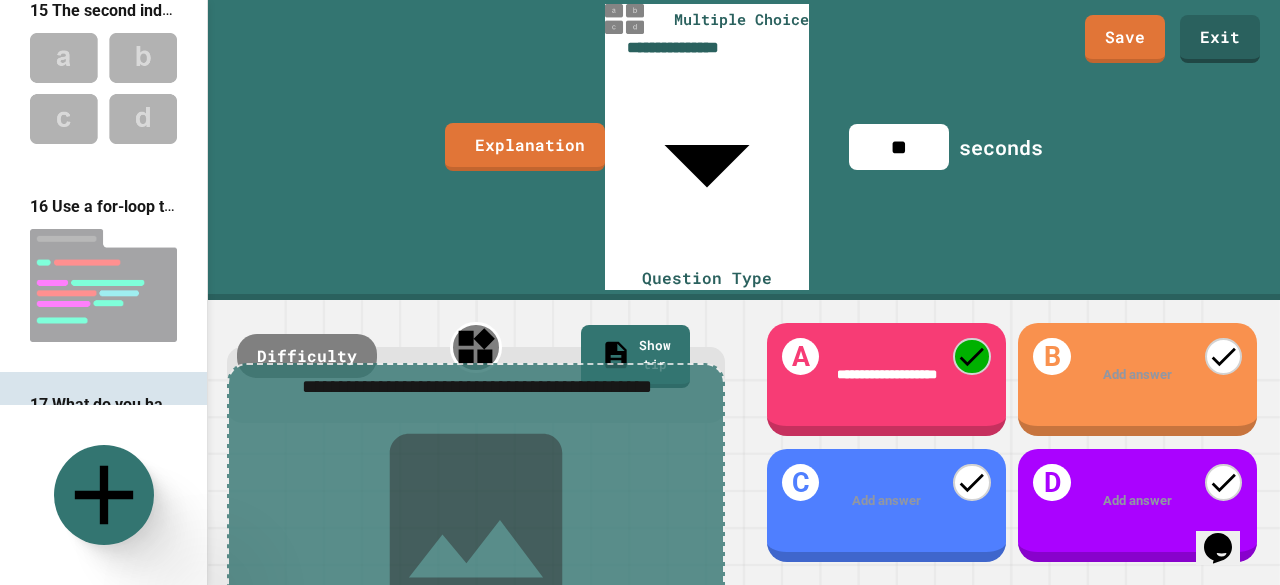 click at bounding box center [1139, 501] 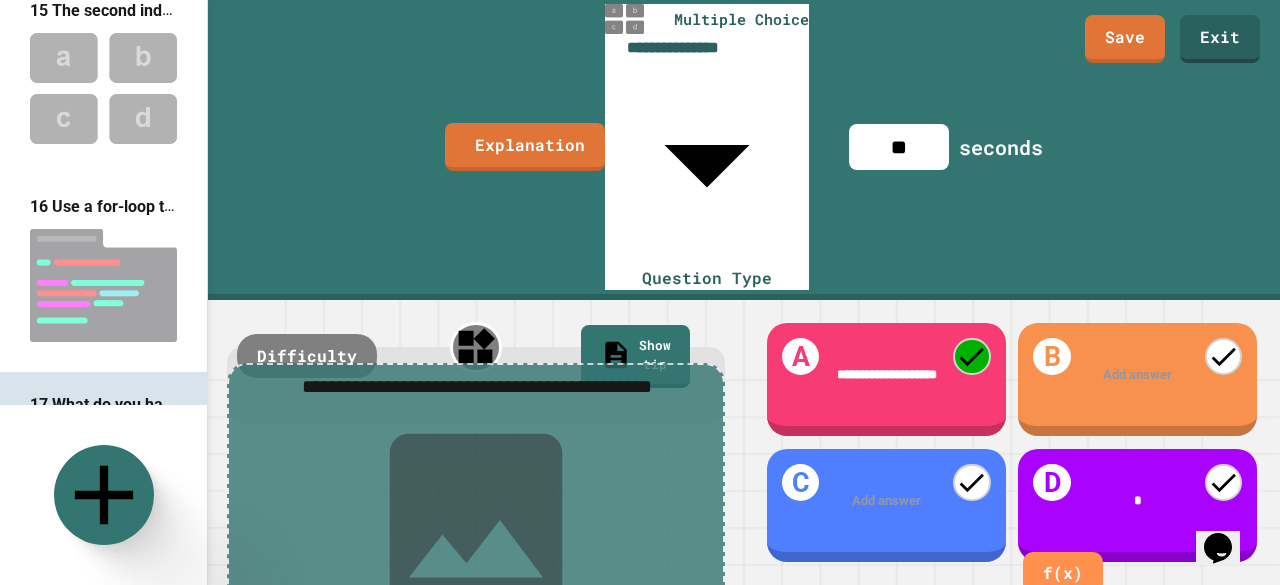 type 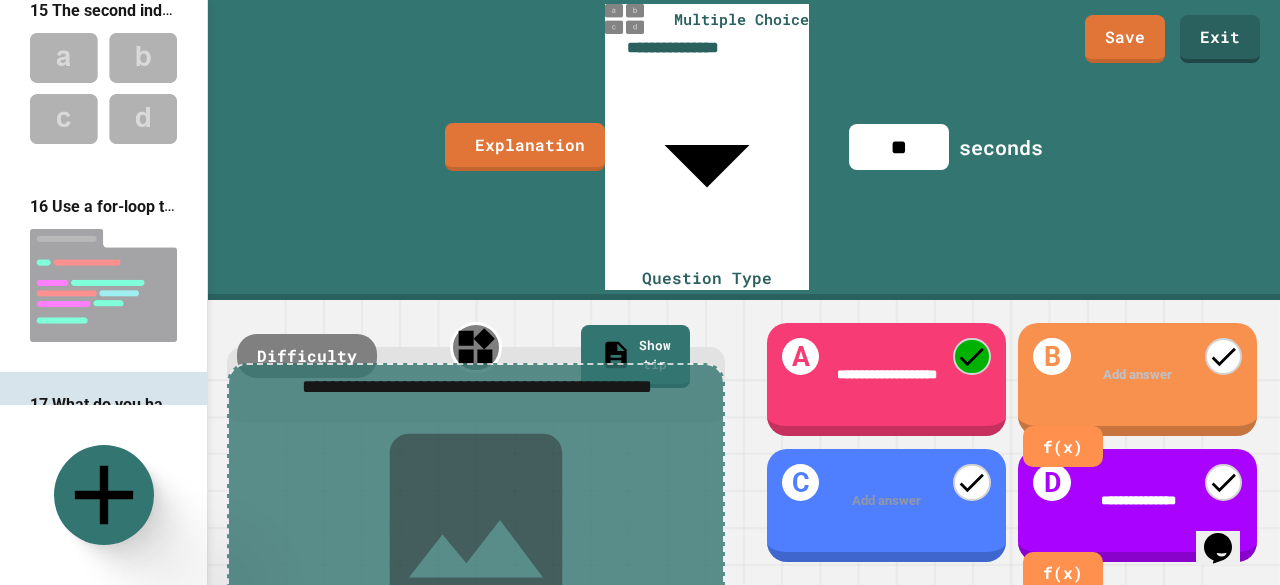click at bounding box center [1139, 375] 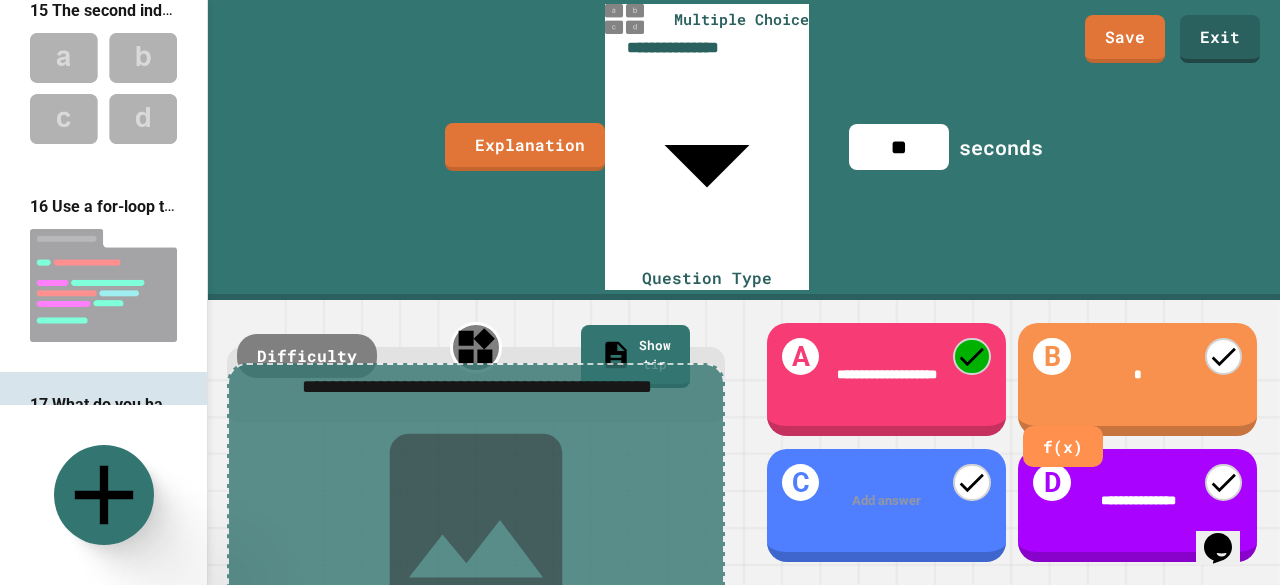 type 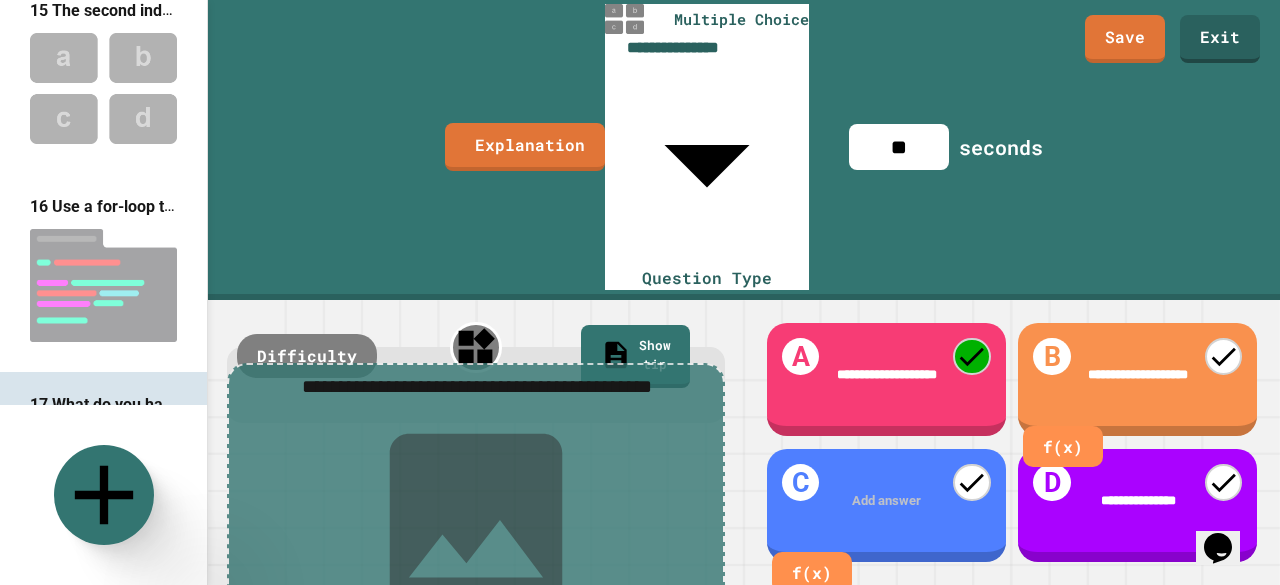 click at bounding box center (887, 501) 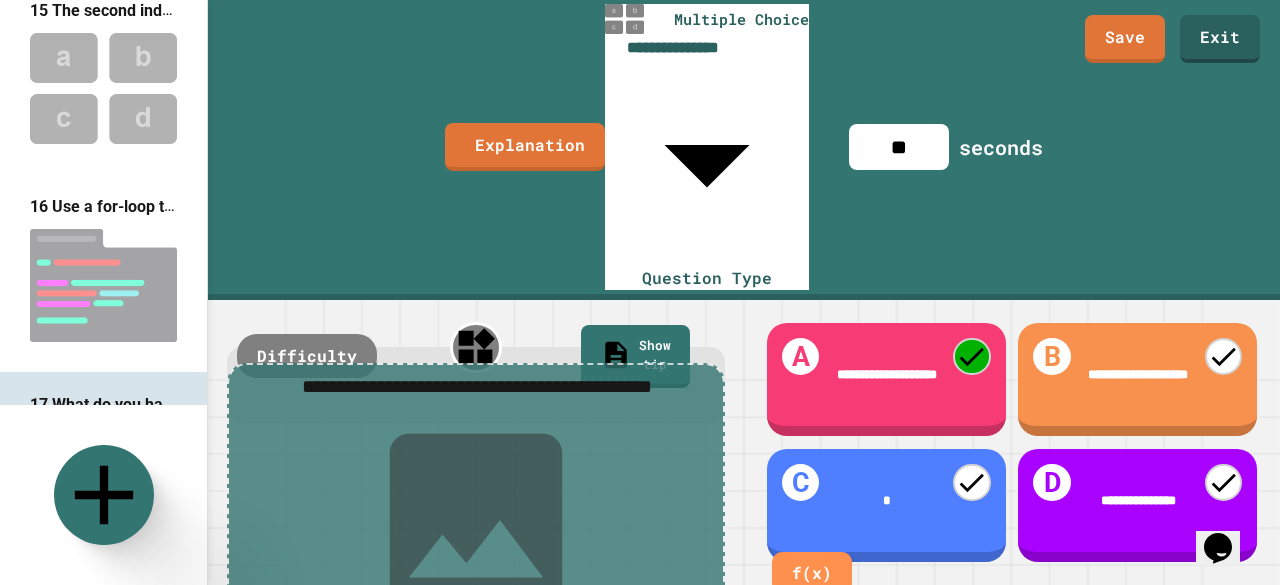 type 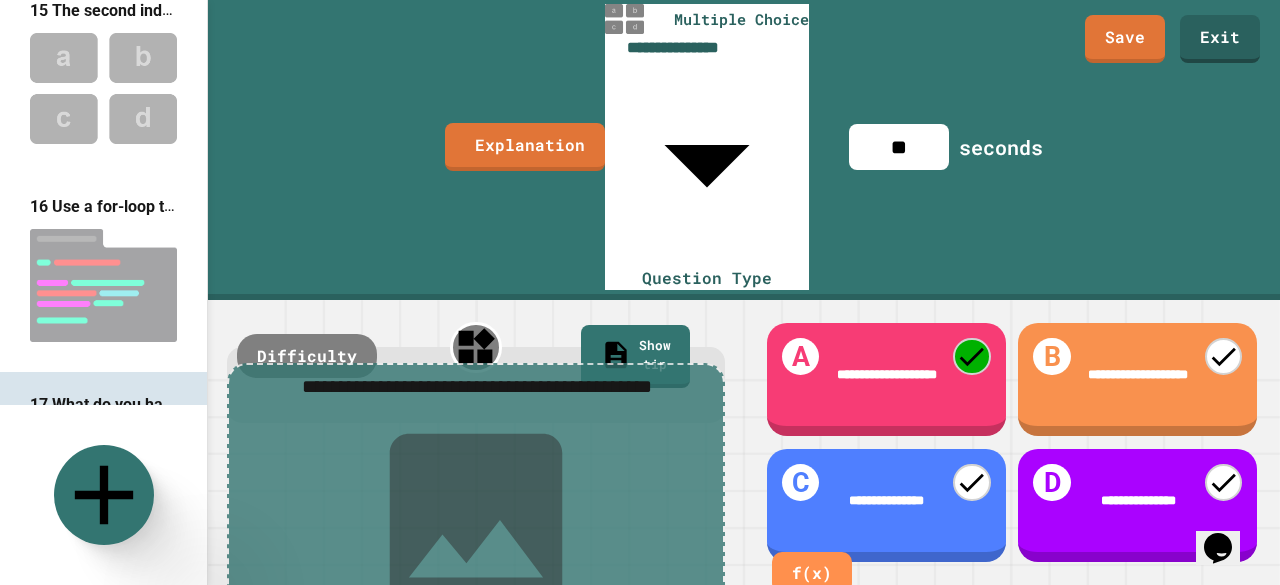 click on "**********" at bounding box center (886, 499) 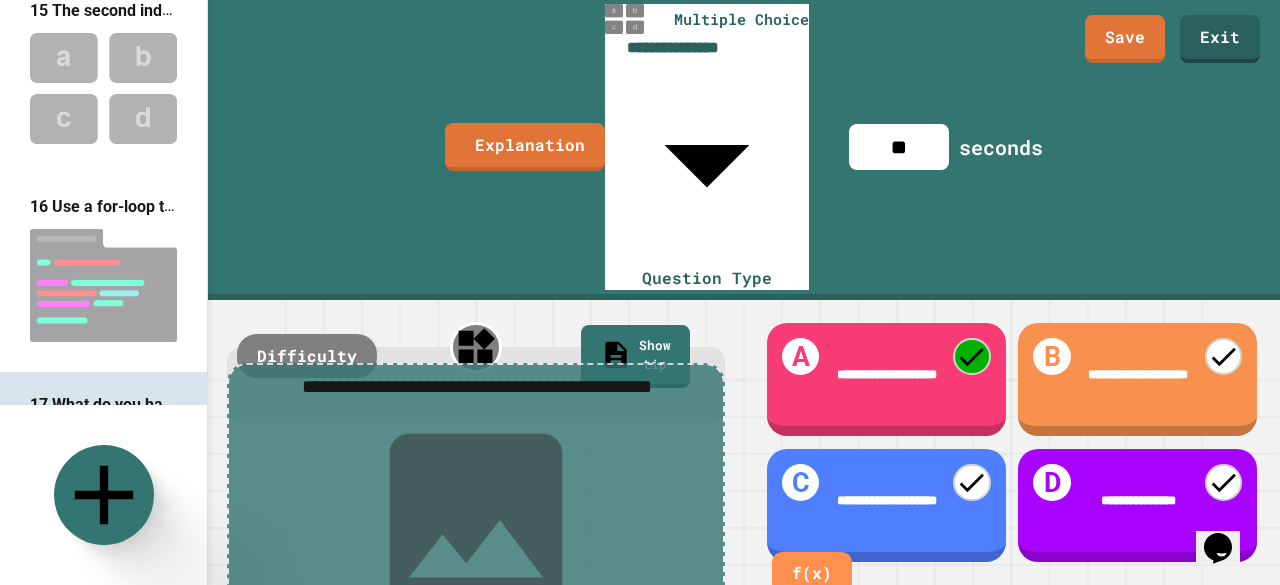 click on "**" at bounding box center [899, 147] 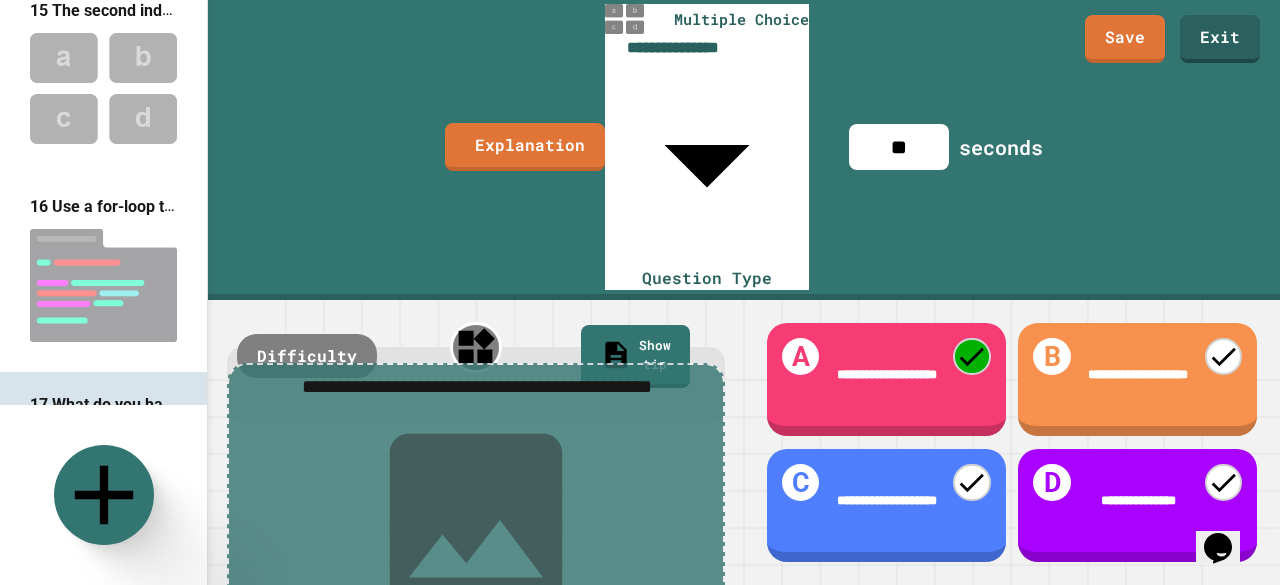 type on "*" 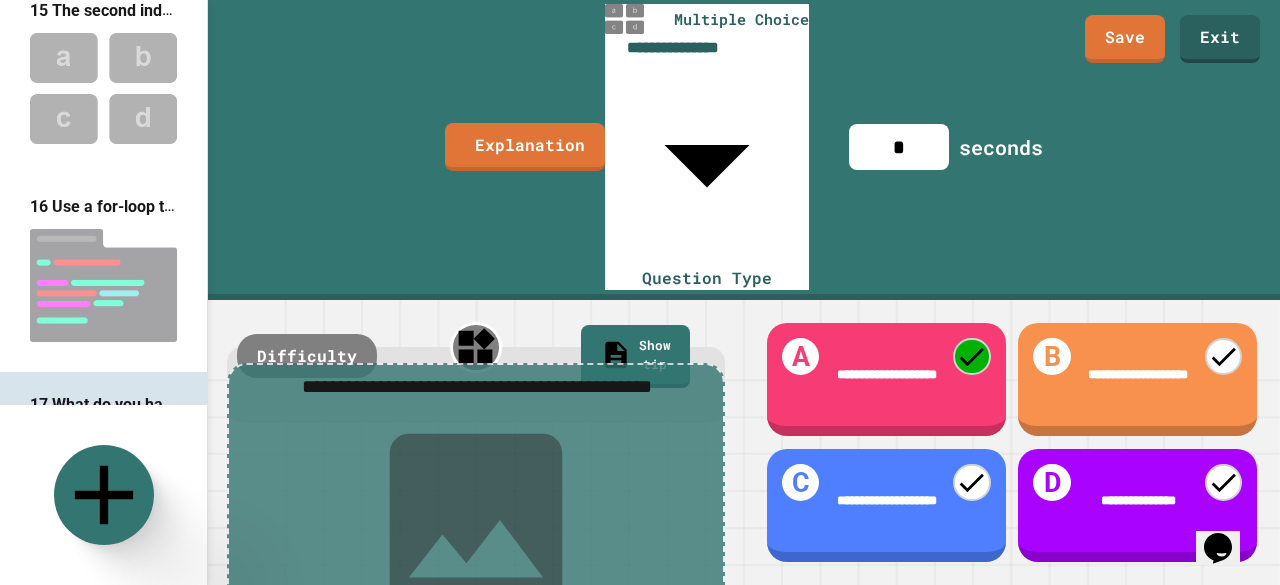 type on "**" 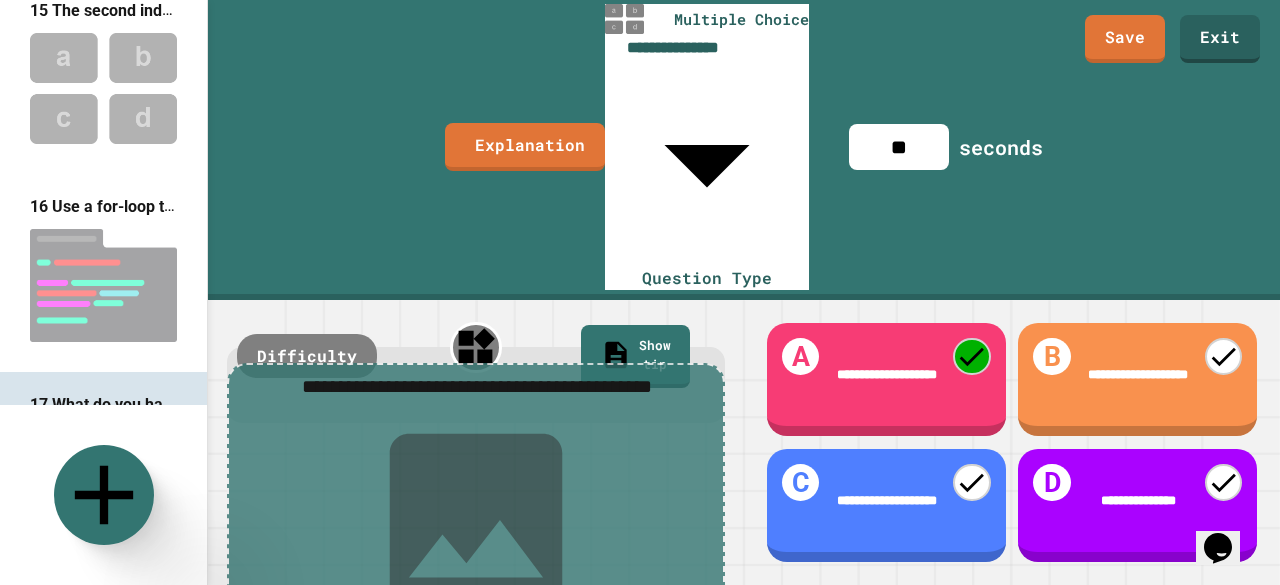 click at bounding box center (103, 285) 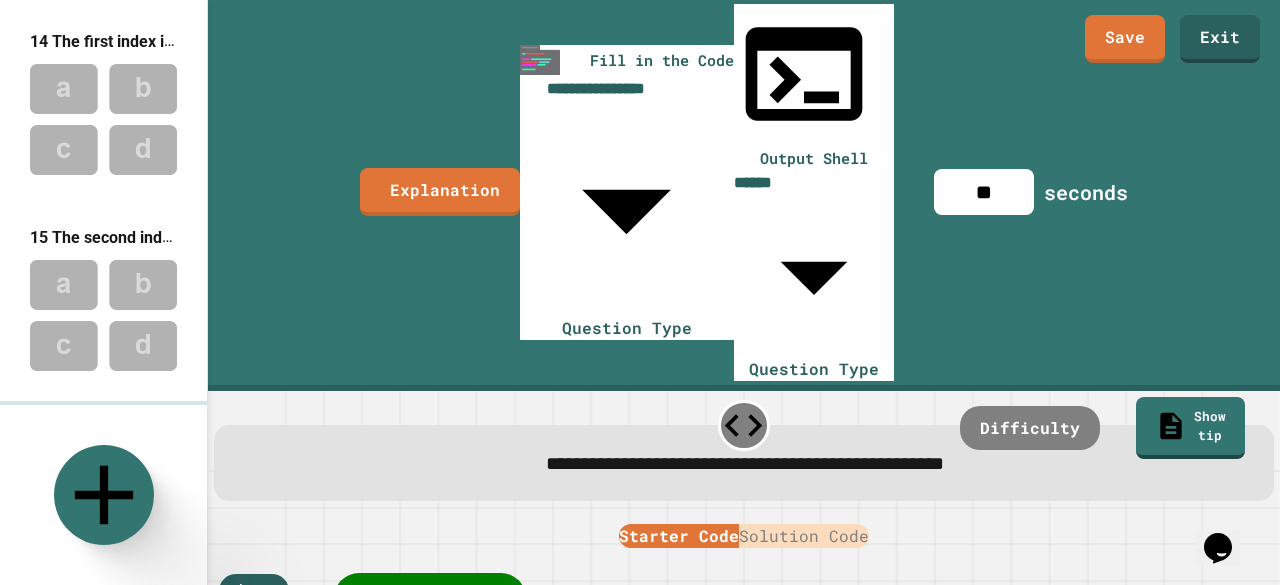 scroll, scrollTop: 2594, scrollLeft: 0, axis: vertical 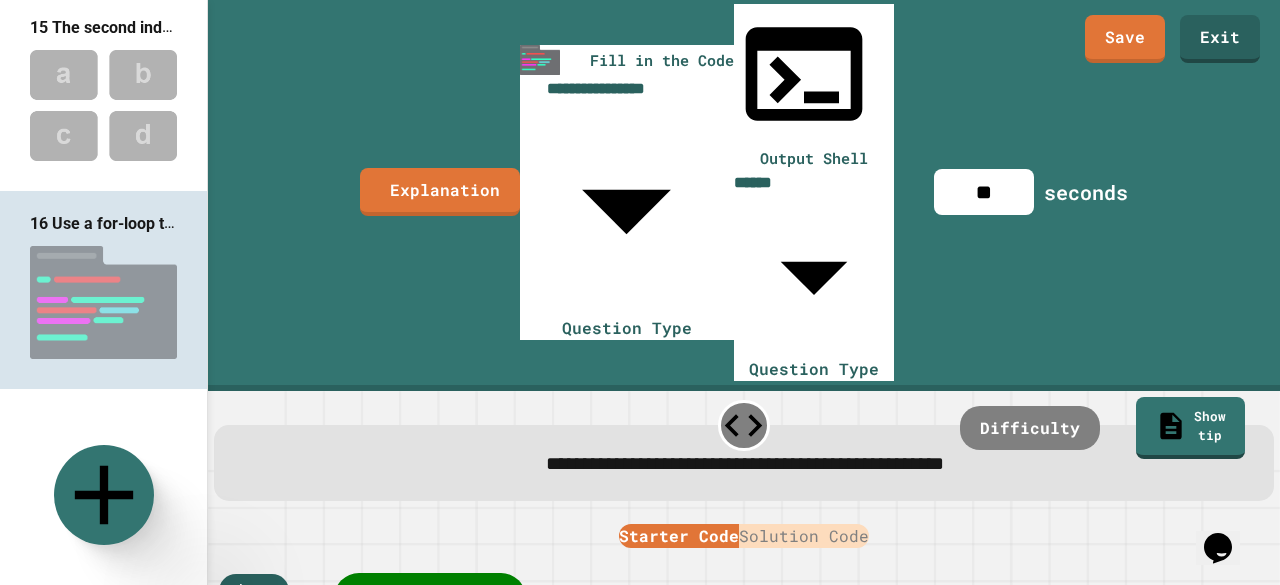 click at bounding box center (103, 498) 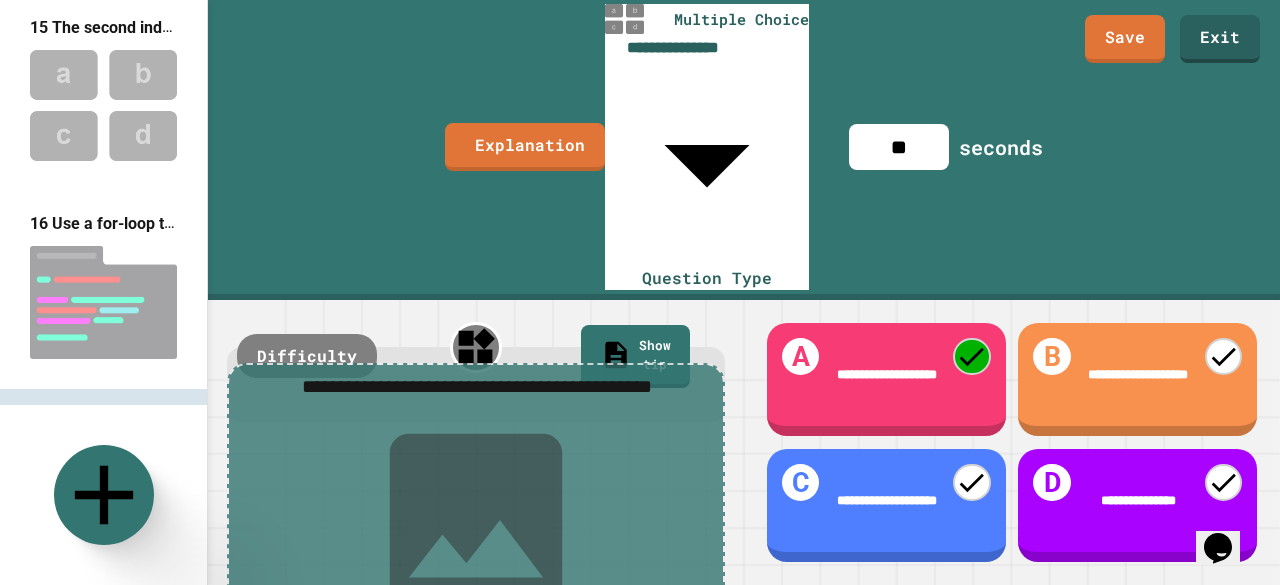 type on "**" 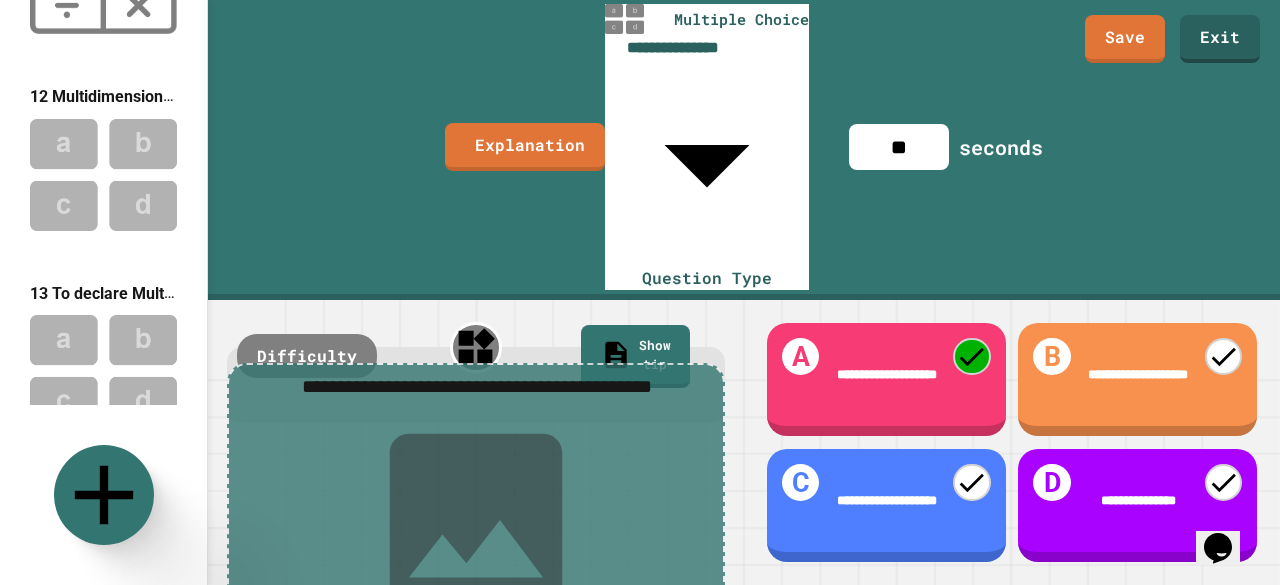 scroll, scrollTop: 2060, scrollLeft: 0, axis: vertical 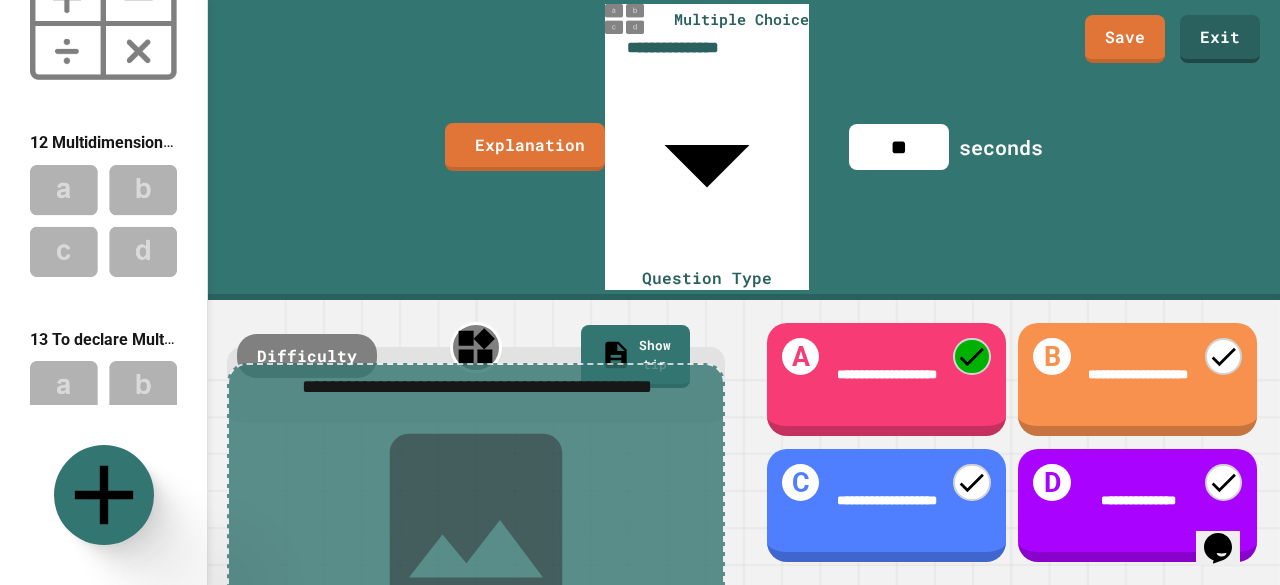 click at bounding box center (103, 416) 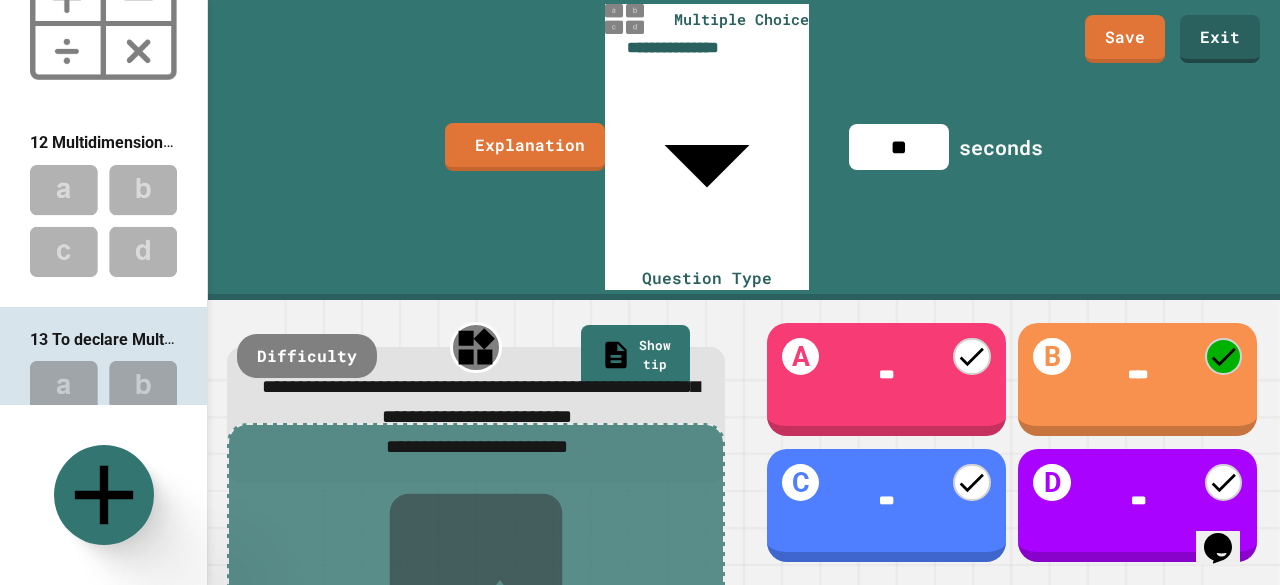 click at bounding box center [103, 220] 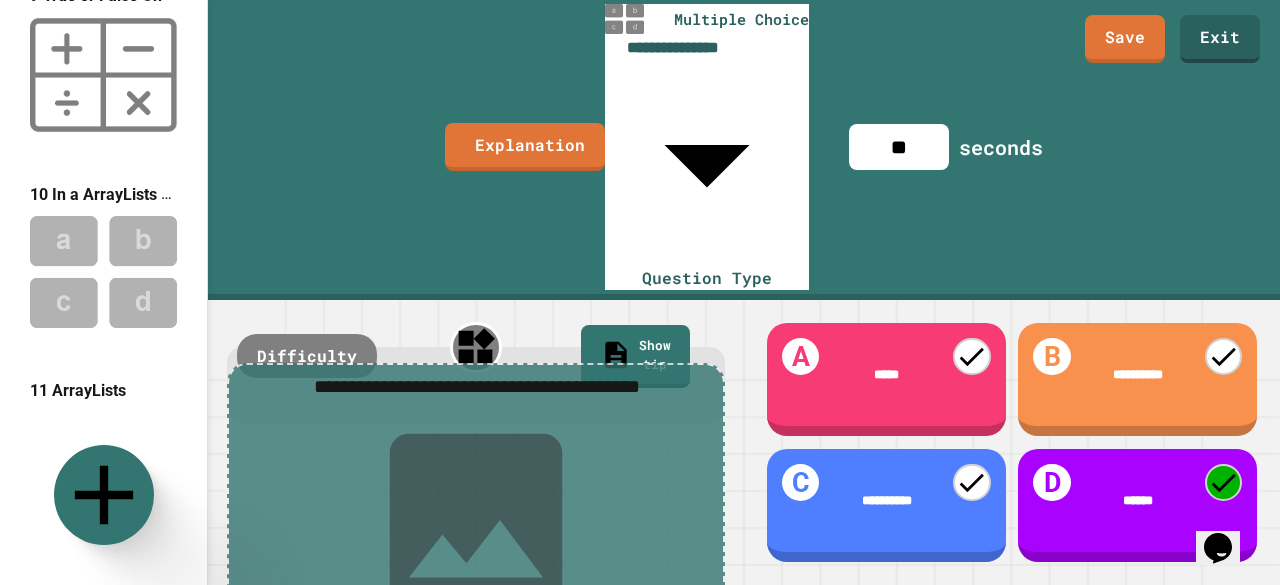 scroll, scrollTop: 1568, scrollLeft: 0, axis: vertical 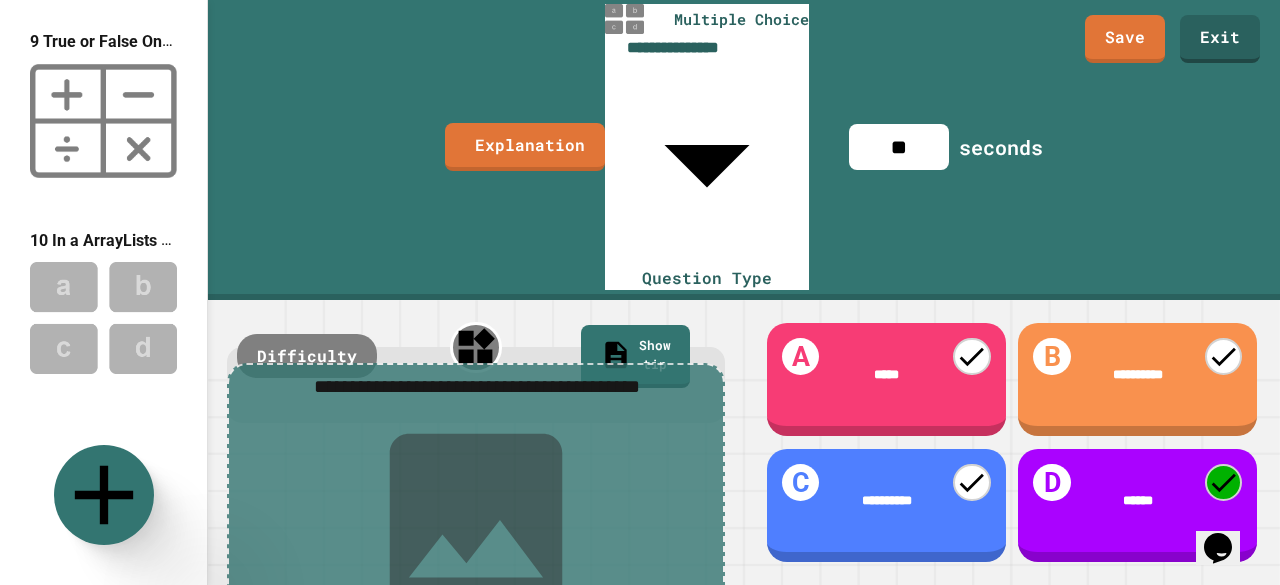 click at bounding box center [103, 317] 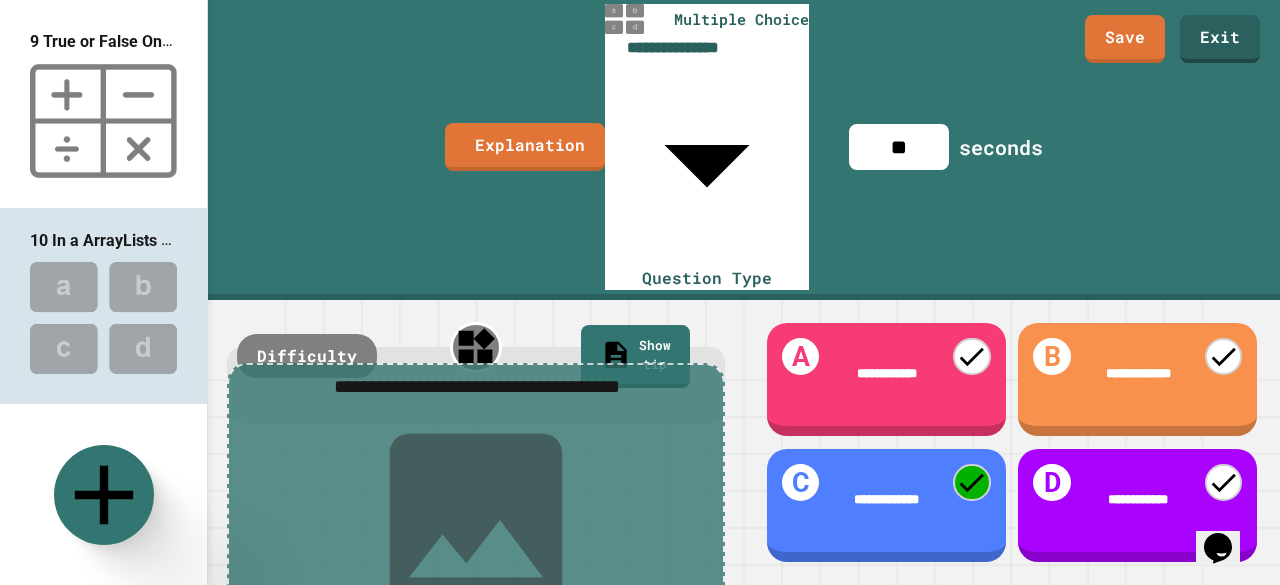 click on "9   True or False
Once you set the length of an array, it can’t be changed." at bounding box center (103, 108) 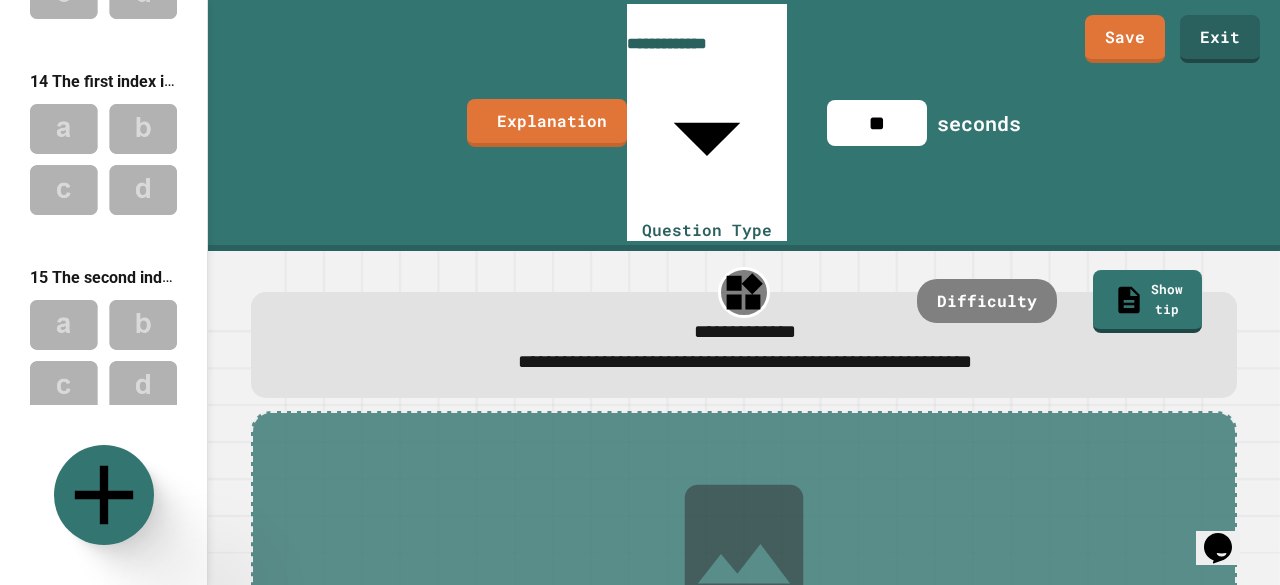 scroll, scrollTop: 2781, scrollLeft: 0, axis: vertical 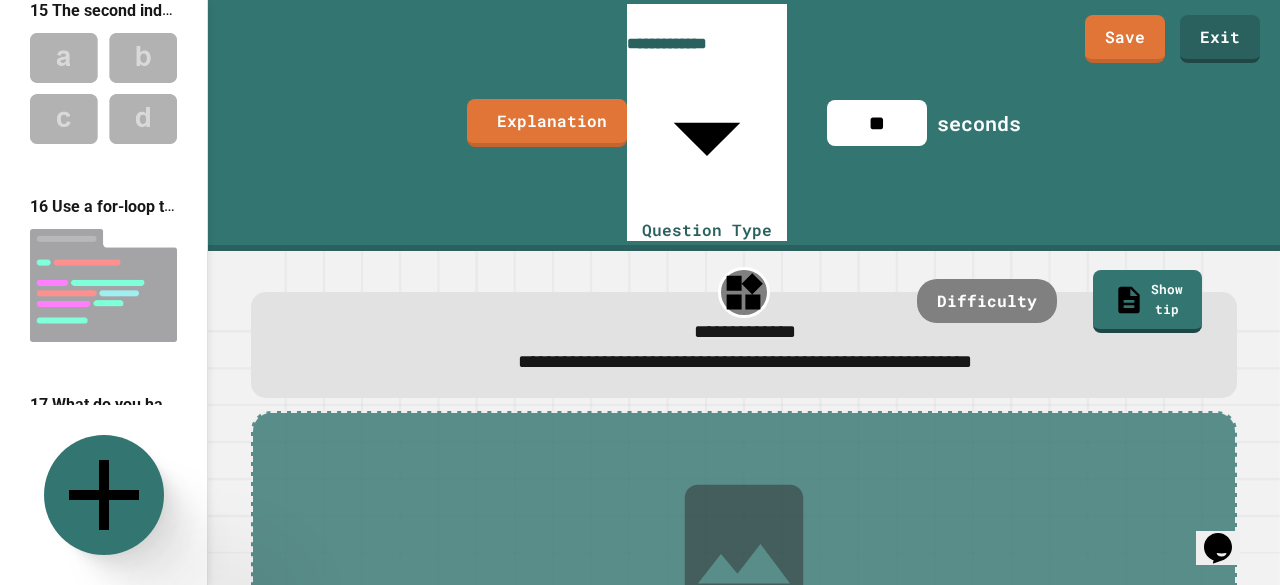 click 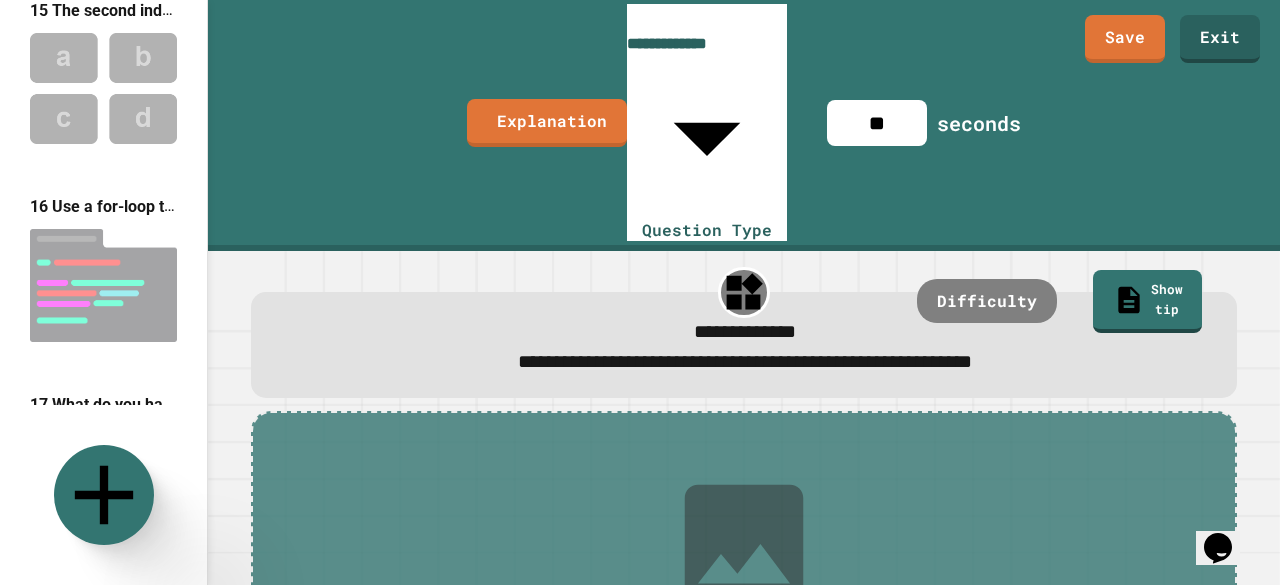 click on "Free Response" at bounding box center [721, 818] 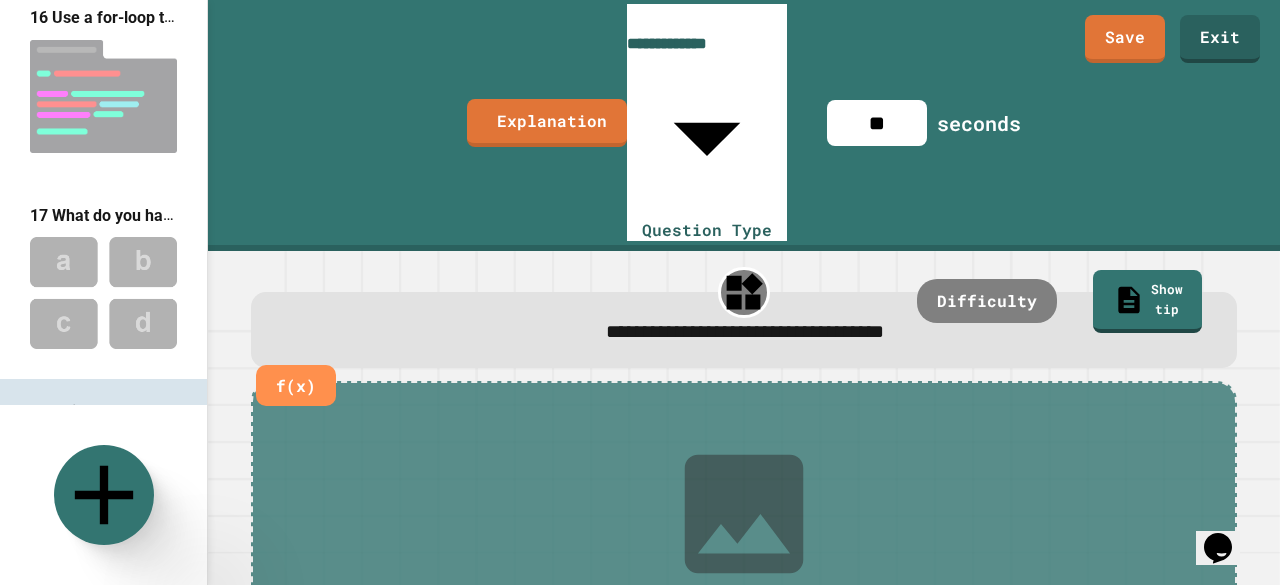 click on "**********" at bounding box center (745, 331) 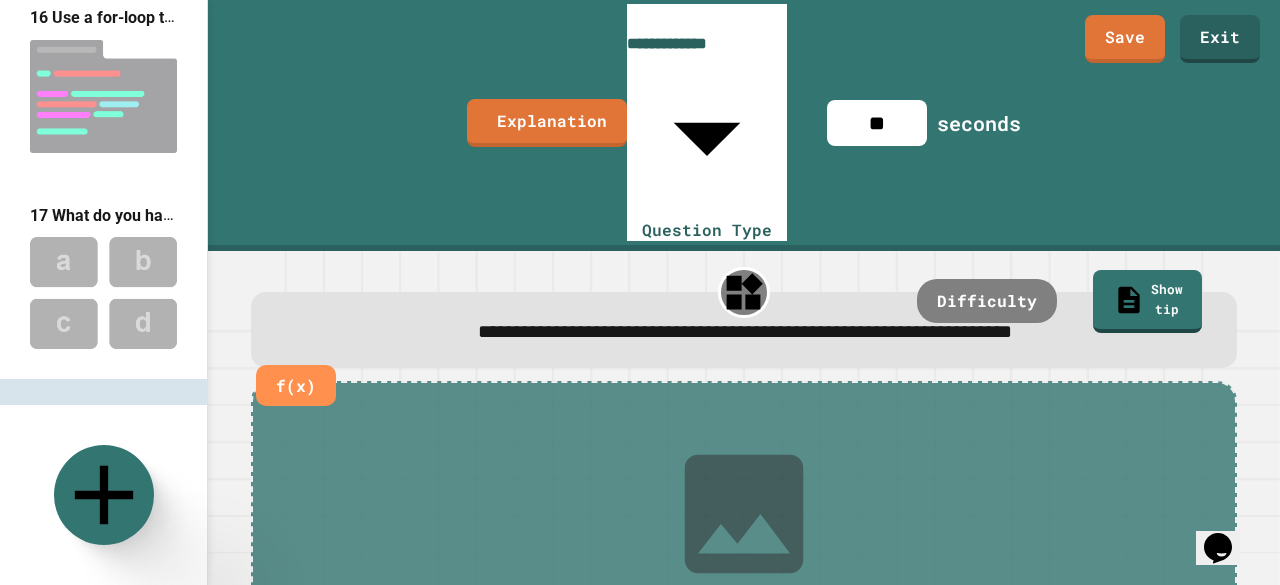 click on "**" at bounding box center (877, 123) 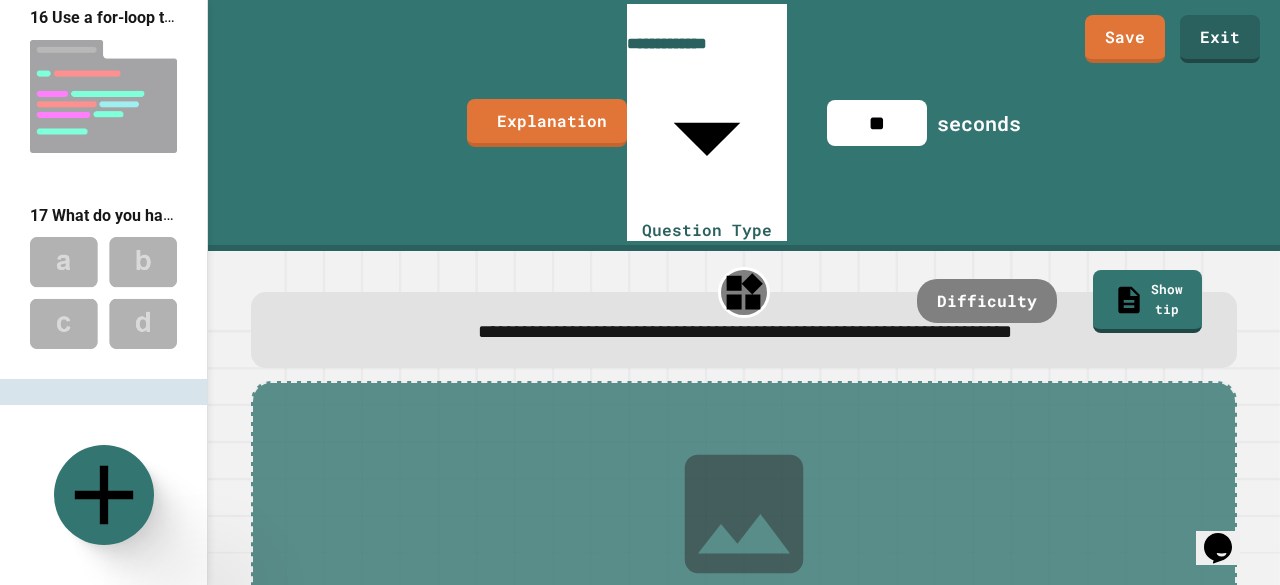 type on "*" 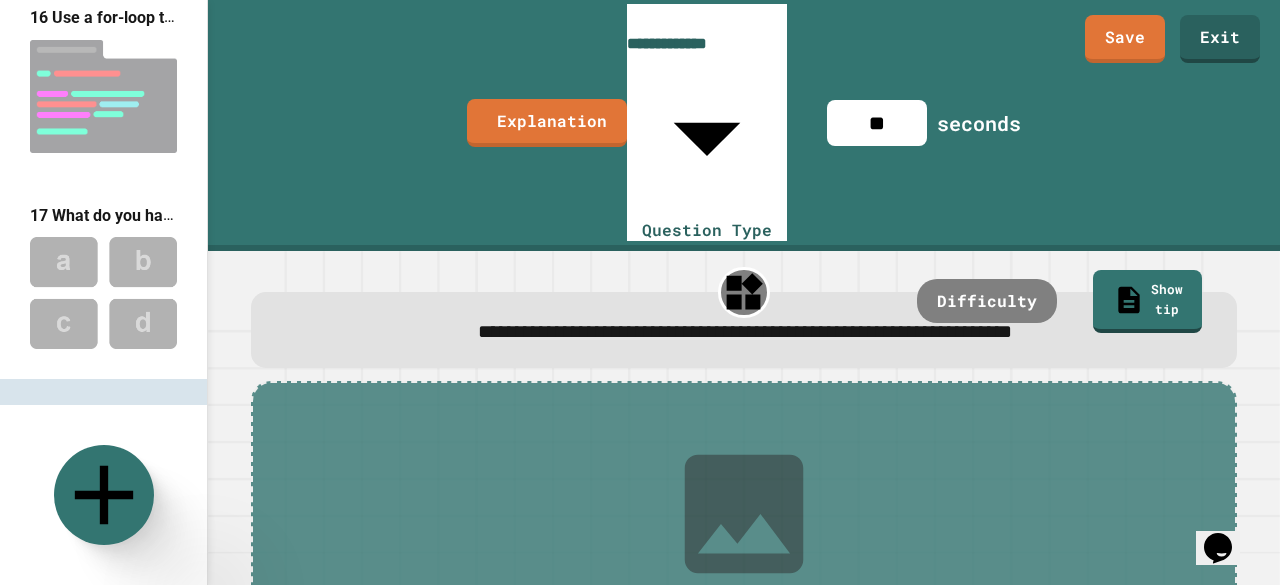 type on "*" 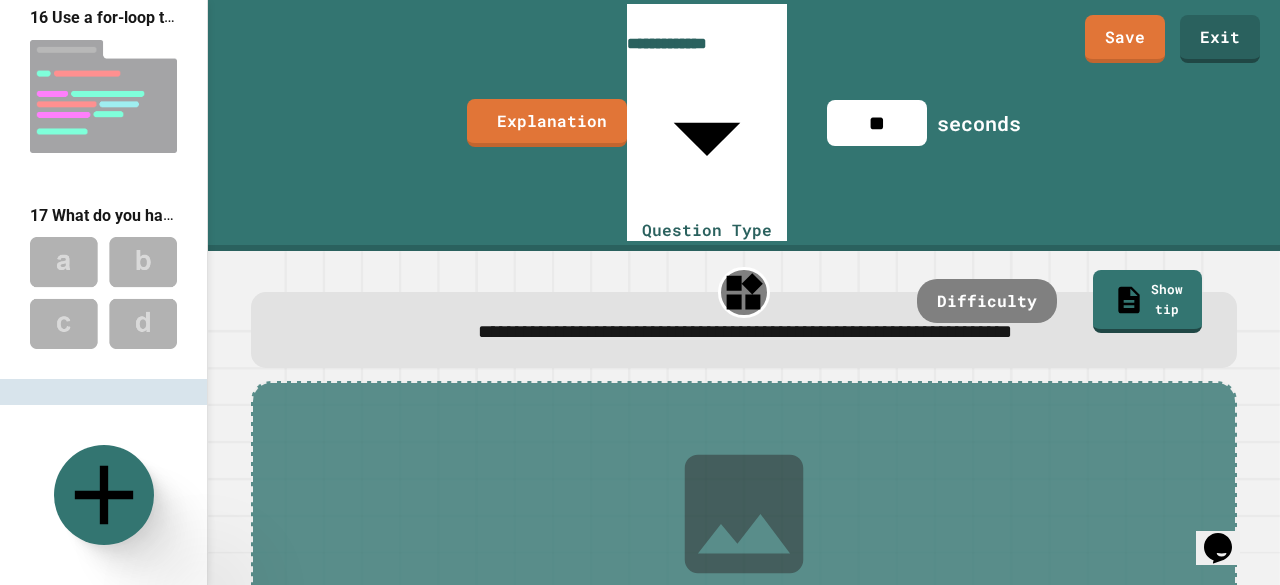 type on "**" 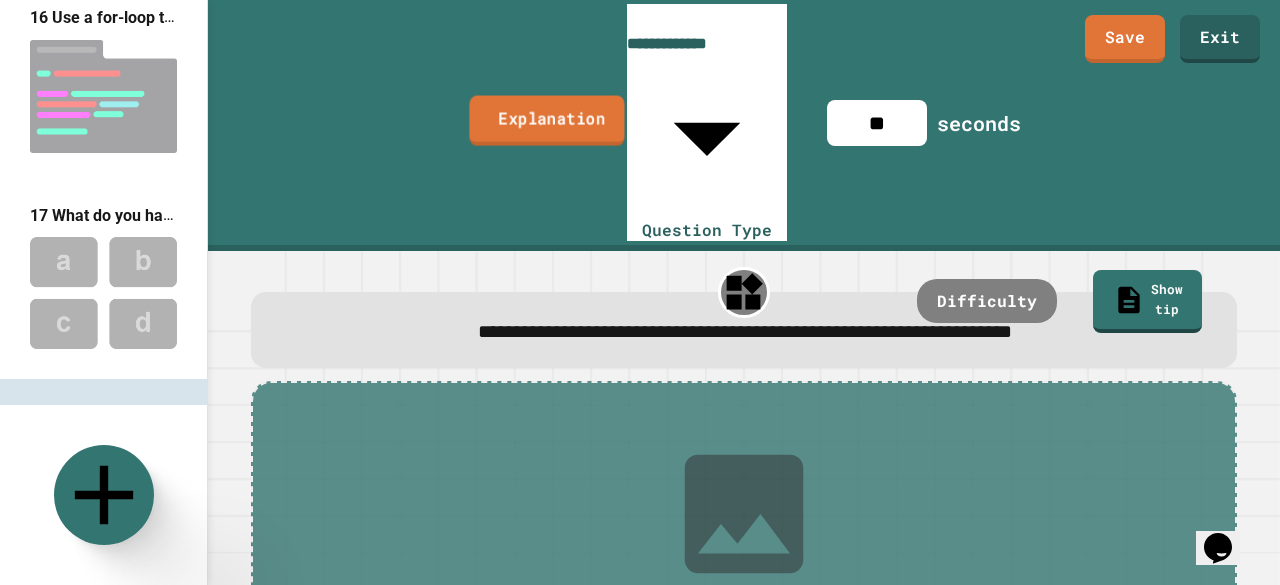 click on "Explanation" at bounding box center (546, 120) 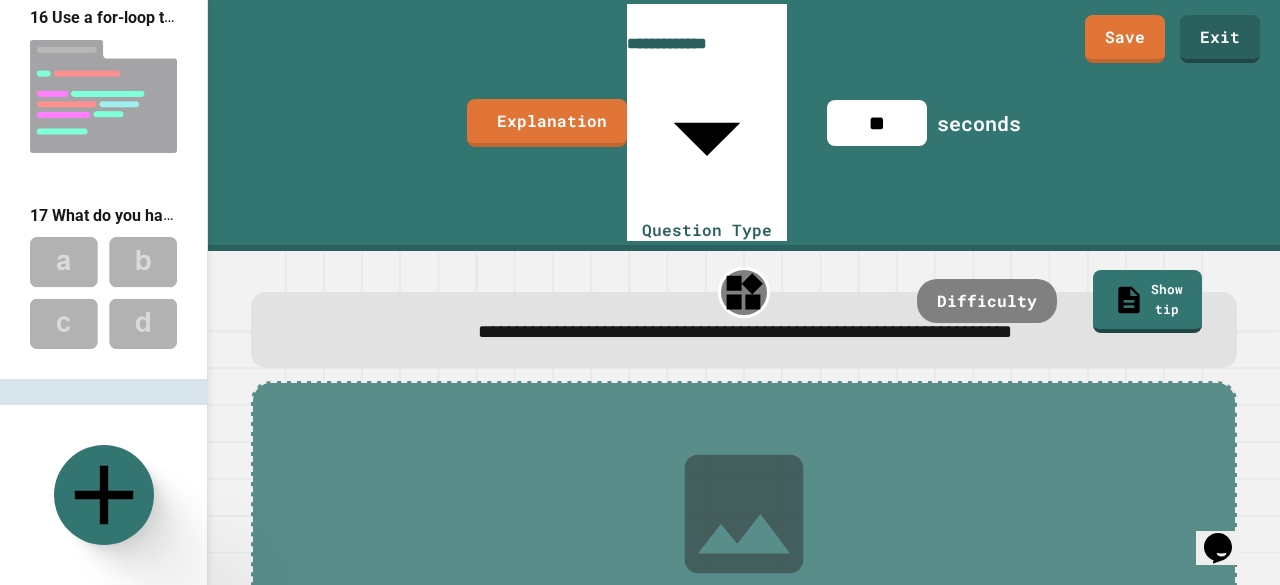 click at bounding box center (640, 717) 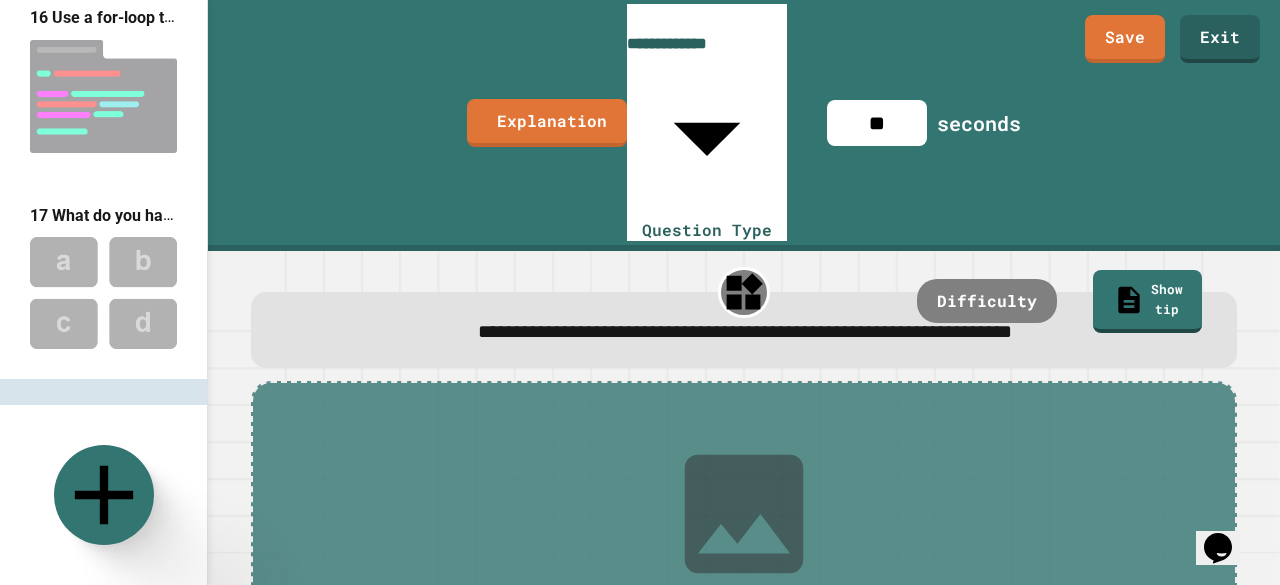 type on "*****" 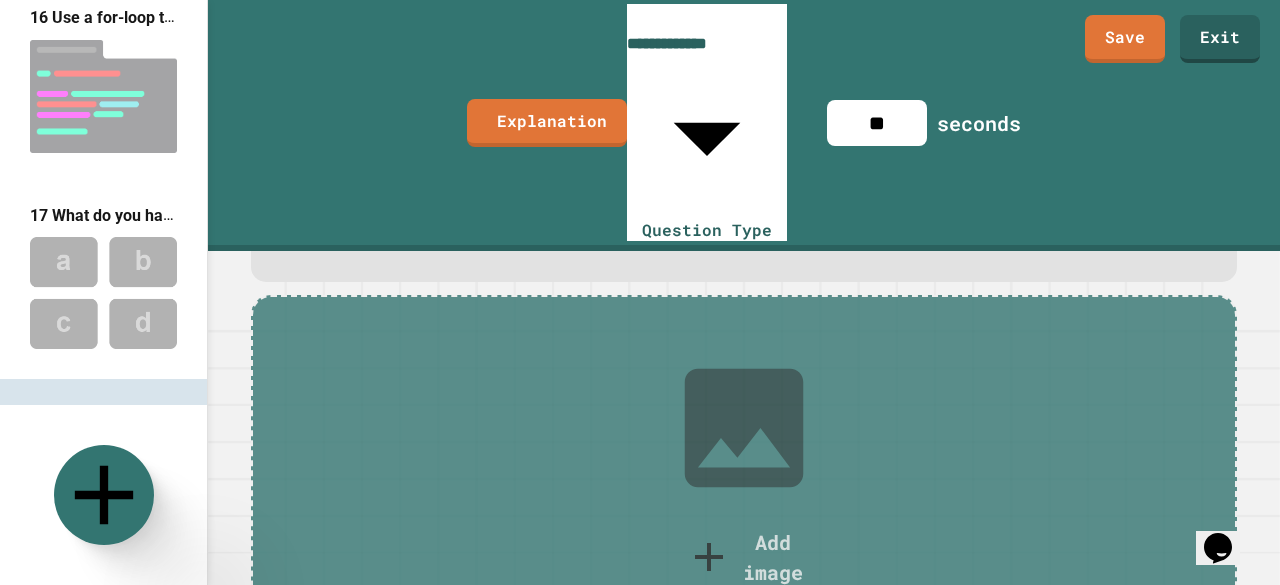 click at bounding box center [744, 717] 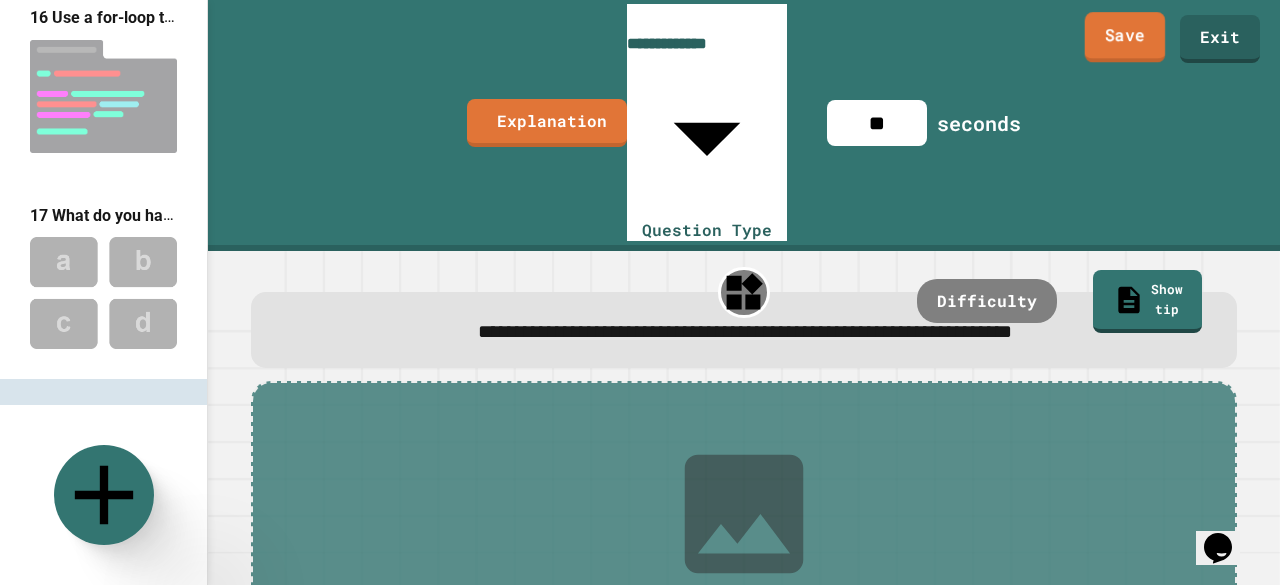 click on "Save" at bounding box center [1125, 37] 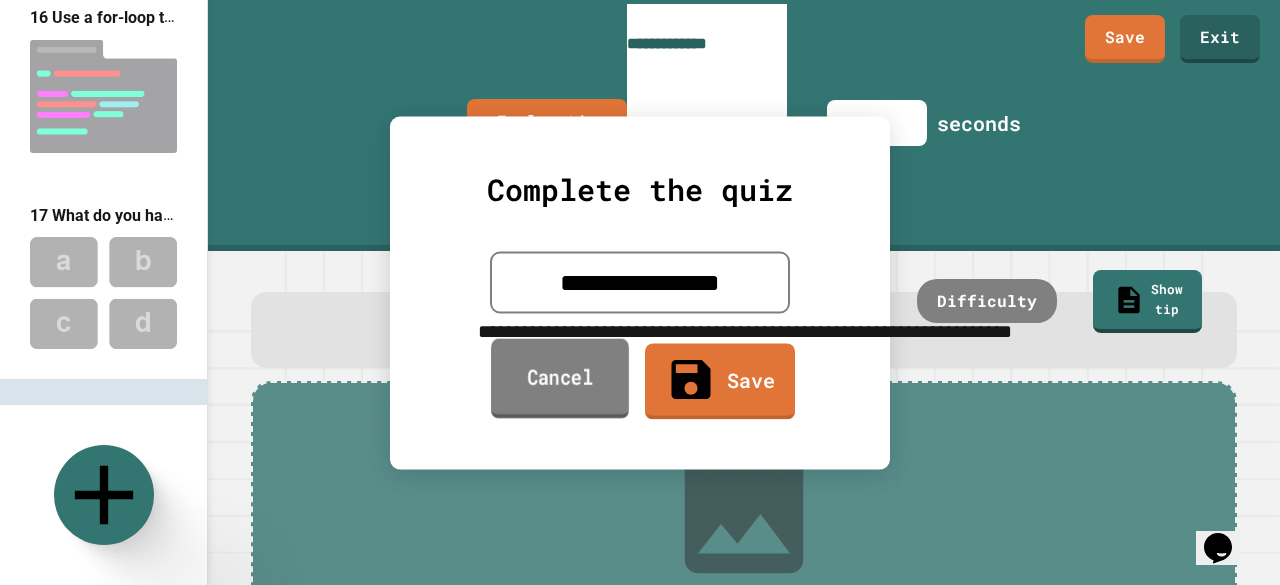 click on "Cancel" at bounding box center [560, 378] 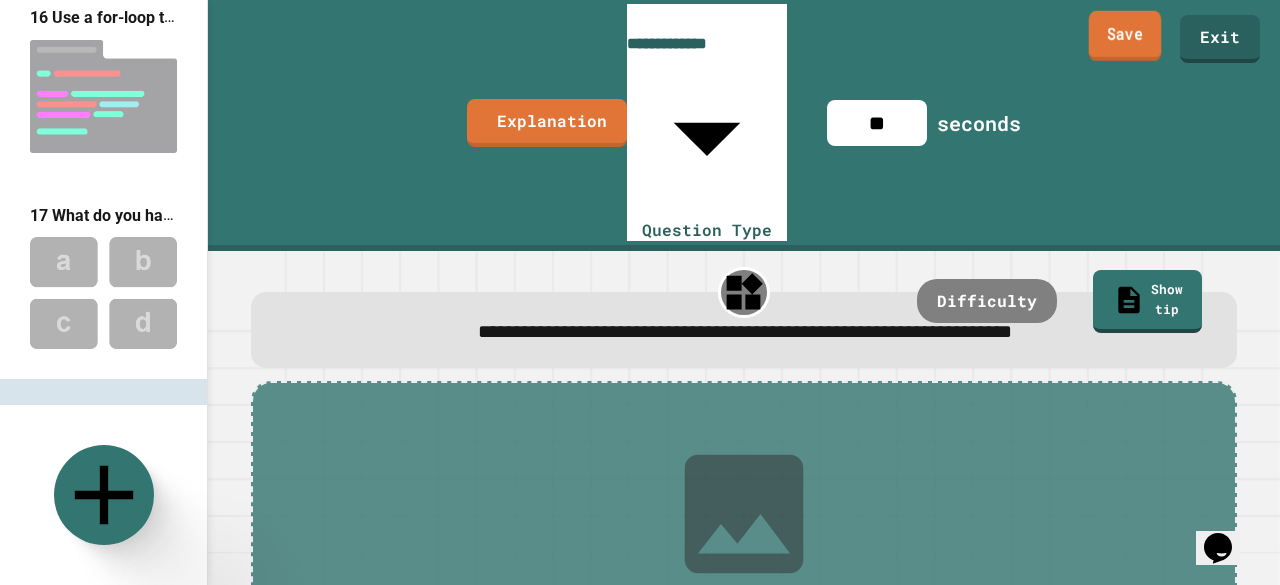 click on "Save" at bounding box center (1125, 36) 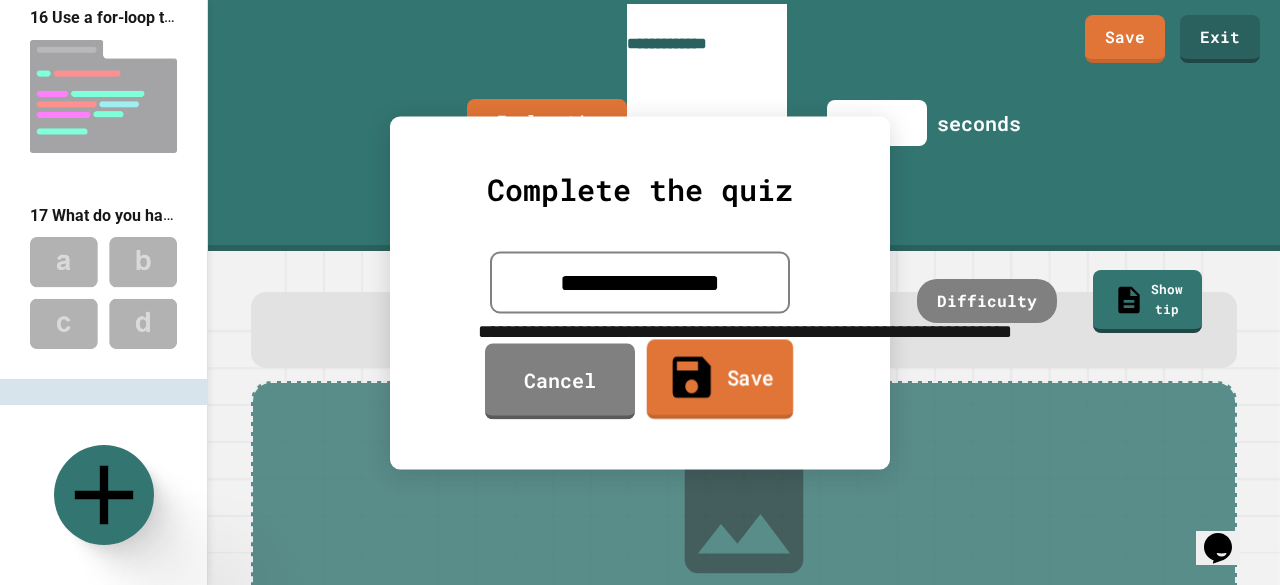 click on "Save" at bounding box center (720, 379) 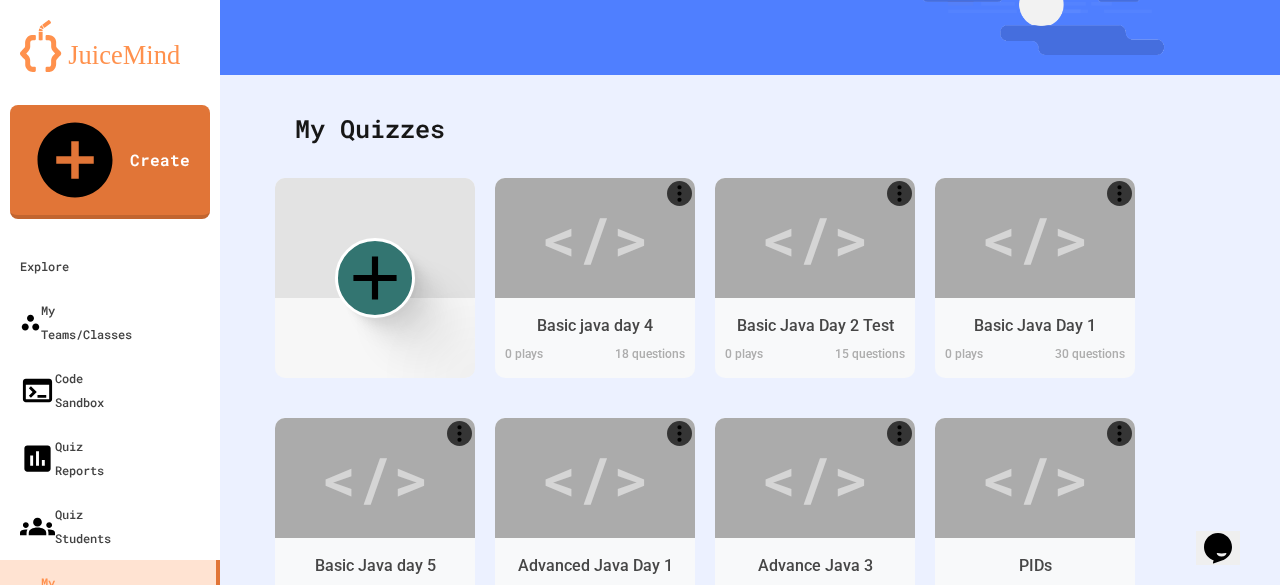 scroll, scrollTop: 497, scrollLeft: 0, axis: vertical 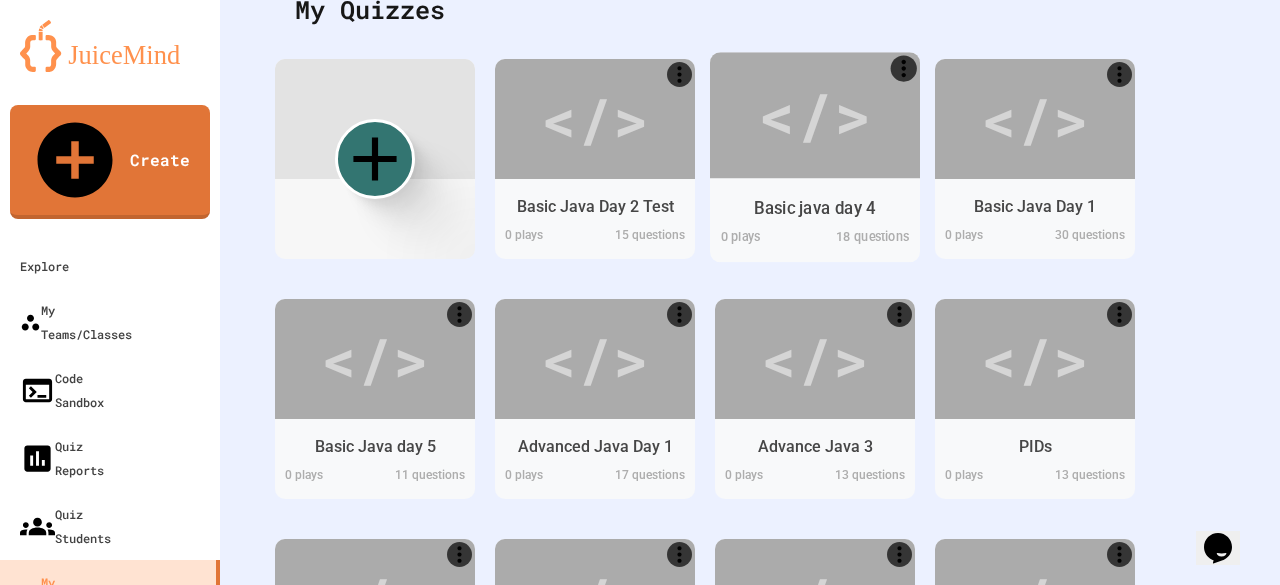 click on "</>" at bounding box center (814, 115) 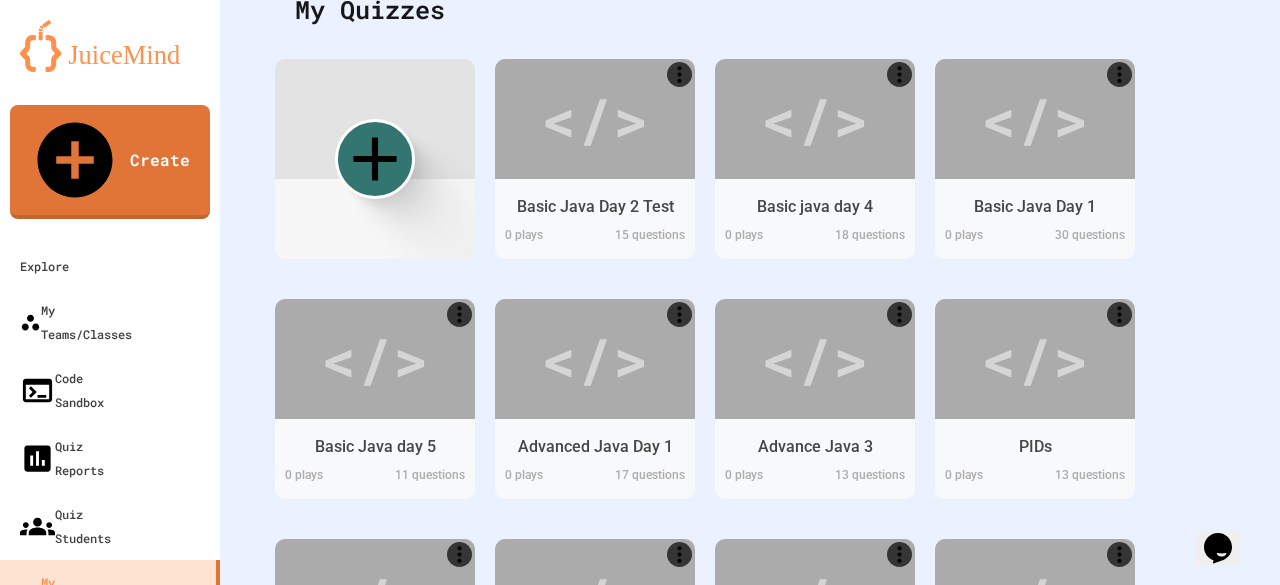 click on "Edit" at bounding box center [563, 715] 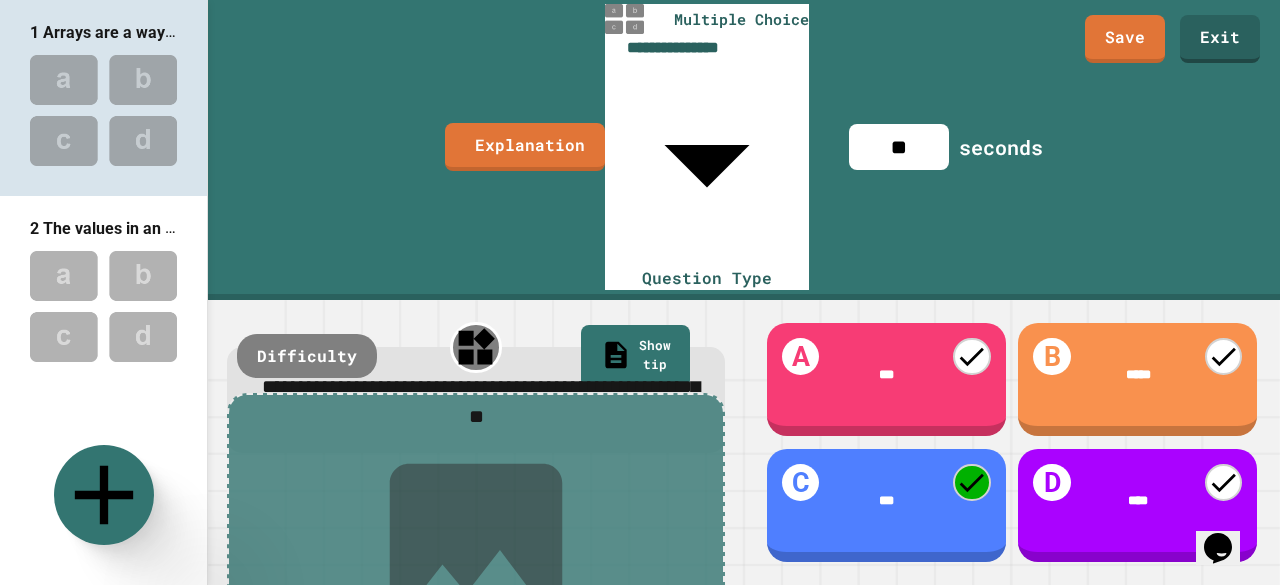 scroll, scrollTop: 2970, scrollLeft: 0, axis: vertical 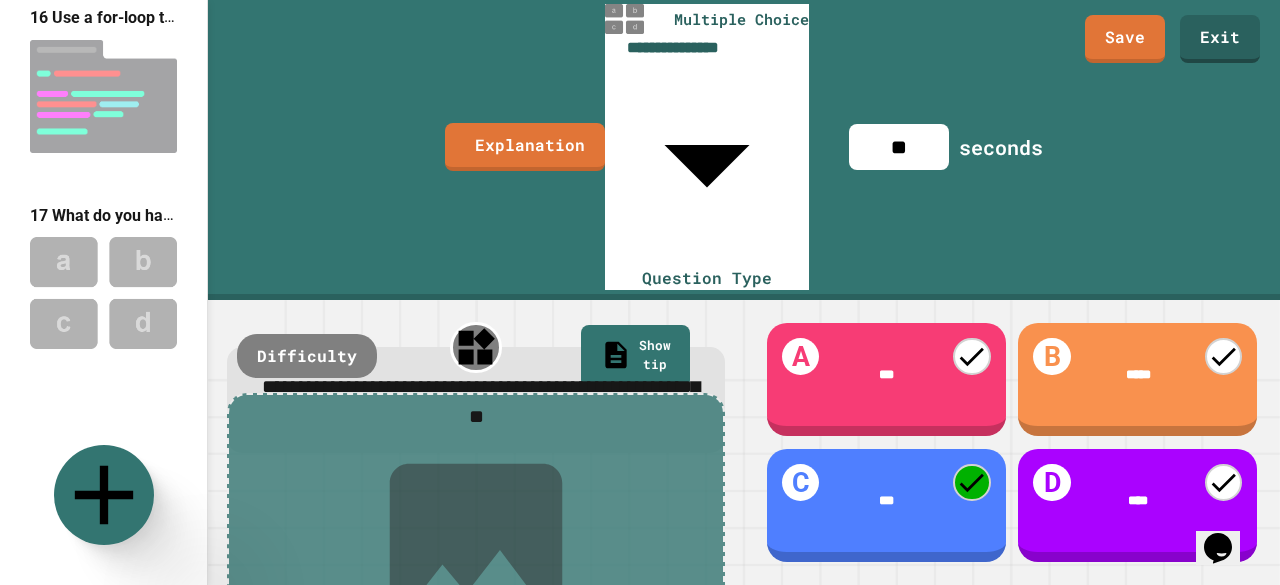click at bounding box center [103, 490] 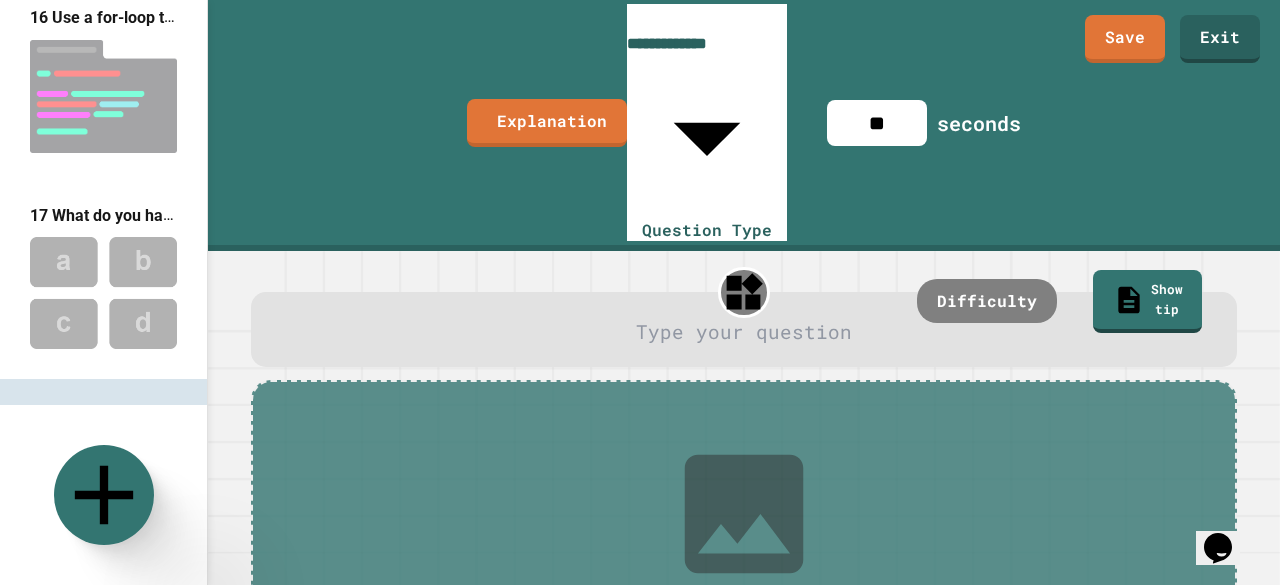 type on "**********" 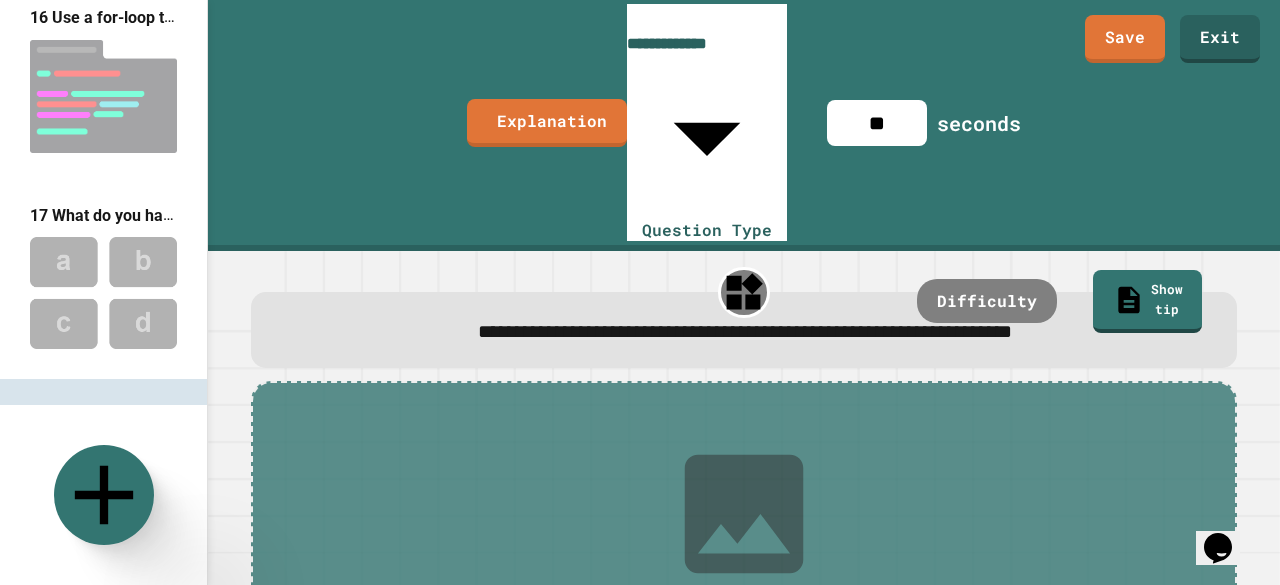 click at bounding box center (103, 490) 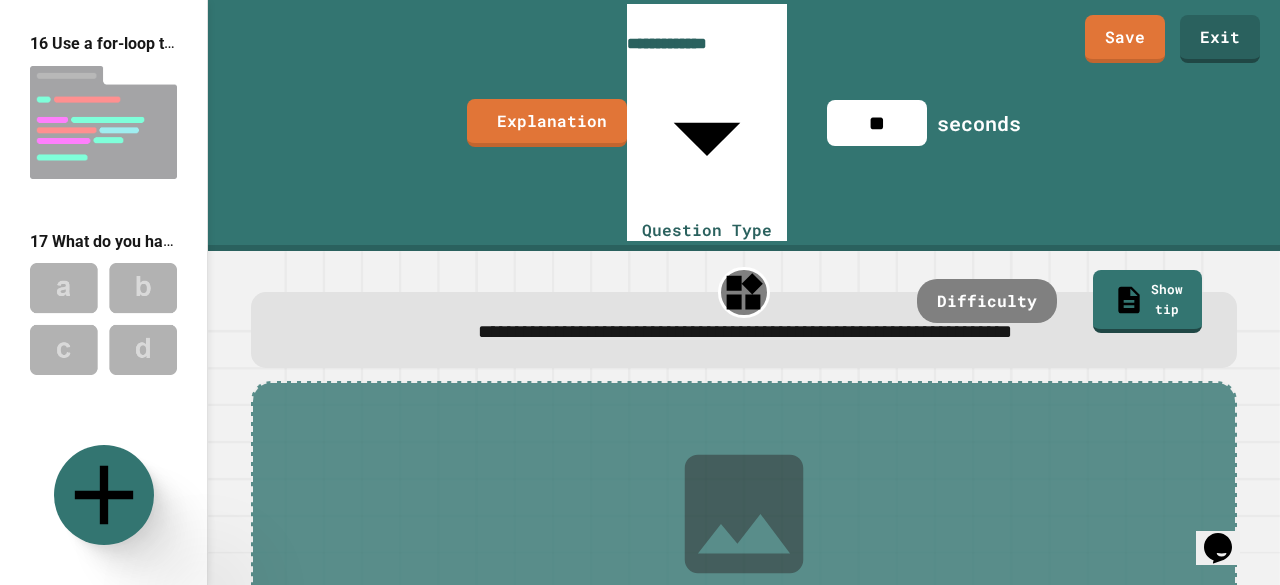 scroll, scrollTop: 2943, scrollLeft: 0, axis: vertical 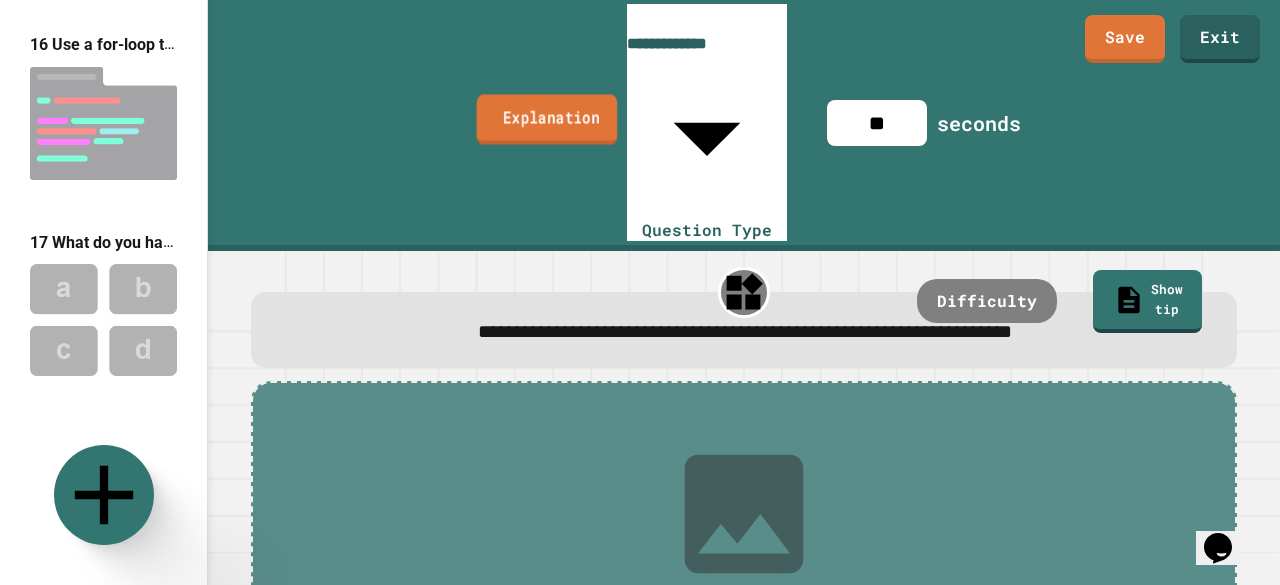 click on "Explanation" at bounding box center [547, 119] 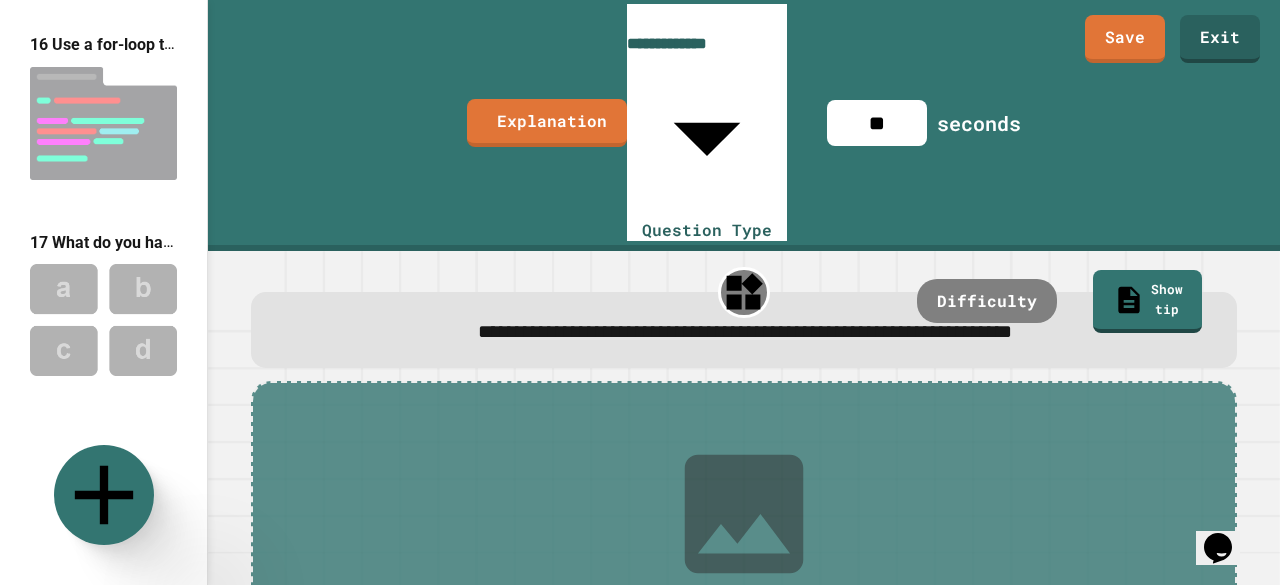 click at bounding box center [320, 693] 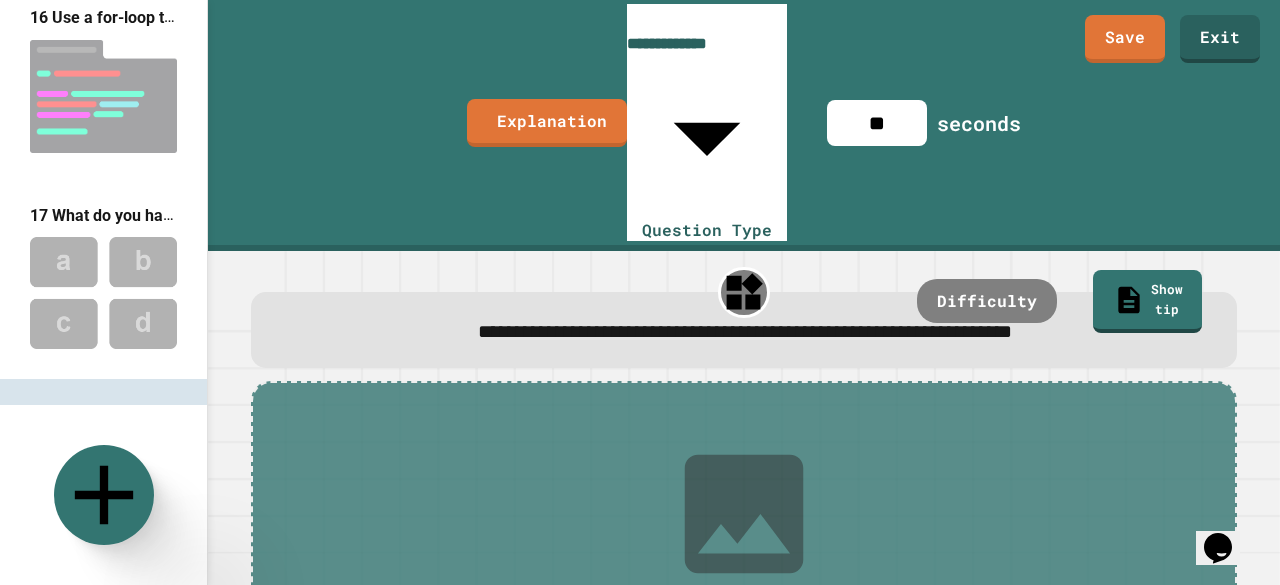 scroll, scrollTop: 2891, scrollLeft: 0, axis: vertical 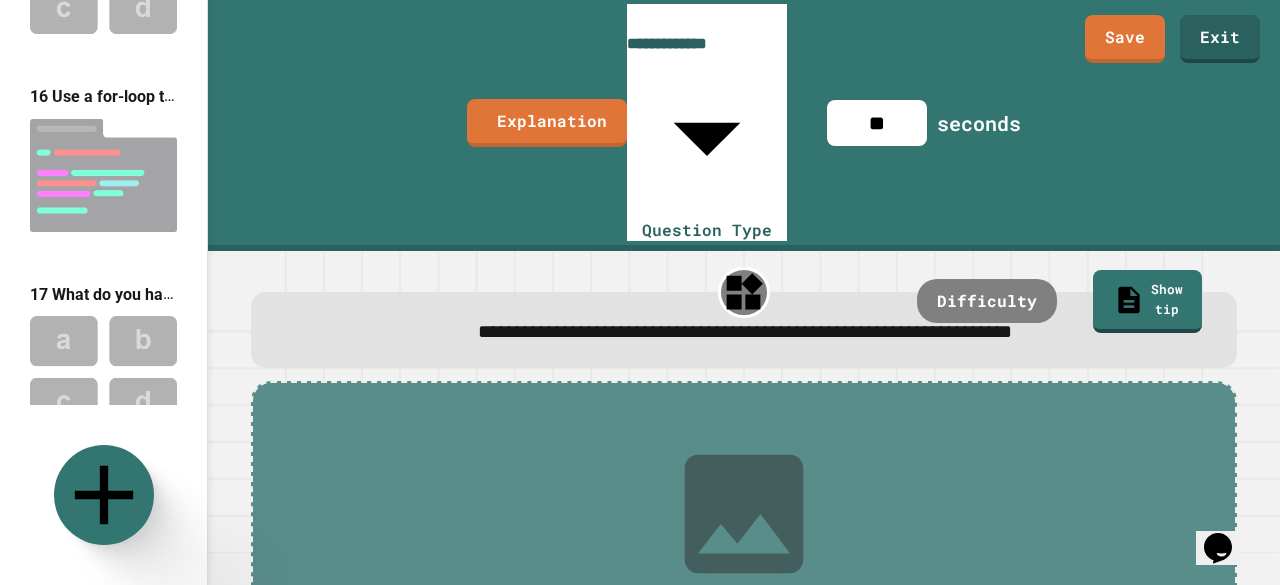 click at bounding box center (103, 371) 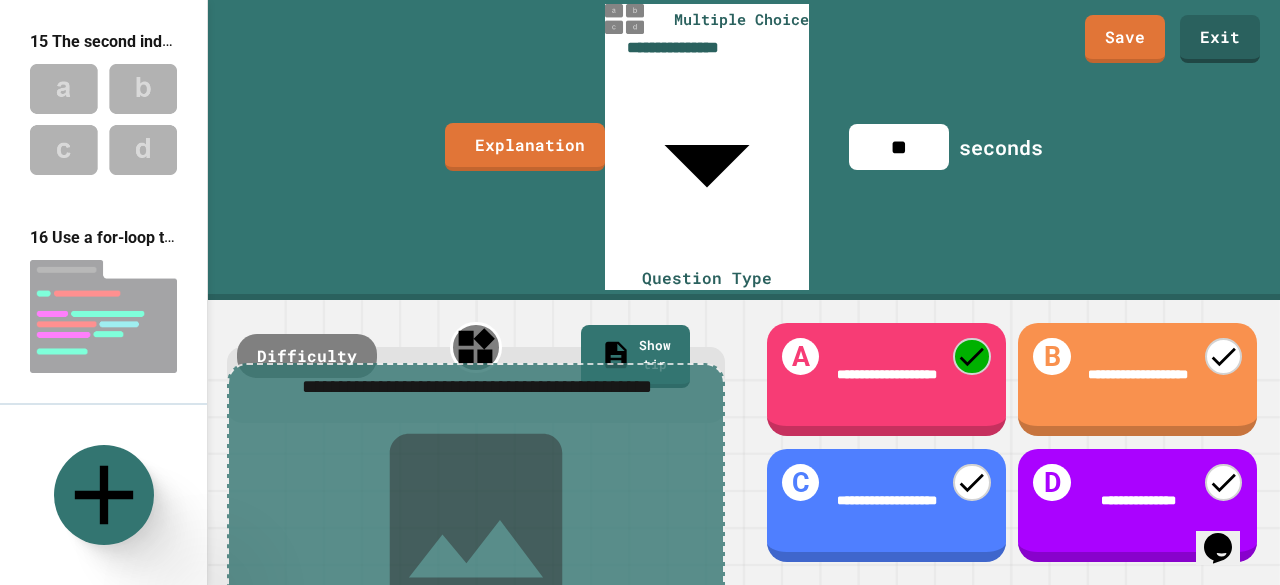 scroll, scrollTop: 2748, scrollLeft: 0, axis: vertical 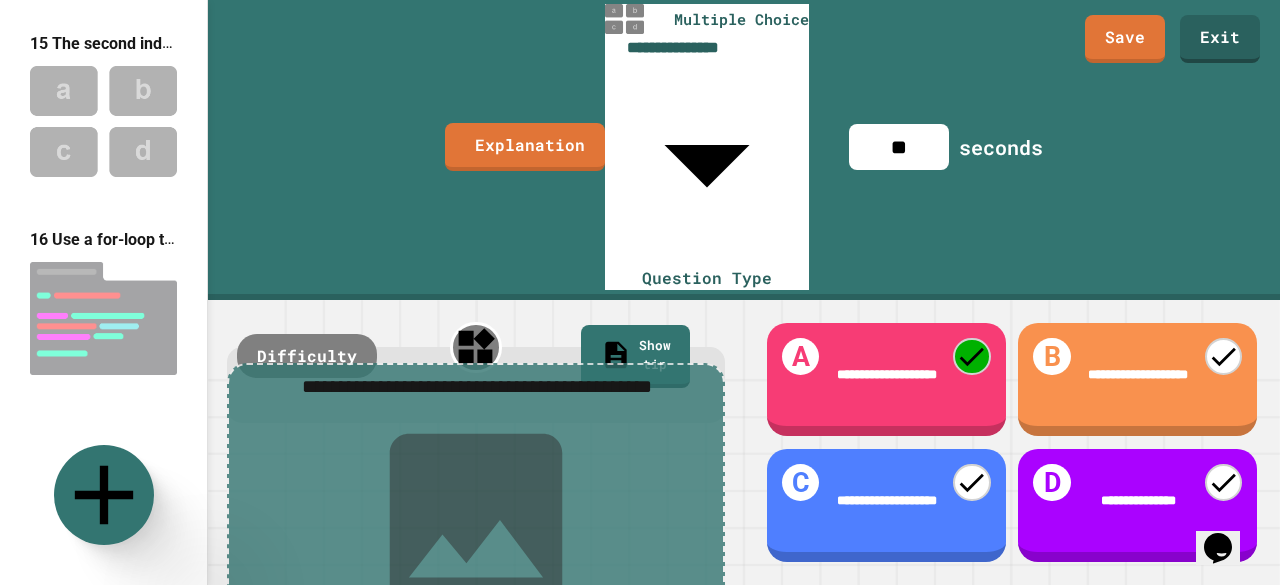 click at bounding box center [103, 318] 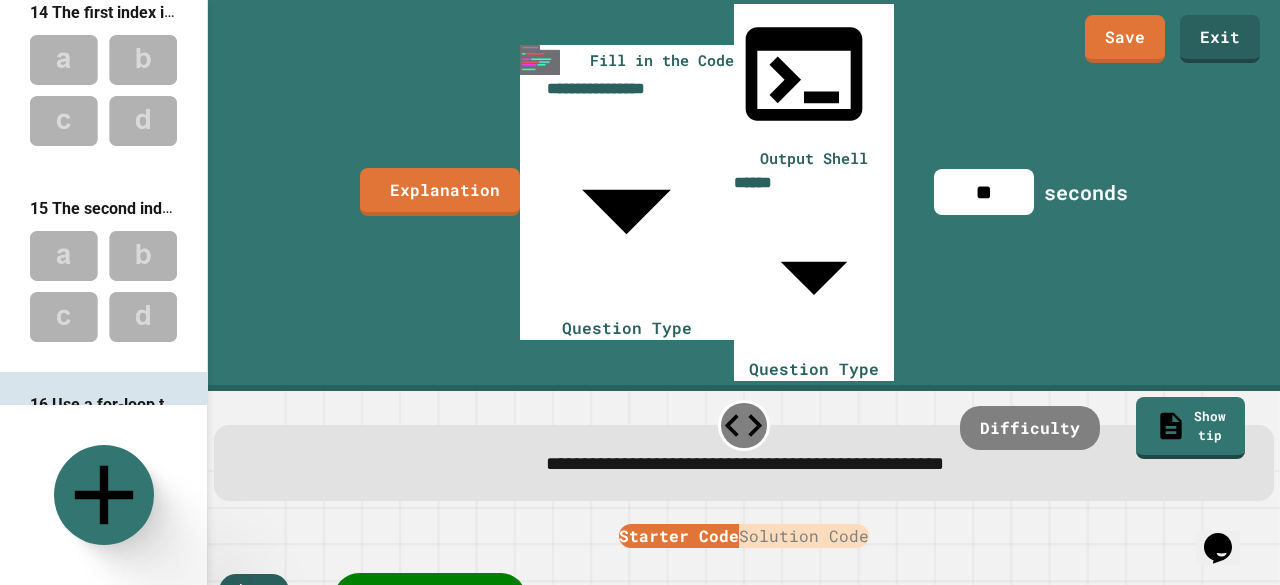 scroll, scrollTop: 2568, scrollLeft: 0, axis: vertical 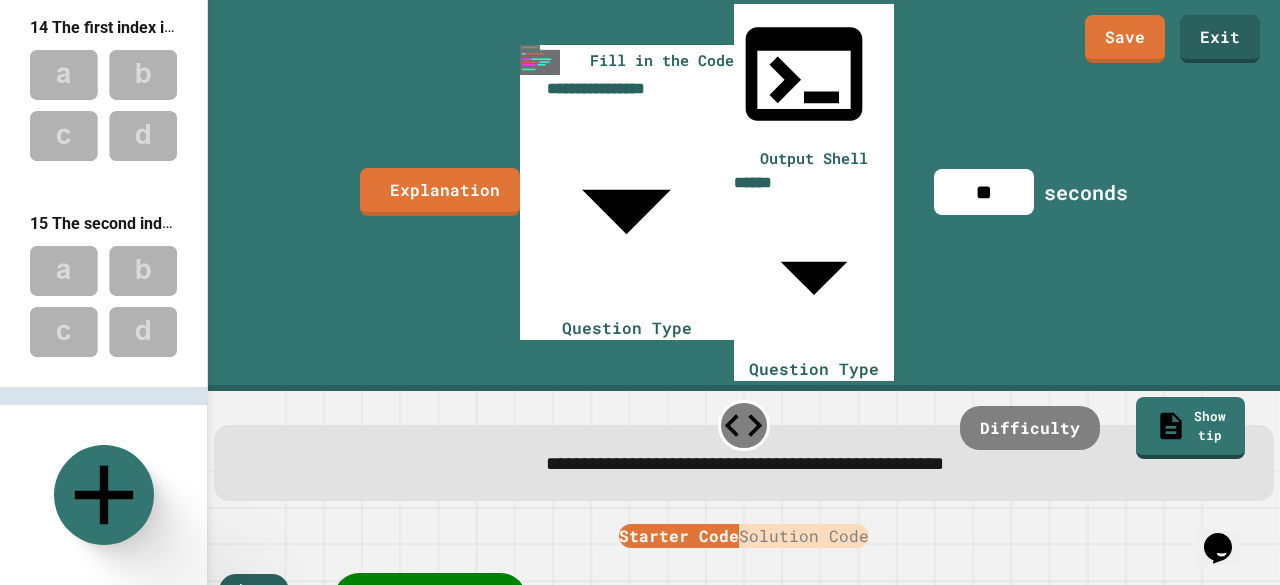 click at bounding box center (103, 301) 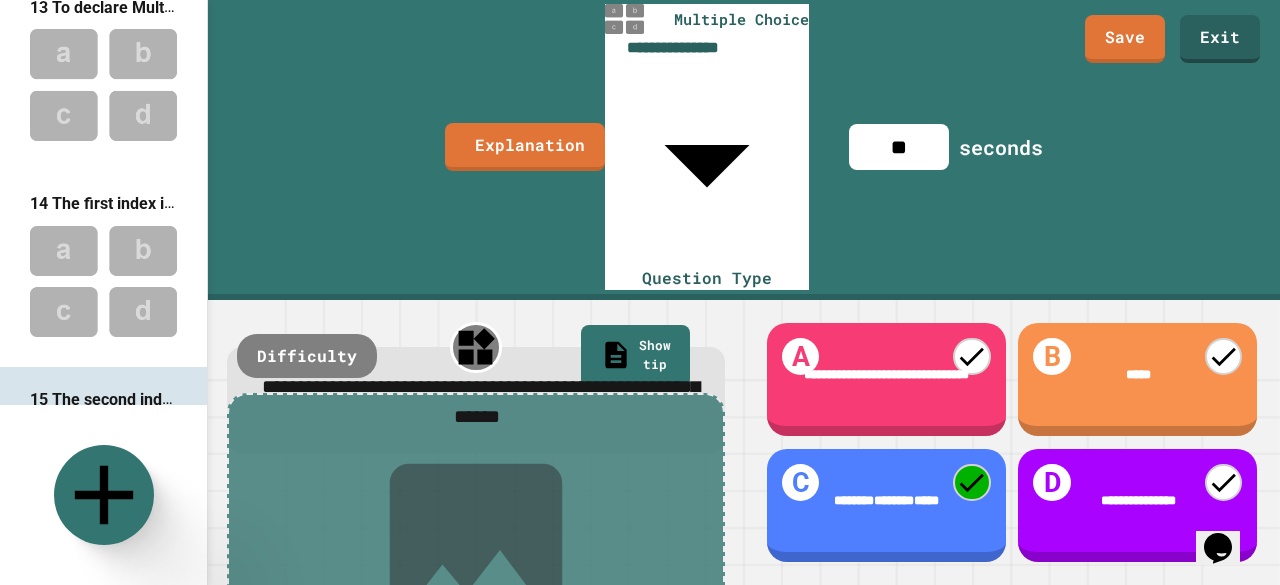 scroll, scrollTop: 2386, scrollLeft: 0, axis: vertical 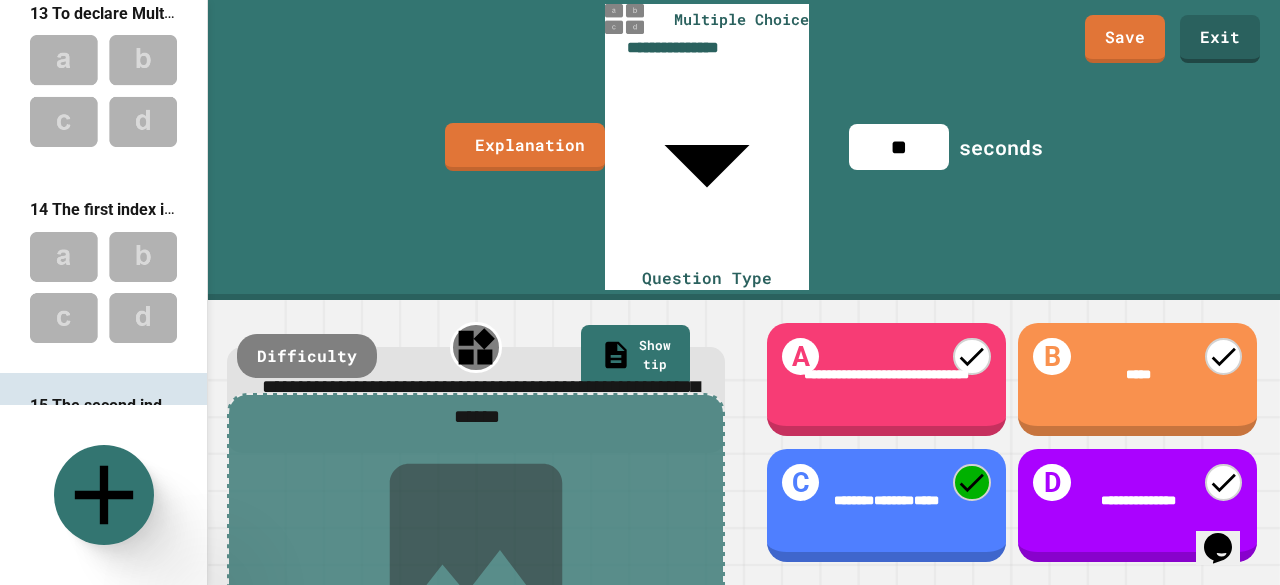 click at bounding box center (103, 287) 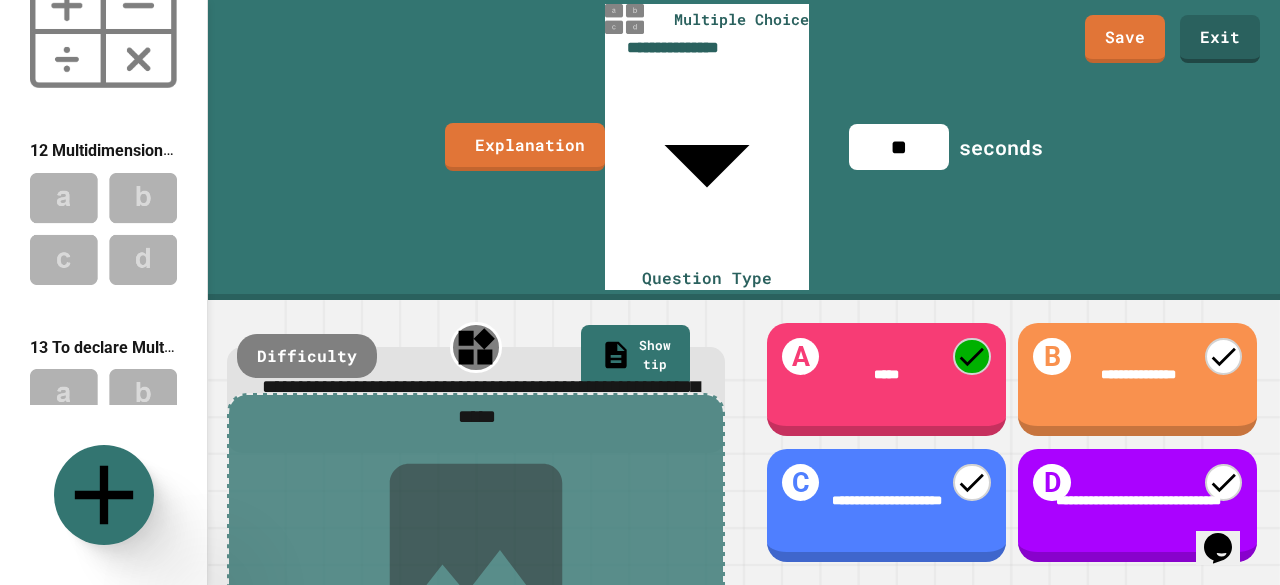 click at bounding box center [103, 228] 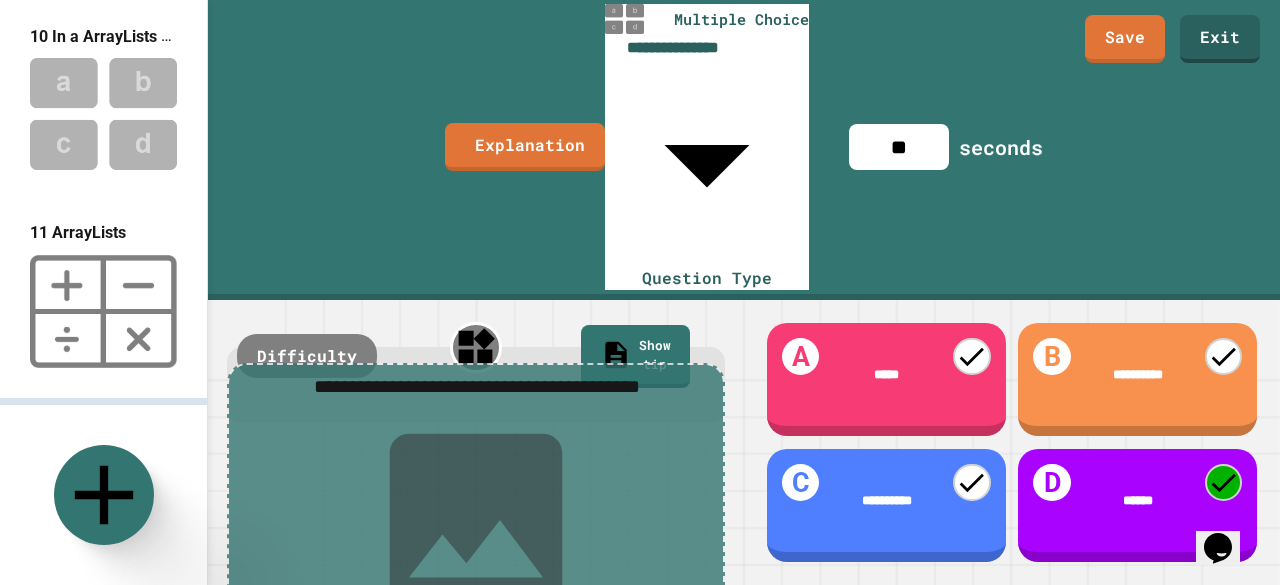 click at bounding box center (103, 312) 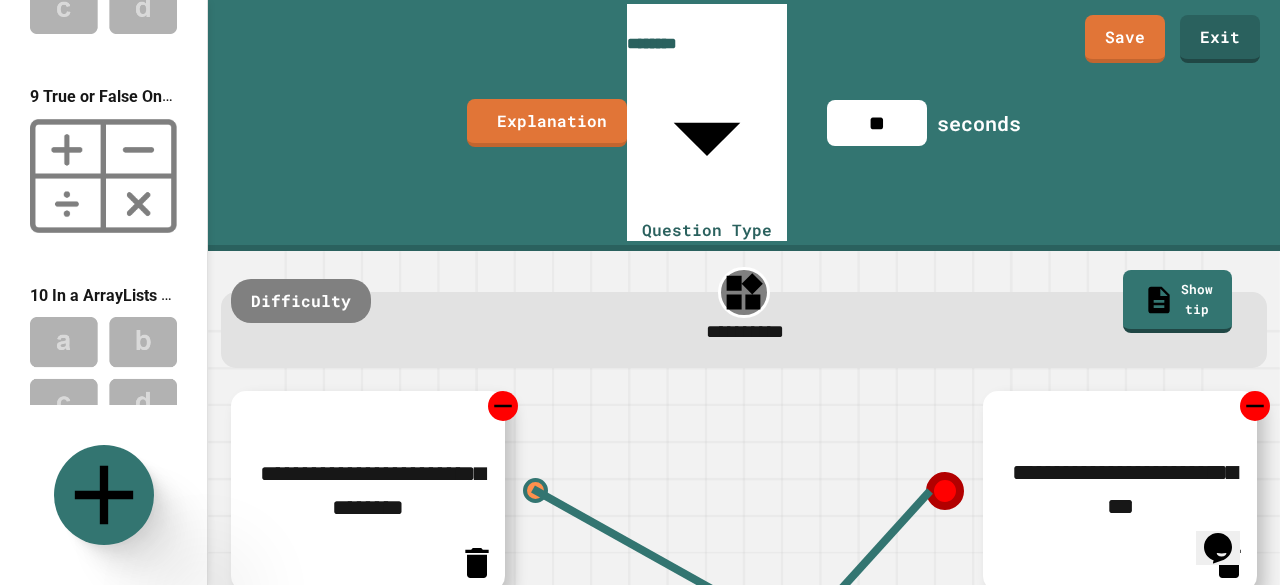 scroll, scrollTop: 1501, scrollLeft: 0, axis: vertical 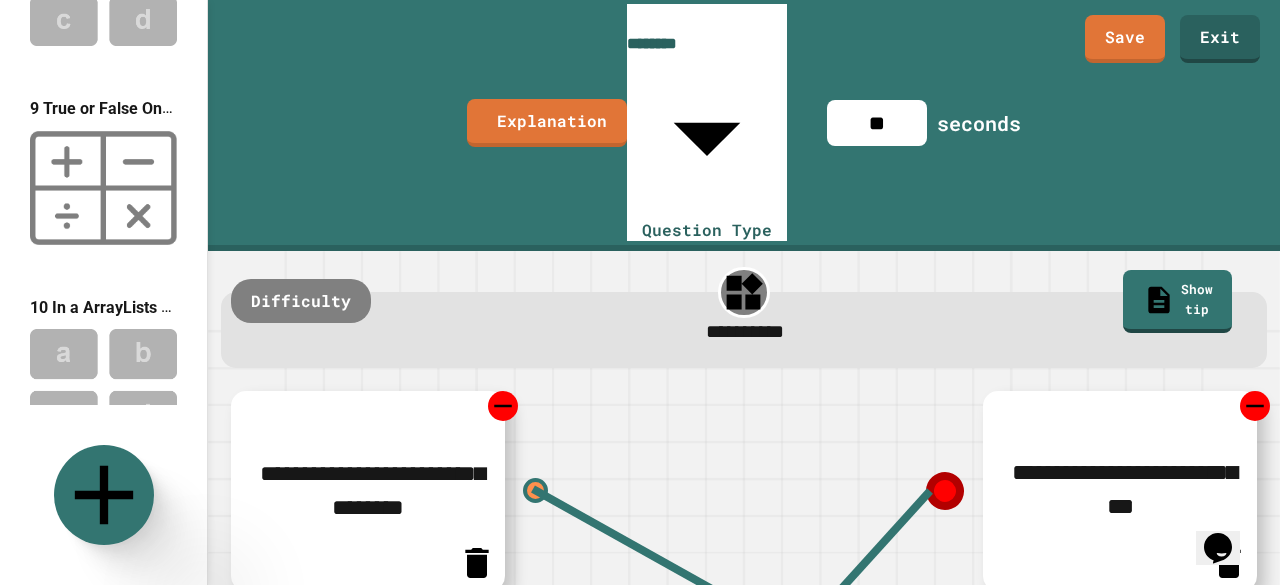 click on "10   In a ArrayLists Values are added ..." at bounding box center [103, 373] 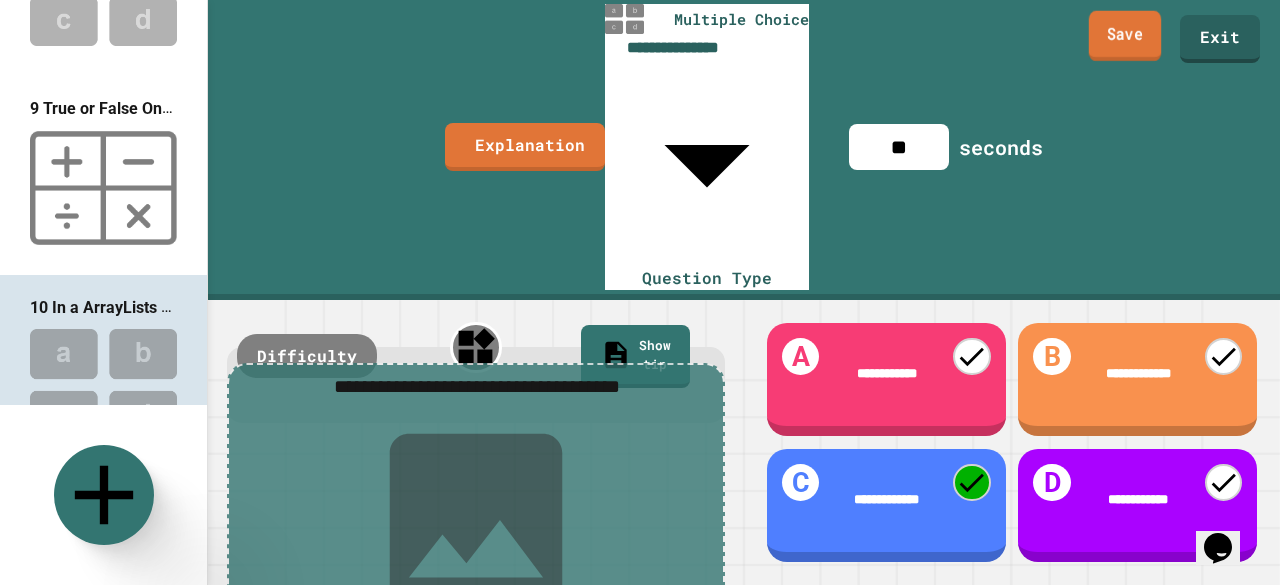 click on "Save" at bounding box center (1125, 36) 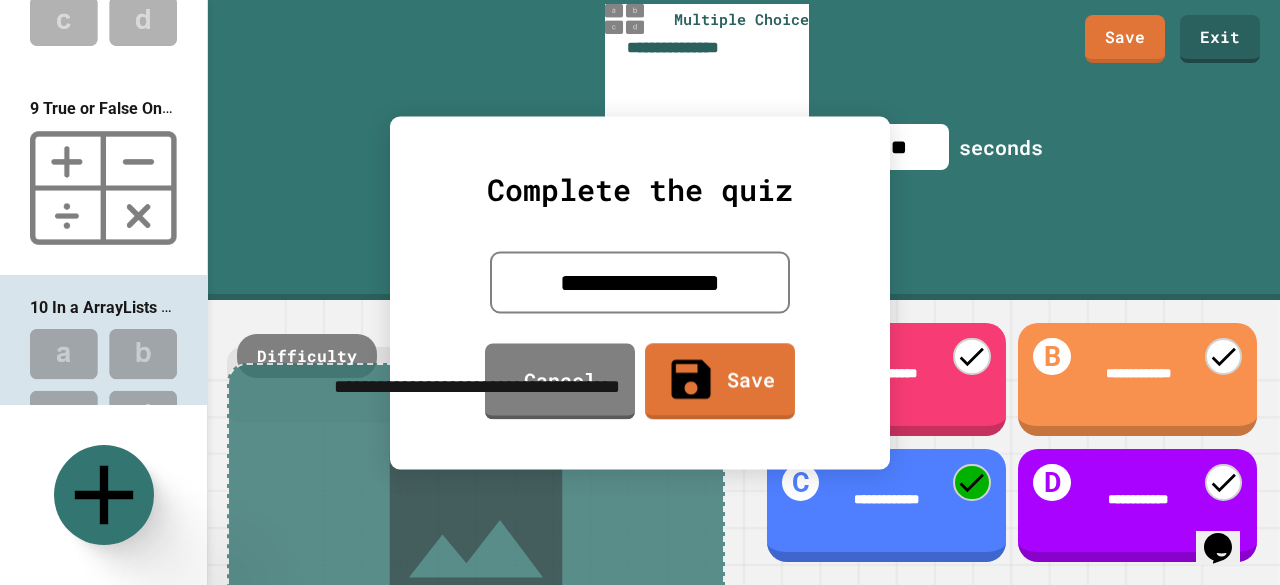 click on "**********" at bounding box center [640, 282] 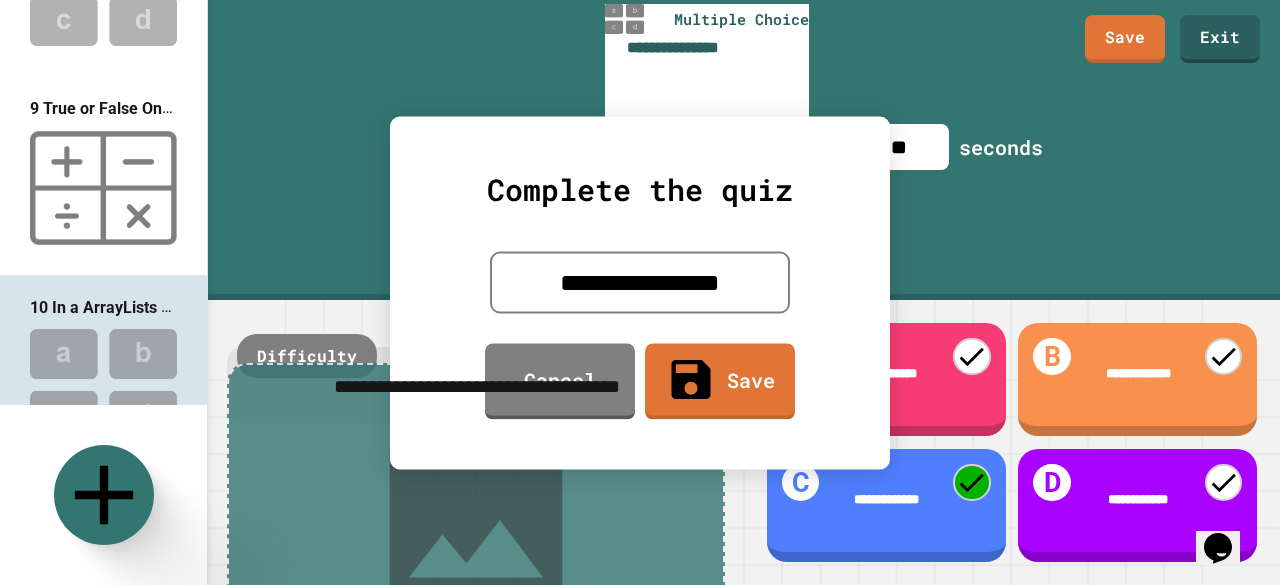 drag, startPoint x: 682, startPoint y: 301, endPoint x: 617, endPoint y: 290, distance: 65.9242 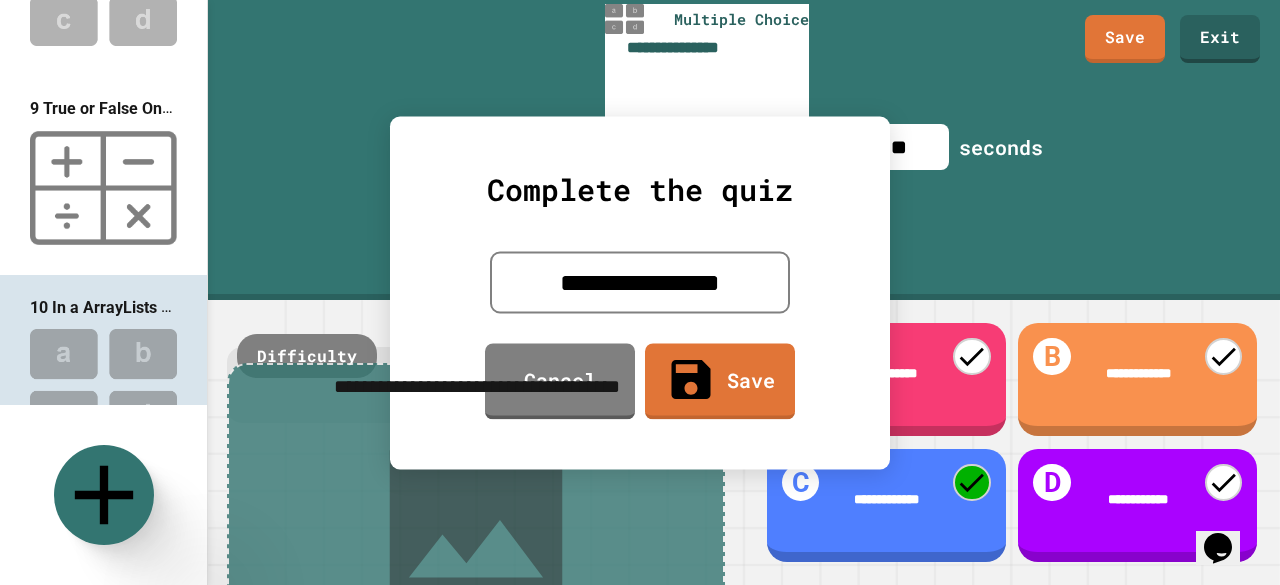 click on "**********" at bounding box center (640, 282) 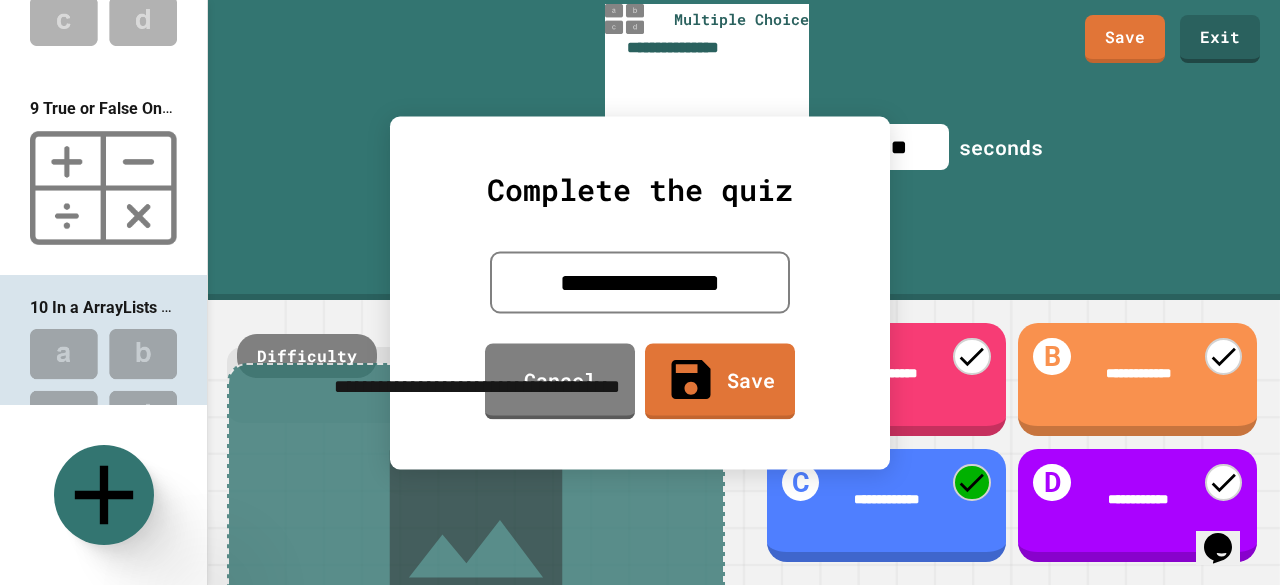 type on "**********" 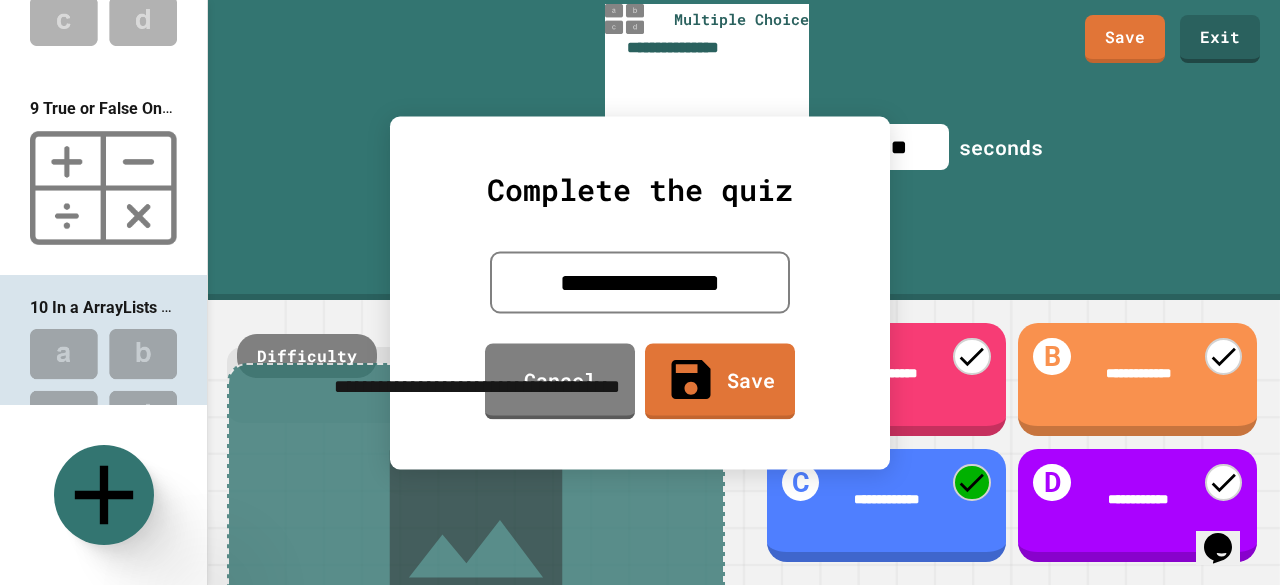 click on "Save" at bounding box center [720, 381] 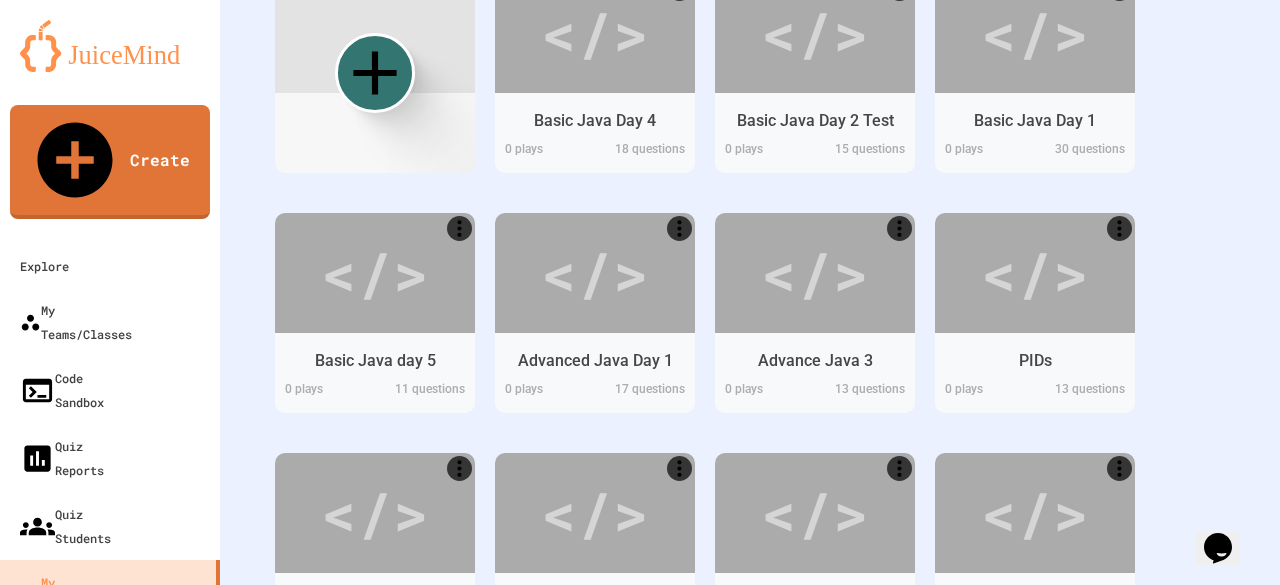 scroll, scrollTop: 426, scrollLeft: 0, axis: vertical 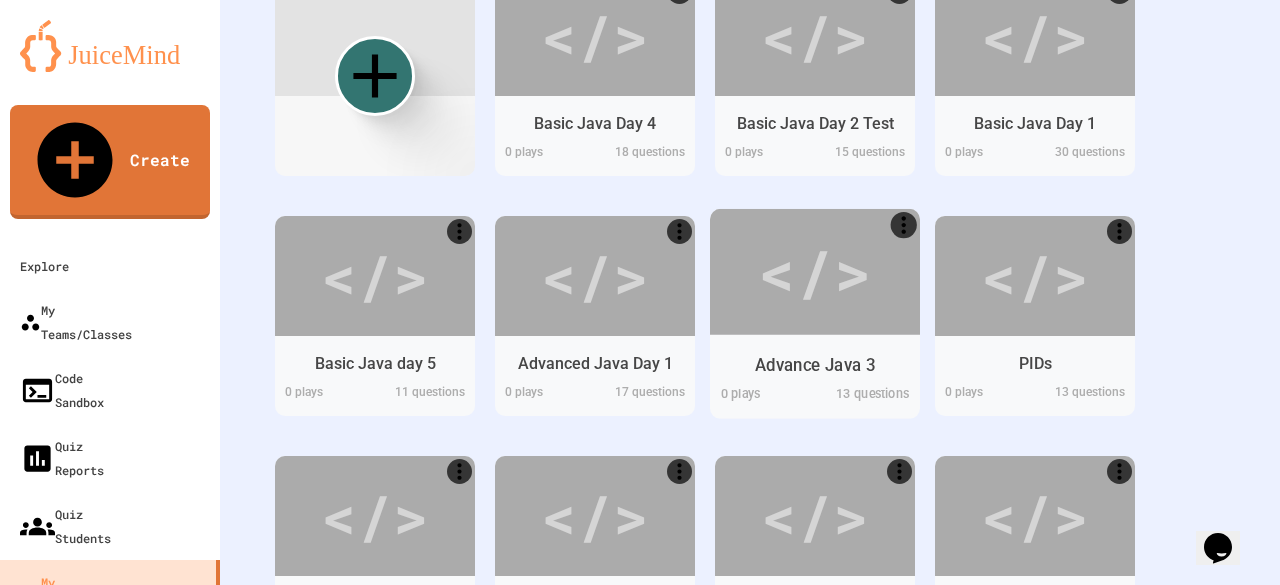 click on "Advance Java 3 0 play s 13 questions" at bounding box center (815, 376) 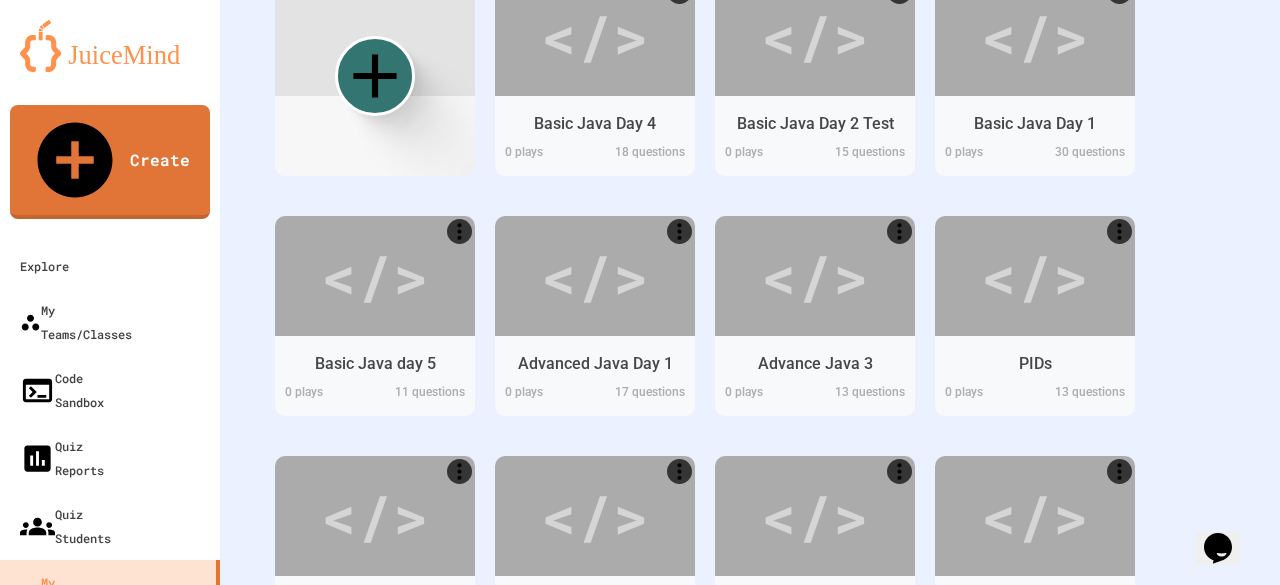click 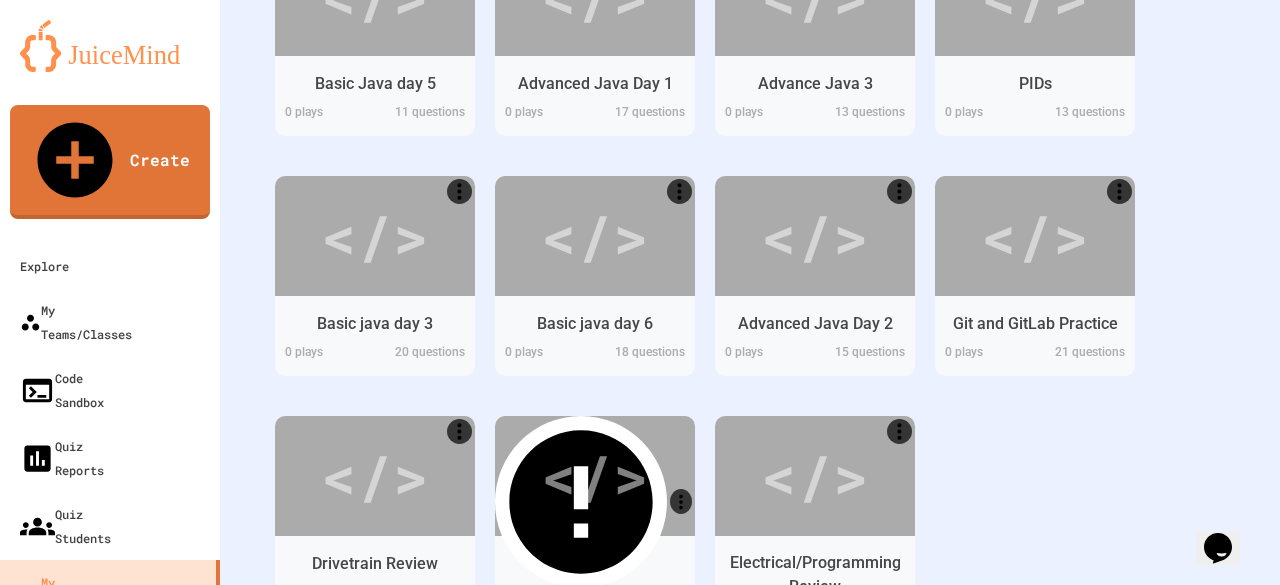 scroll, scrollTop: 707, scrollLeft: 0, axis: vertical 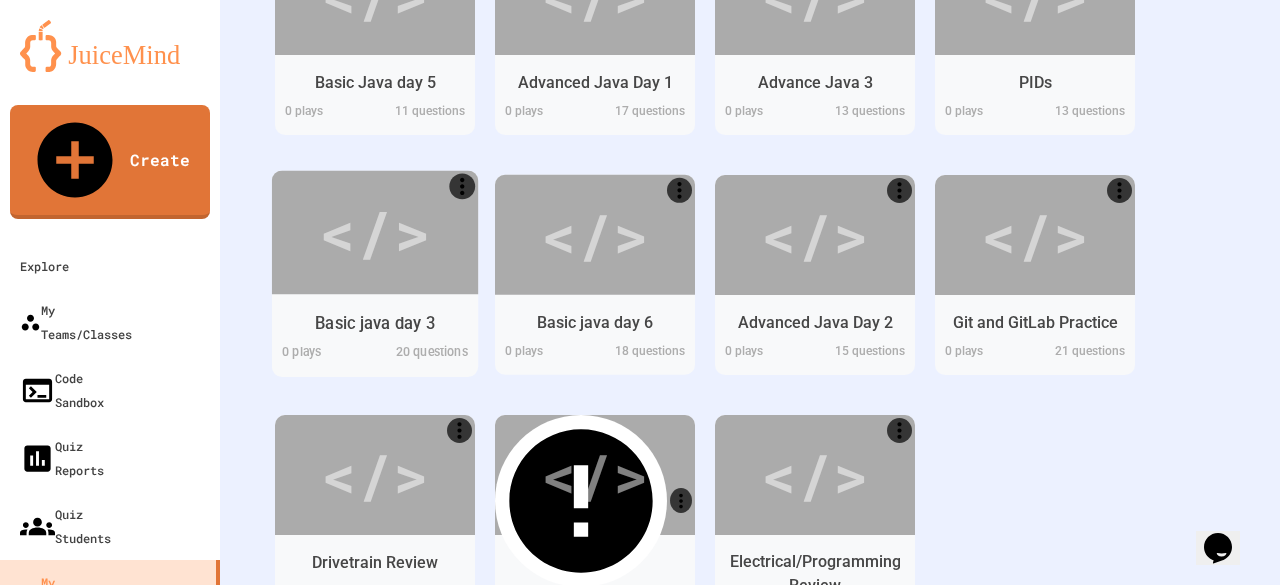 click on "</>" at bounding box center (374, 231) 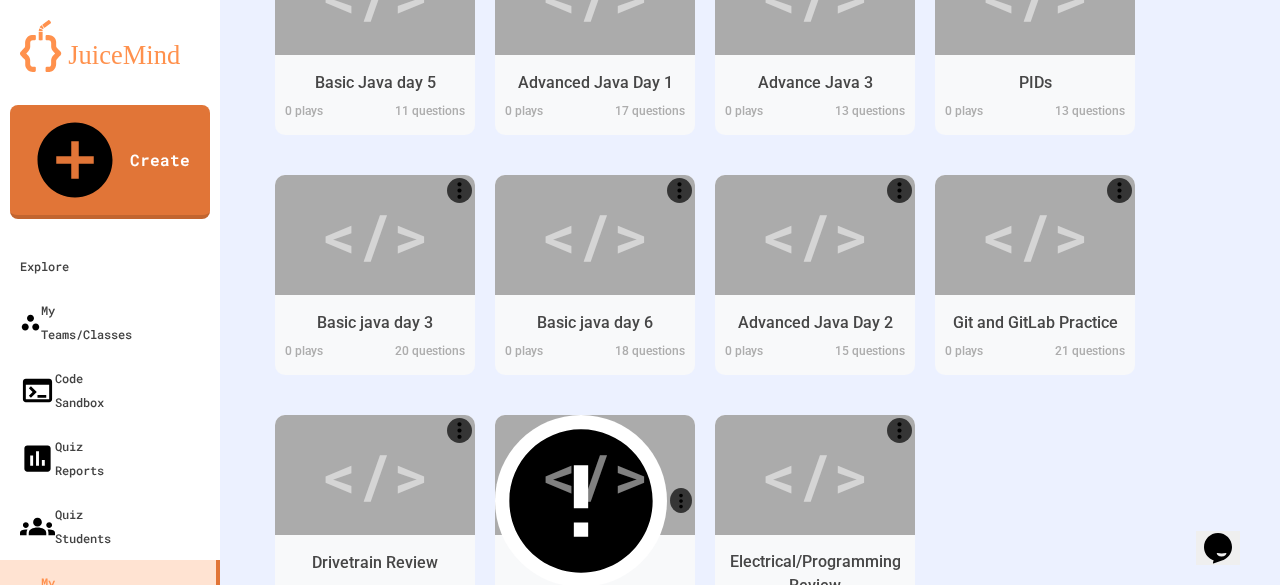 click 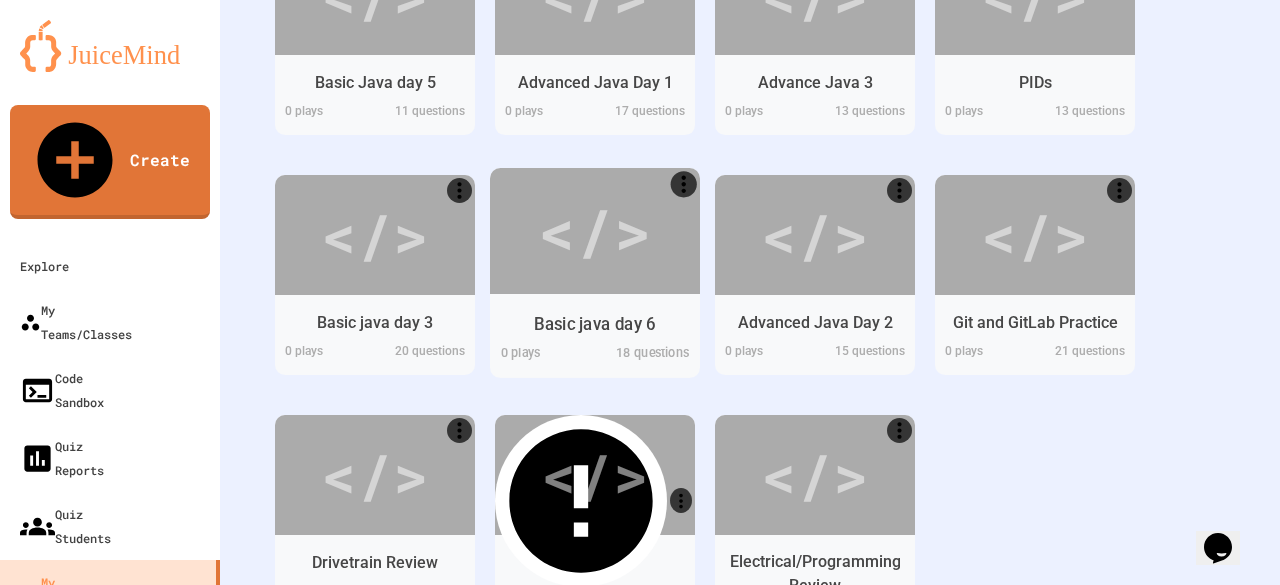 click on "</>" at bounding box center (594, 230) 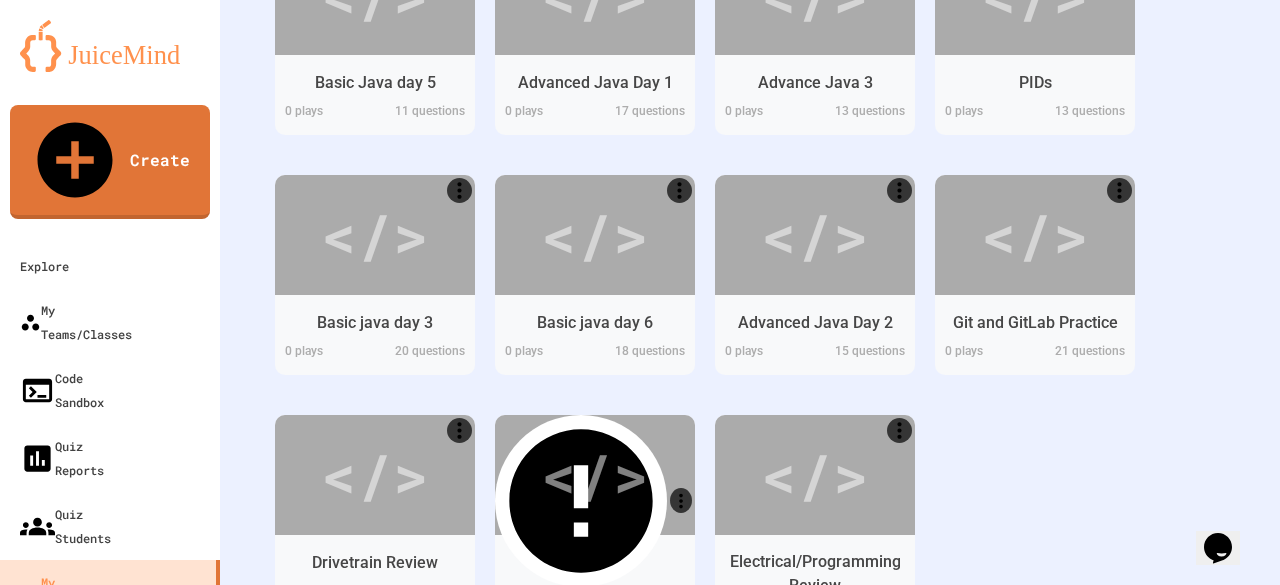 click on "Edit" at bounding box center (563, 715) 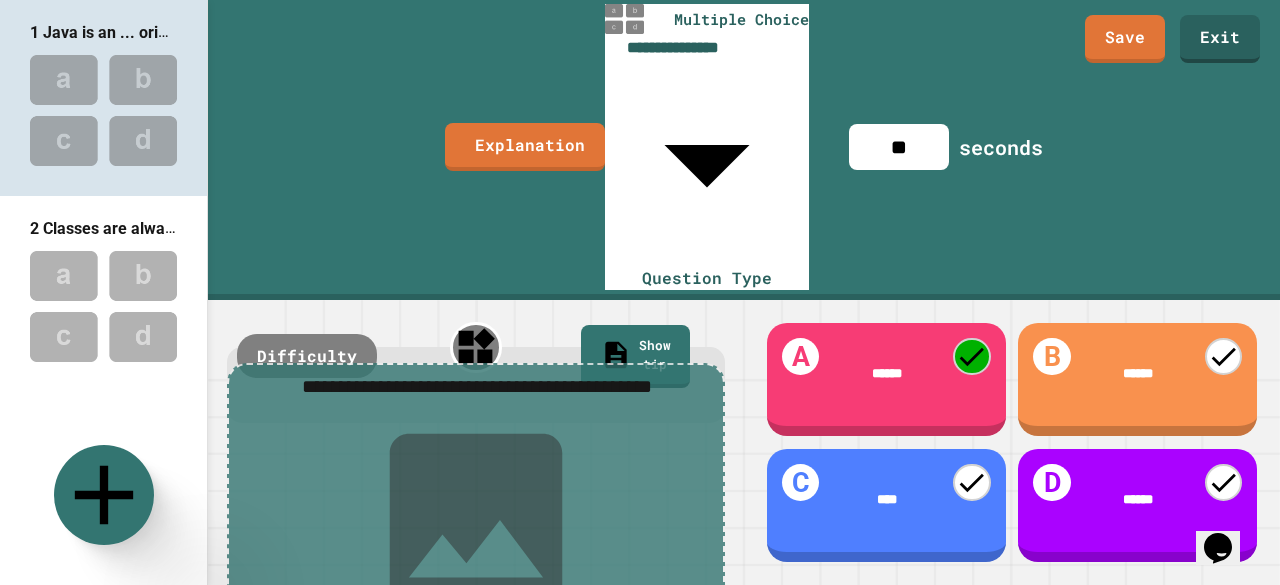 scroll, scrollTop: 2966, scrollLeft: 0, axis: vertical 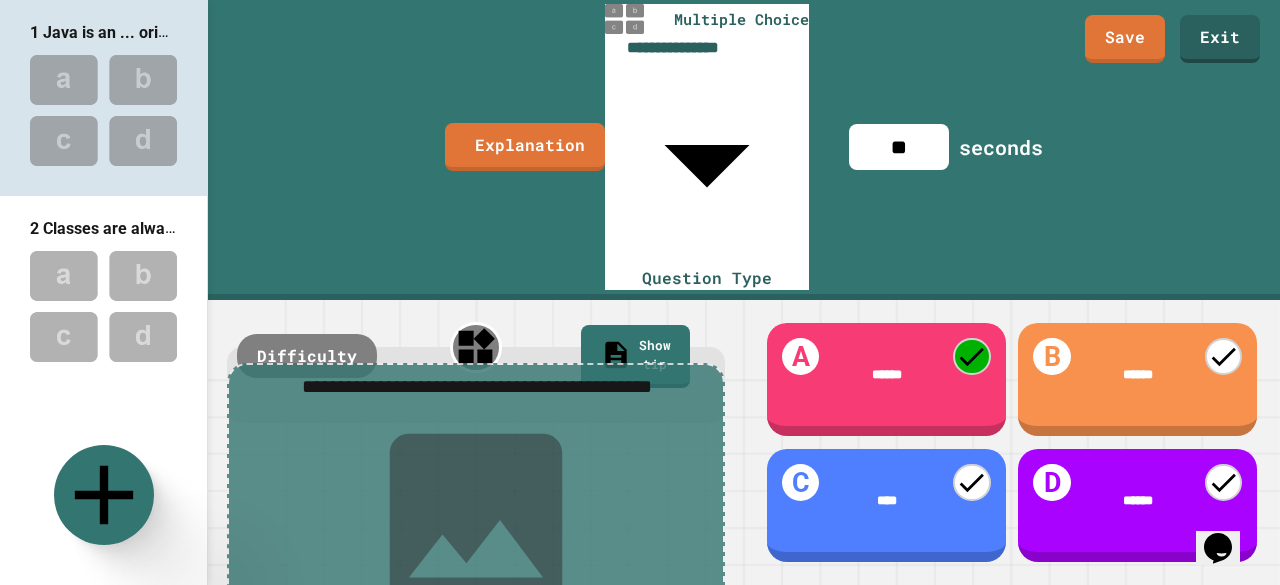 click at bounding box center (103, 306) 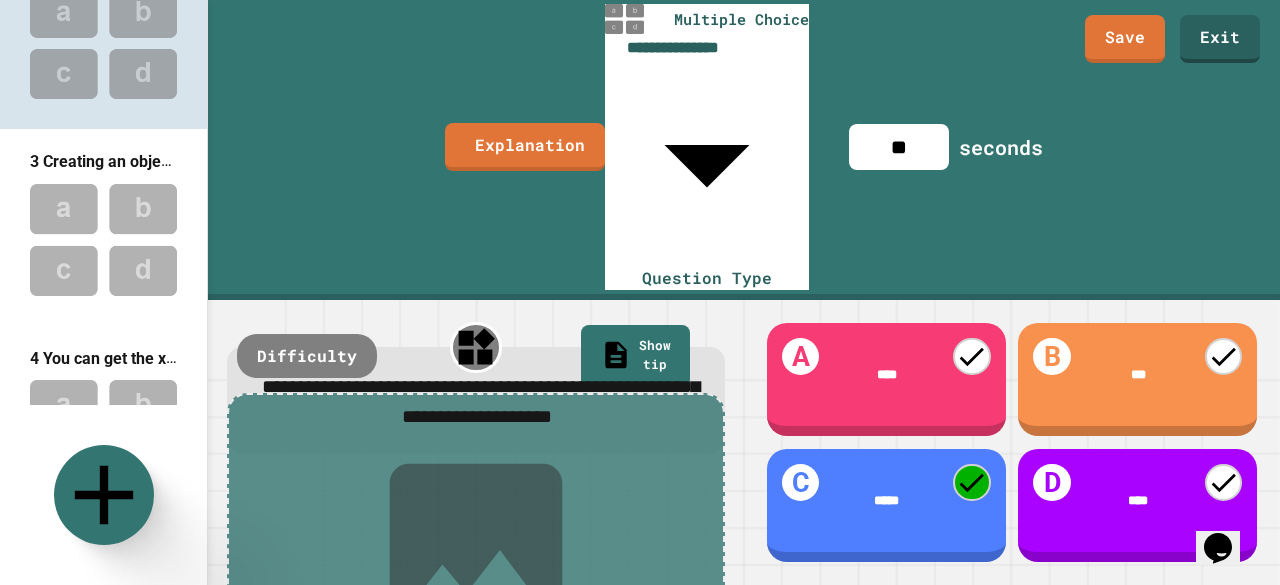 scroll, scrollTop: 280, scrollLeft: 0, axis: vertical 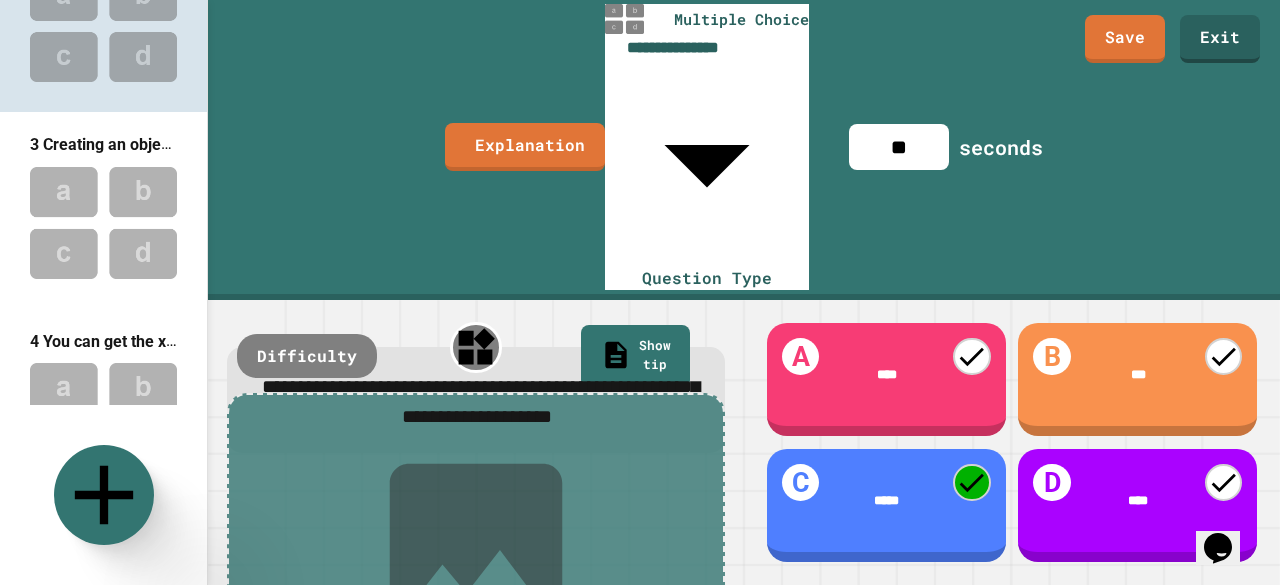 click at bounding box center [103, 222] 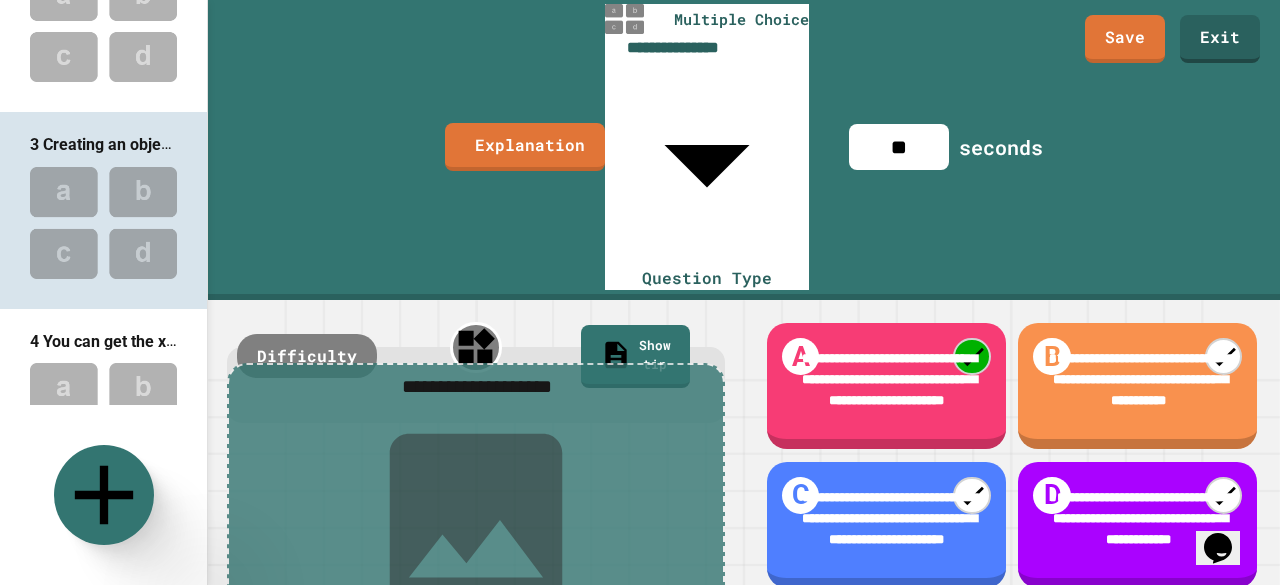 click at bounding box center [103, 418] 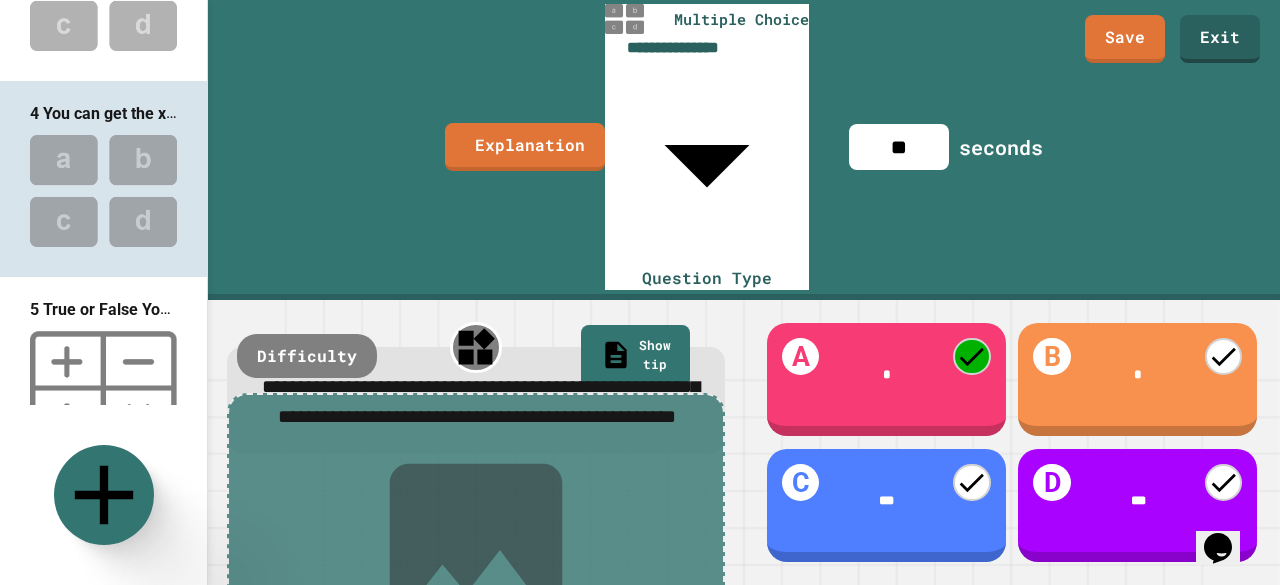 scroll, scrollTop: 606, scrollLeft: 0, axis: vertical 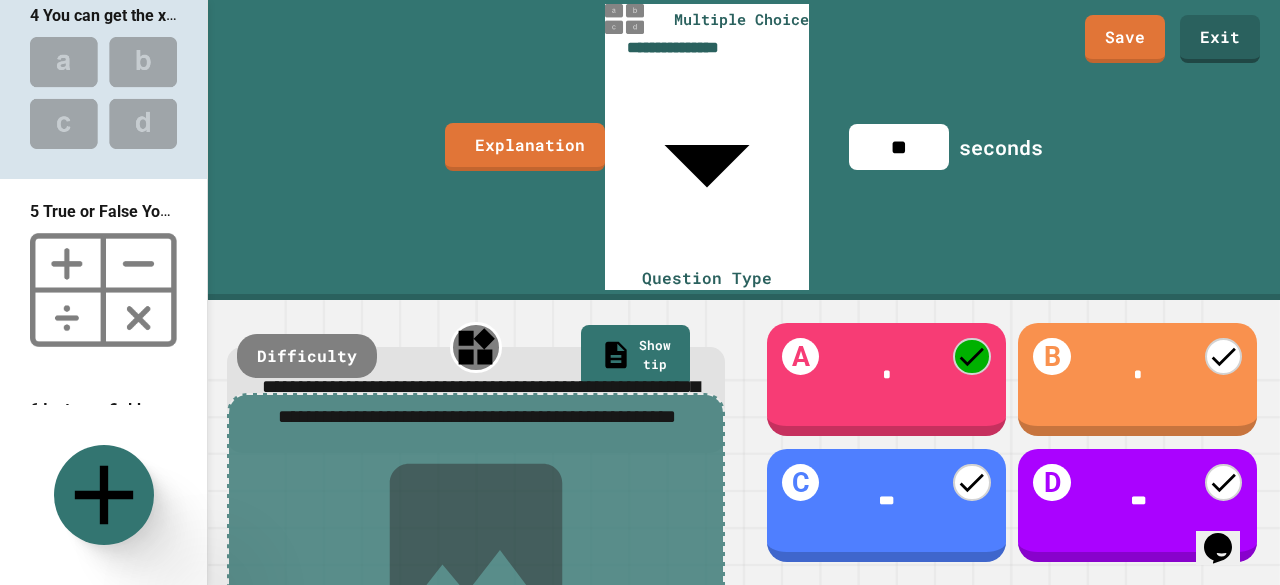 click at bounding box center (103, 290) 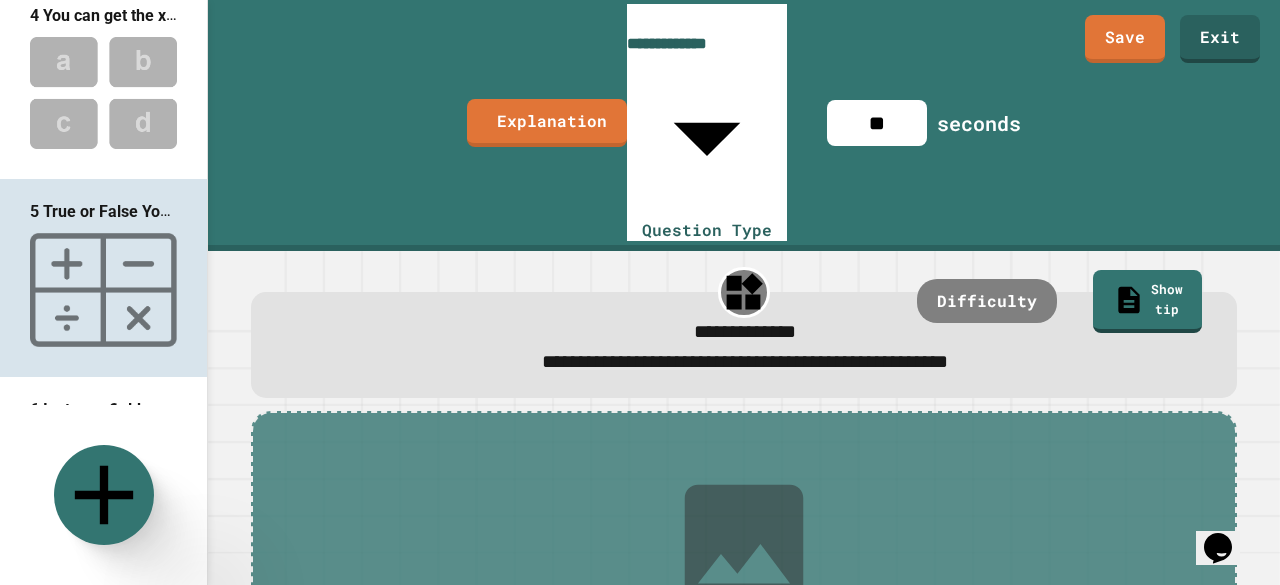 drag, startPoint x: 208, startPoint y: 107, endPoint x: 211, endPoint y: 127, distance: 20.22375 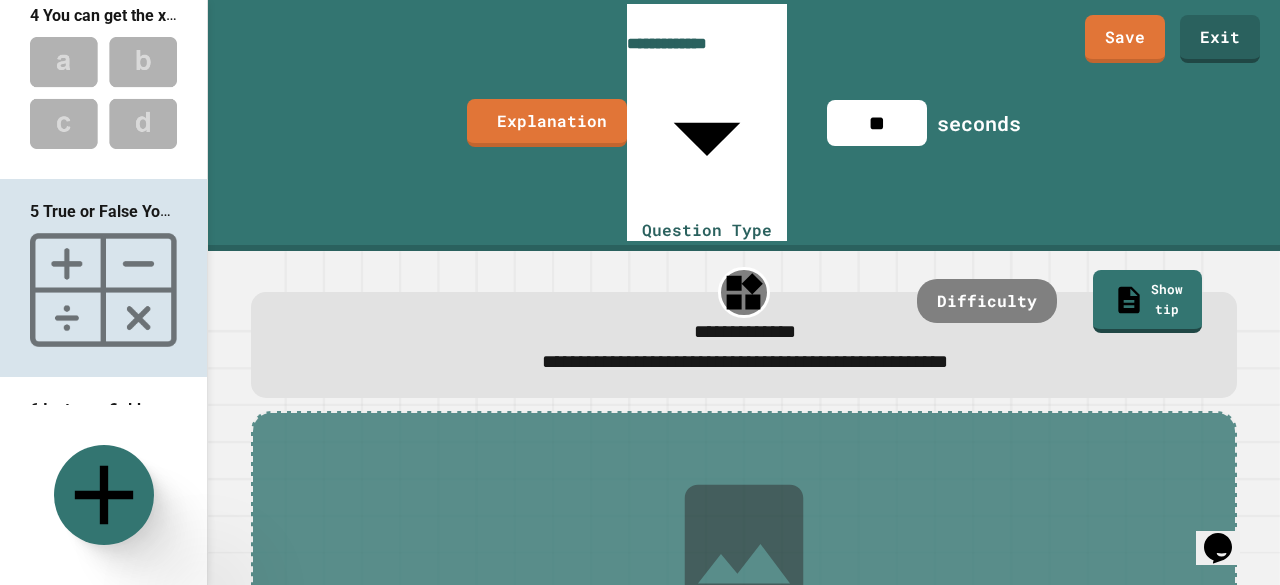 click on "**********" at bounding box center (744, 418) 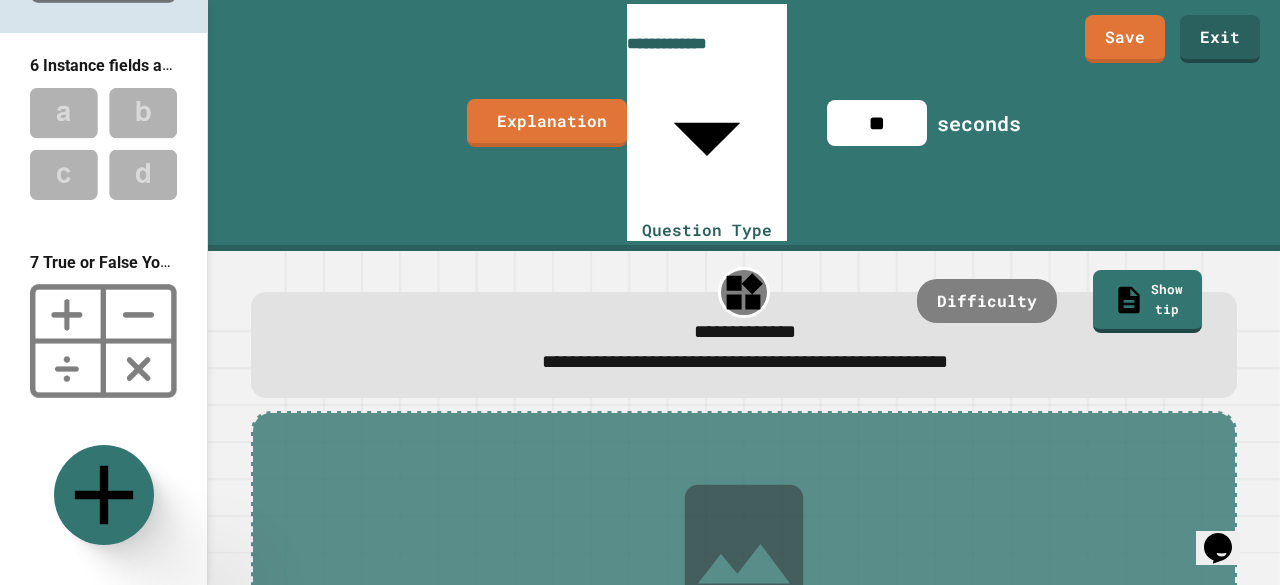 scroll, scrollTop: 962, scrollLeft: 0, axis: vertical 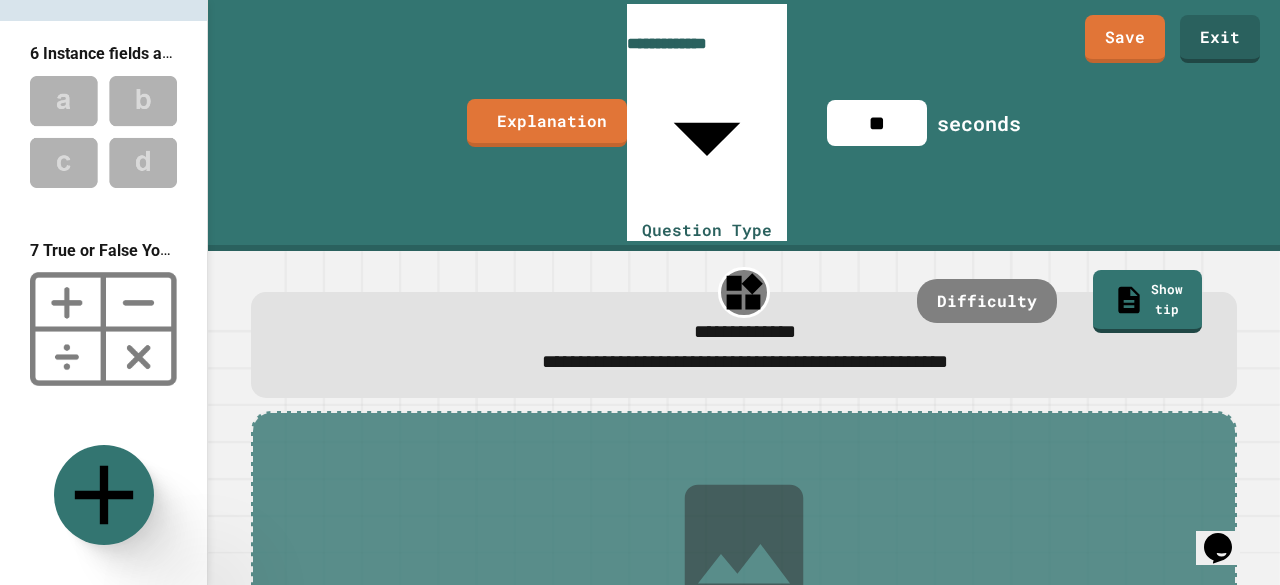 click at bounding box center [103, 131] 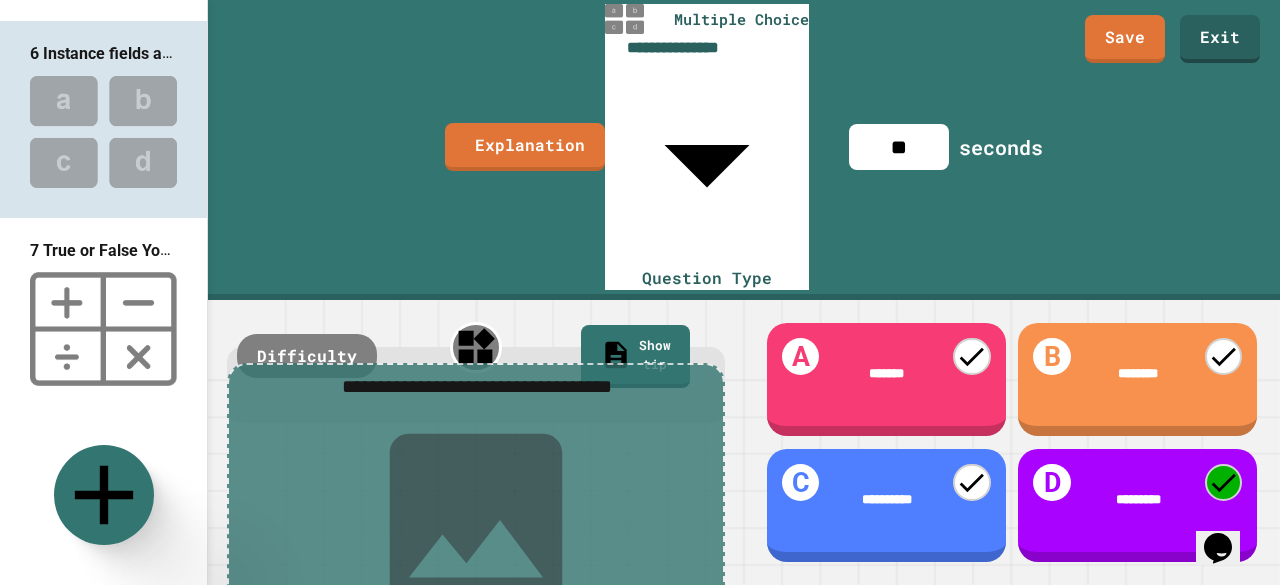 click at bounding box center [103, 329] 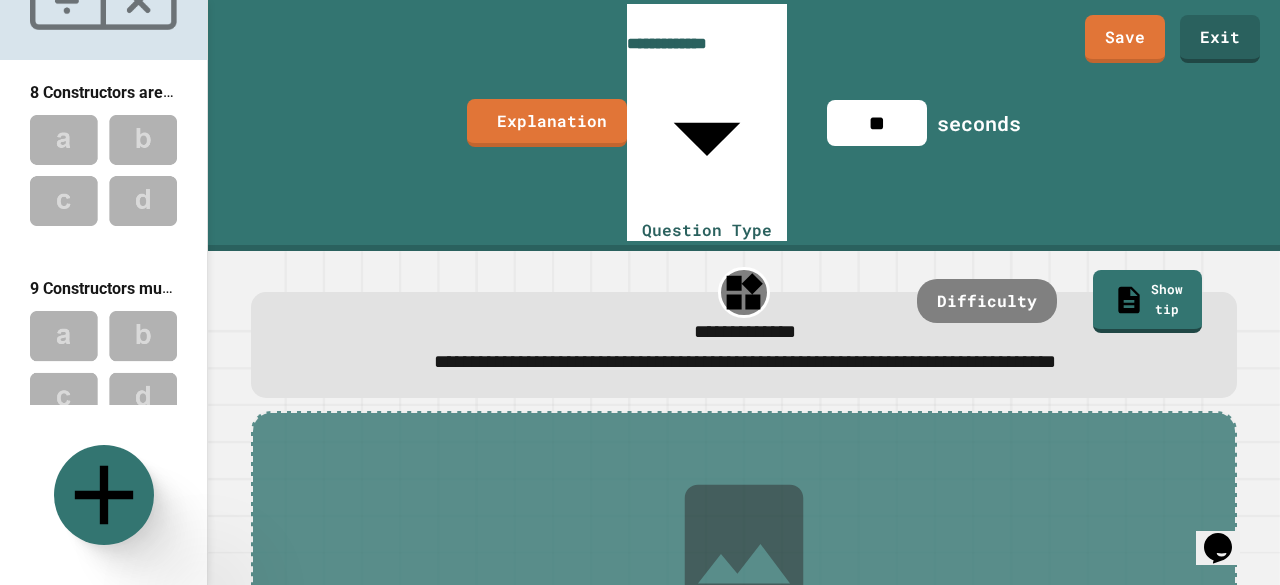 scroll, scrollTop: 1343, scrollLeft: 0, axis: vertical 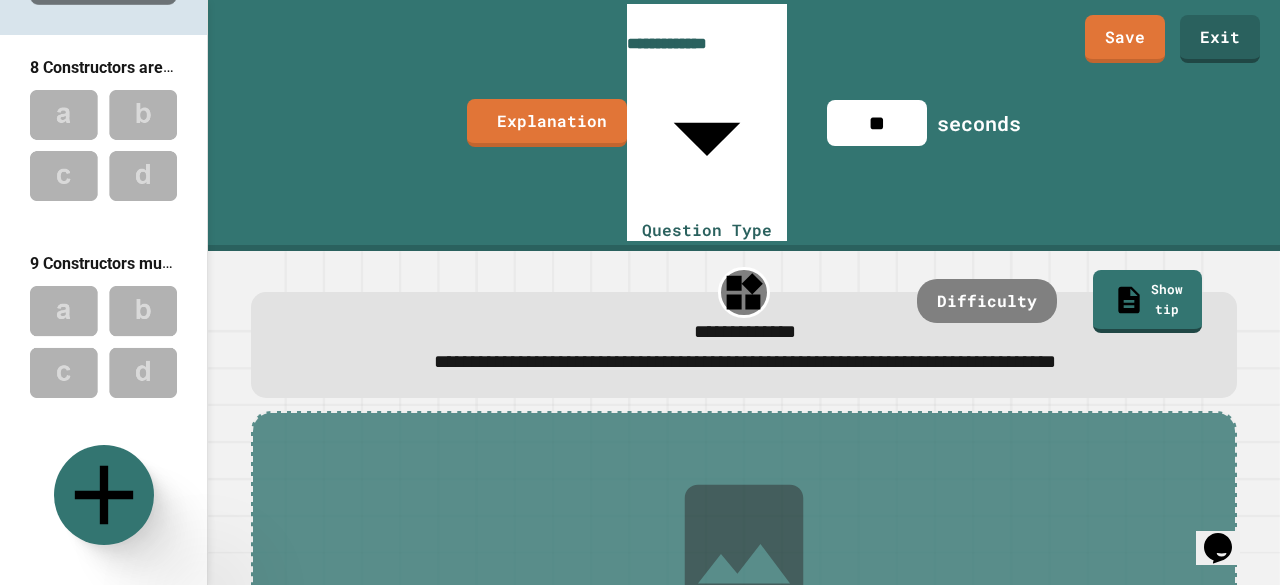 click at bounding box center [103, 145] 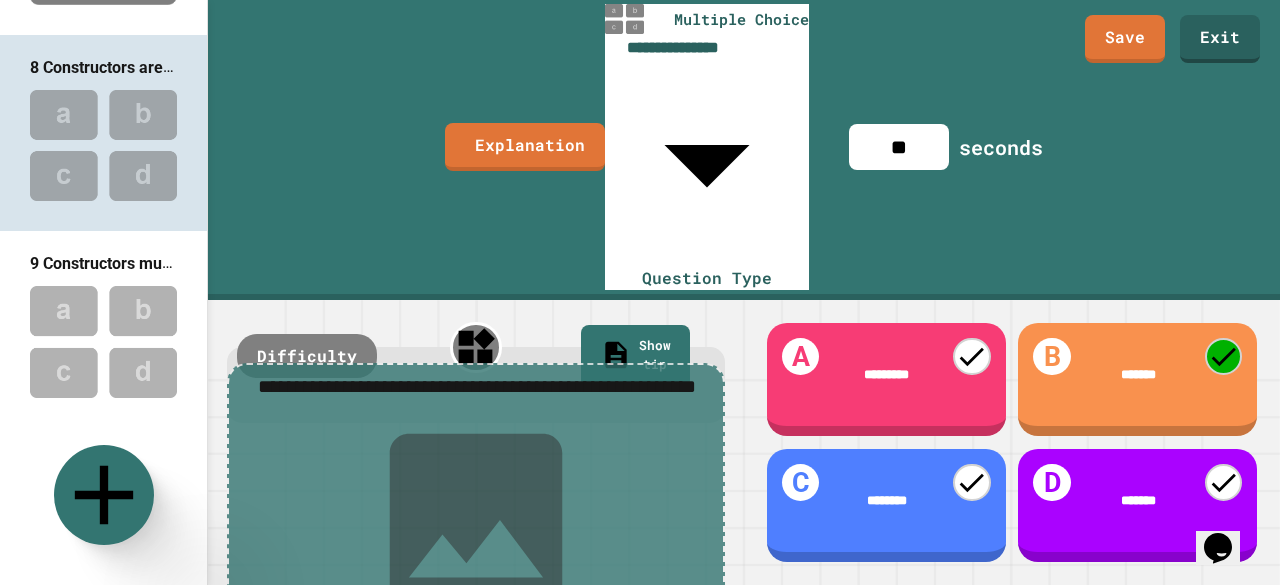 click at bounding box center [103, 341] 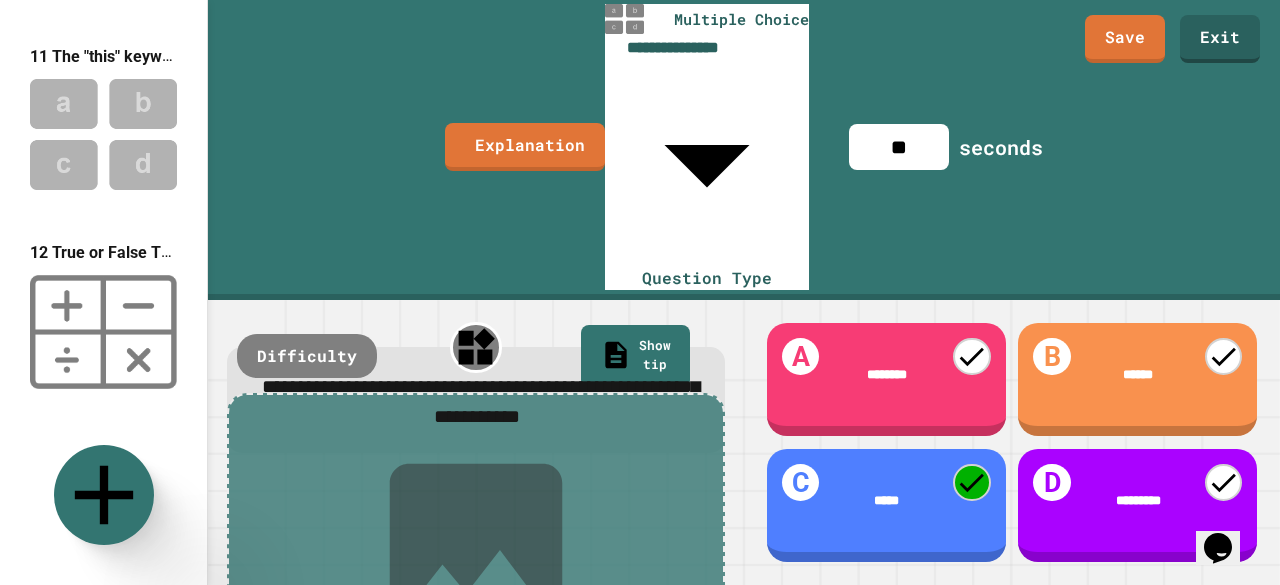 scroll, scrollTop: 1930, scrollLeft: 0, axis: vertical 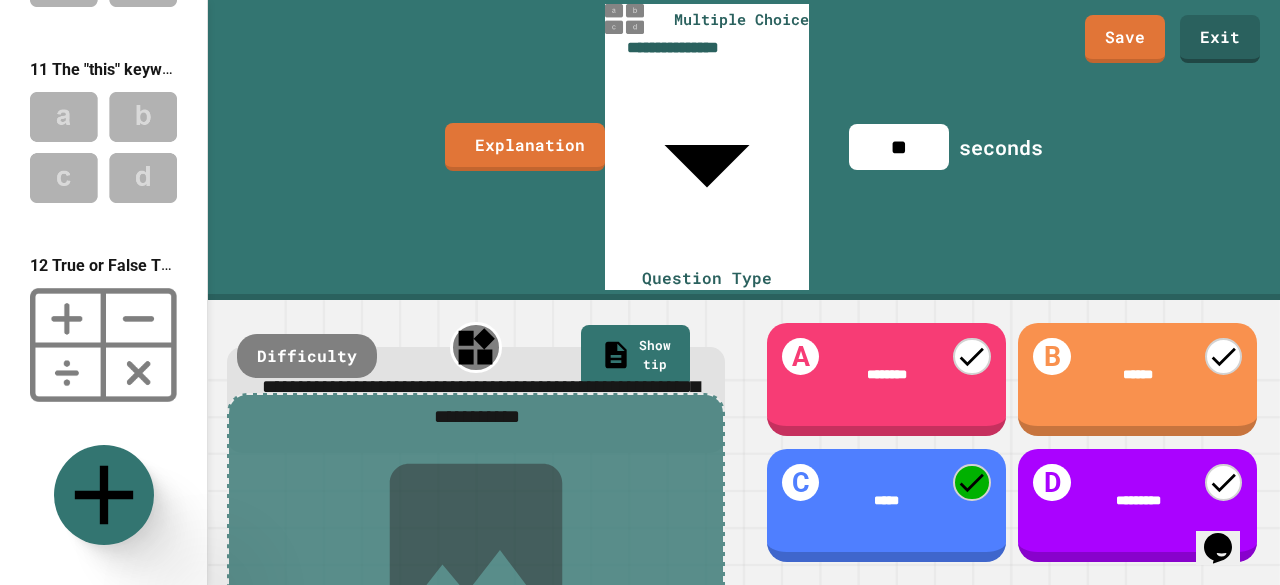 click at bounding box center [103, 345] 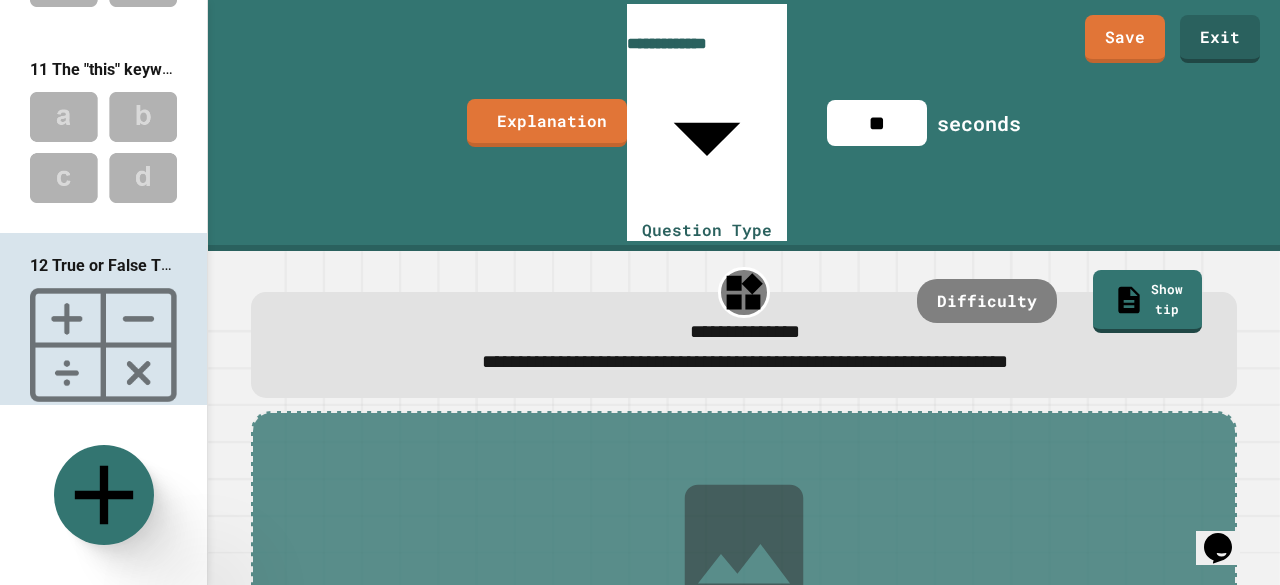 click at bounding box center (103, 543) 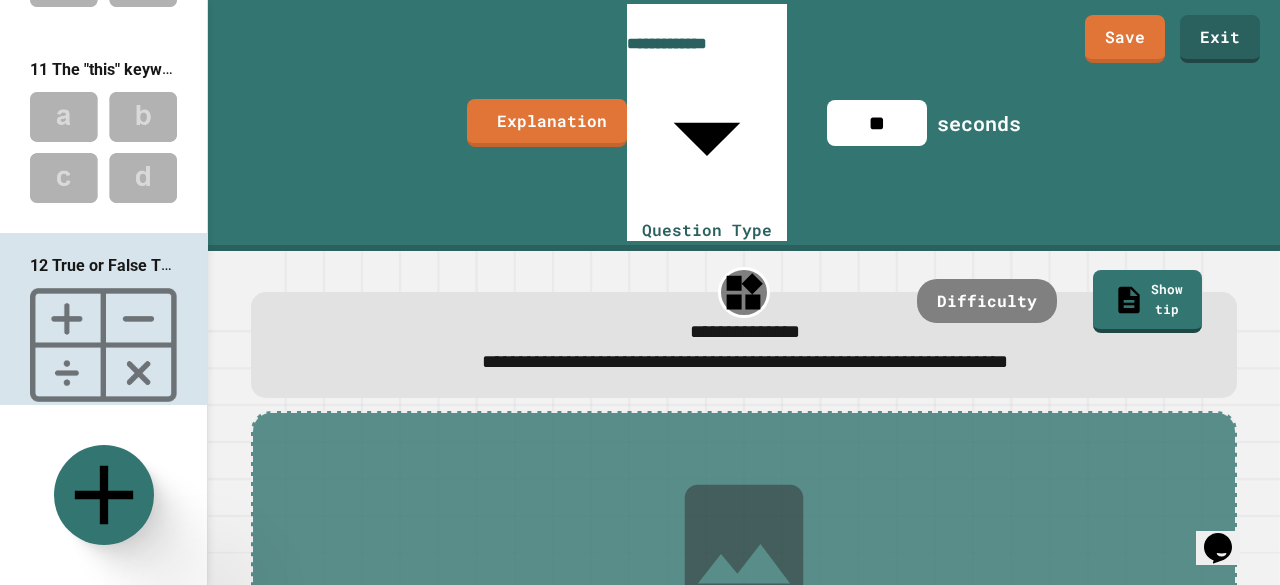 type on "********" 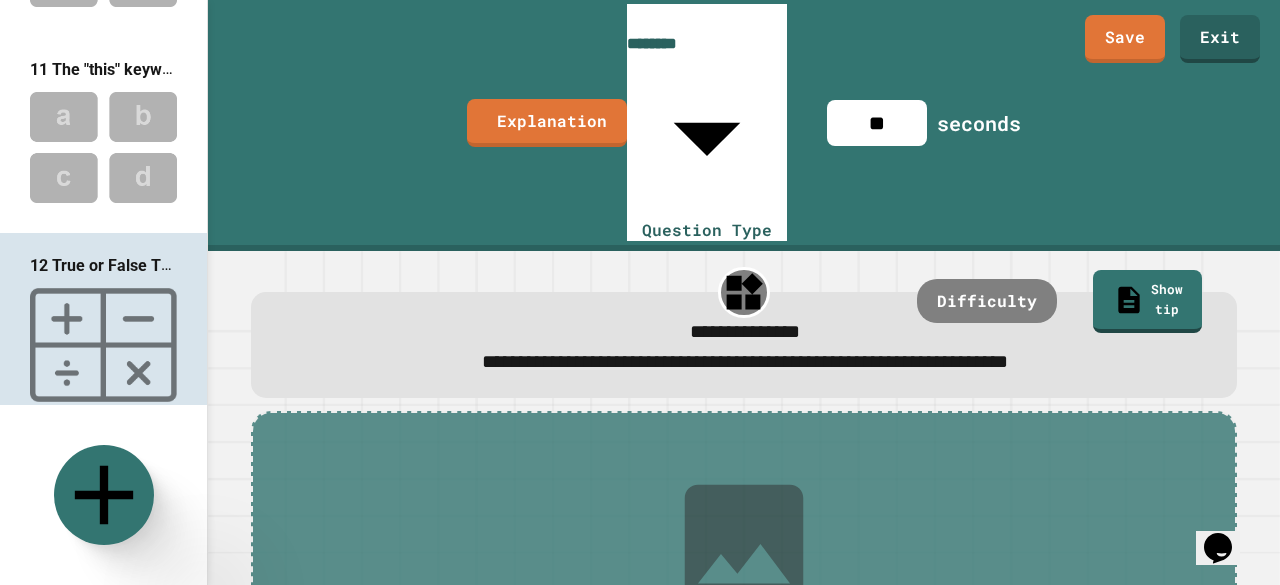 type on "**" 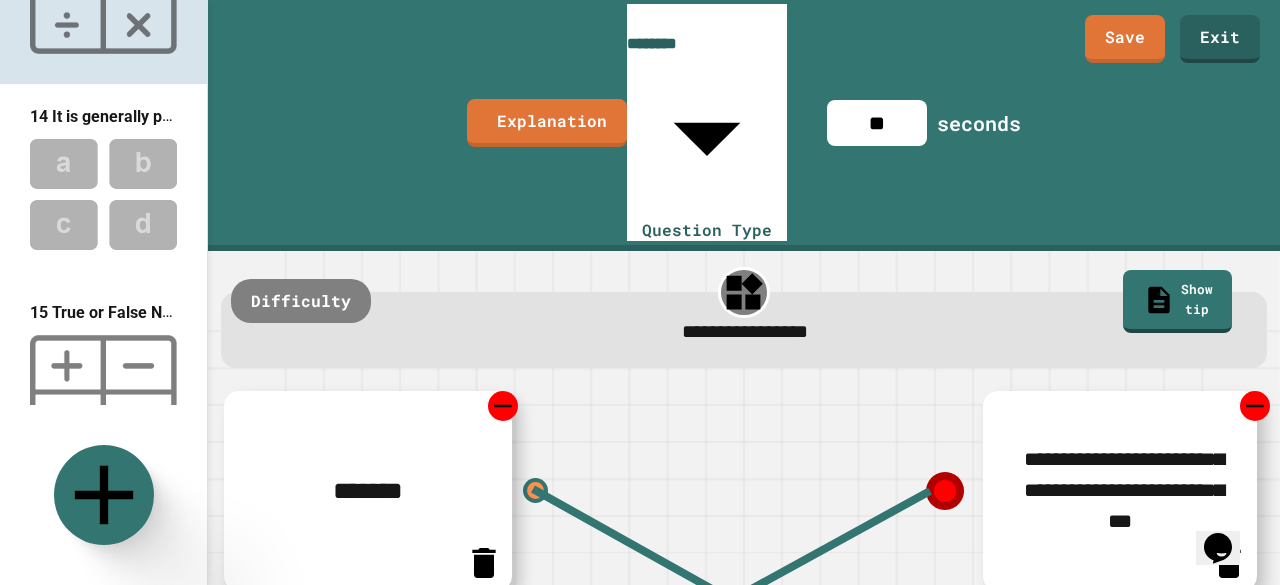 scroll, scrollTop: 2512, scrollLeft: 0, axis: vertical 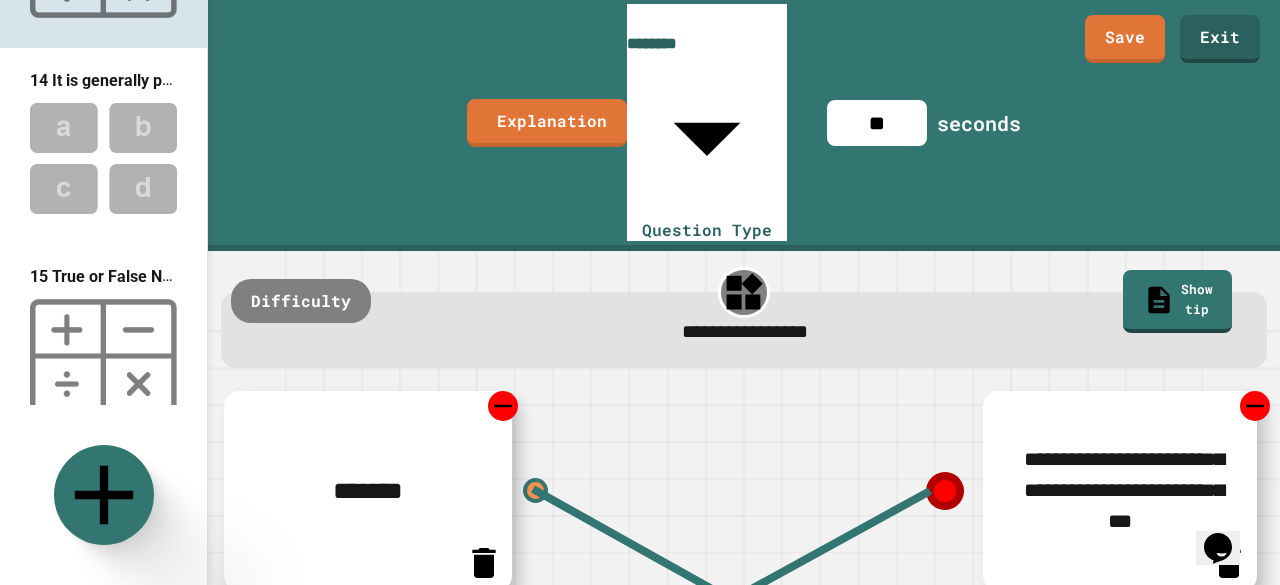 click at bounding box center [103, 356] 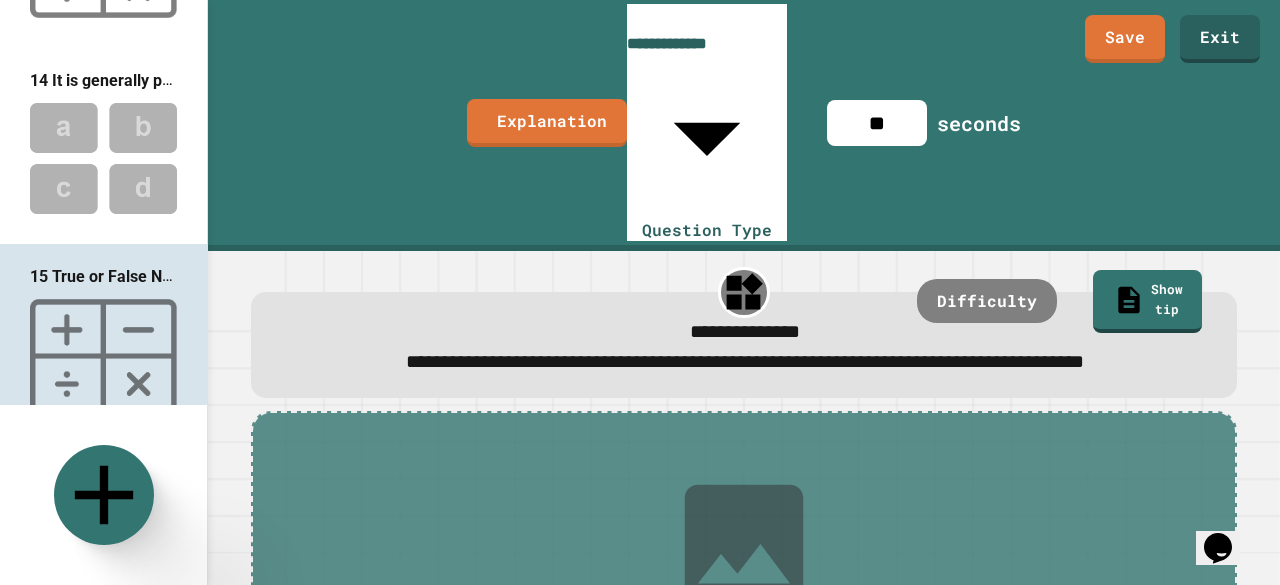 click on "16   When a method is static, that means it can be used ... creating an object of the class" at bounding box center [343, 475] 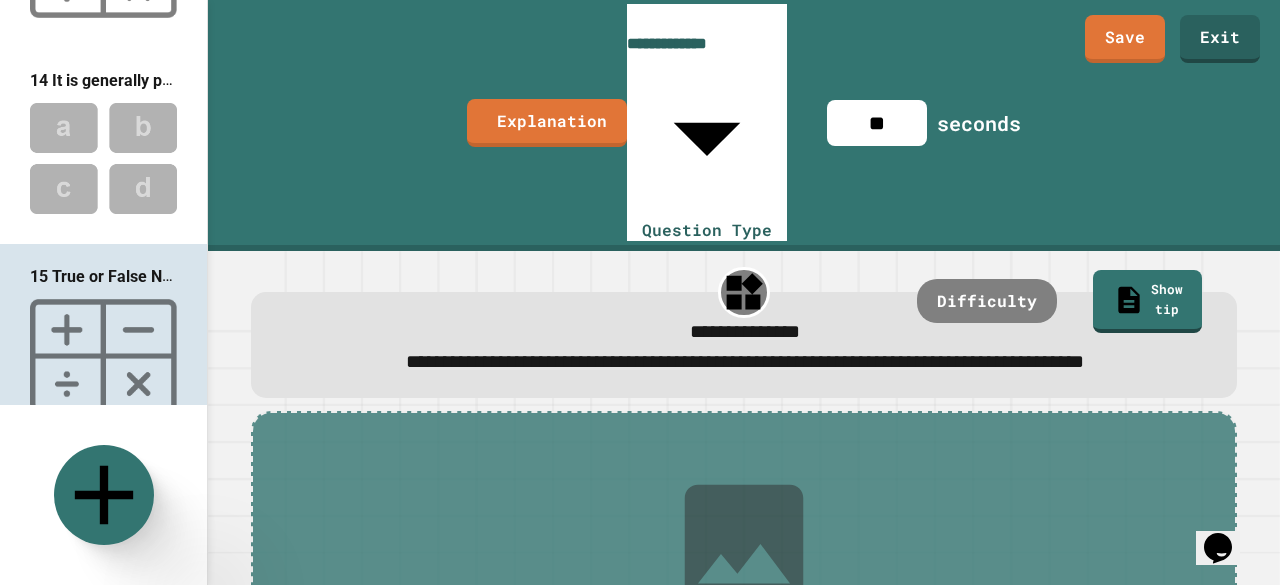type on "**********" 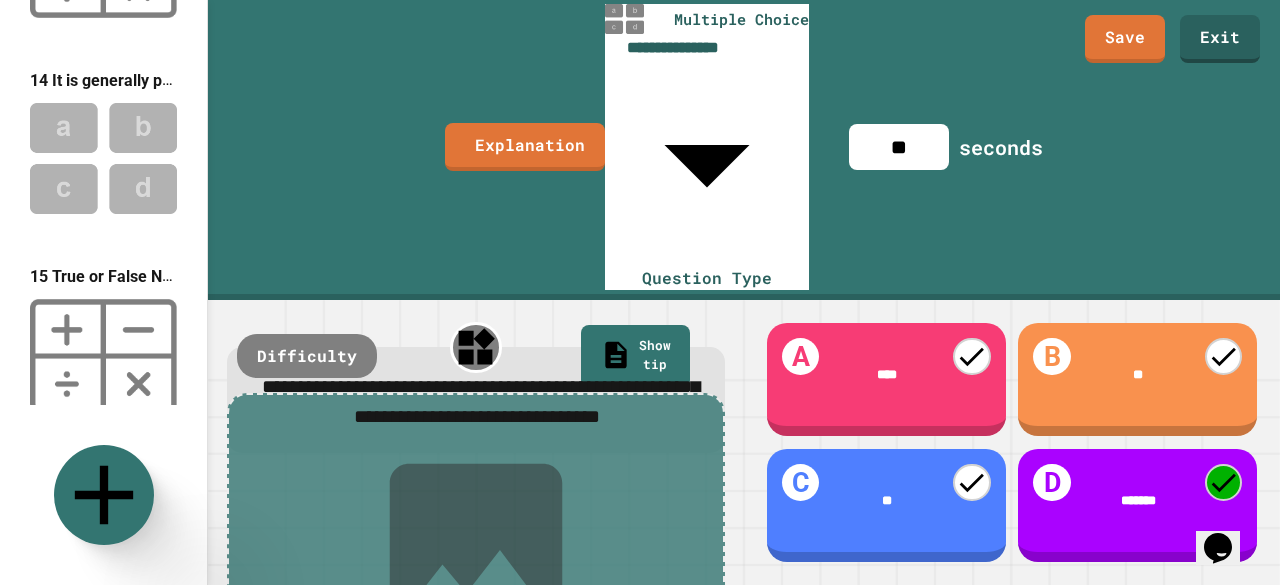 scroll, scrollTop: 2966, scrollLeft: 0, axis: vertical 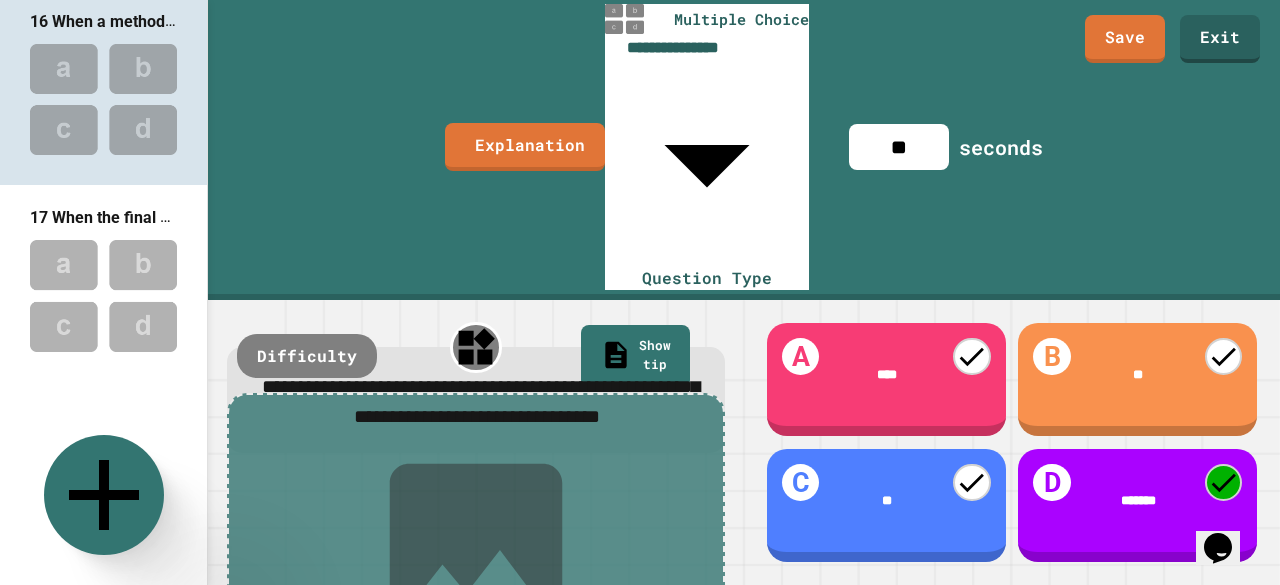 click 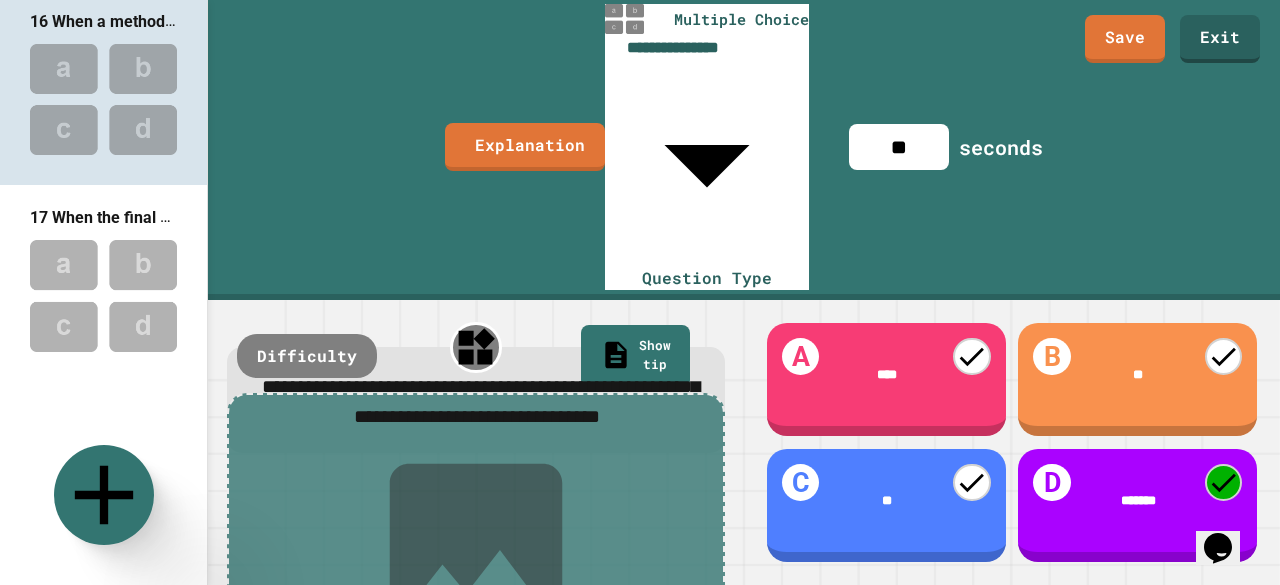 click on "Multiple Choice" at bounding box center (274, 818) 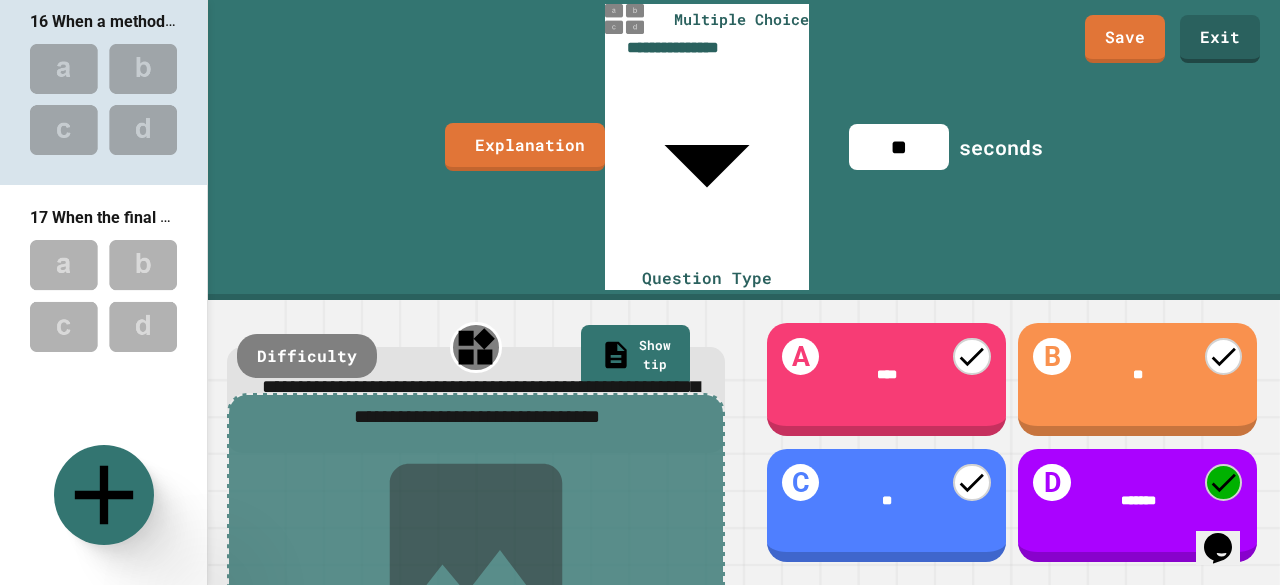 type on "**" 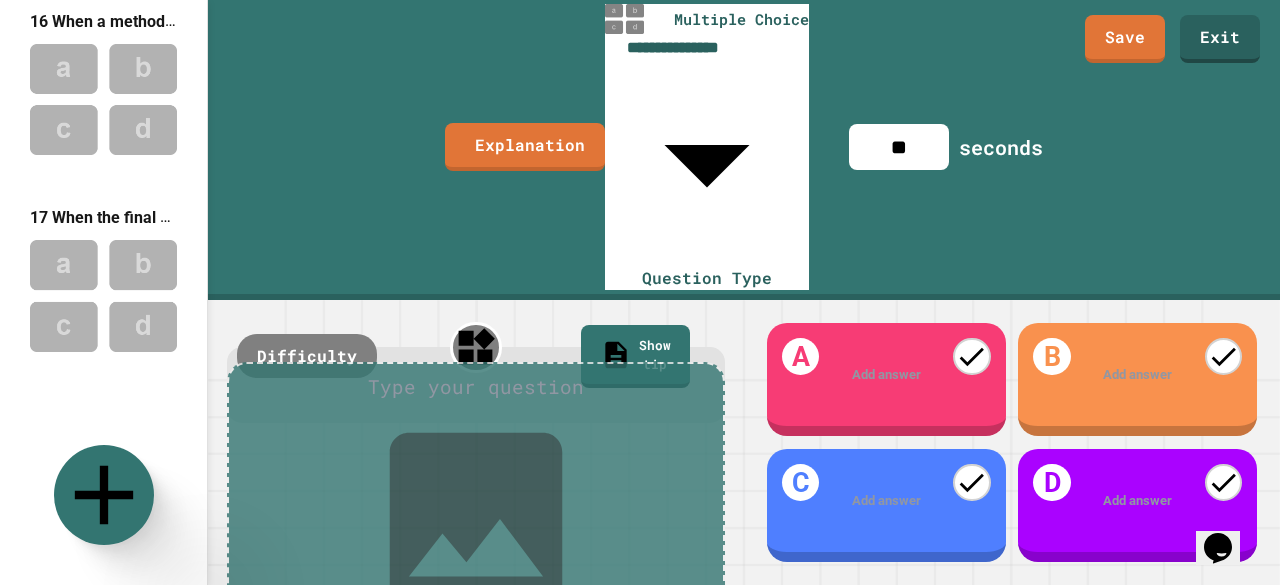 scroll, scrollTop: 3153, scrollLeft: 0, axis: vertical 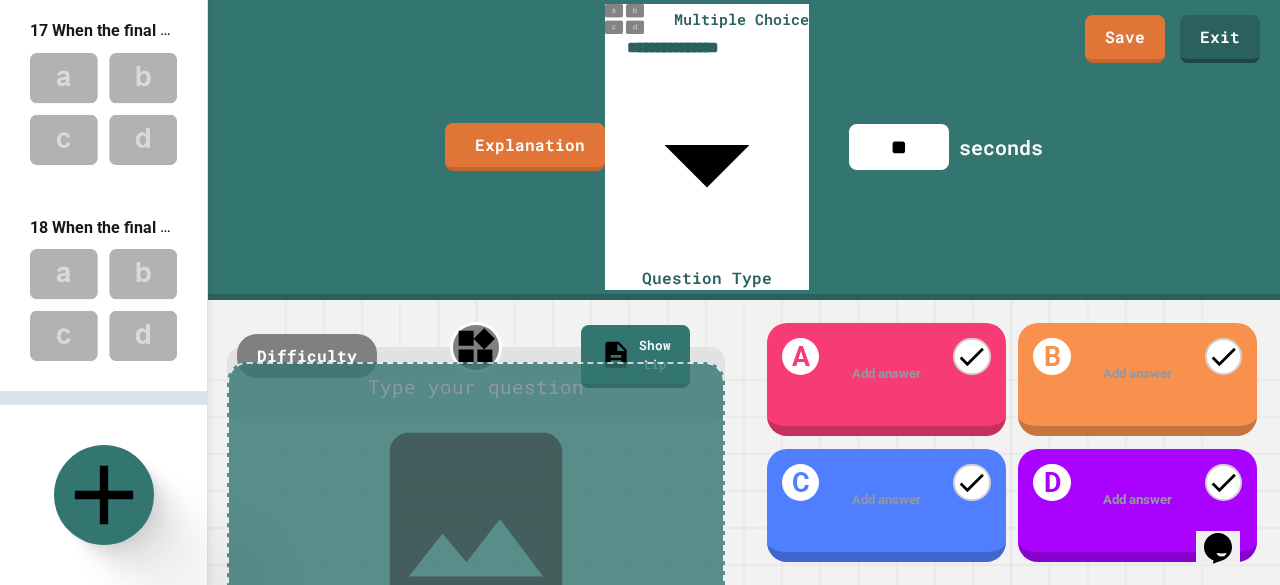 click at bounding box center (476, 388) 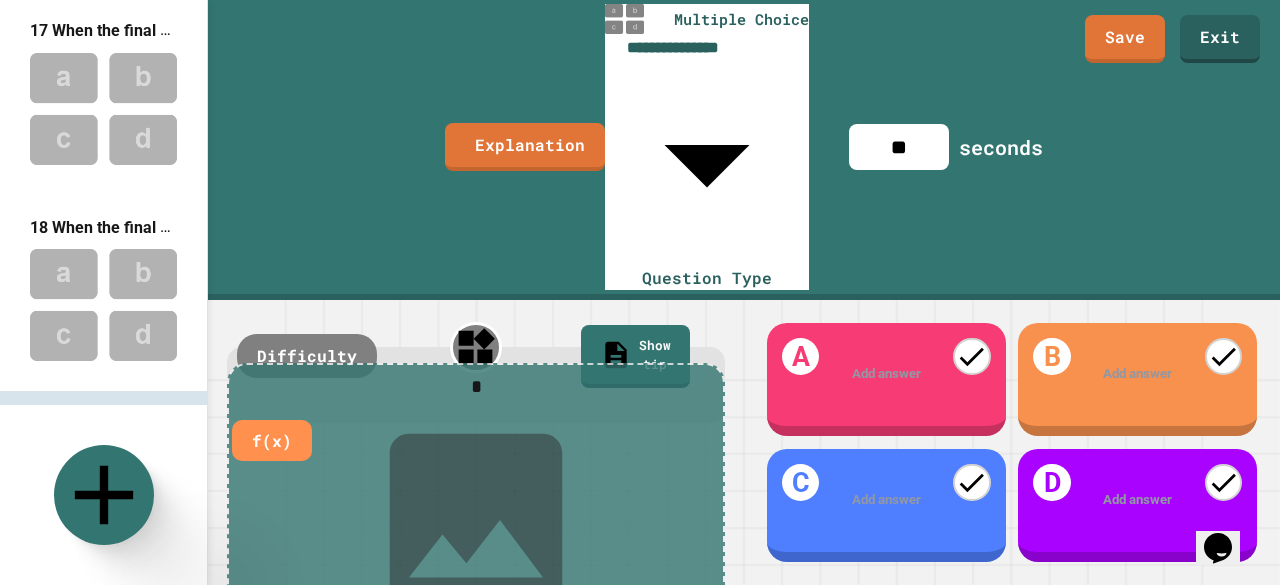 type 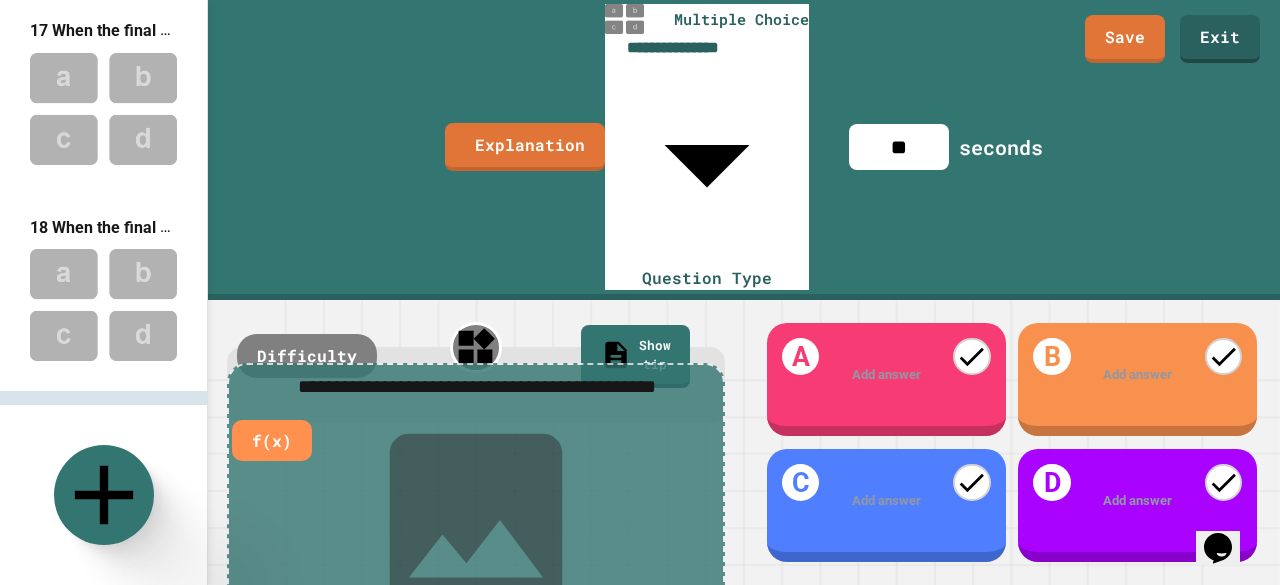 click at bounding box center (887, 375) 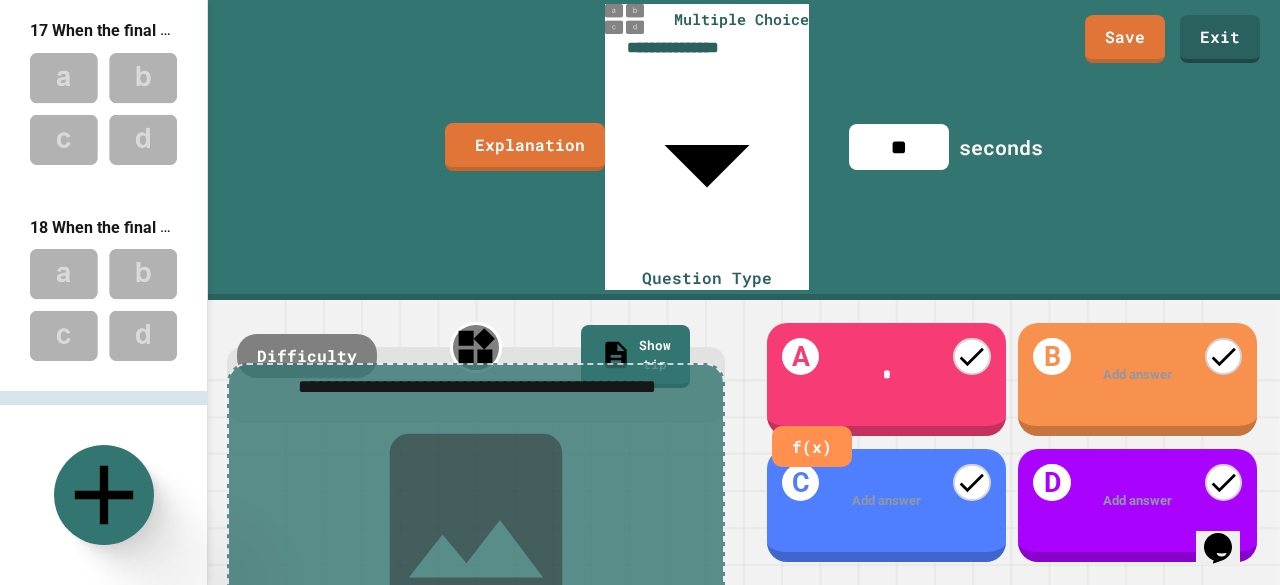 type 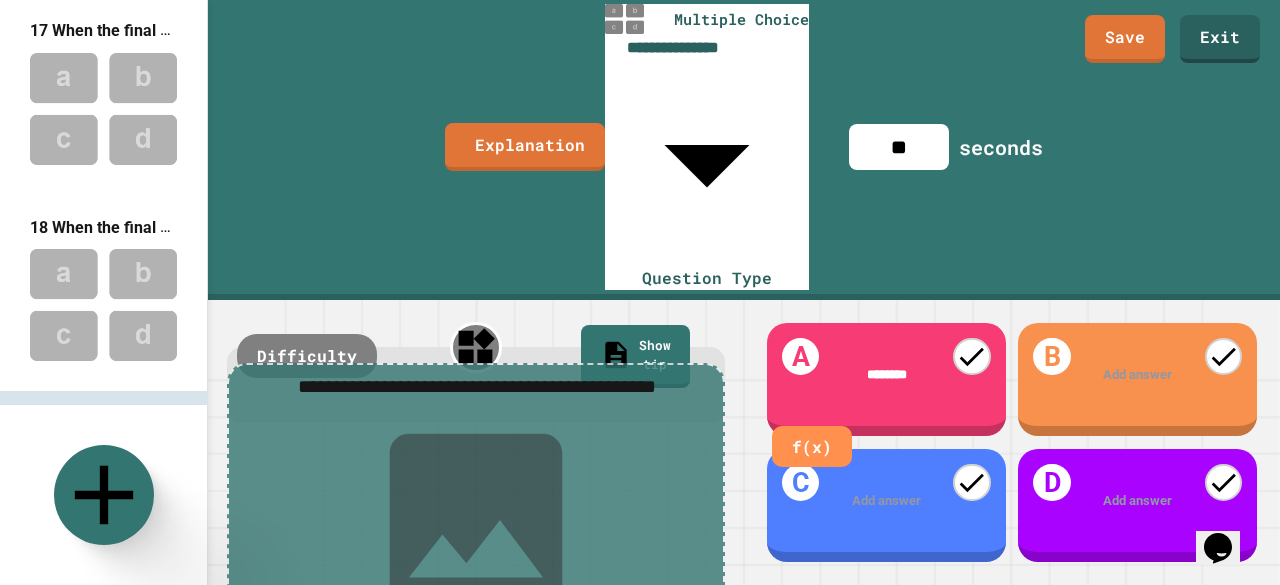 click at bounding box center [1139, 375] 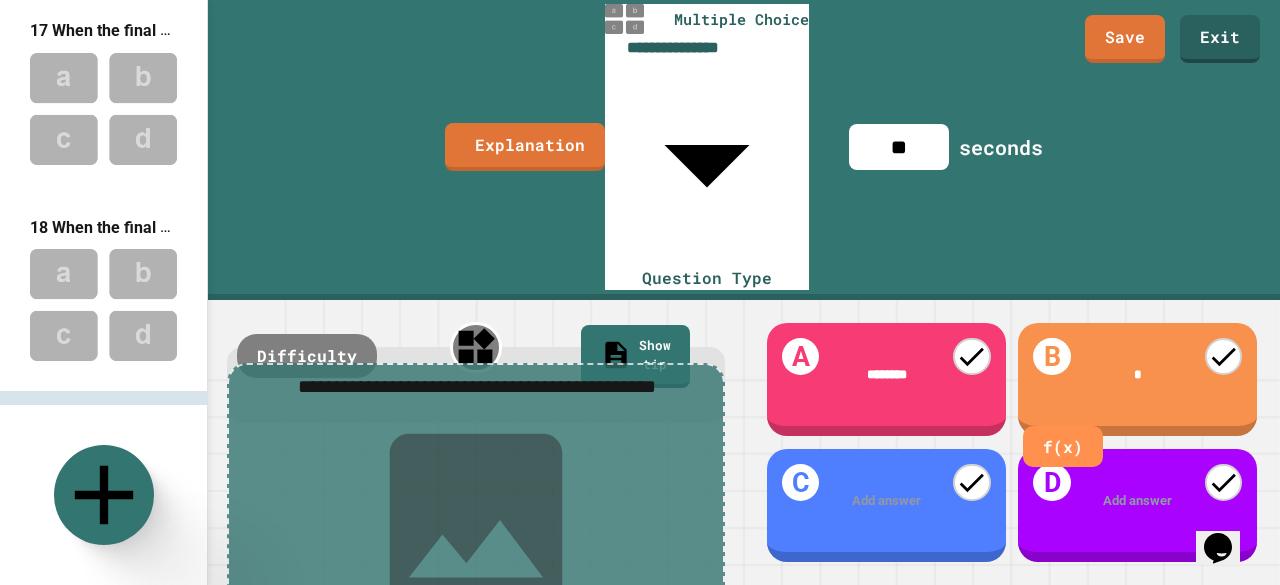 type 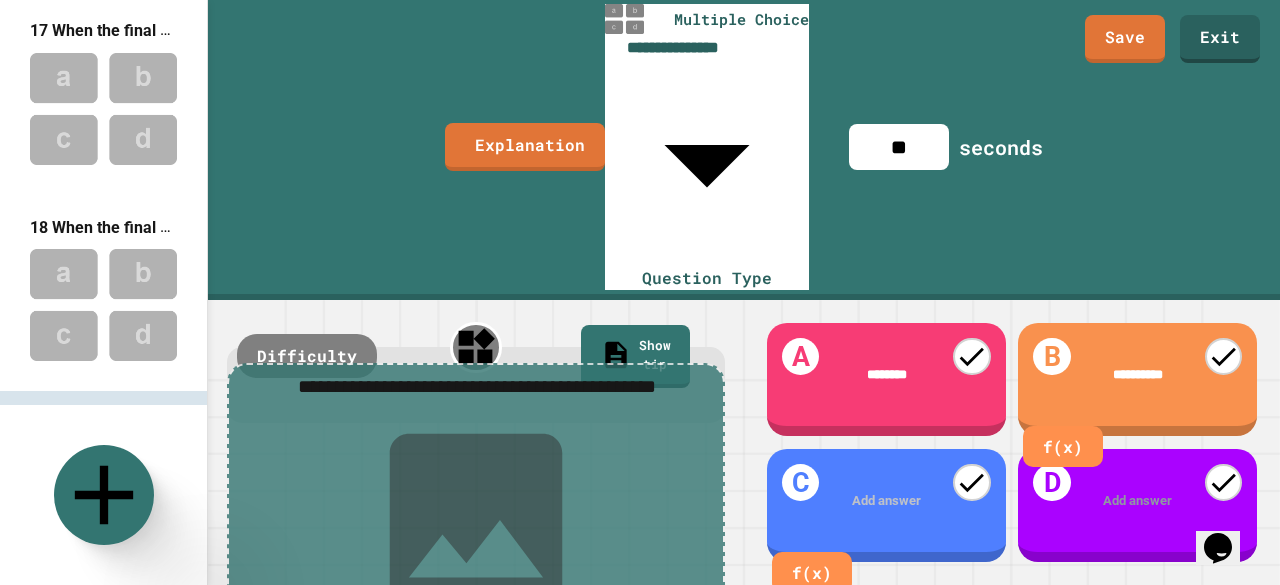 click at bounding box center [887, 501] 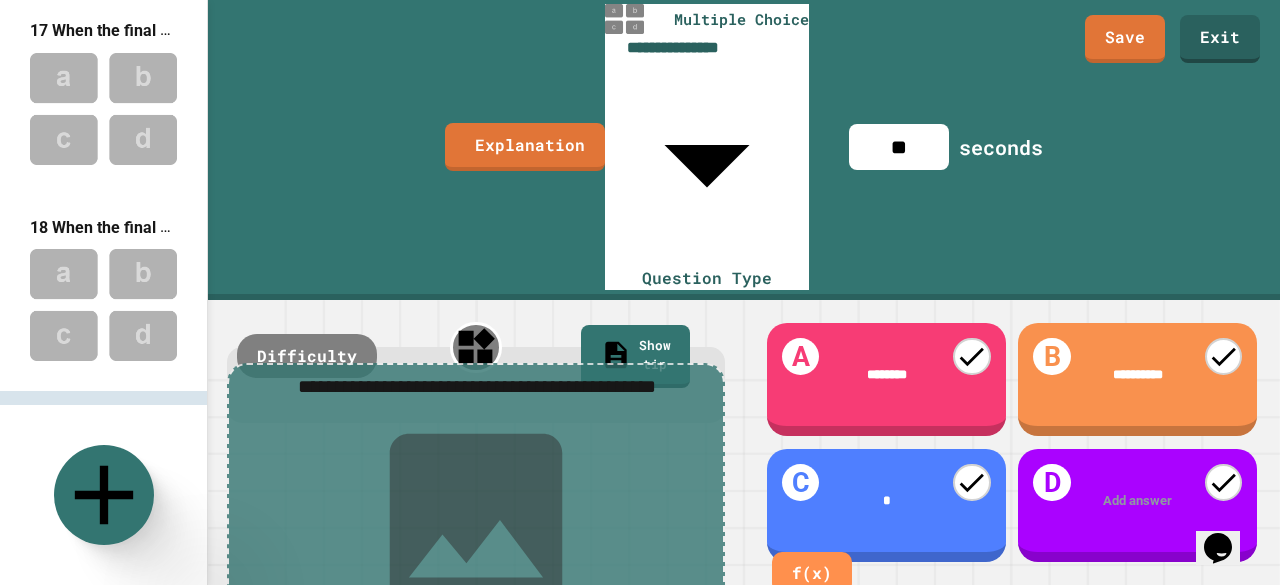 type 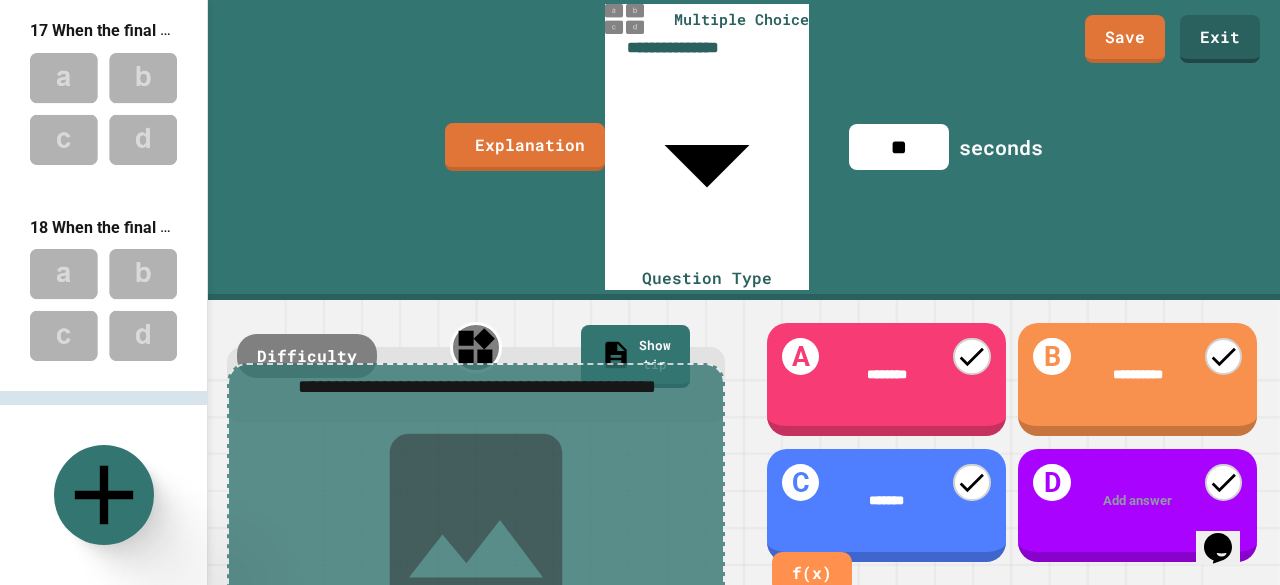 click at bounding box center (1139, 501) 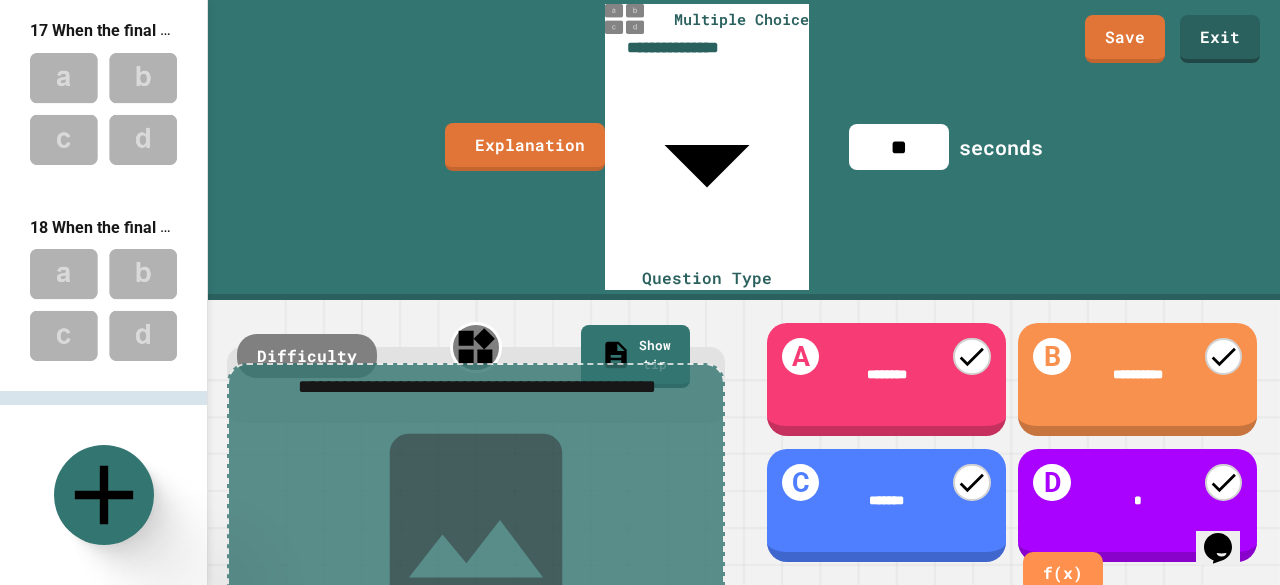 type 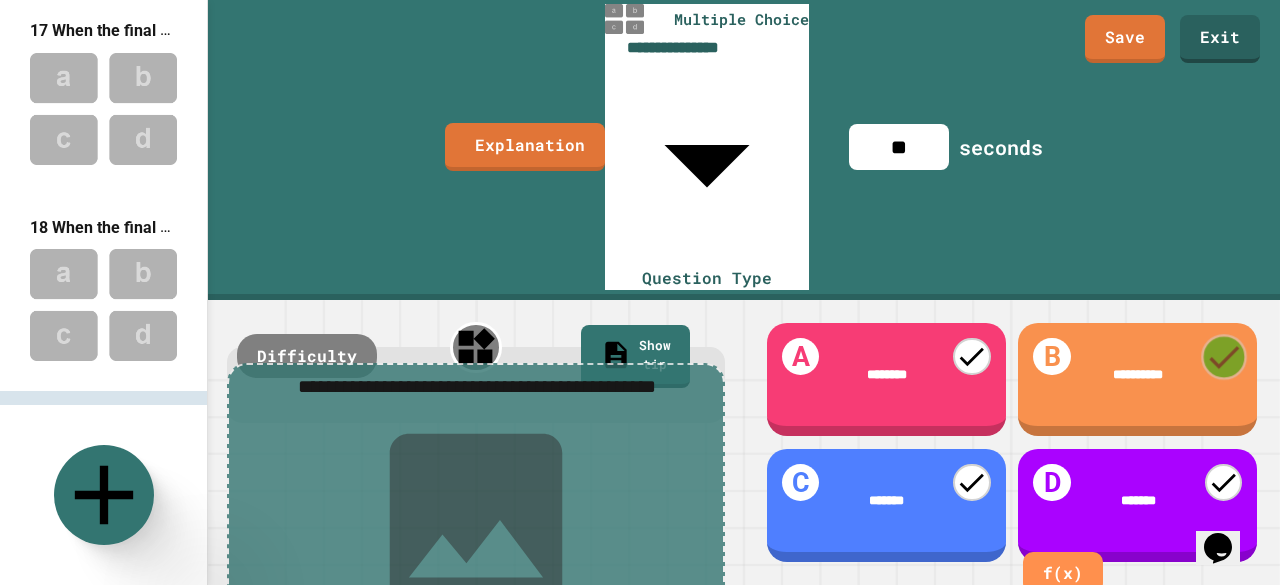 click 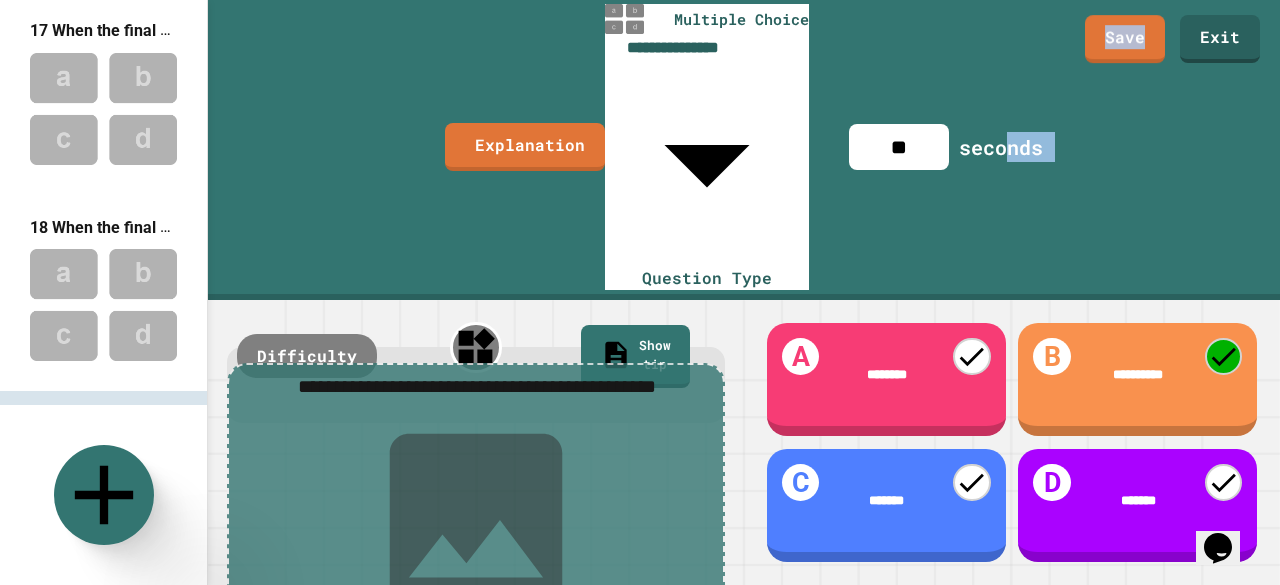 drag, startPoint x: 1148, startPoint y: 32, endPoint x: 1043, endPoint y: 57, distance: 107.935165 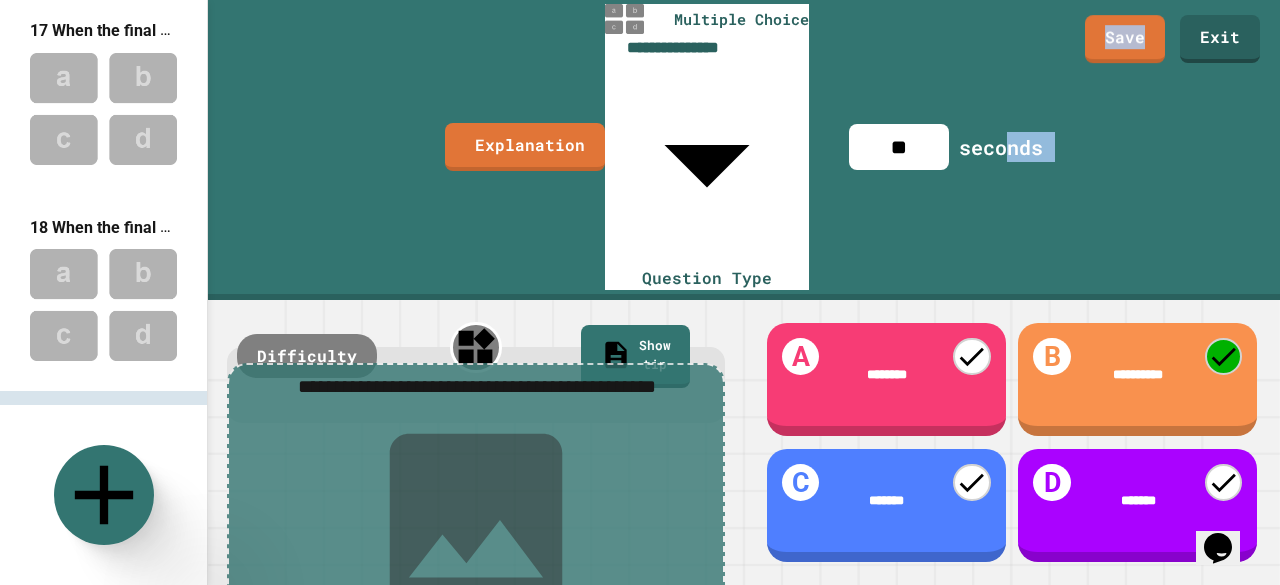 click on "**********" at bounding box center [744, 150] 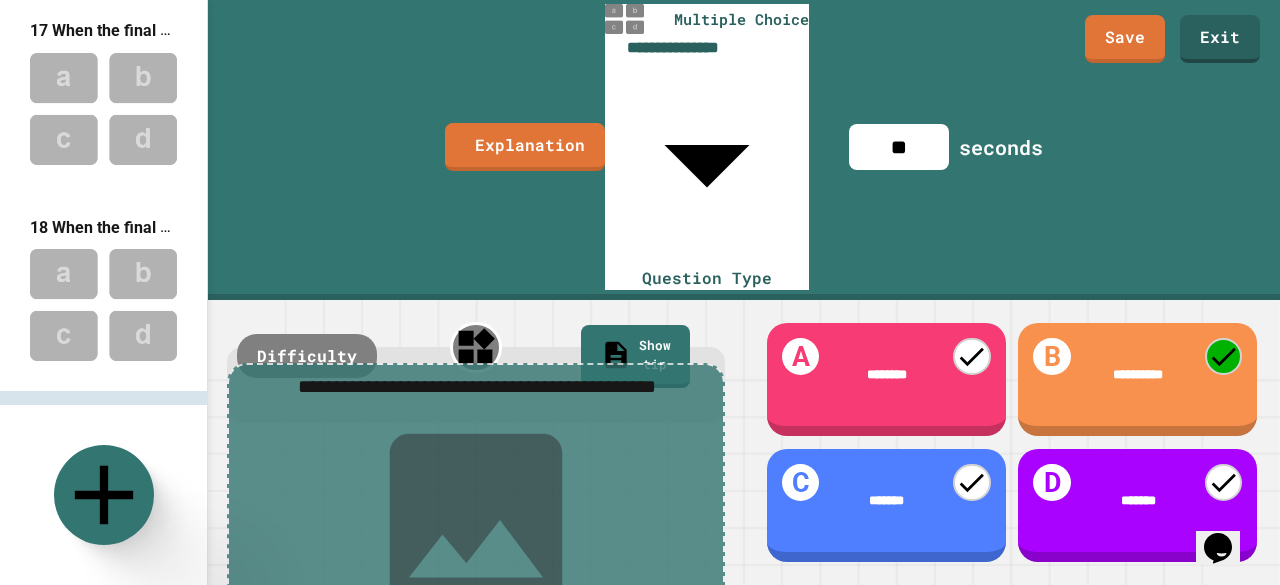 click on "**" at bounding box center (899, 147) 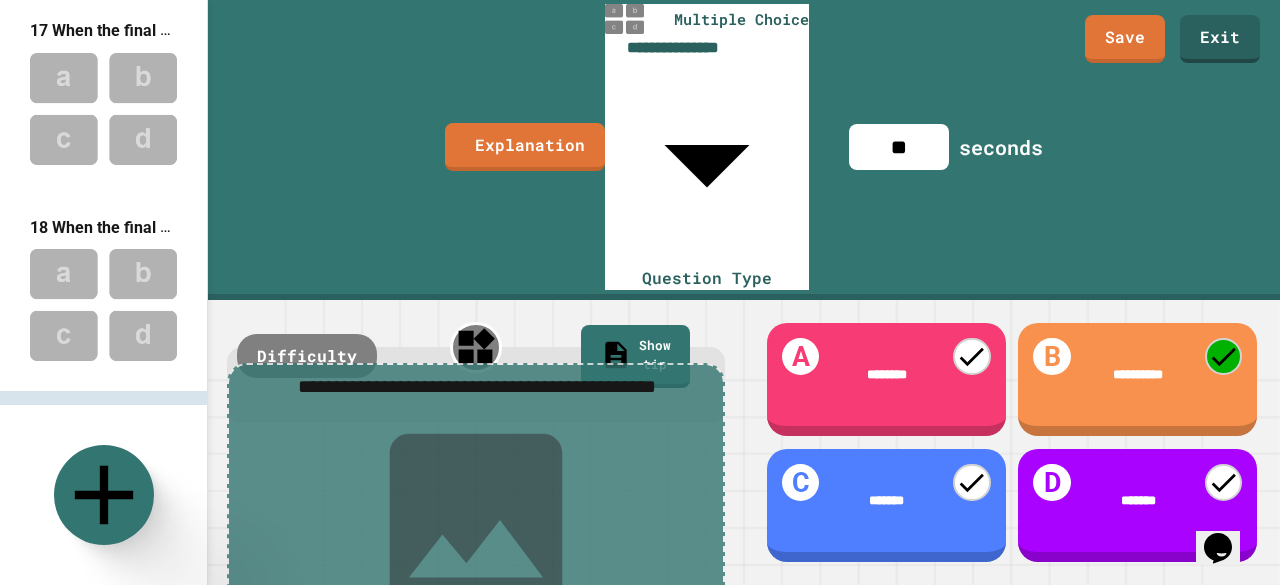 type on "*" 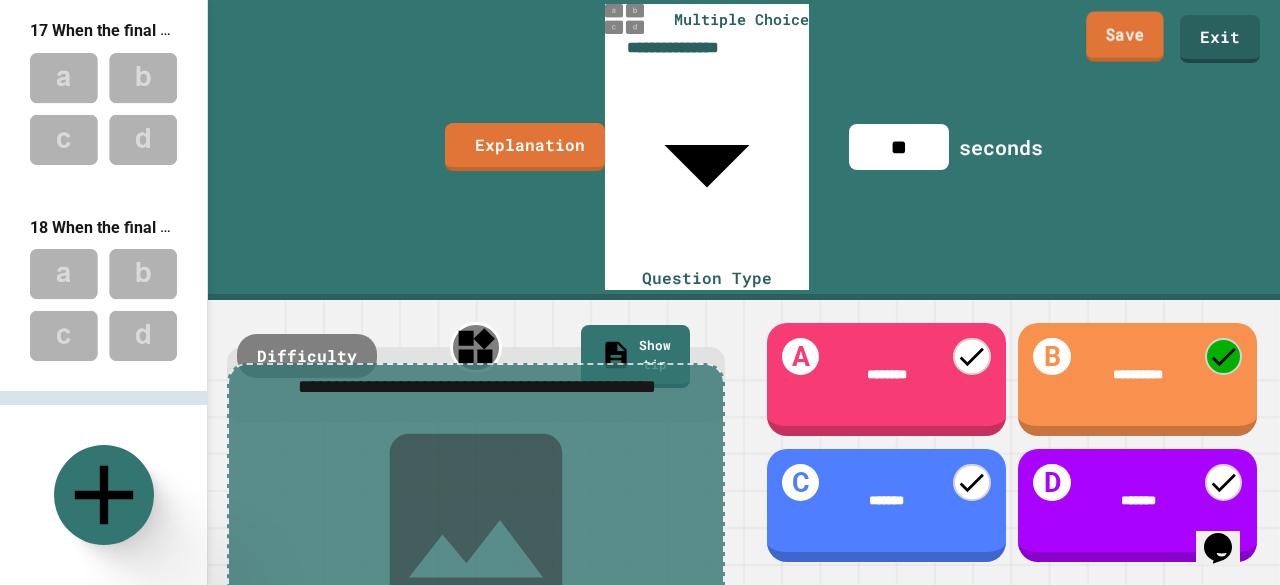 type on "**" 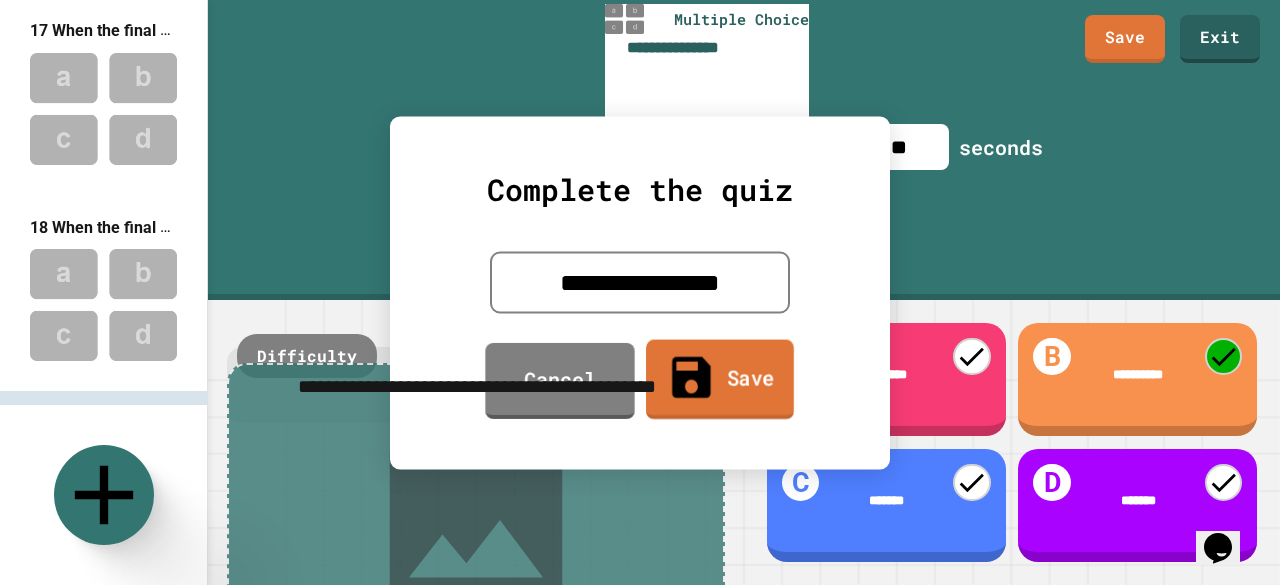 click on "Save" at bounding box center [720, 379] 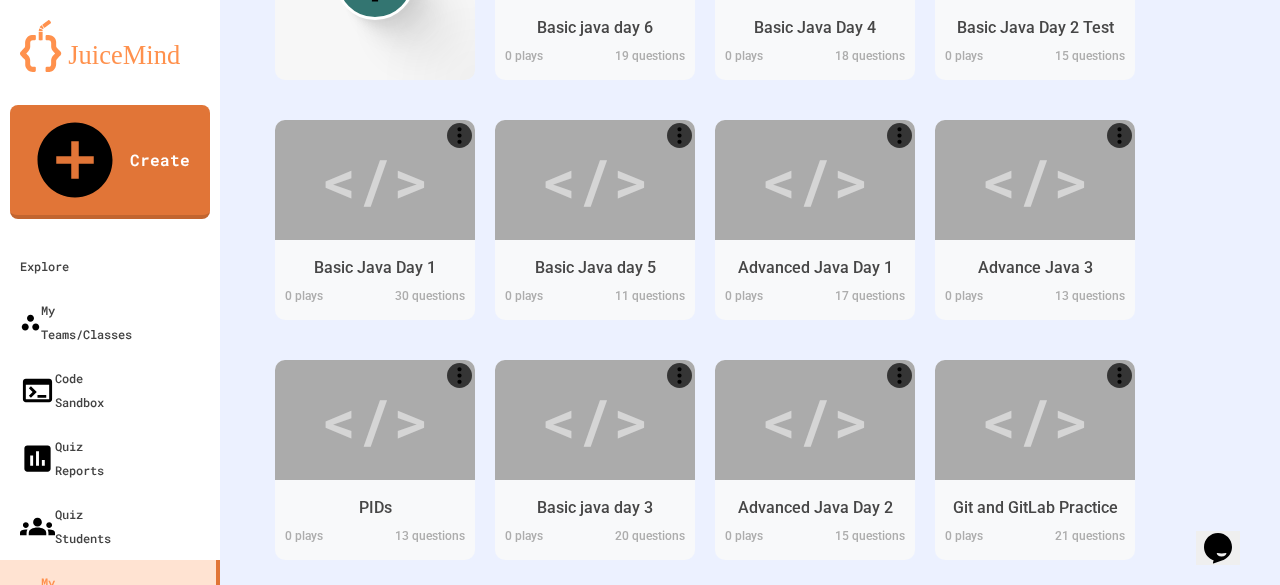 scroll, scrollTop: 532, scrollLeft: 0, axis: vertical 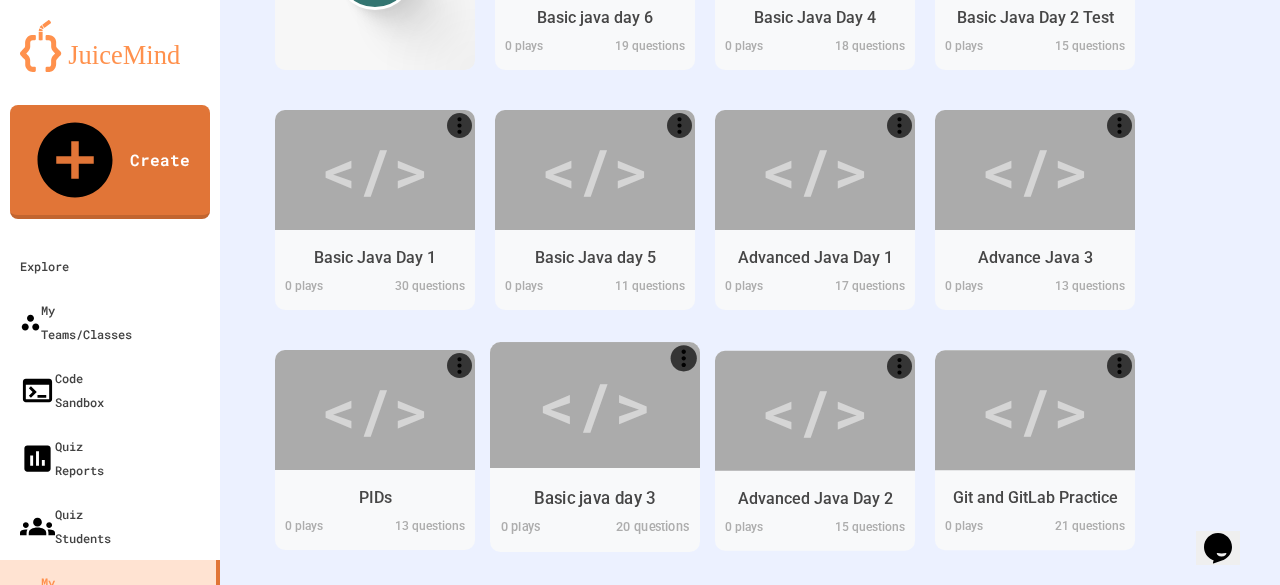 click on "</>" at bounding box center (594, 404) 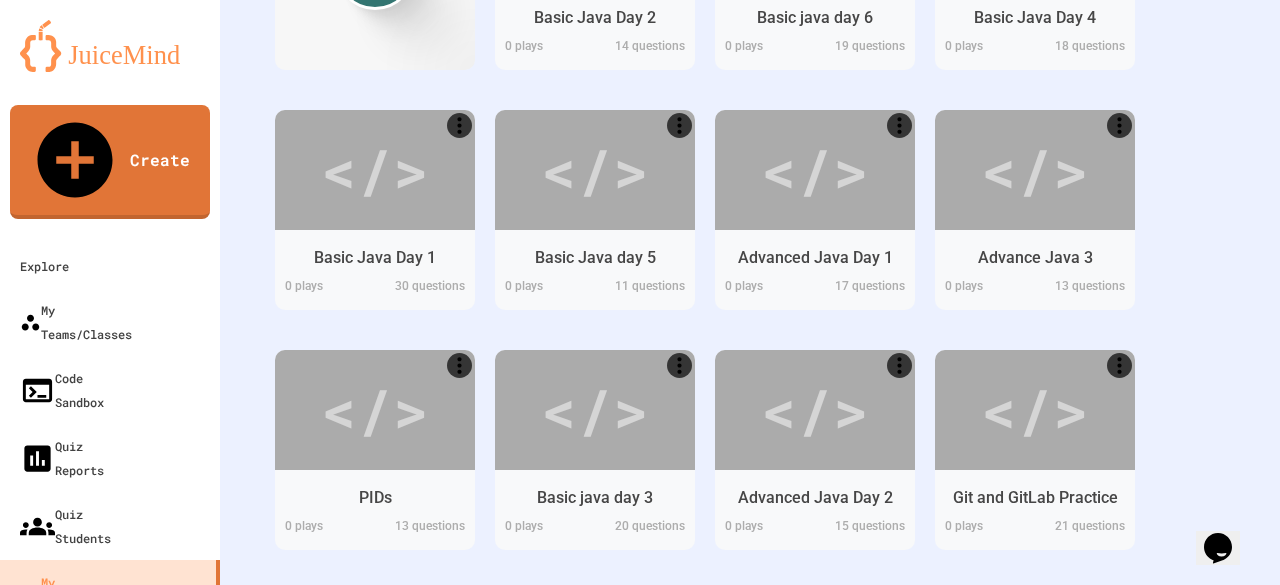 click on "Edit" at bounding box center [562, 715] 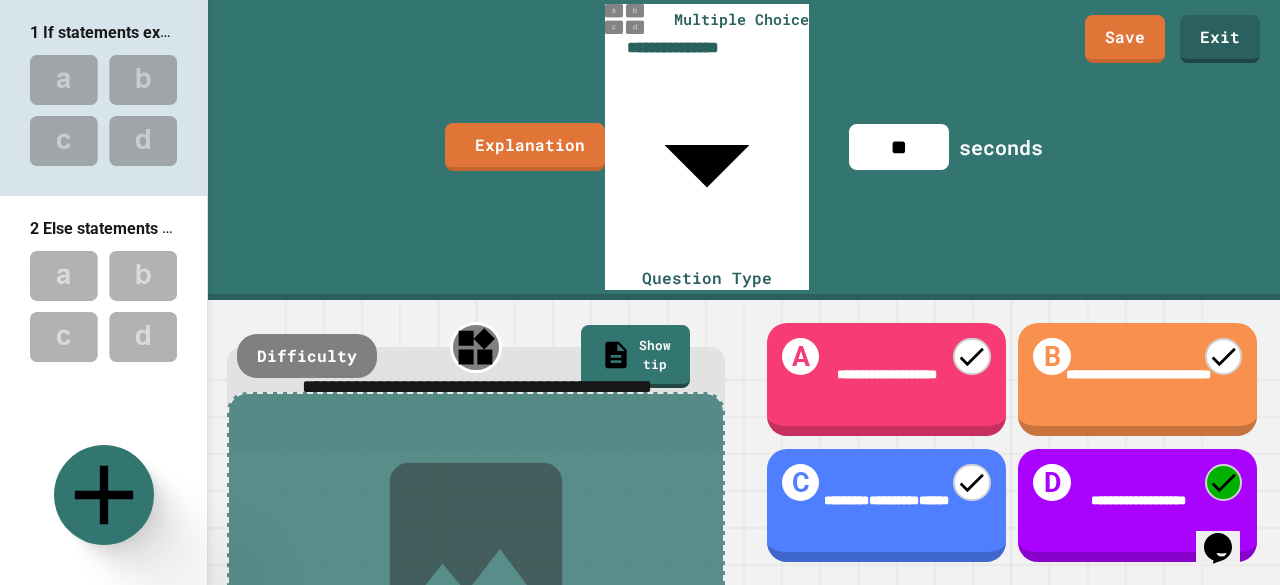 scroll, scrollTop: 3342, scrollLeft: 0, axis: vertical 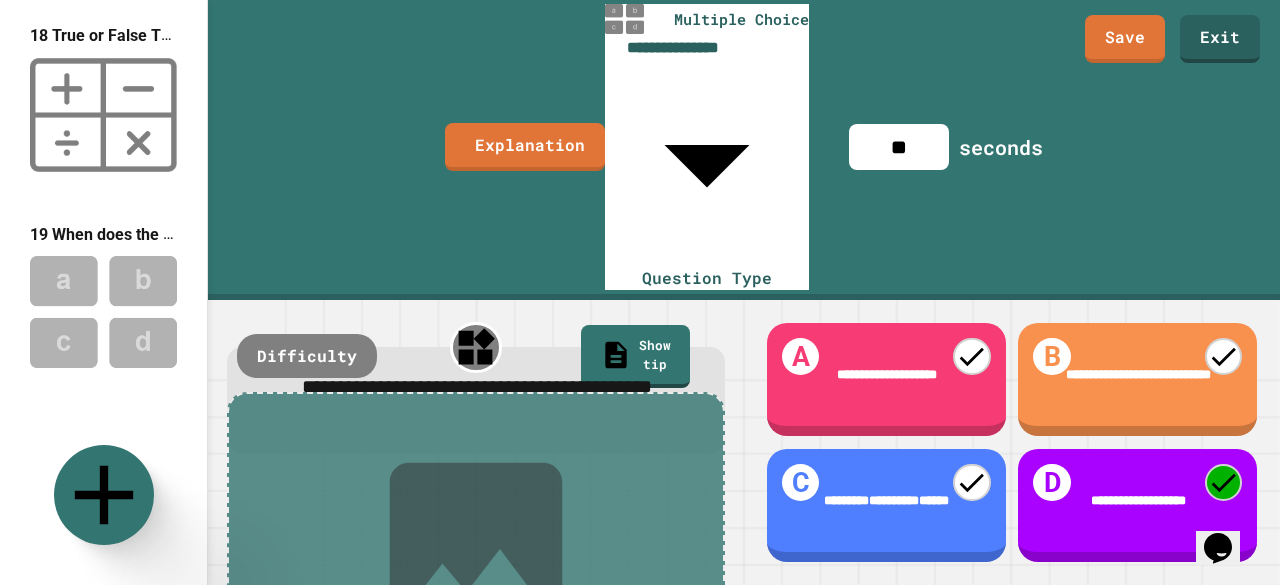 click at bounding box center (103, 510) 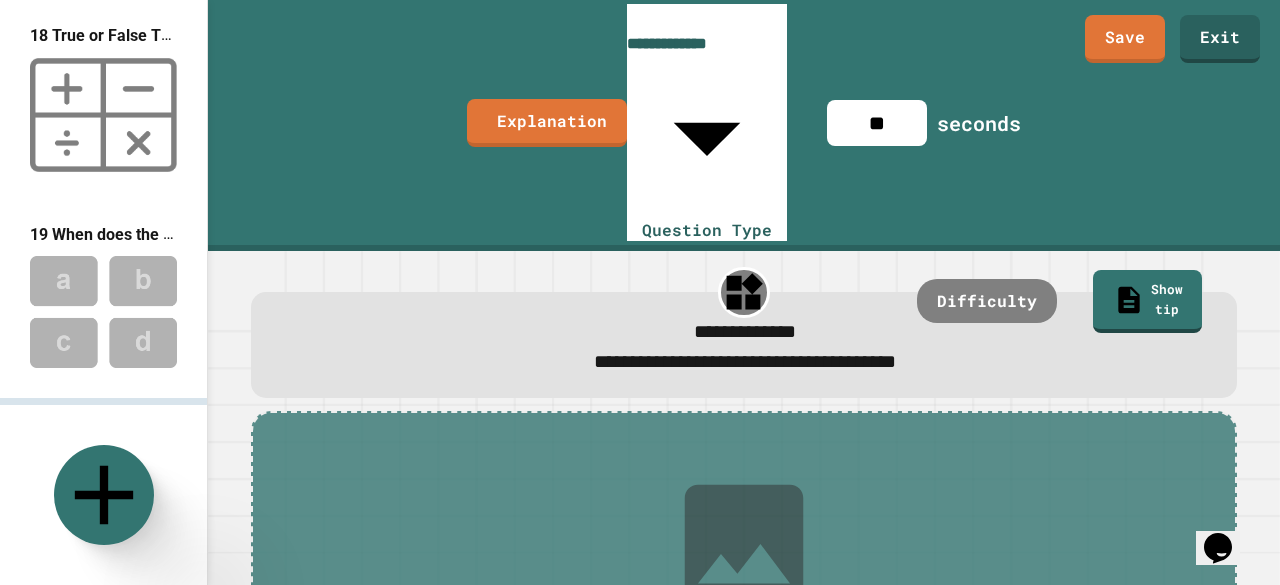 click at bounding box center [103, 311] 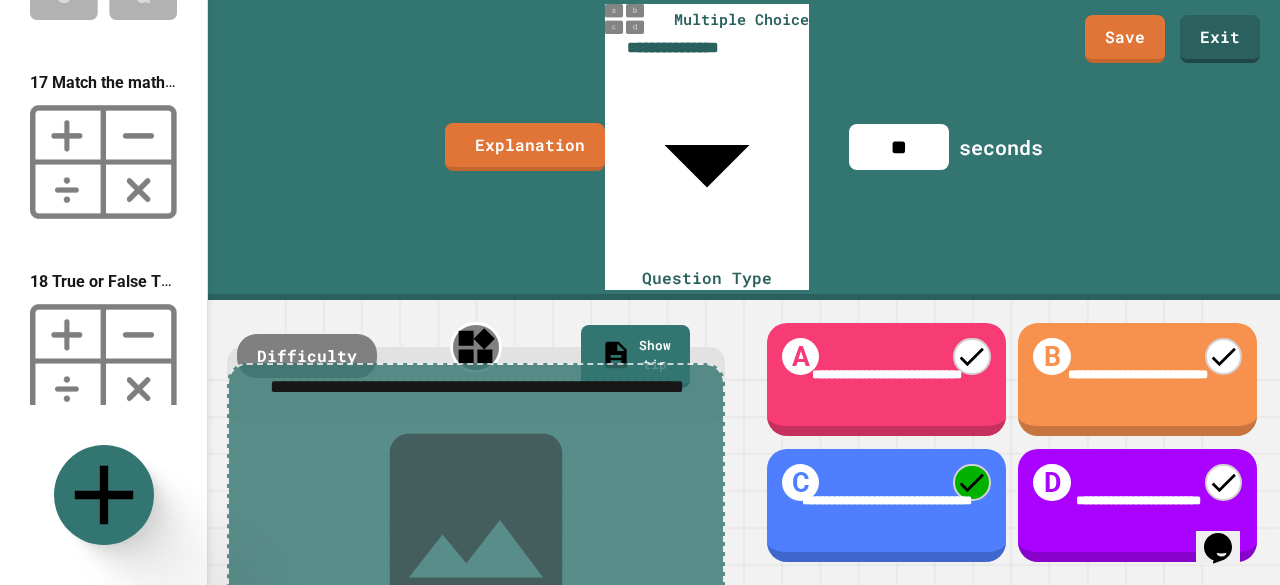 scroll, scrollTop: 3163, scrollLeft: 0, axis: vertical 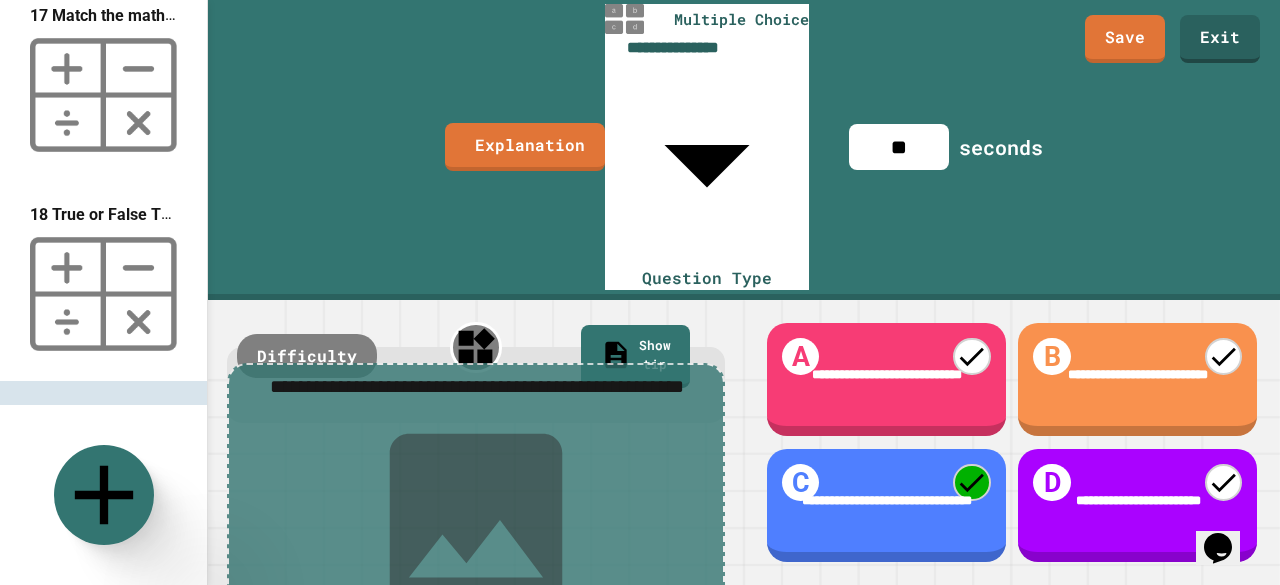 click at bounding box center (103, 294) 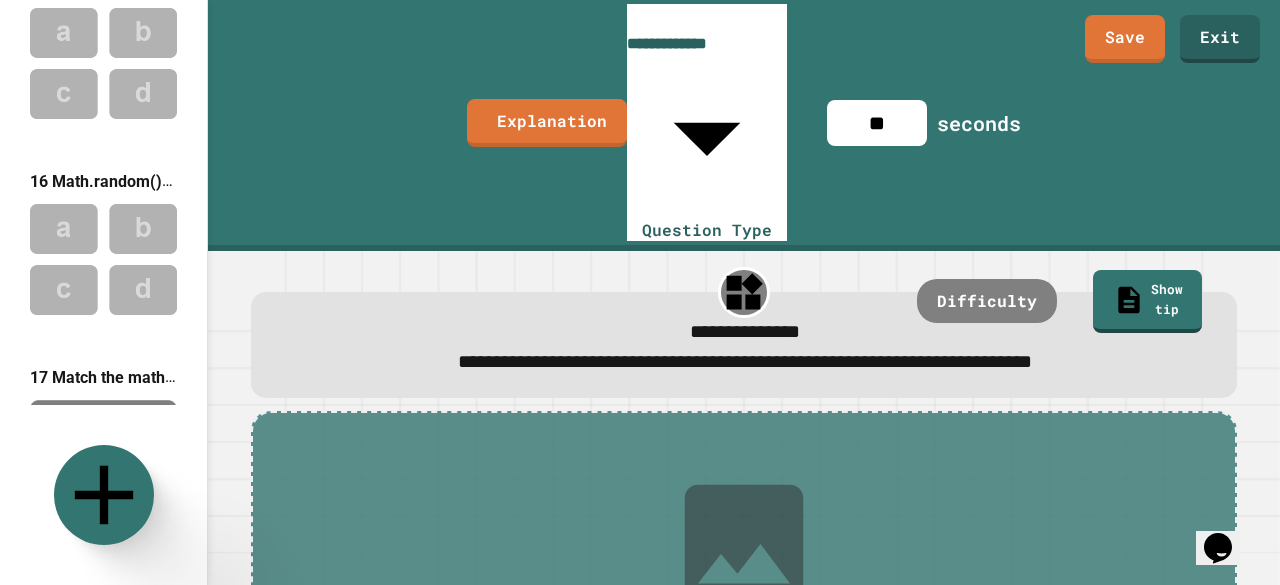 scroll, scrollTop: 2686, scrollLeft: 0, axis: vertical 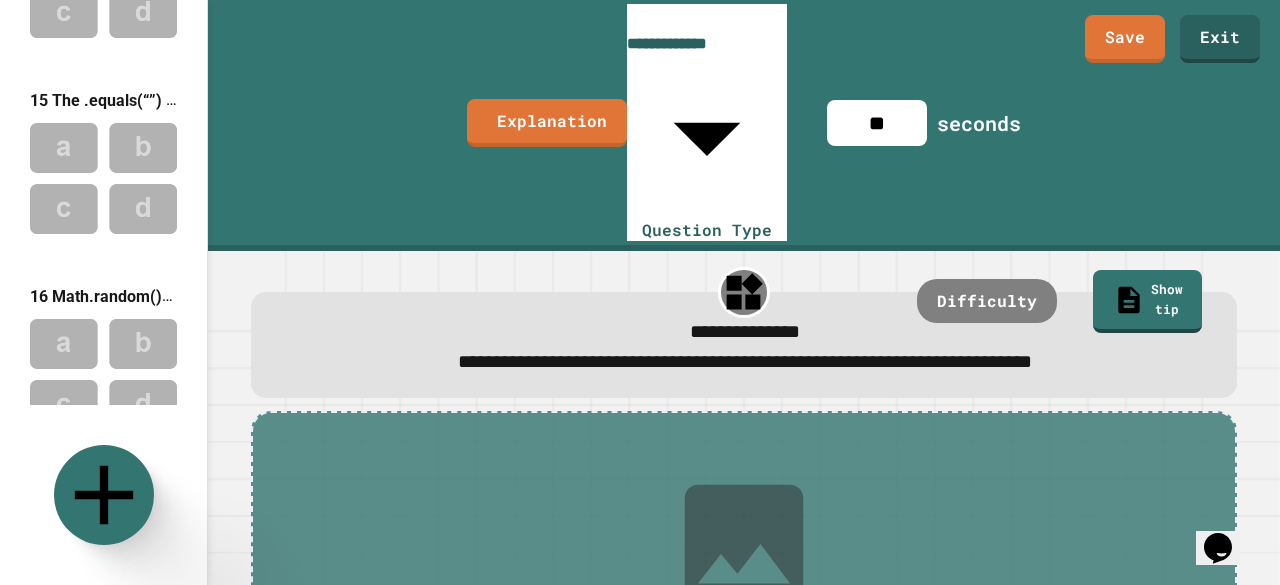 click at bounding box center (103, 572) 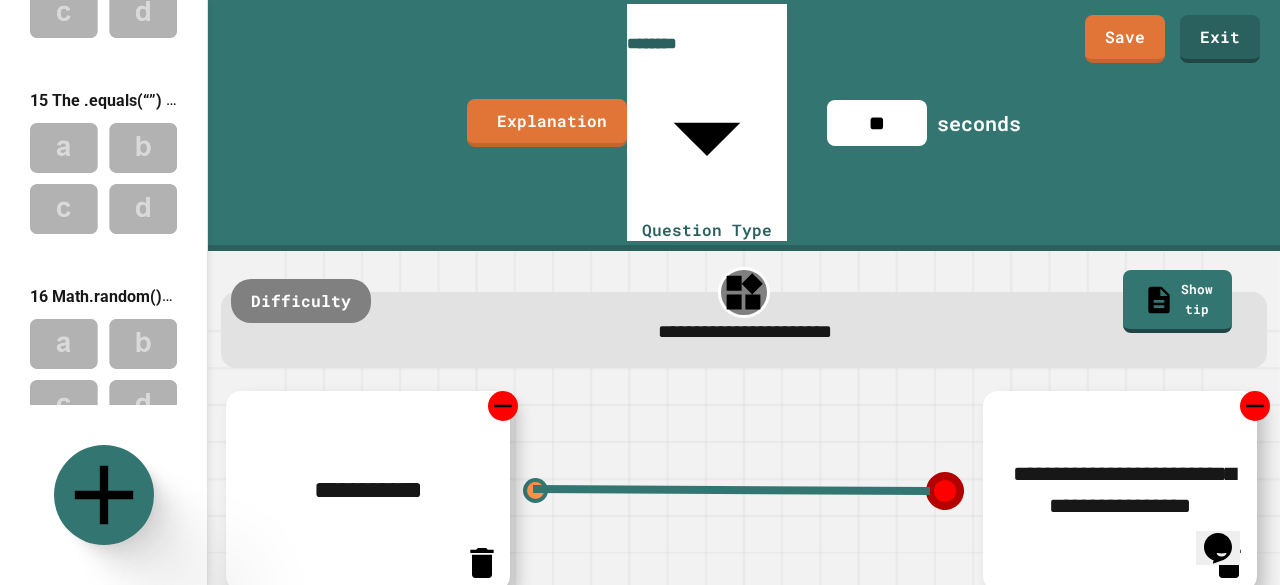 click at bounding box center (103, 374) 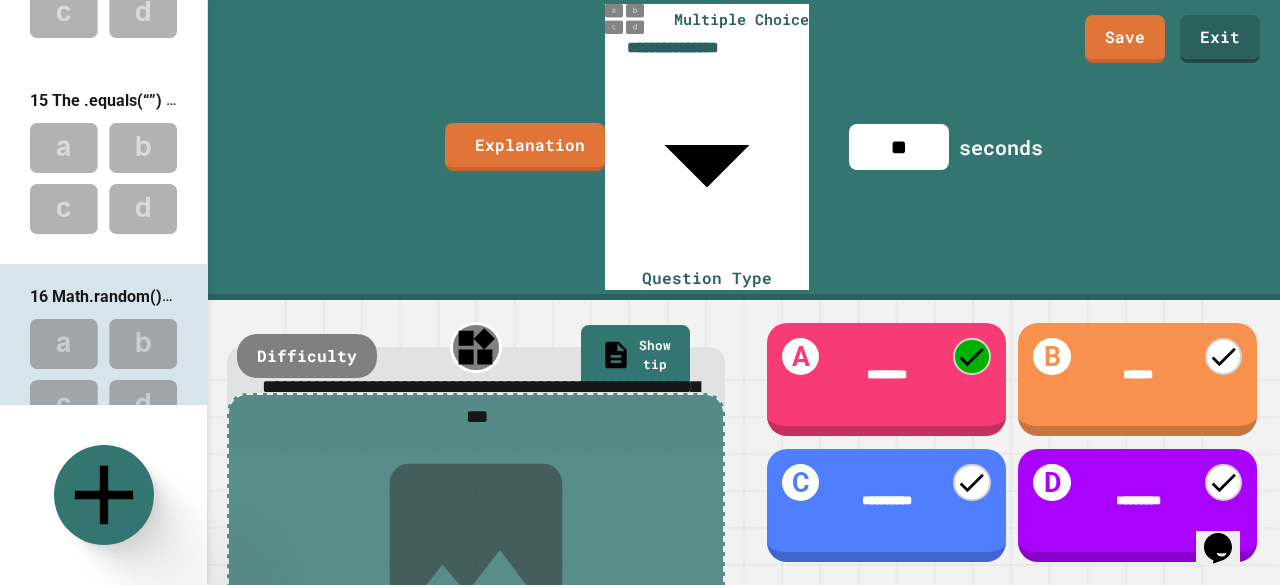 click at bounding box center (103, 178) 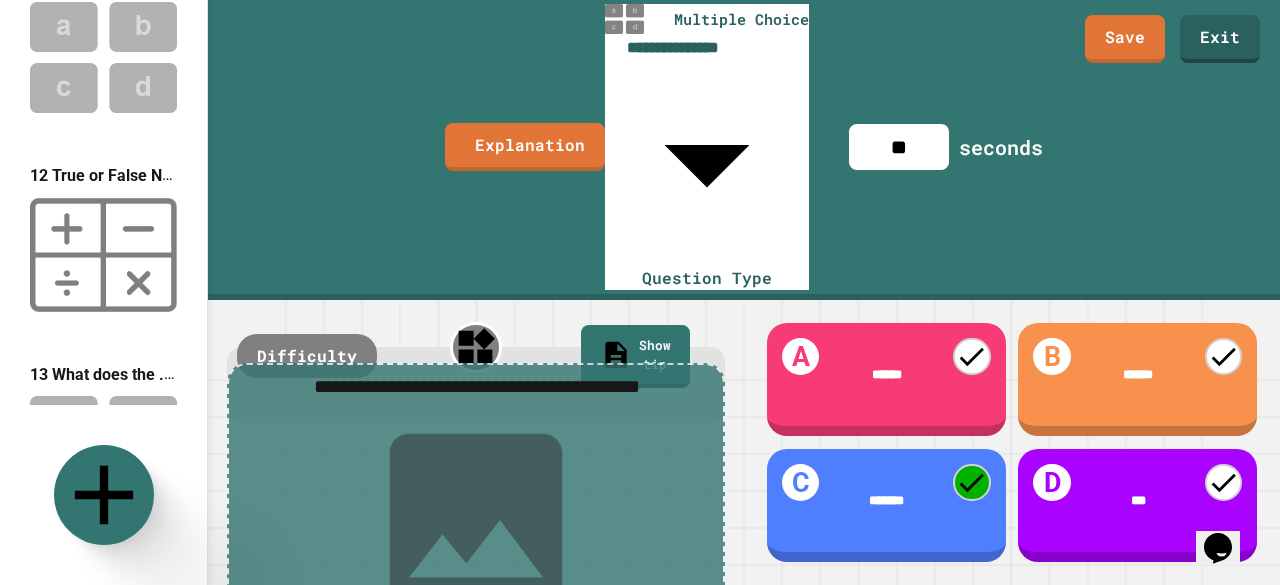 scroll, scrollTop: 2040, scrollLeft: 0, axis: vertical 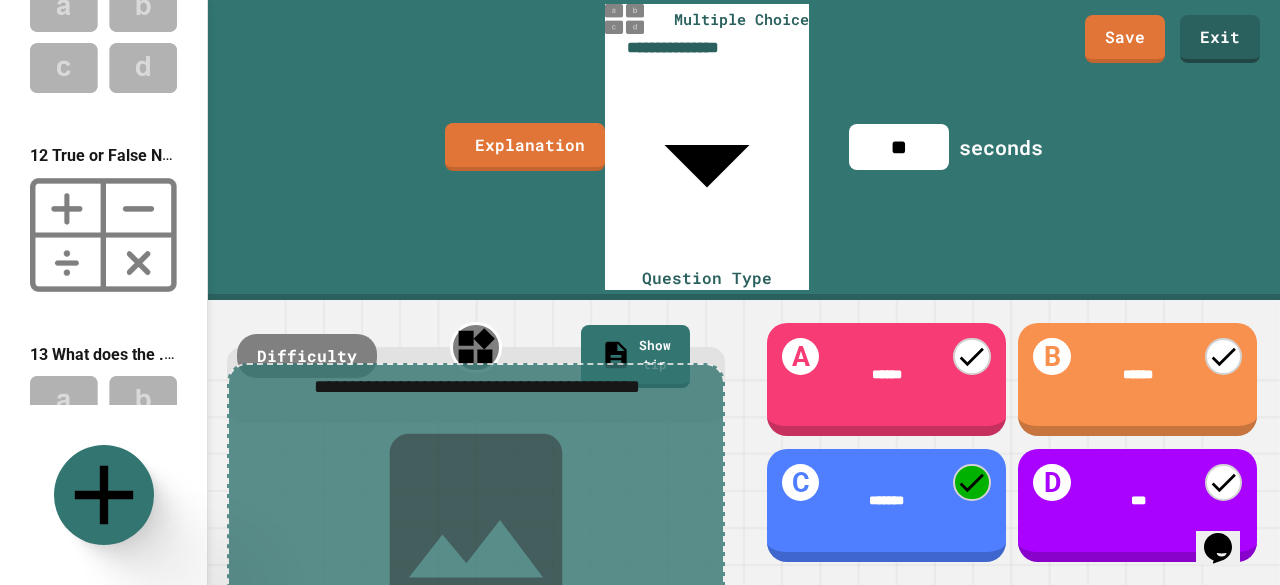 click at bounding box center (103, 431) 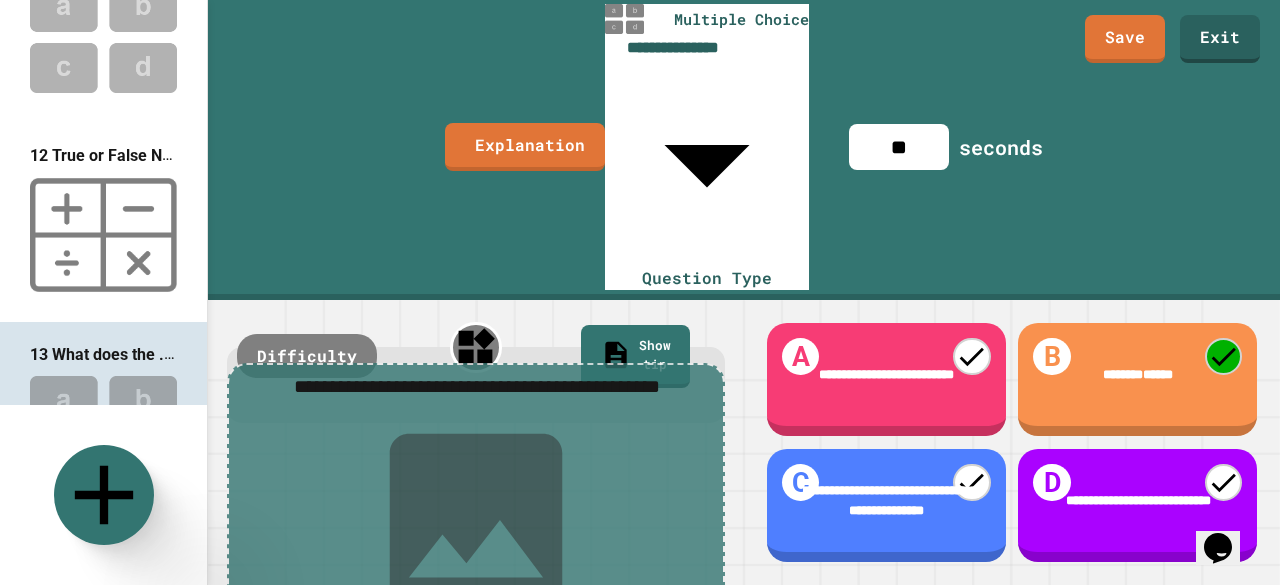 click at bounding box center (103, 235) 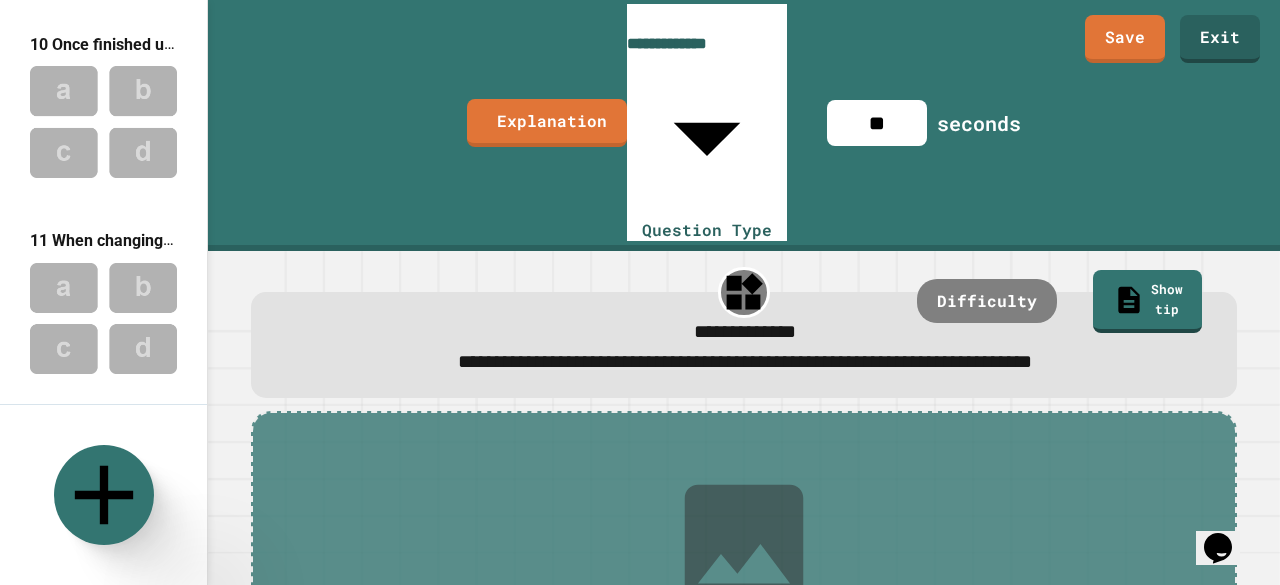 scroll, scrollTop: 1698, scrollLeft: 0, axis: vertical 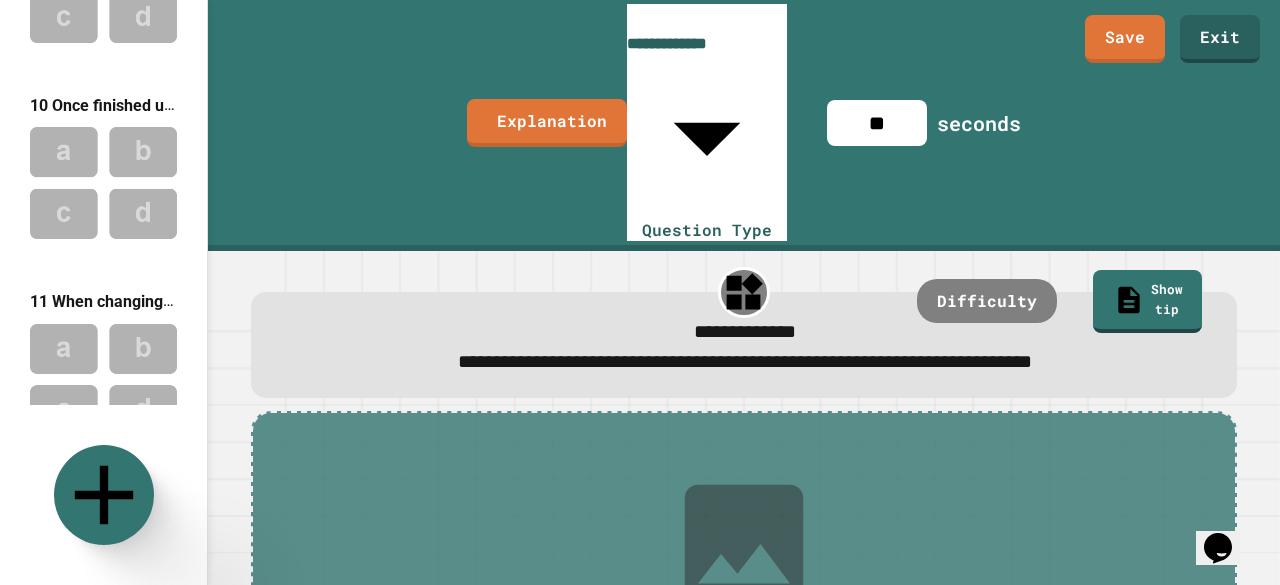 click at bounding box center [103, 379] 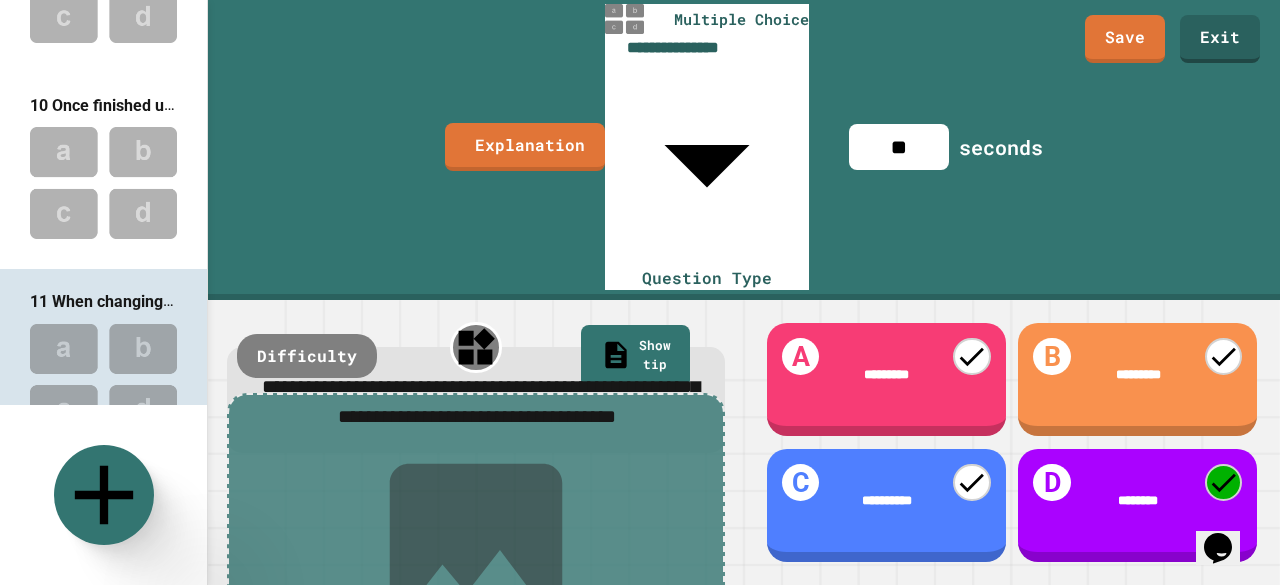 click at bounding box center (103, 182) 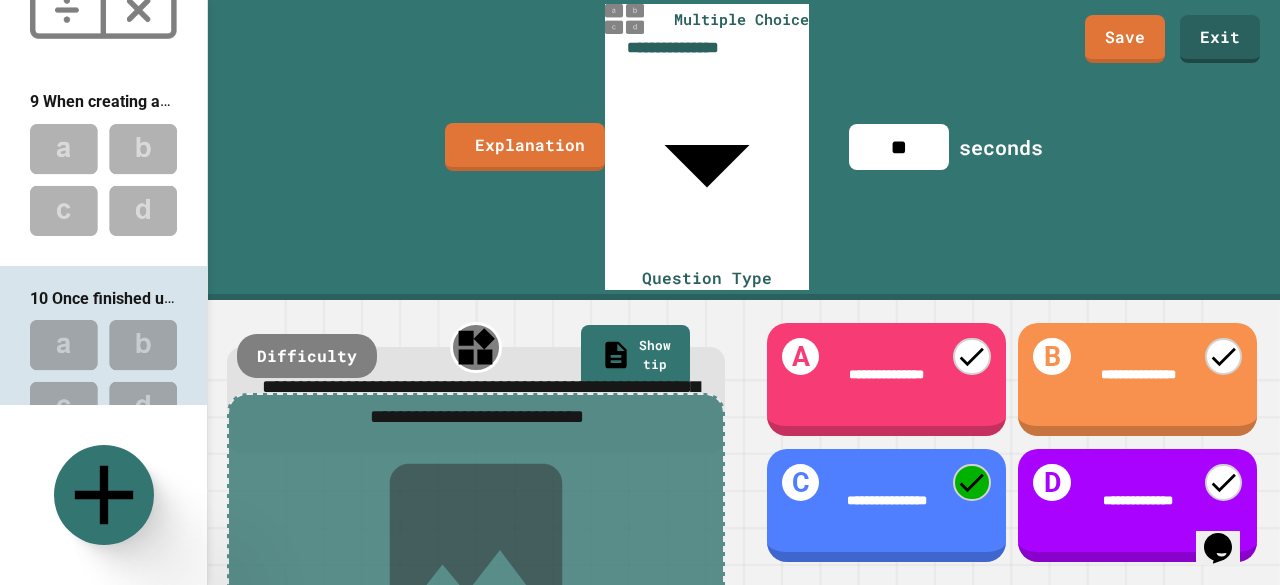 scroll, scrollTop: 1370, scrollLeft: 0, axis: vertical 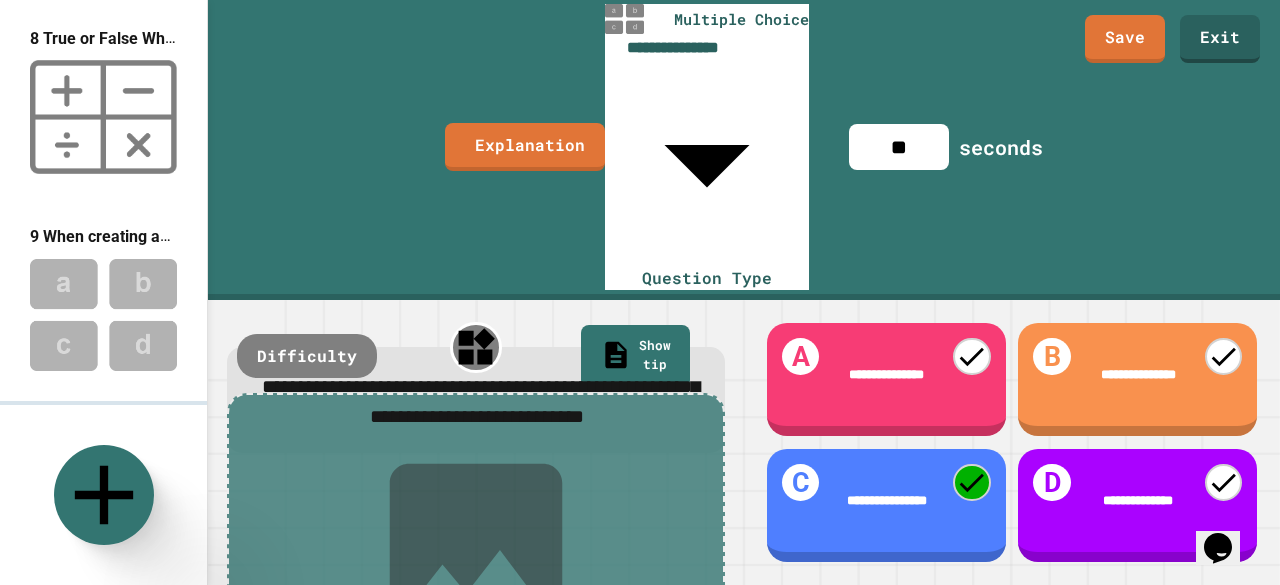 click at bounding box center [103, 314] 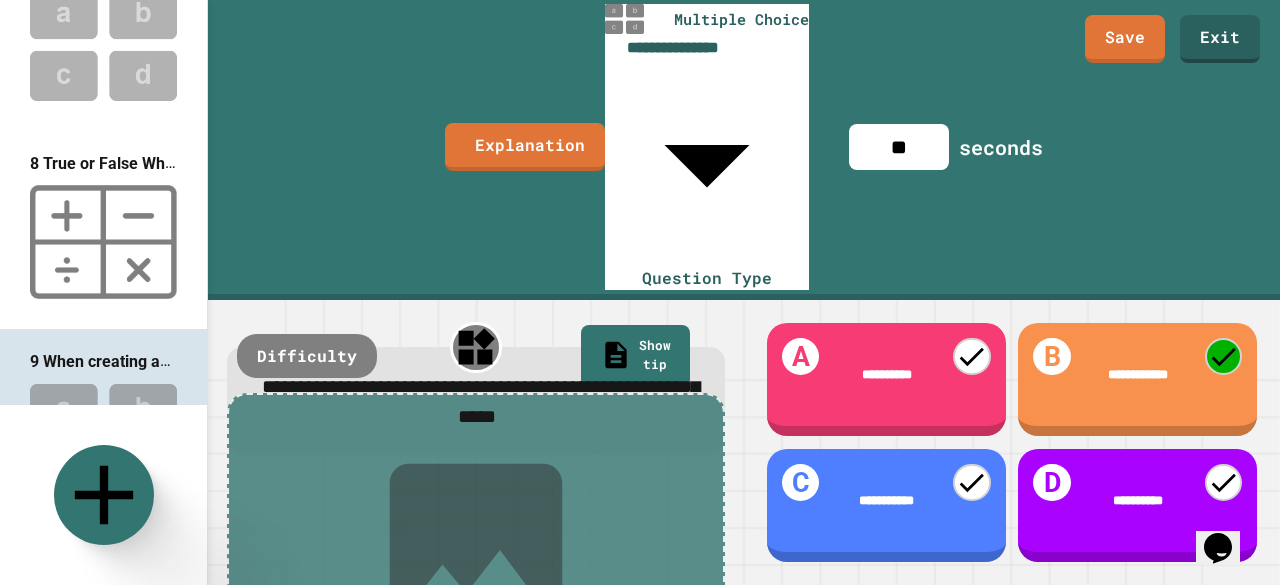 scroll, scrollTop: 1211, scrollLeft: 0, axis: vertical 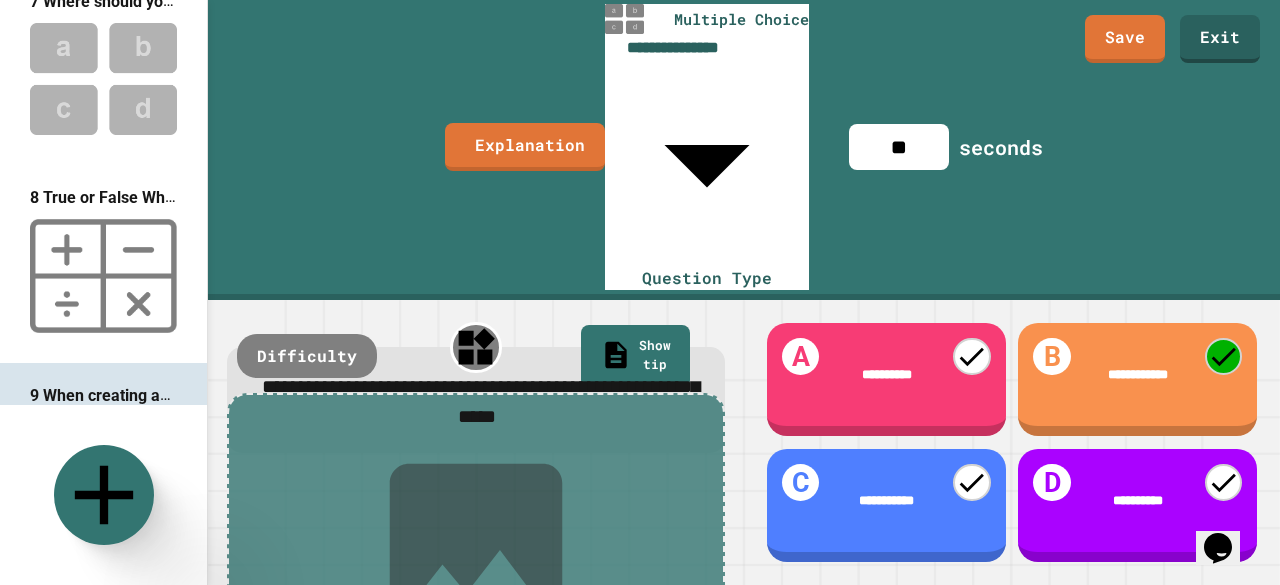 click at bounding box center (103, 276) 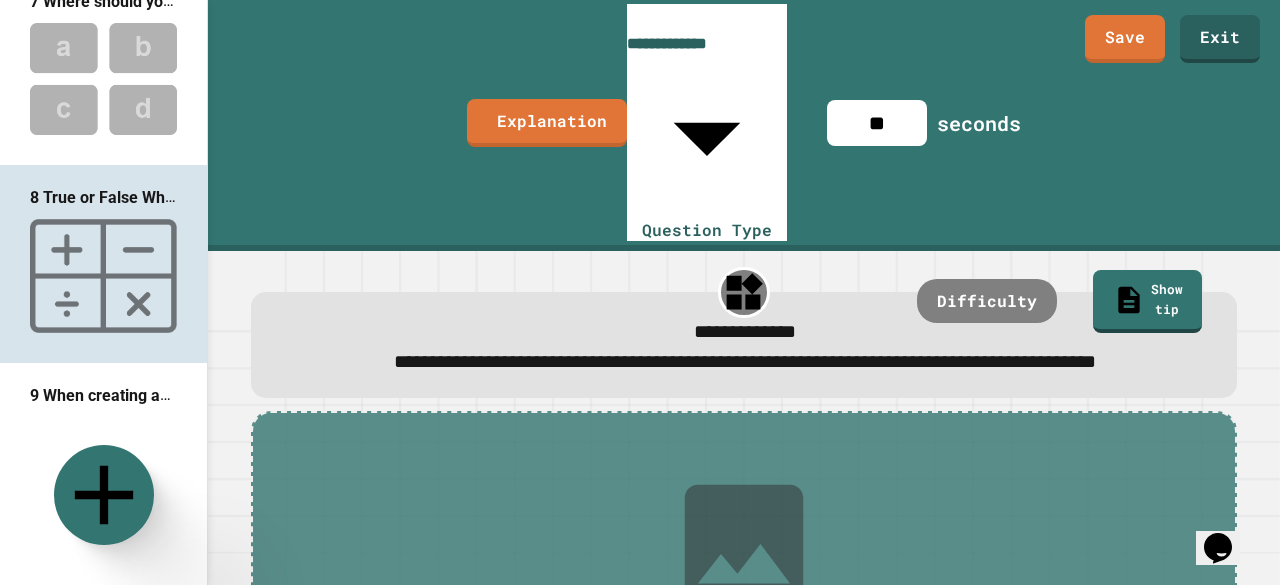 click on "1   If statements execute a block of code if ...
2   Else statements are executed if the ... 3   Else if statements only check a condition if the ..
4   While loops repeat a block of code while a ...  5   For loops repeat a block of code that the  programmer set in first ... amount of line(s) 6   True or False
Objects are made from classes. 7    Where should you put your import statements on the page? 8   True or False
When creating a object from a class,the name of the object has to match the object name. 9   When creating an object what does the "new" keyword creates? 10   Once finished using the scanner object you need to put what statement at the end?  11   When changing the data type of one variable to another,what casting is done automatically? 12   True or False
Narrowing Casting leads to the decimals being chopped off (not rounded). 13   What does the .length() method do in a string? 14   What does method returns a section of a string? 15   The .equals(“”) method returns a ...value 16   17   18" at bounding box center (640, 292) 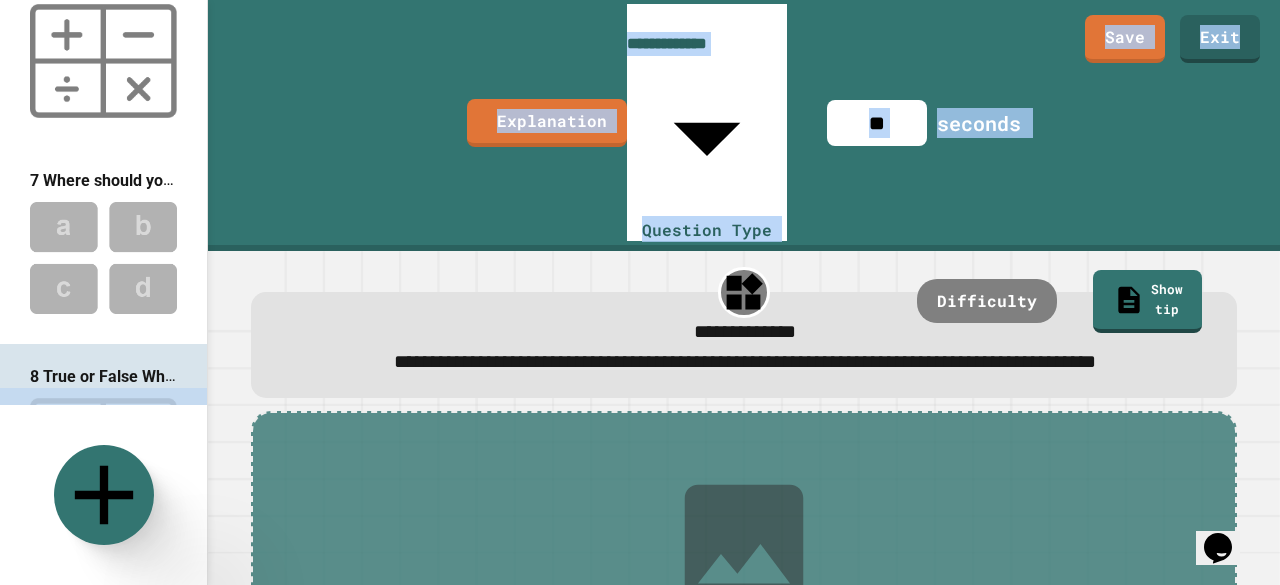 scroll, scrollTop: 998, scrollLeft: 0, axis: vertical 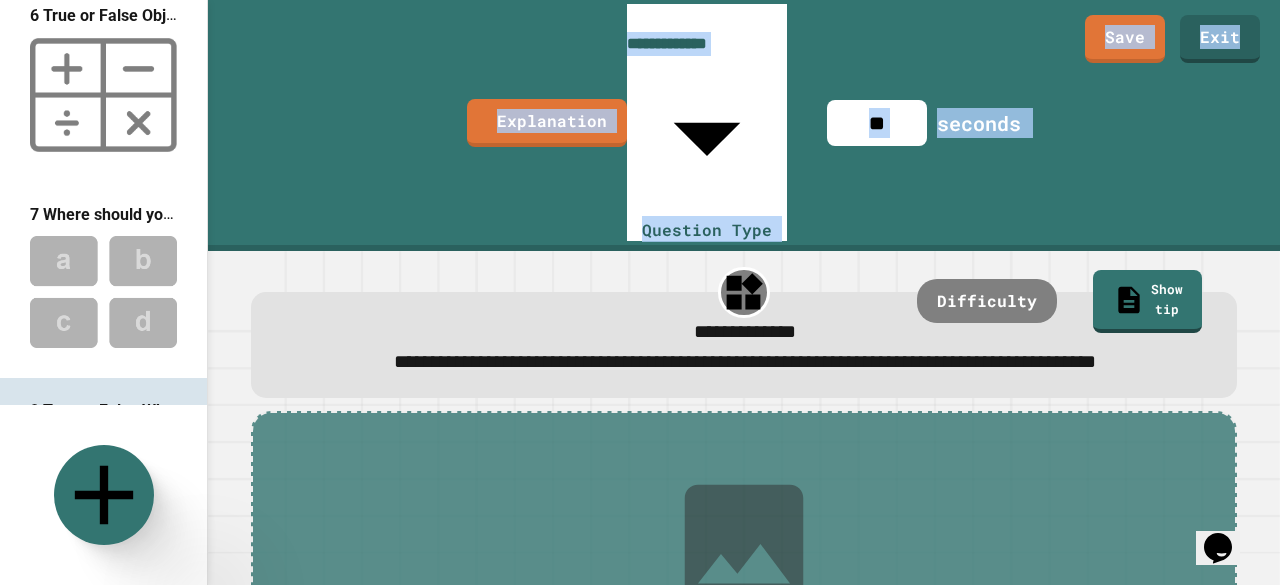 click at bounding box center [103, 291] 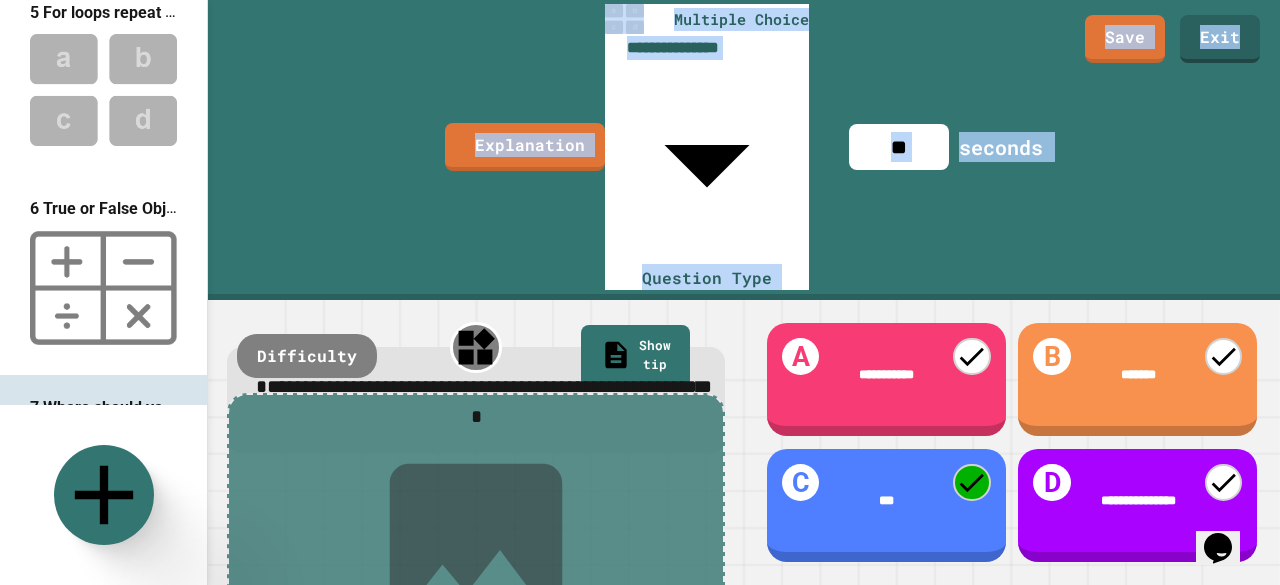 scroll, scrollTop: 751, scrollLeft: 0, axis: vertical 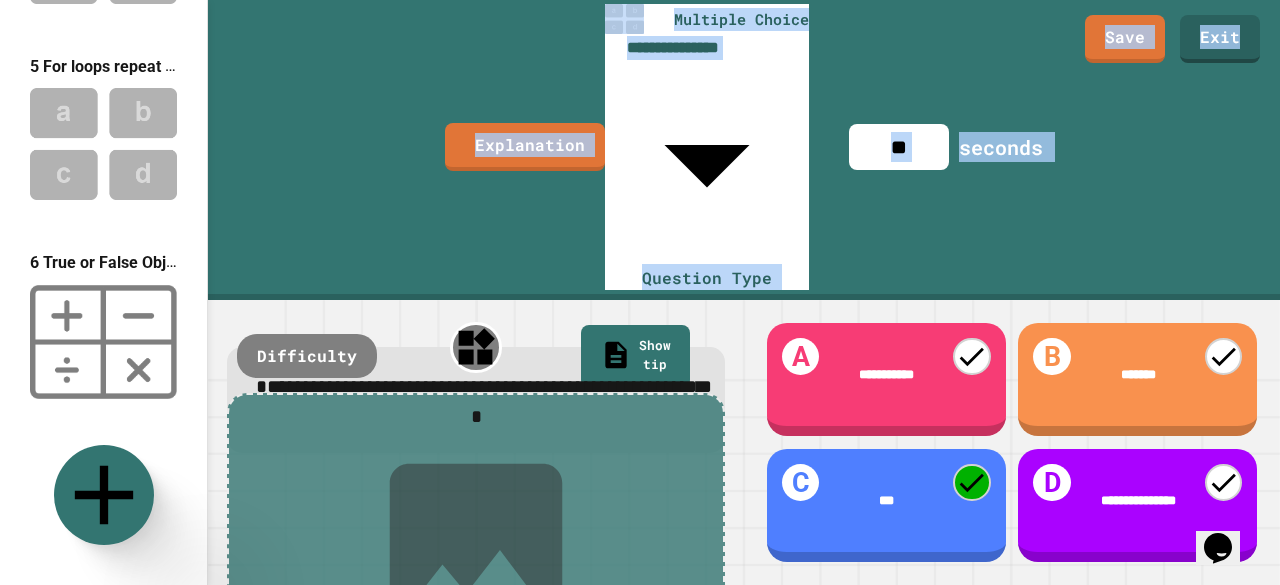 click at bounding box center [103, 342] 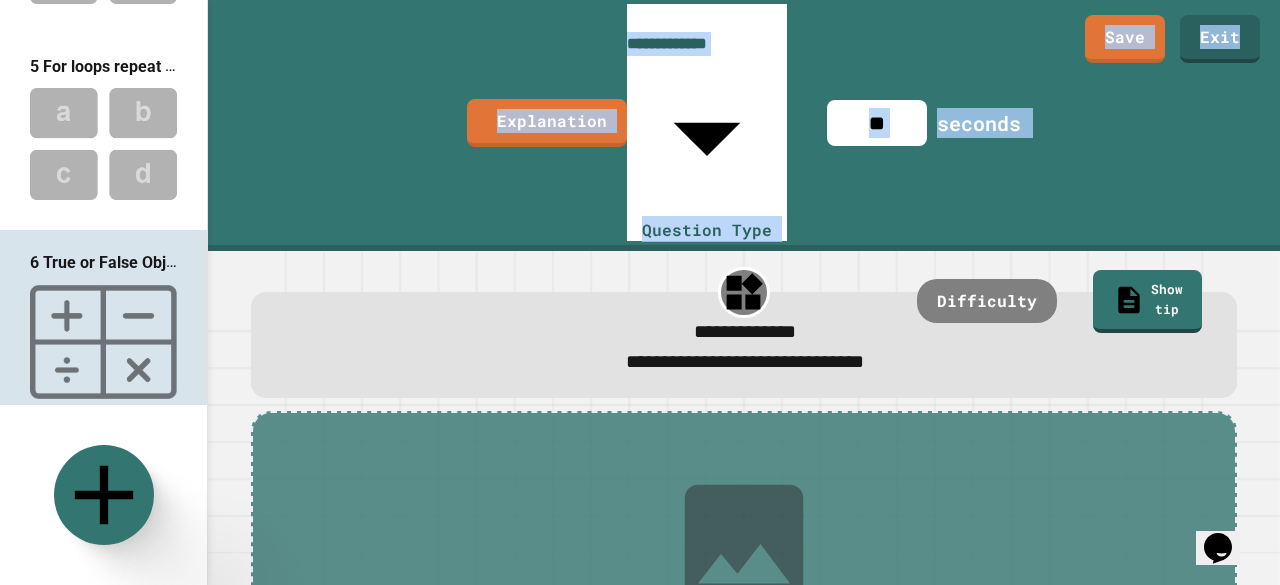 click at bounding box center [103, 143] 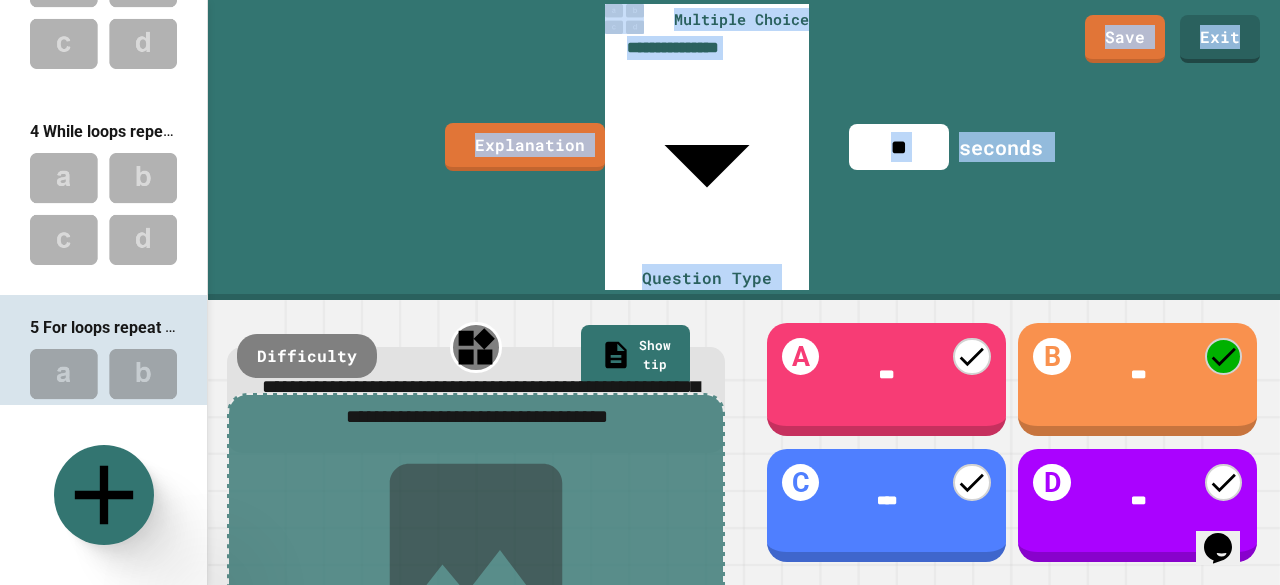 scroll, scrollTop: 456, scrollLeft: 0, axis: vertical 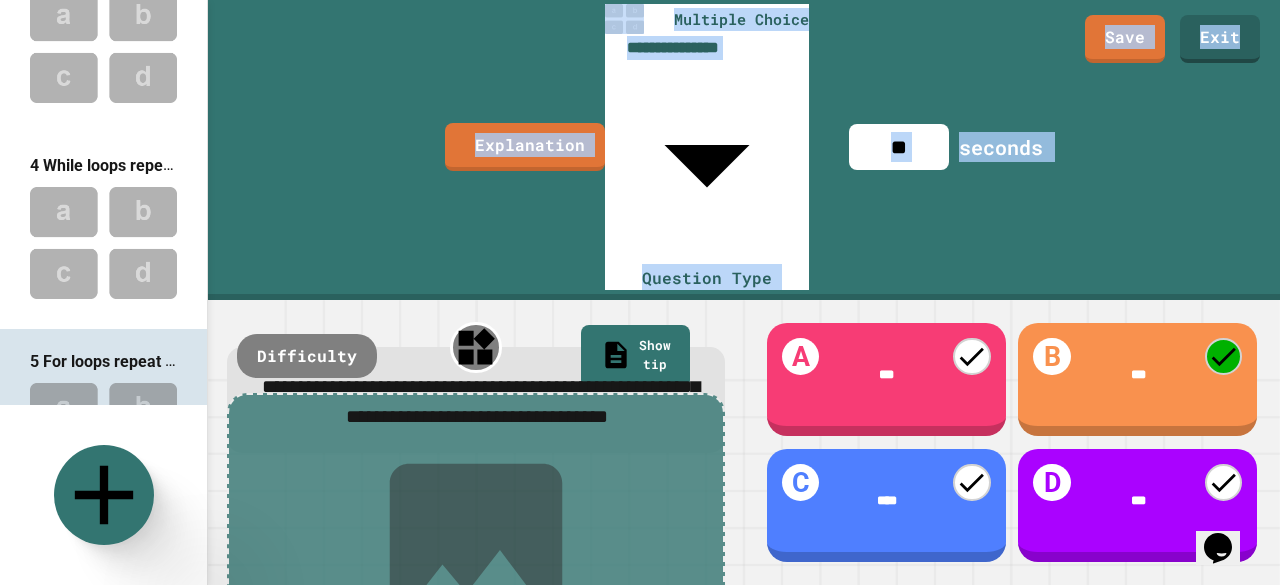 click at bounding box center (103, 242) 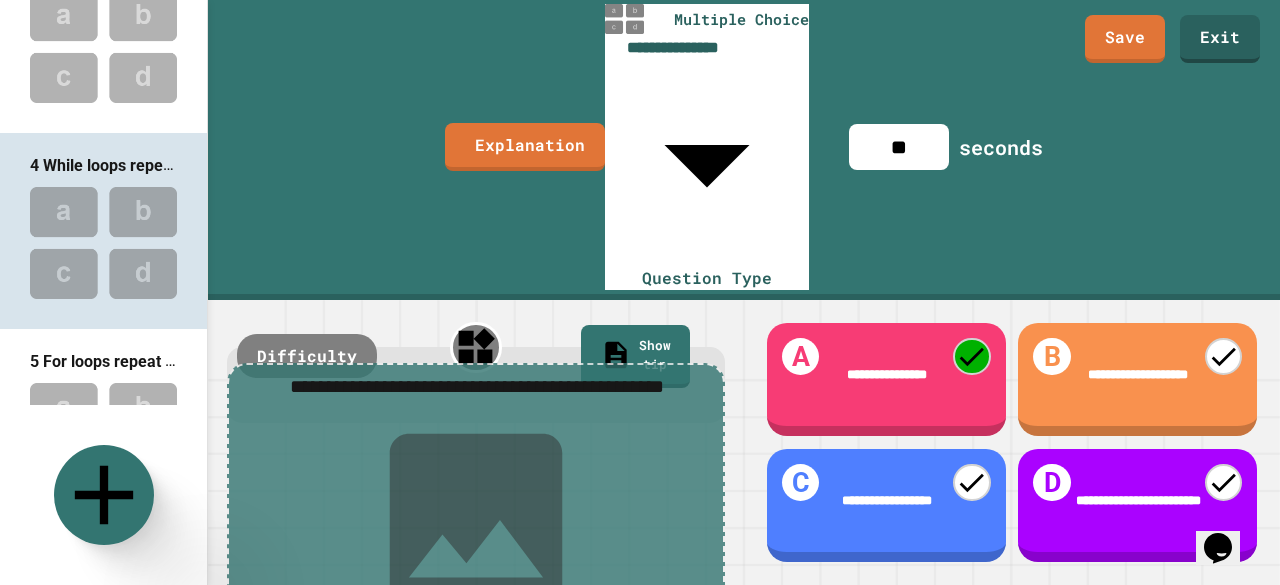 drag, startPoint x: 212, startPoint y: 87, endPoint x: 210, endPoint y: 76, distance: 11.18034 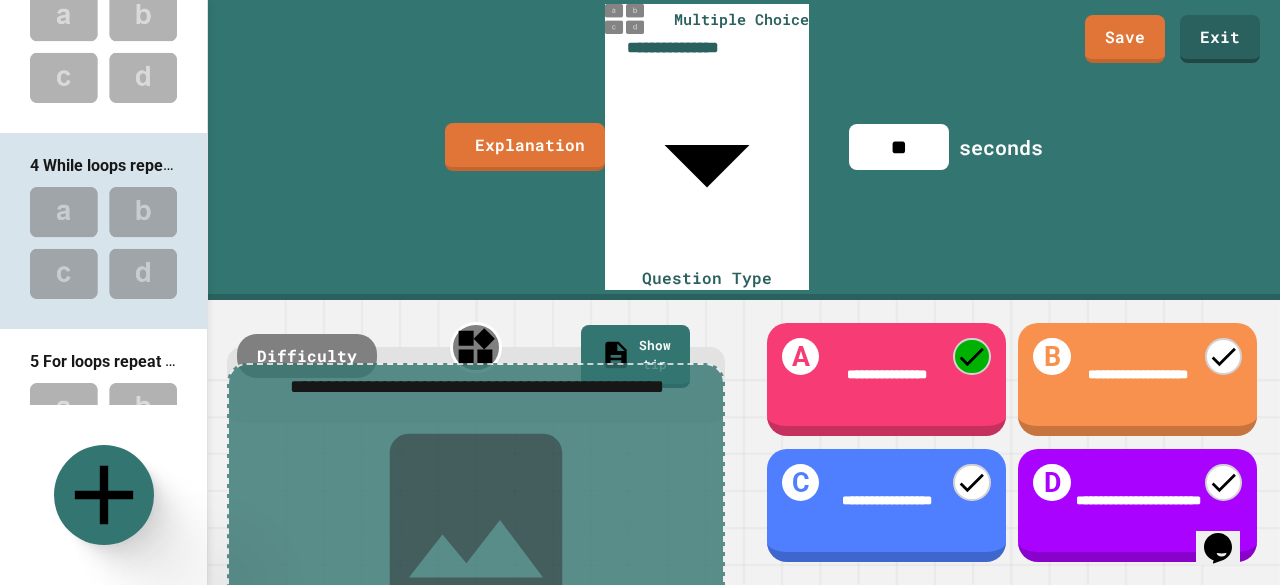 click on "**********" at bounding box center [744, 292] 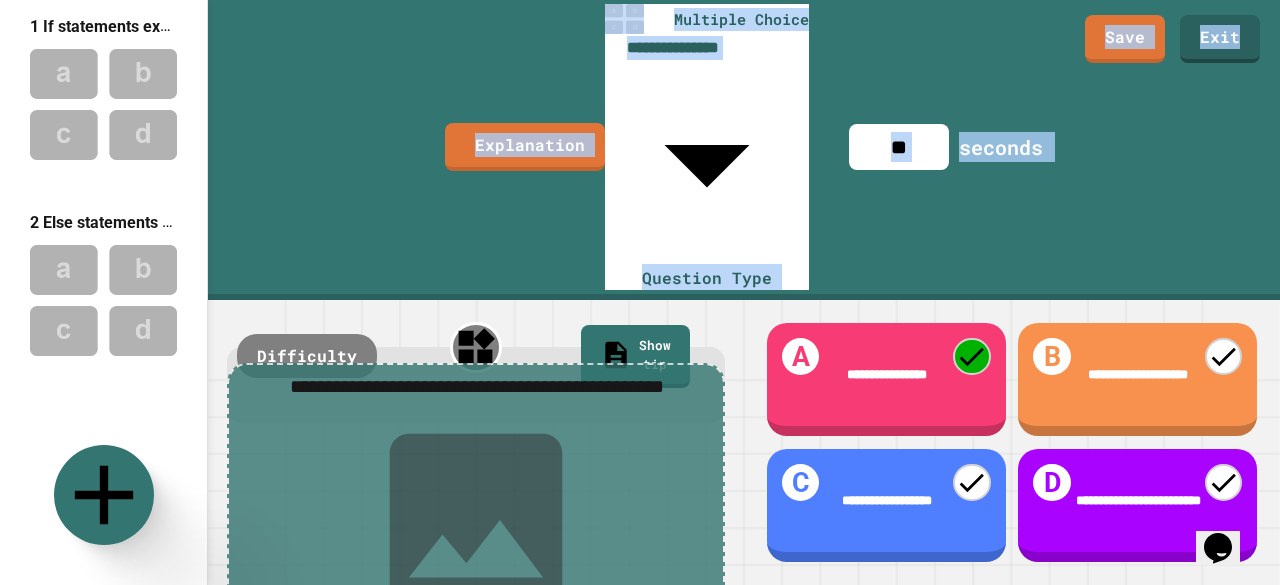 scroll, scrollTop: 6, scrollLeft: 0, axis: vertical 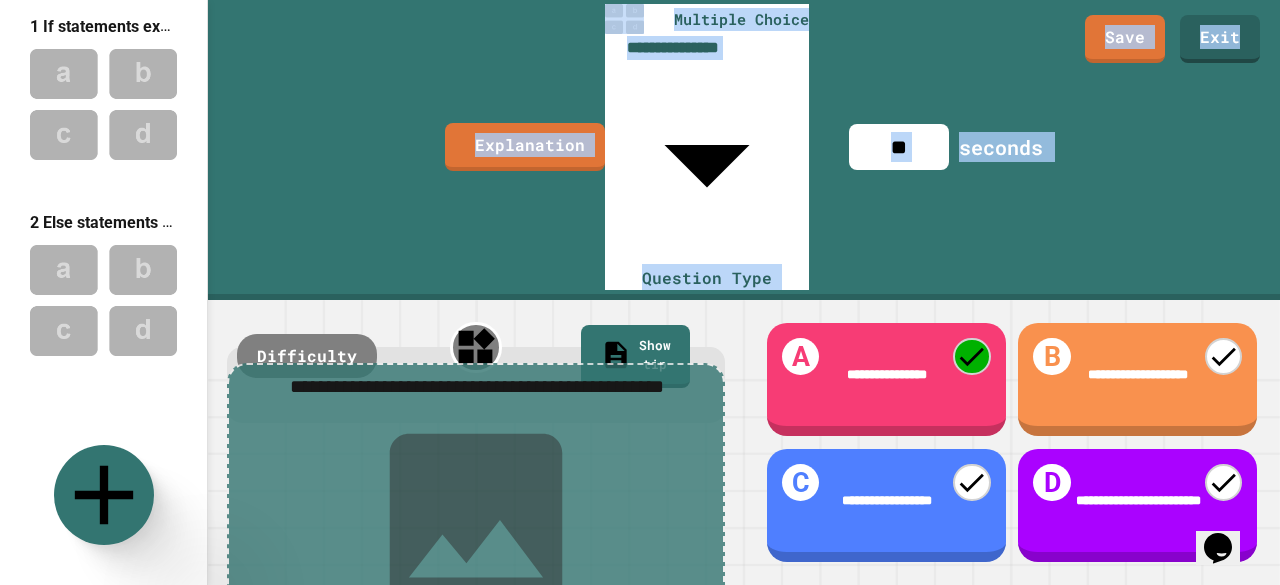 click at bounding box center [103, 300] 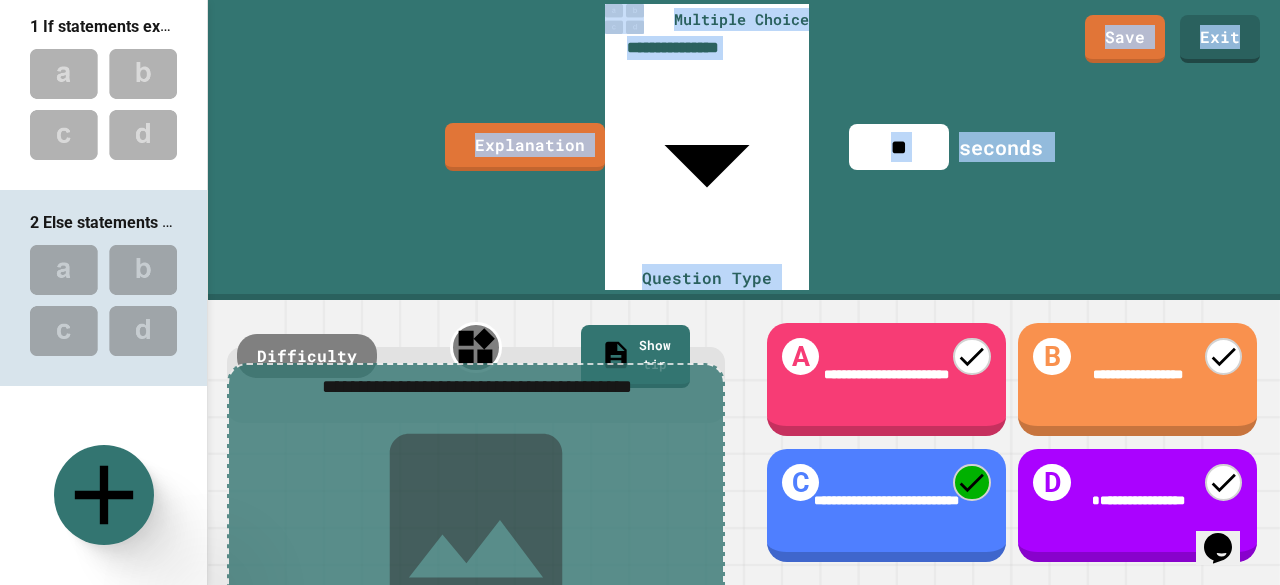 scroll, scrollTop: 246, scrollLeft: 0, axis: vertical 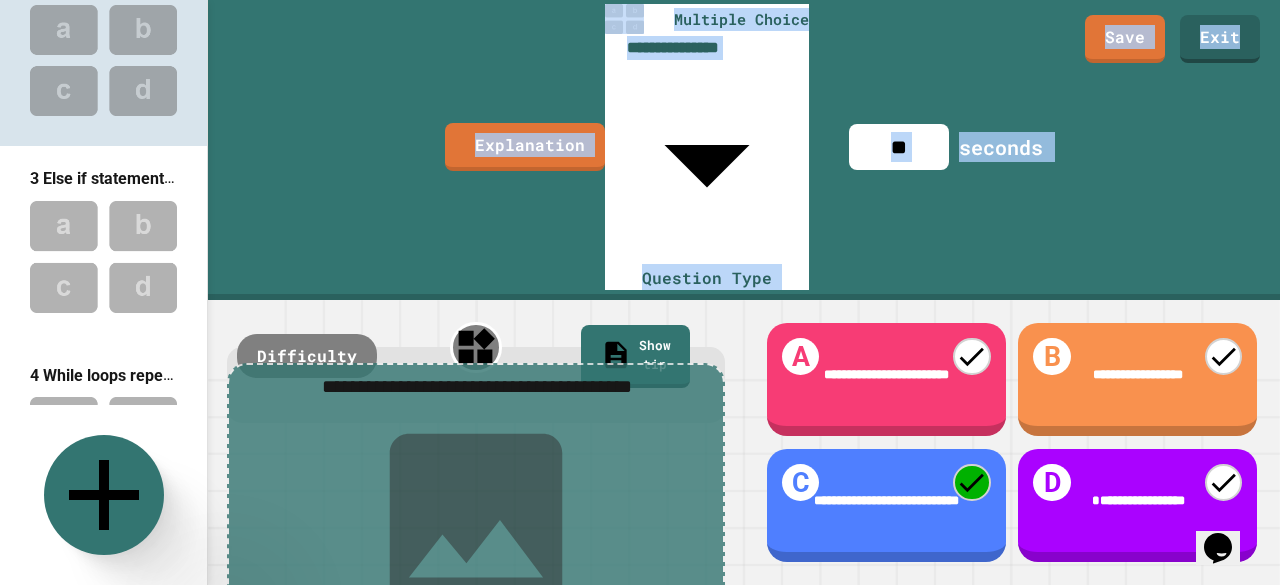 click 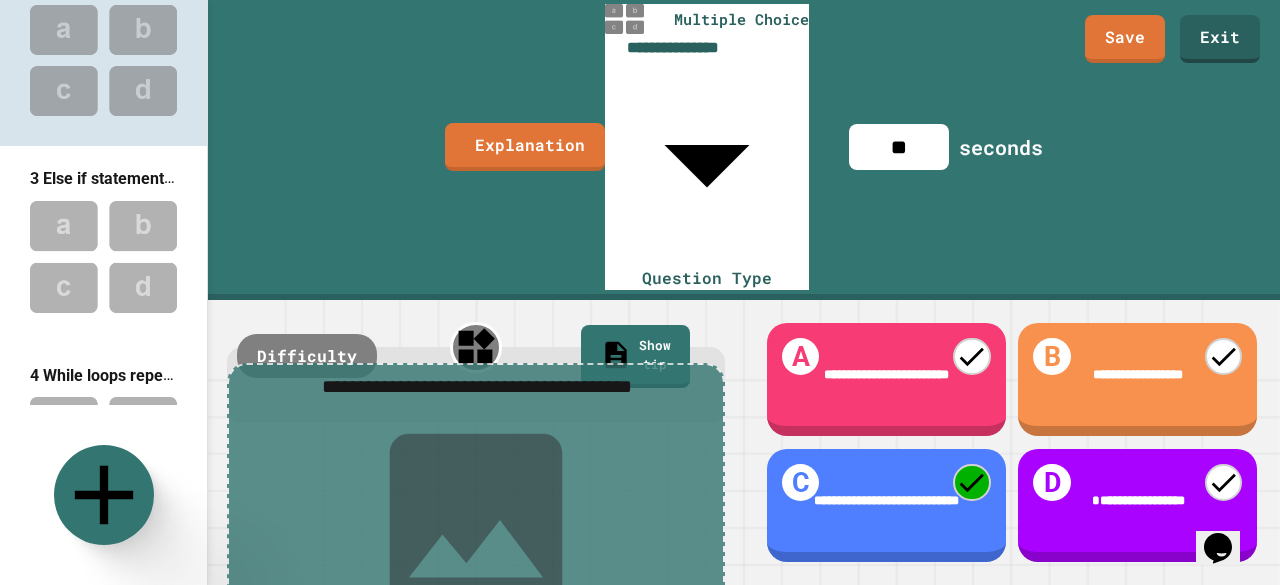 click on "Fill In The Code" at bounding box center [426, 818] 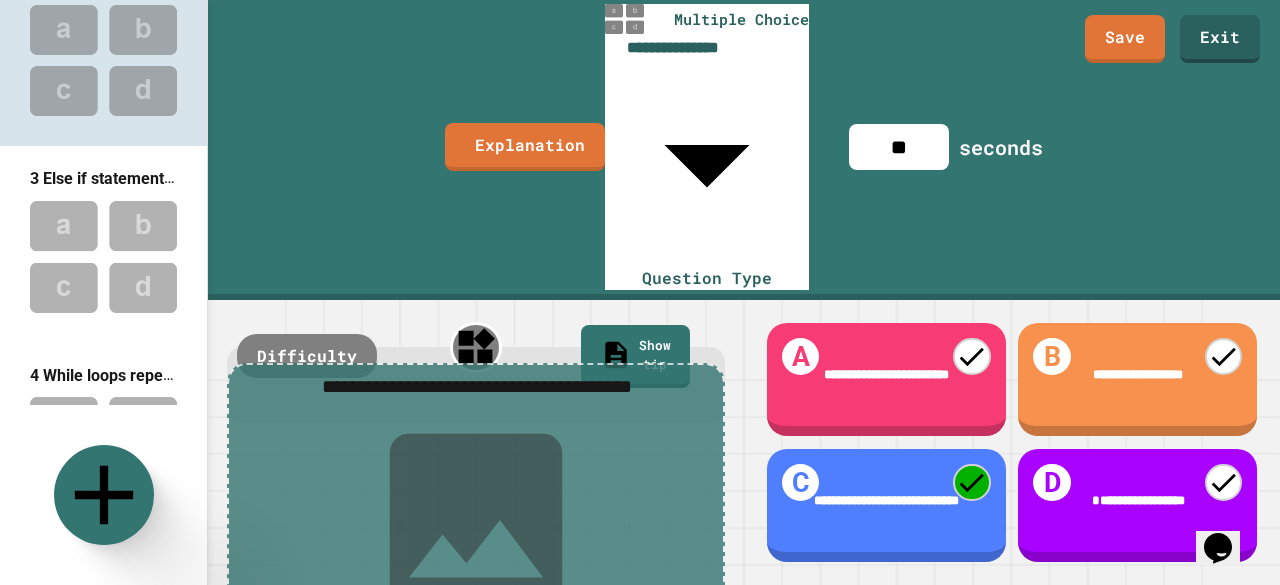 type on "**********" 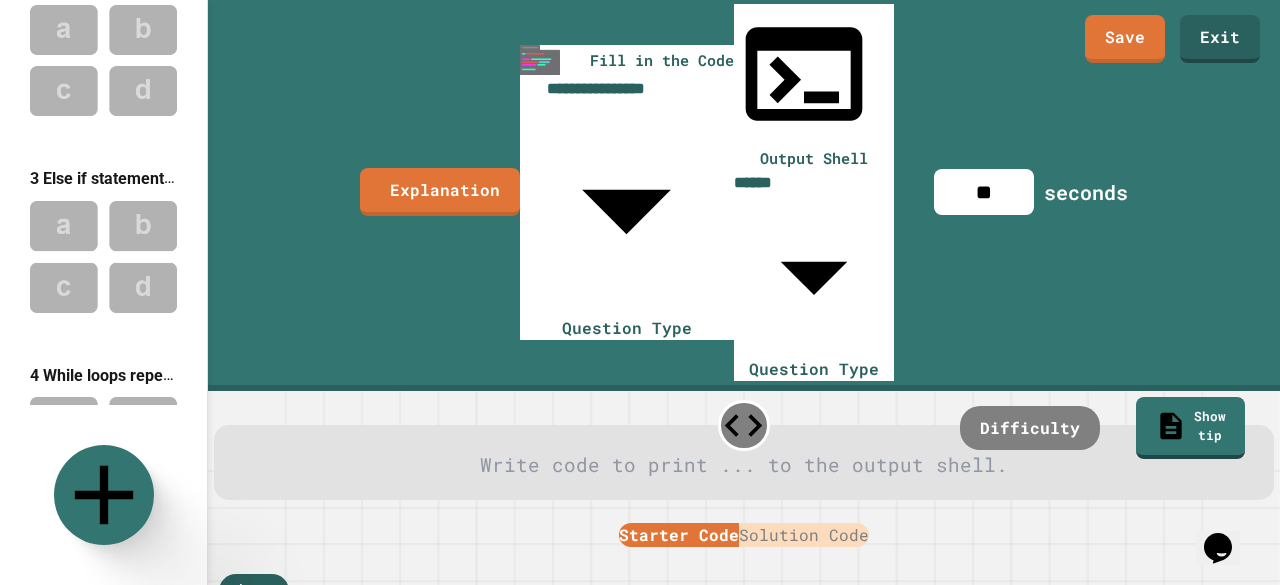 scroll, scrollTop: 3530, scrollLeft: 0, axis: vertical 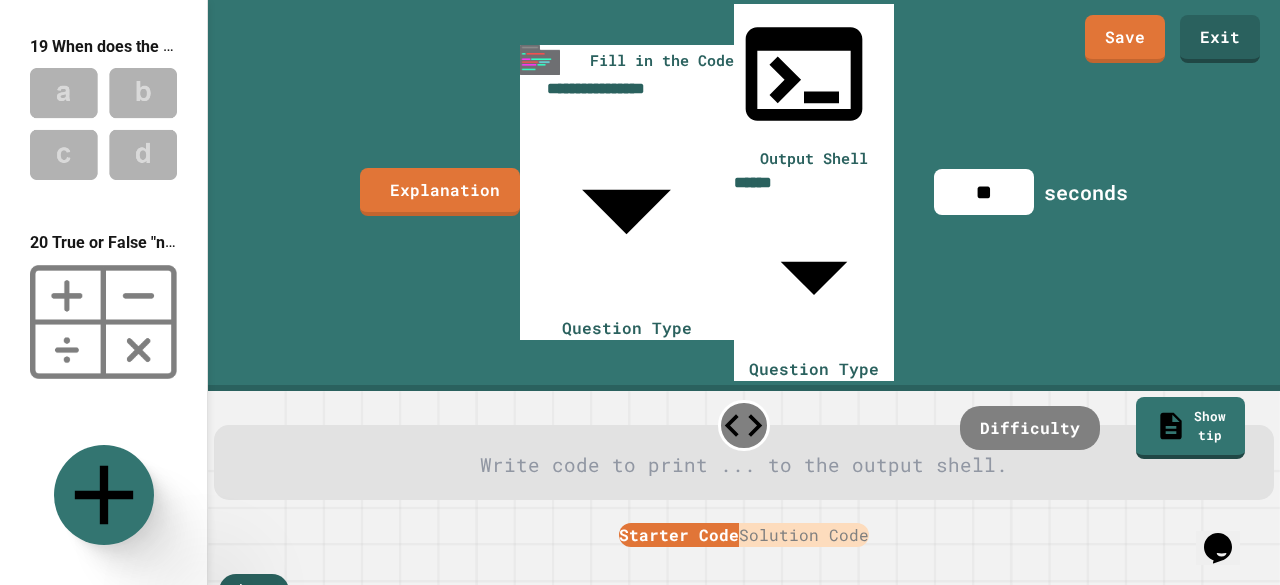 click on "Solution Code" at bounding box center (804, 535) 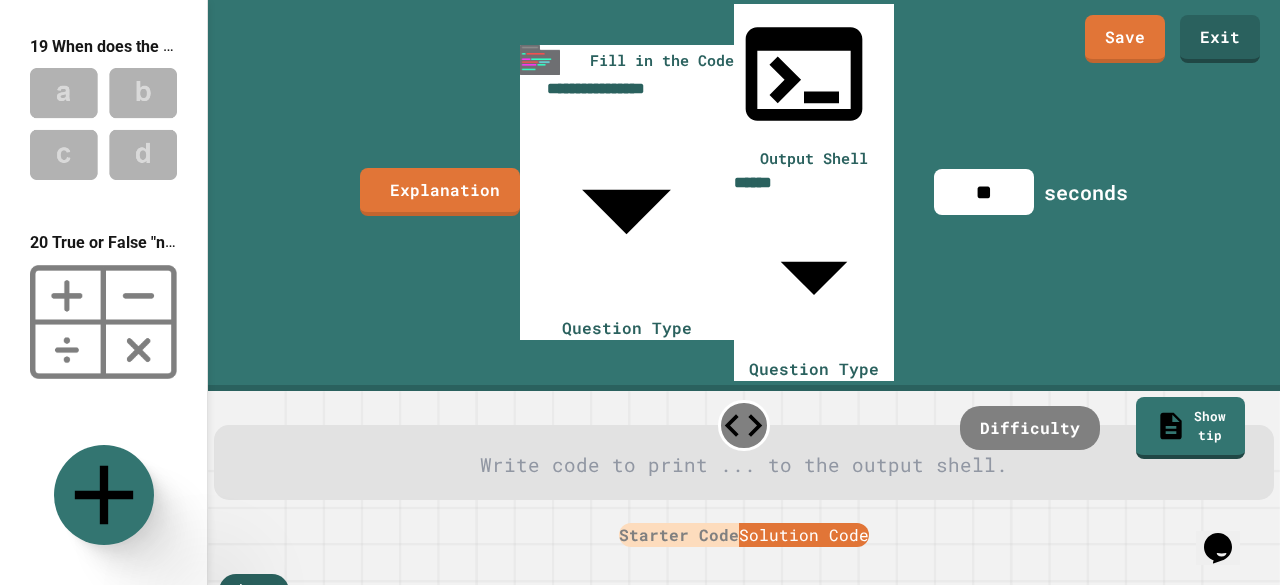 click on "public   class   Main   {      public   static   void   main ( String [ ]   args )   {           // Solution           // int x = ...           // System.out.println(x);      } }" at bounding box center (577, 743) 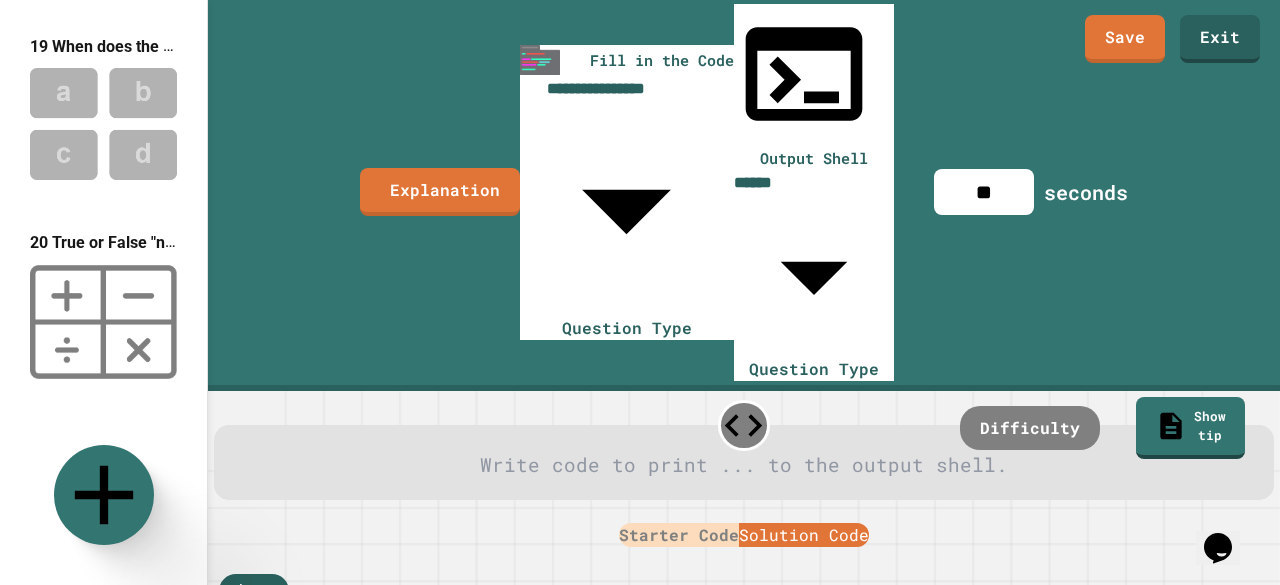 click on "We are updating our servers at 7PM EST on 3/11/2025. JuiceMind should continue to work as expected, but if you experience any issues, please chat with us. 1   If statements execute a block of code if ...
2   Else statements are executed if the ... 3   Else if statements only check a condition if the ..
4   While loops repeat a block of code while a ...  5   For loops repeat a block of code that the  programmer set in first ... amount of line(s) 6   True or False
Objects are made from classes. 7    Where should you put your import statements on the page? 8   True or False
When creating a object from a class,the name of the object has to match the object name. 9   When creating an object what does the "new" keyword creates? 10   Once finished using the scanner object you need to put what statement at the end?  11   When changing the data type of one variable to another,what casting is done automatically? 12   True or False
Narrowing Casting leads to the decimals being chopped off (not rounded)." at bounding box center (640, 292) 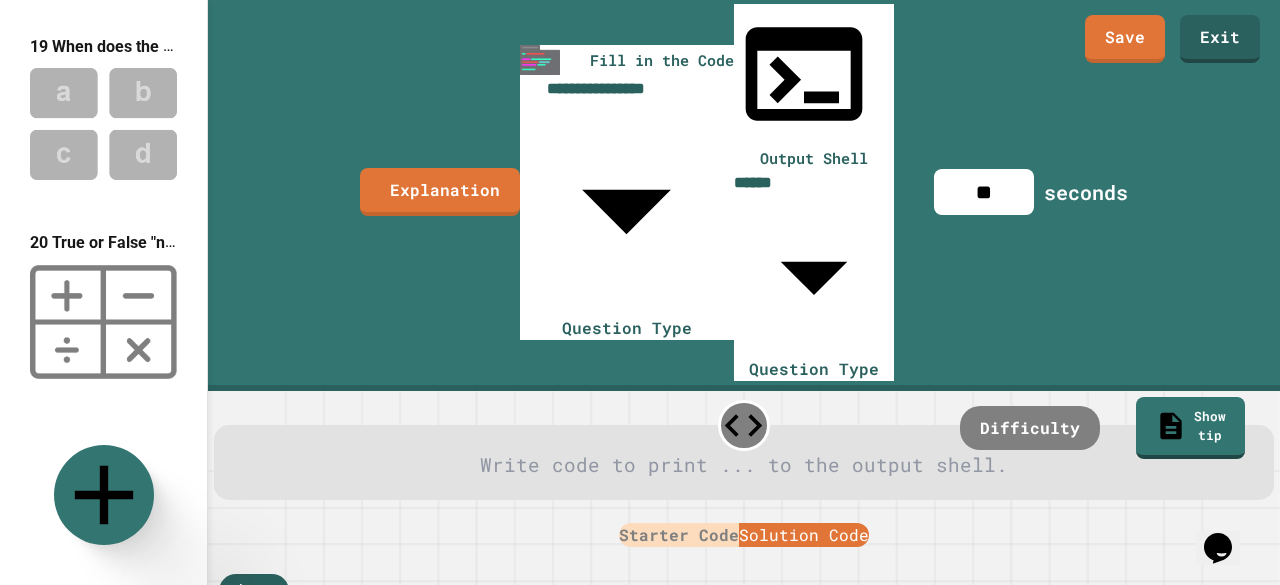 click on "Spot the error" at bounding box center (135, 673) 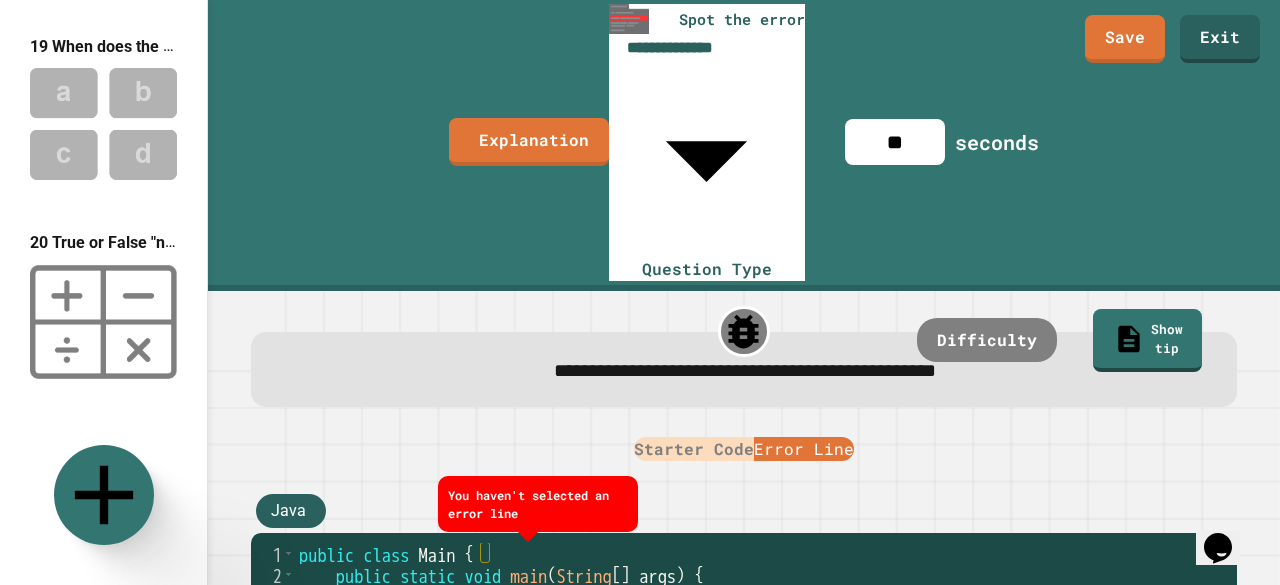 click on "Starter Code" at bounding box center [694, 449] 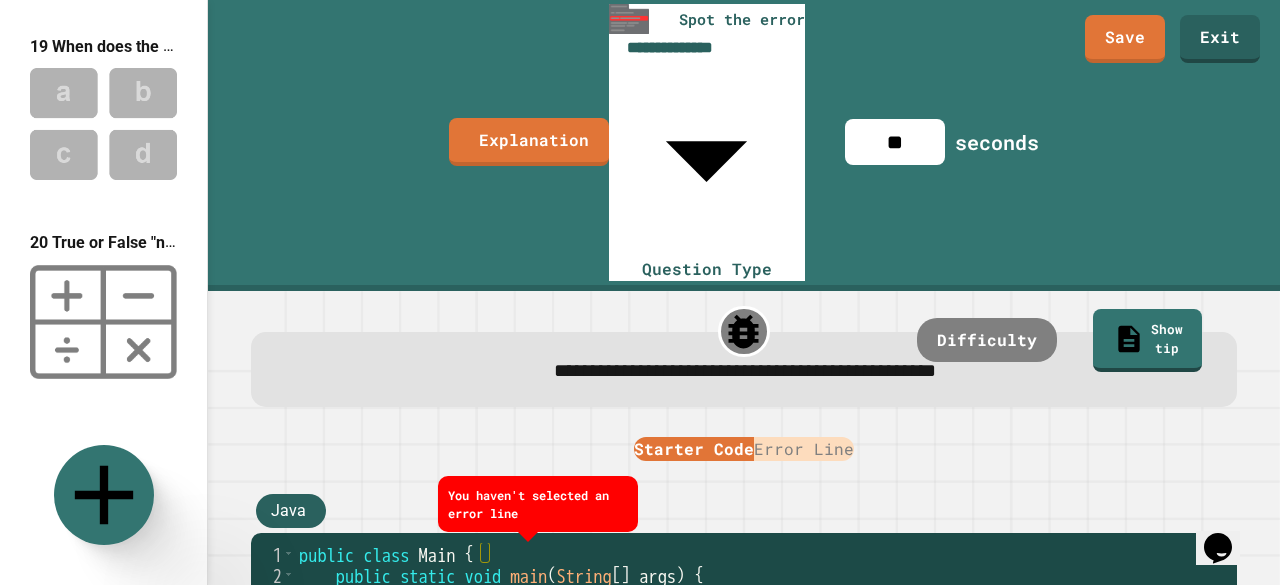 click on "public   class   Main   {      public   static   void   main ( String [ ]   args )   {           // Fill in the code...      } }" at bounding box center [761, 669] 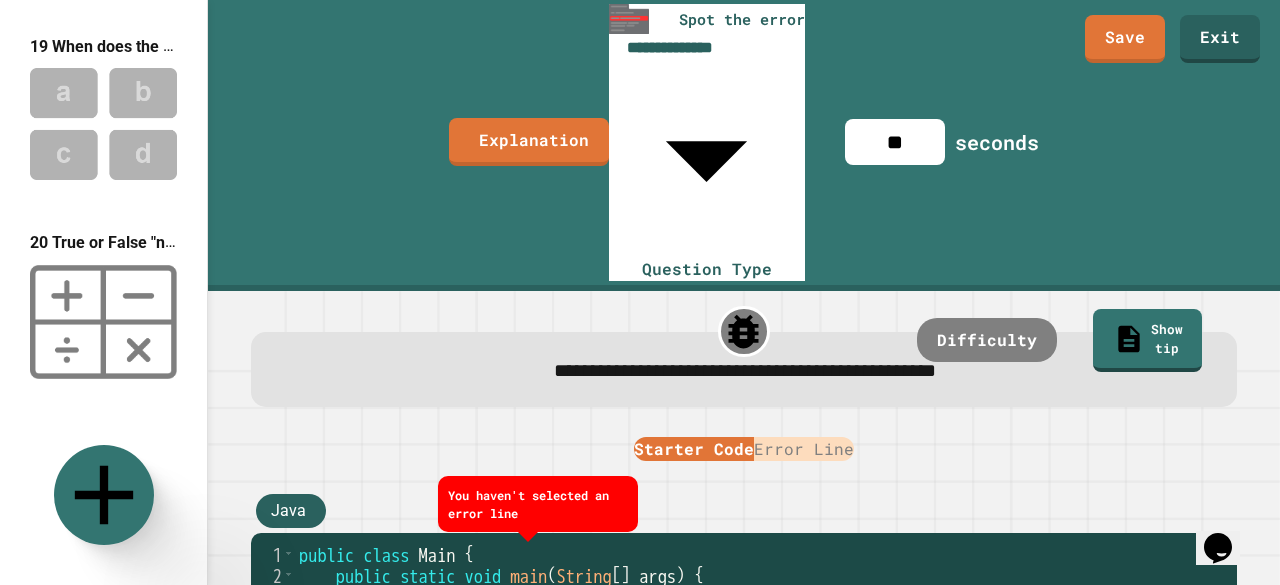click on "Error Line" at bounding box center [804, 449] 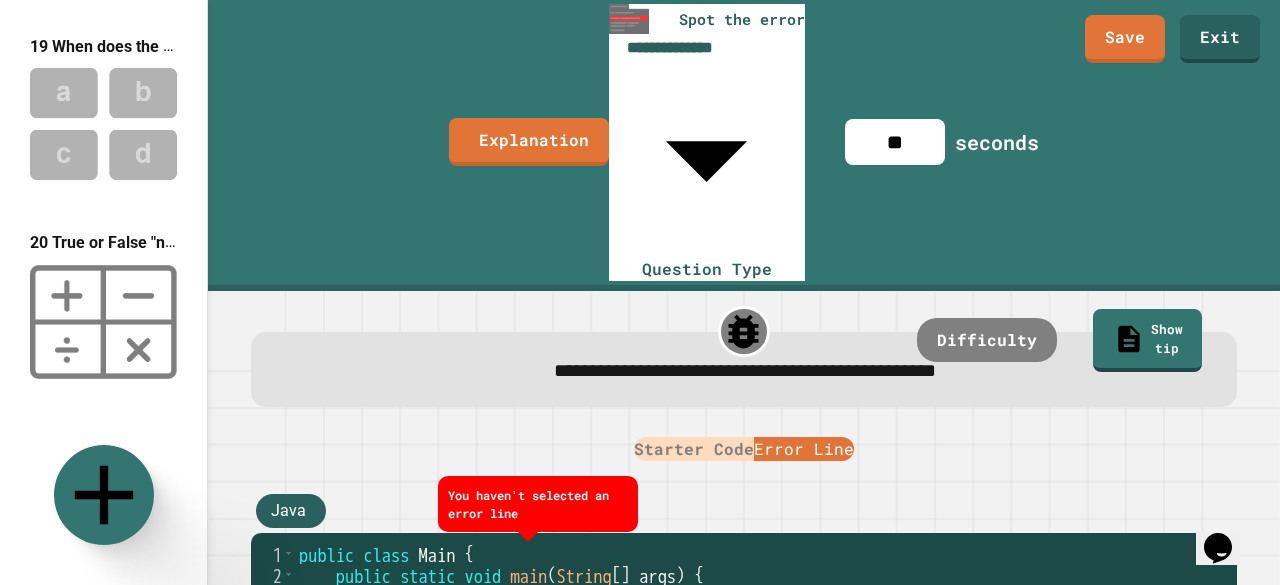 click on "Starter Code" at bounding box center (694, 449) 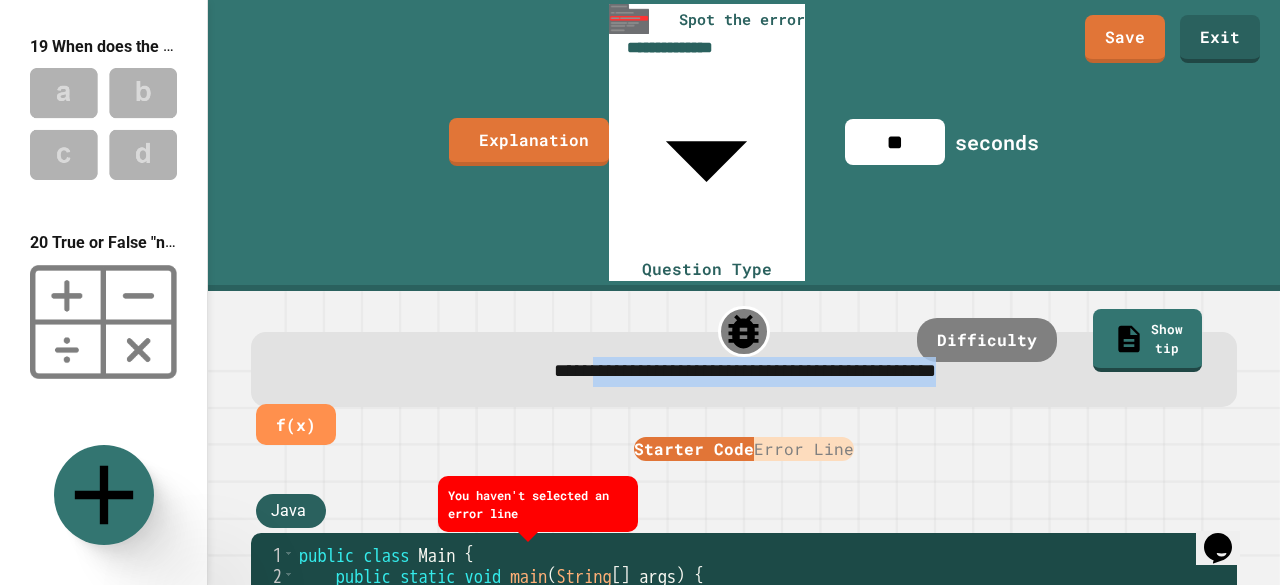 drag, startPoint x: 1033, startPoint y: 162, endPoint x: 514, endPoint y: 187, distance: 519.60175 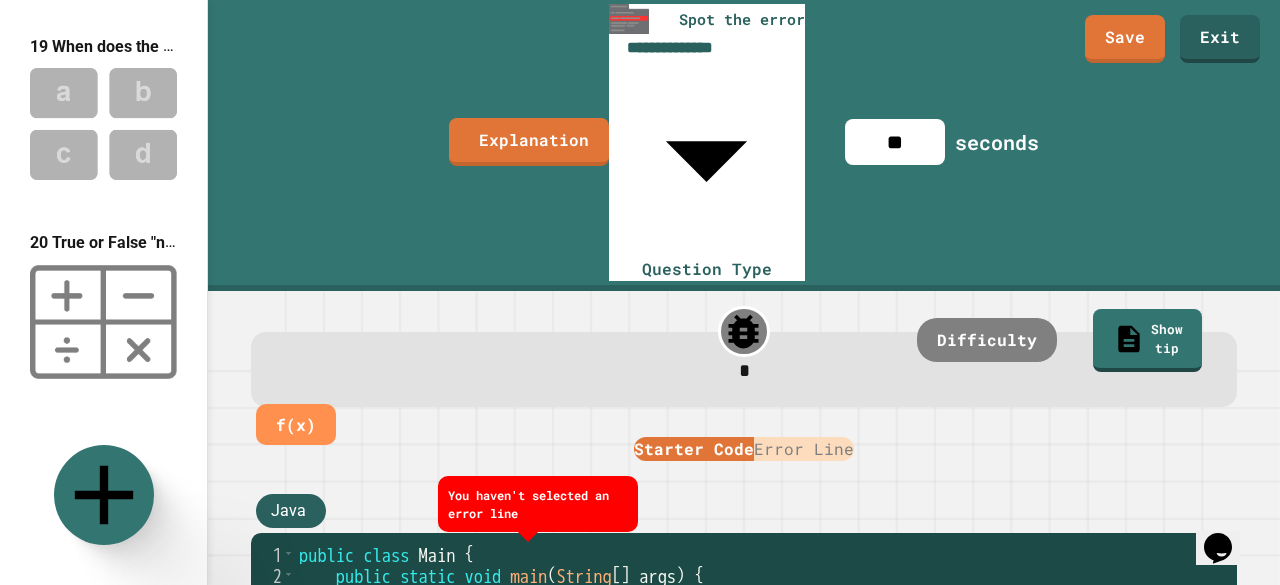 type 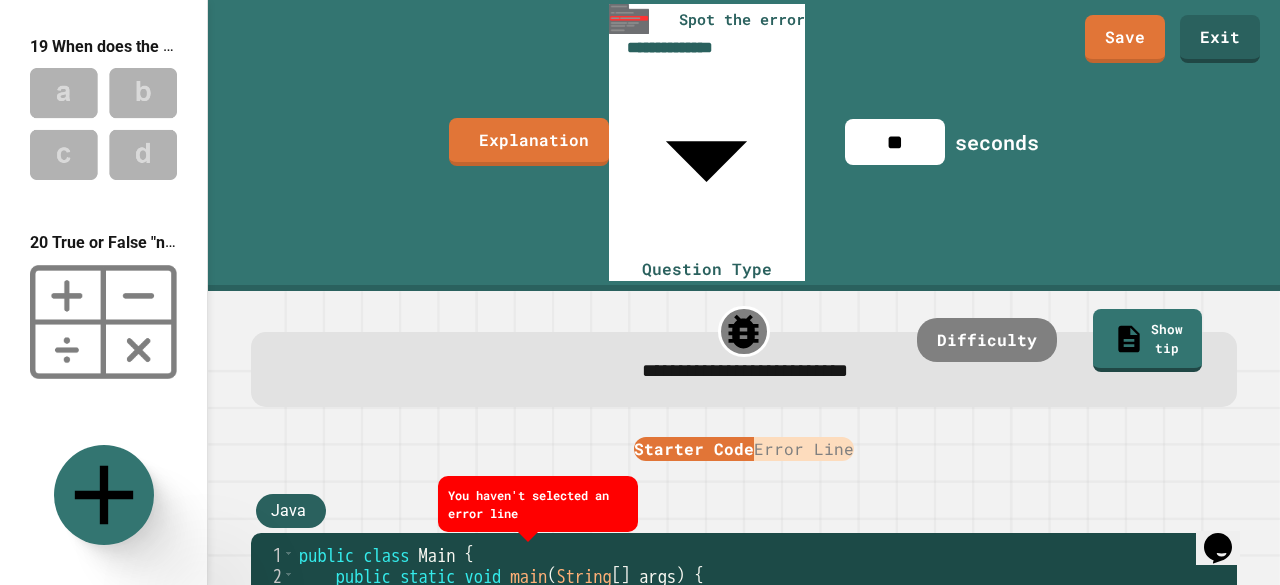 click on "**********" at bounding box center (744, 370) 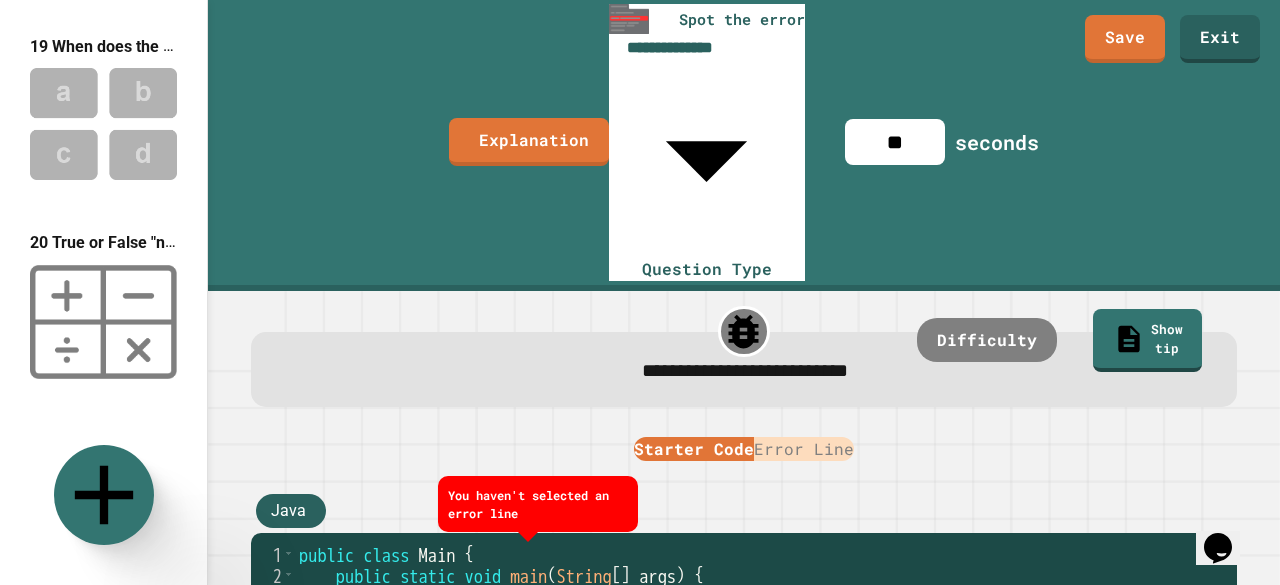 click on "public   class   Main   {      public   static   void   main ( String [ ]   args )   {           for   ( int   i   =   0 ;  i   <   10 ;  i -- ; )      } }" at bounding box center (761, 669) 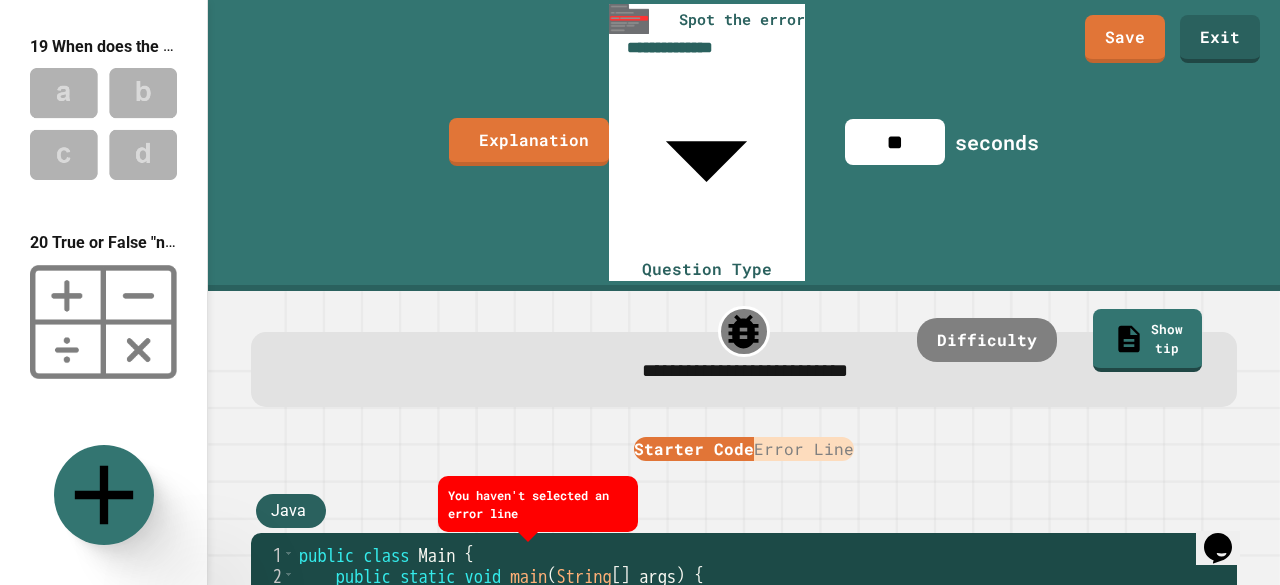 scroll, scrollTop: 0, scrollLeft: 23, axis: horizontal 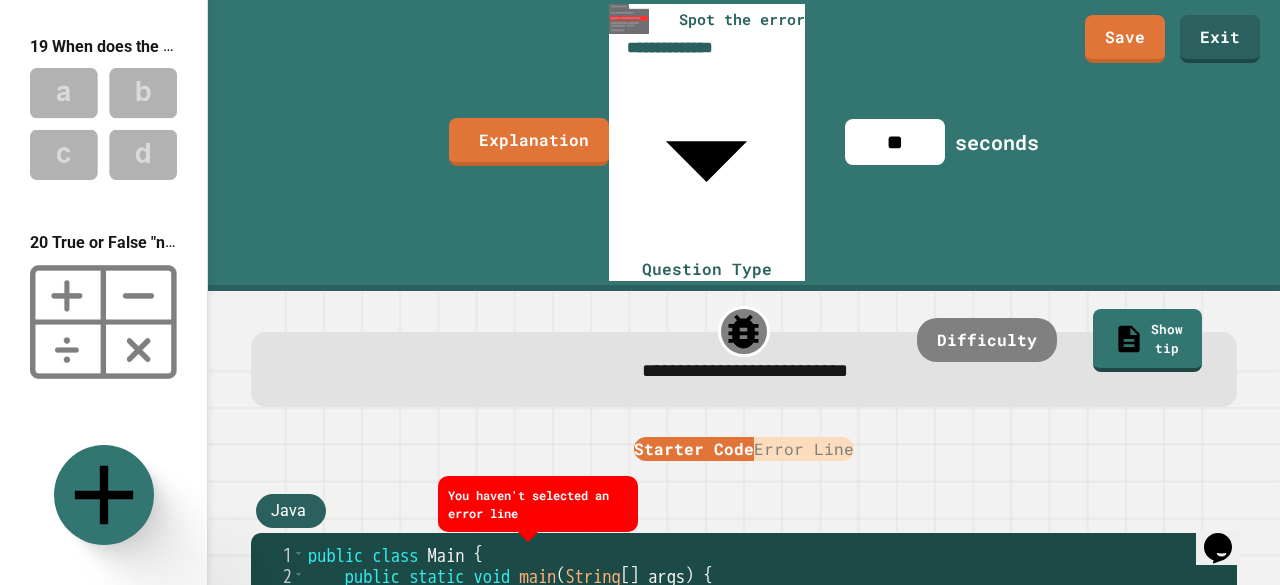 click on "public   class   Main   {      public   static   void   main ( String [ ]   args )   {           for   ( int   i   =   0 ;  i   <   10 ;  i -- ; )   {                               System . out . println ( "Hello There!" ) ;           }      } }" at bounding box center (765, 669) 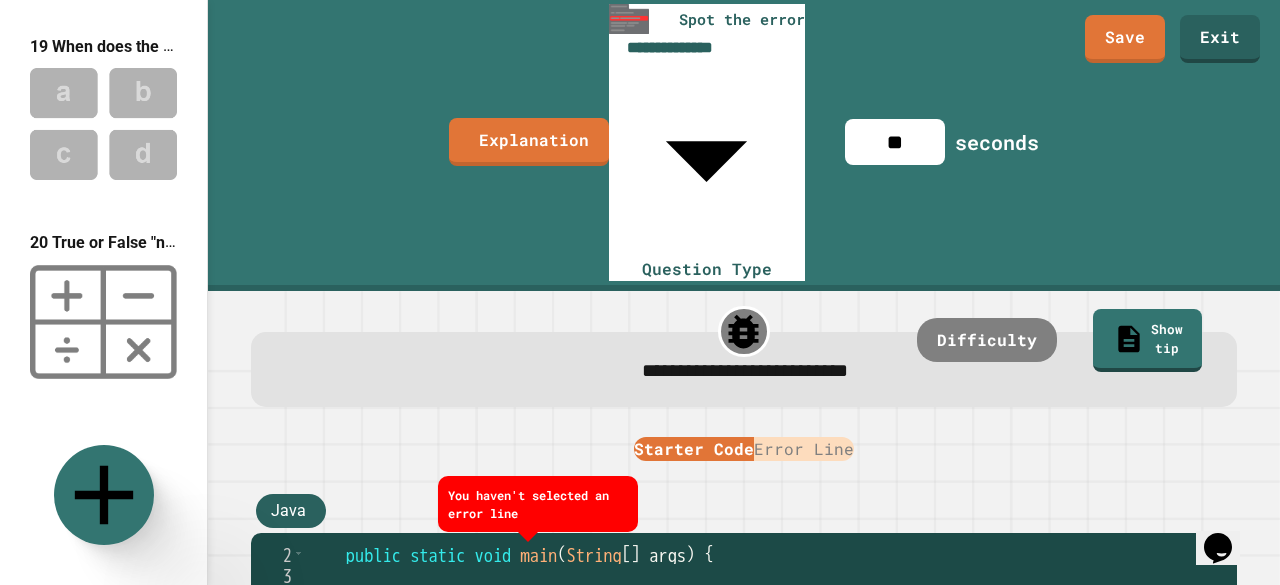 scroll, scrollTop: 21, scrollLeft: 0, axis: vertical 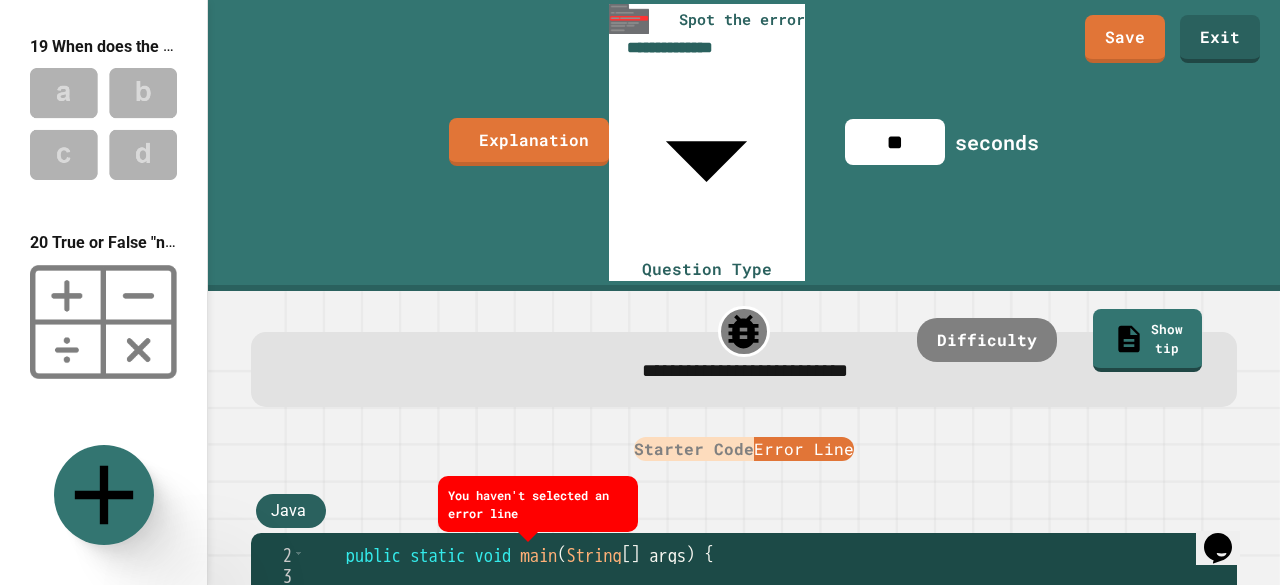click on "10" at bounding box center [566, 596] 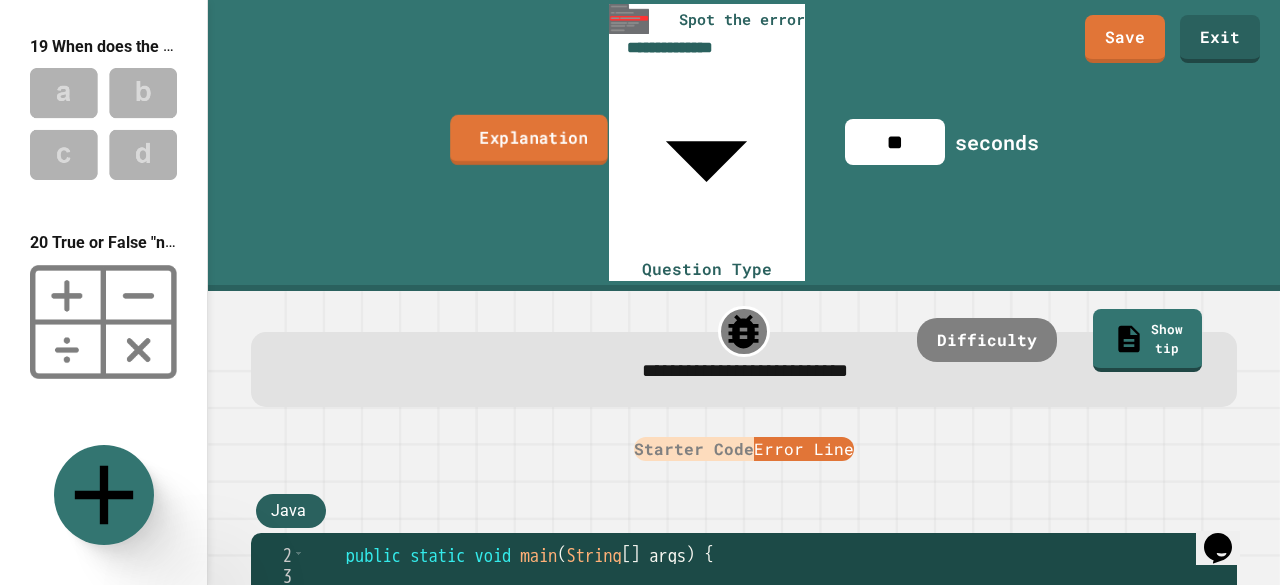 click on "Explanation" at bounding box center (530, 140) 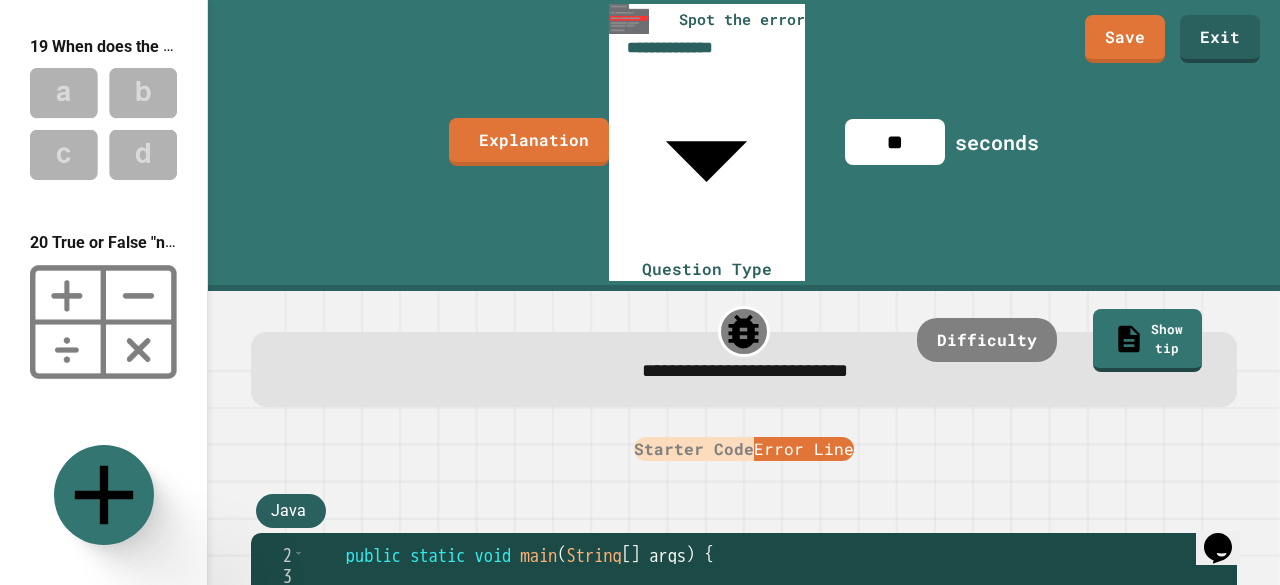 click at bounding box center (640, 717) 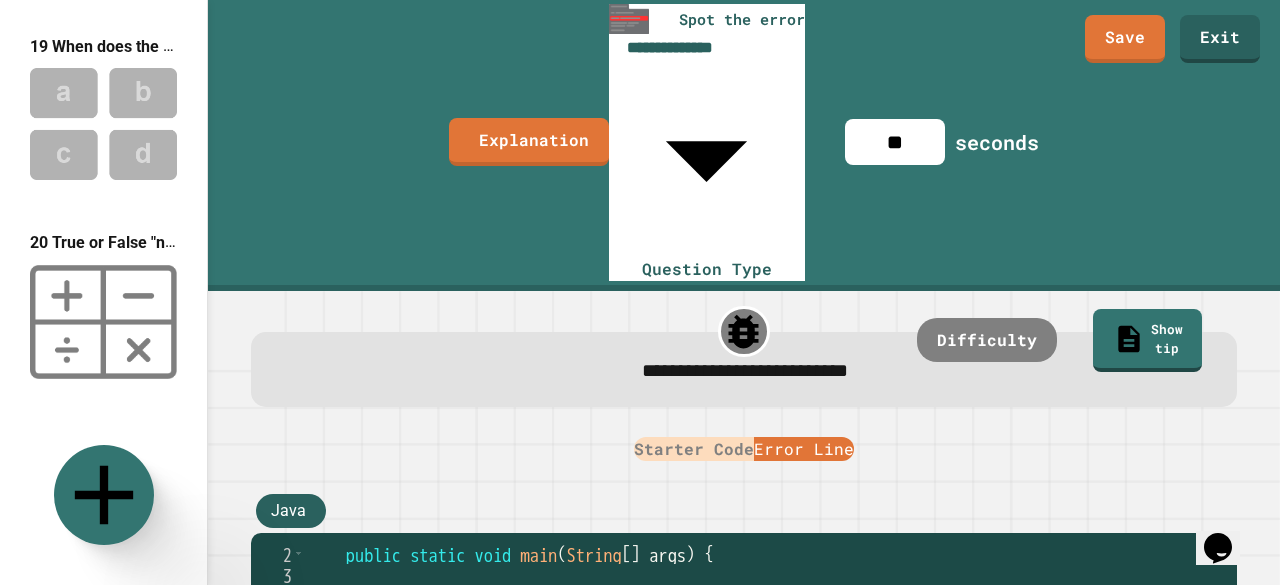 click on "**********" at bounding box center [640, 717] 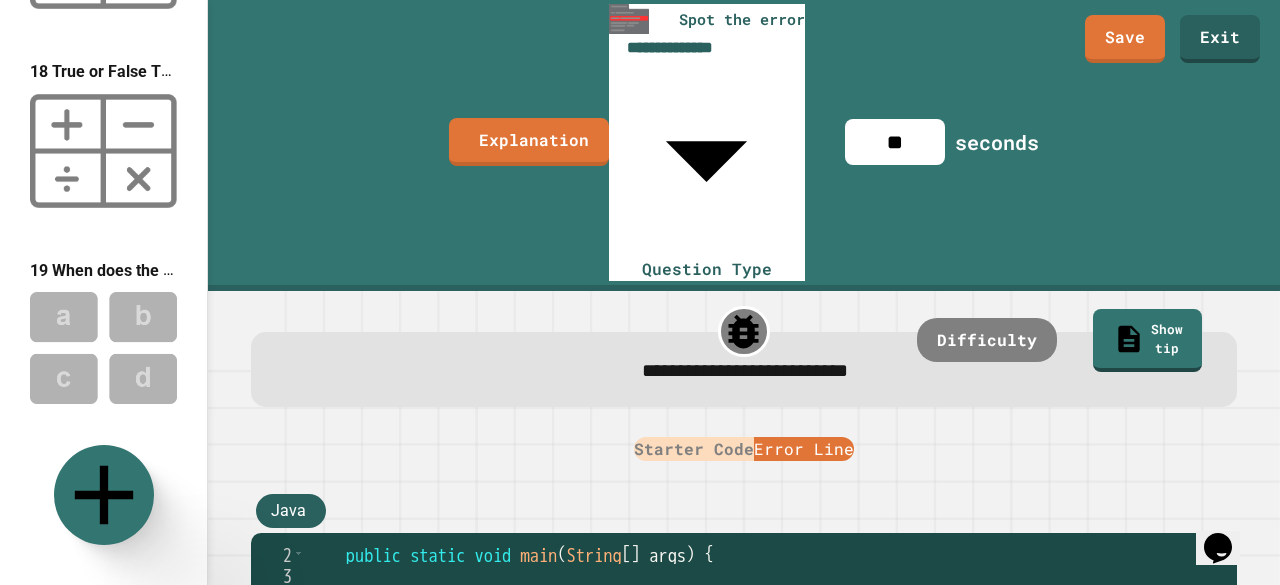 scroll, scrollTop: 3530, scrollLeft: 0, axis: vertical 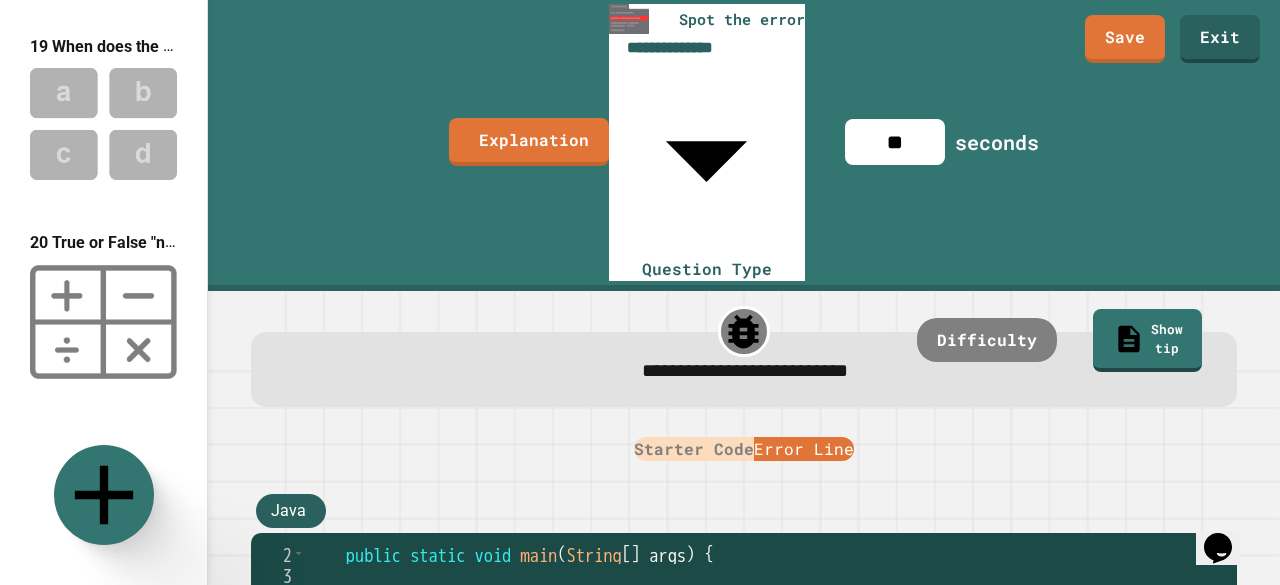 click on "1   If statements execute a block of code if ...
2   Else statements are executed if the ... 3   Else if statements only check a condition if the ..
4   While loops repeat a block of code while a ...  5   For loops repeat a block of code that the  programmer set in first ... amount of line(s) 6   True or False
Objects are made from classes. 7    Where should you put your import statements on the page? 8   True or False
When creating a object from a class,the name of the object has to match the object name. 9   When creating an object what does the "new" keyword creates? 10   Once finished using the scanner object you need to put what statement at the end?  11   When changing the data type of one variable to another,what casting is done automatically? 12   True or False
Narrowing Casting leads to the decimals being chopped off (not rounded). 13   What does the .length() method do in a string? 14   What does method returns a section of a string? 15   The .equals(“”) method returns a ...value 16   17   18" at bounding box center [104, 292] 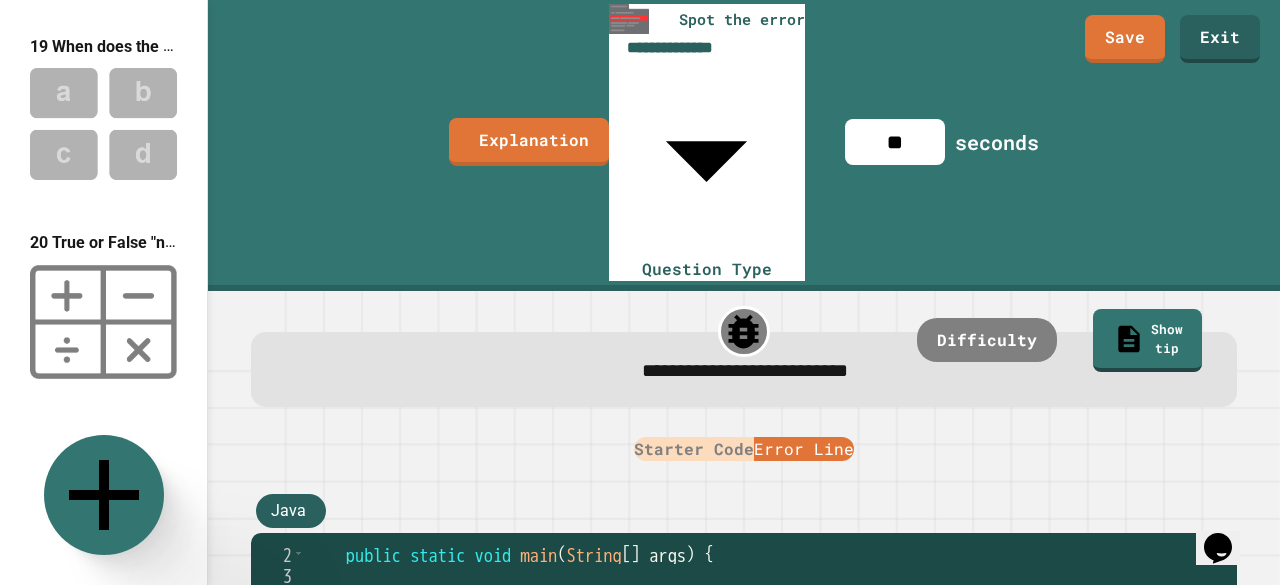click 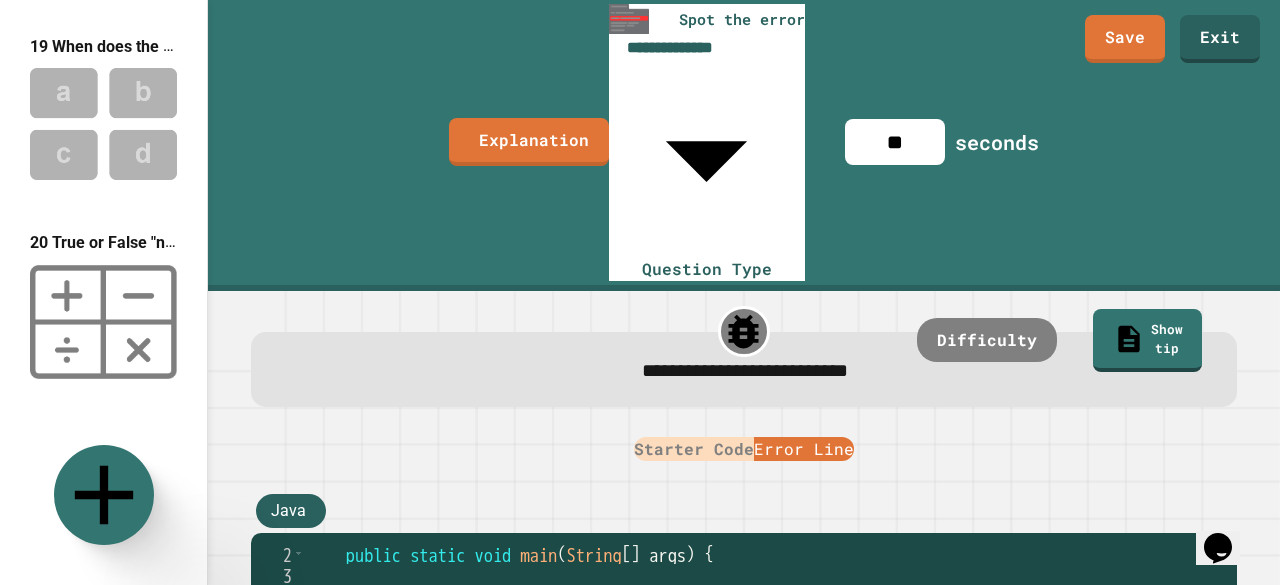 click on "Fill In The Code" at bounding box center (426, 818) 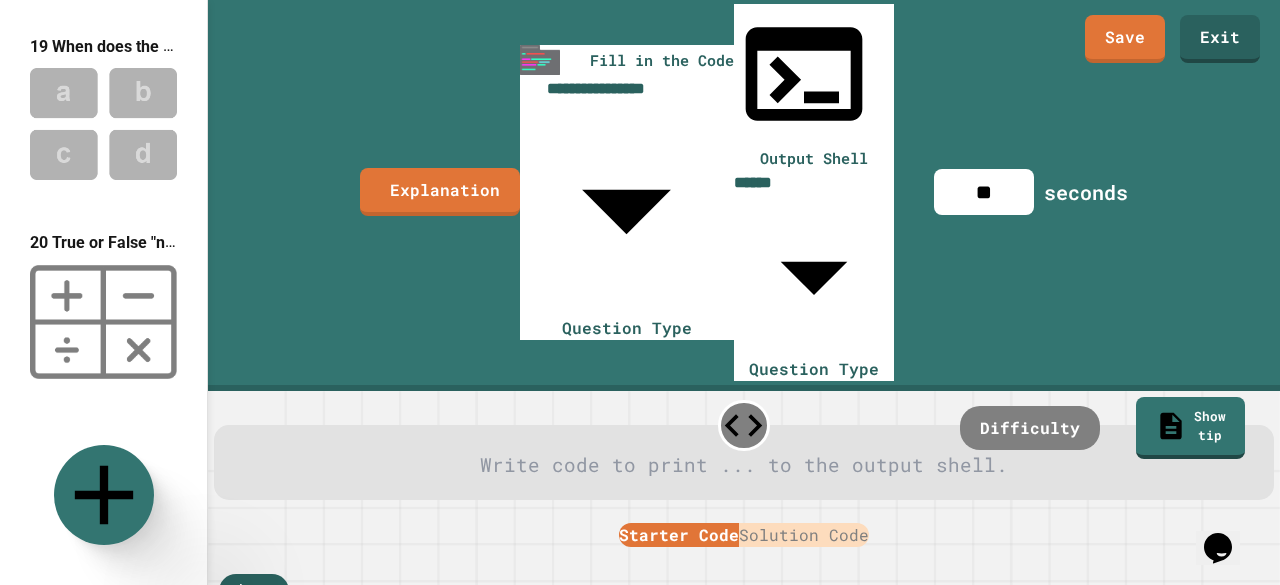 scroll, scrollTop: 3718, scrollLeft: 0, axis: vertical 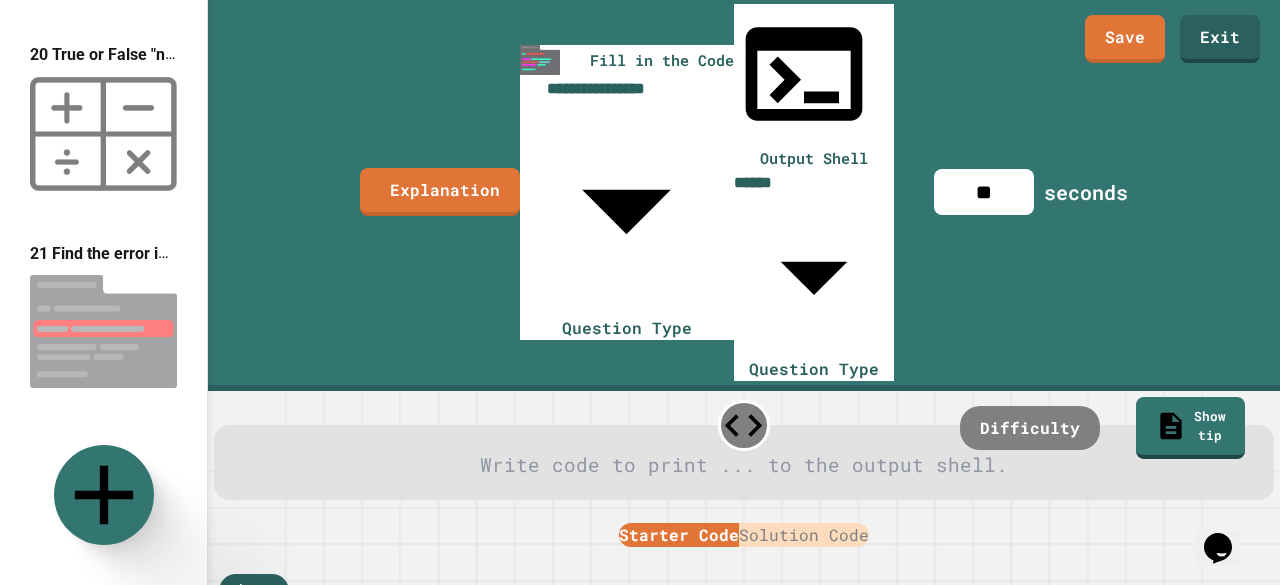 click at bounding box center [1092, 686] 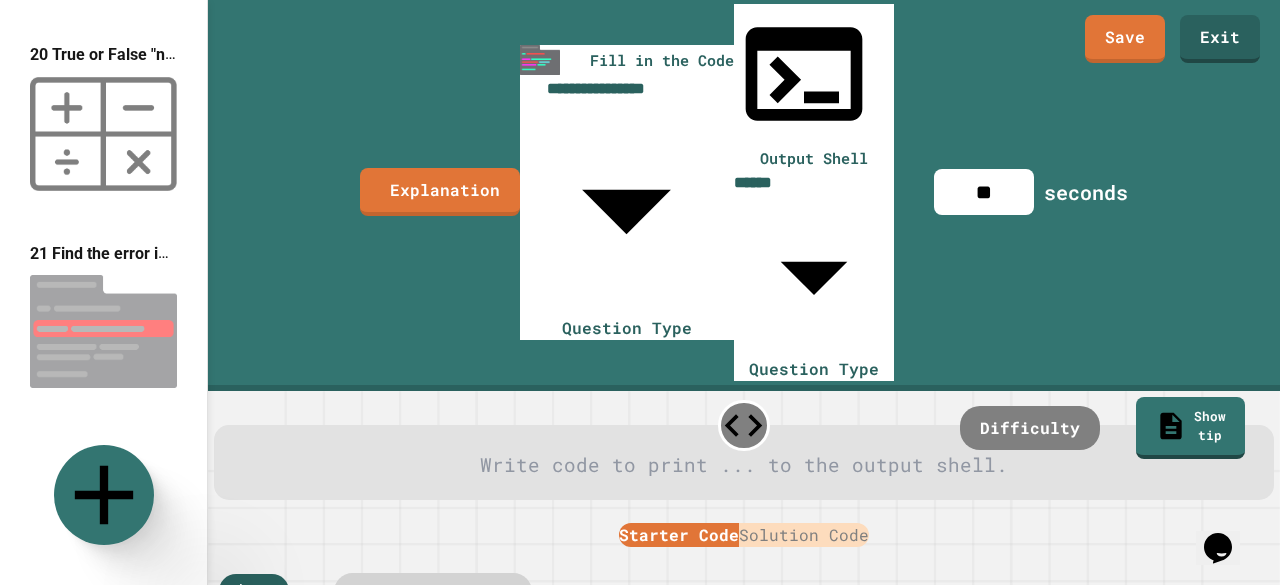 drag, startPoint x: 1107, startPoint y: 409, endPoint x: 928, endPoint y: 395, distance: 179.54665 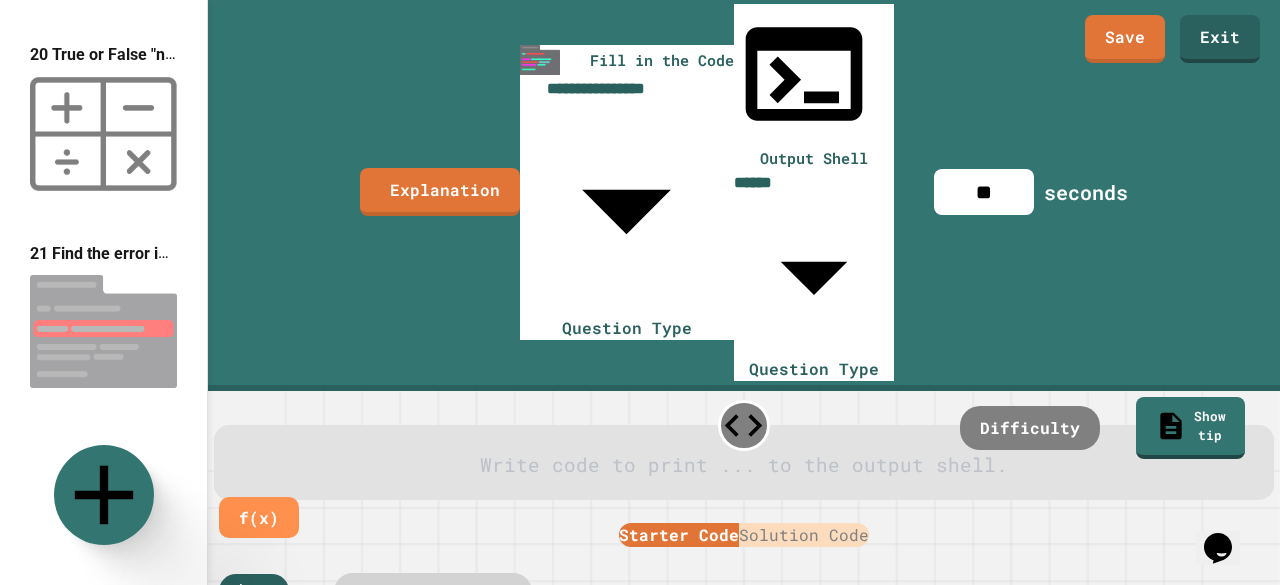 click at bounding box center (744, 466) 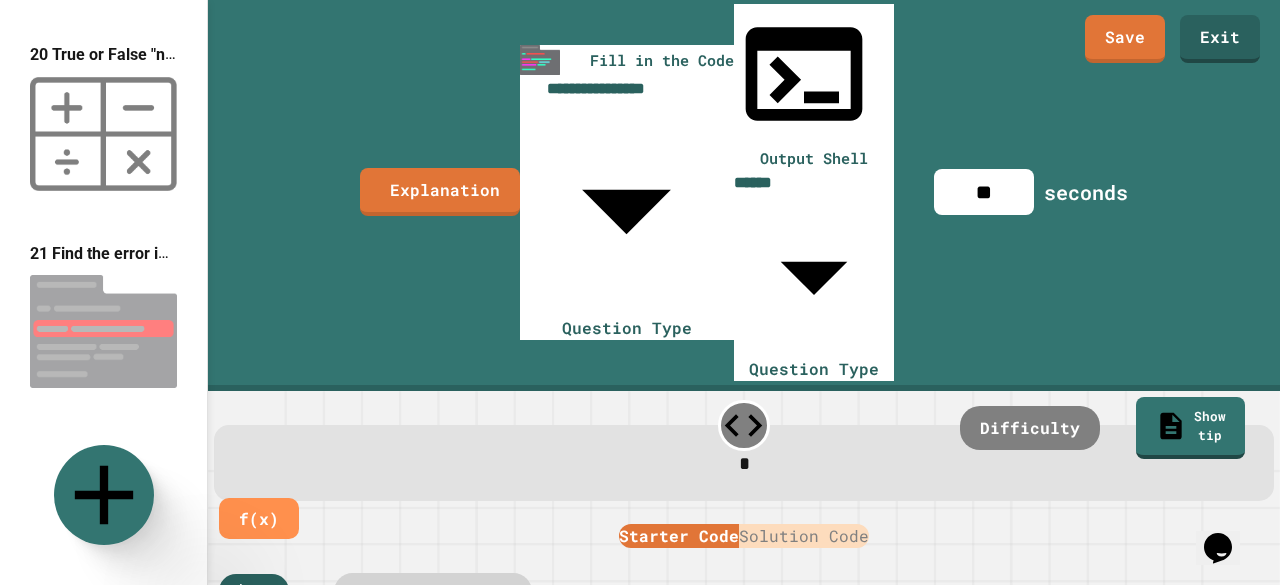 type 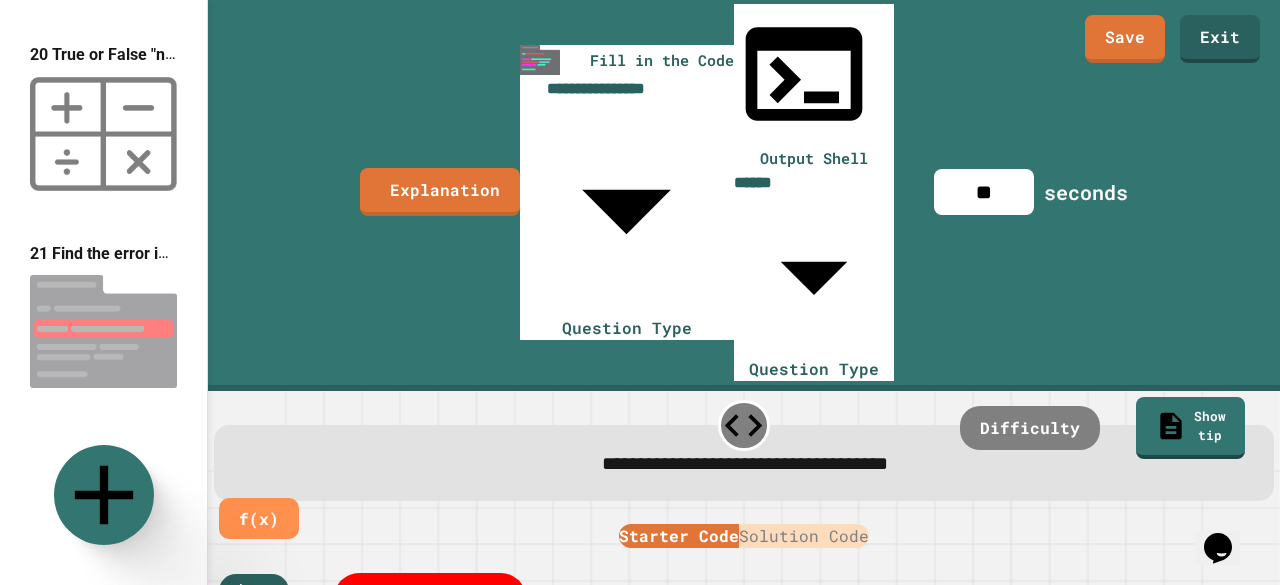 click on "public   class   Main   {      public   static   void   main ( String [ ]   args )   {           // Fill in the code...      } }" at bounding box center [577, 743] 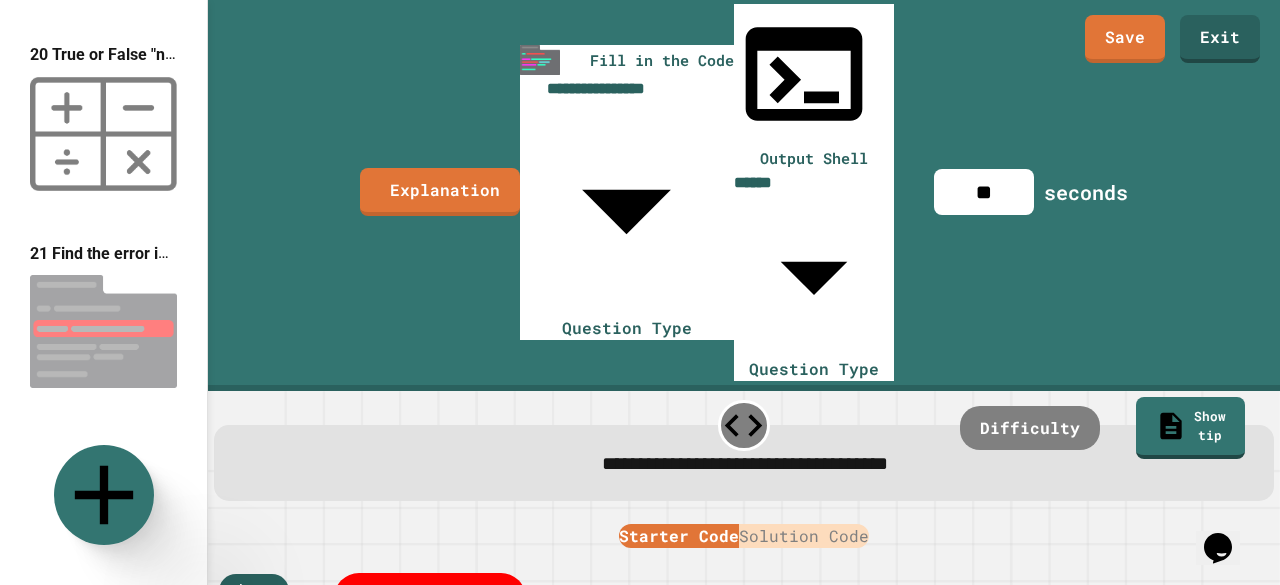 click on "public   class   Main   {      public   static   void   main ( String [ ]   args )   {           // Fill in the code...      } }" at bounding box center (577, 743) 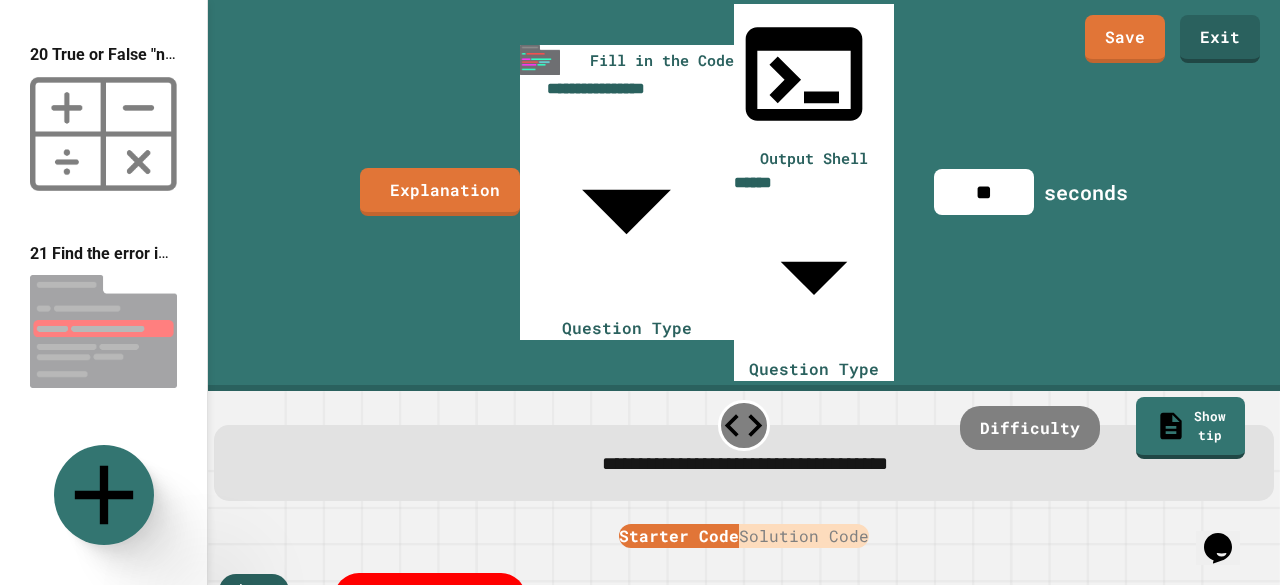 type on "*" 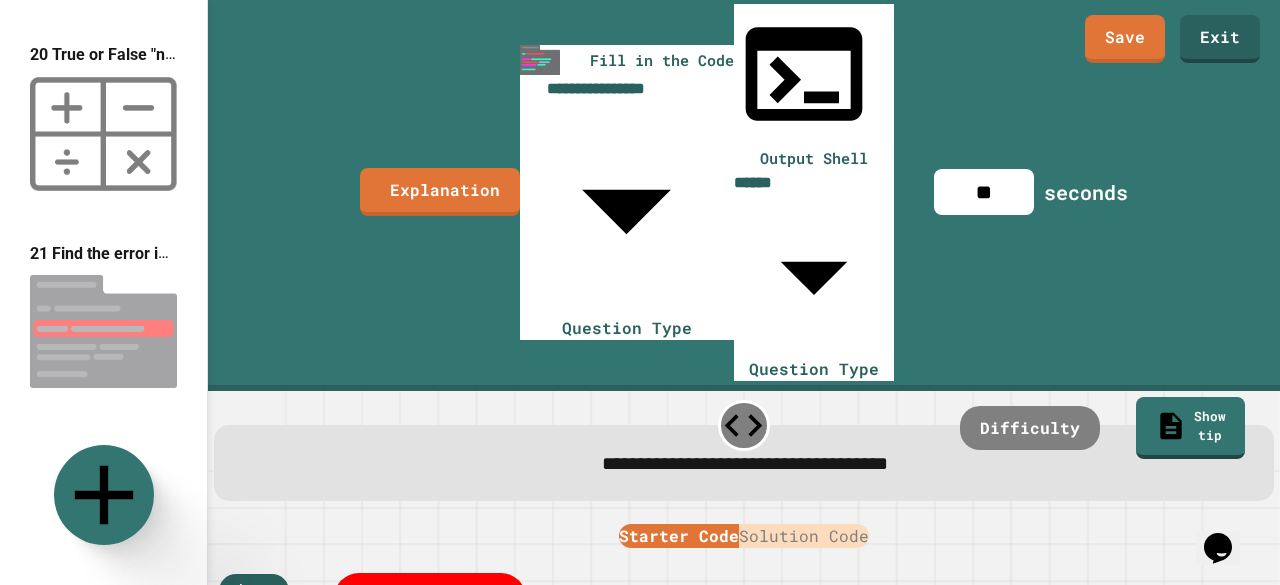 click on "public   class   Main   {      public   static   void   main ( String [ ]   args )   {           // Fill in the code...      } }" at bounding box center [577, 743] 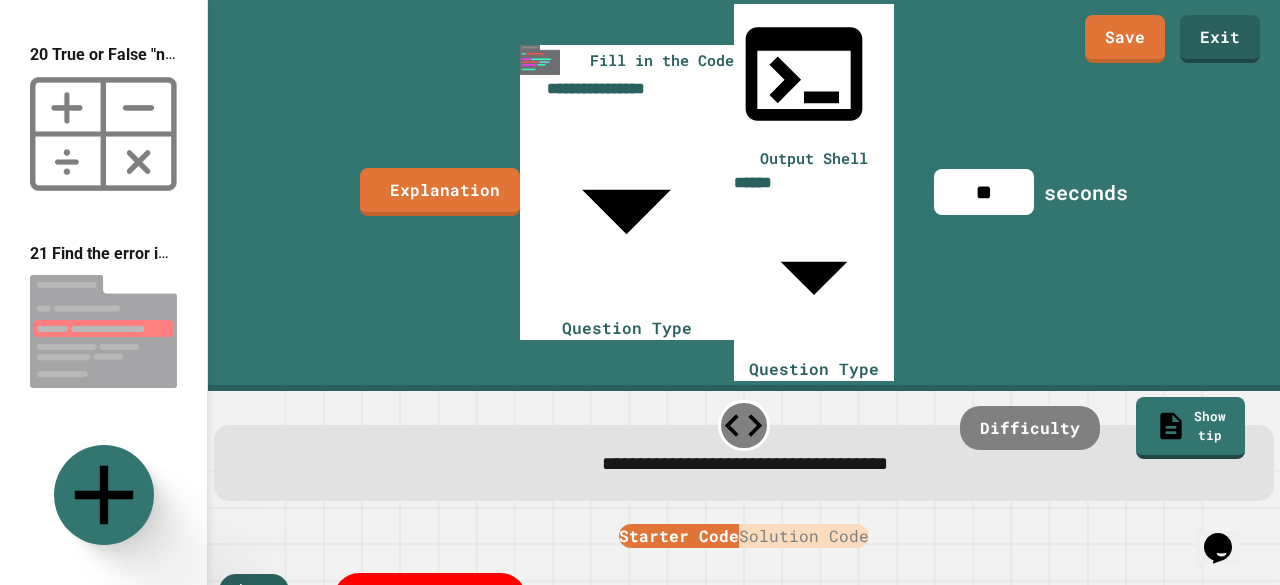 scroll, scrollTop: 0, scrollLeft: 17, axis: horizontal 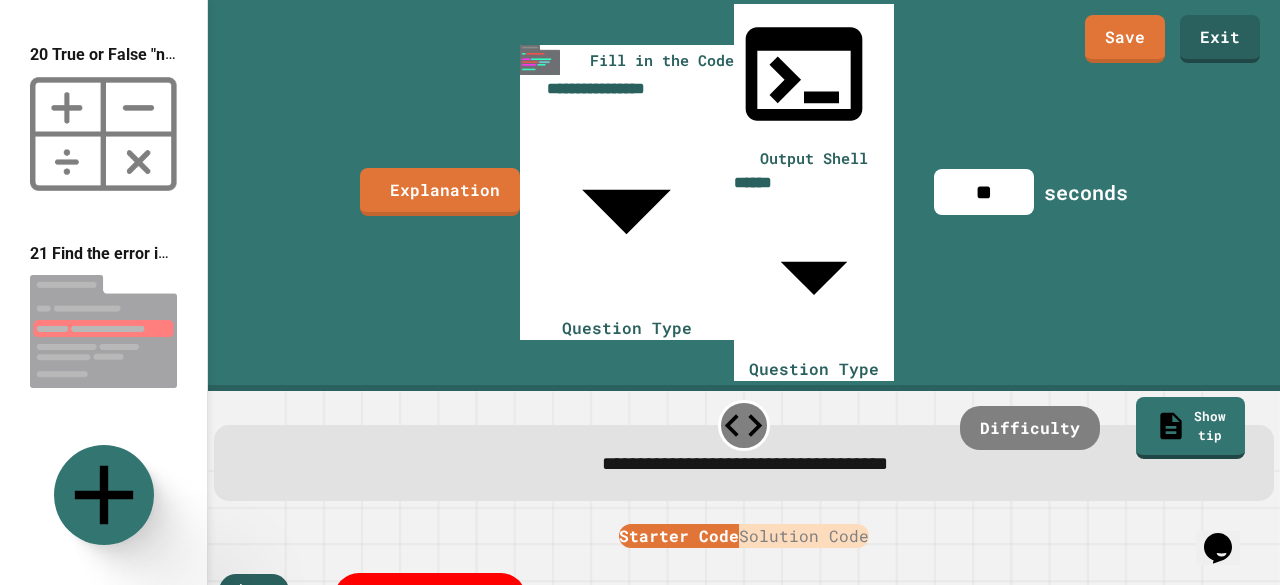 click on "Solution Code" at bounding box center (804, 536) 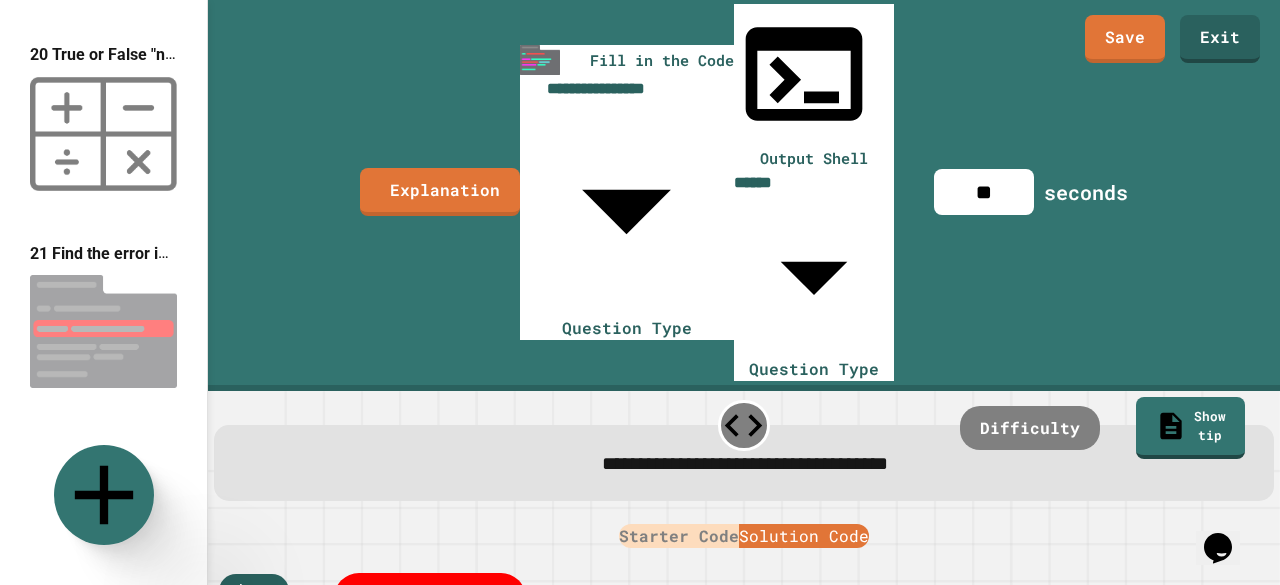scroll, scrollTop: 0, scrollLeft: 9, axis: horizontal 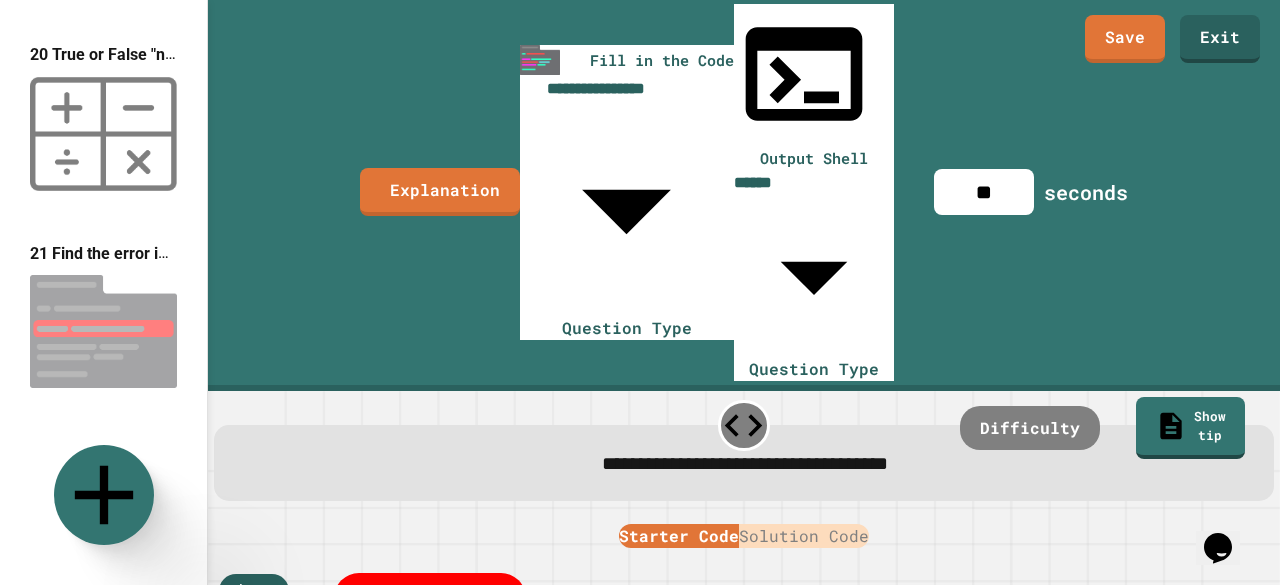 click on "Solution Code" at bounding box center (804, 536) 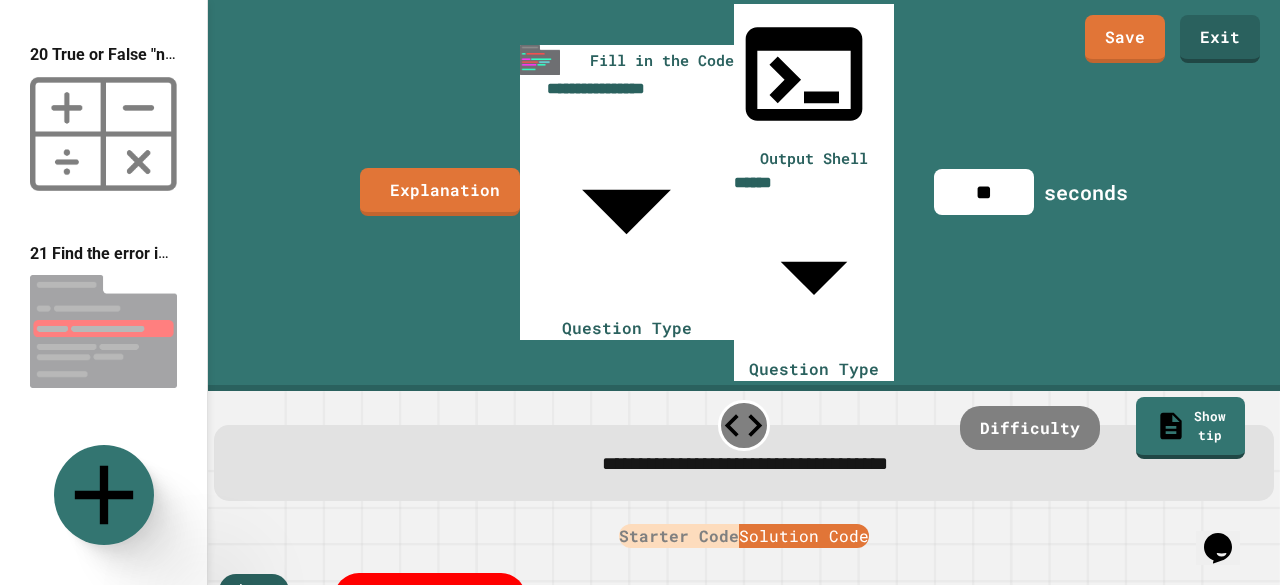 click on "public   class   Main   {      public   static   void   main ( String [ ]   args )   {           // Solution           // int x = ...           // System.out.println(x);      } }" at bounding box center (577, 743) 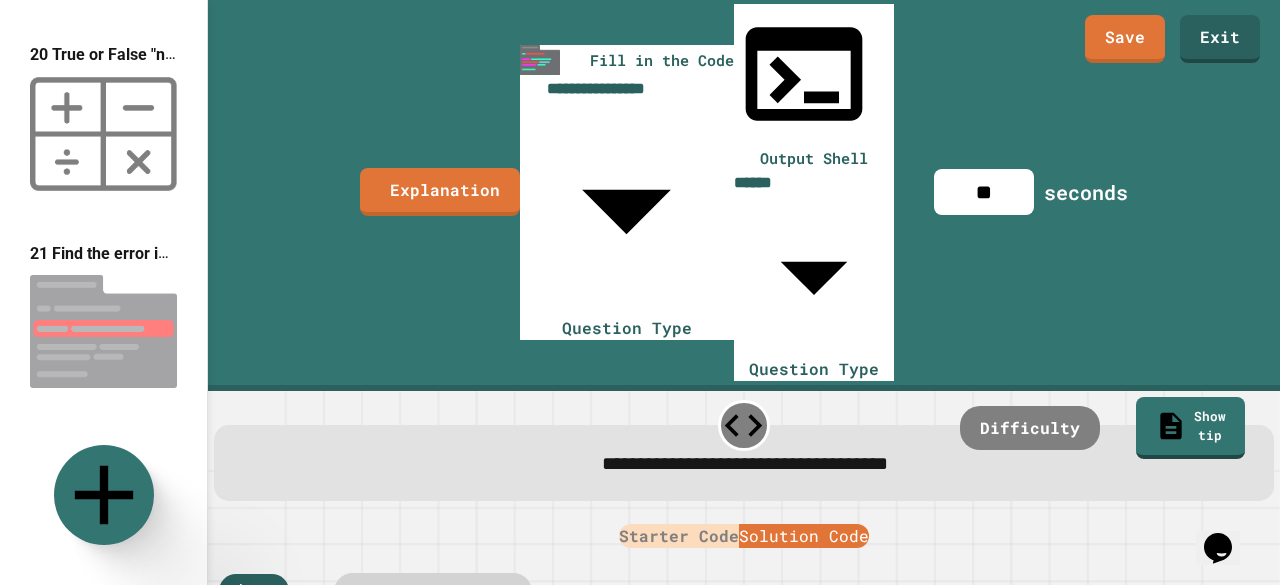 type on "*" 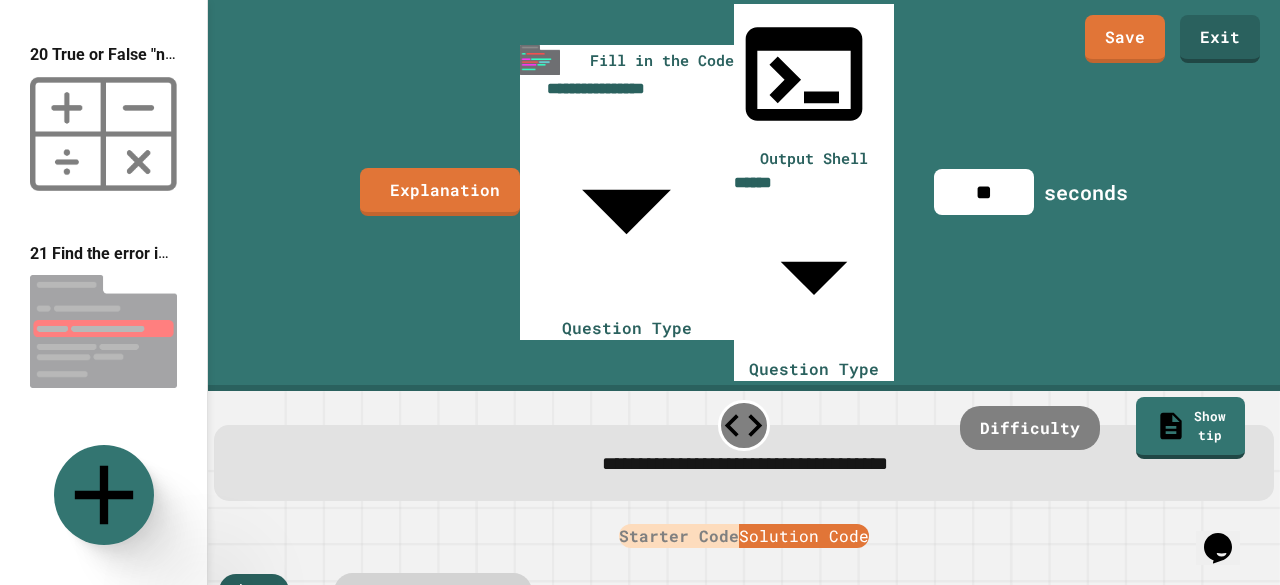 click on "public   class   Main   {      public   static   void   main ( String [ ]   args )   {      String   str   =   ( "Hello There!" ) ;           // int x = ...           // System.out.println(x);      } }" at bounding box center [577, 743] 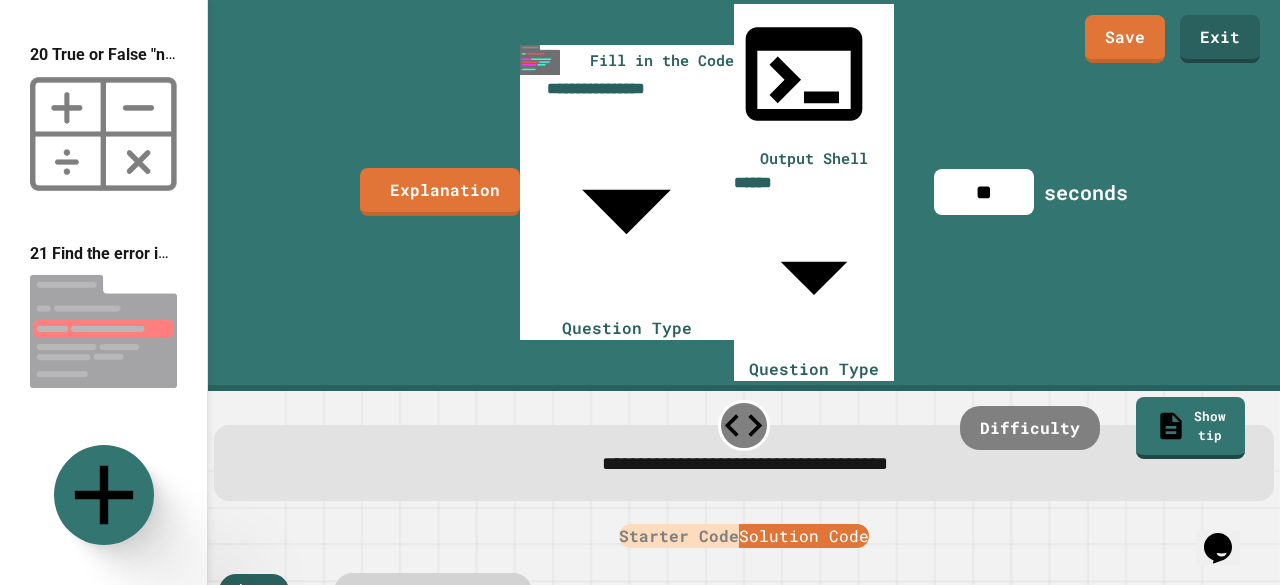 type on "**********" 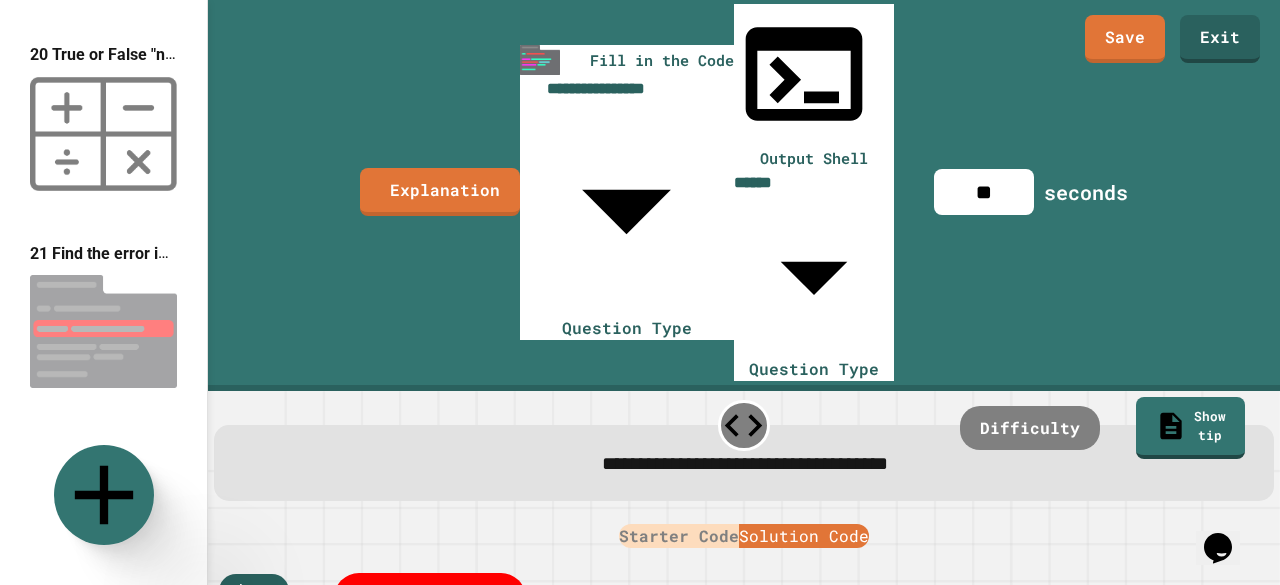 click on "Starter Code" at bounding box center [679, 536] 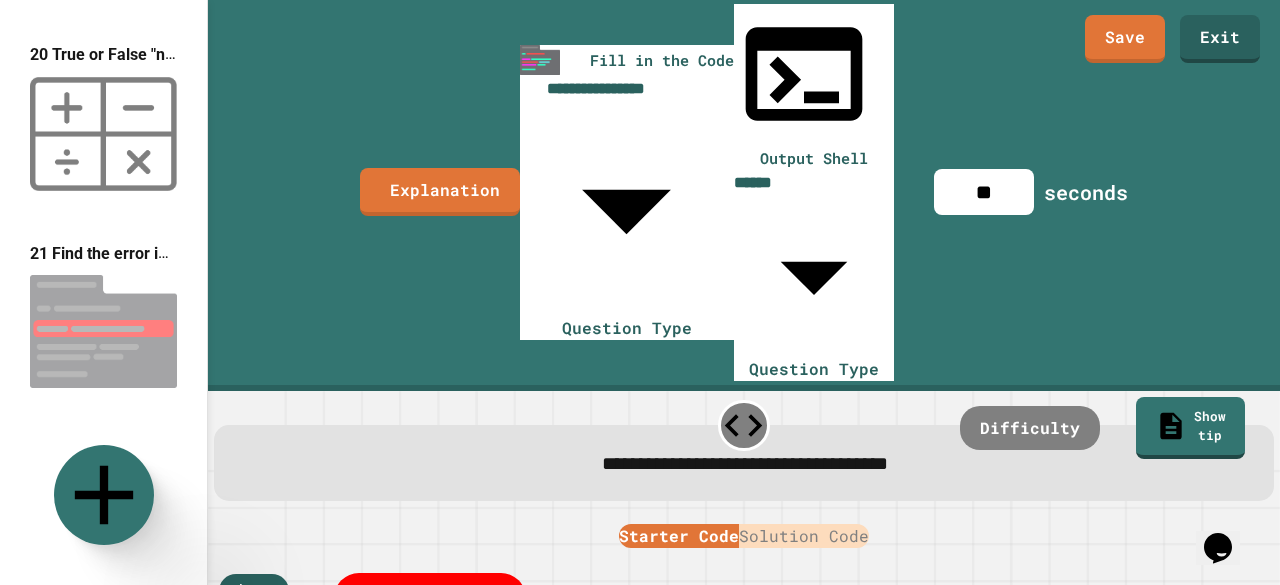 click on "public   class   Main   {      public   static   void   main ( String [ ]   args )   {                String   str   =   ( "Hello There!" ) ;           // Fill in the code...      } }" at bounding box center (577, 743) 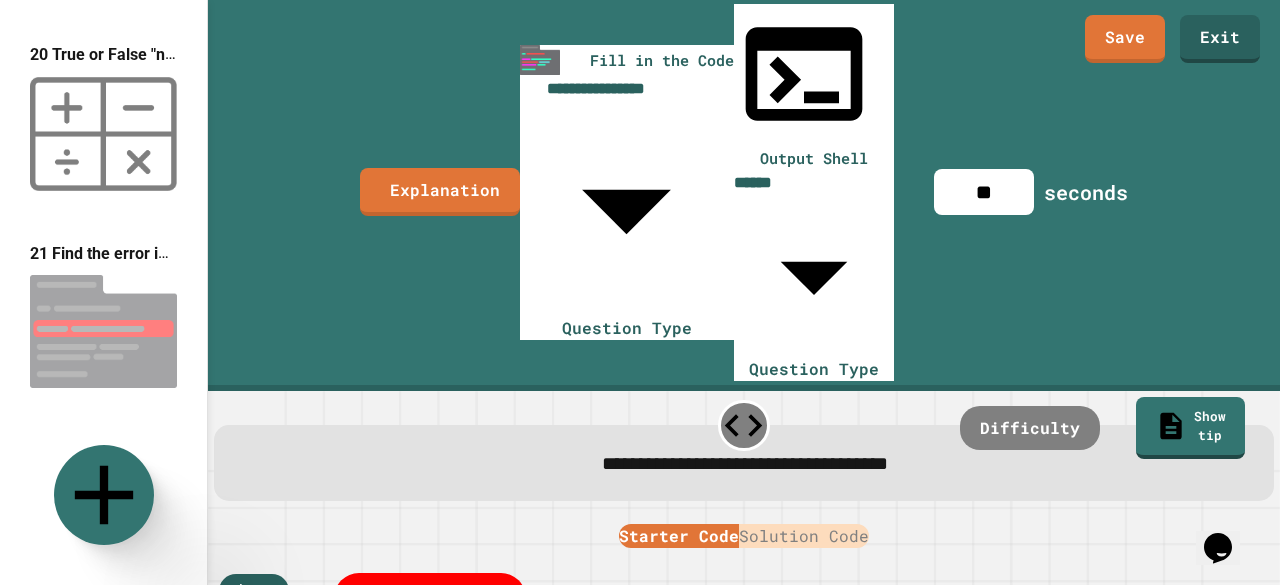 type on "*" 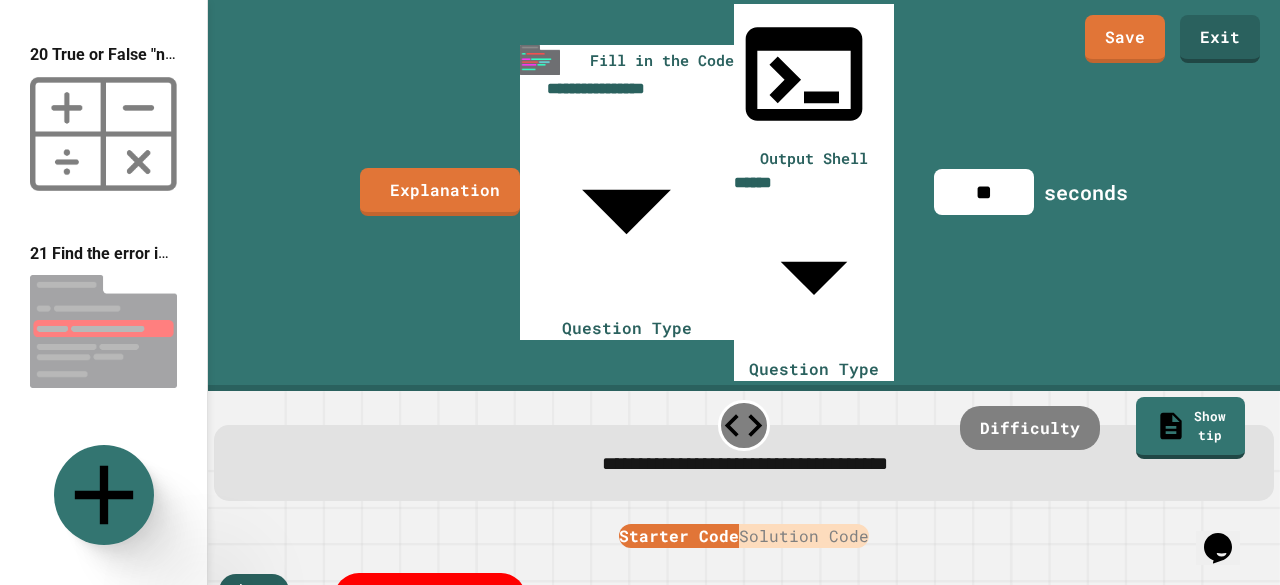 click on "Solution Code" at bounding box center (804, 536) 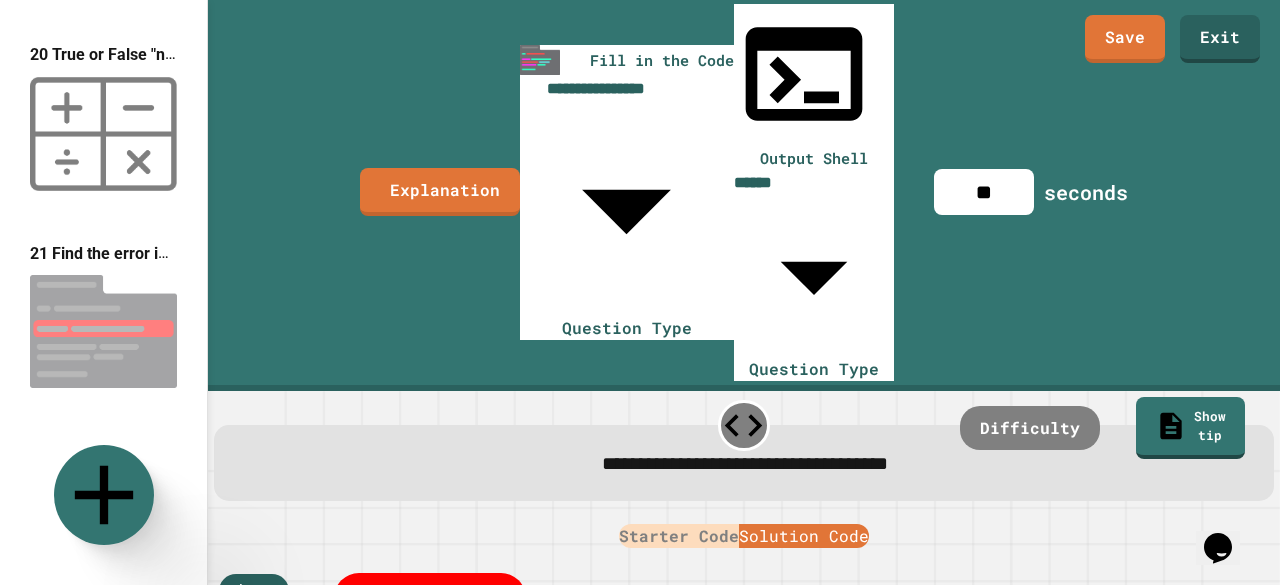click on "public   class   Main   {      public   static   void   main ( String [ ]   args )   {      String   str   =   ( "Hello There!" ) ;           // int x = ...           While           // System.out.println(x);      } }" at bounding box center (582, 743) 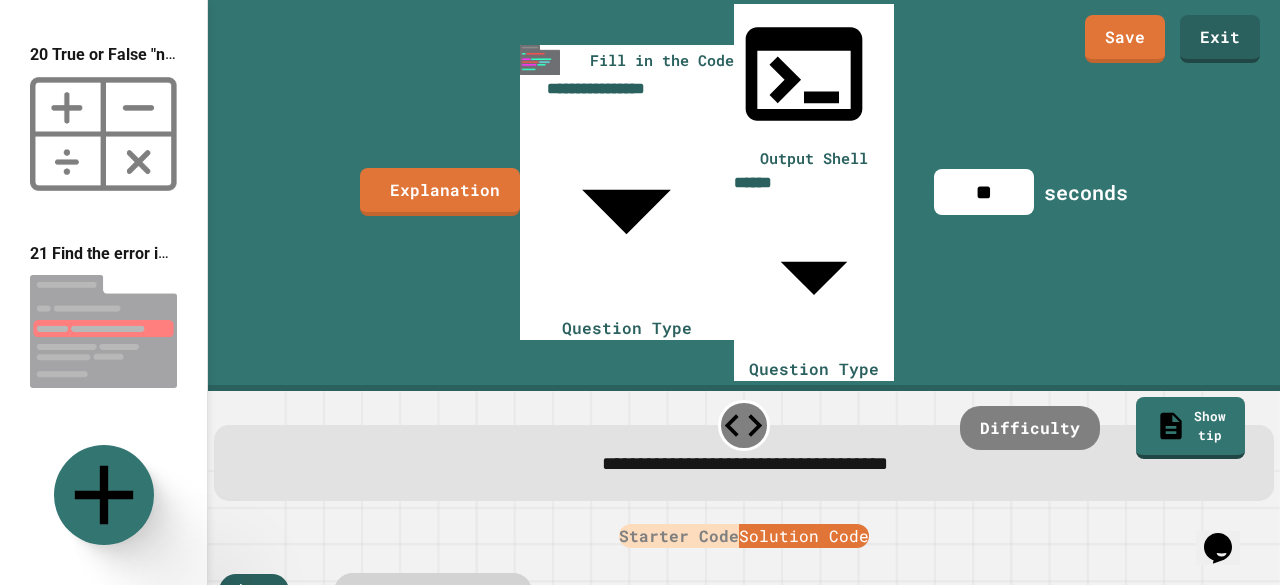 scroll, scrollTop: 0, scrollLeft: 8, axis: horizontal 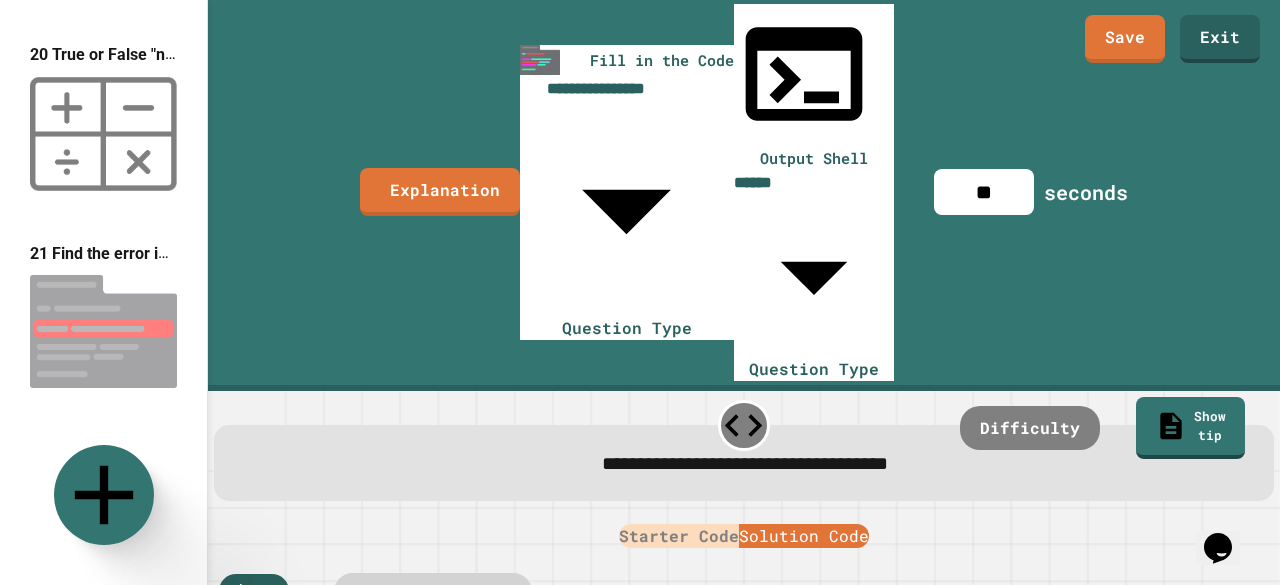 click on "public   class   Main   {      public   static   void   main ( String [ ]   args )   {      String   str   =   ( "Hello There!" ) ;      int   count   =   0 ;           // int x = ...           While           // System.out.println(x);      } }" at bounding box center (582, 743) 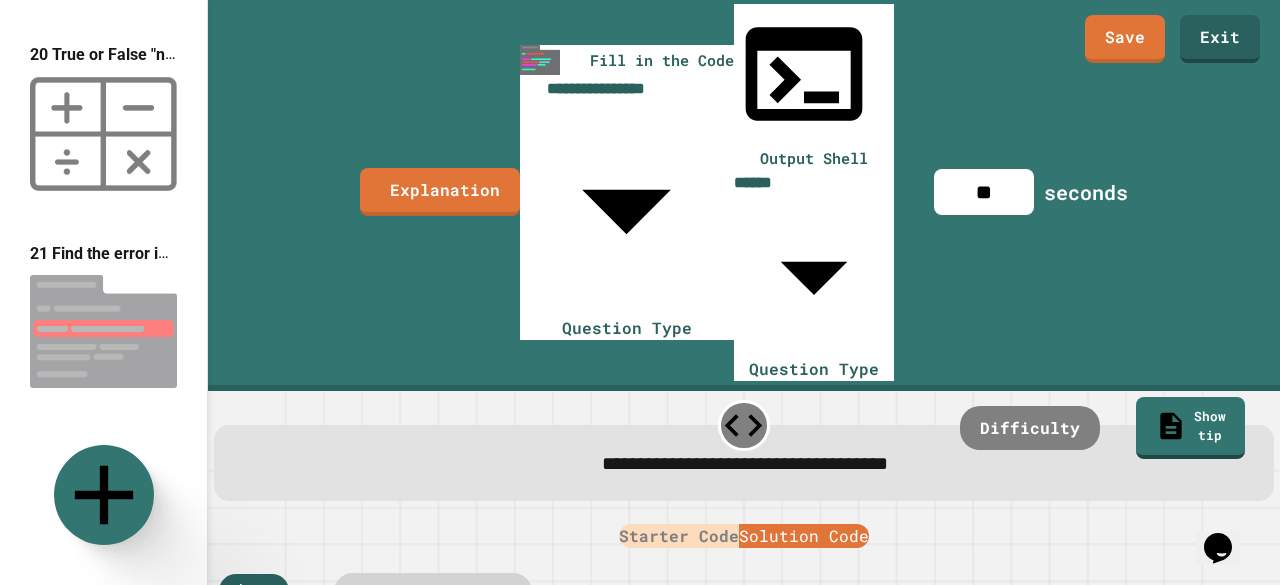 scroll, scrollTop: 0, scrollLeft: 4, axis: horizontal 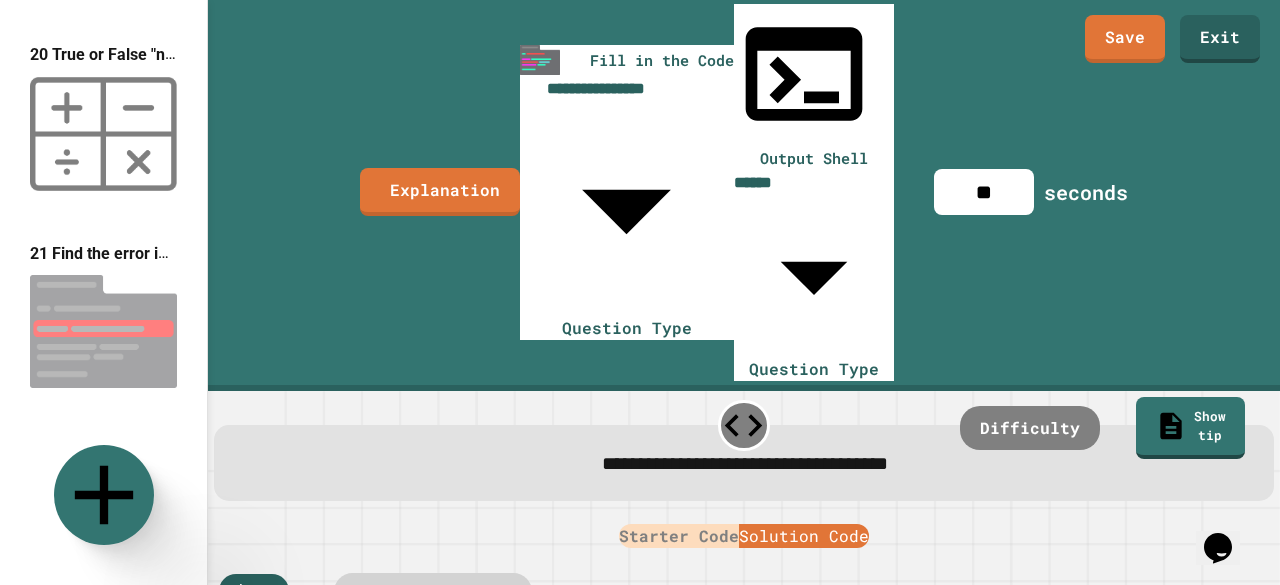 drag, startPoint x: 463, startPoint y: 427, endPoint x: 327, endPoint y: 422, distance: 136.09187 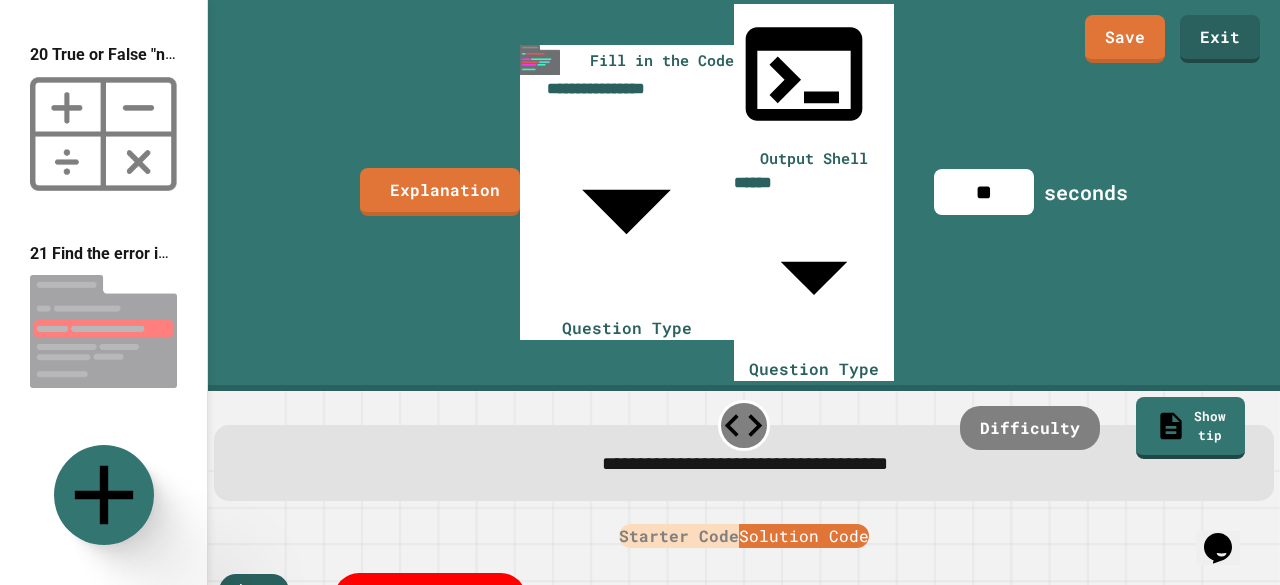 click on "public   class   Main   {      public   static   void   main ( String [ ]   args )   {      String   str   =   ( "Hello There!" ) ;      int   count   =   0 ;      while           // System.out.println(x);      } }" at bounding box center (582, 743) 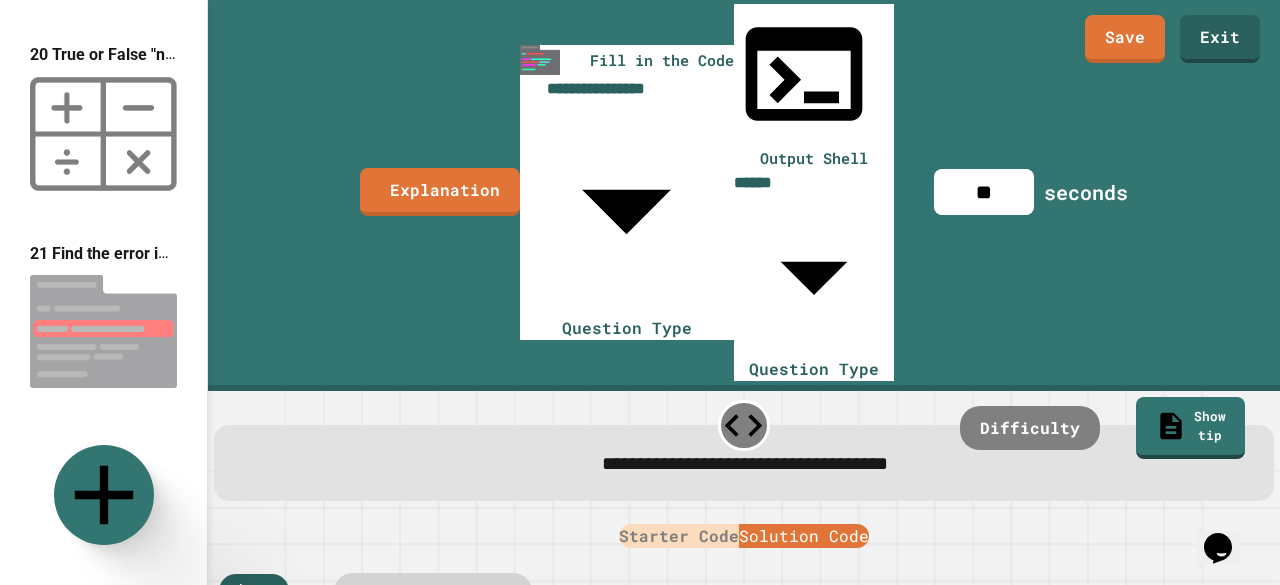 scroll, scrollTop: 0, scrollLeft: 10, axis: horizontal 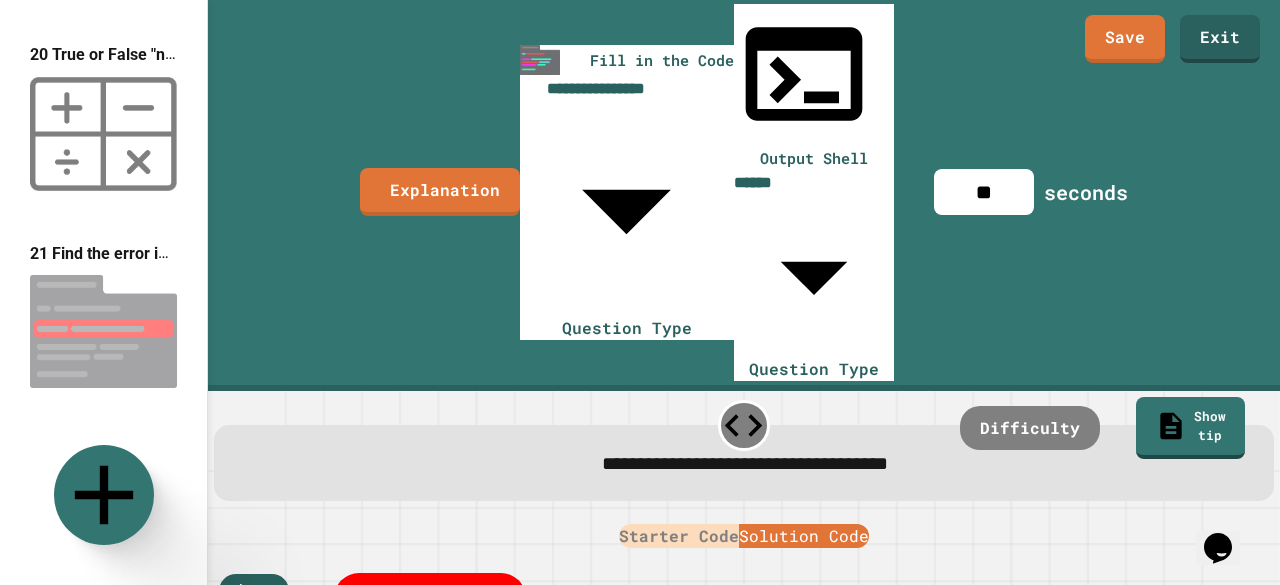 click on "public   class   Main   {      public   static   void   main ( String [ ]   args )   {      String   str   =   ( "Hello There!" ) ;      int   count   =   0 ;      while   ( count   <   6 )           // System.out.println(x);      } }" at bounding box center [582, 743] 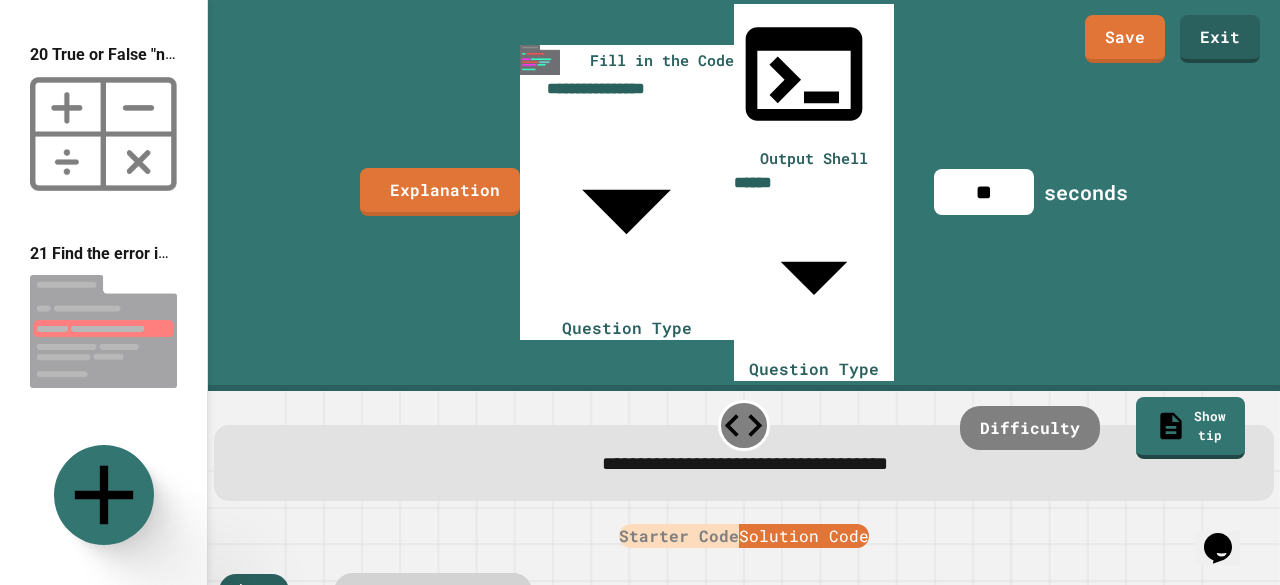 type on "**********" 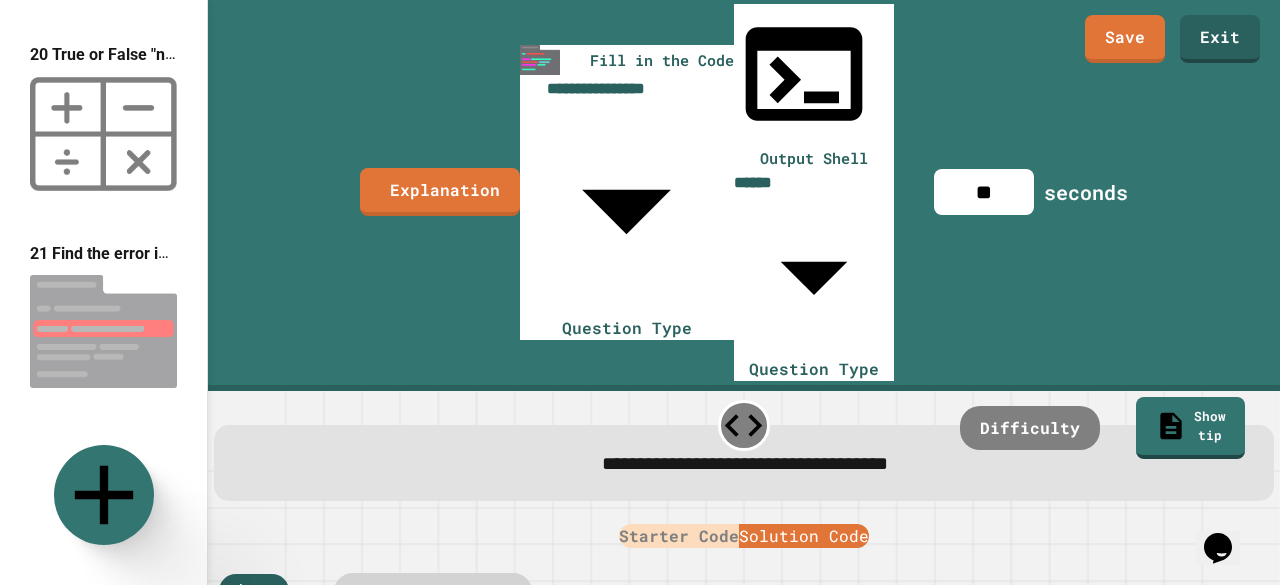 scroll, scrollTop: 0, scrollLeft: 16, axis: horizontal 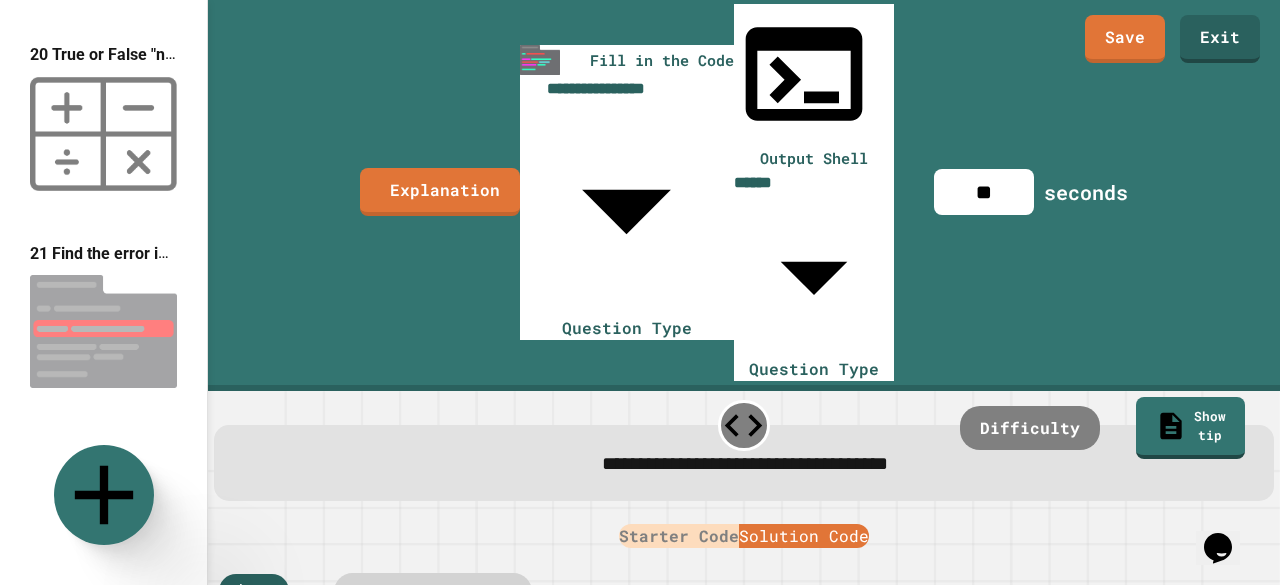 click on "public class Main { public static void main ( String [ ] args ) { String str = ( "Hello There!" ) ; int count = 0 ; while ( count < 6 ) { System . out . println ( str ) ; } // System.out.println(x); } }" at bounding box center [582, 743] 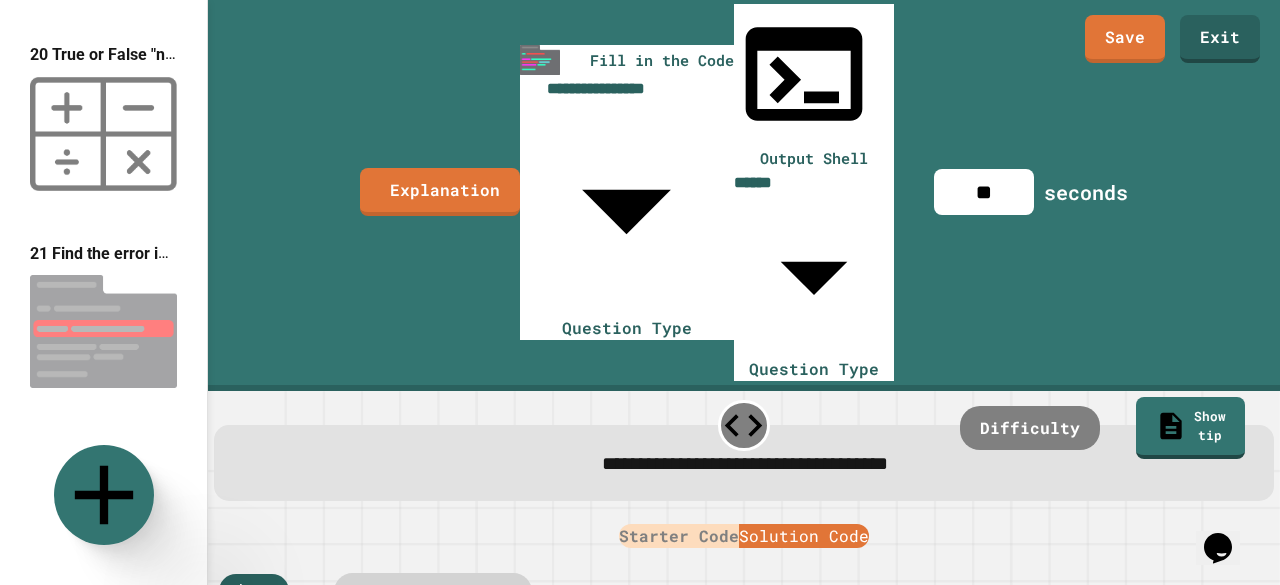 drag, startPoint x: 531, startPoint y: 474, endPoint x: 326, endPoint y: 473, distance: 205.00244 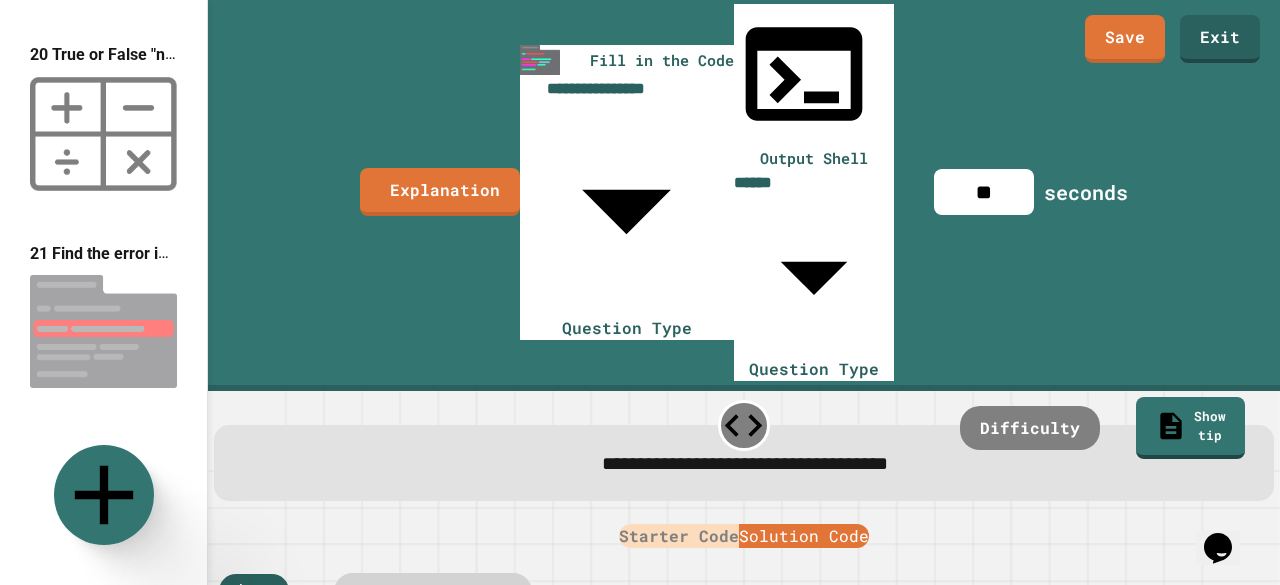 click on "public class Main { public static void main ( String [ ] args ) { String str = ( "Hello There!" ) ; int count = 0 ; while ( count < 6 ) { System . out . println ( str ) ; } // System.out.println(x); } }" at bounding box center (582, 743) 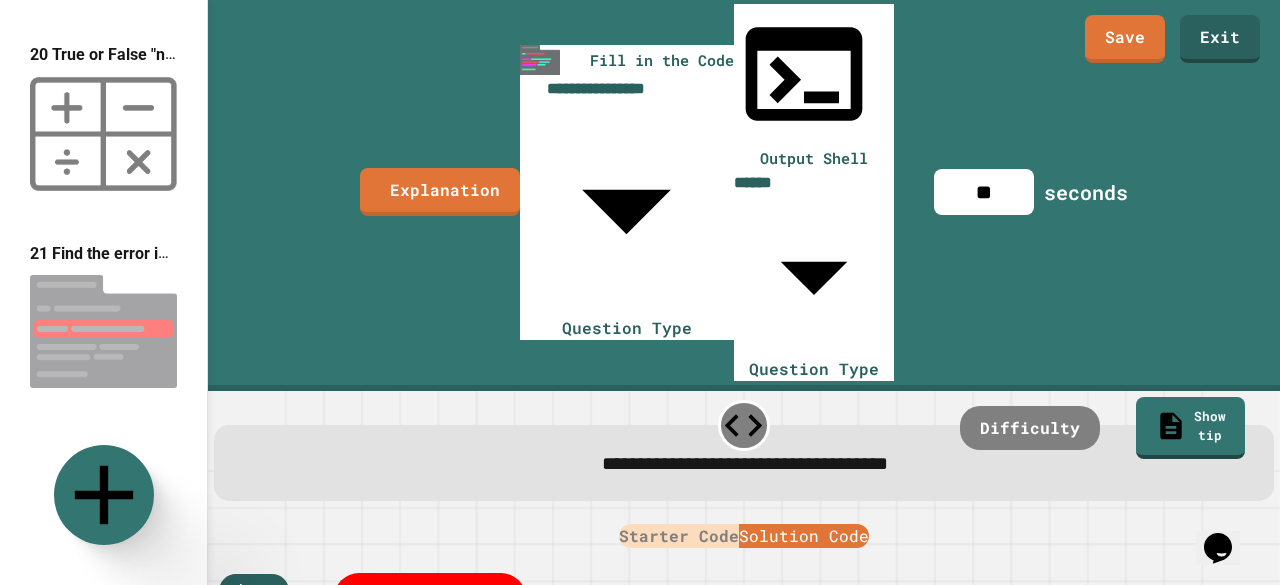 click on "public   class   Main   {      public   static   void   main ( String [ ]   args )   {      String   str   =   ( "Hello There!" ) ;      int   count   =   0 ;      while   ( count   <   6 )   {           System . out . println ( str ) ;           }      } }" at bounding box center [582, 743] 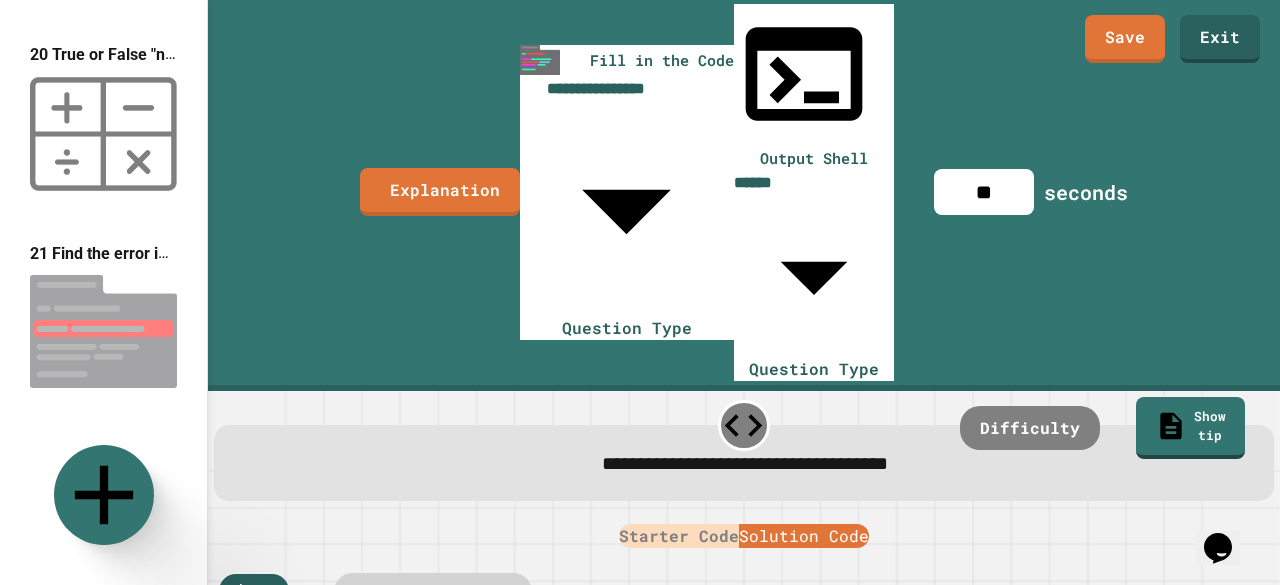 scroll, scrollTop: 0, scrollLeft: 12, axis: horizontal 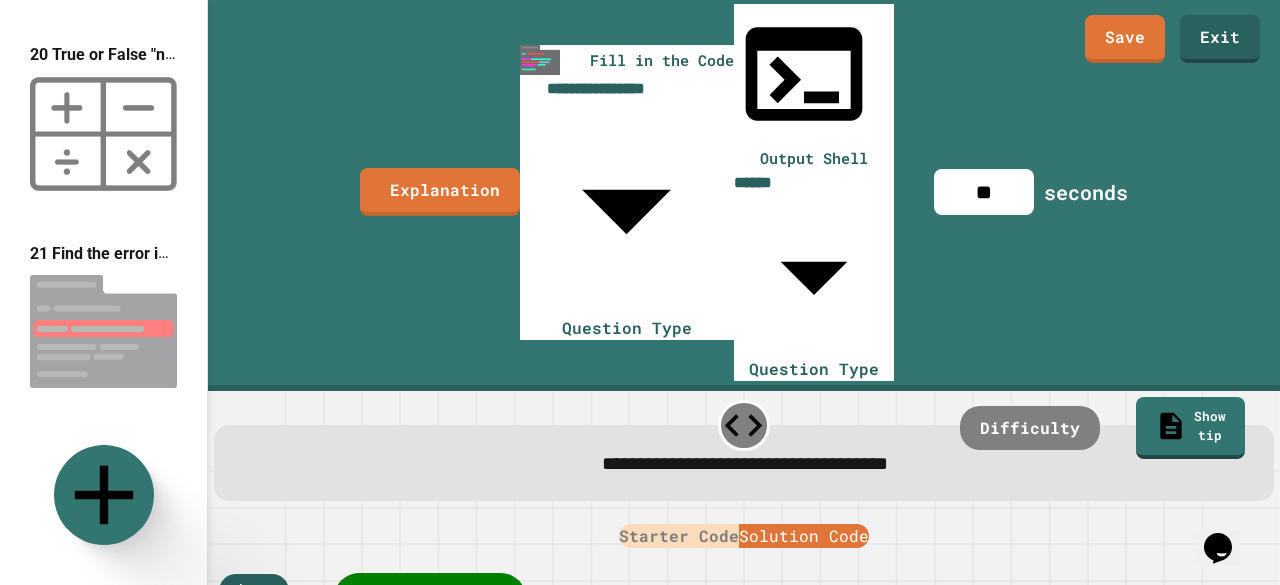 click at bounding box center [103, 331] 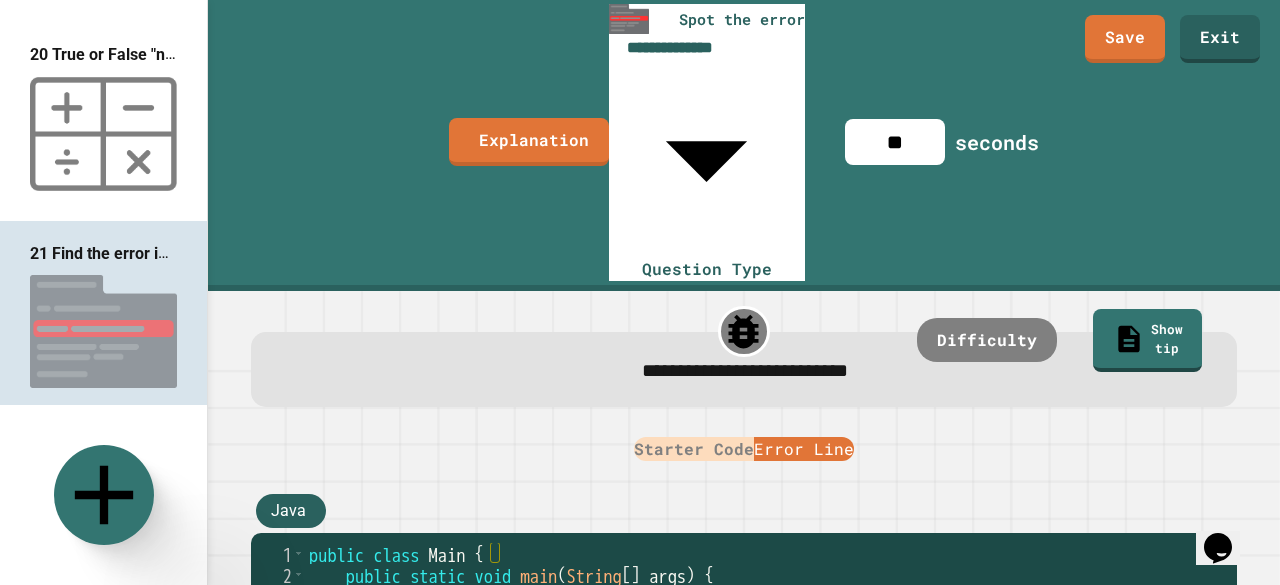 click on "**" at bounding box center (895, 142) 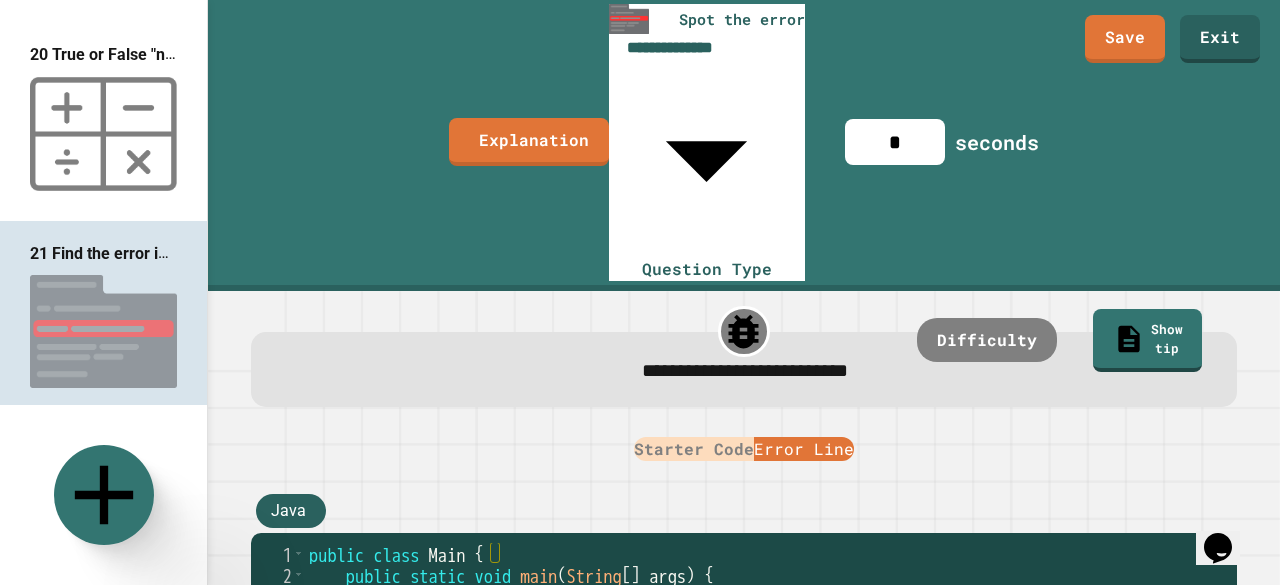 type on "**" 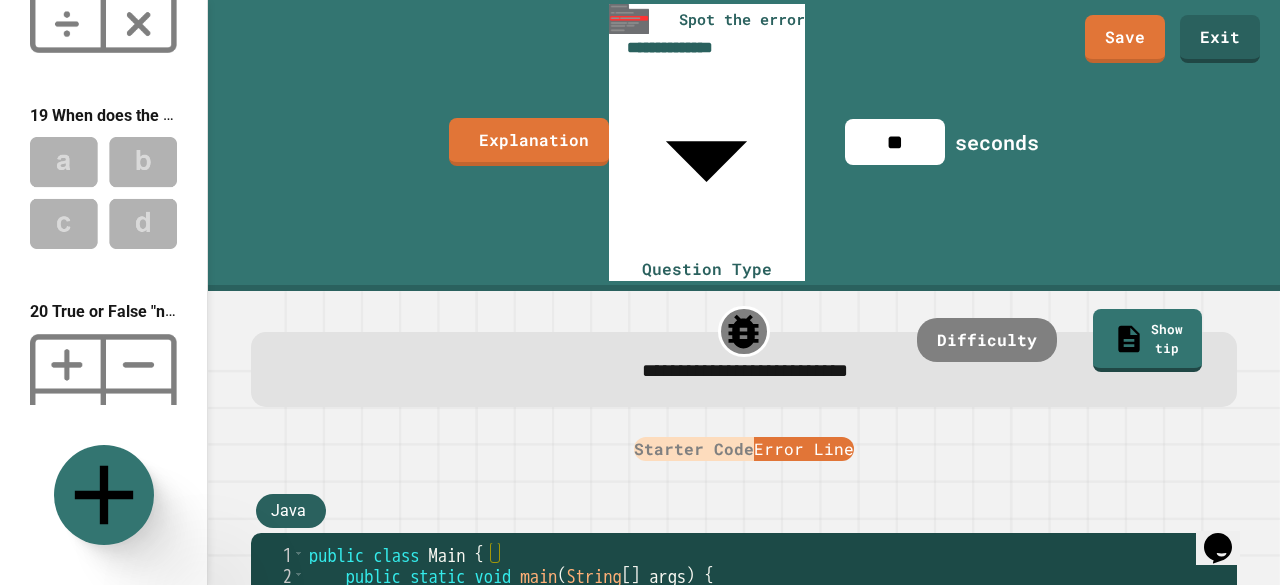 scroll, scrollTop: 3416, scrollLeft: 0, axis: vertical 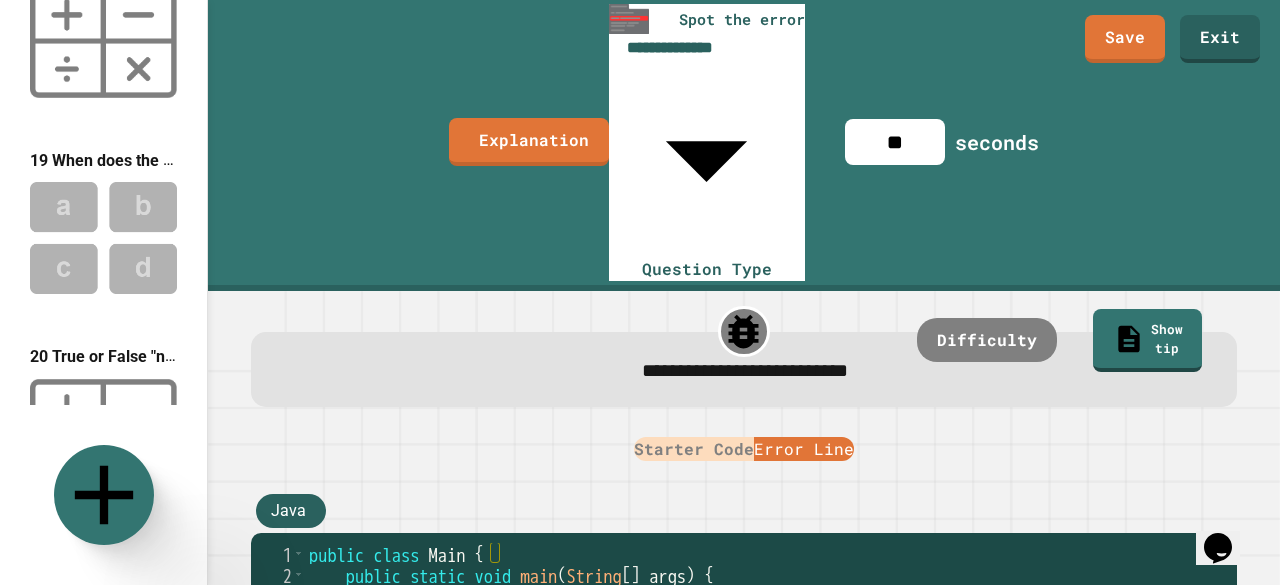 click at bounding box center (103, 436) 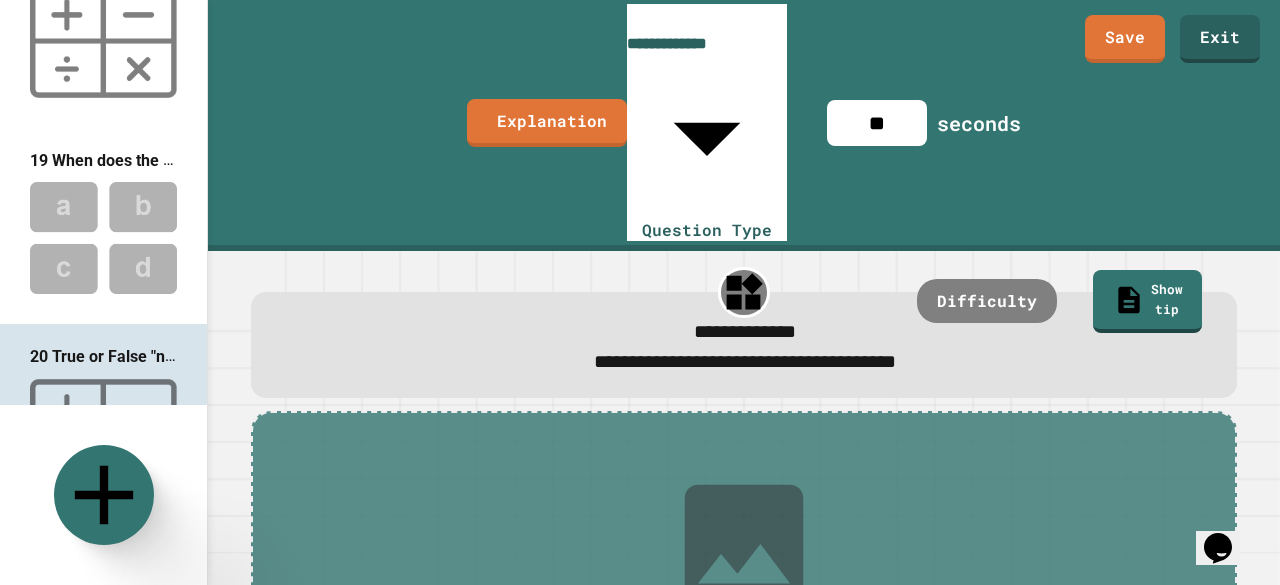scroll, scrollTop: 3718, scrollLeft: 0, axis: vertical 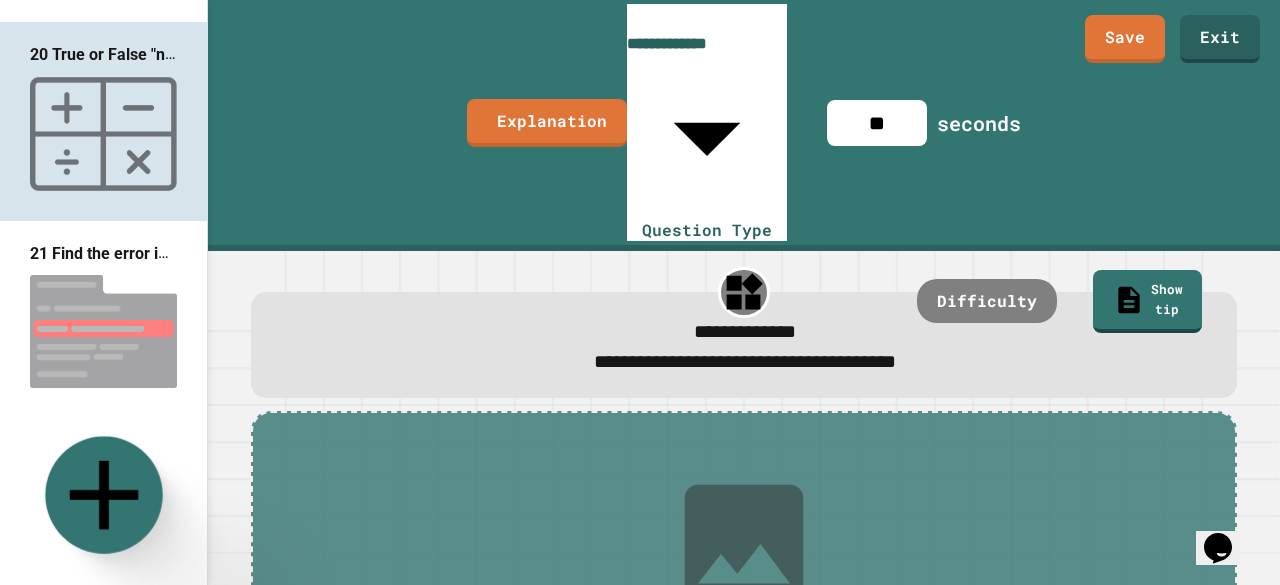 type on "**" 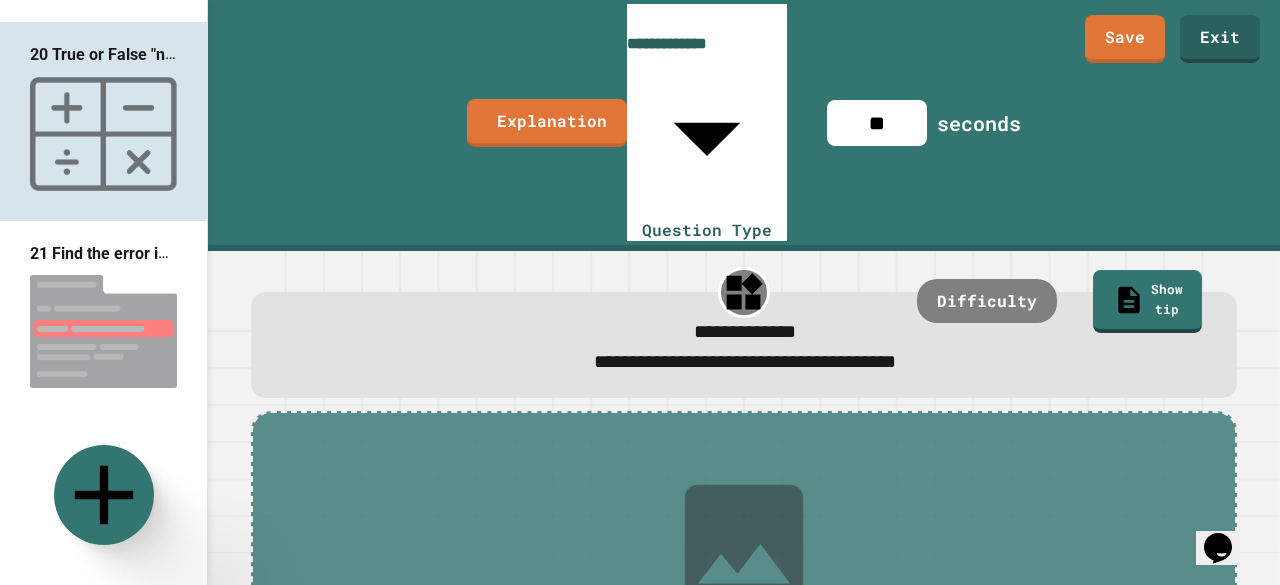 click at bounding box center [140, 920] 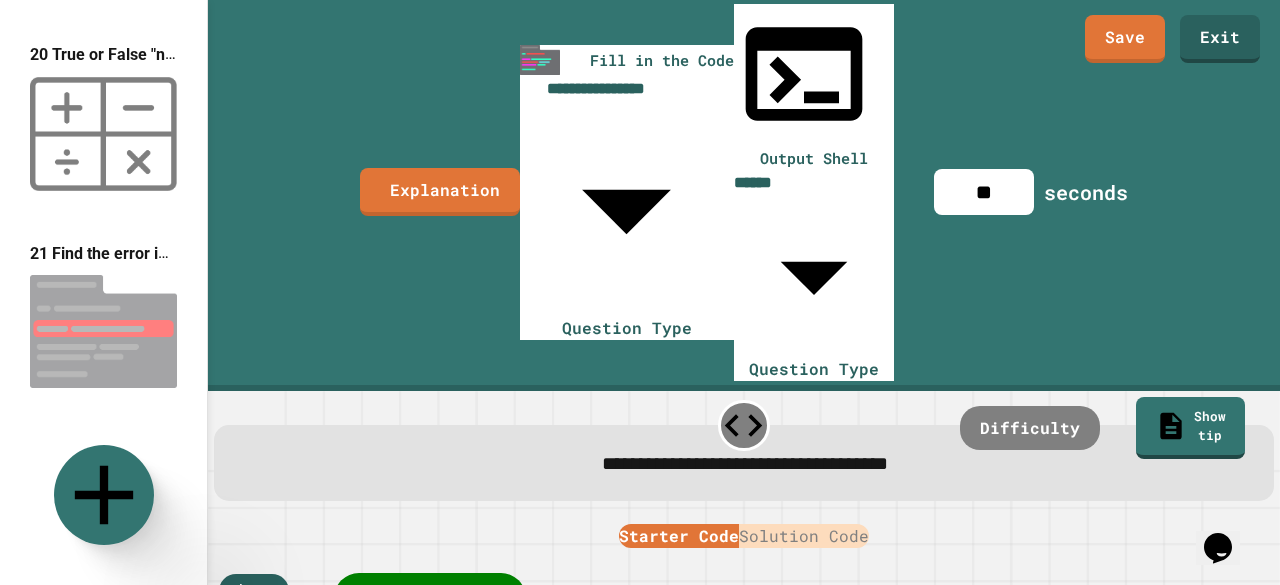click on "Solution Code" at bounding box center (804, 536) 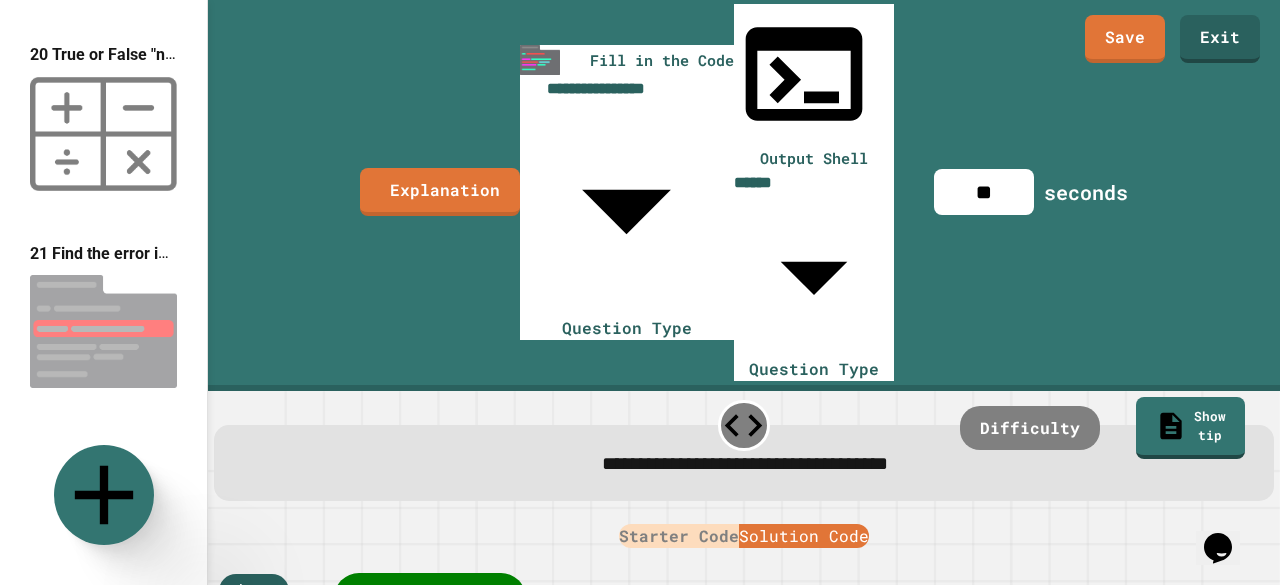 click on "public   class   Main   {      public   static   void   main ( String [ ]   args )   {      String   str   =   ( "Hello There!" ) ;      int   count   =   0 ;      while   ( count   <   6 )   {           System . out . println ( str ) ;           count   =   count   +   1 ;           }      } }" at bounding box center (582, 743) 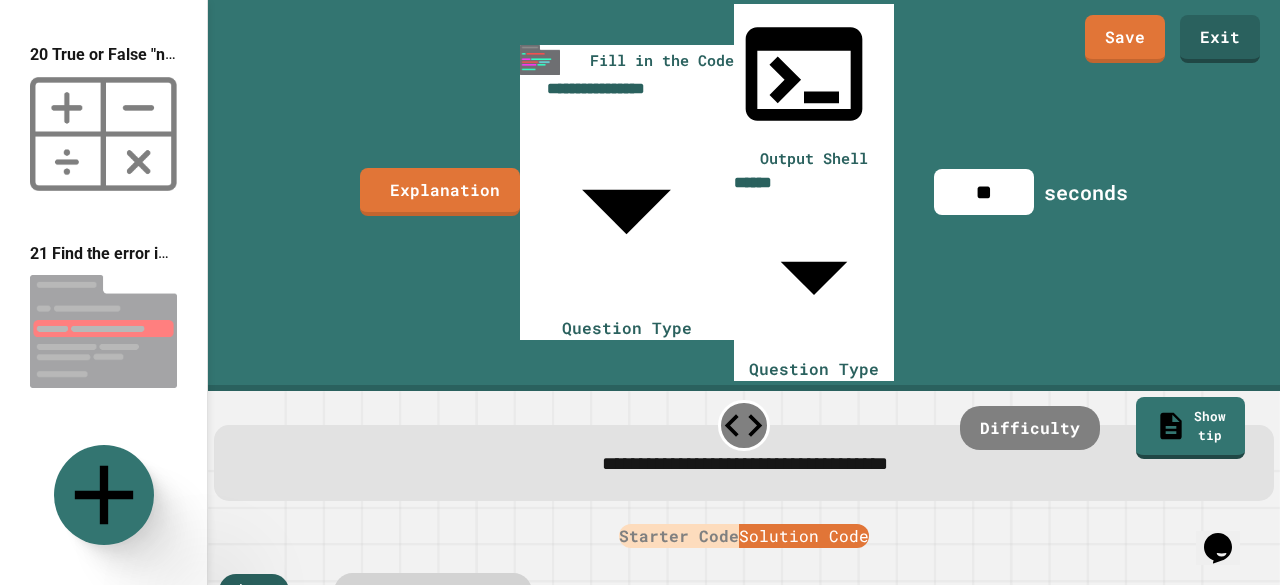 scroll, scrollTop: 0, scrollLeft: 8, axis: horizontal 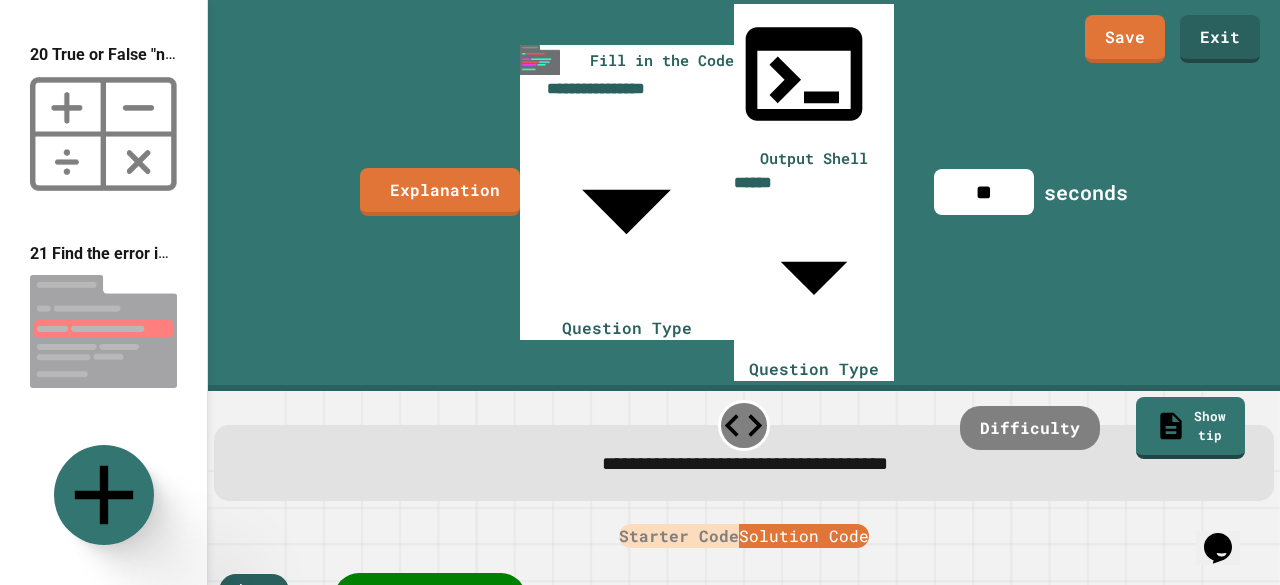 type on "********" 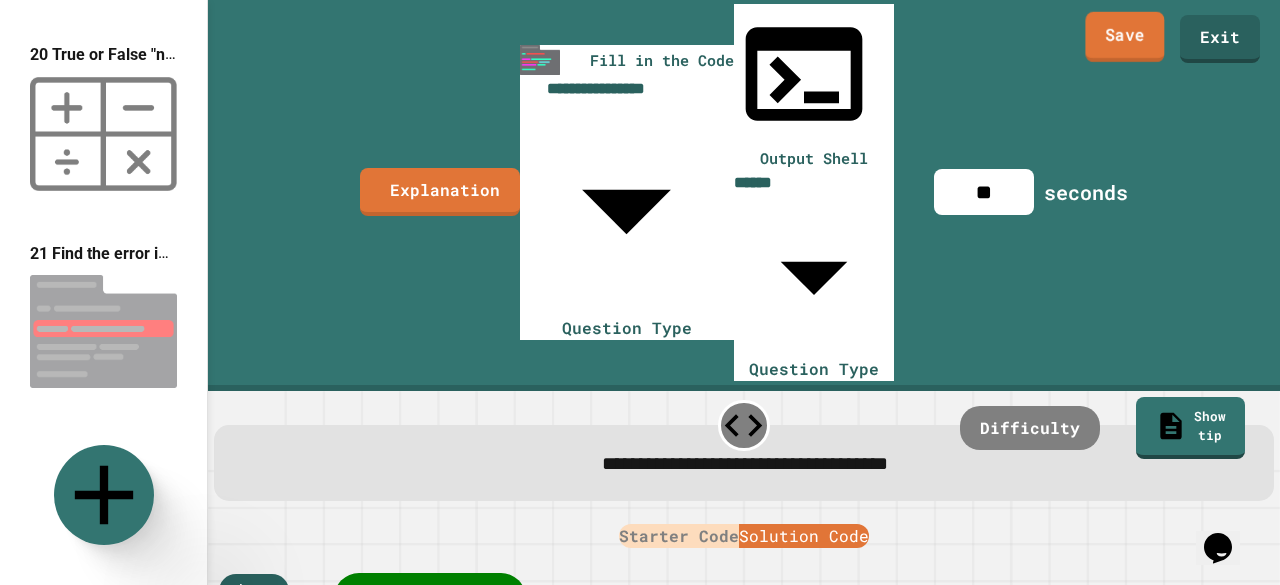 click on "Save" at bounding box center (1124, 37) 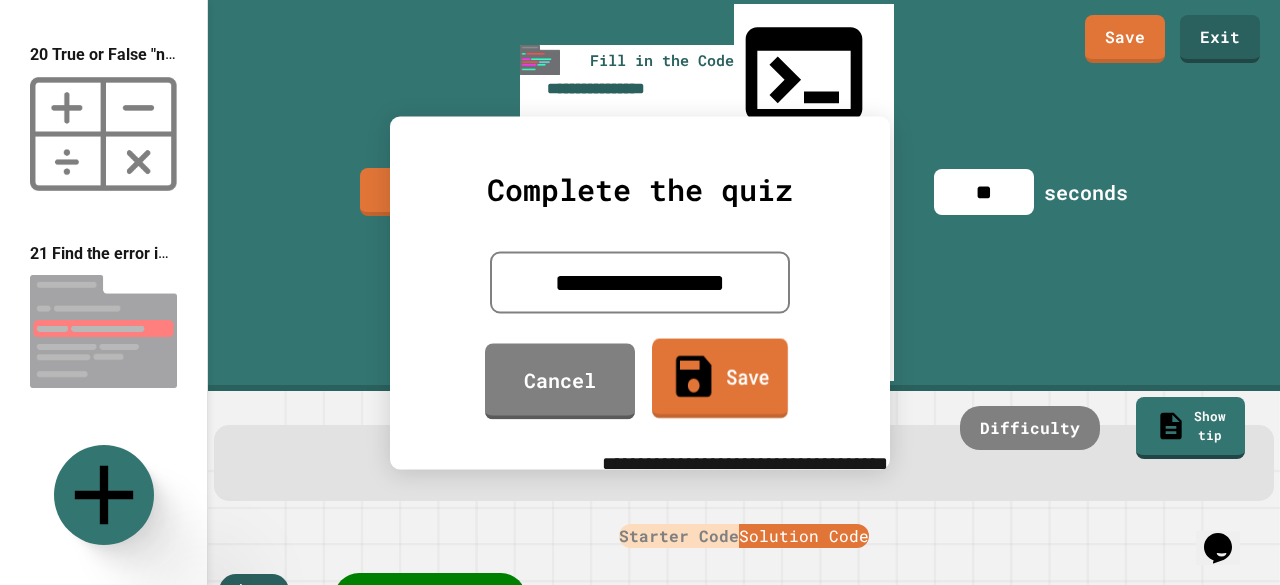 click on "Save" at bounding box center (720, 378) 